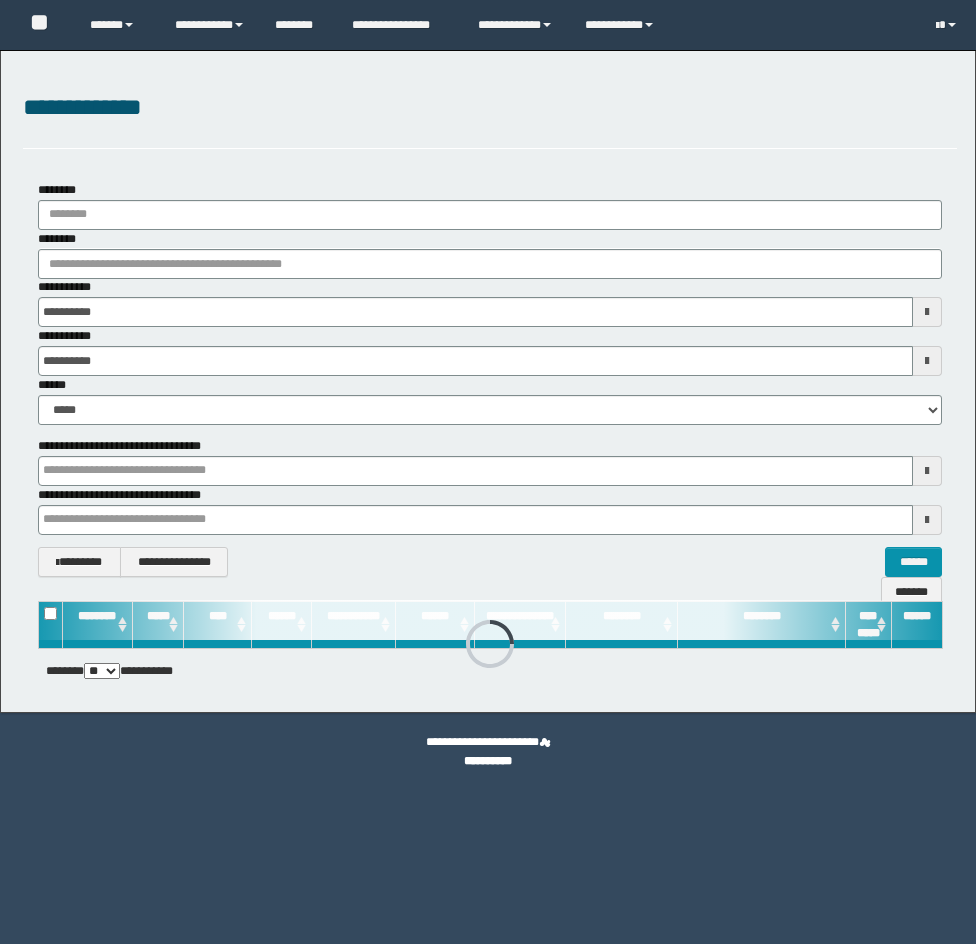 scroll, scrollTop: 0, scrollLeft: 0, axis: both 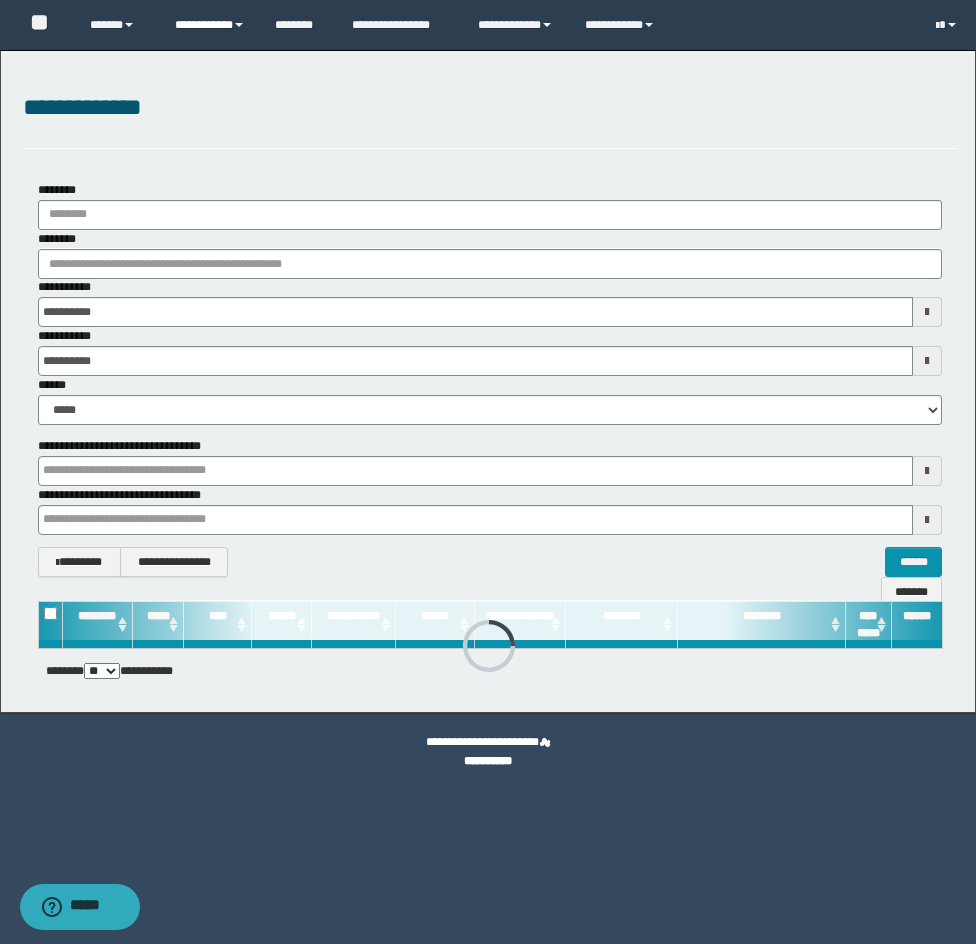 click on "**********" at bounding box center [210, 25] 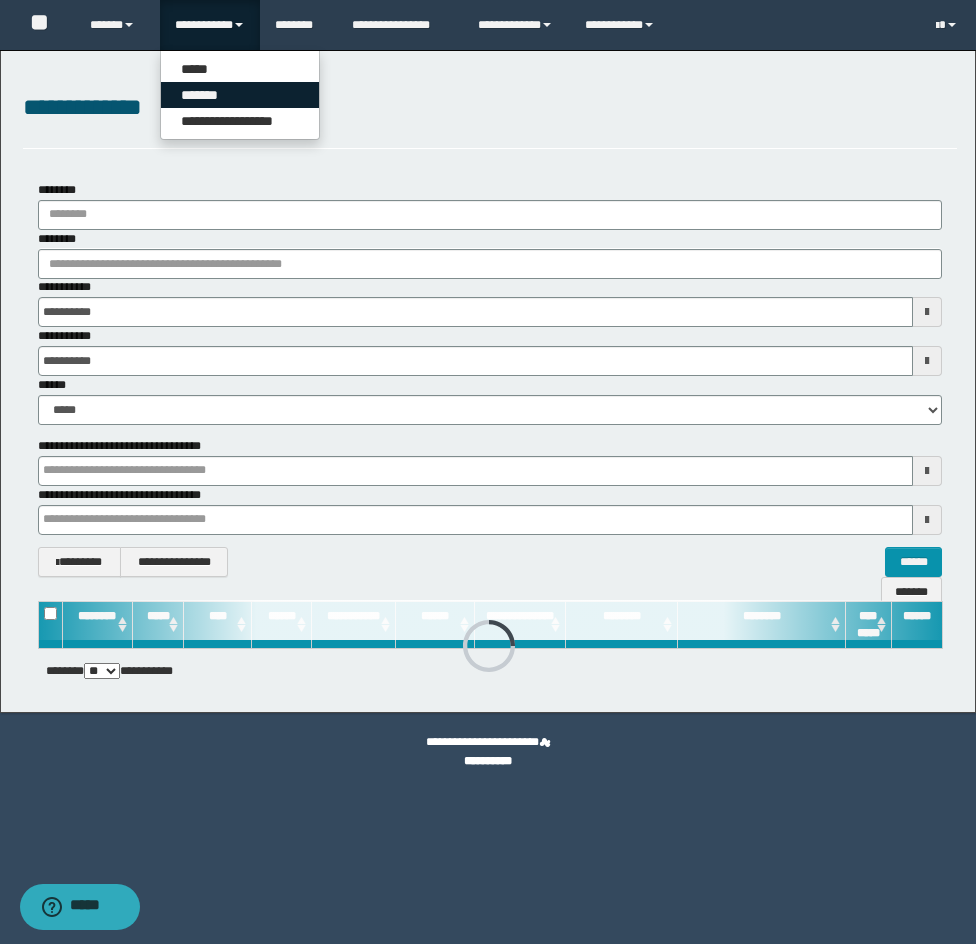 click on "*******" at bounding box center (240, 95) 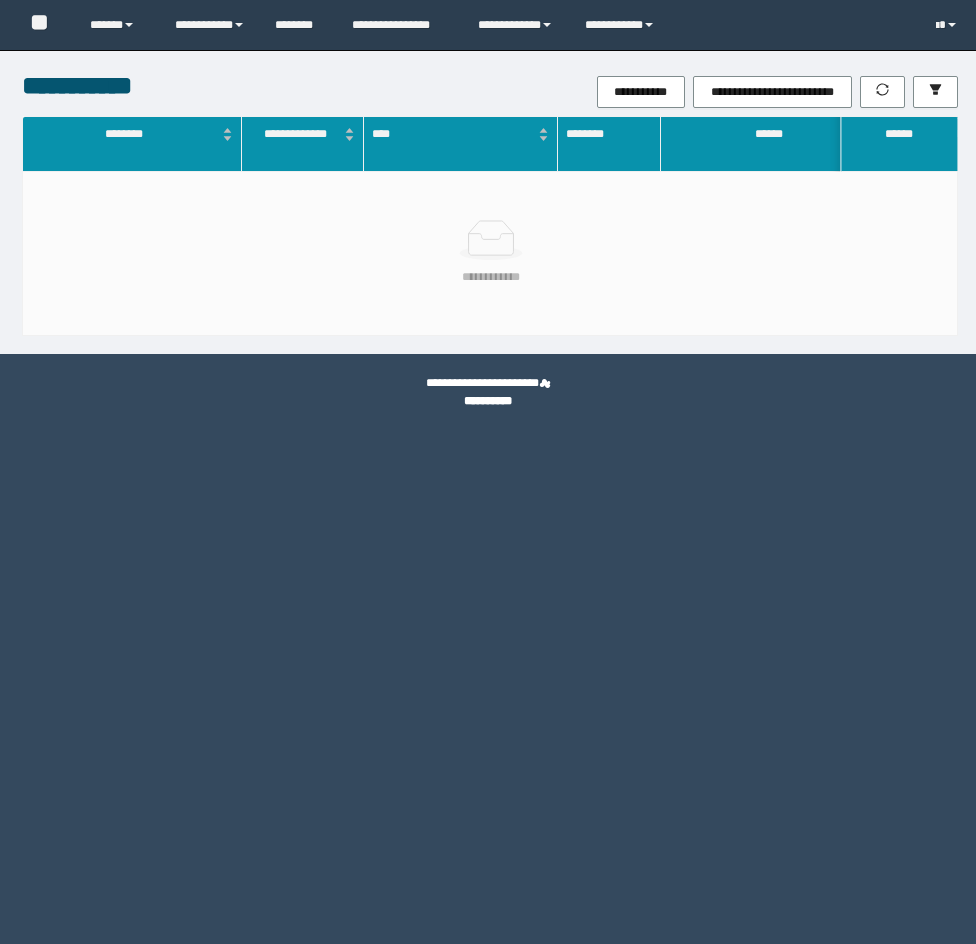 scroll, scrollTop: 0, scrollLeft: 0, axis: both 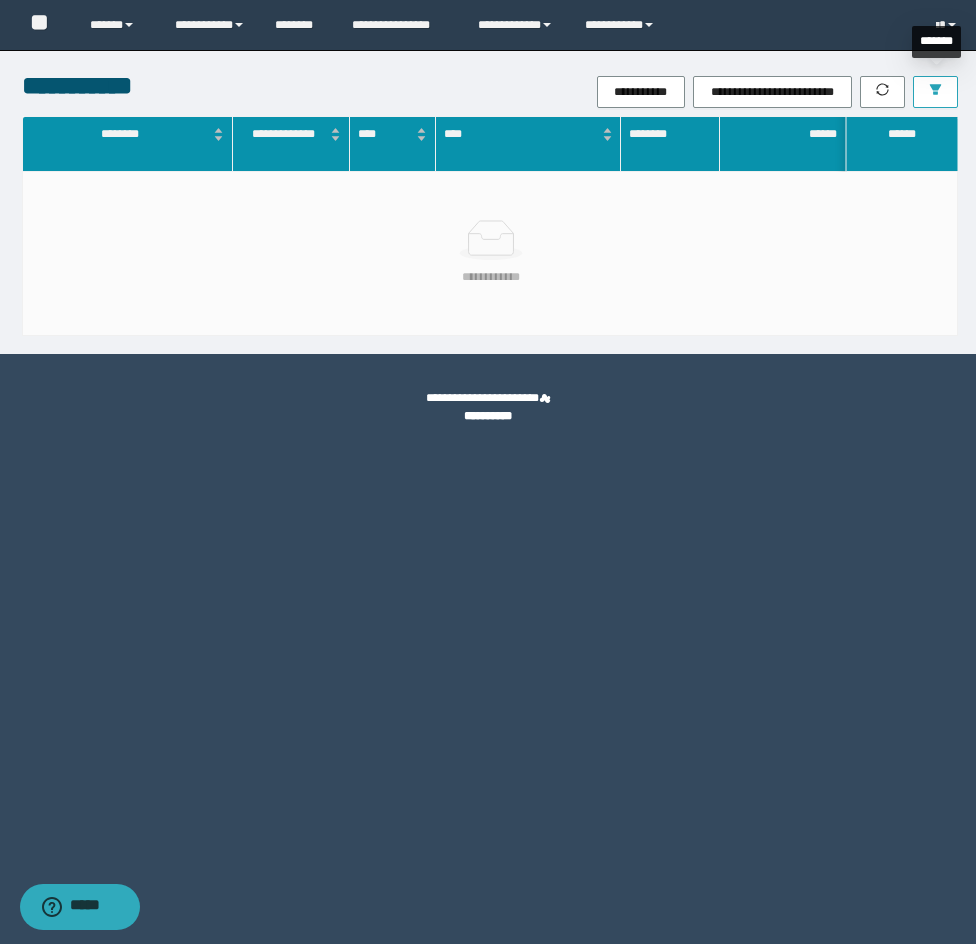 click at bounding box center (935, 92) 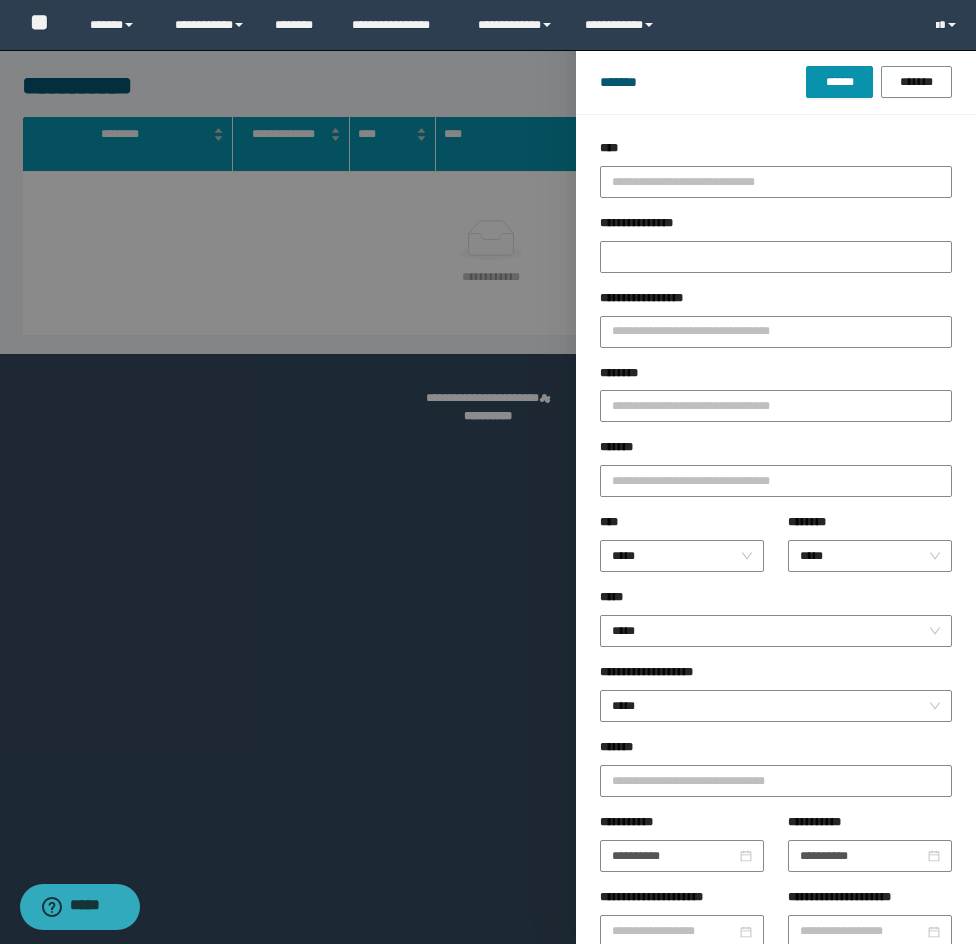 click on "********" at bounding box center (776, 377) 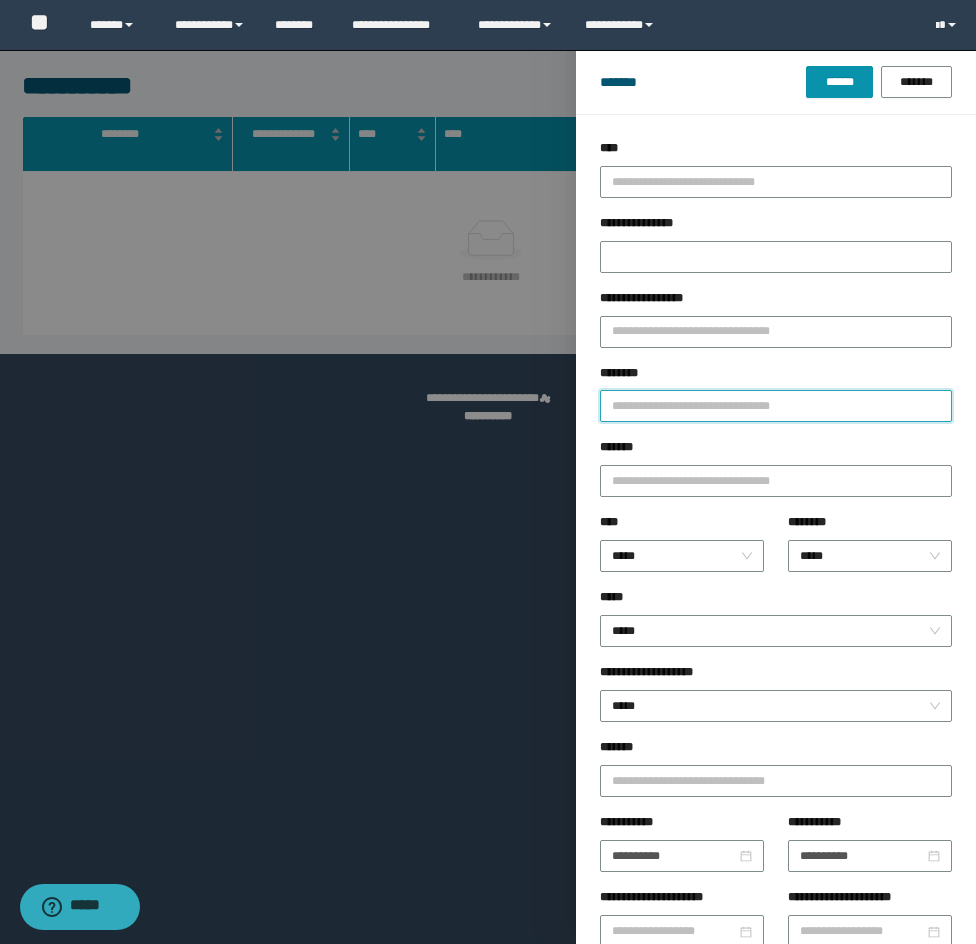 click on "********" at bounding box center (776, 406) 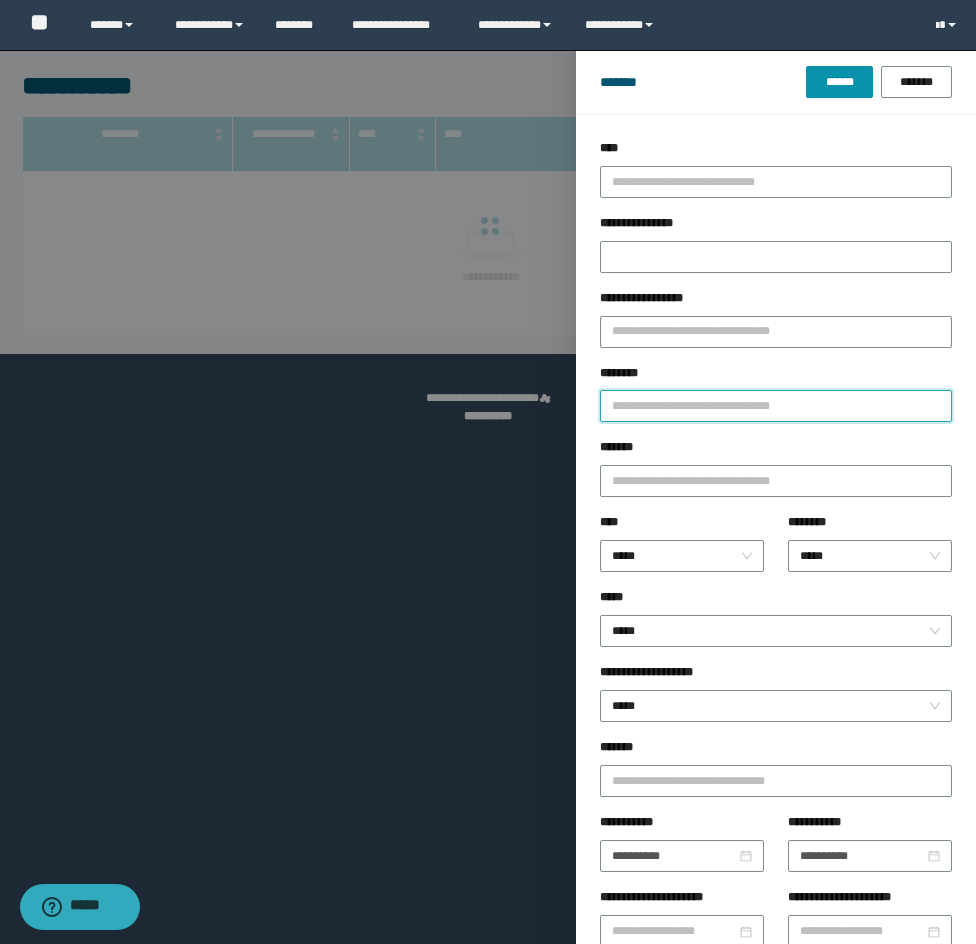 paste on "********" 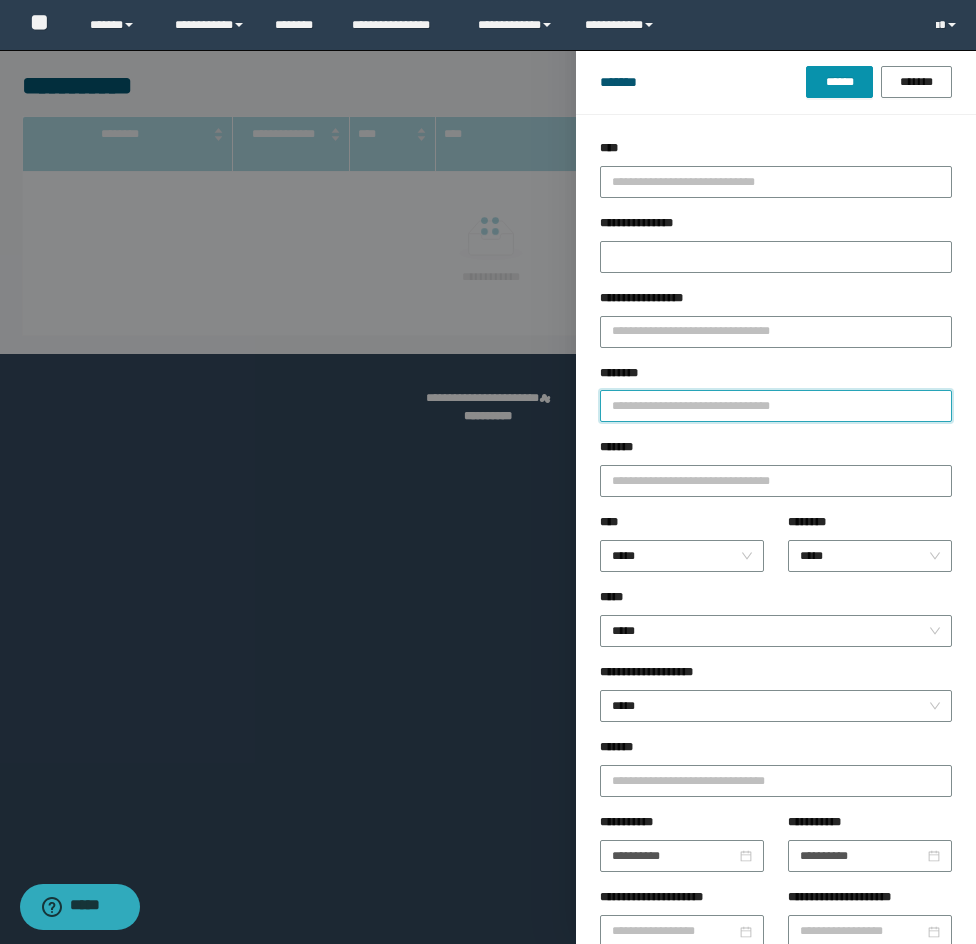 type on "********" 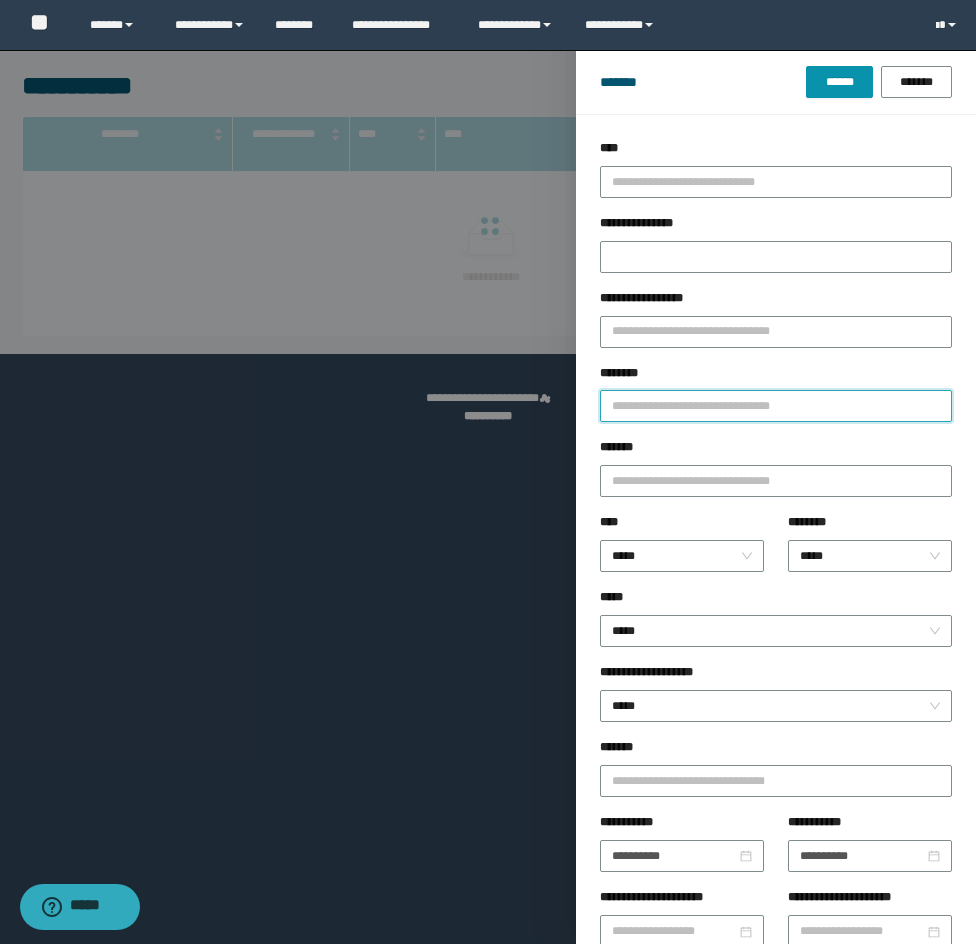 type 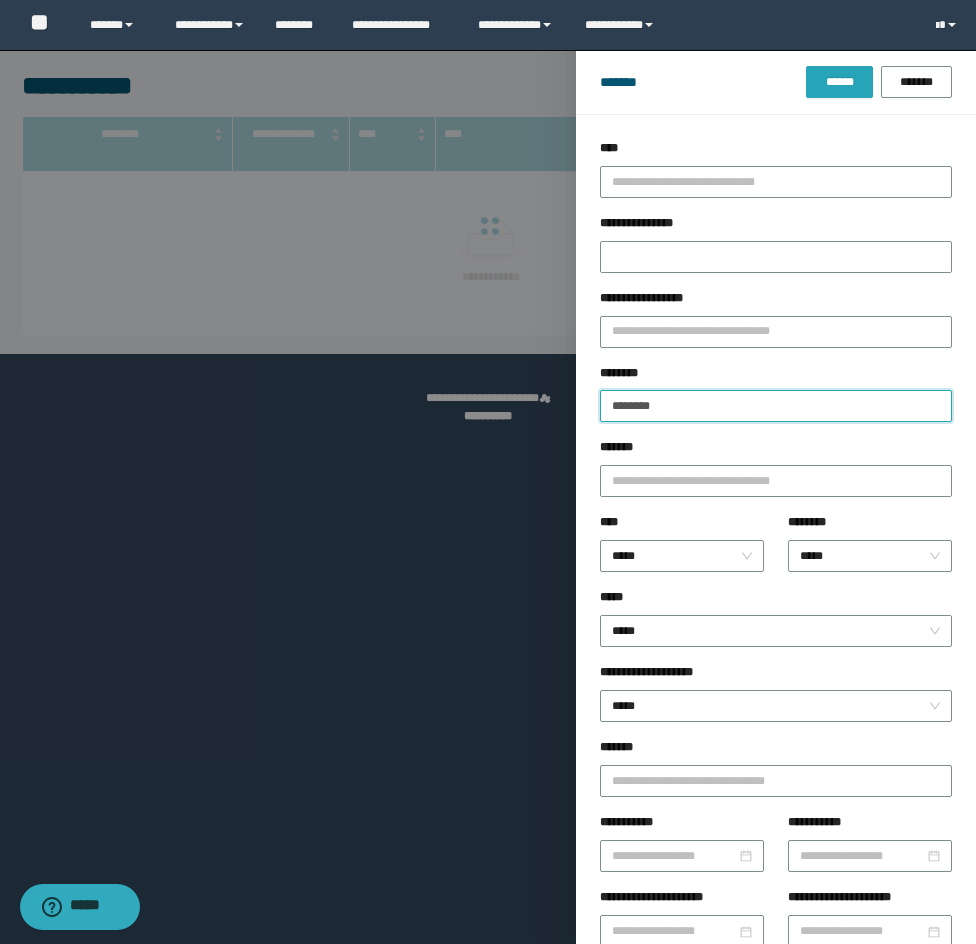type on "********" 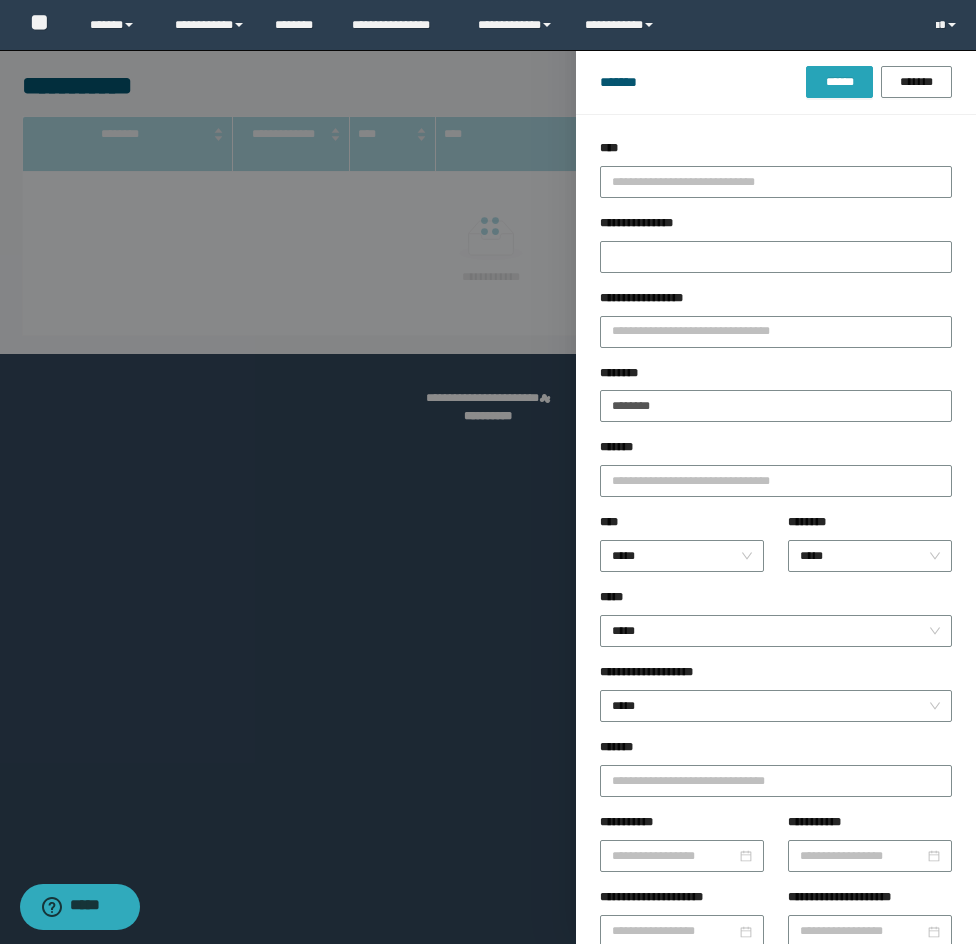 click on "******" at bounding box center [839, 82] 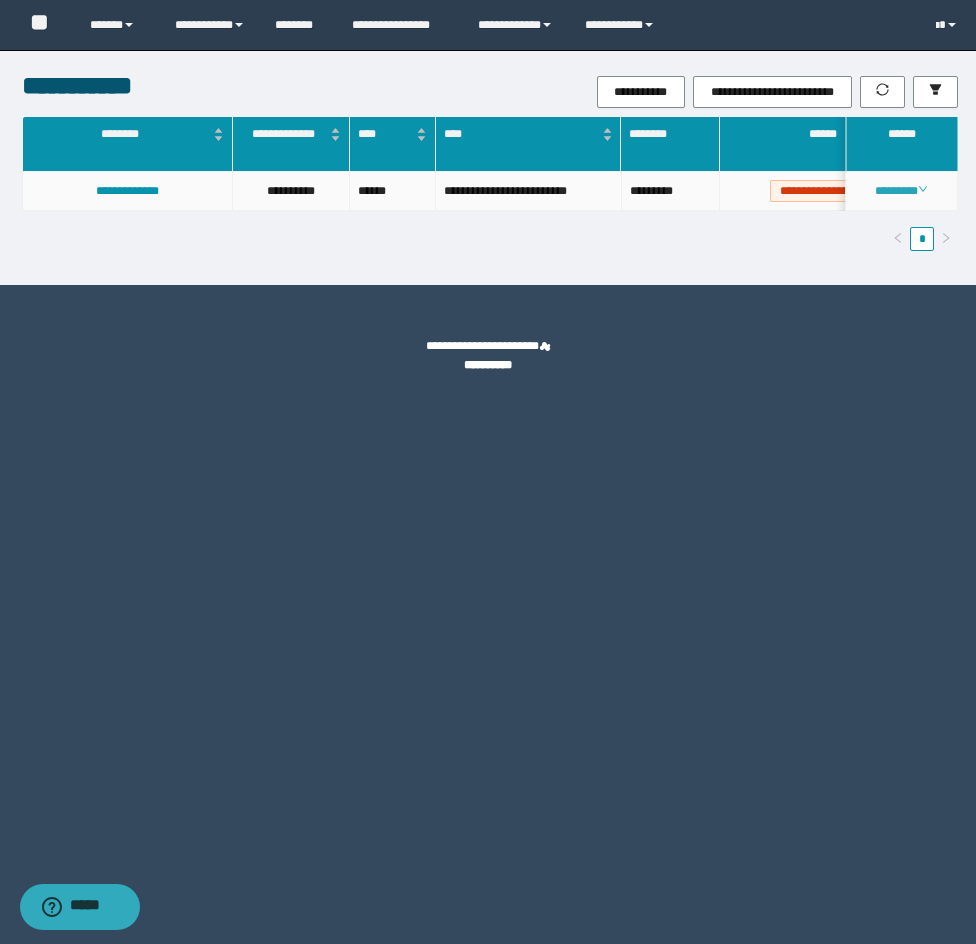 click on "********" at bounding box center [901, 191] 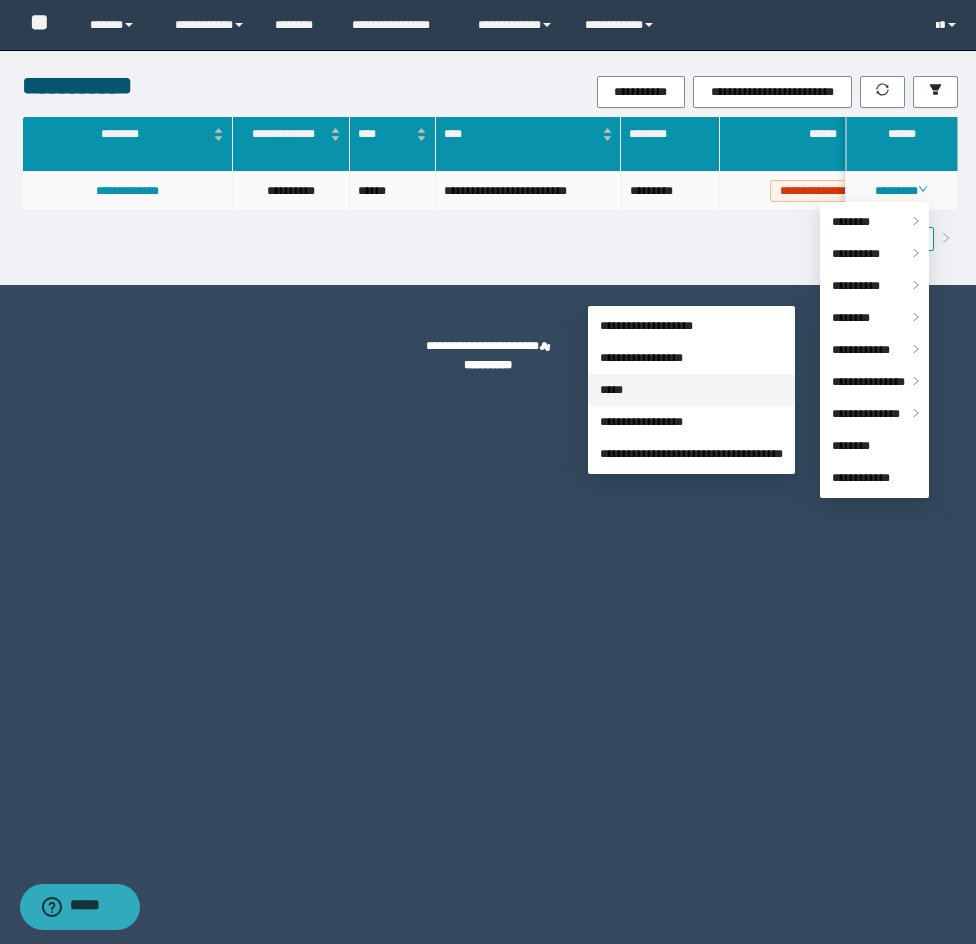 click on "*****" at bounding box center (611, 390) 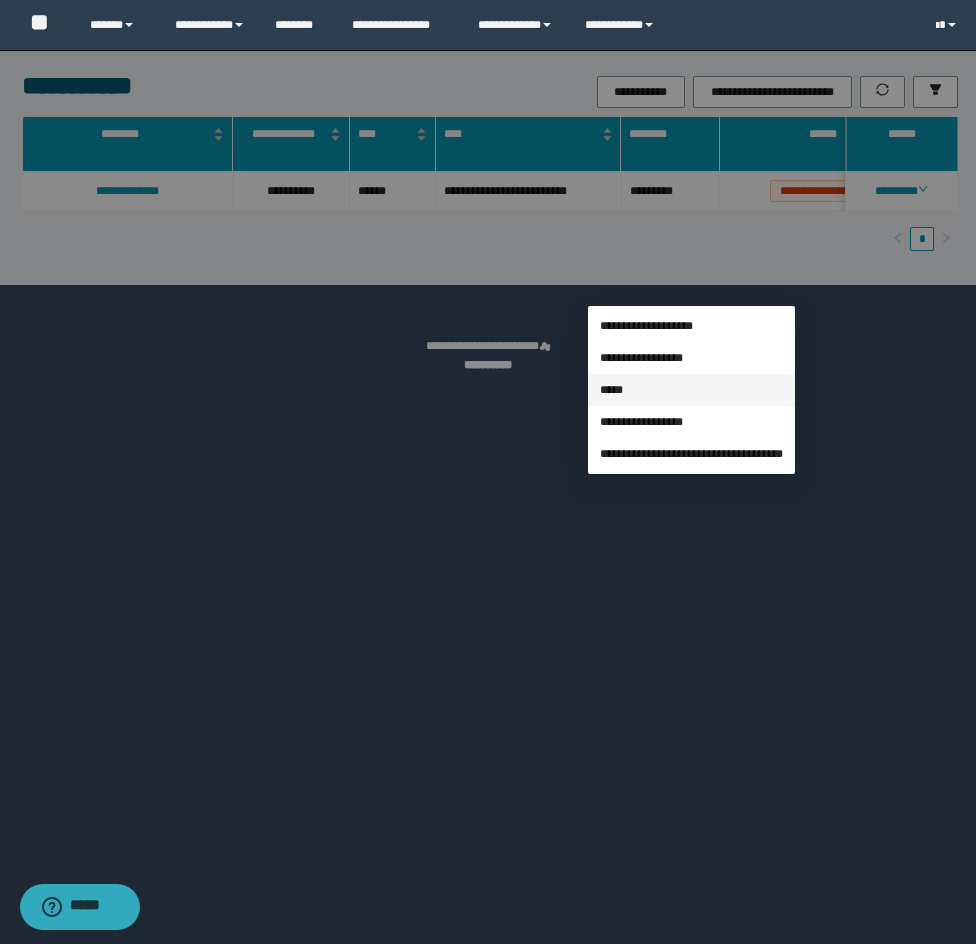 type on "**********" 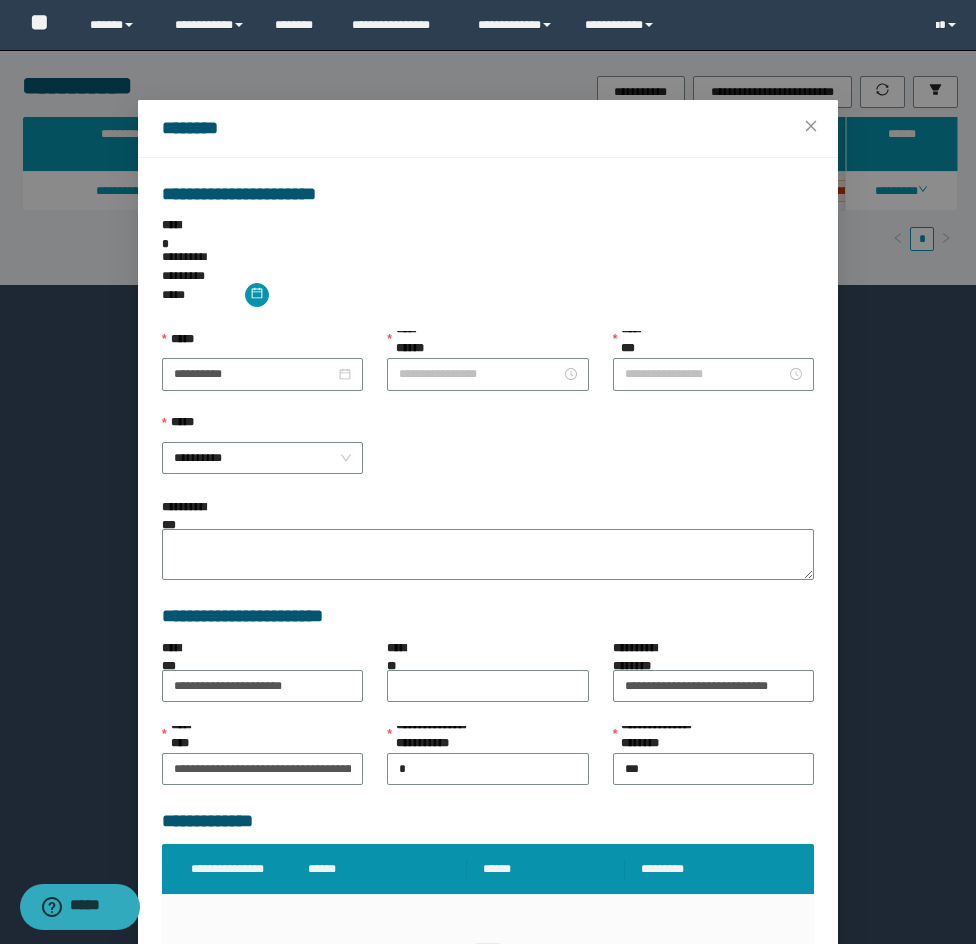 type on "*******" 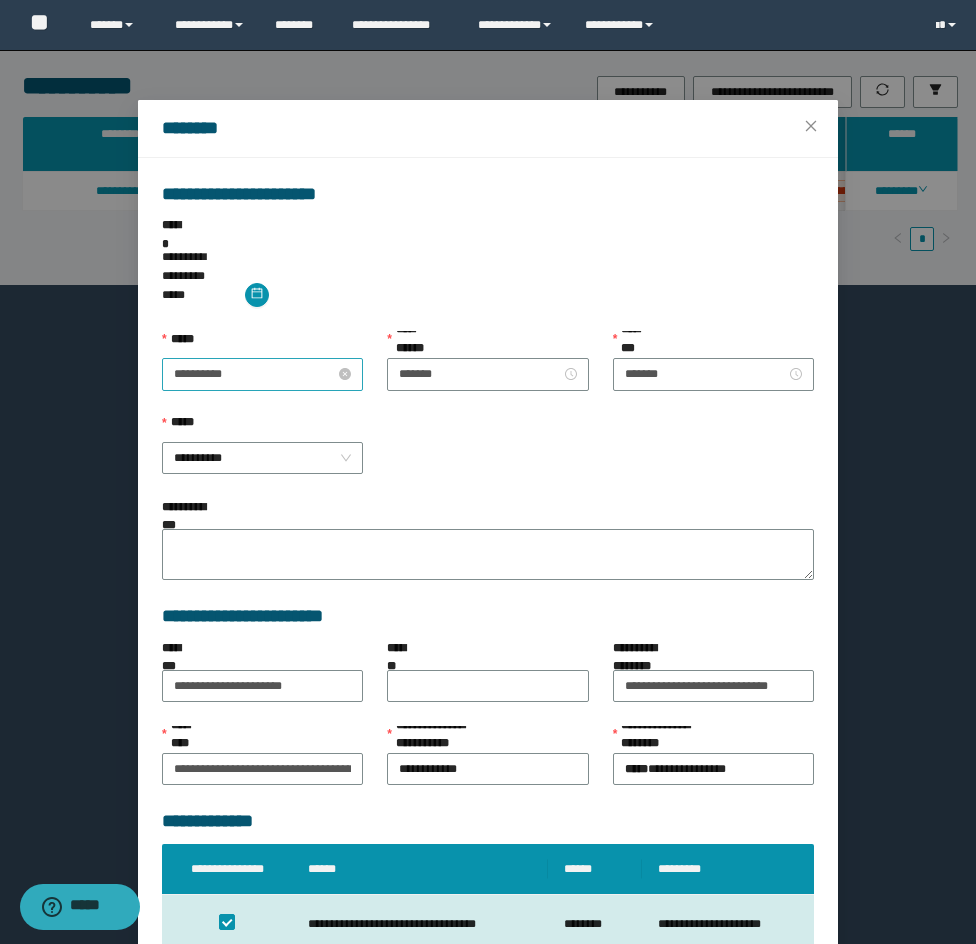click on "**********" at bounding box center (254, 374) 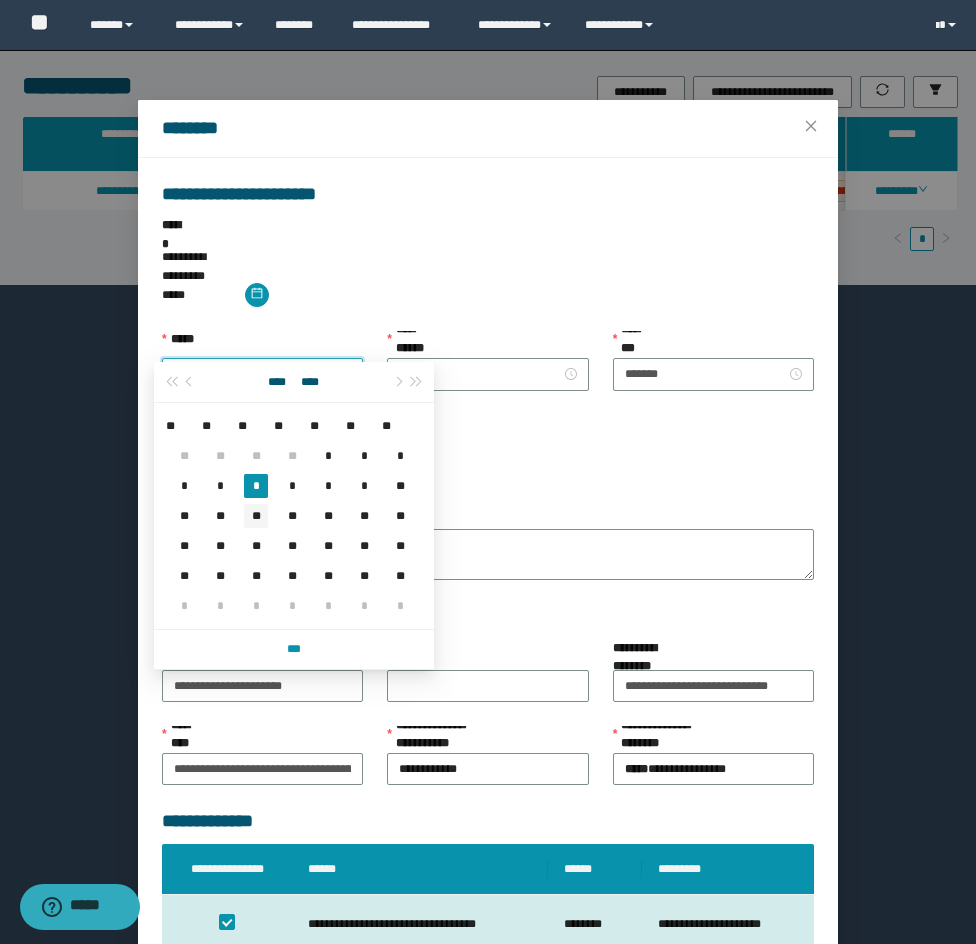 type on "**********" 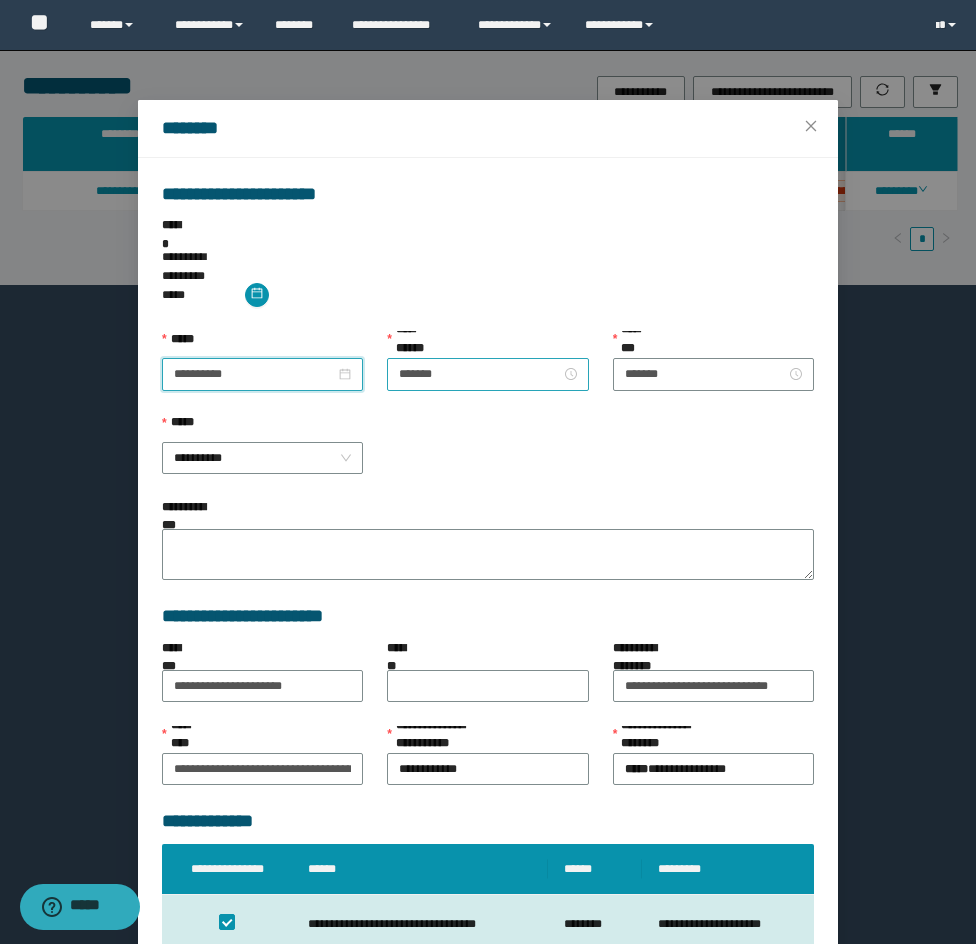 click on "*******" at bounding box center (487, 374) 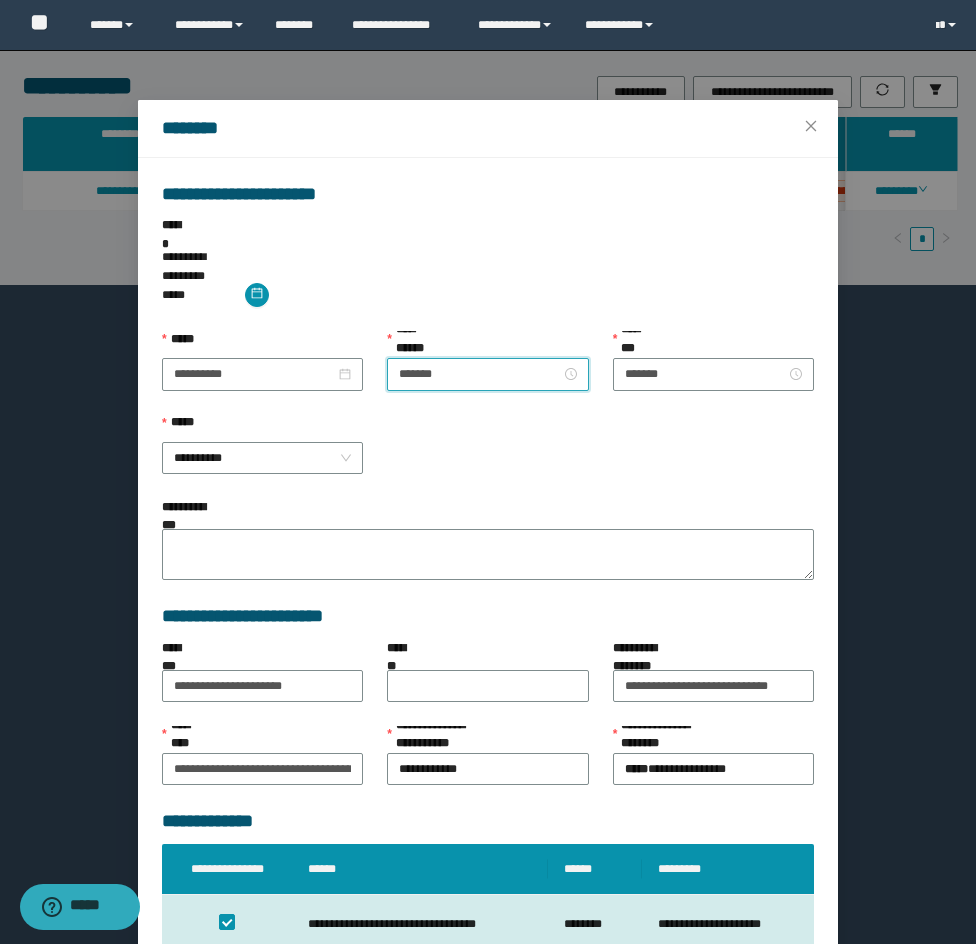 scroll, scrollTop: 28, scrollLeft: 0, axis: vertical 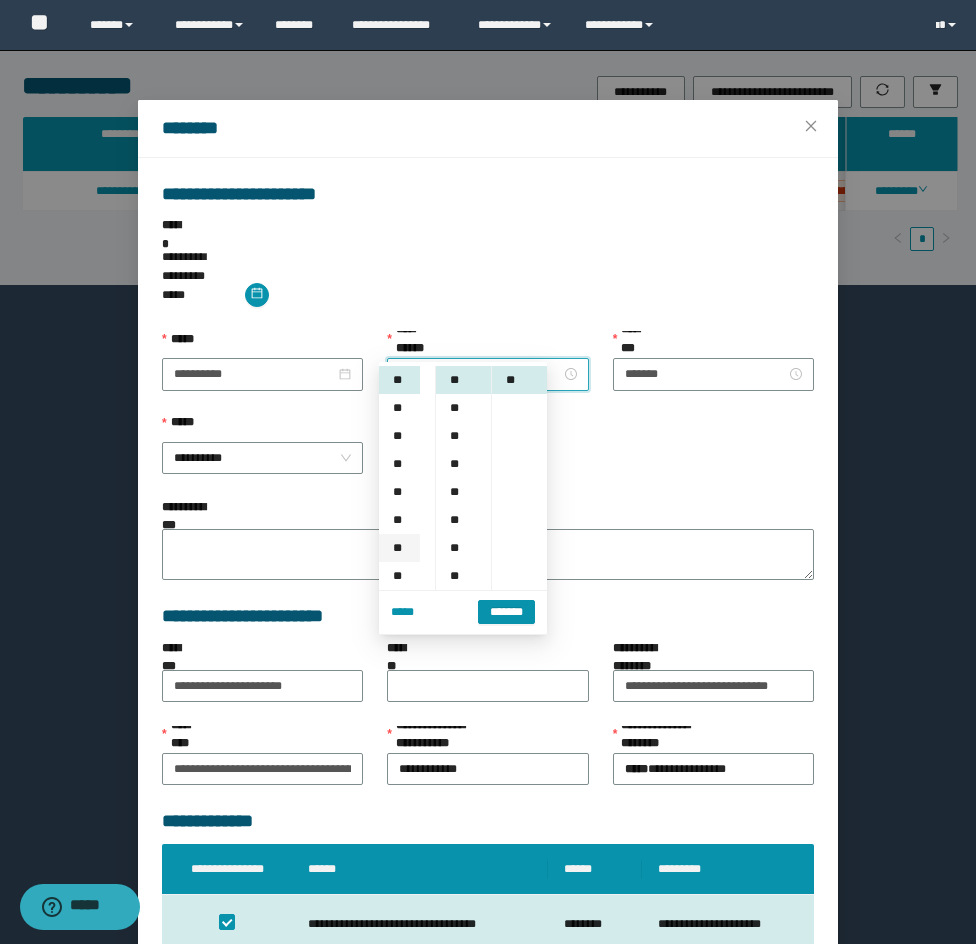 click on "**" at bounding box center (399, 548) 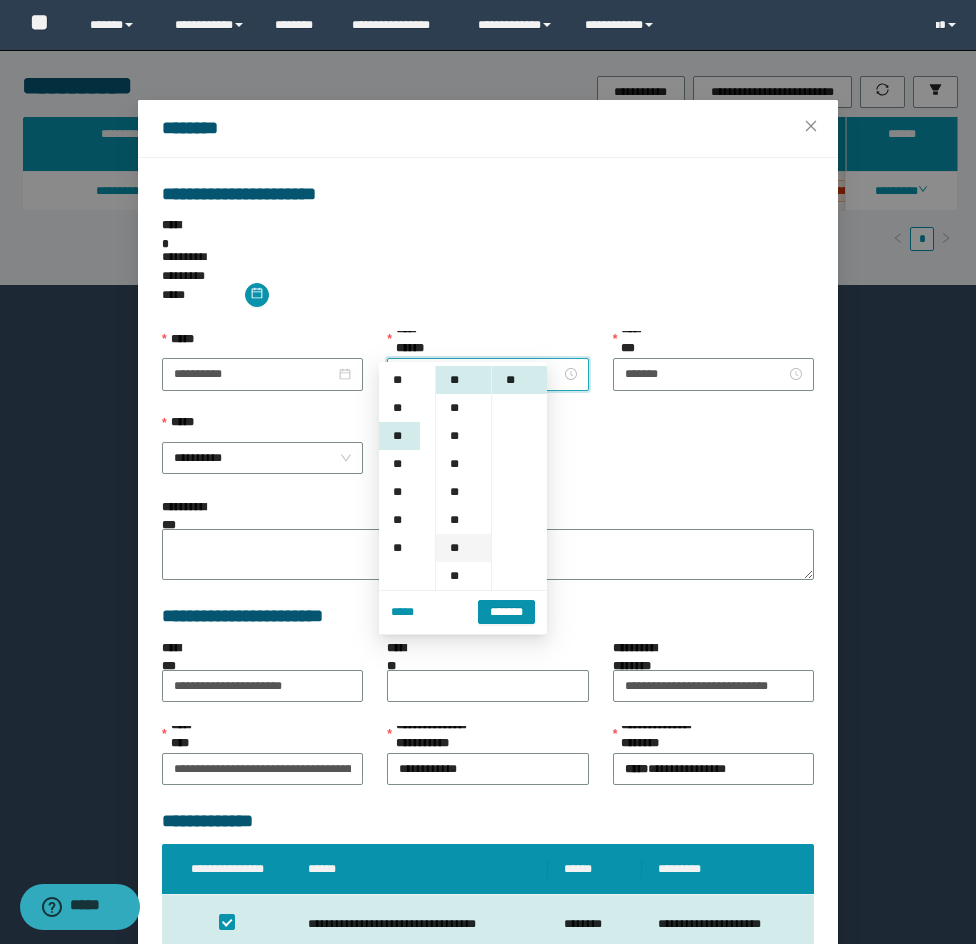 scroll, scrollTop: 196, scrollLeft: 0, axis: vertical 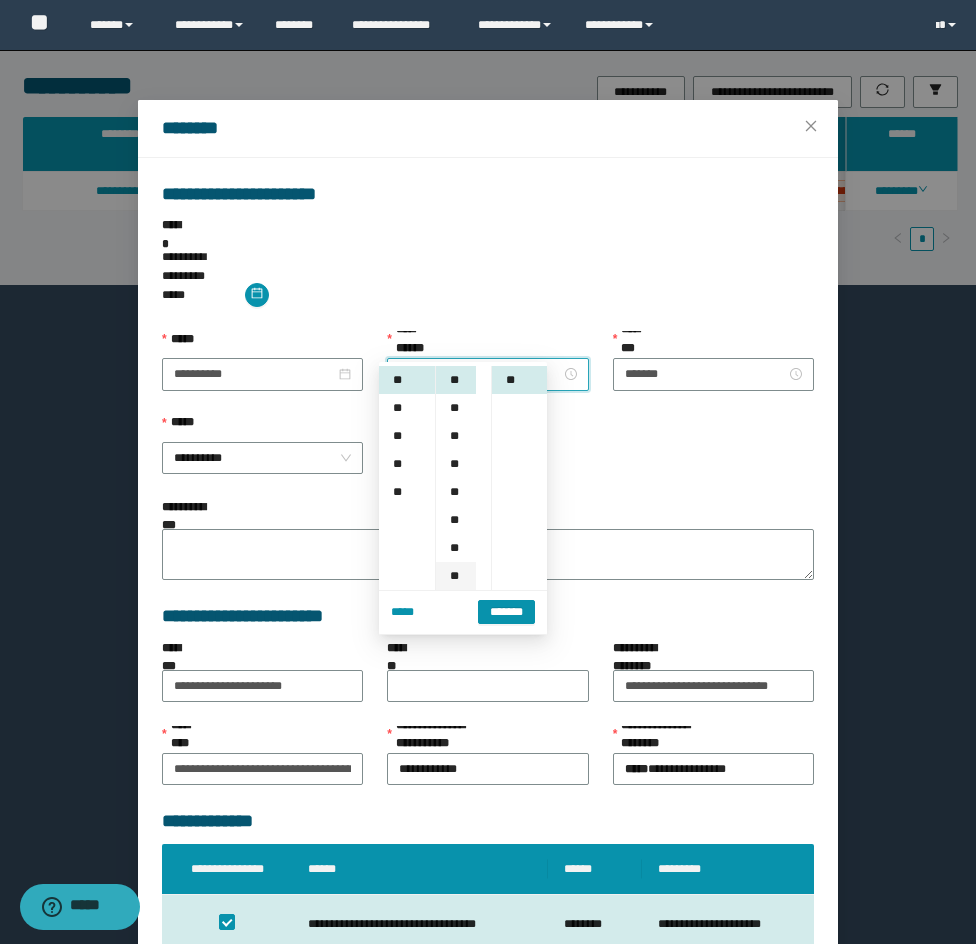 click on "**" at bounding box center (456, 576) 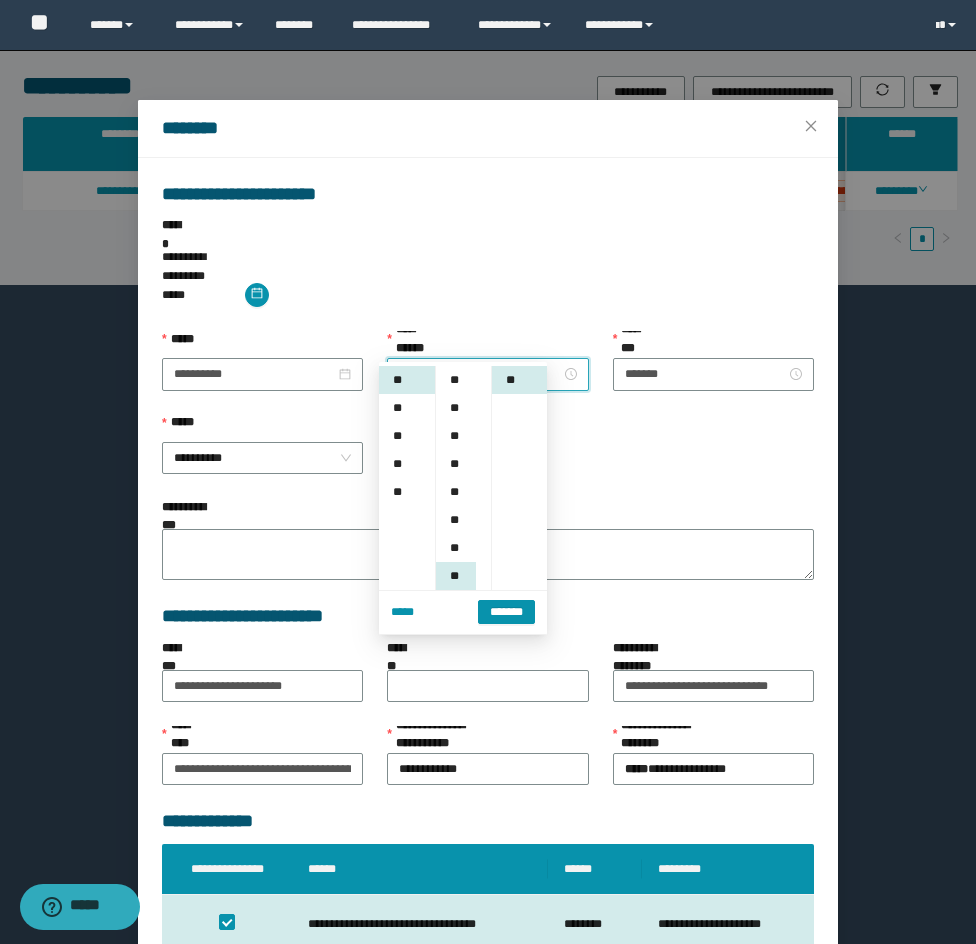 scroll, scrollTop: 280, scrollLeft: 0, axis: vertical 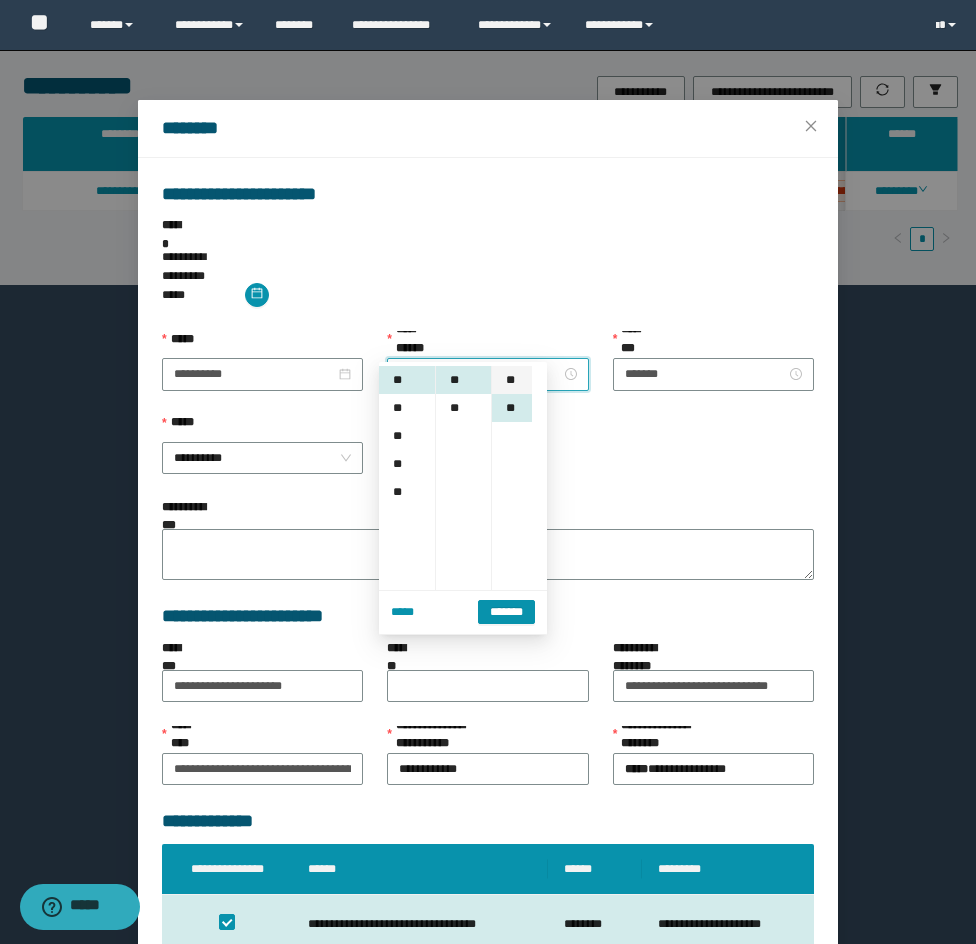click on "**" at bounding box center (512, 380) 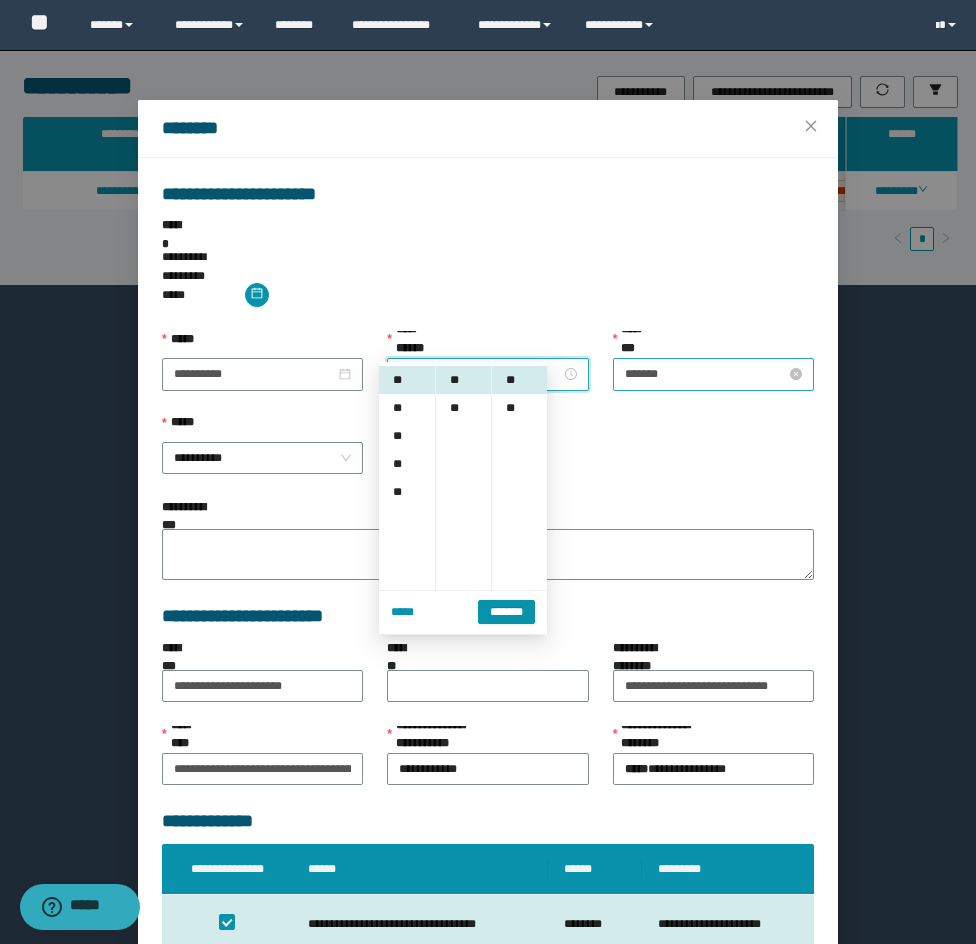 click on "*******" at bounding box center (705, 374) 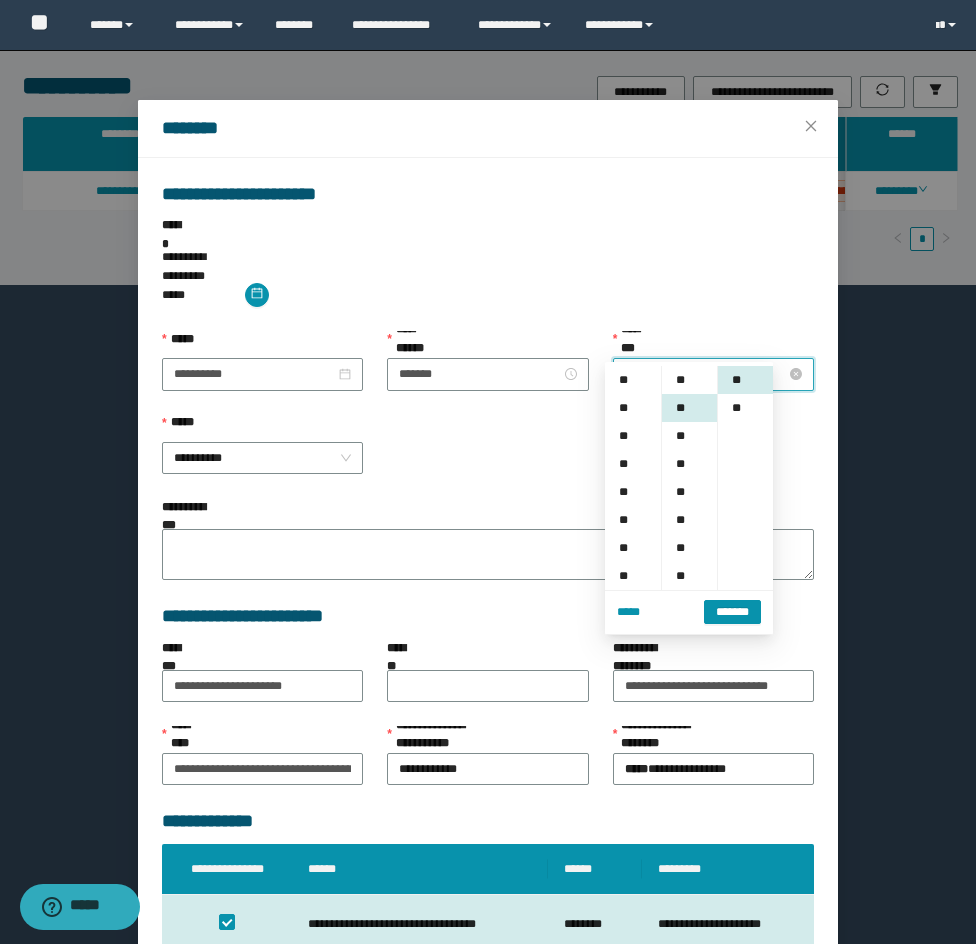 scroll, scrollTop: 224, scrollLeft: 0, axis: vertical 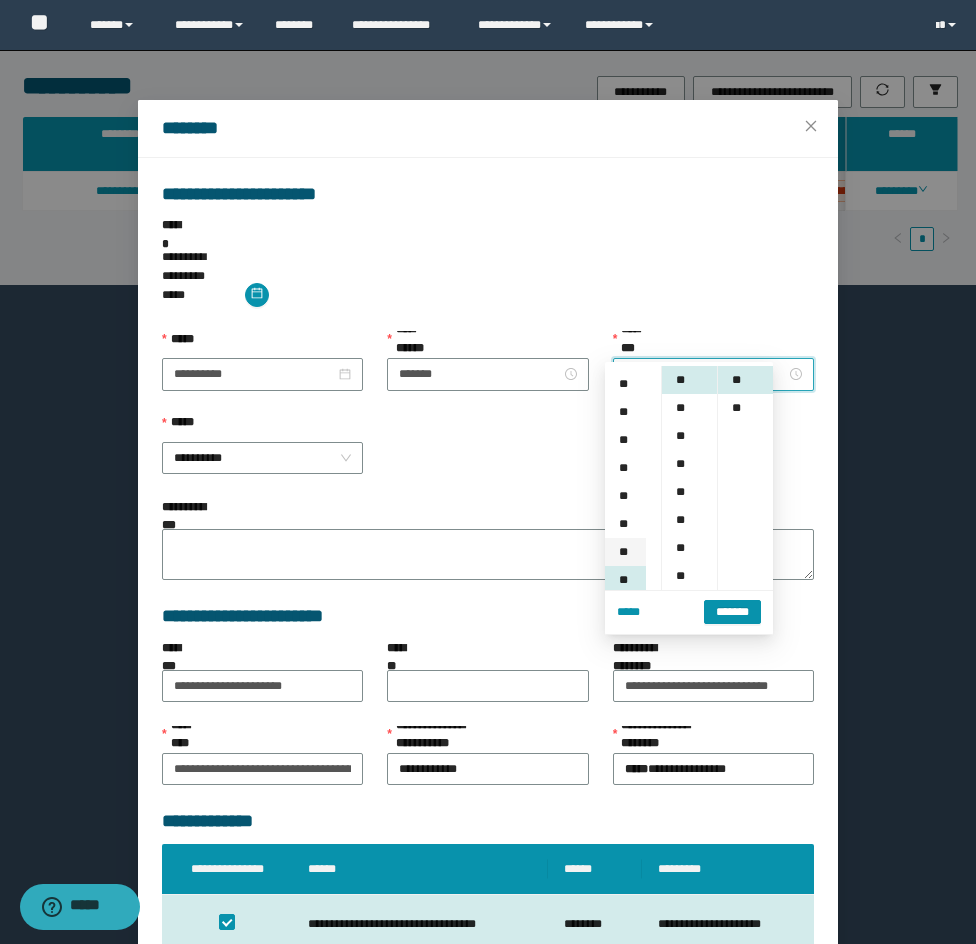 click on "**" at bounding box center [625, 552] 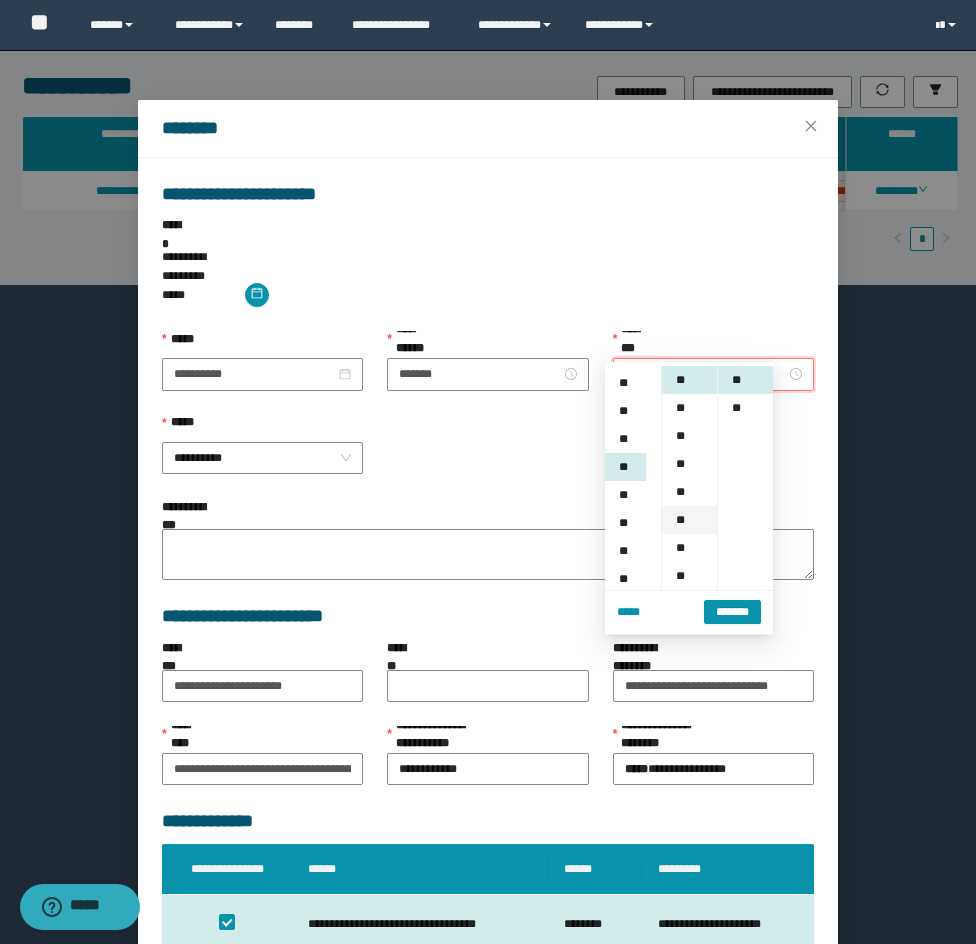 scroll, scrollTop: 196, scrollLeft: 0, axis: vertical 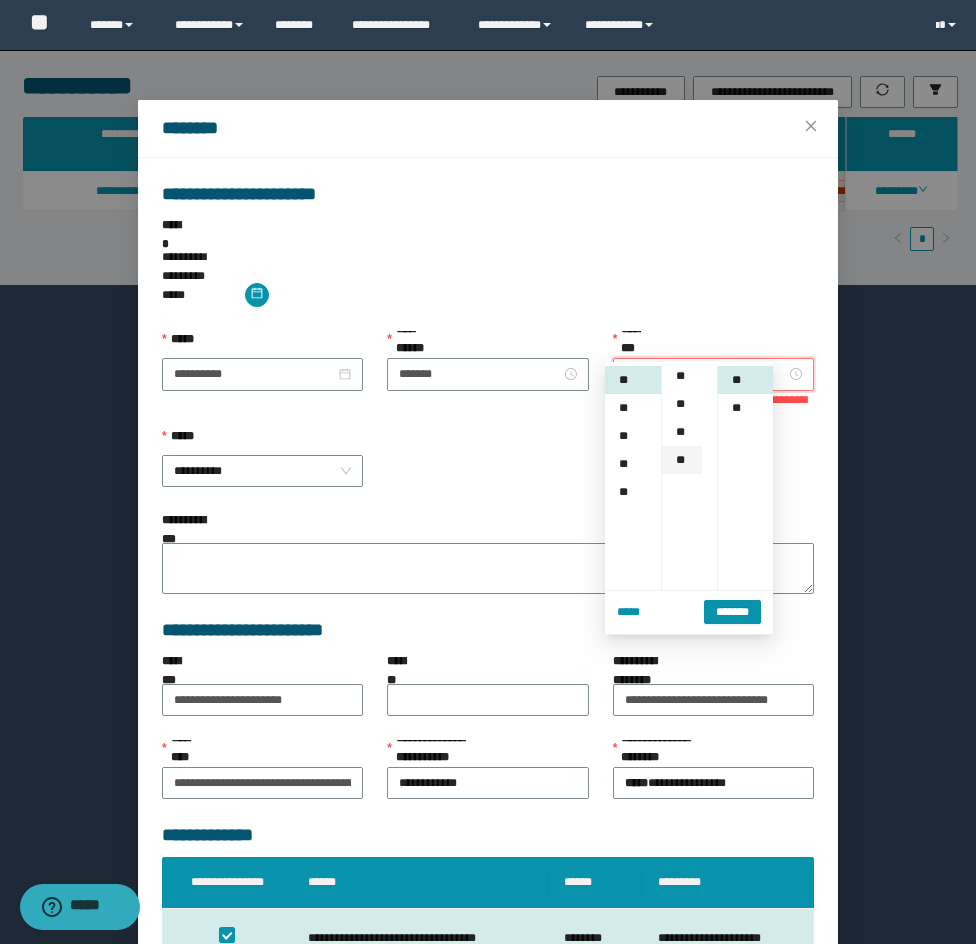 click on "**" at bounding box center (682, 460) 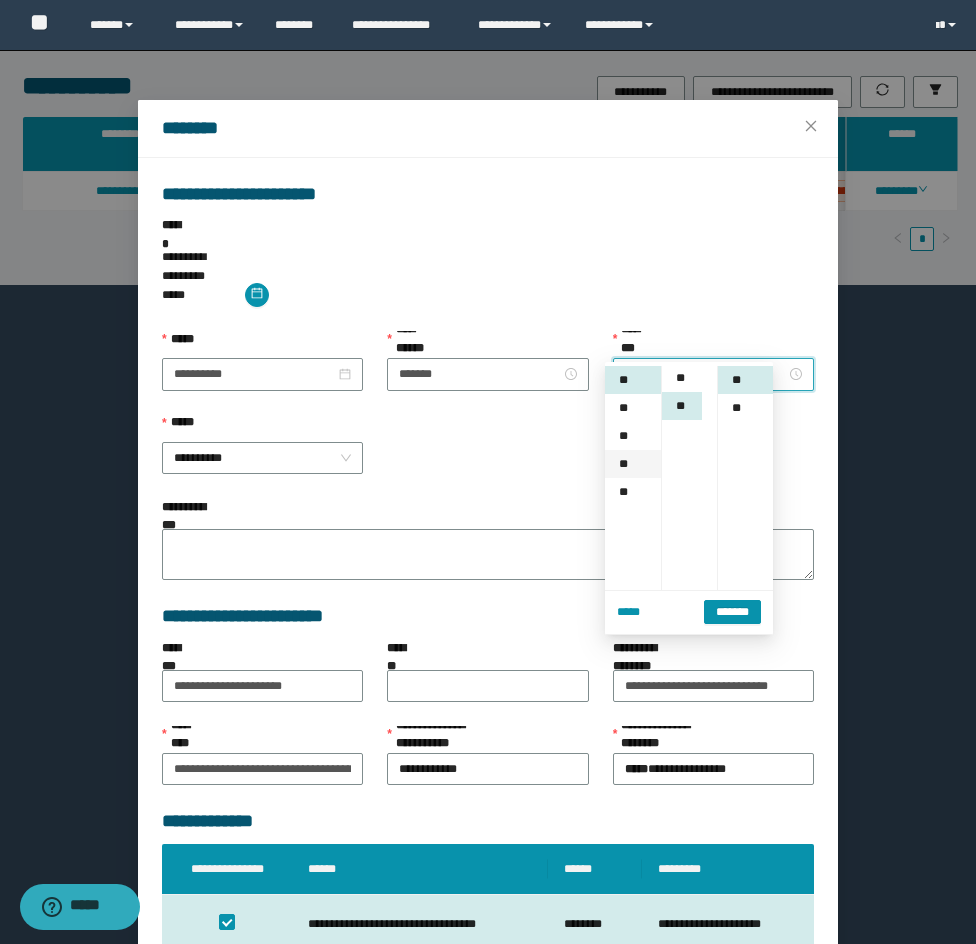 scroll, scrollTop: 308, scrollLeft: 0, axis: vertical 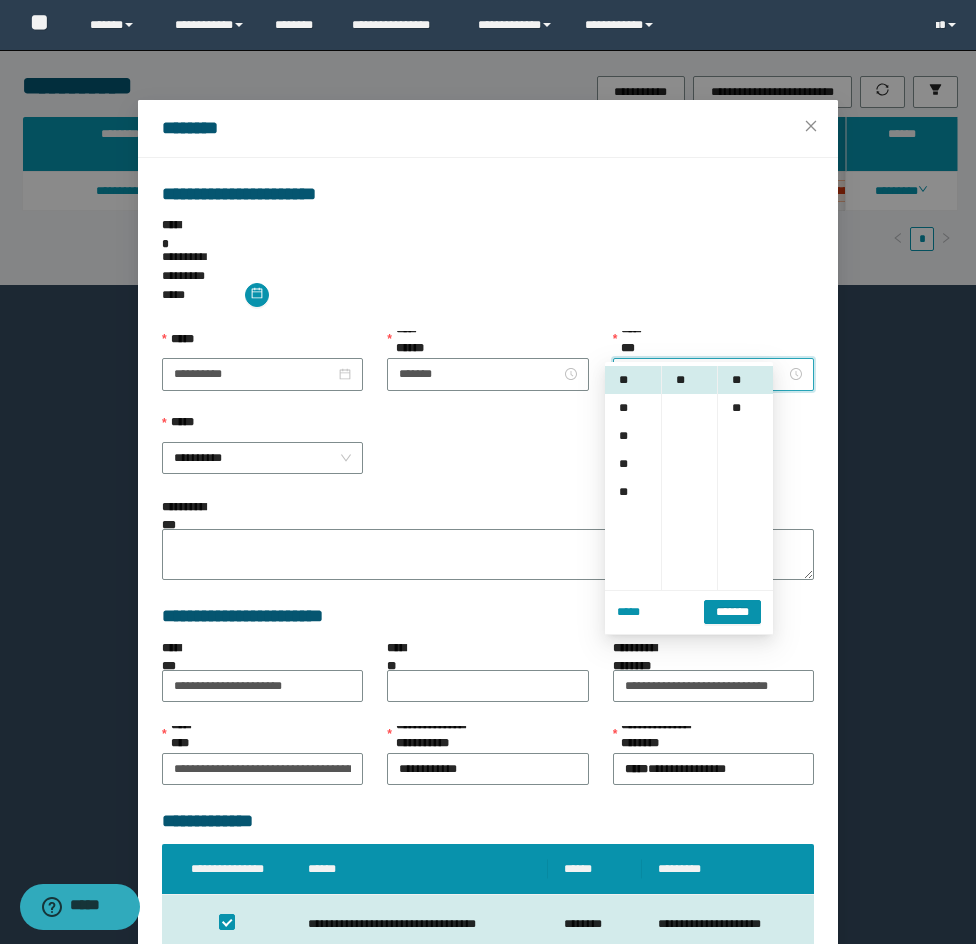 click on "**********" at bounding box center (488, 456) 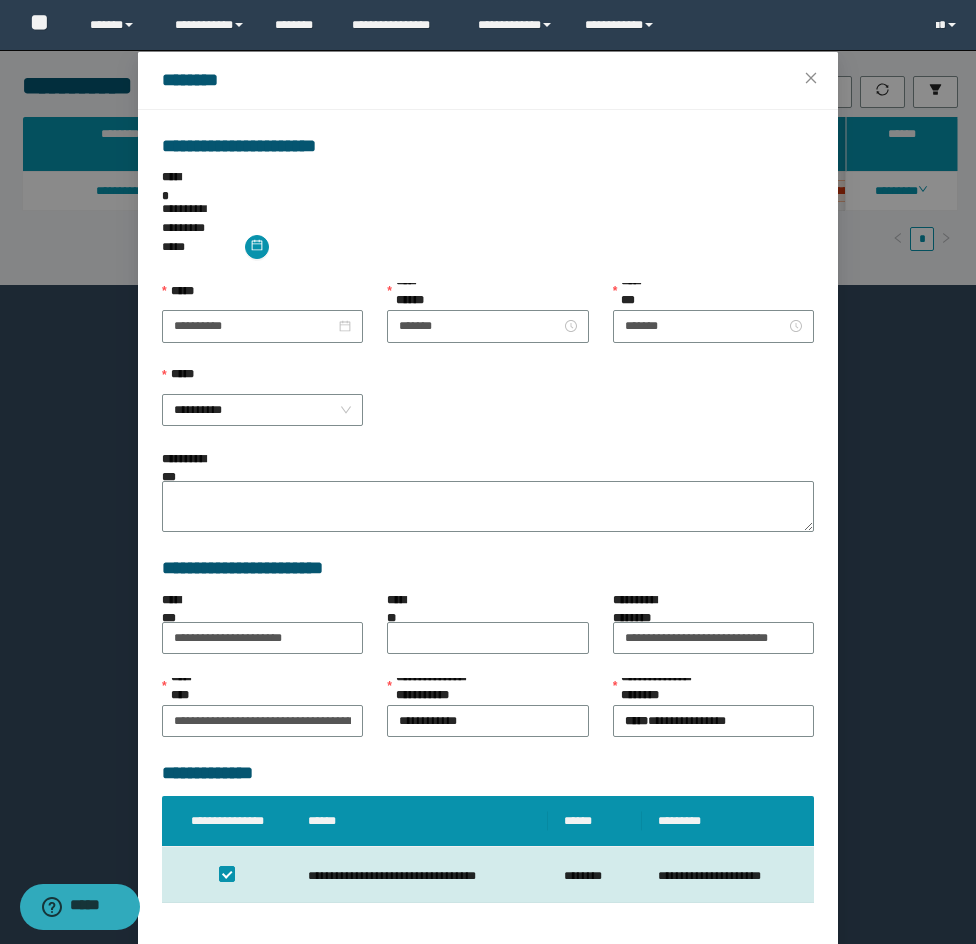 scroll, scrollTop: 90, scrollLeft: 0, axis: vertical 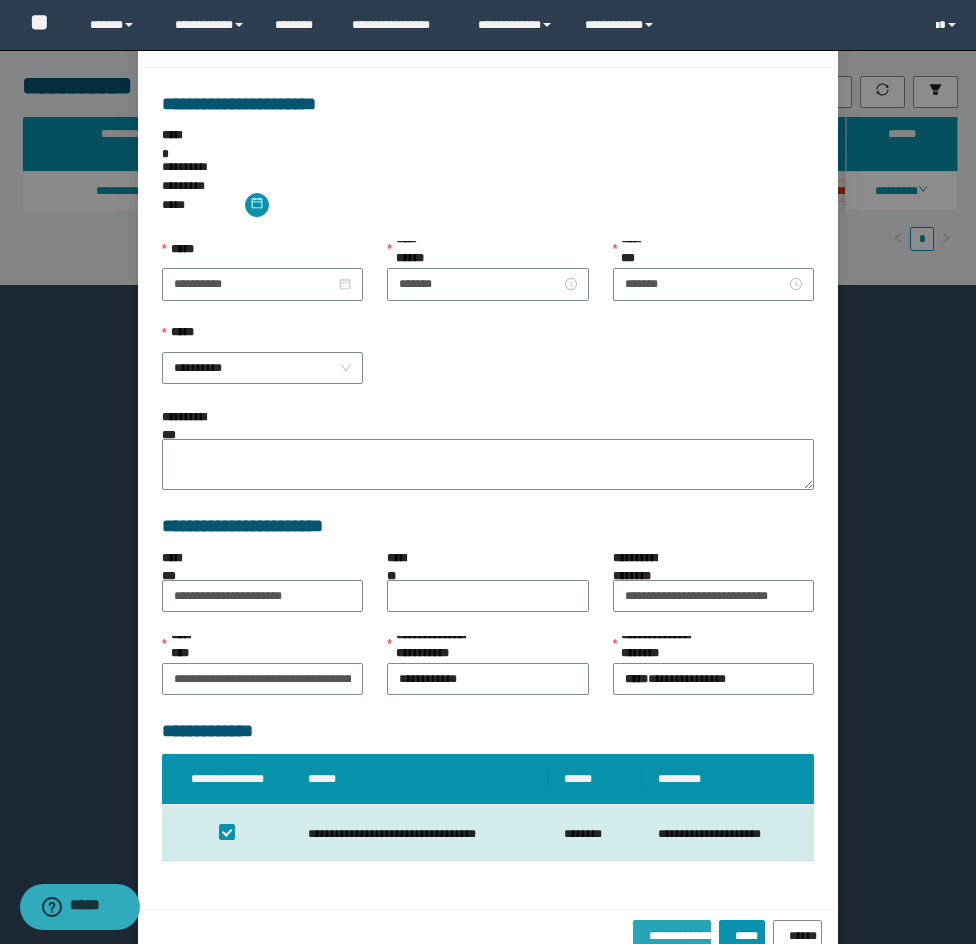 click on "**********" at bounding box center [672, 936] 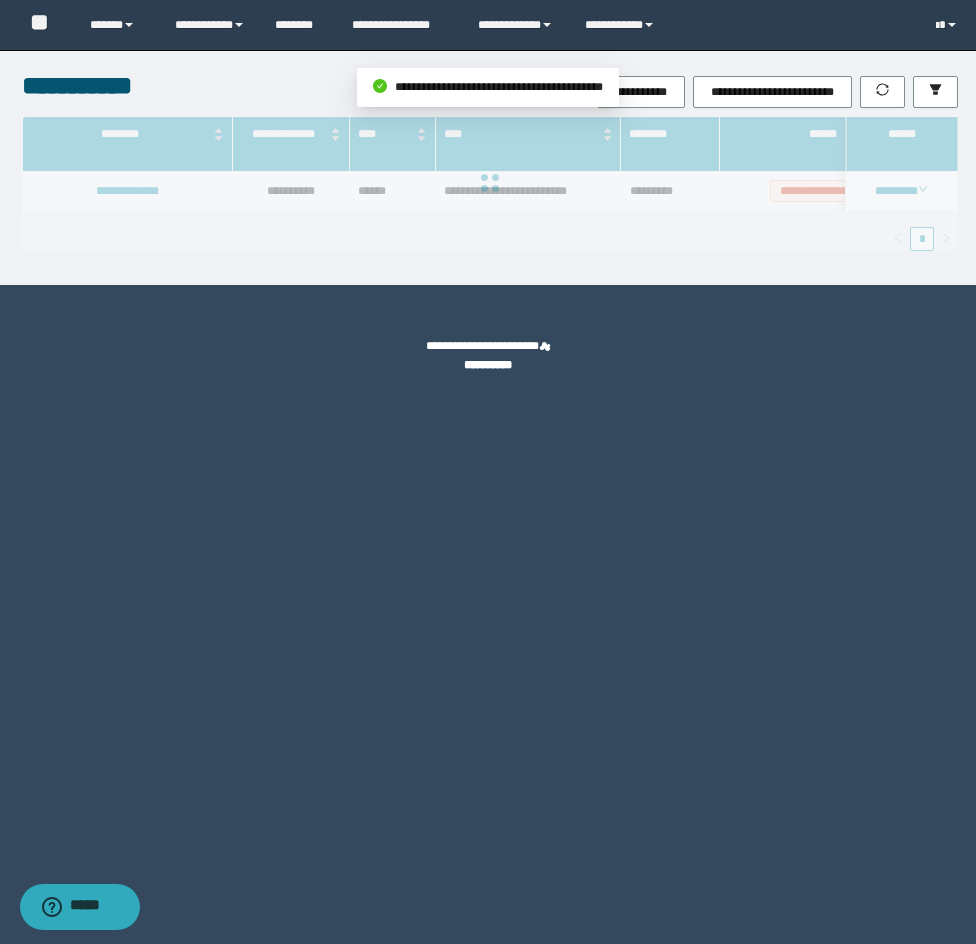 scroll, scrollTop: 0, scrollLeft: 0, axis: both 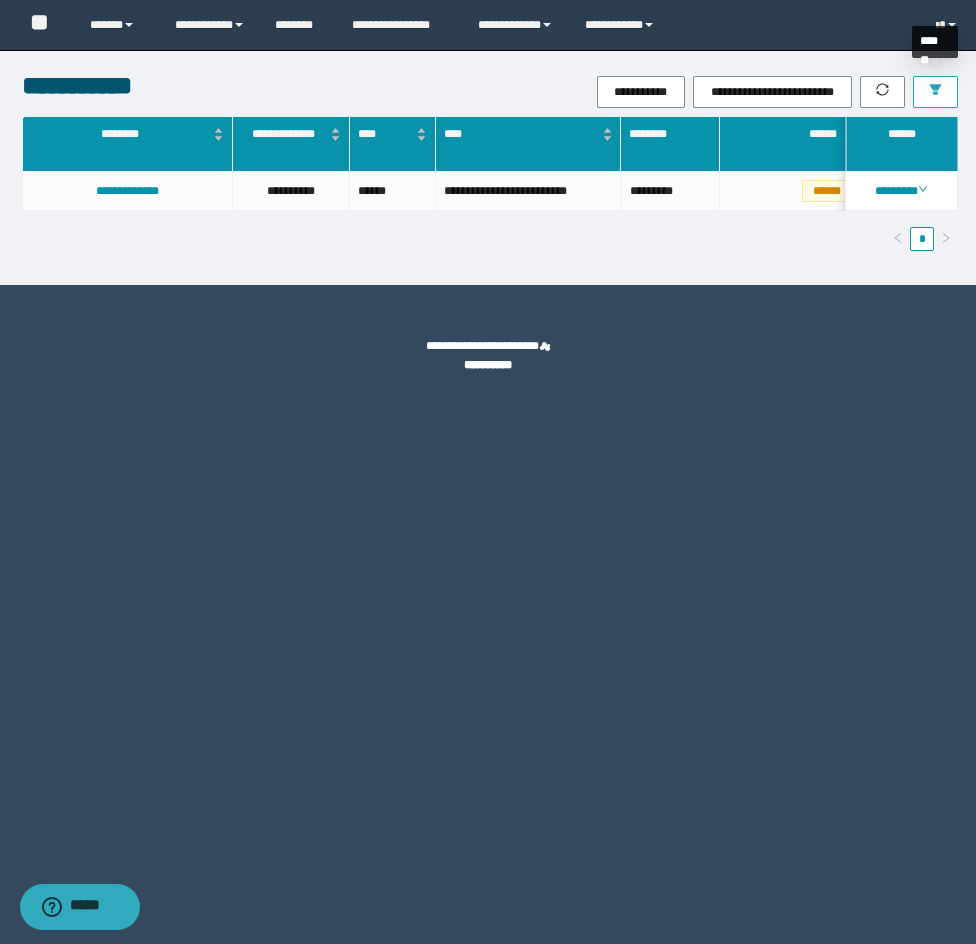 click at bounding box center (935, 92) 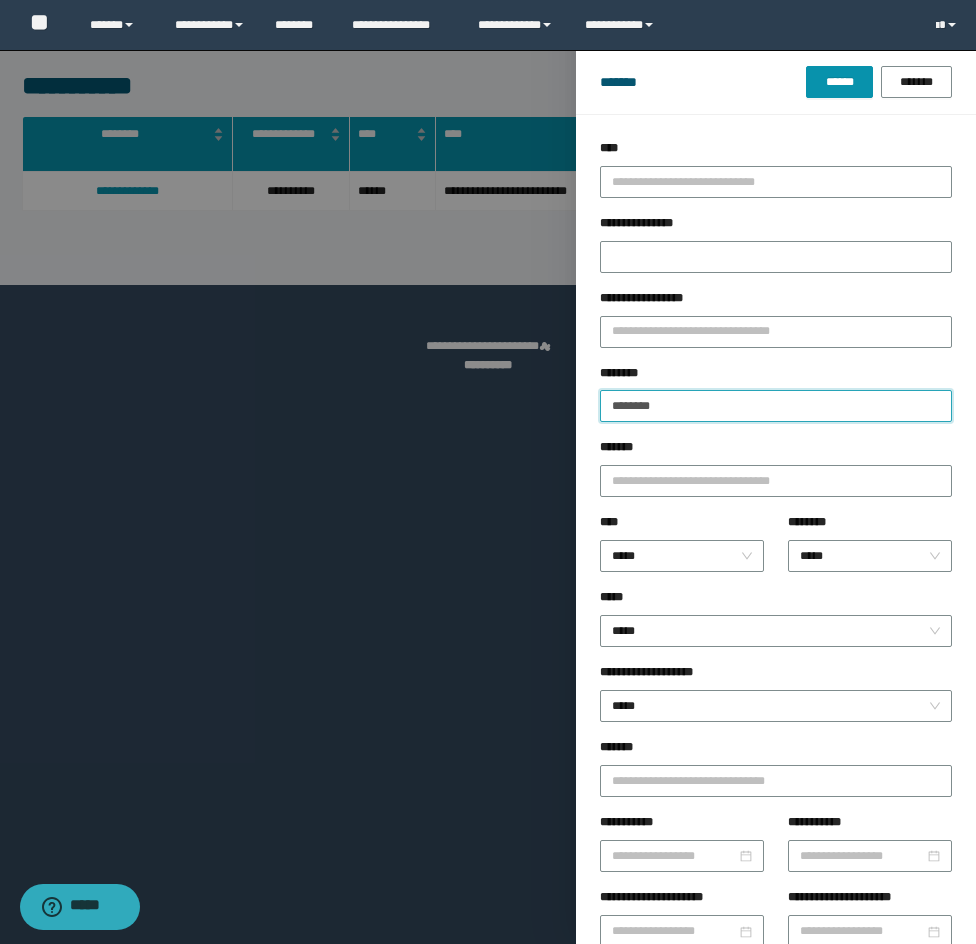 click on "********" at bounding box center (776, 406) 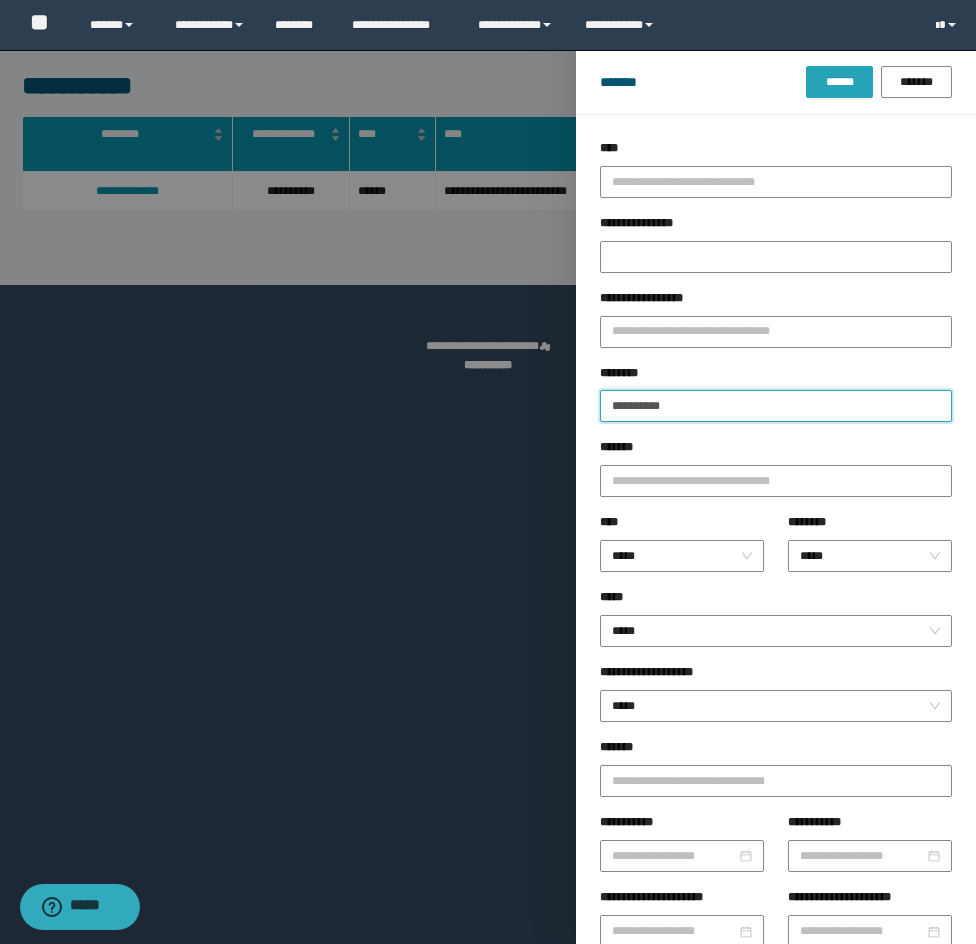 type on "**********" 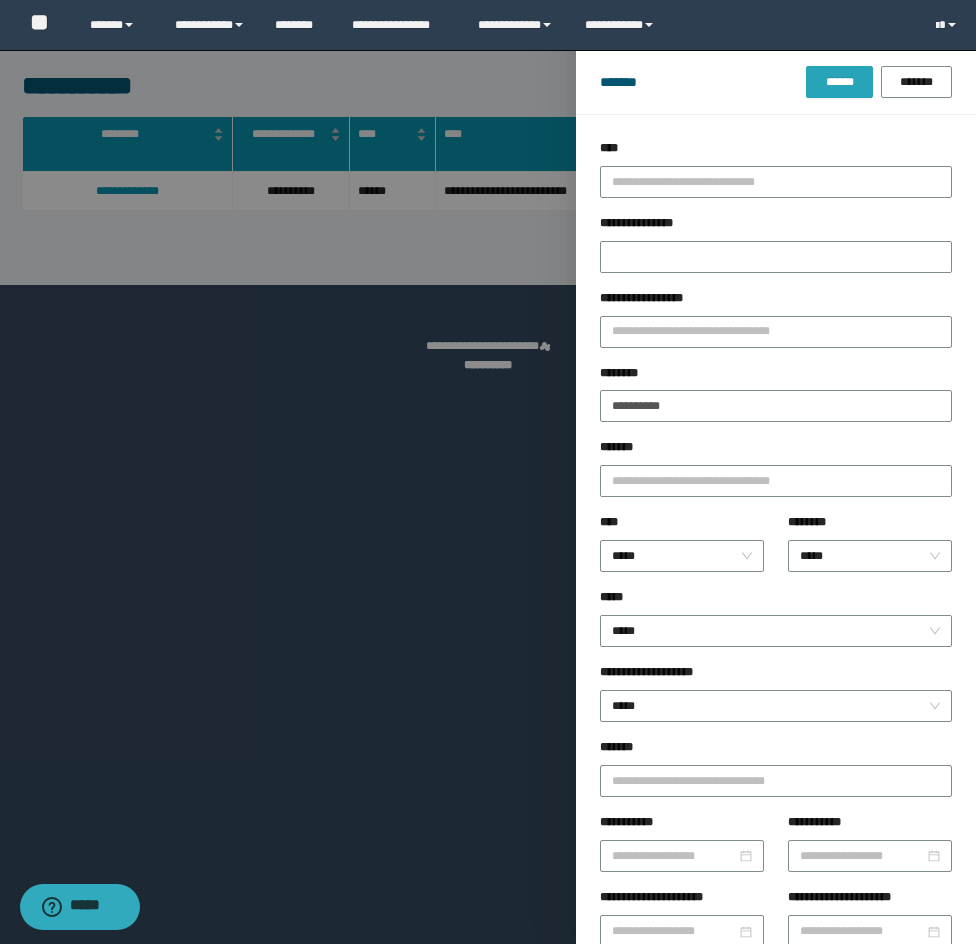click on "******" at bounding box center (839, 82) 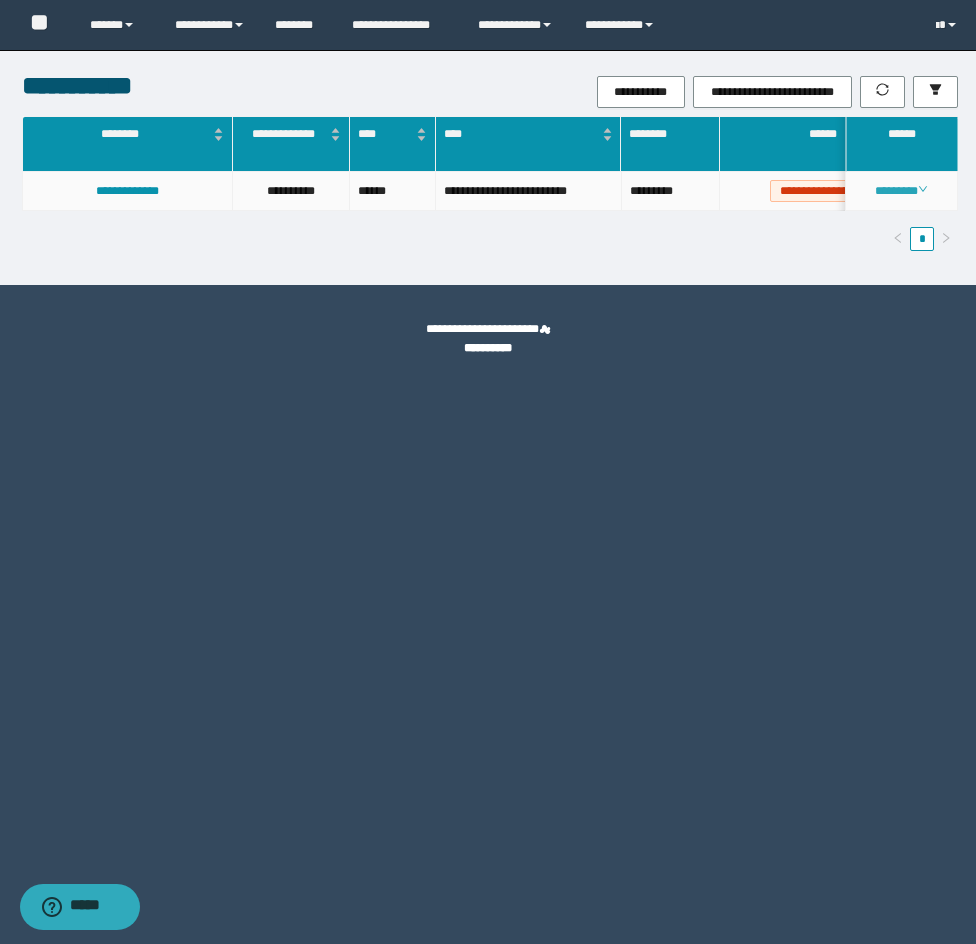 click on "********" at bounding box center (901, 191) 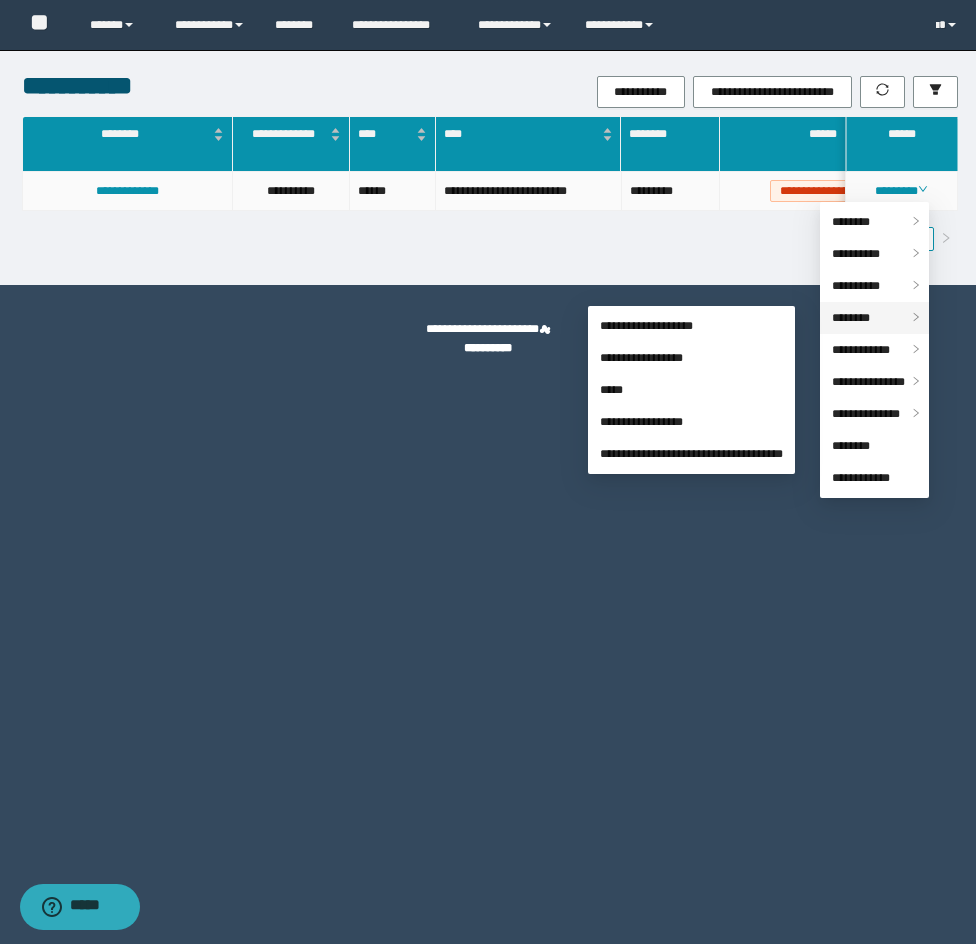 click on "********" at bounding box center (874, 318) 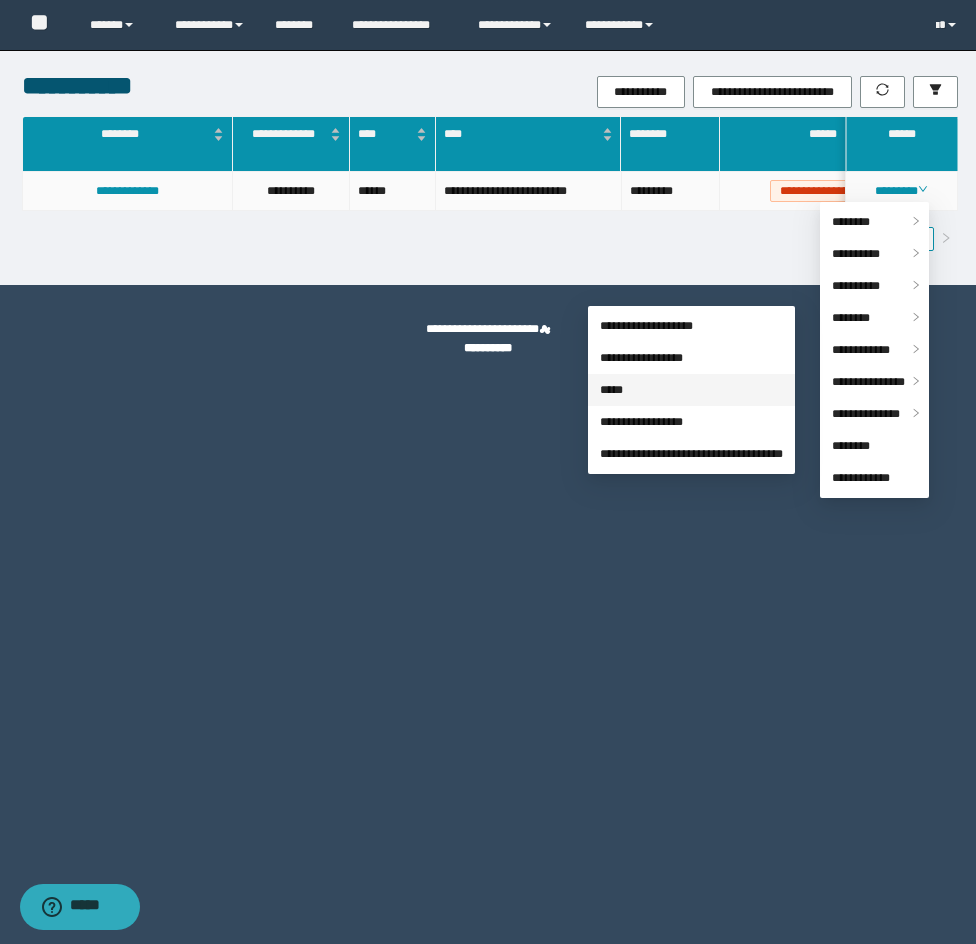 click on "*****" at bounding box center (611, 390) 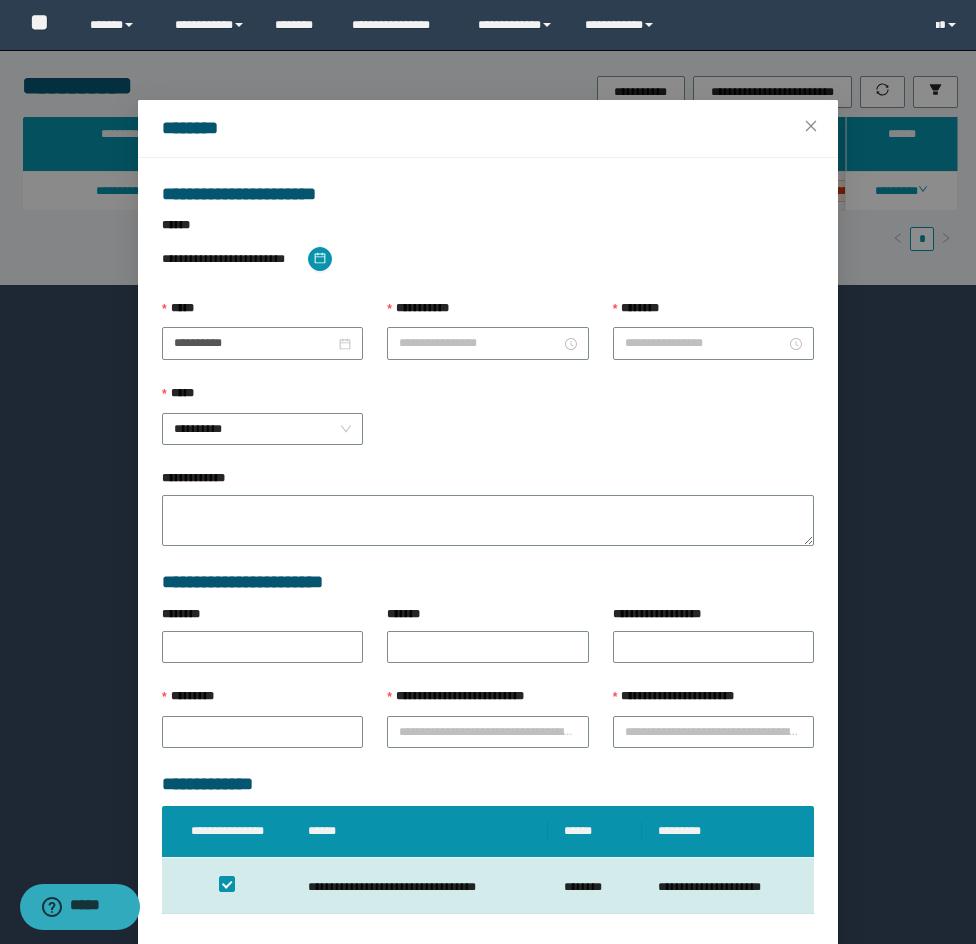 type on "**********" 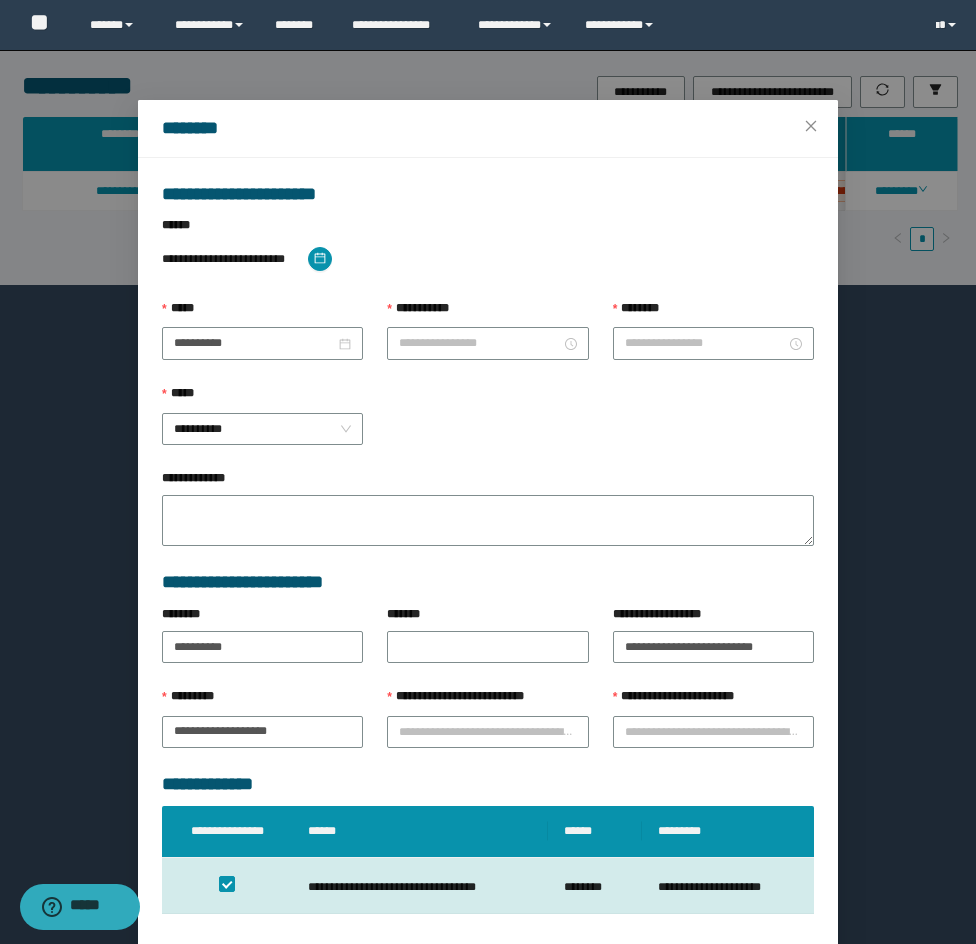 type on "*******" 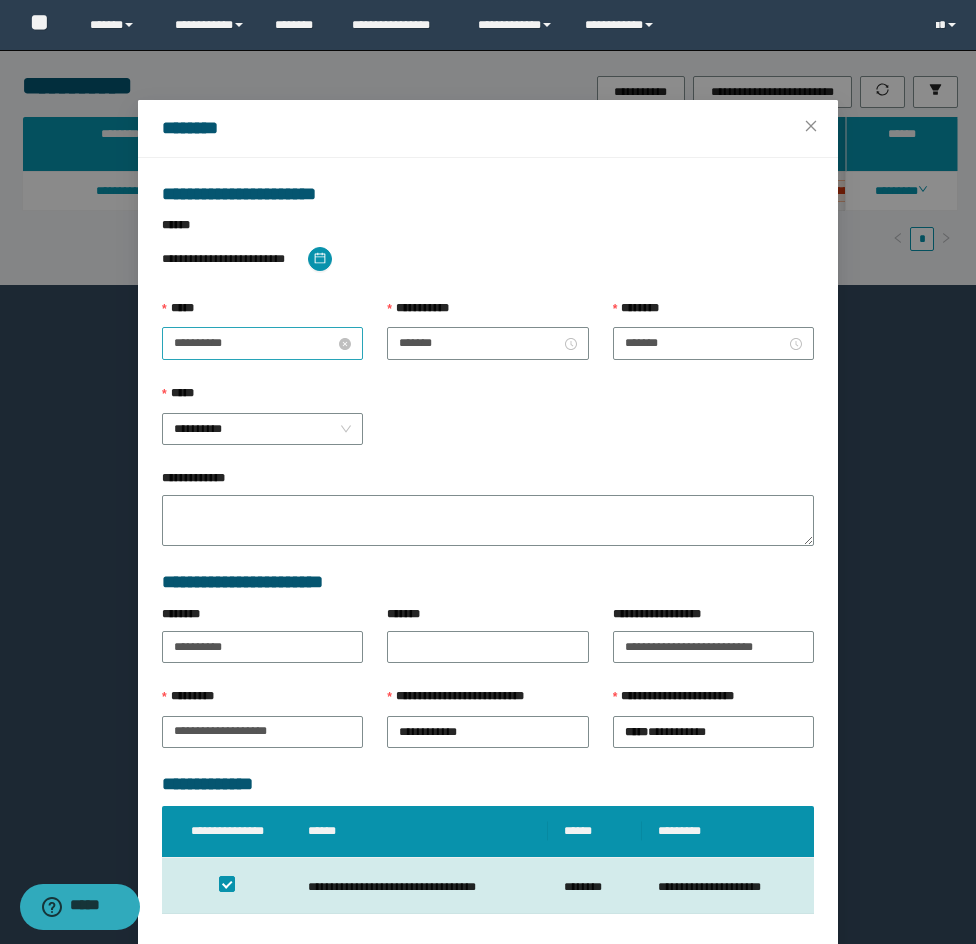 click on "**********" at bounding box center [254, 343] 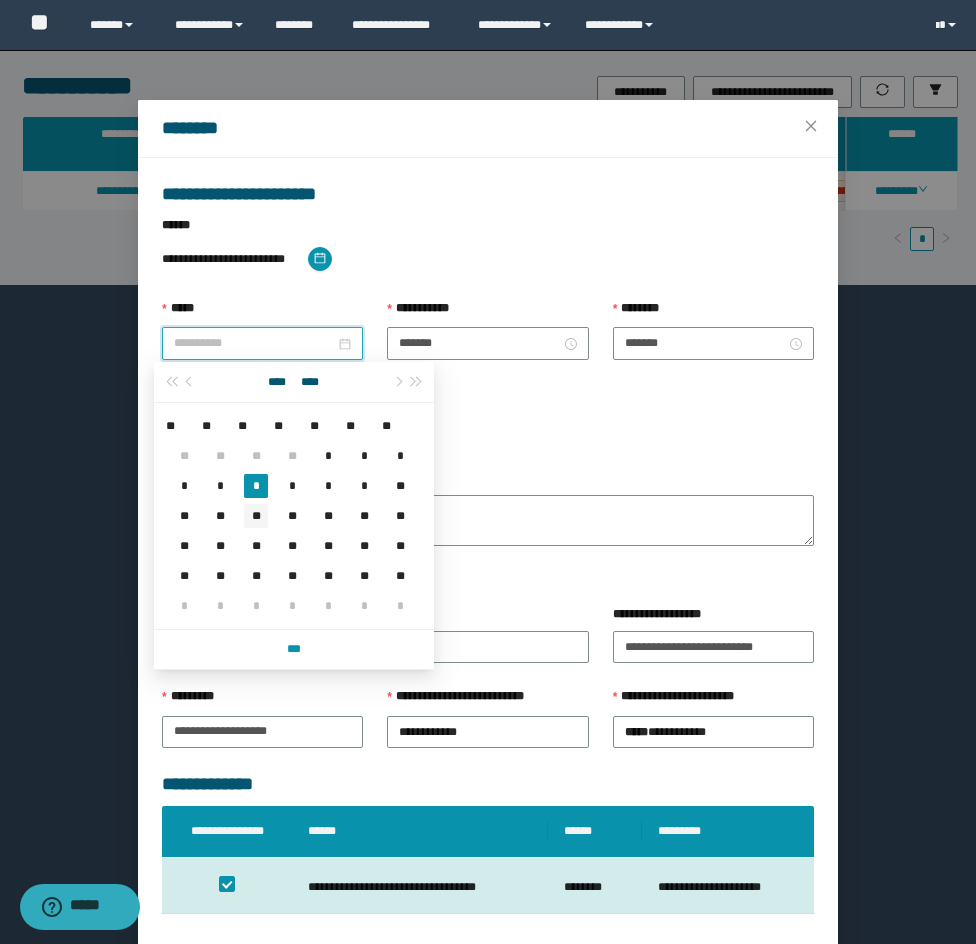 type on "**********" 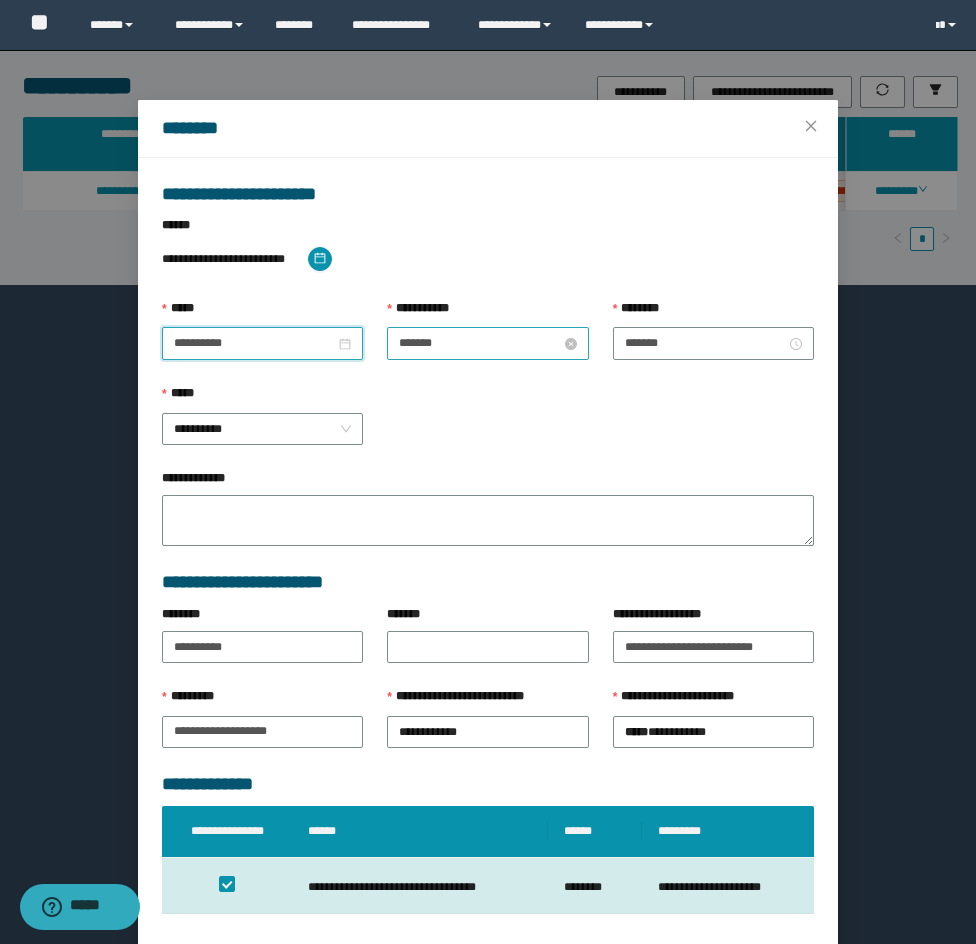 click on "*******" at bounding box center (479, 343) 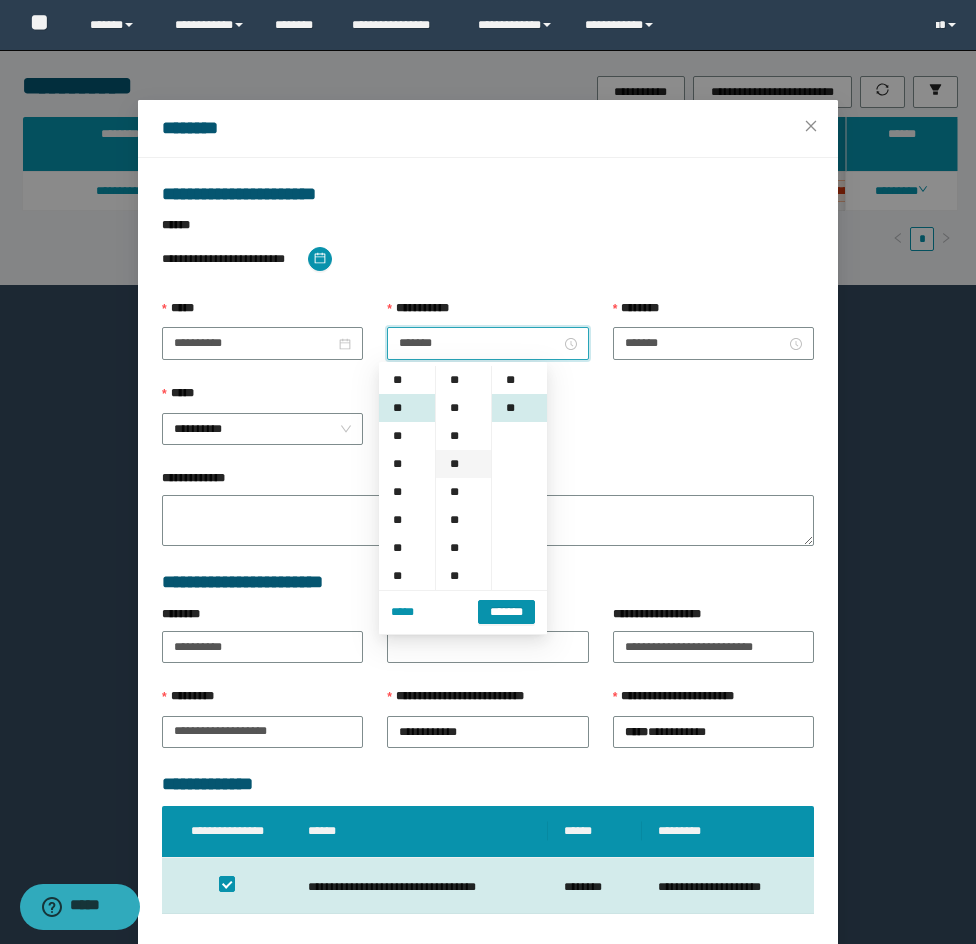 scroll, scrollTop: 28, scrollLeft: 0, axis: vertical 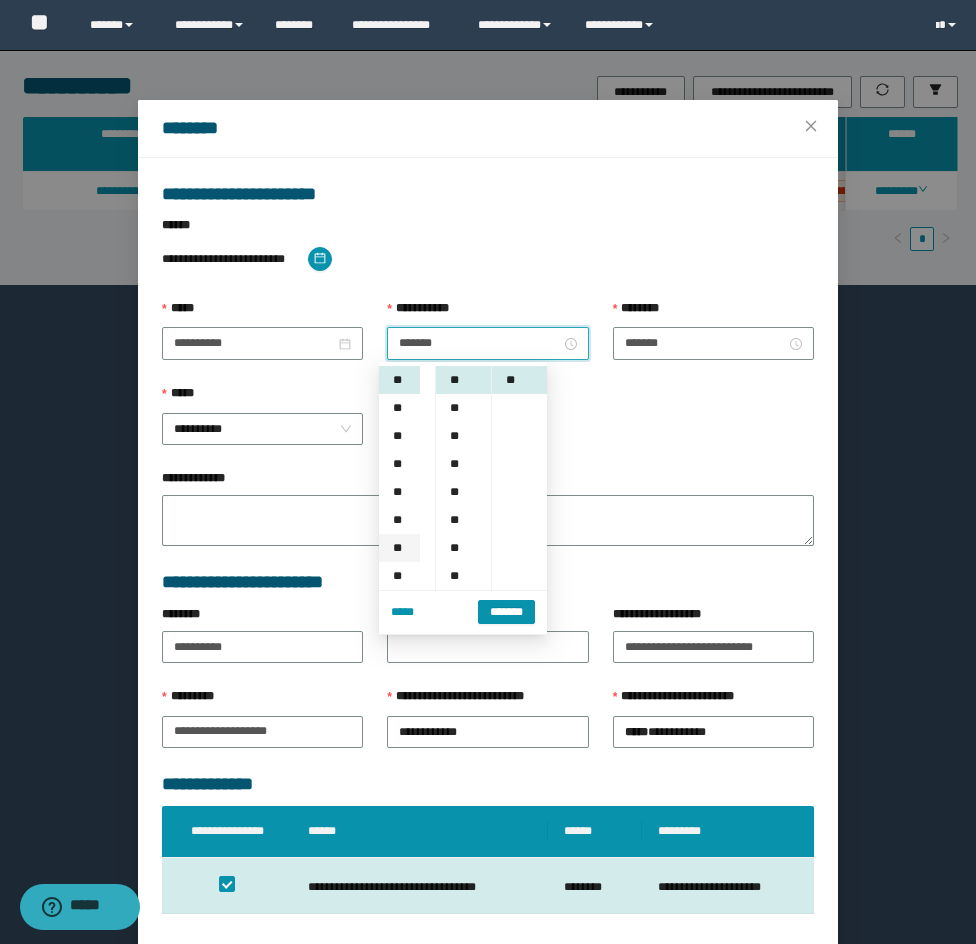 click on "**" at bounding box center [399, 548] 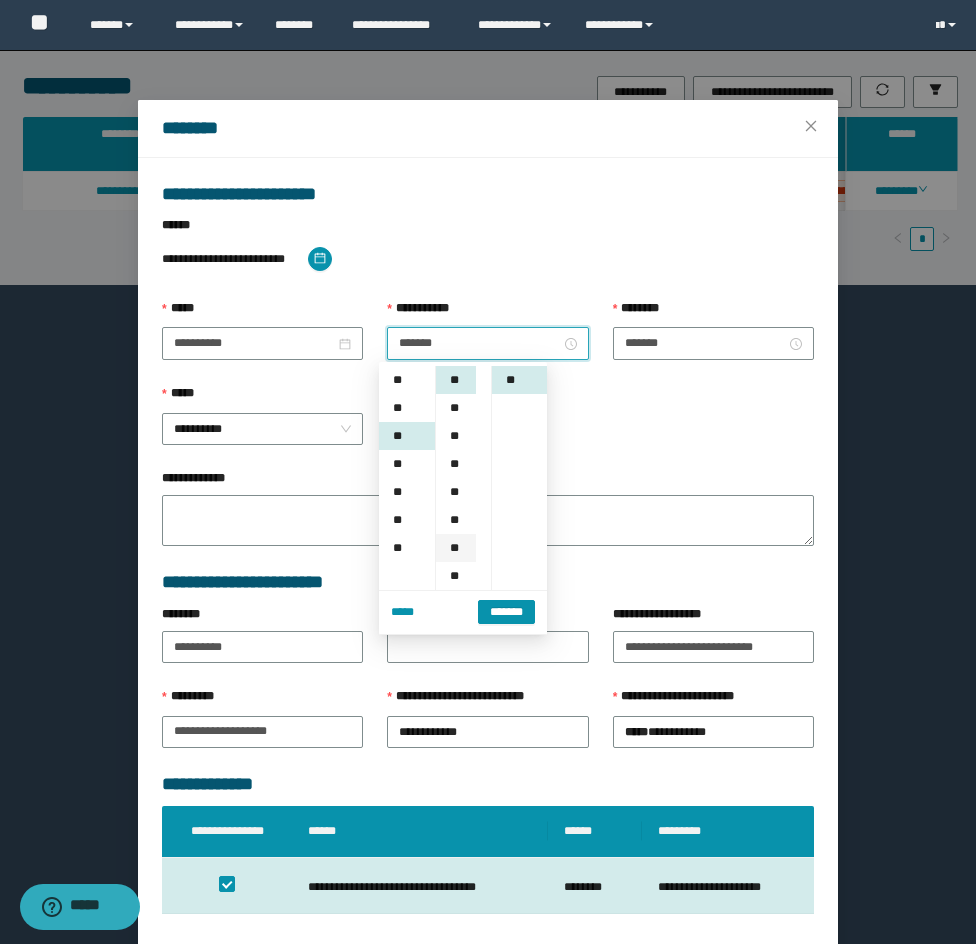 scroll, scrollTop: 196, scrollLeft: 0, axis: vertical 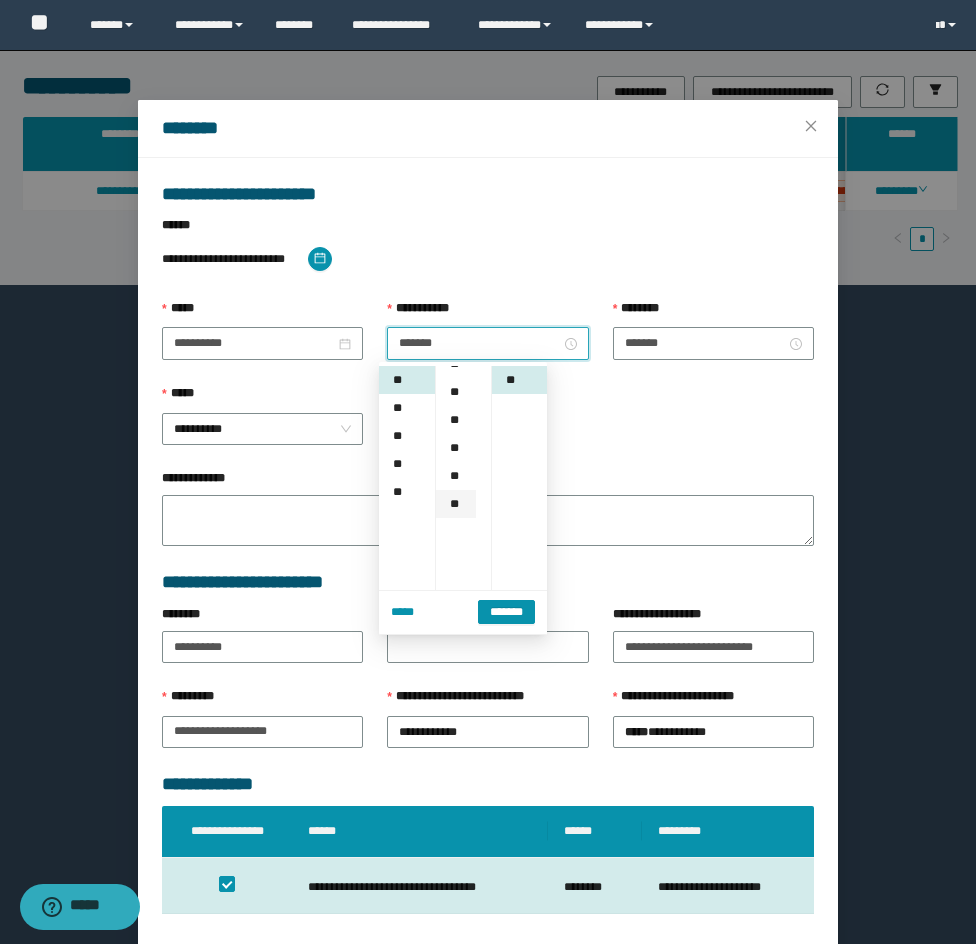 click on "**" at bounding box center [456, 504] 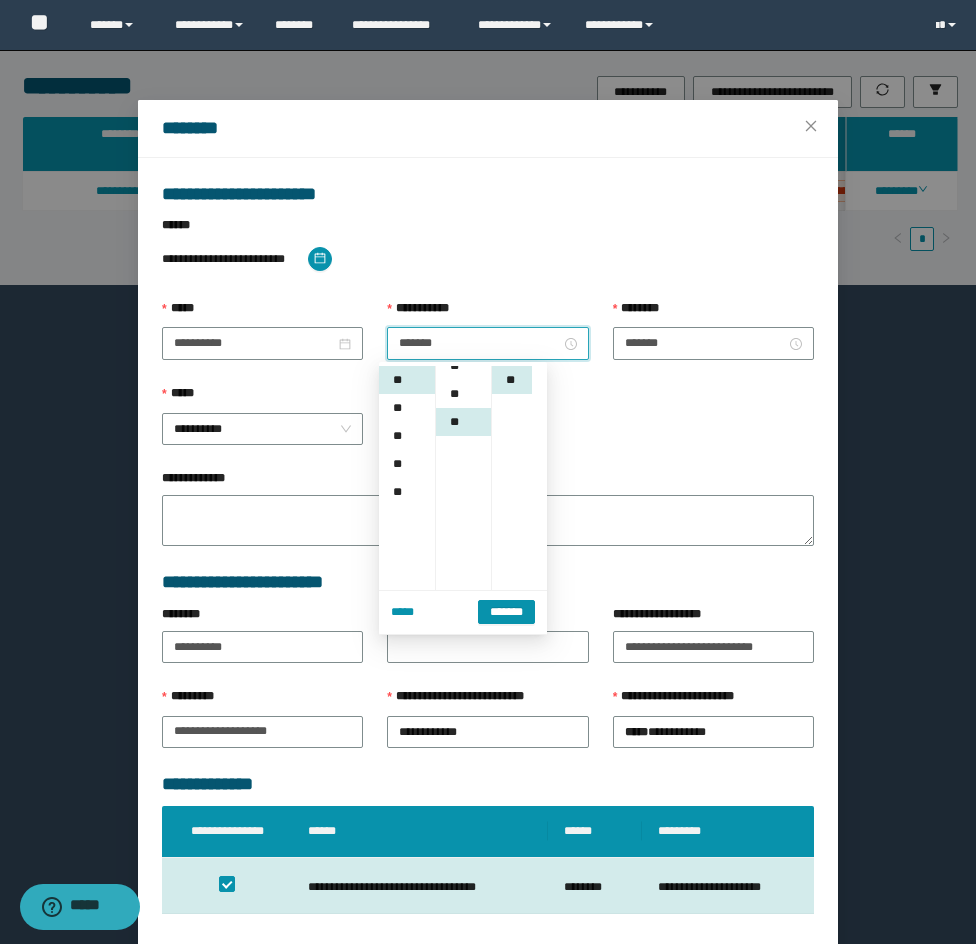 scroll, scrollTop: 308, scrollLeft: 0, axis: vertical 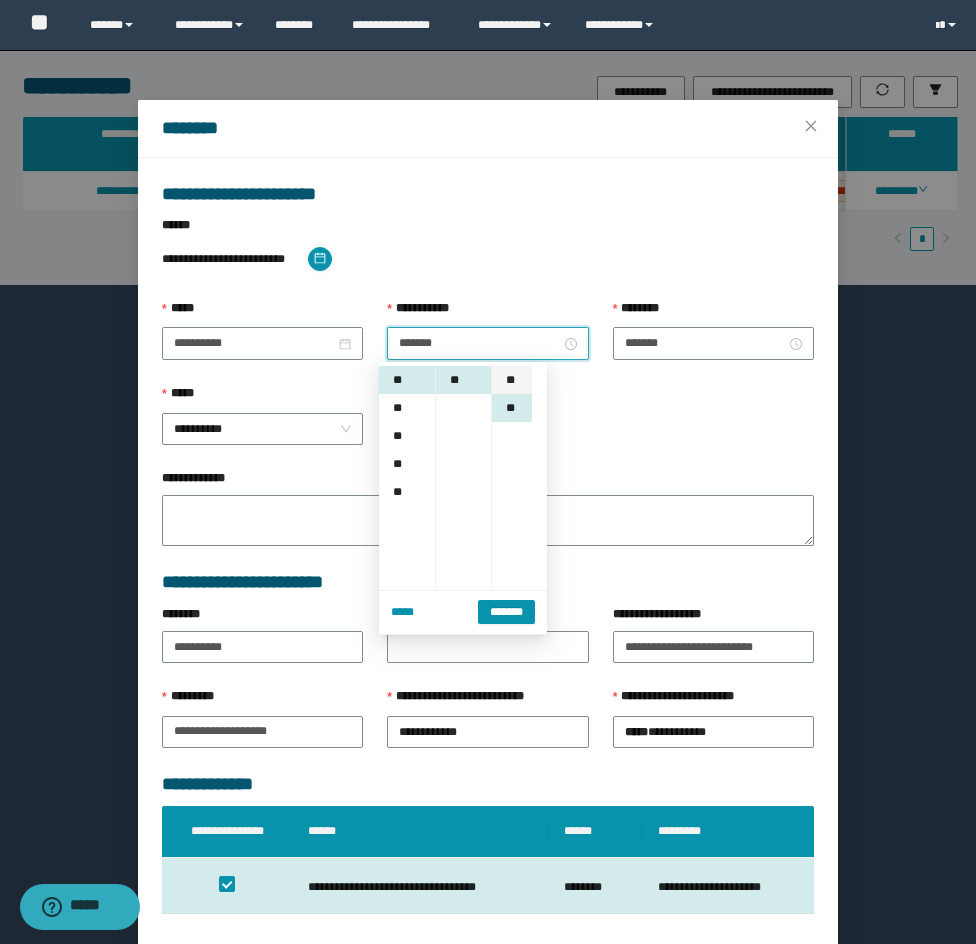 click on "**" at bounding box center [512, 380] 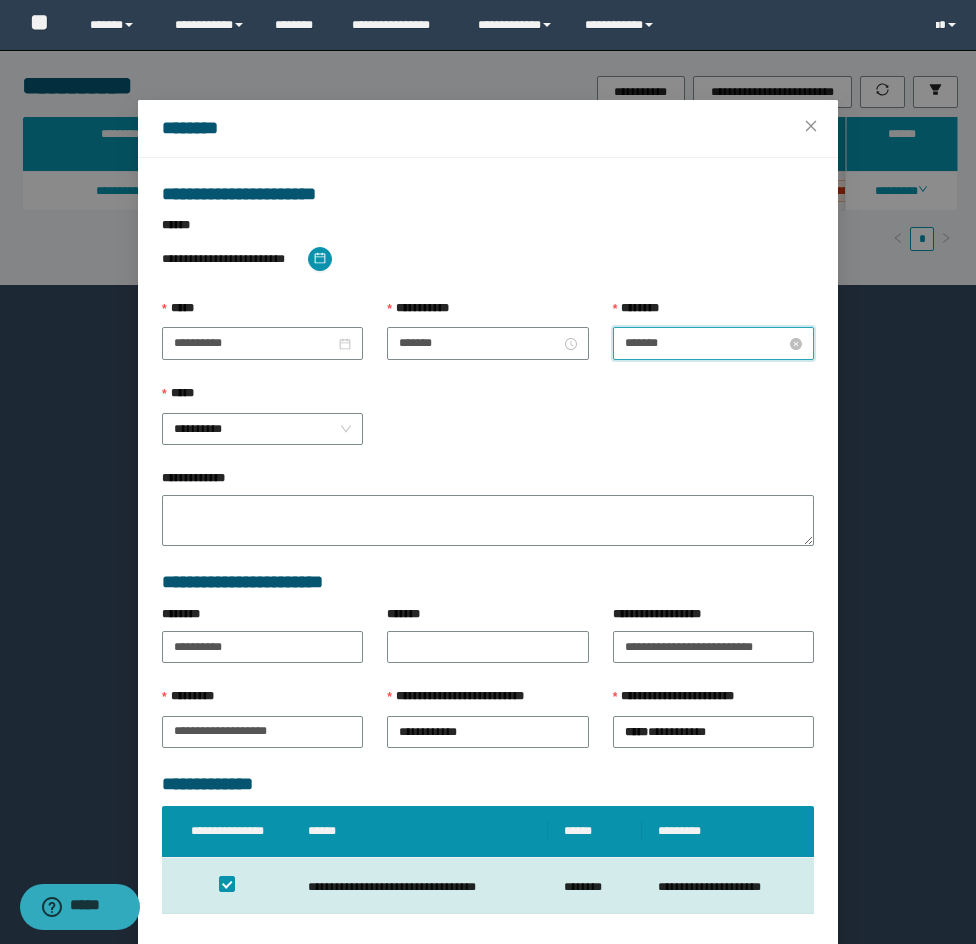 click on "*******" at bounding box center (705, 343) 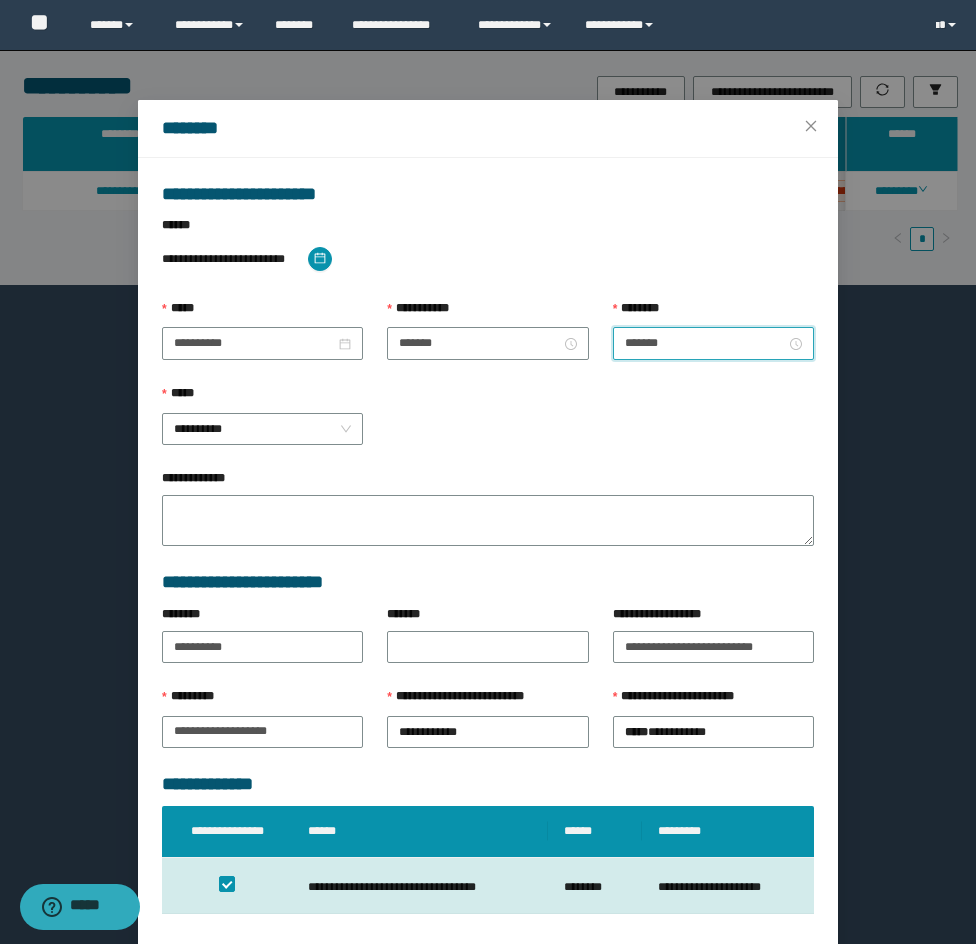 scroll, scrollTop: 224, scrollLeft: 0, axis: vertical 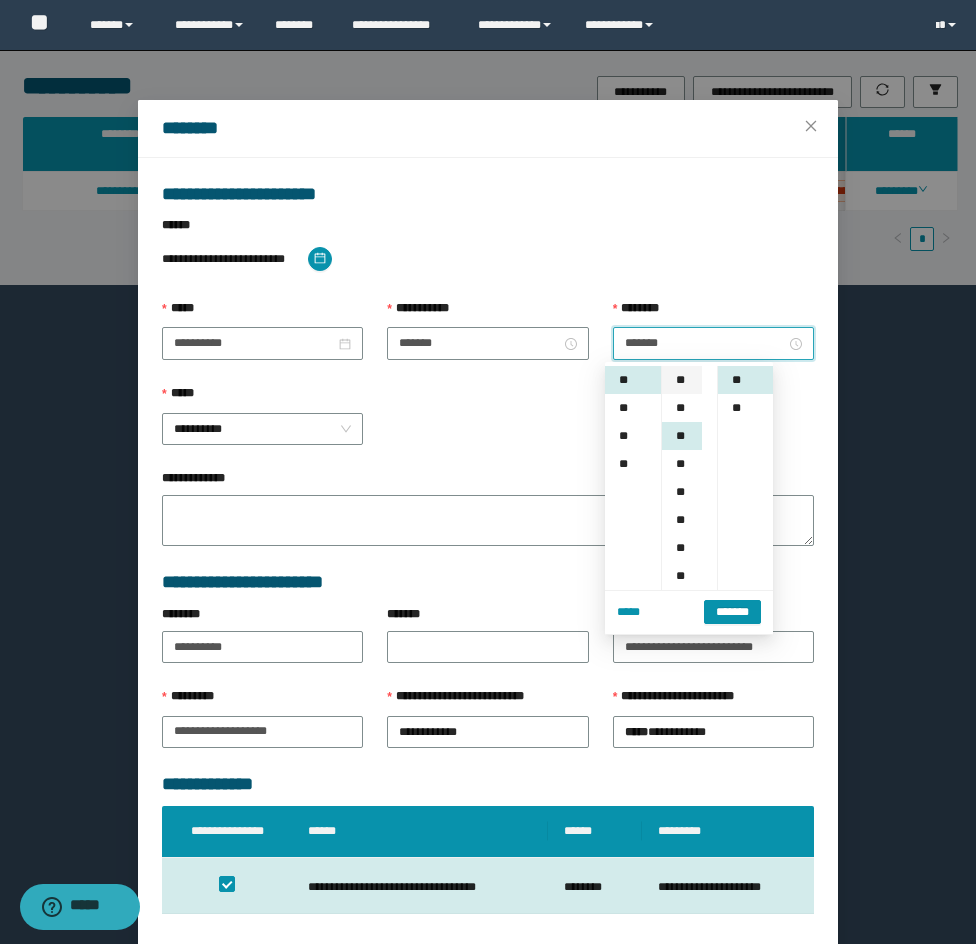 click on "**" at bounding box center (682, 380) 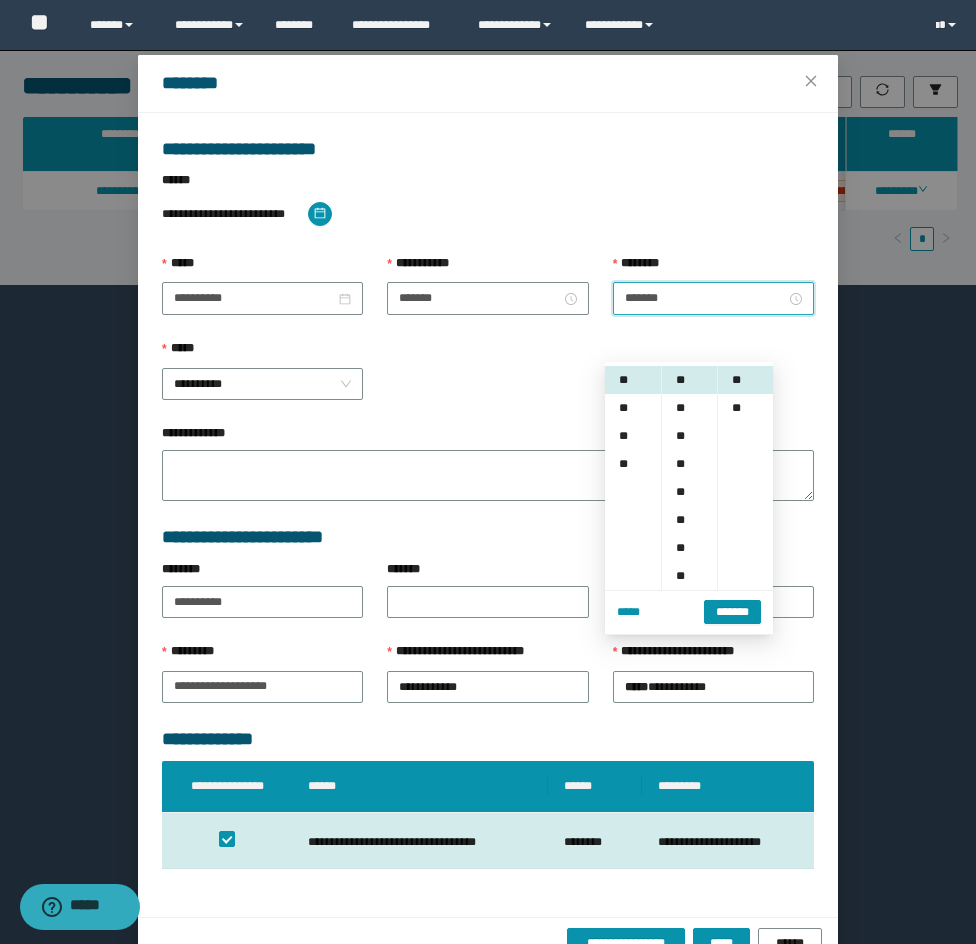 scroll, scrollTop: 90, scrollLeft: 0, axis: vertical 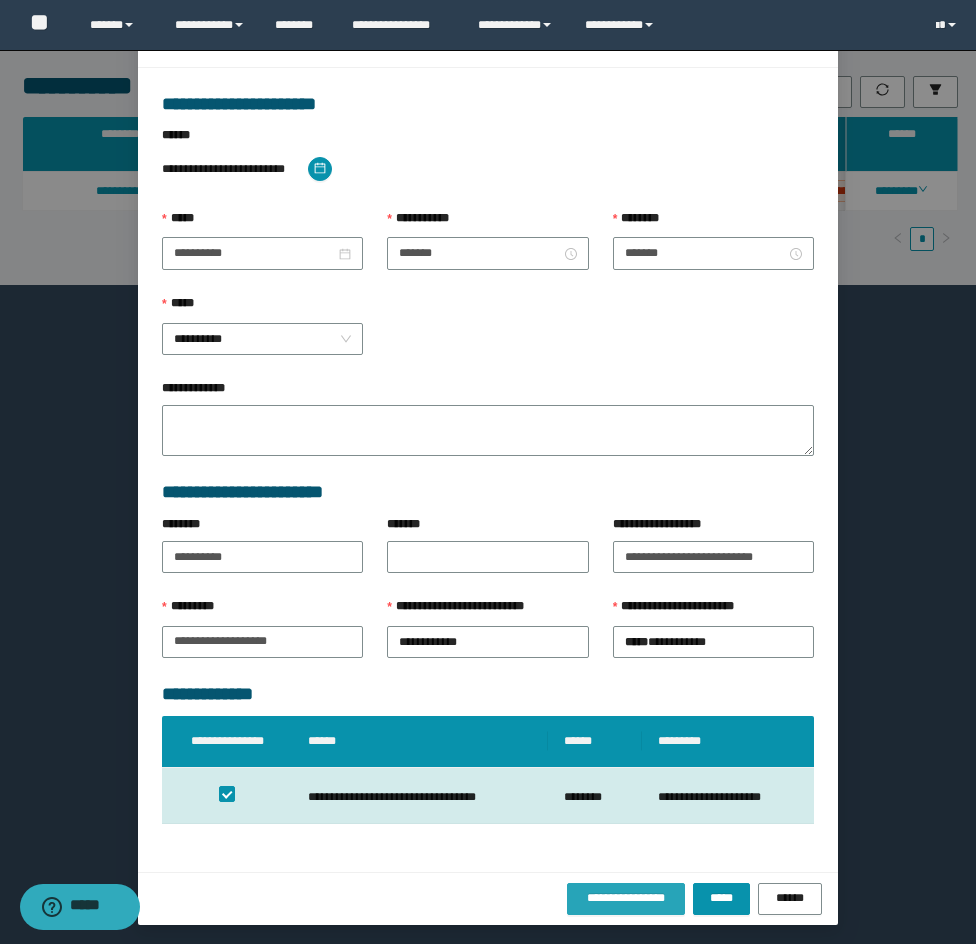 click on "**********" at bounding box center [626, 898] 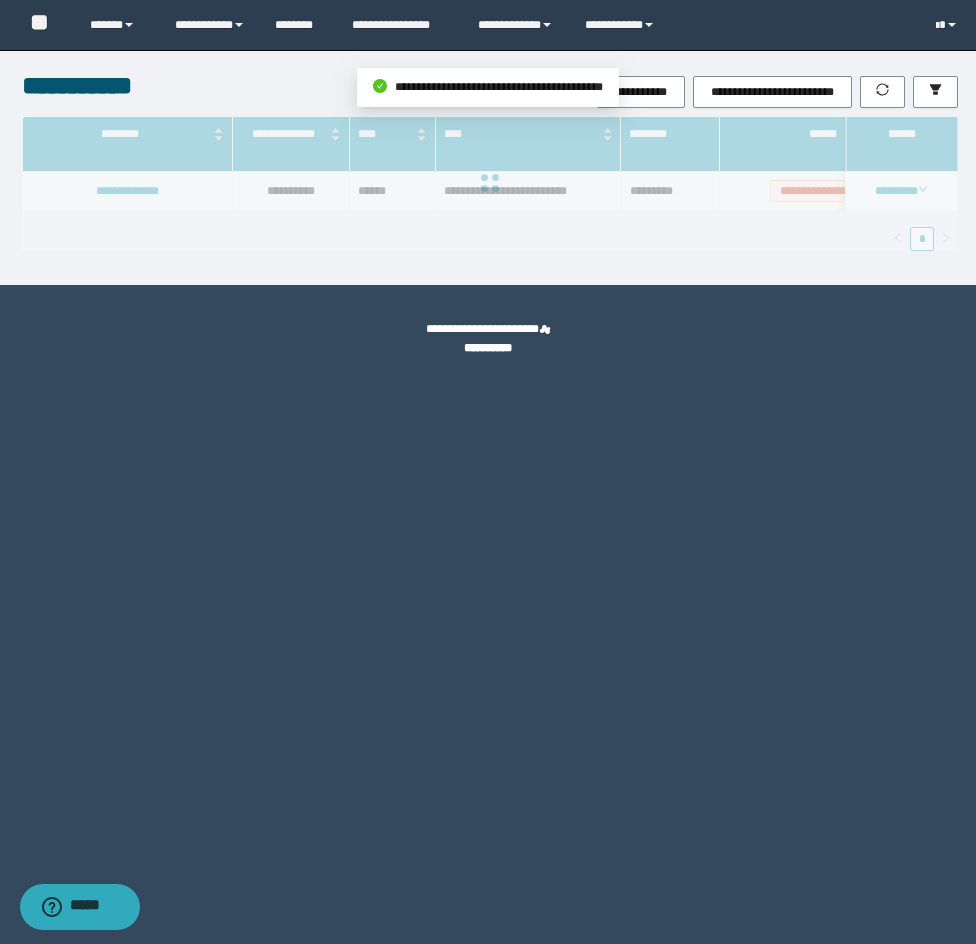 scroll, scrollTop: 0, scrollLeft: 0, axis: both 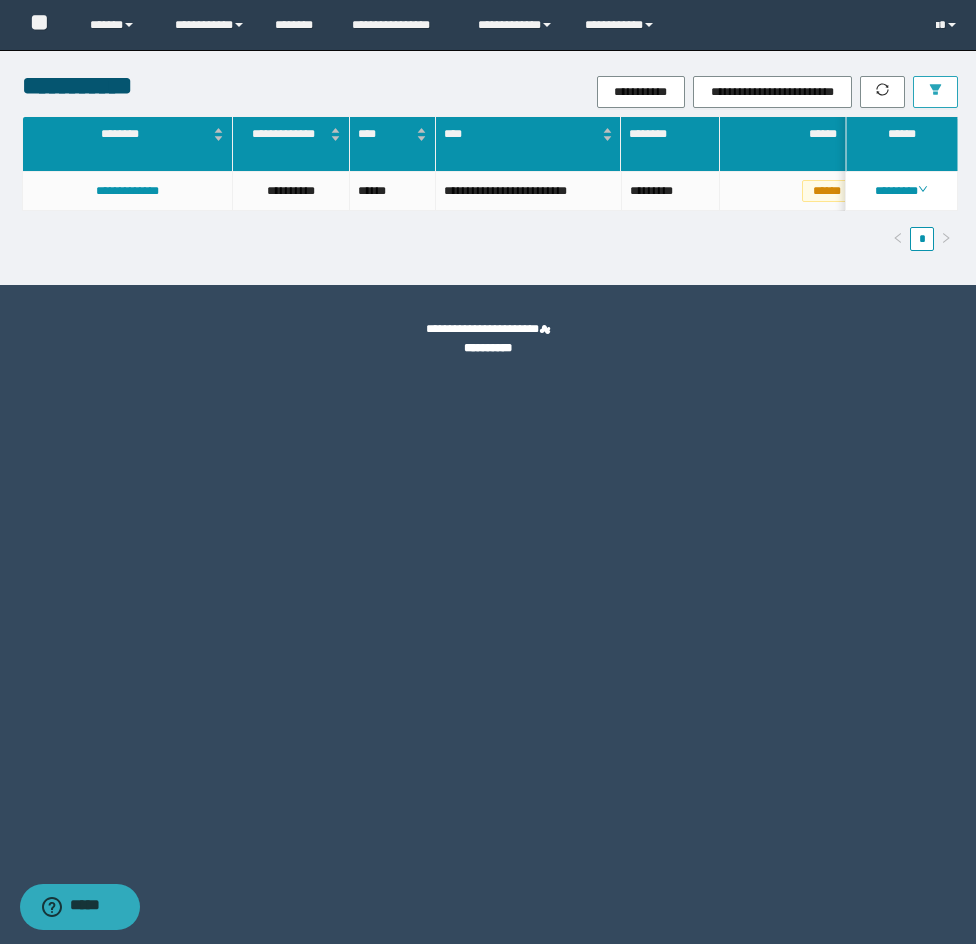 click at bounding box center [935, 92] 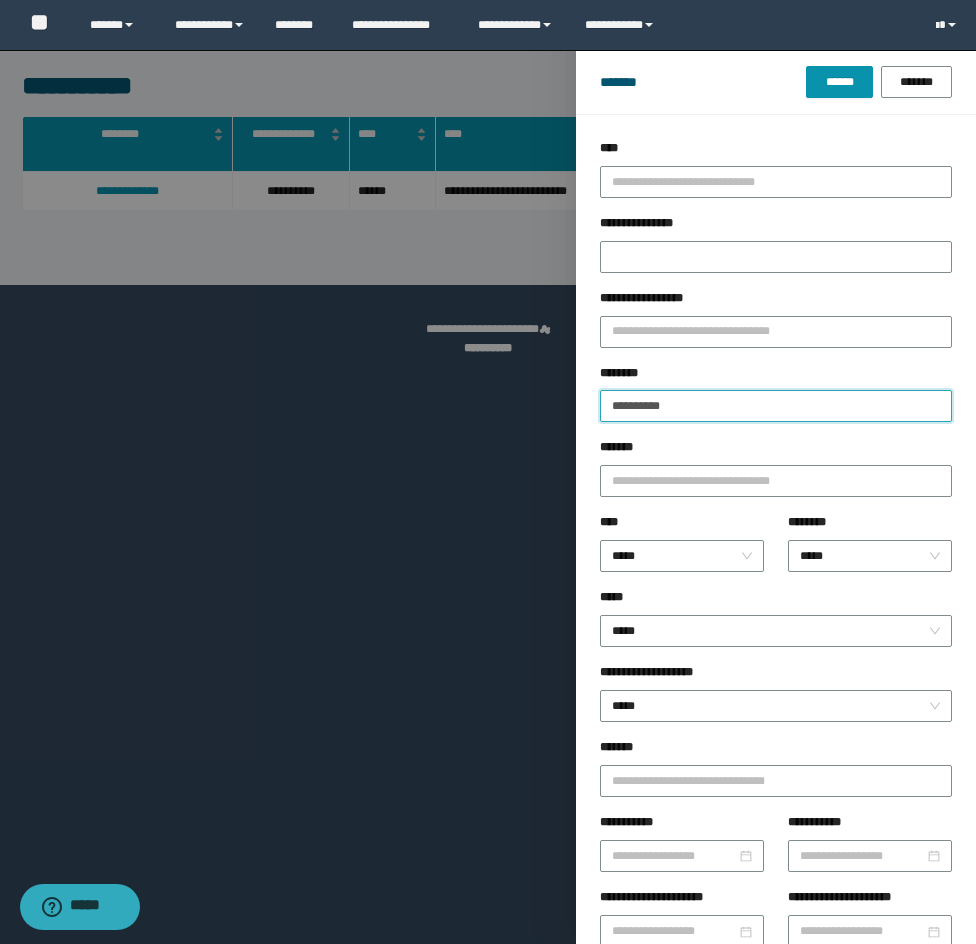 drag, startPoint x: 703, startPoint y: 414, endPoint x: 557, endPoint y: 393, distance: 147.50255 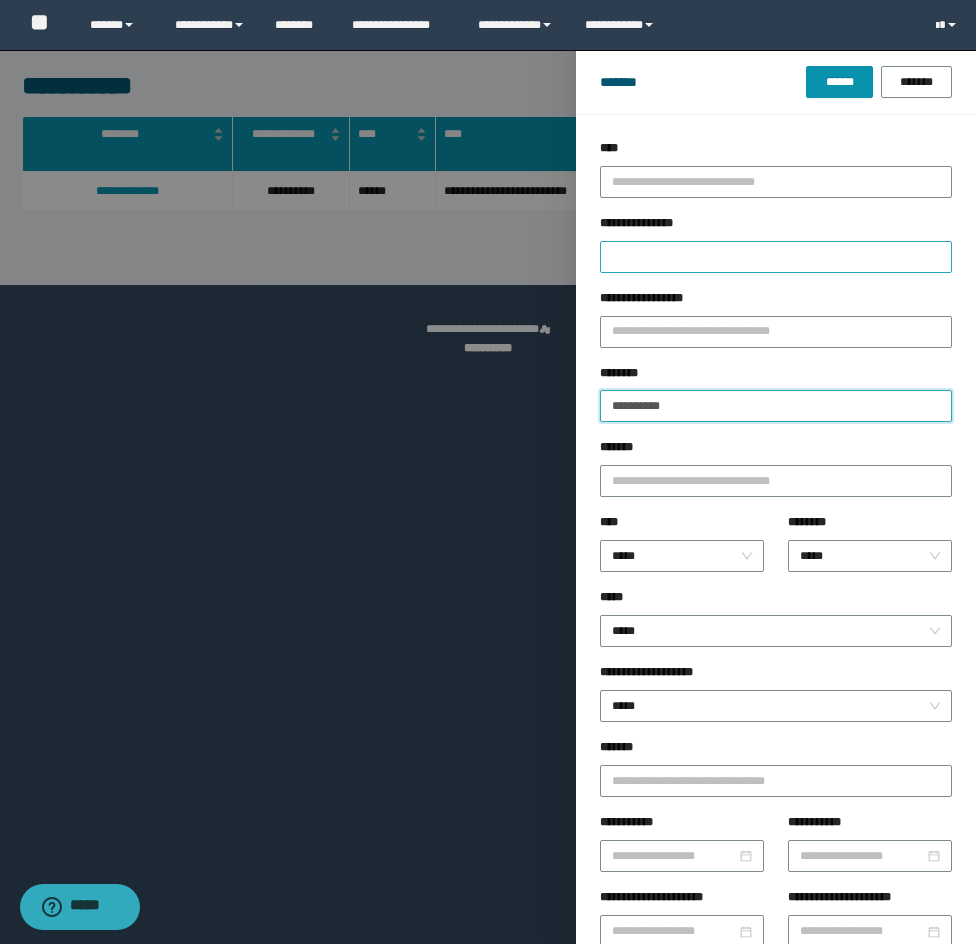 paste 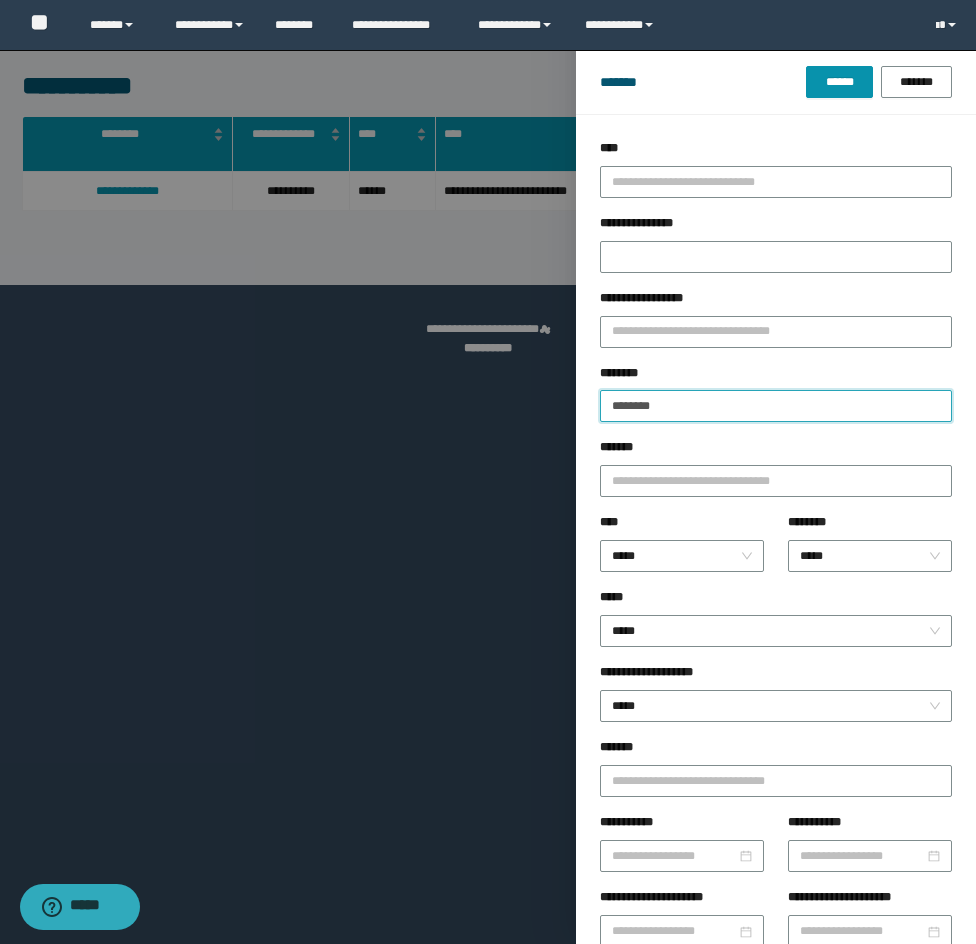 type on "********" 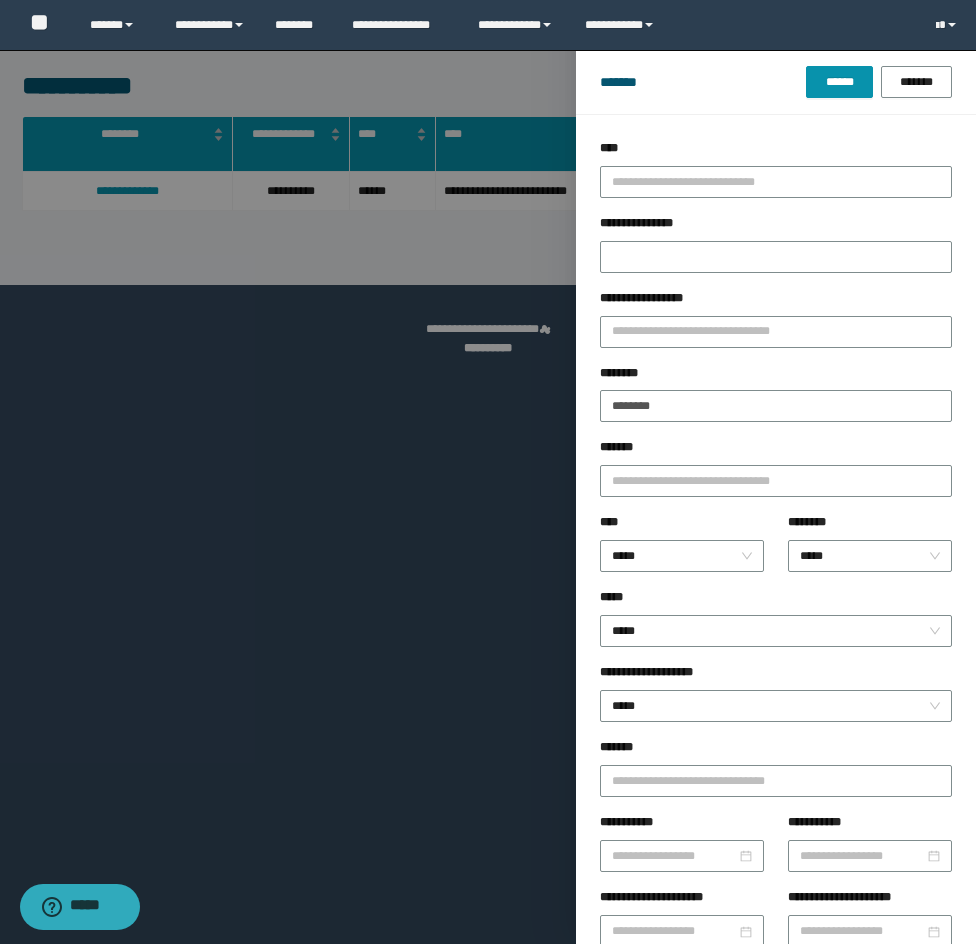 click on "******* ****** *******" at bounding box center (776, 82) 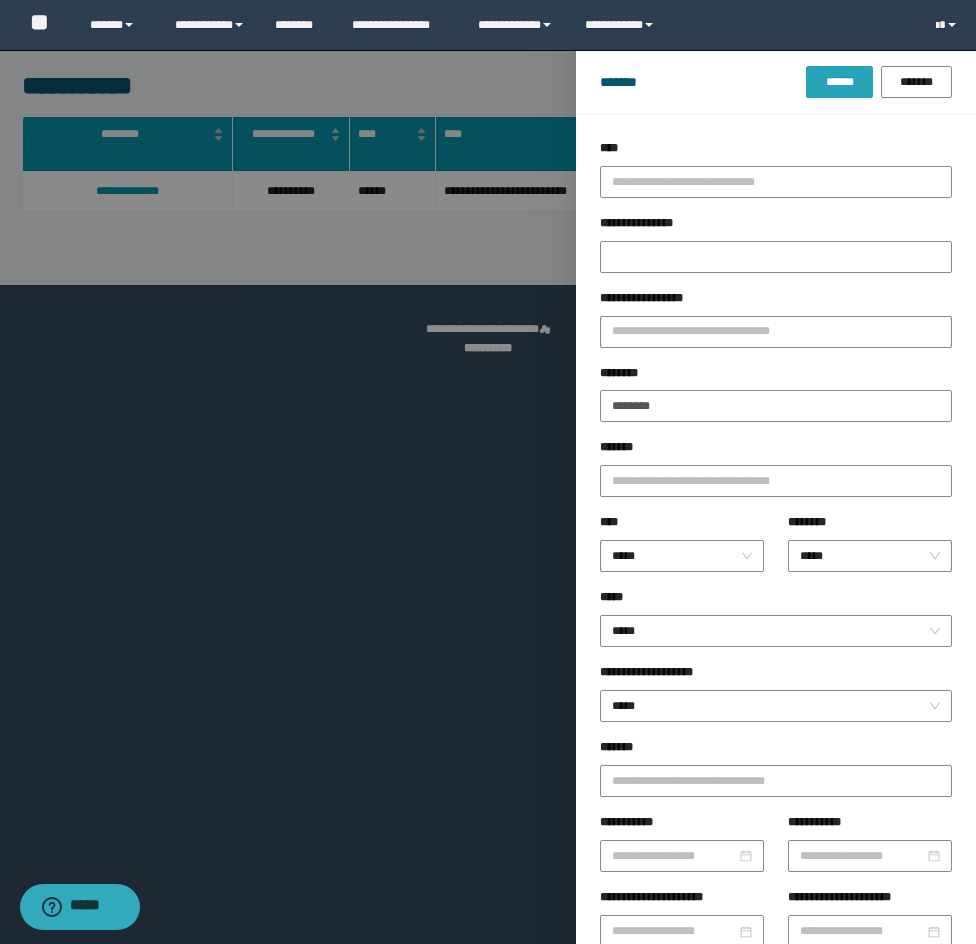 click on "******" at bounding box center (839, 82) 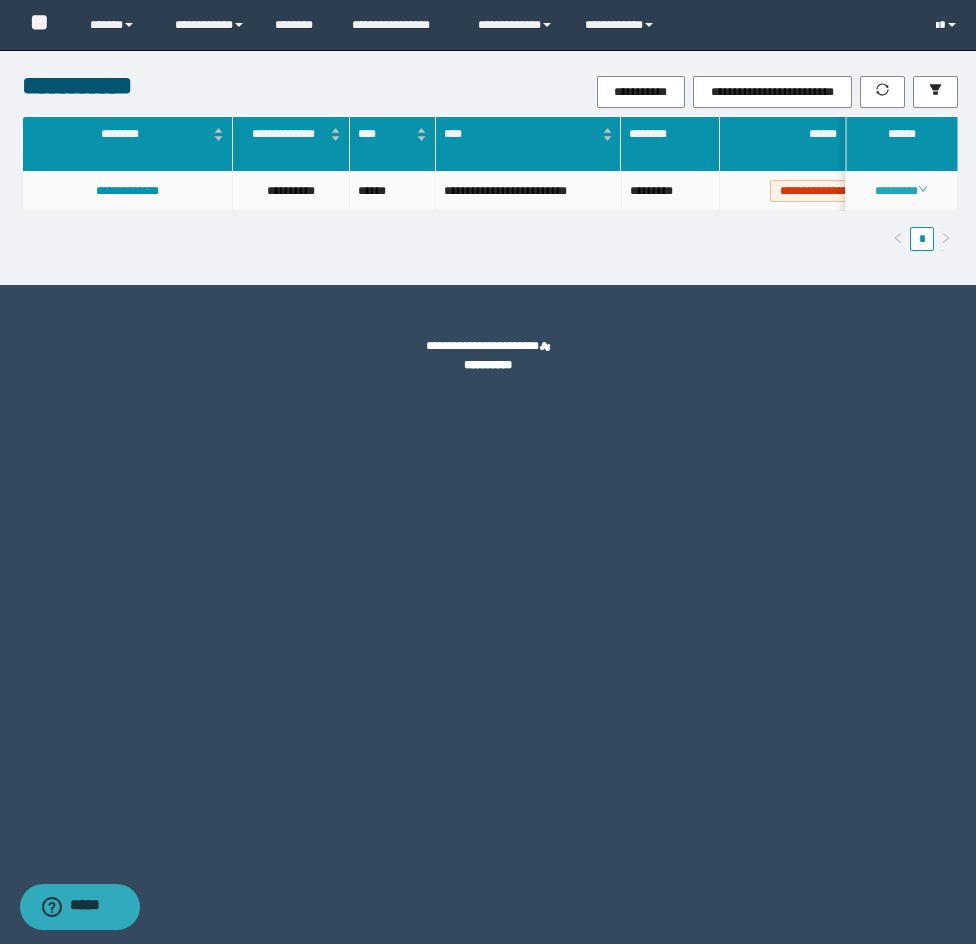 click on "********" at bounding box center (901, 191) 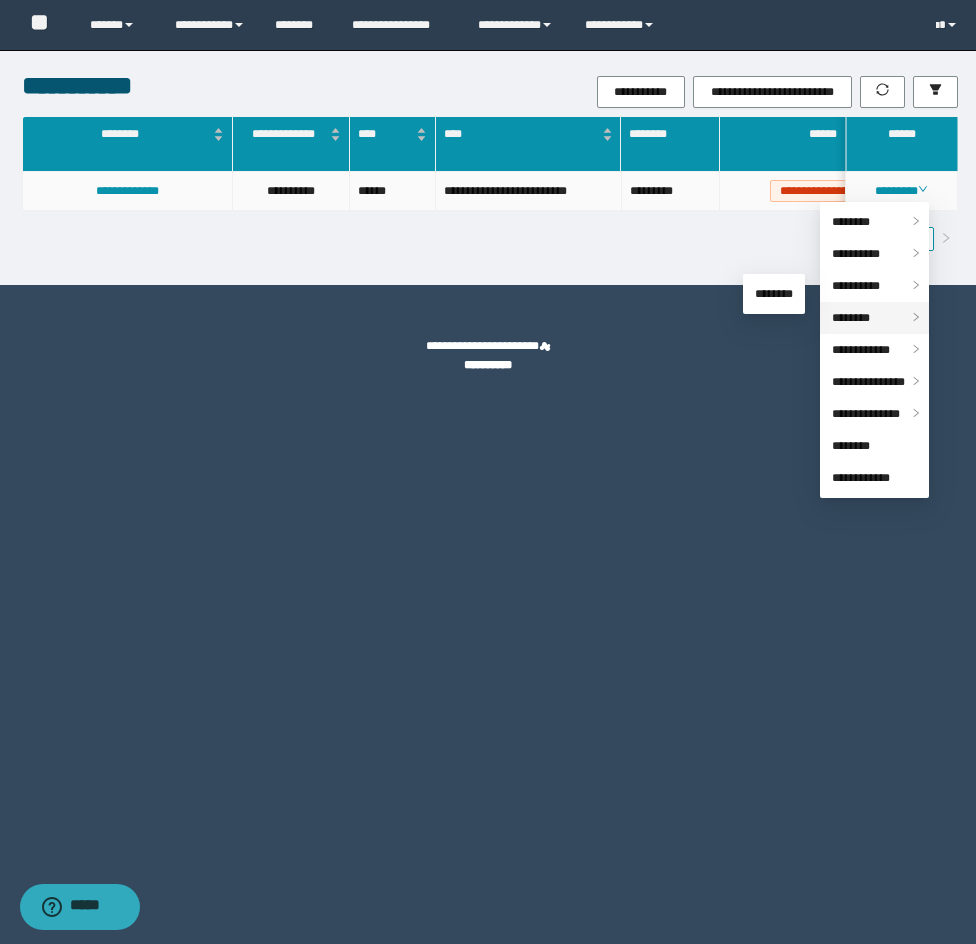 click on "********" at bounding box center [851, 318] 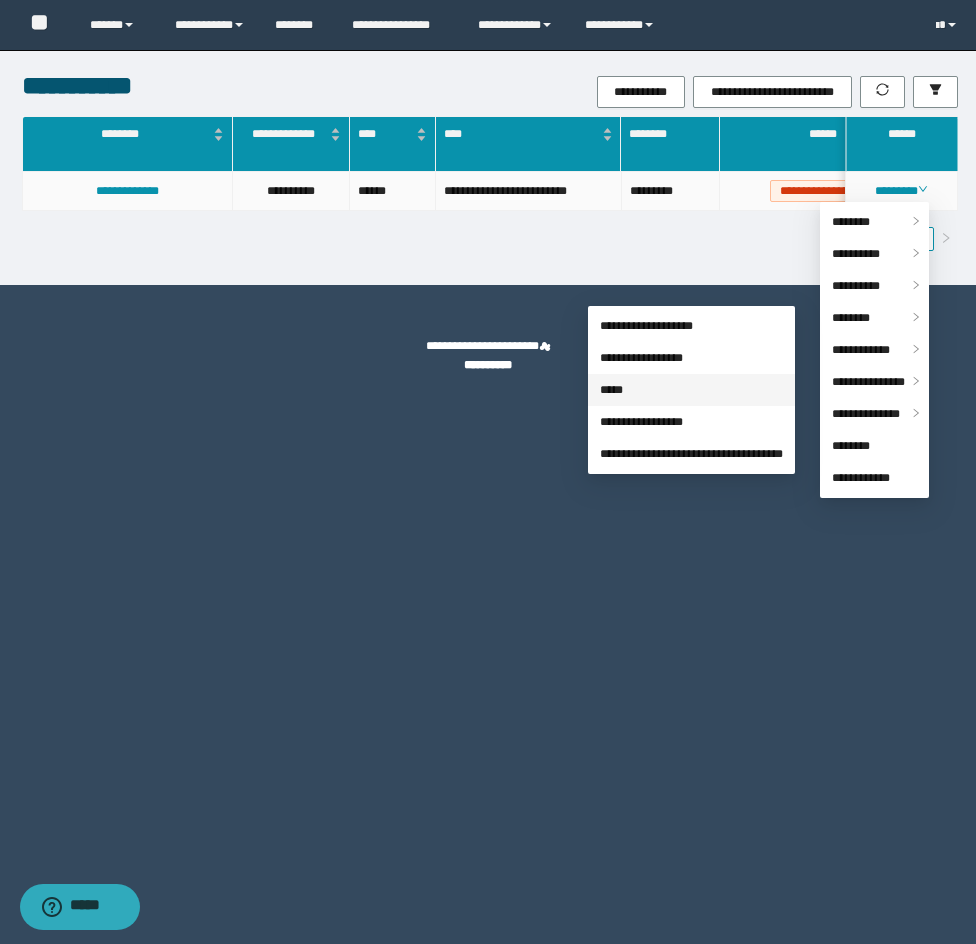 click on "*****" at bounding box center (611, 390) 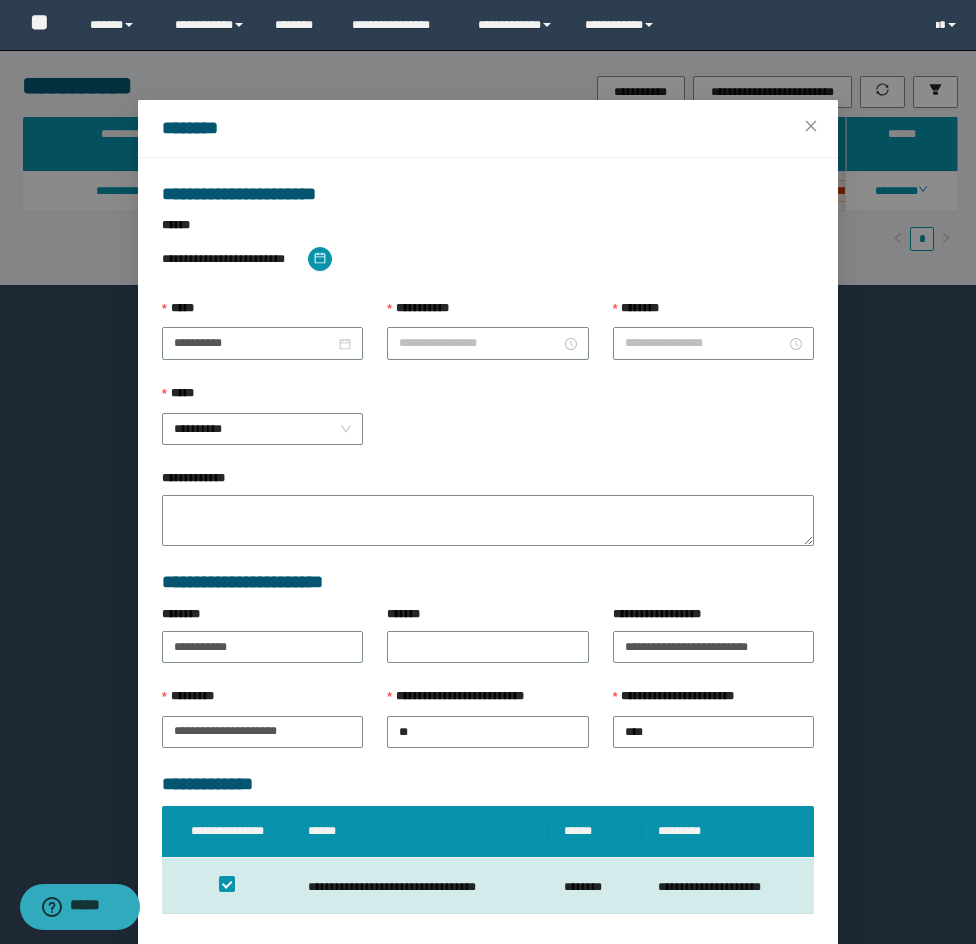 type on "*******" 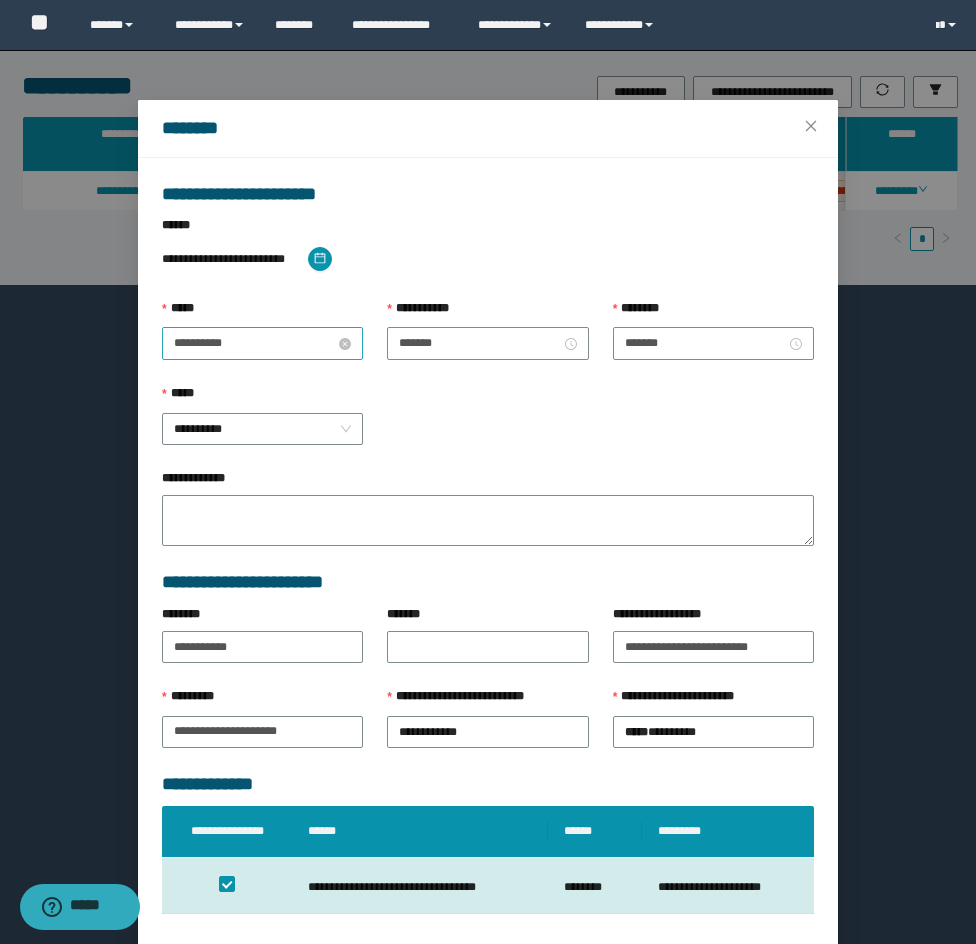 click on "**********" at bounding box center (254, 343) 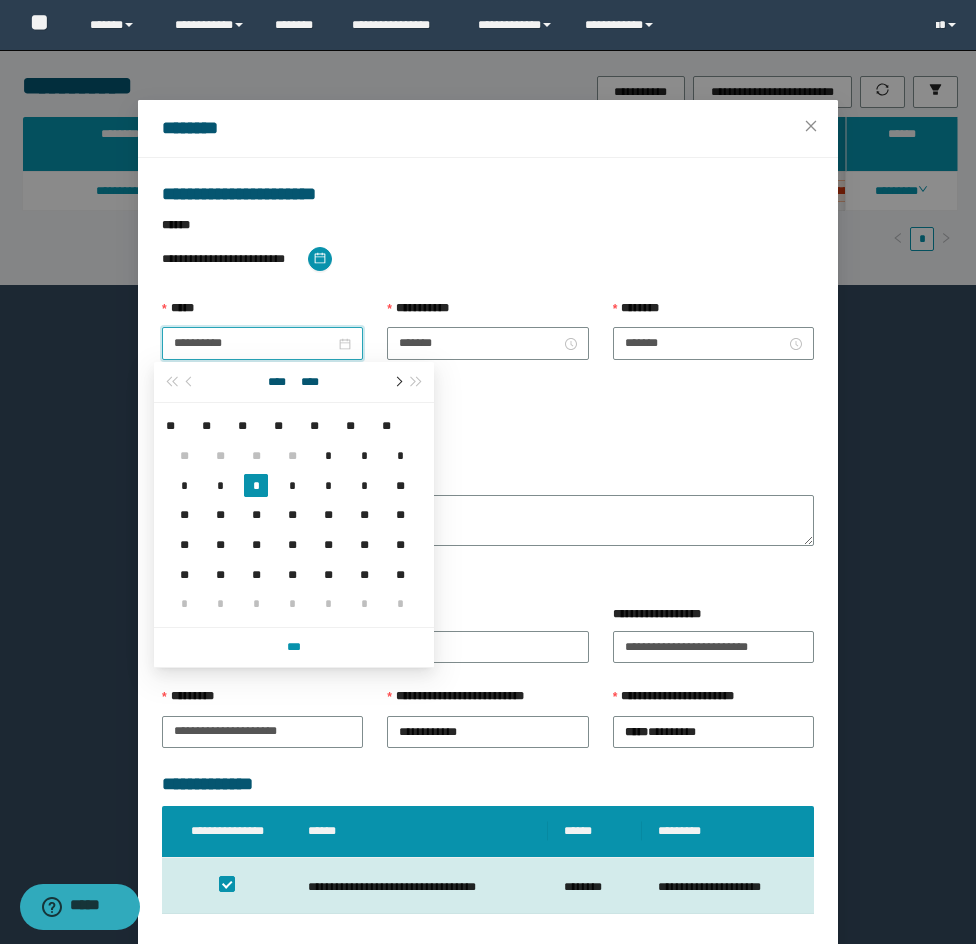 click at bounding box center [397, 382] 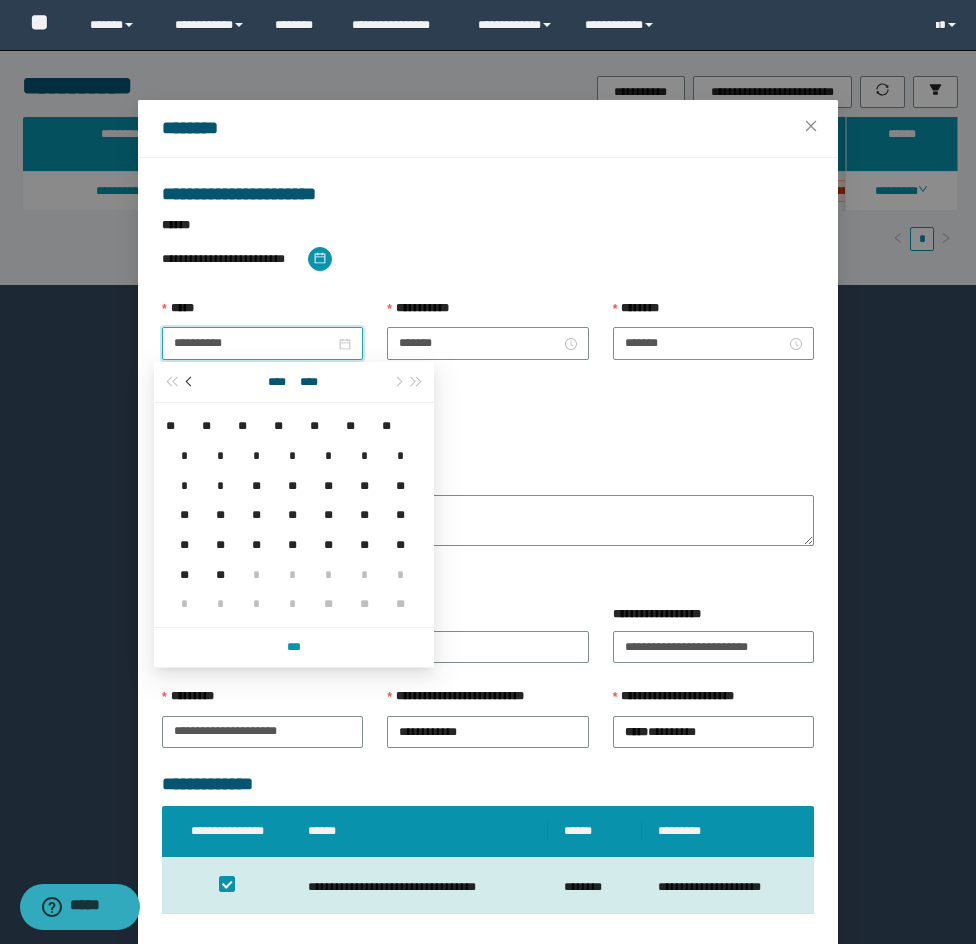 click at bounding box center [190, 382] 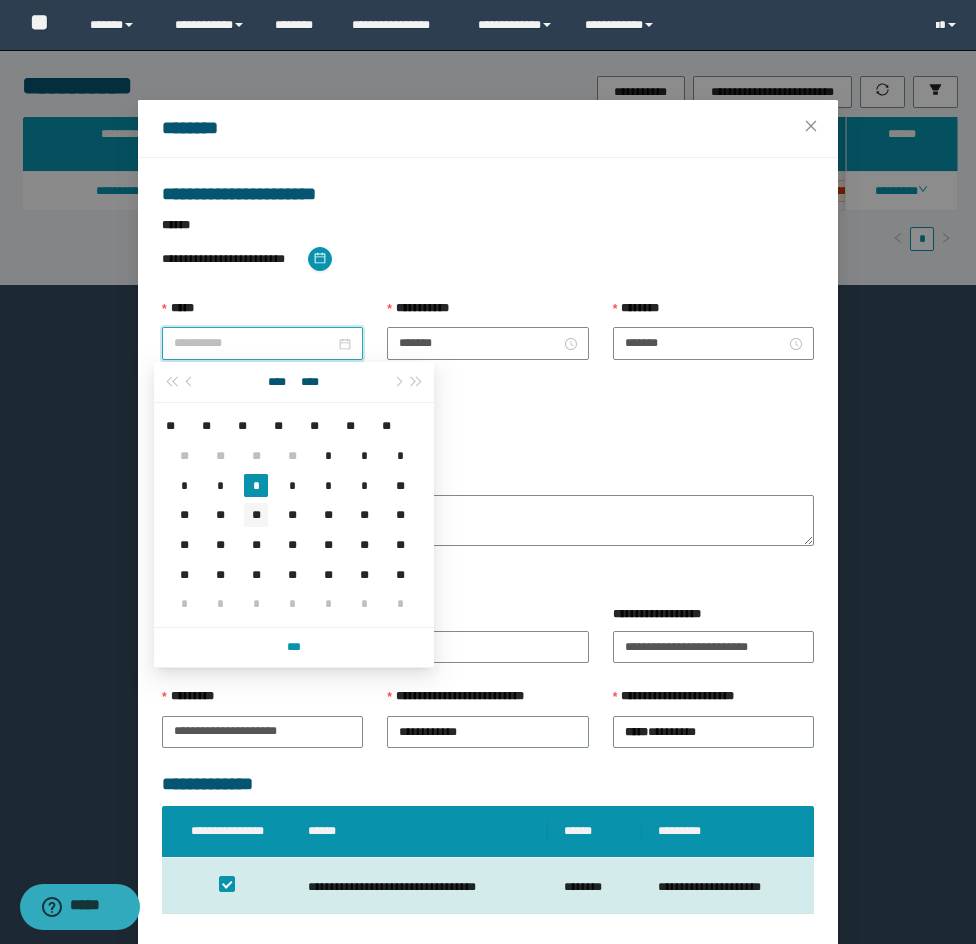 type on "**********" 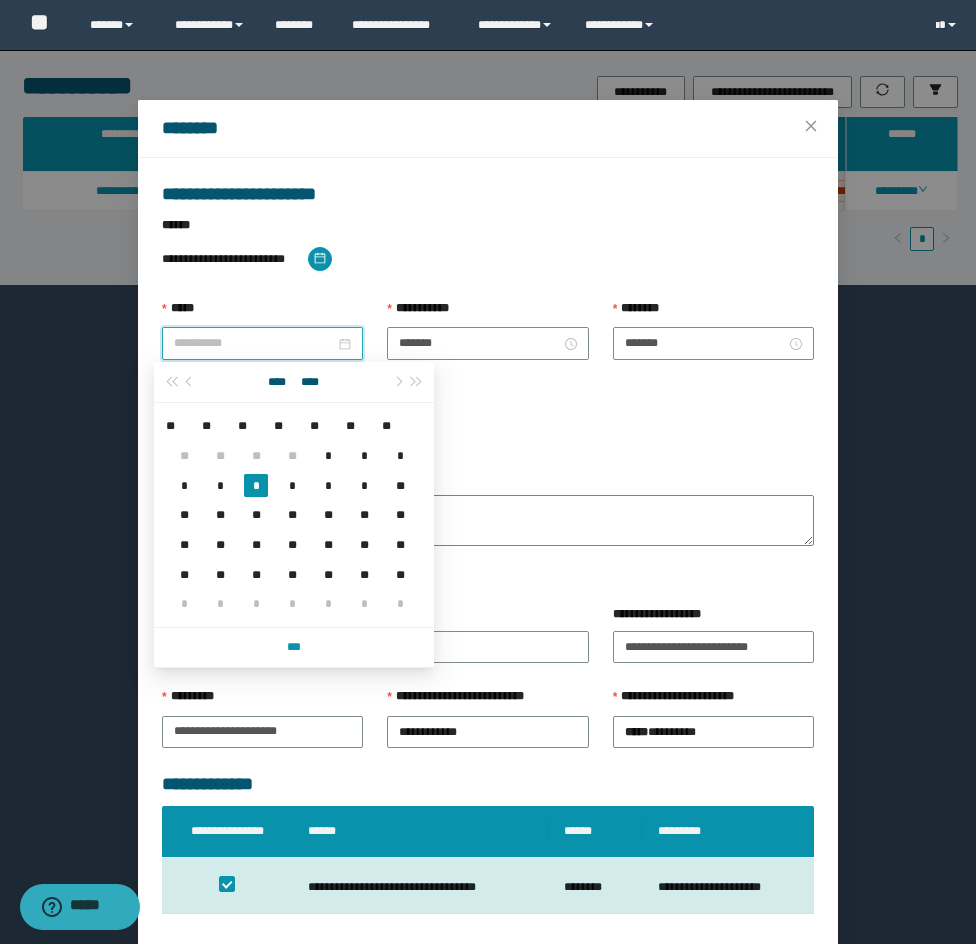 click on "**" at bounding box center (256, 515) 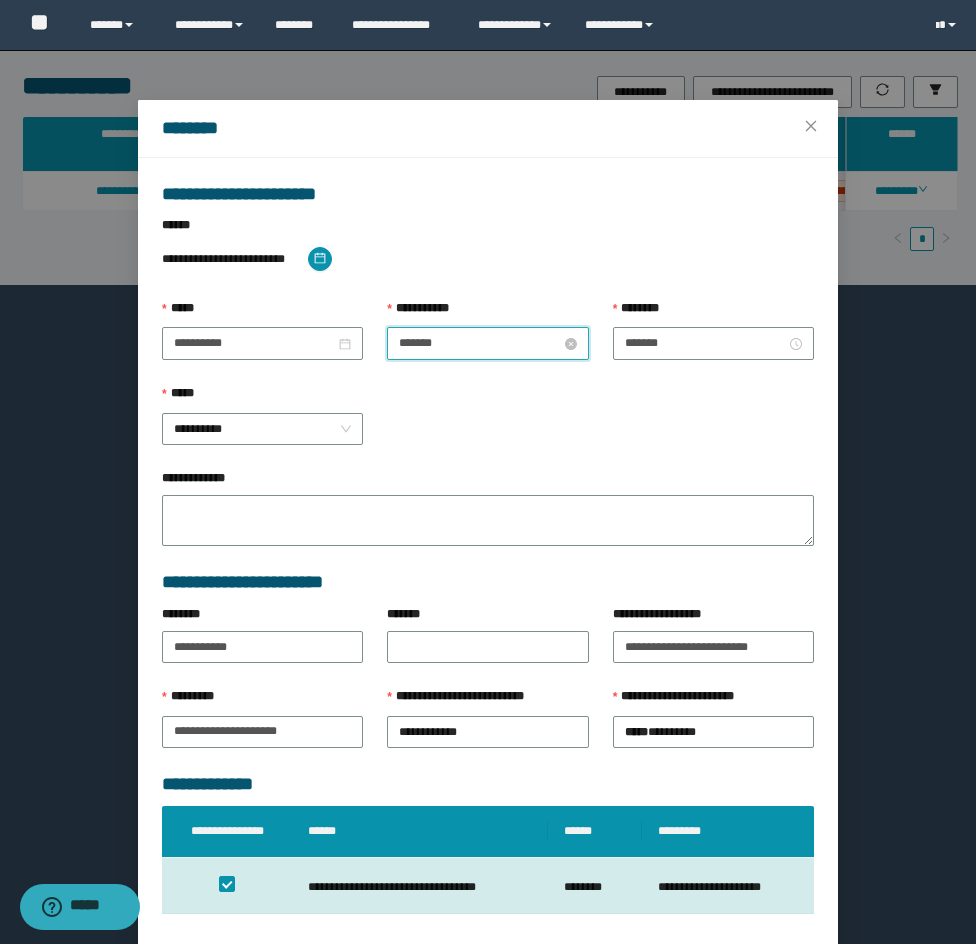 click on "*******" at bounding box center (479, 343) 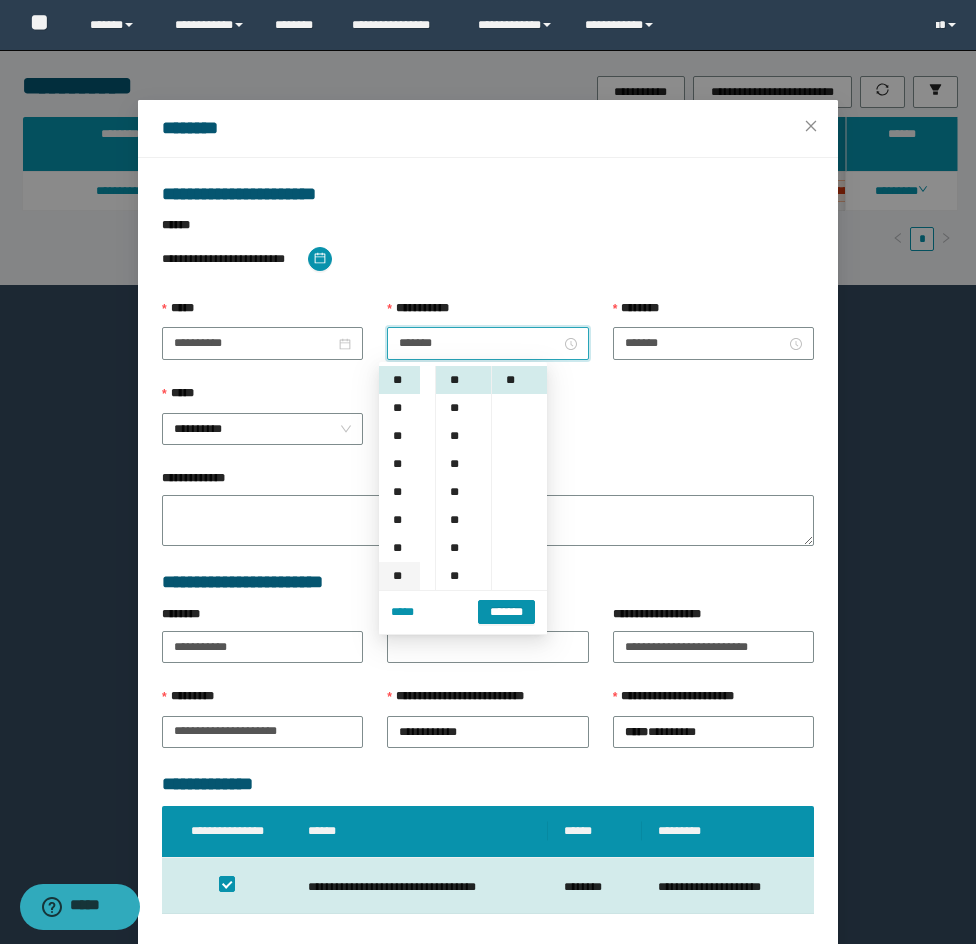 click on "**" at bounding box center [399, 576] 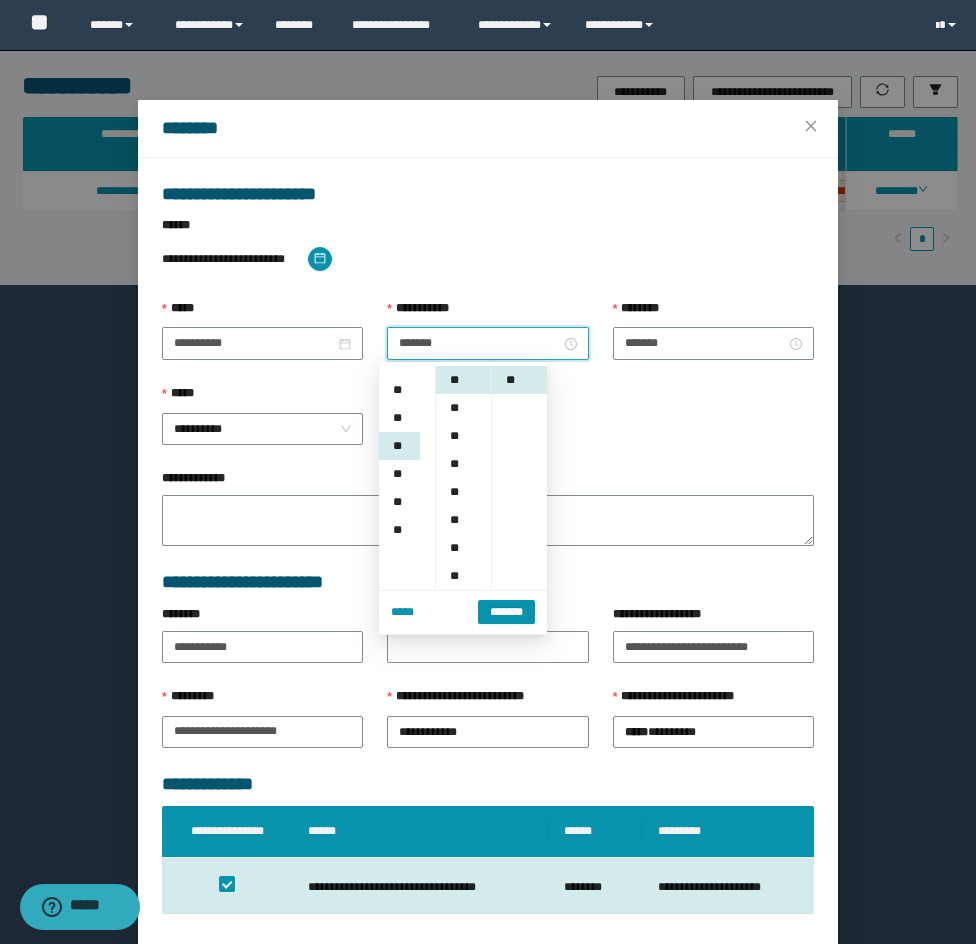 scroll, scrollTop: 224, scrollLeft: 0, axis: vertical 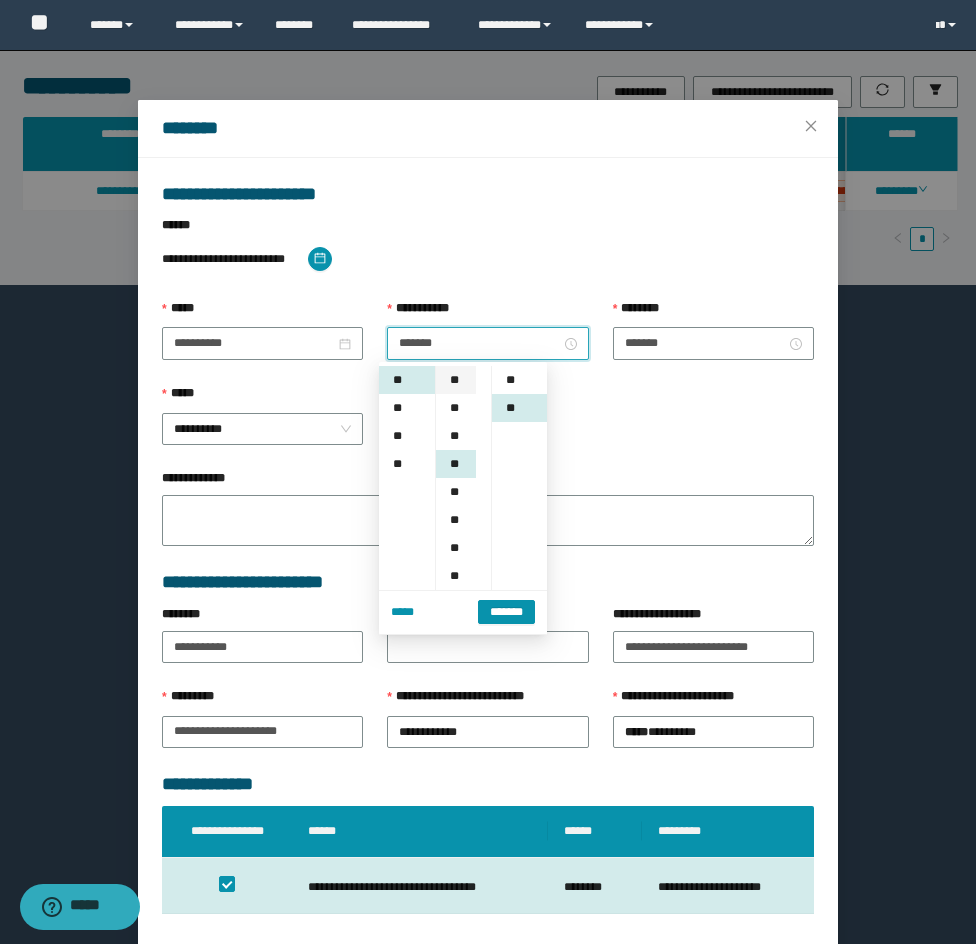 click on "**" at bounding box center [456, 380] 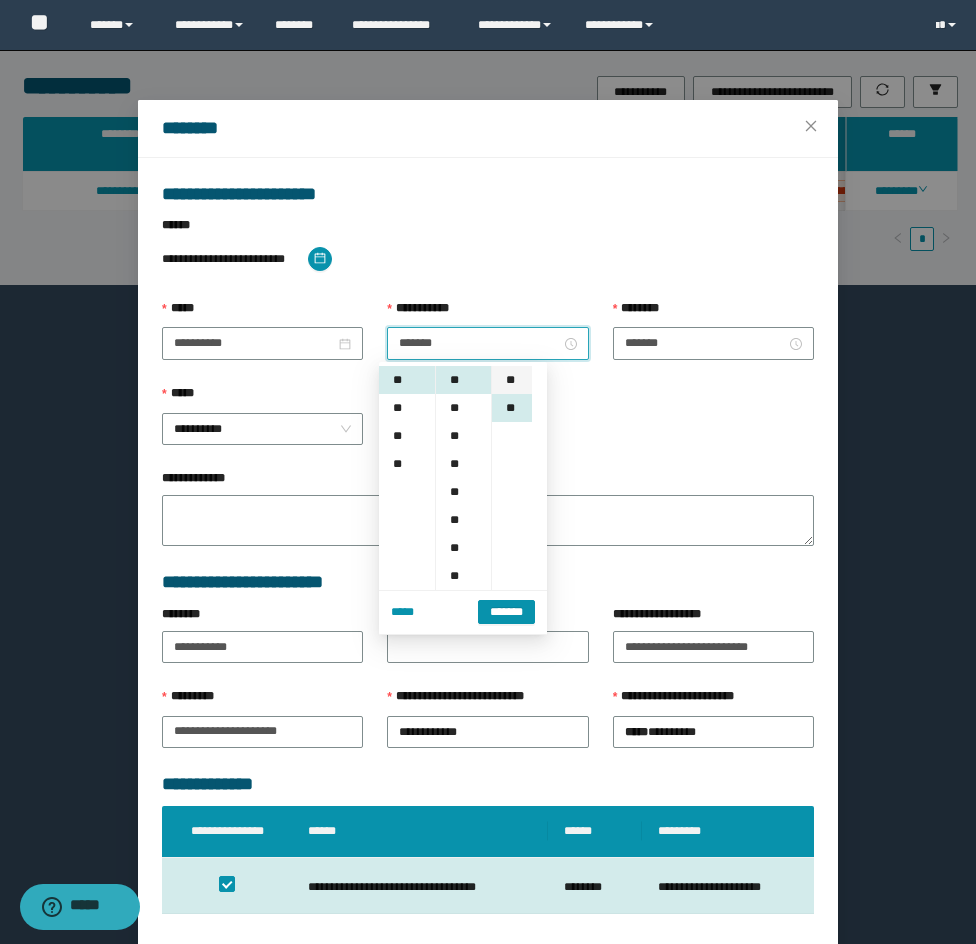 click on "**" at bounding box center [512, 380] 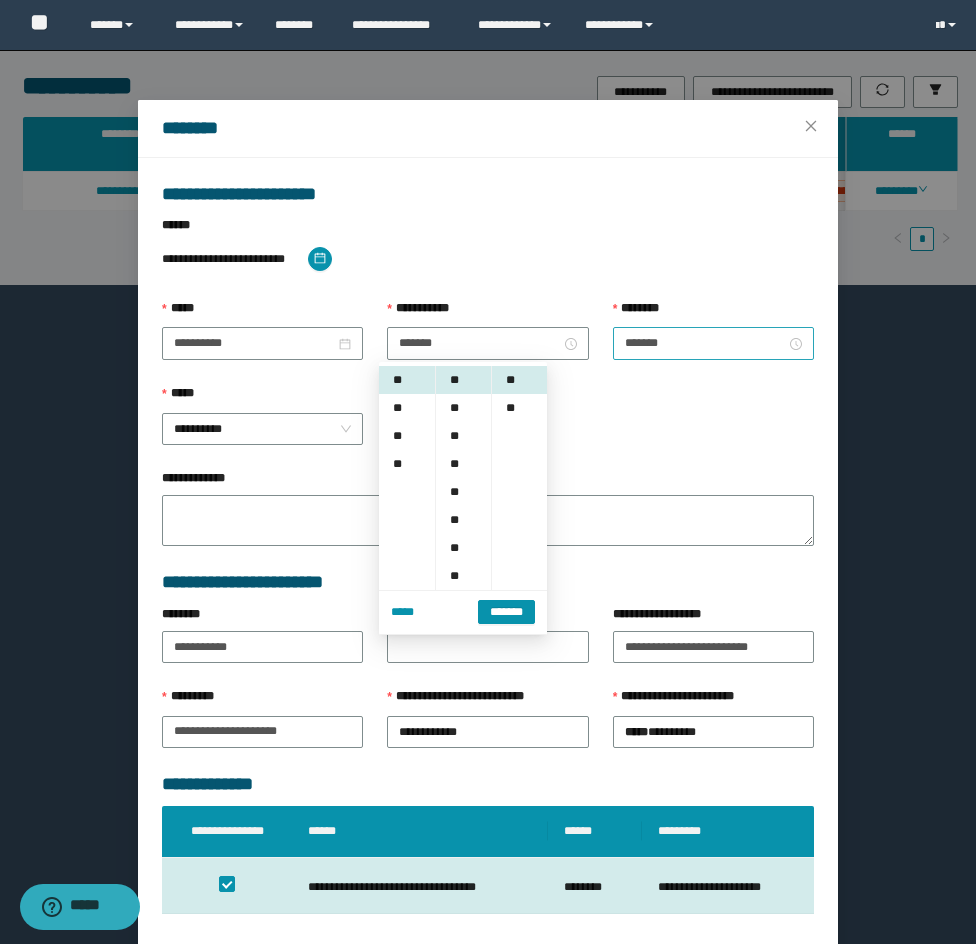 click on "*******" at bounding box center (713, 343) 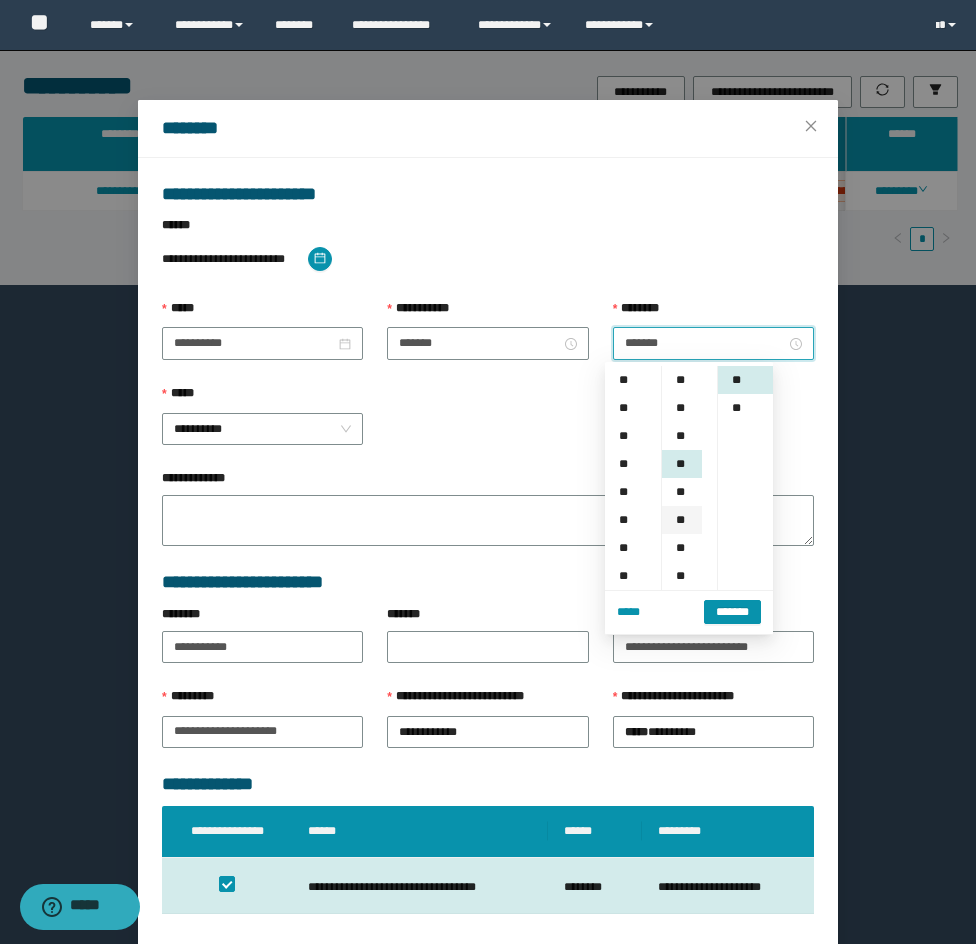 scroll, scrollTop: 224, scrollLeft: 0, axis: vertical 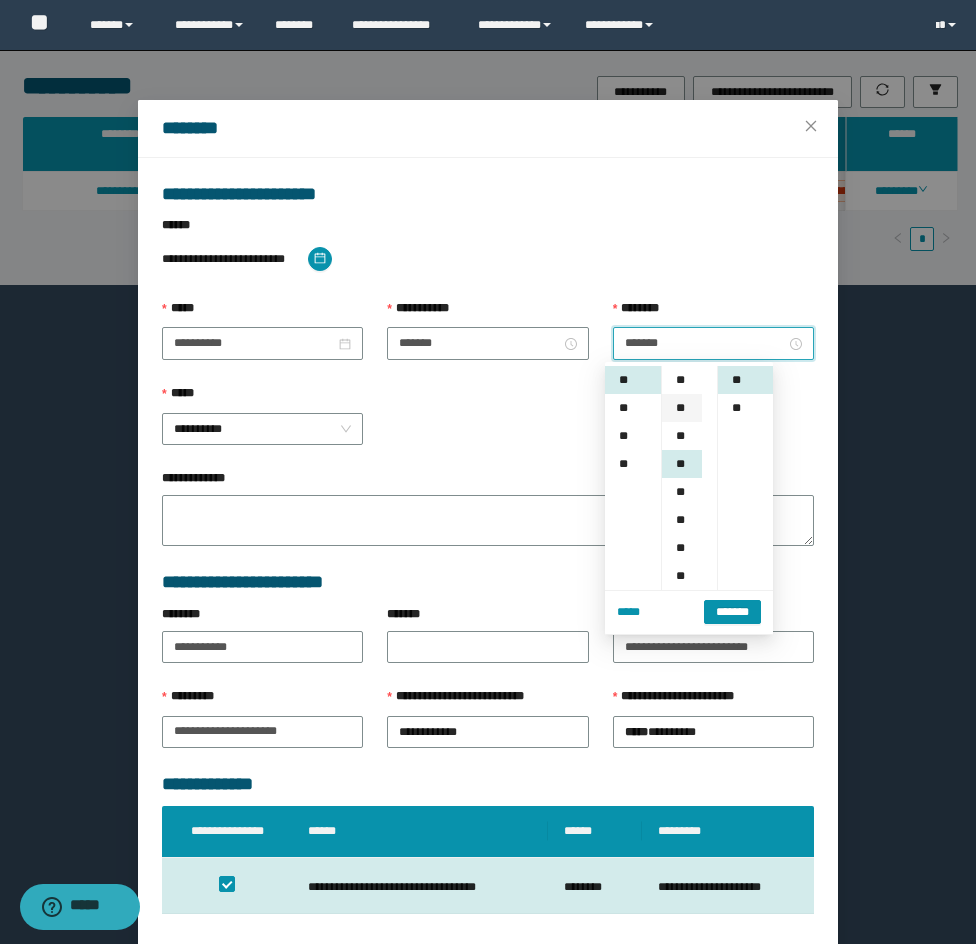 click on "**" at bounding box center (682, 408) 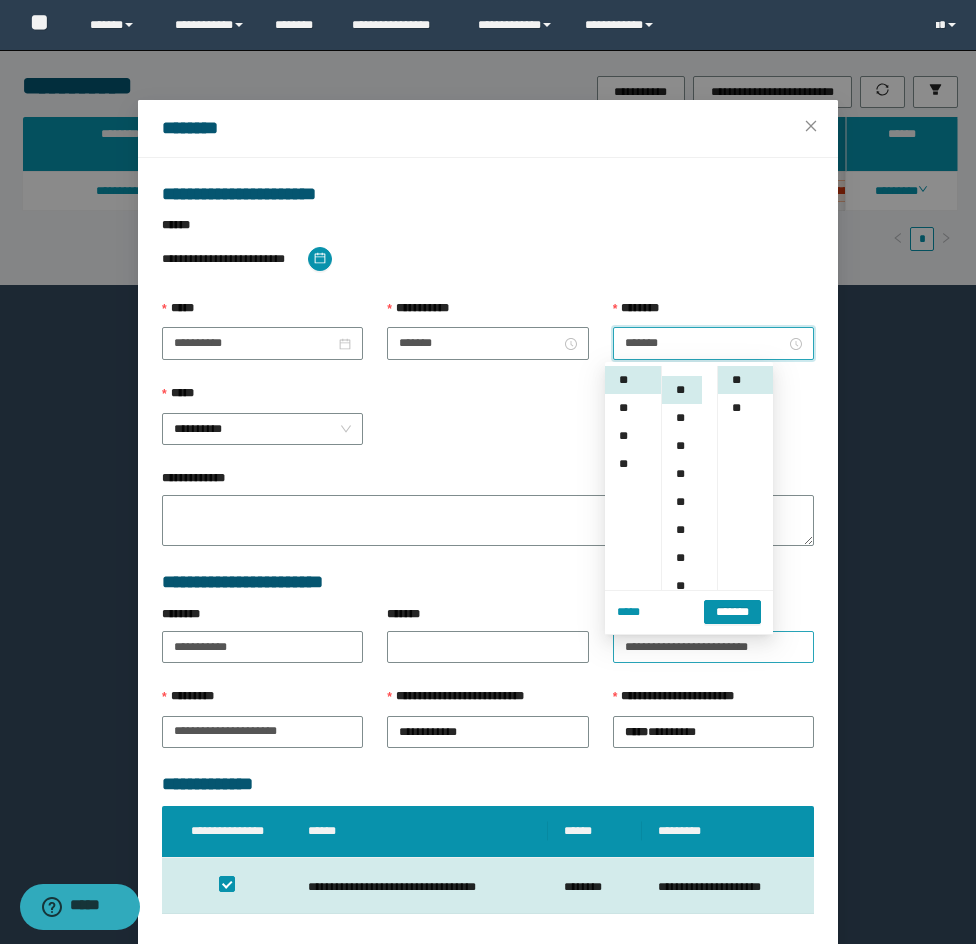 scroll, scrollTop: 28, scrollLeft: 0, axis: vertical 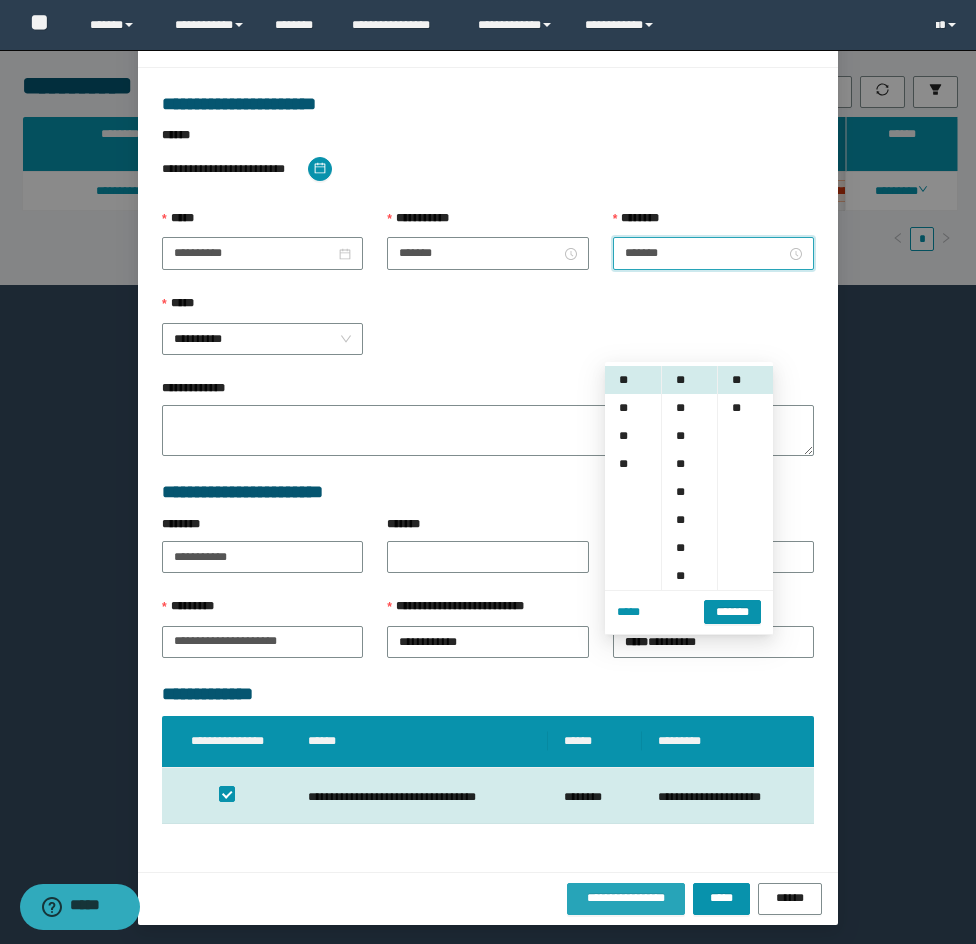 click on "**********" at bounding box center [626, 898] 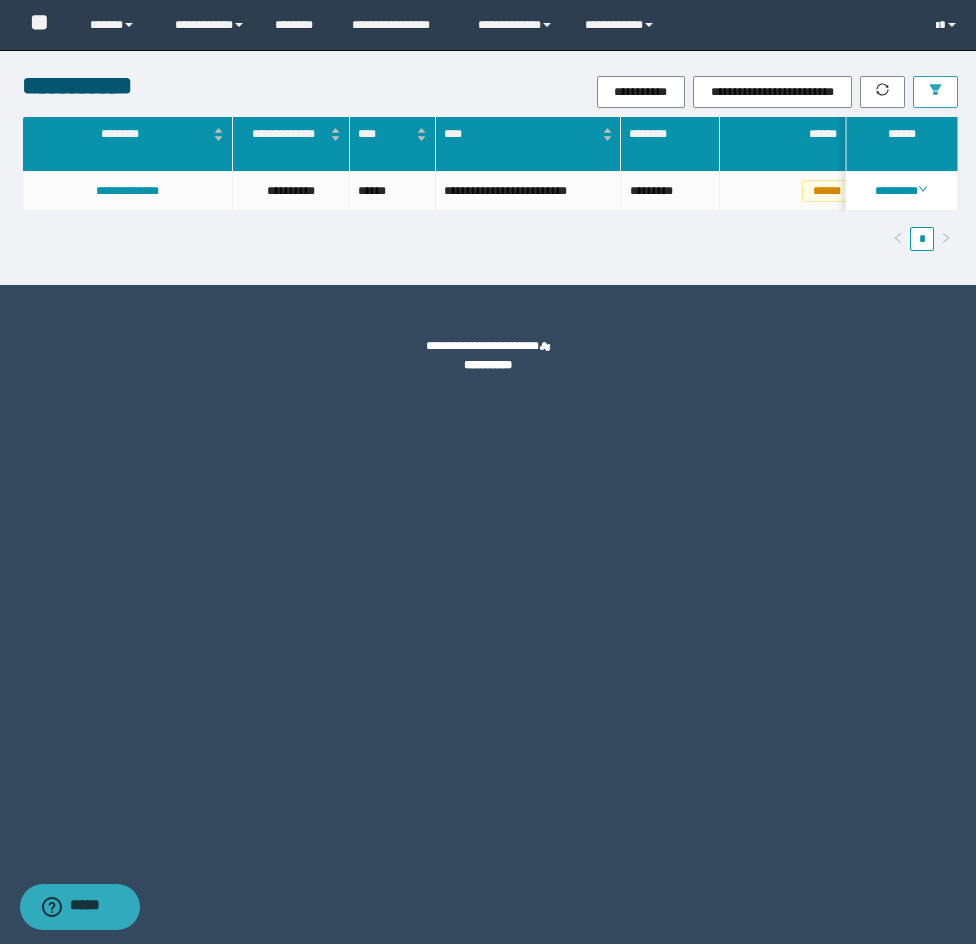 click at bounding box center [935, 92] 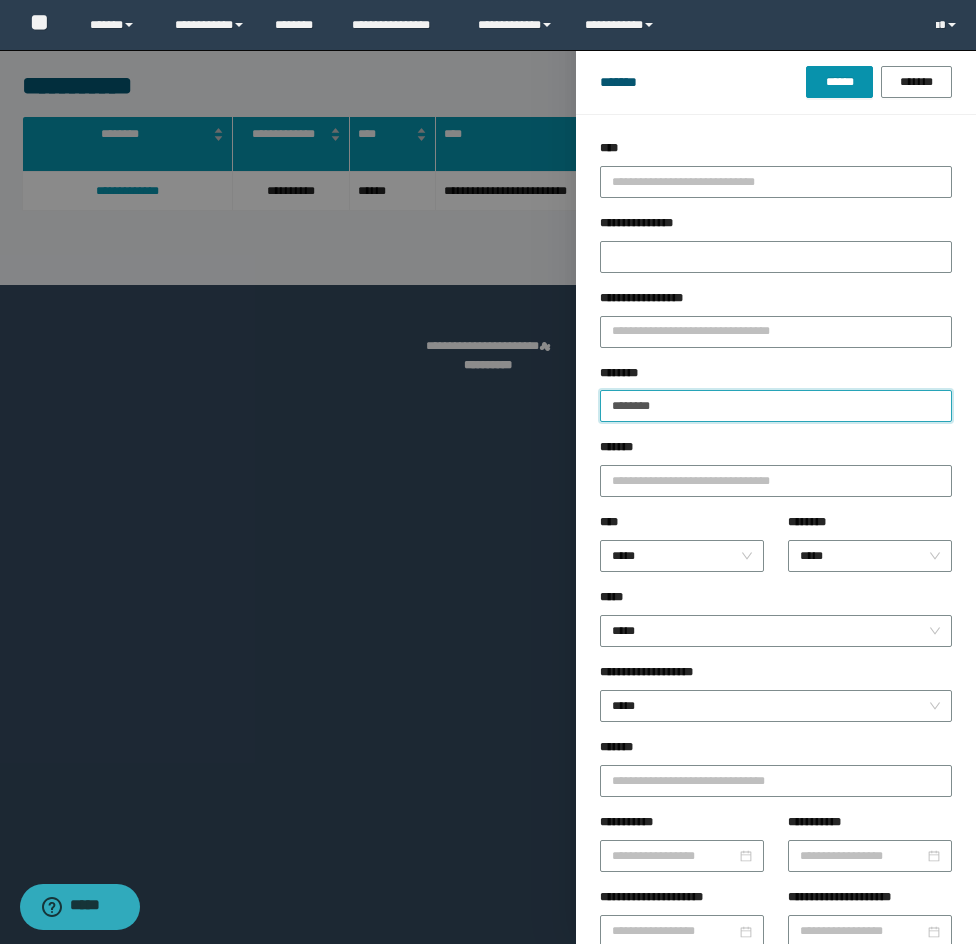 drag, startPoint x: 685, startPoint y: 391, endPoint x: 540, endPoint y: 363, distance: 147.67871 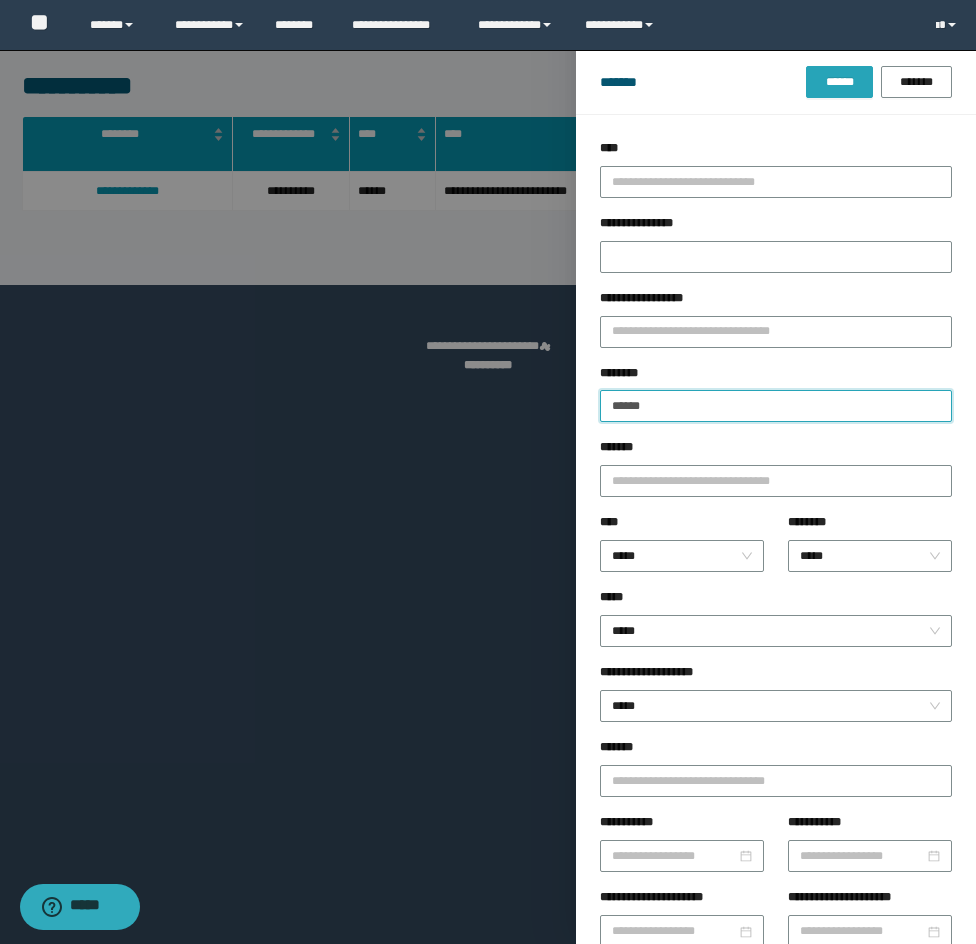 type on "******" 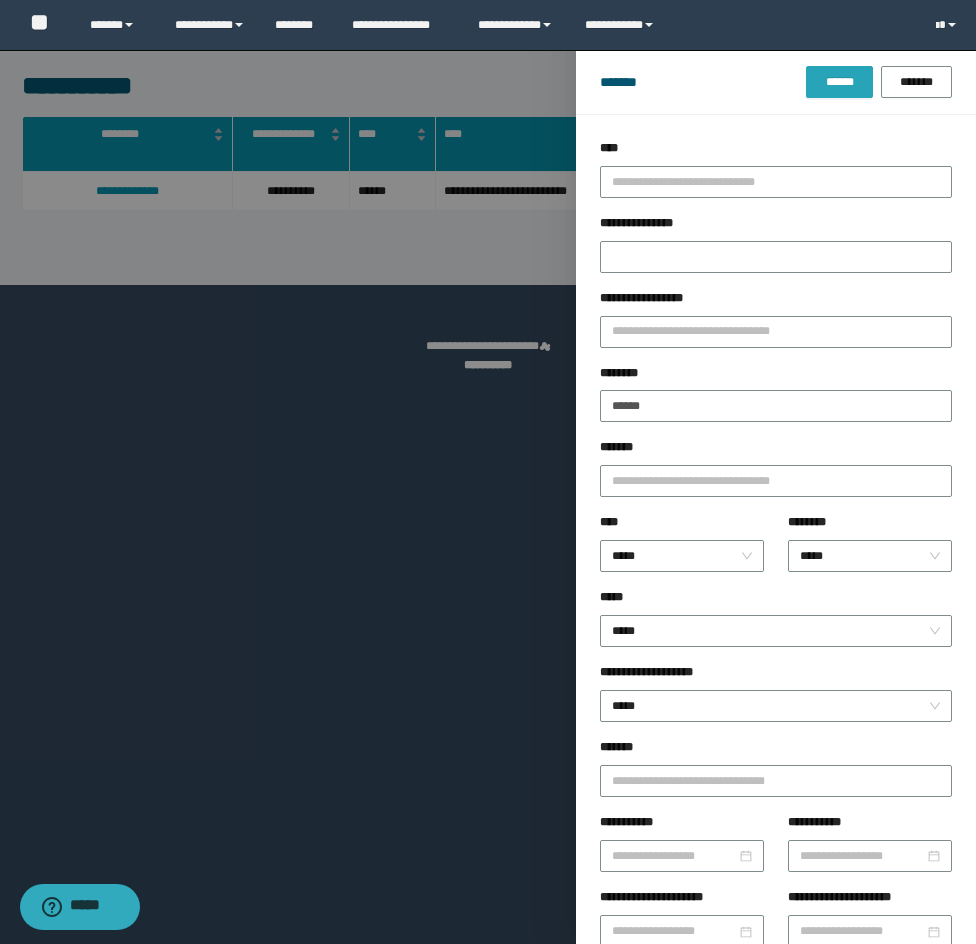 click on "******" at bounding box center (839, 82) 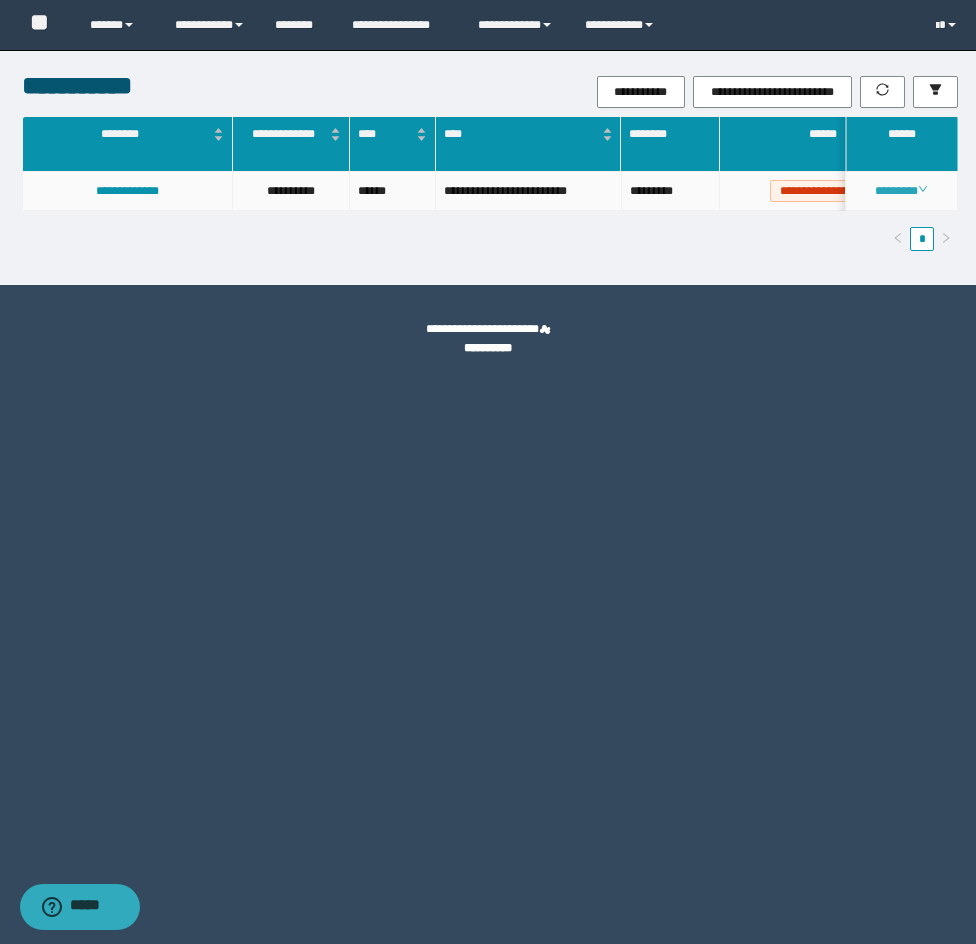 click on "********" at bounding box center (901, 191) 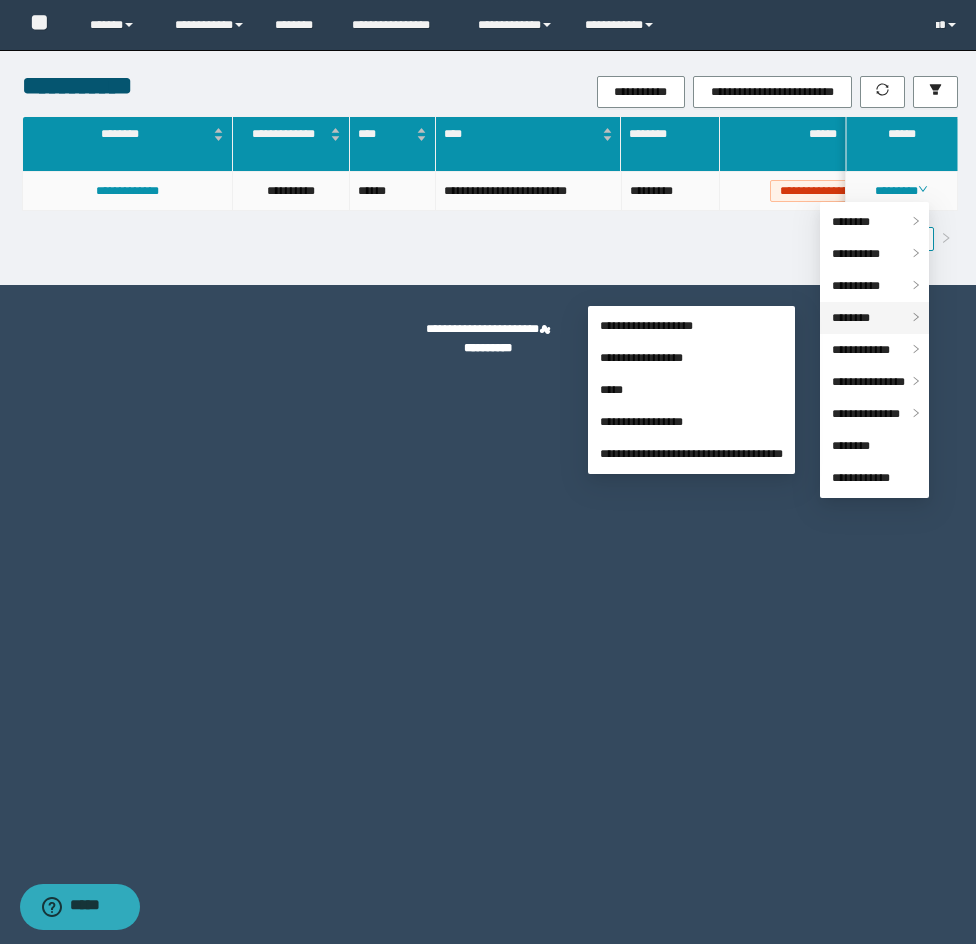 click on "********" at bounding box center (874, 318) 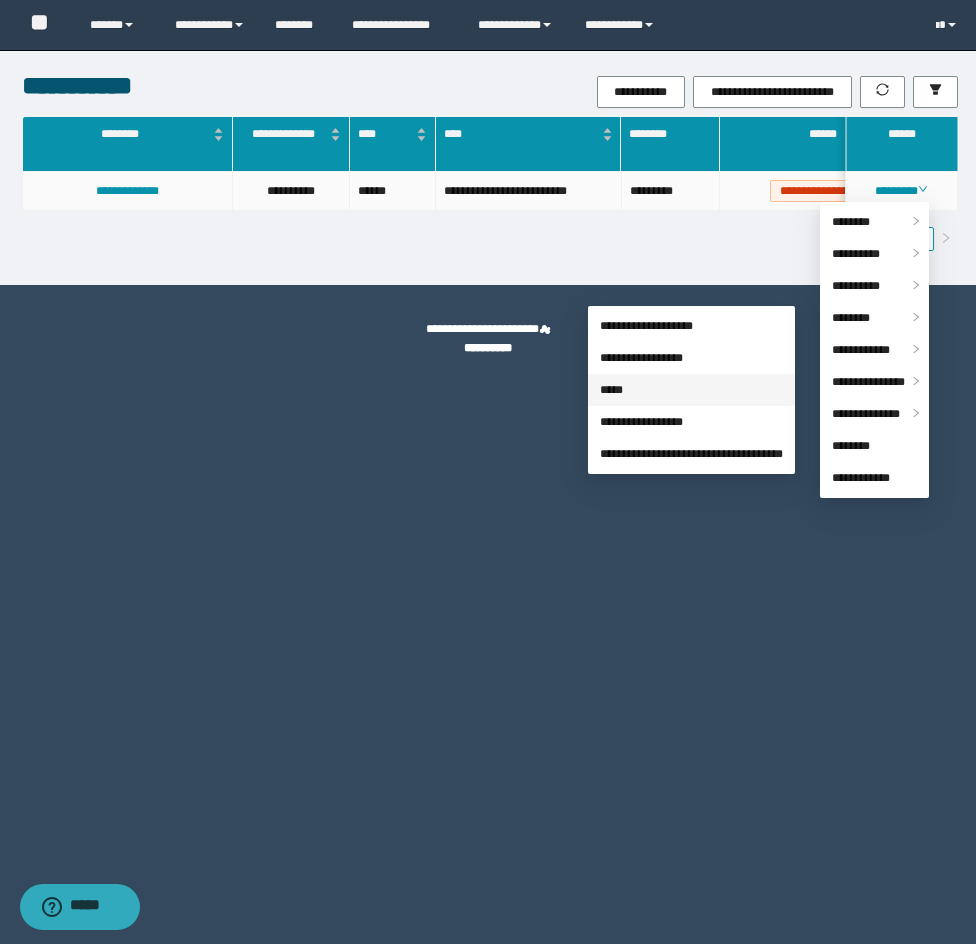 click on "*****" at bounding box center (611, 390) 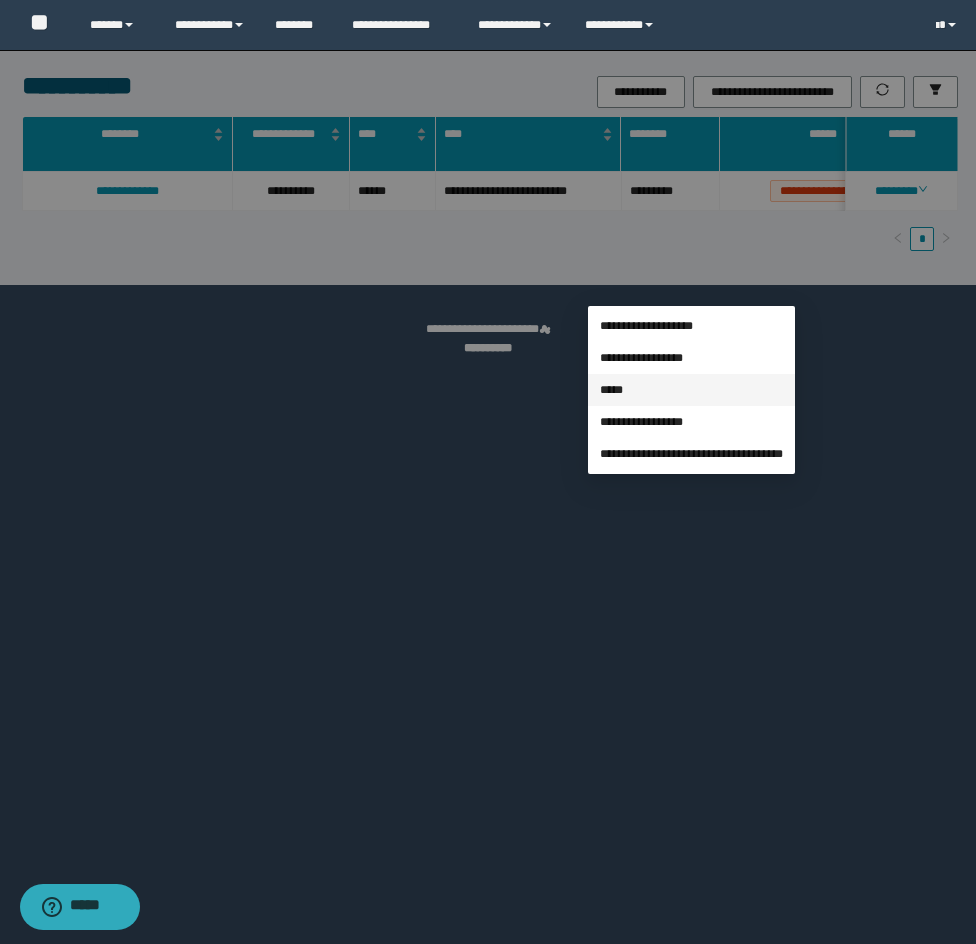 scroll, scrollTop: 0, scrollLeft: 0, axis: both 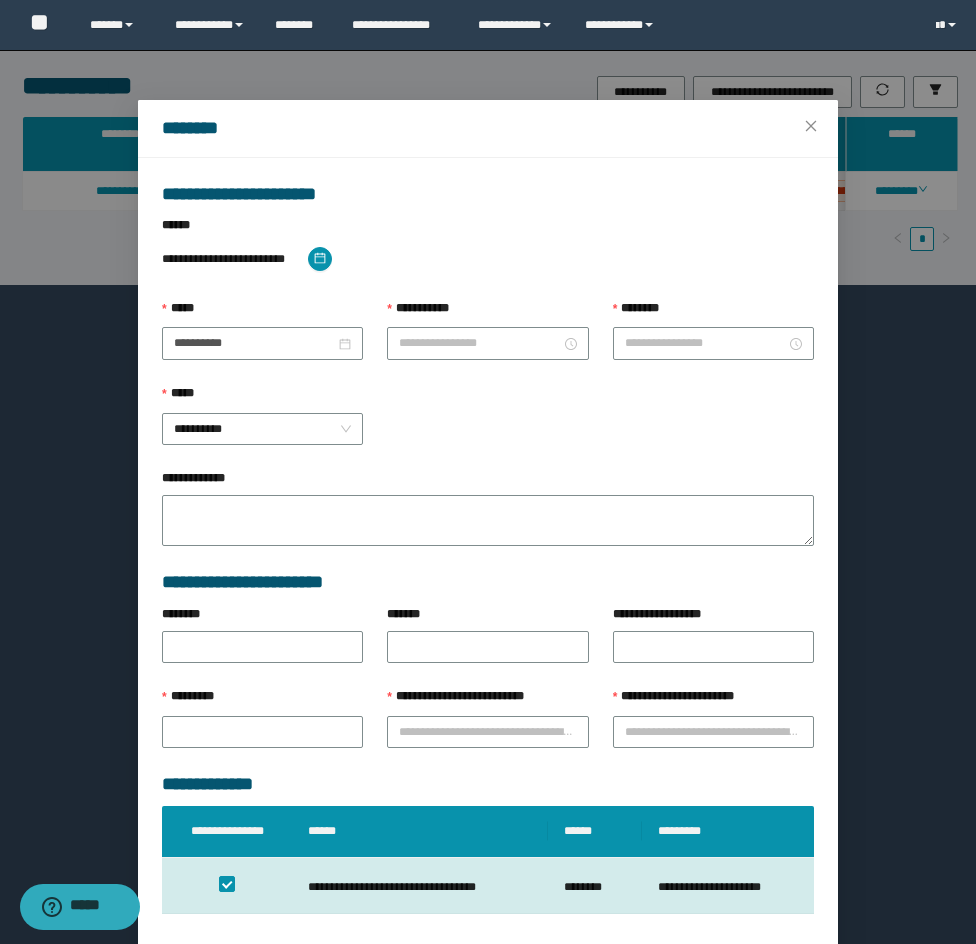 type on "*******" 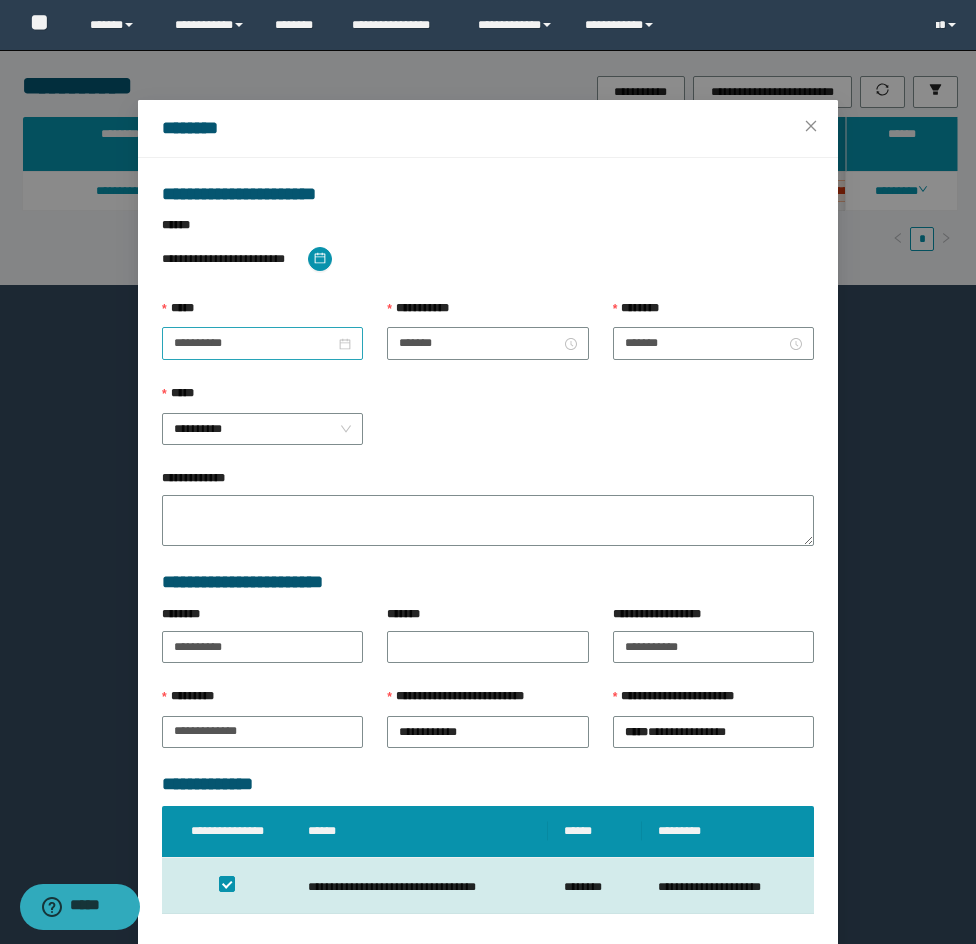 click on "**********" at bounding box center [262, 343] 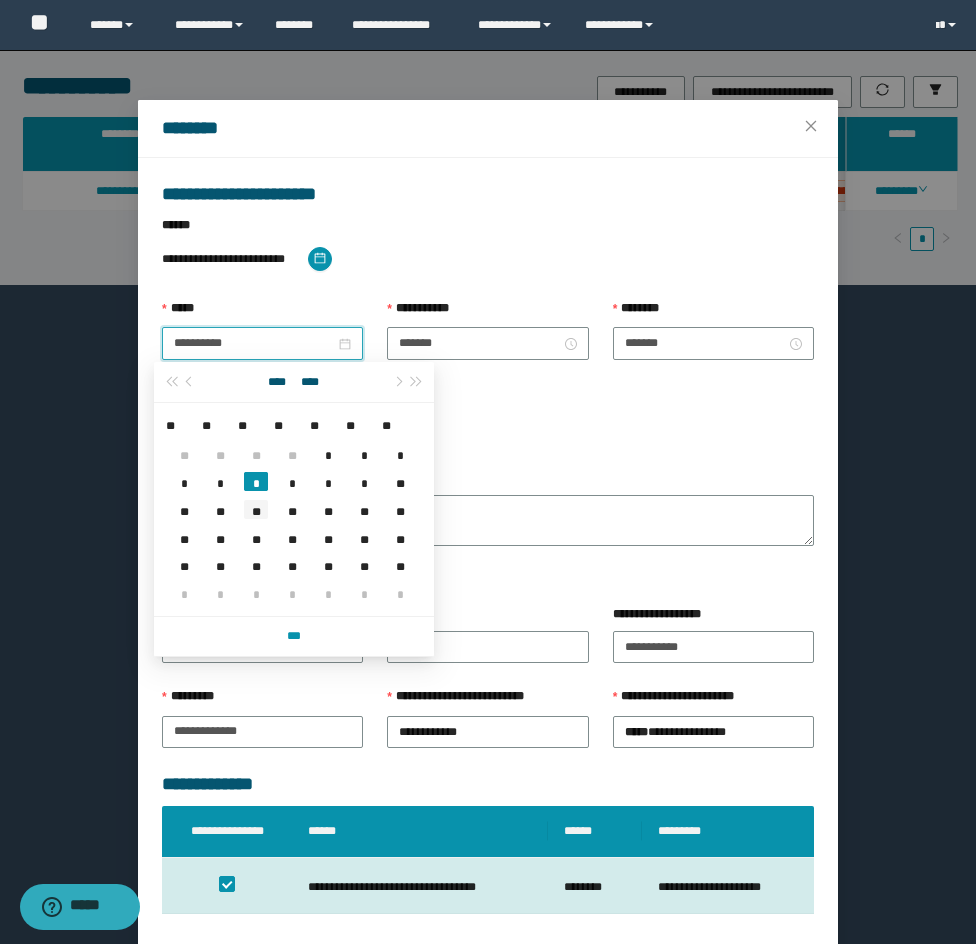type on "**********" 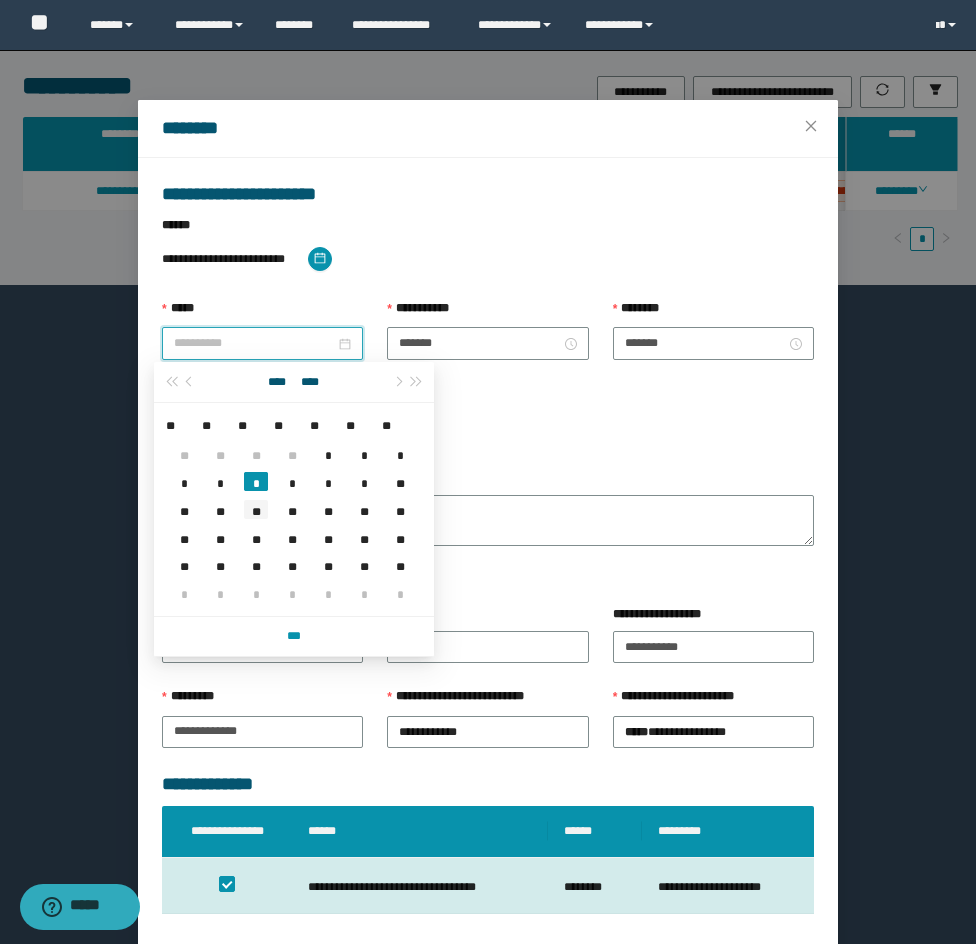 click on "**" at bounding box center (256, 509) 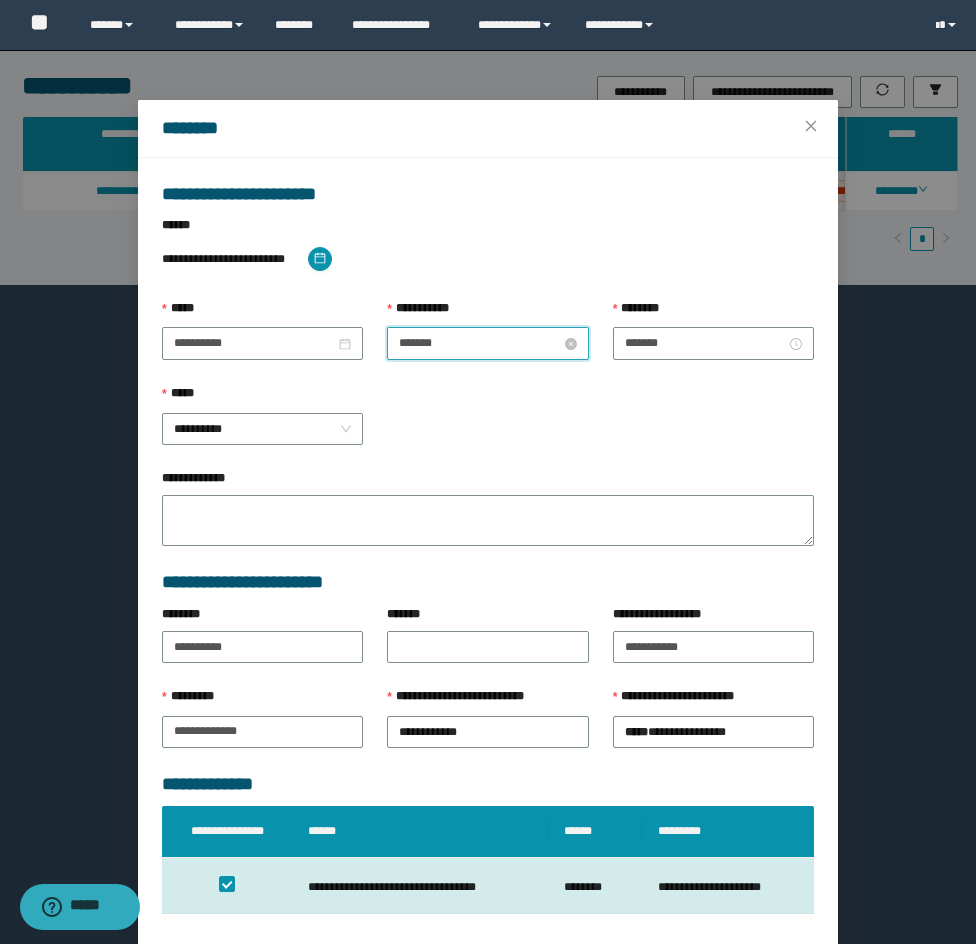 click on "*******" at bounding box center (479, 343) 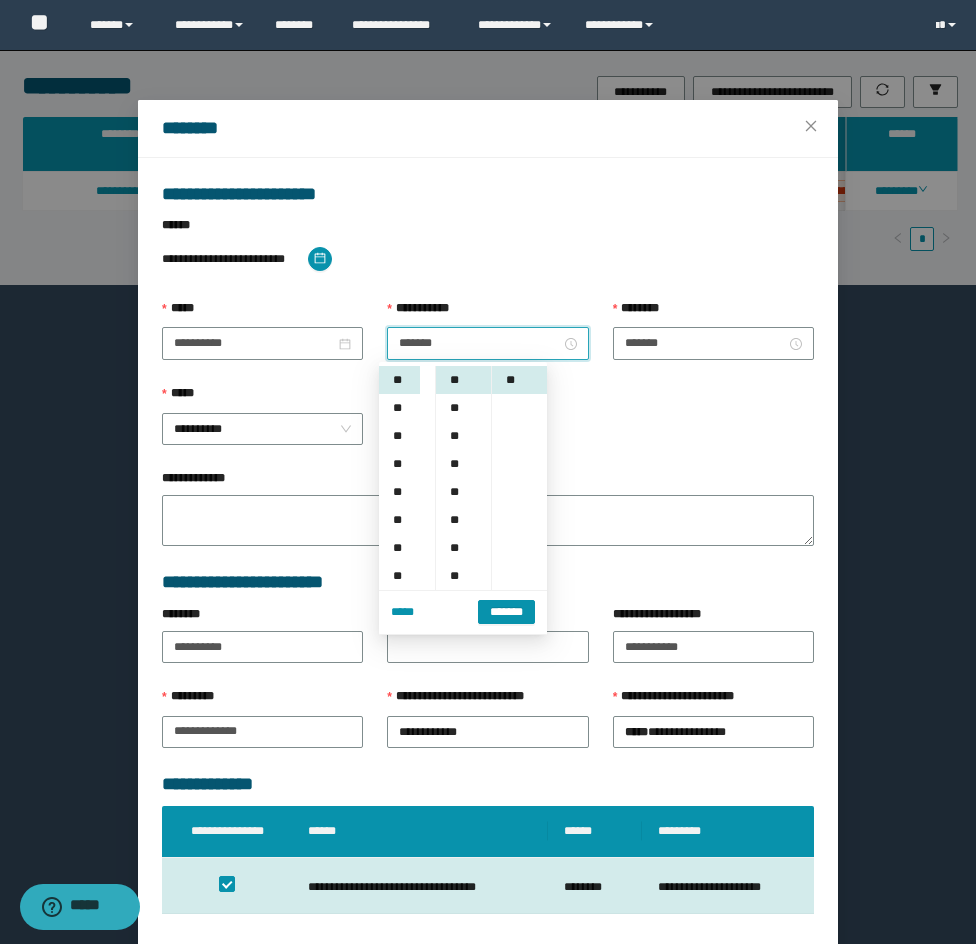 click on "**" at bounding box center [399, 576] 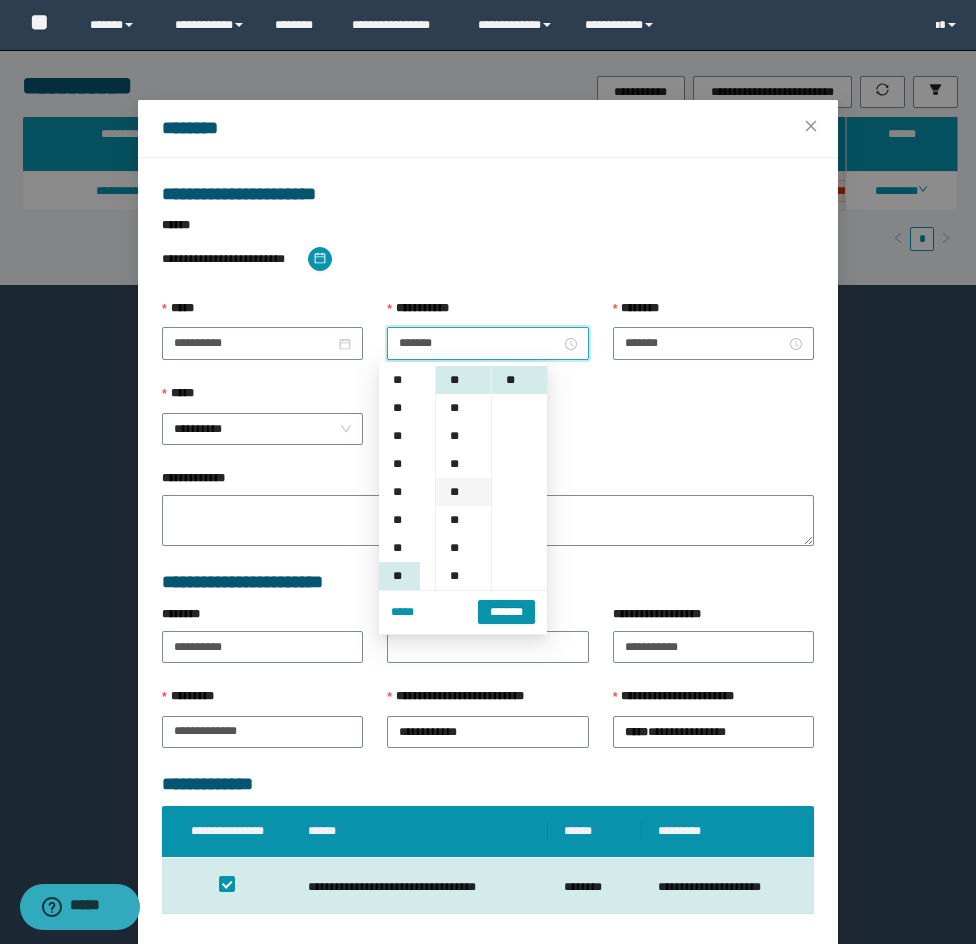 scroll, scrollTop: 224, scrollLeft: 0, axis: vertical 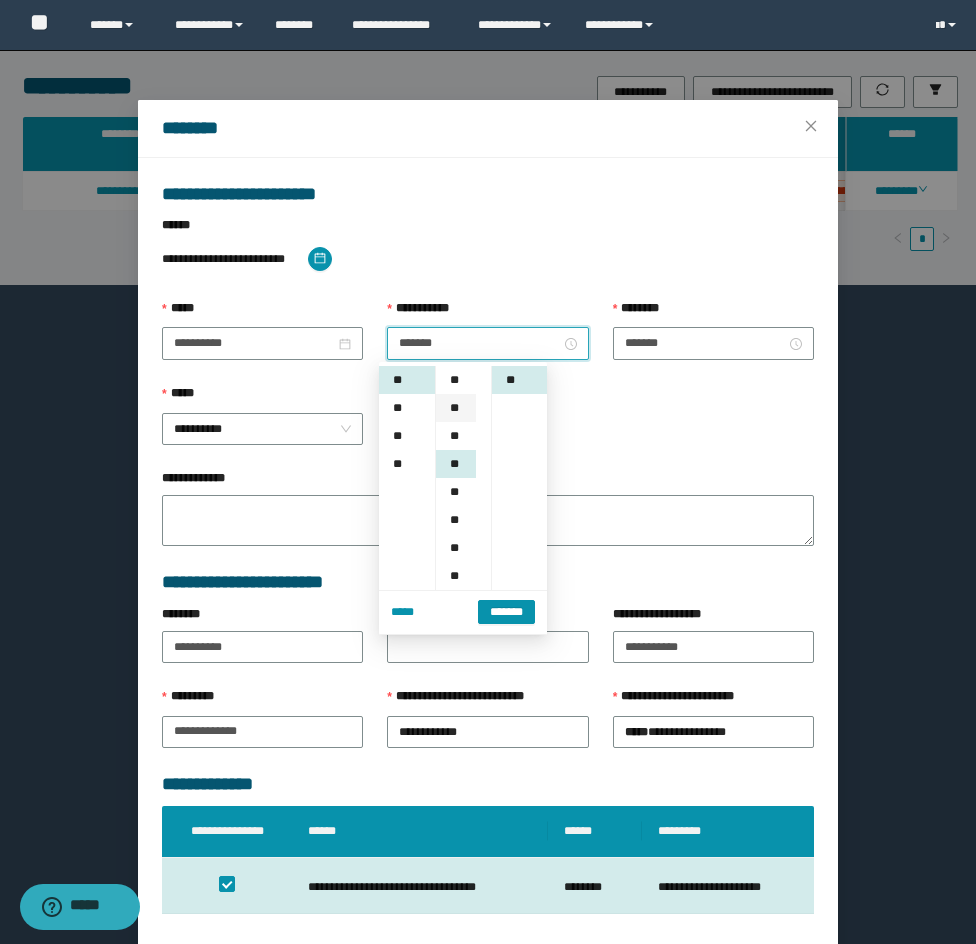 click on "**" at bounding box center [456, 408] 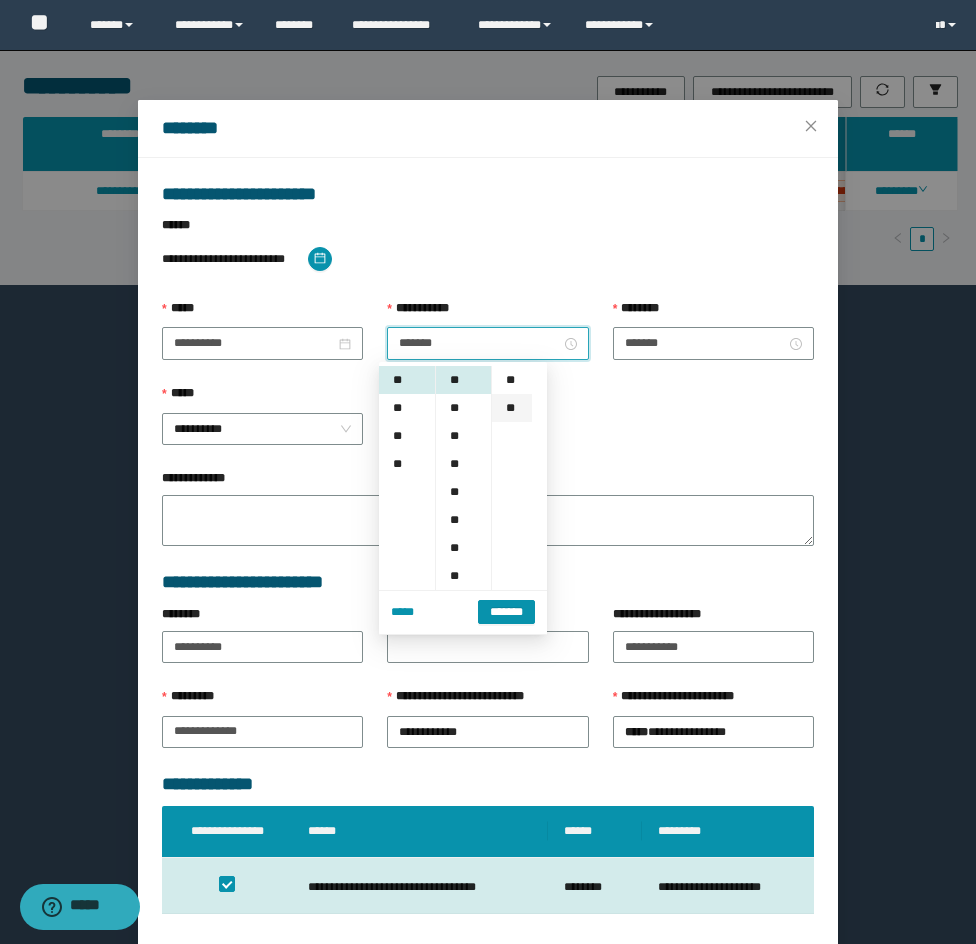 click on "**" at bounding box center (512, 380) 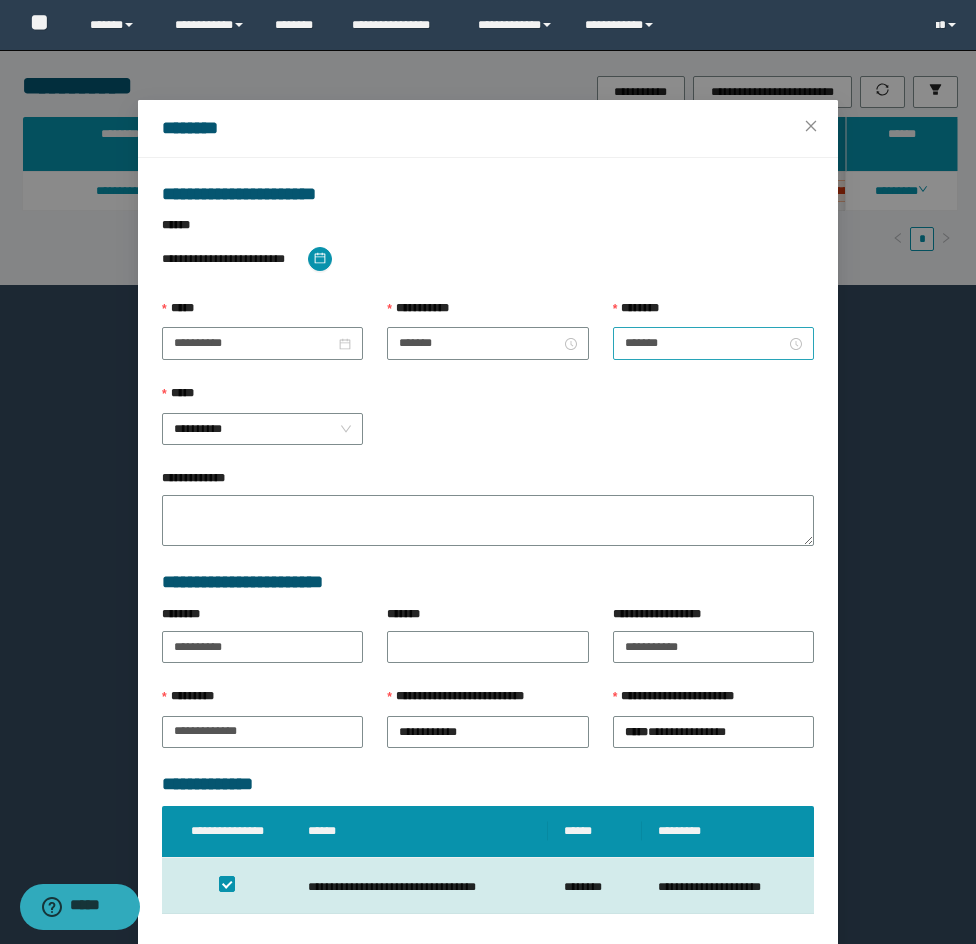 click on "*******" at bounding box center (713, 343) 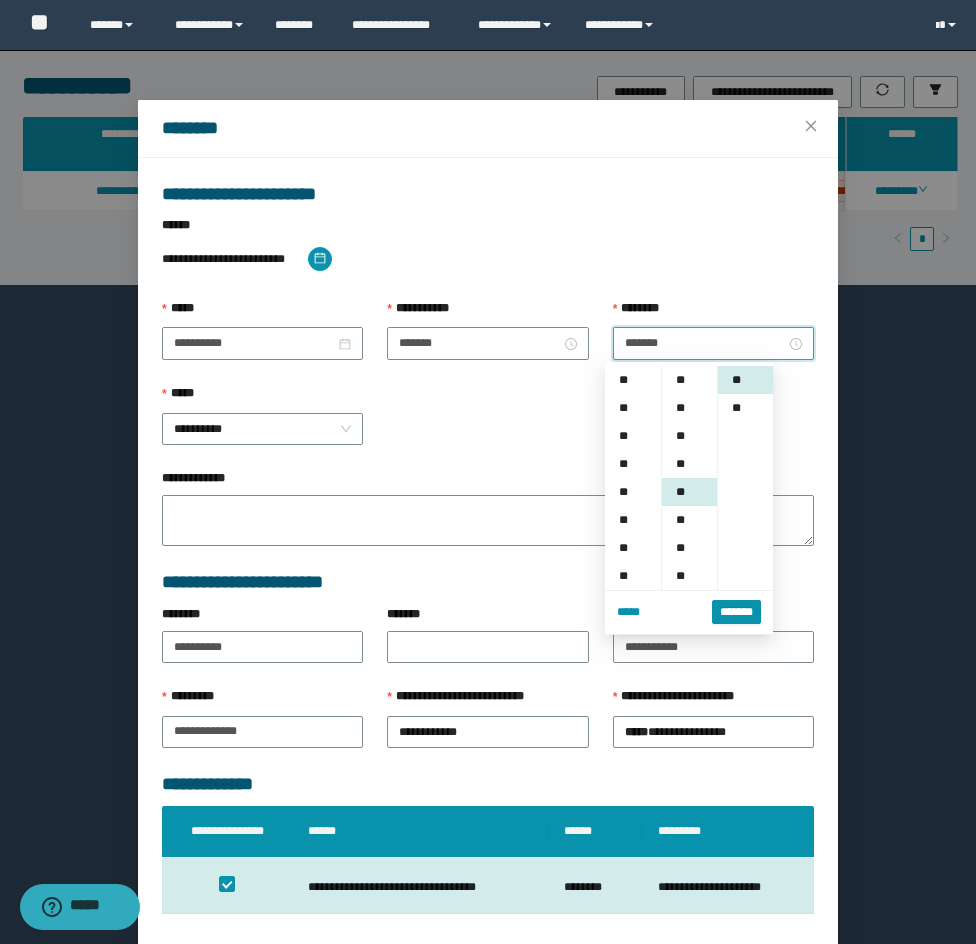 click on "*******" at bounding box center [713, 343] 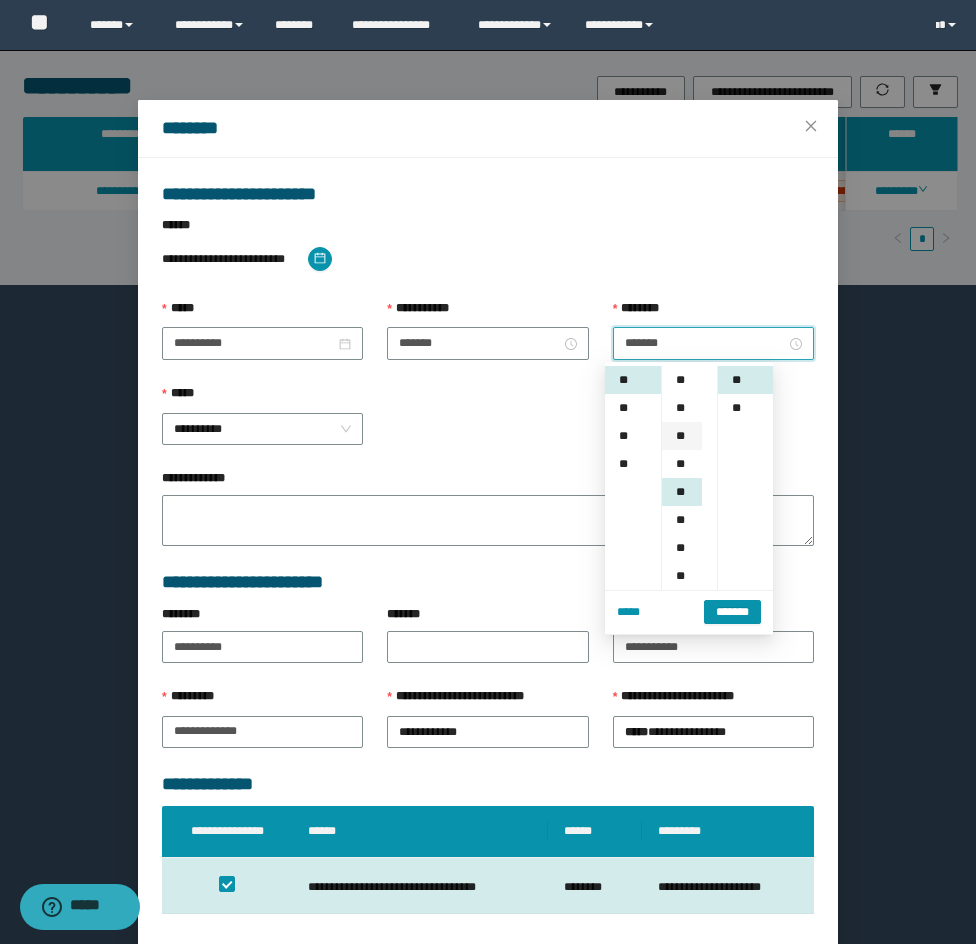 click on "**" at bounding box center [682, 436] 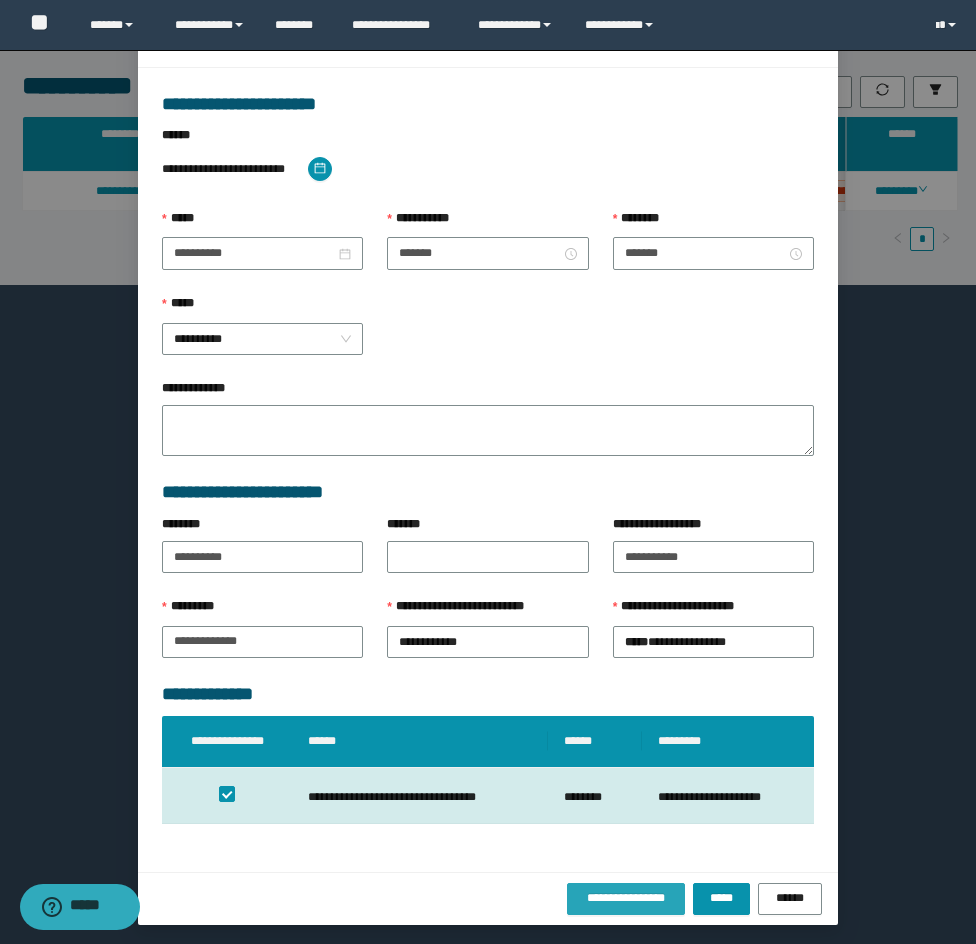 click on "**********" at bounding box center [626, 898] 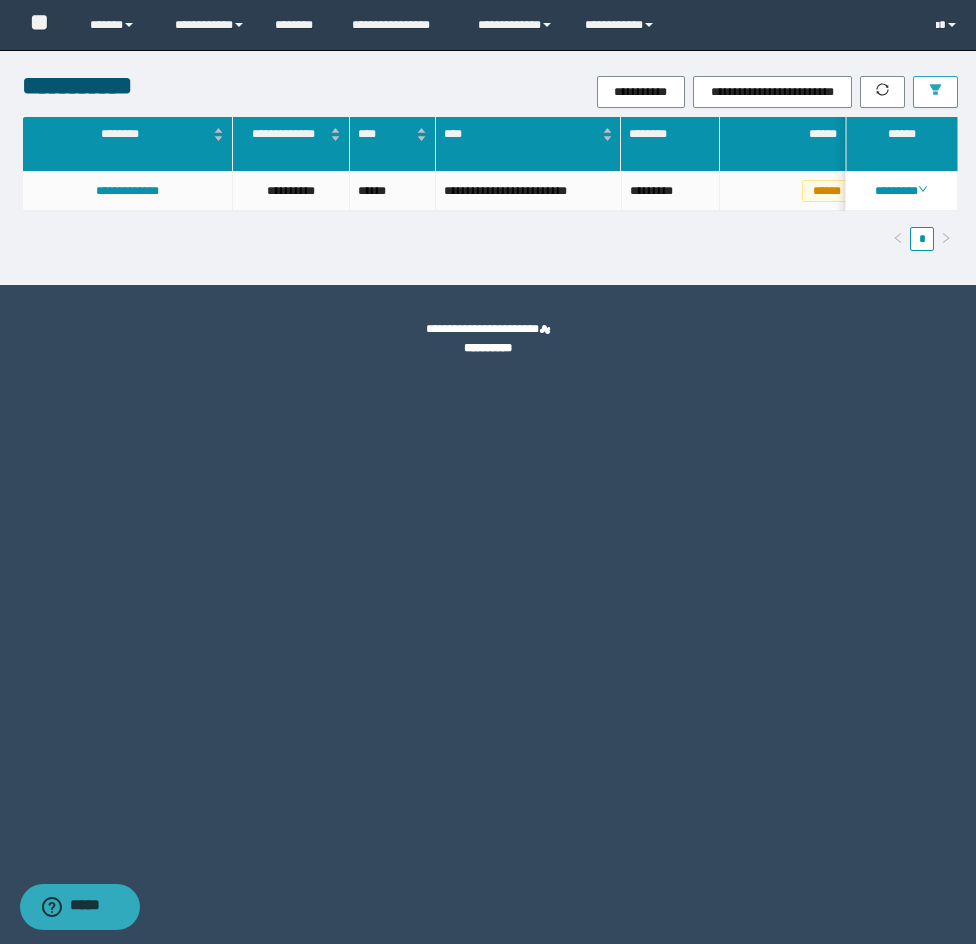 click at bounding box center [935, 91] 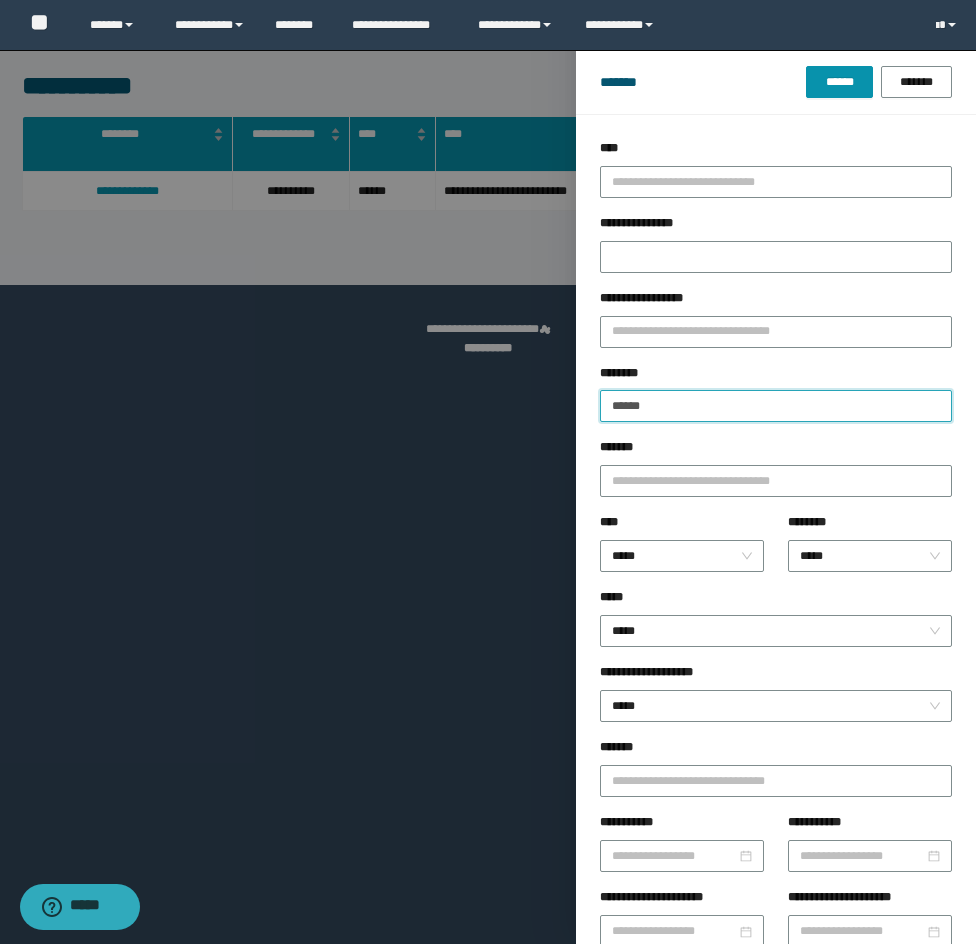 drag, startPoint x: 699, startPoint y: 413, endPoint x: 565, endPoint y: 400, distance: 134.62912 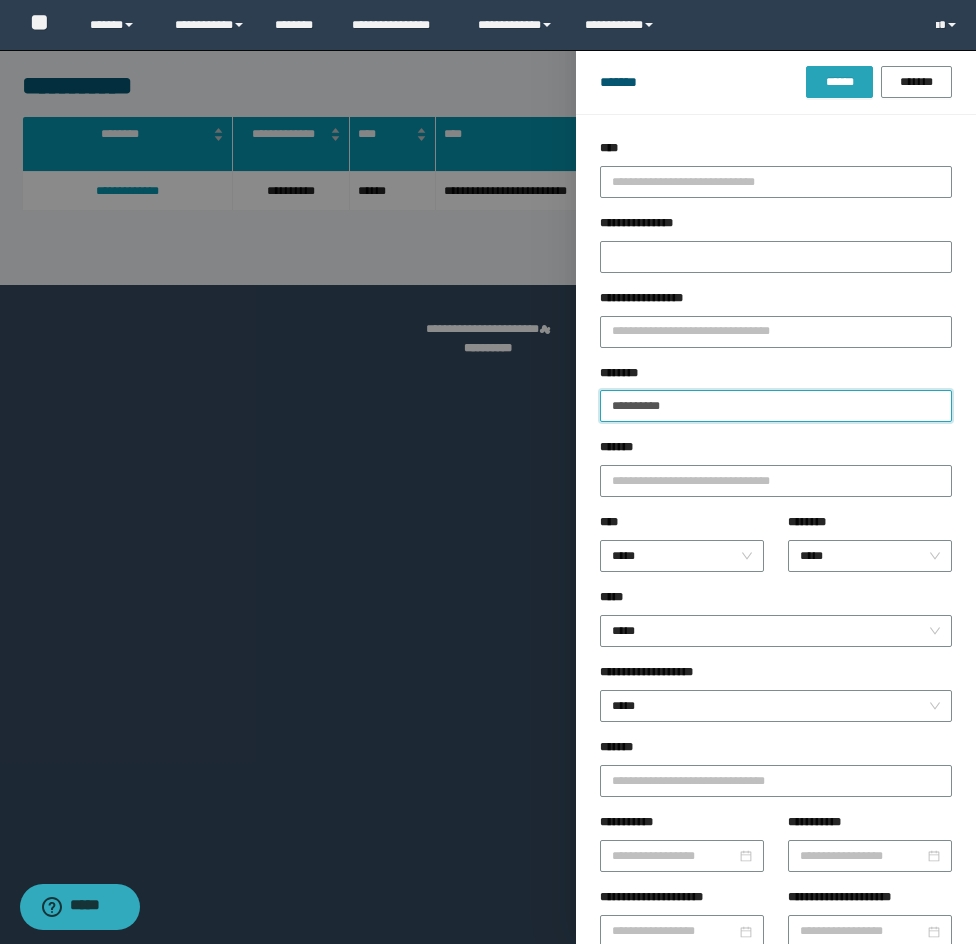 type on "**********" 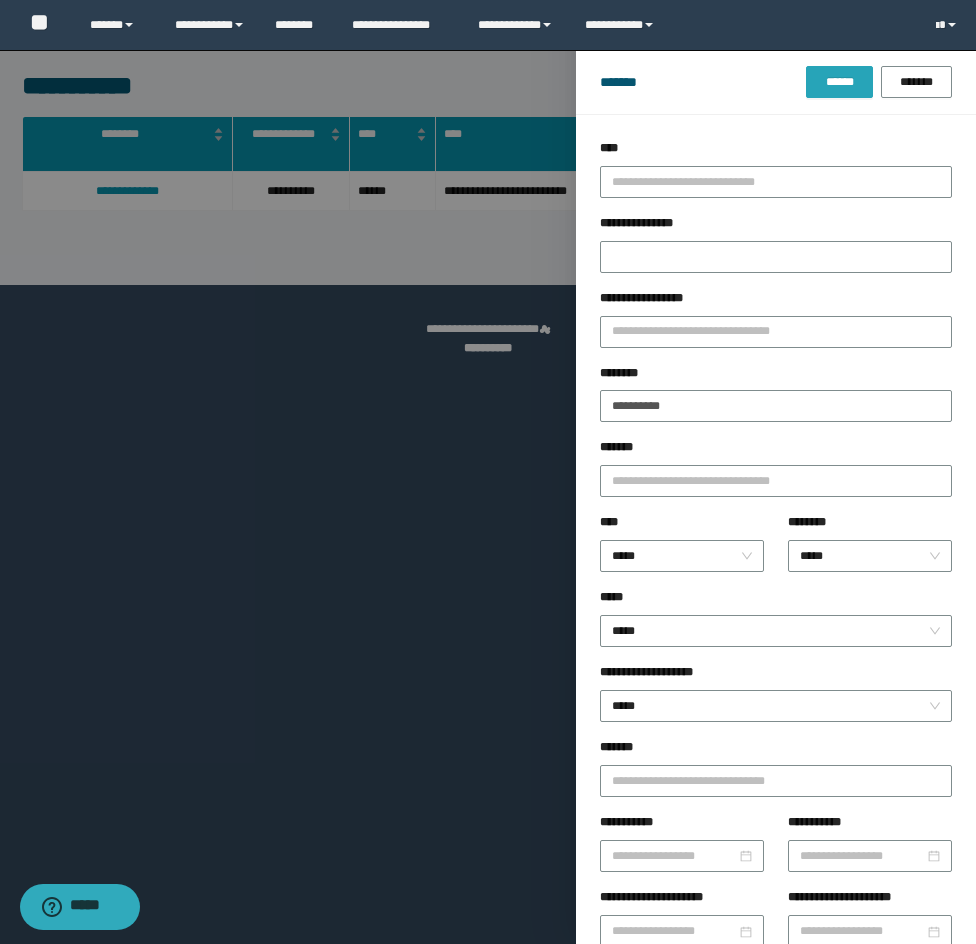 click on "******" at bounding box center (839, 82) 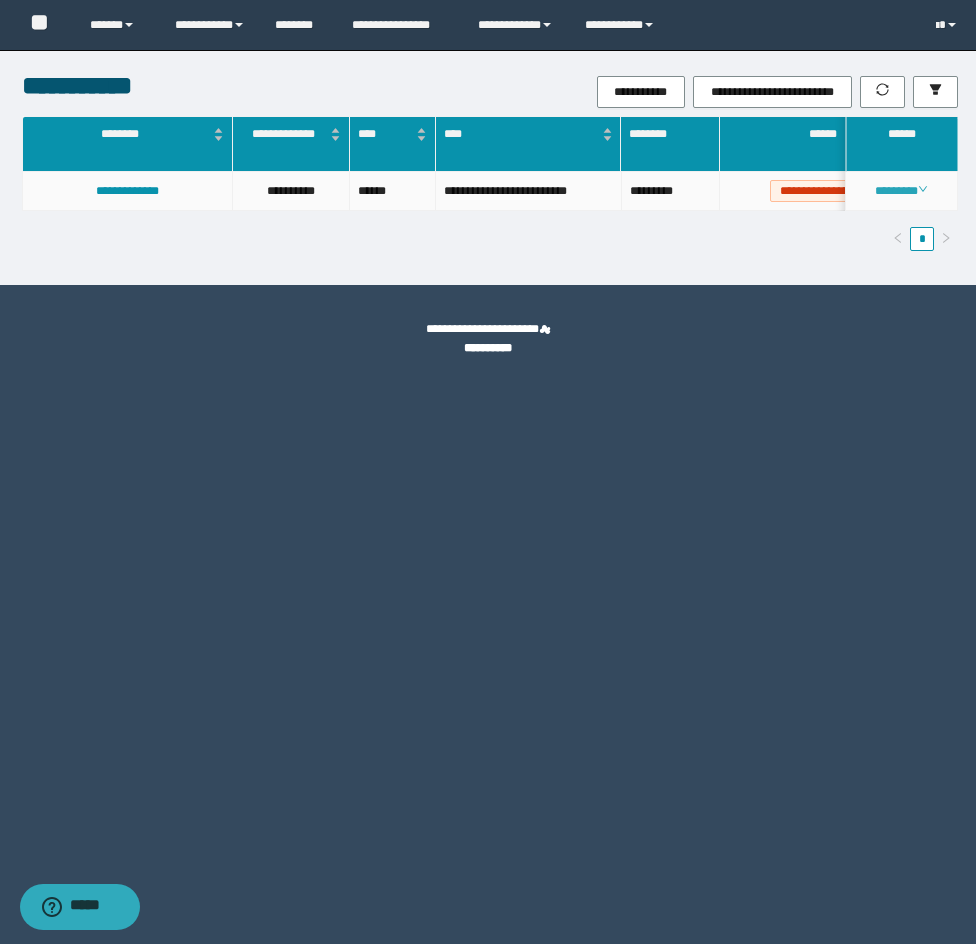 click on "********" at bounding box center (901, 191) 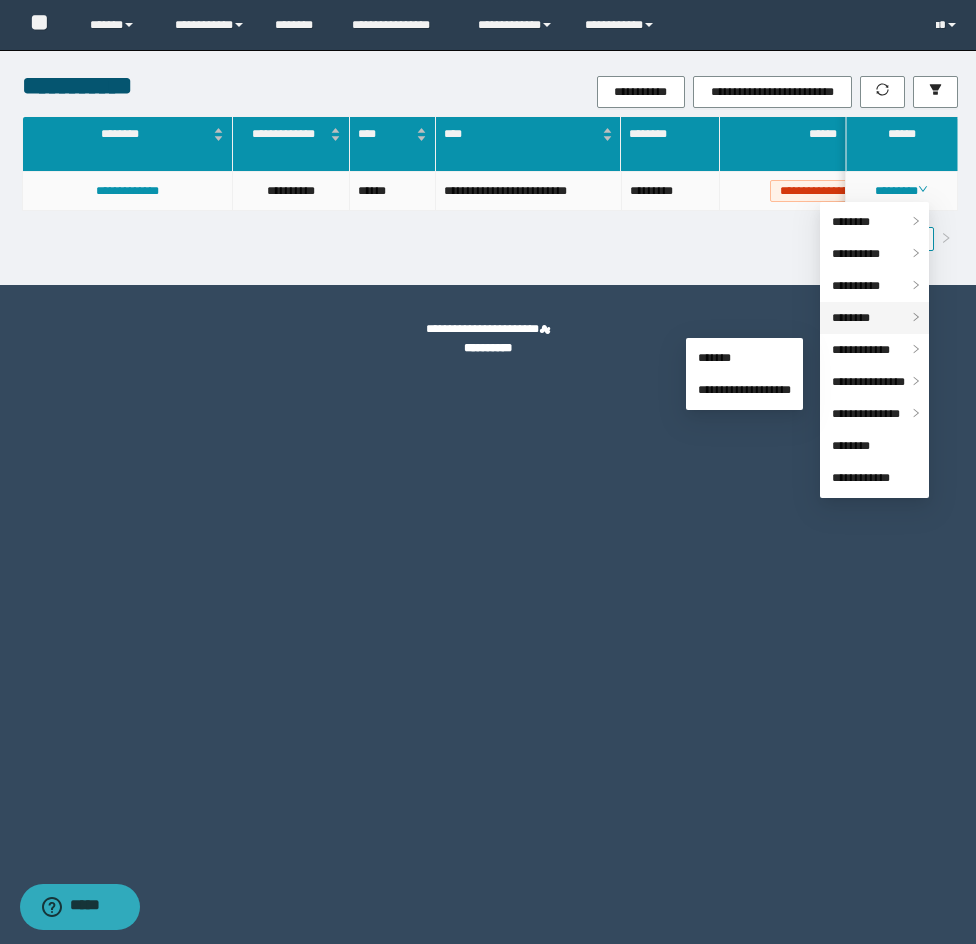 click on "********" at bounding box center [851, 318] 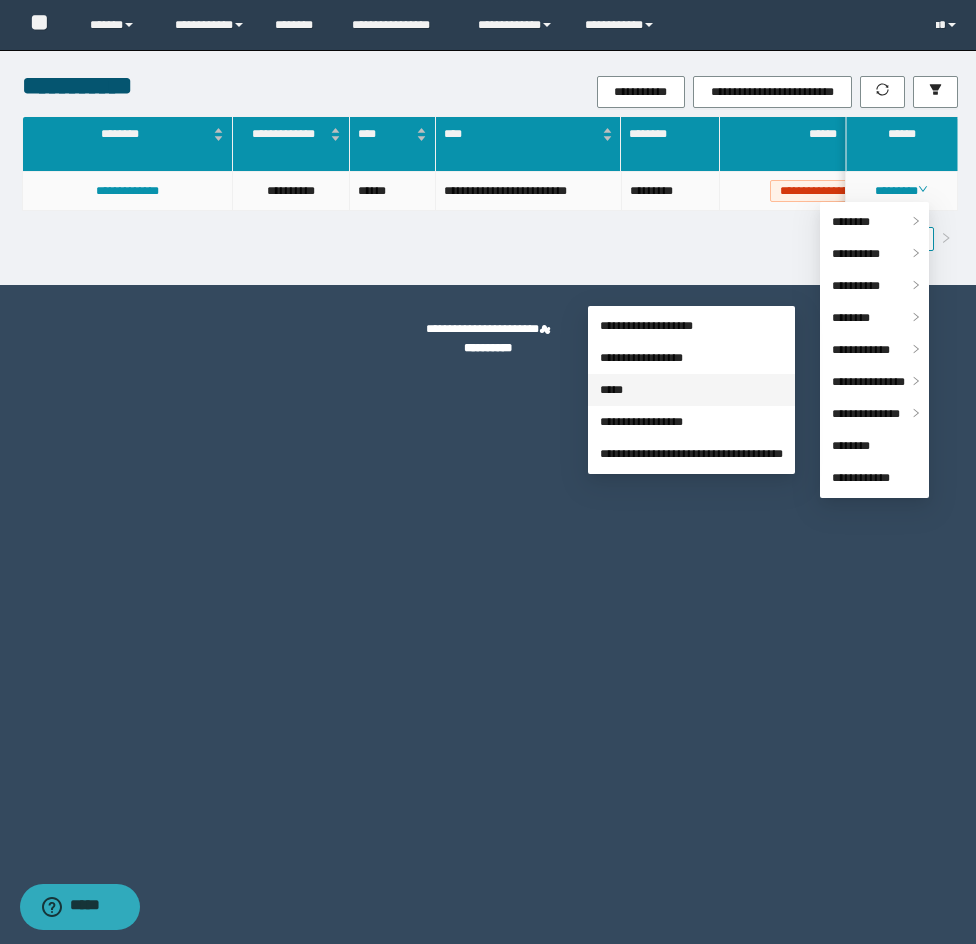 click on "*****" at bounding box center [611, 390] 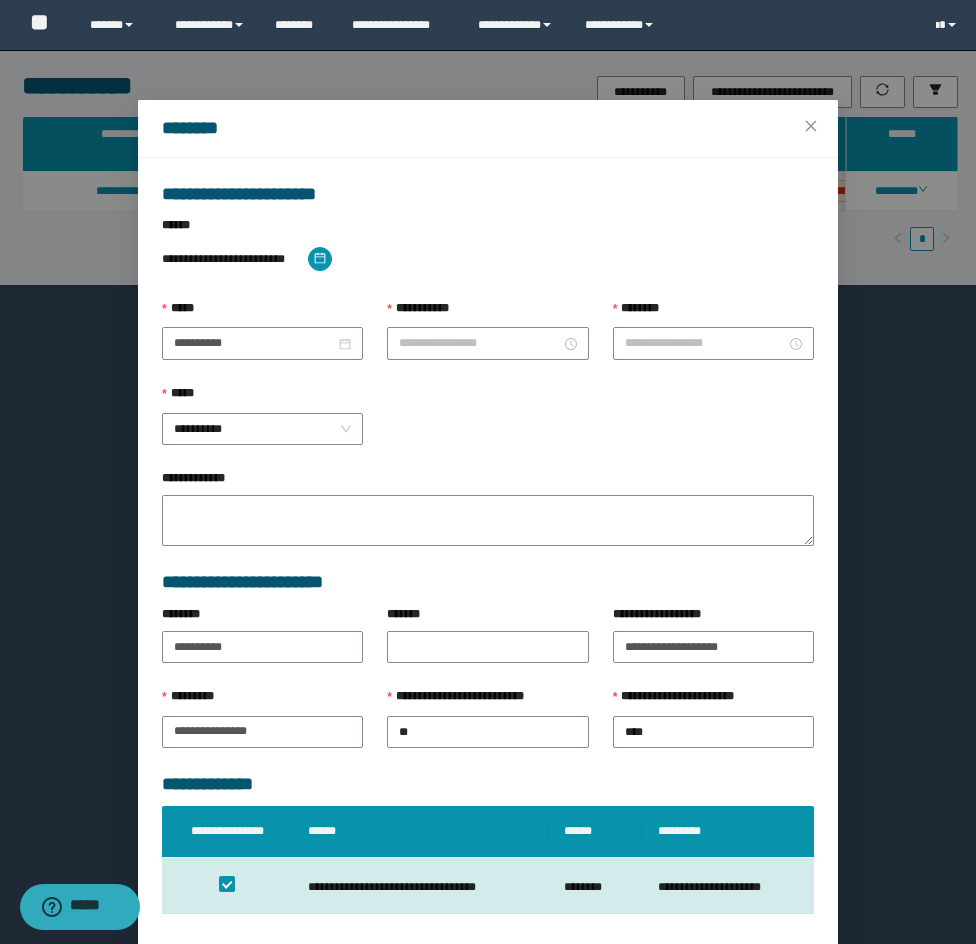 type on "*******" 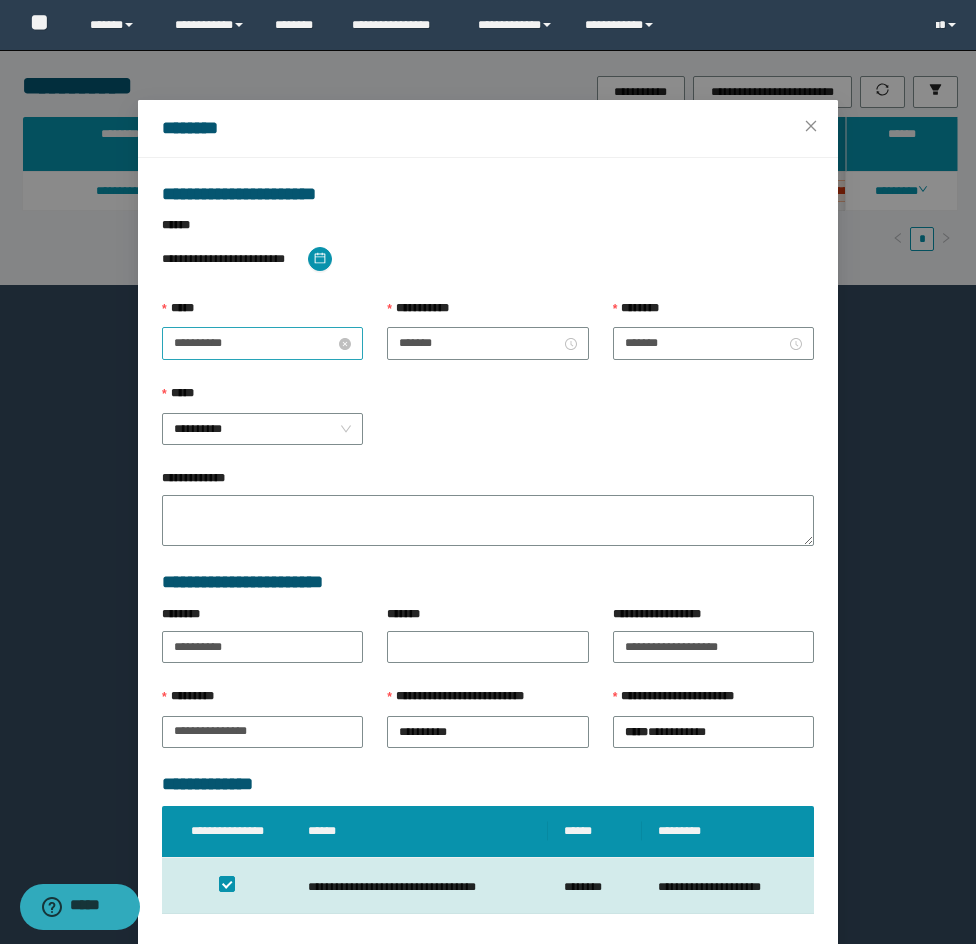 click on "**********" at bounding box center [254, 343] 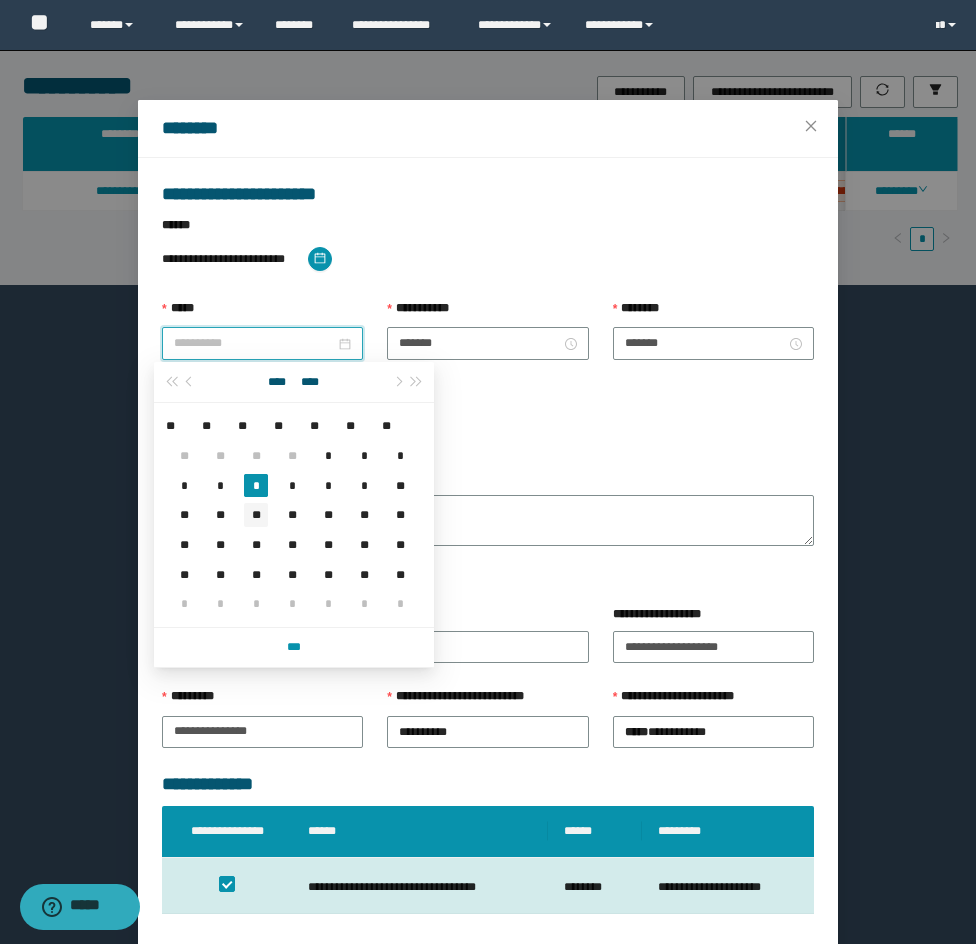 type on "**********" 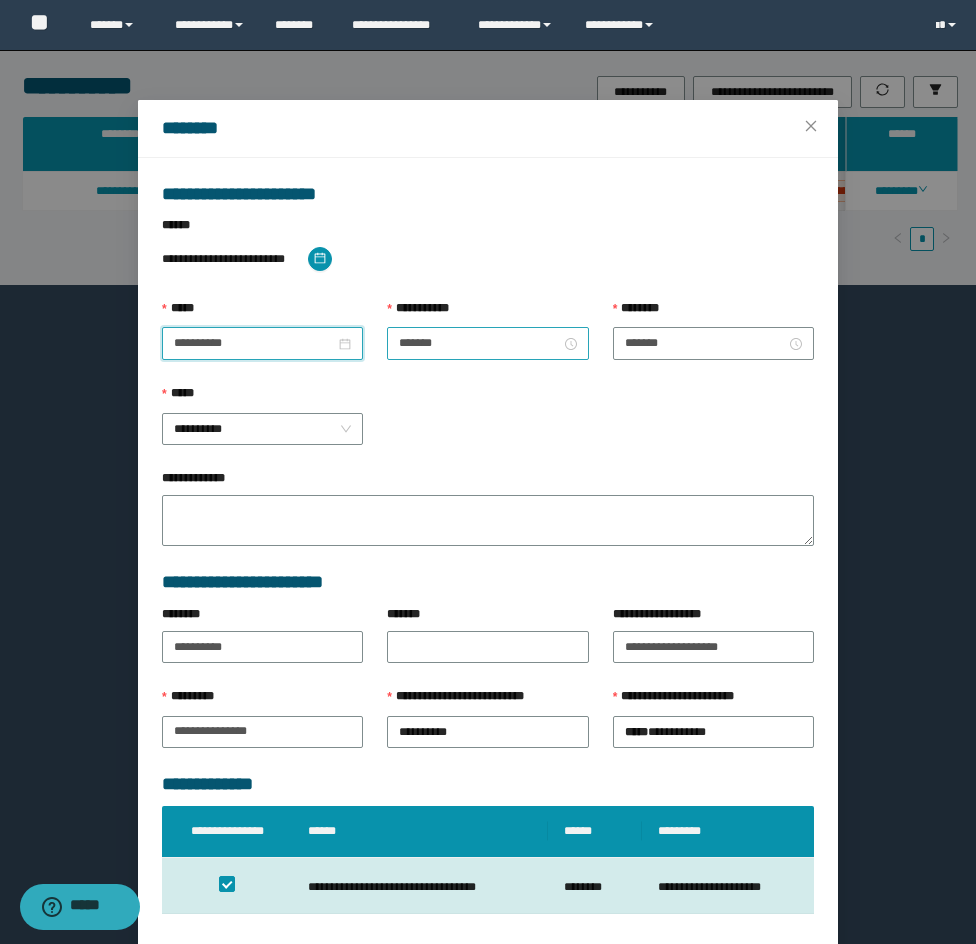 click on "*******" at bounding box center (487, 343) 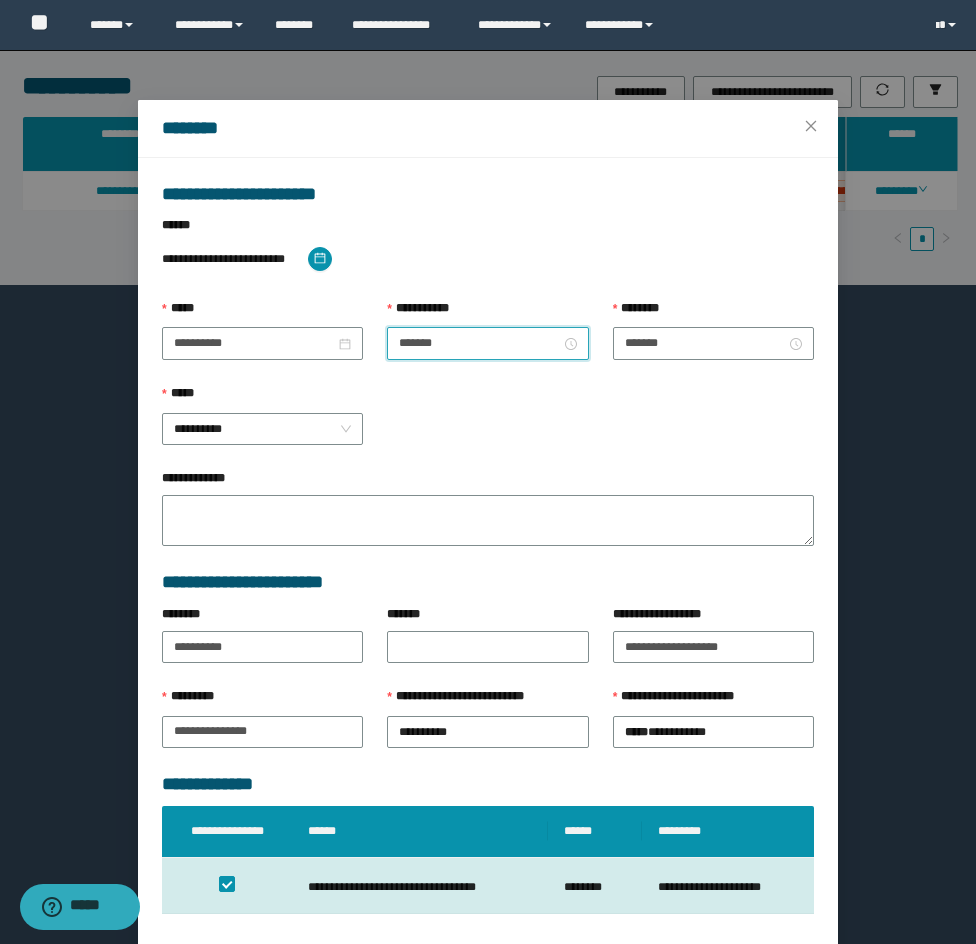 scroll, scrollTop: 28, scrollLeft: 0, axis: vertical 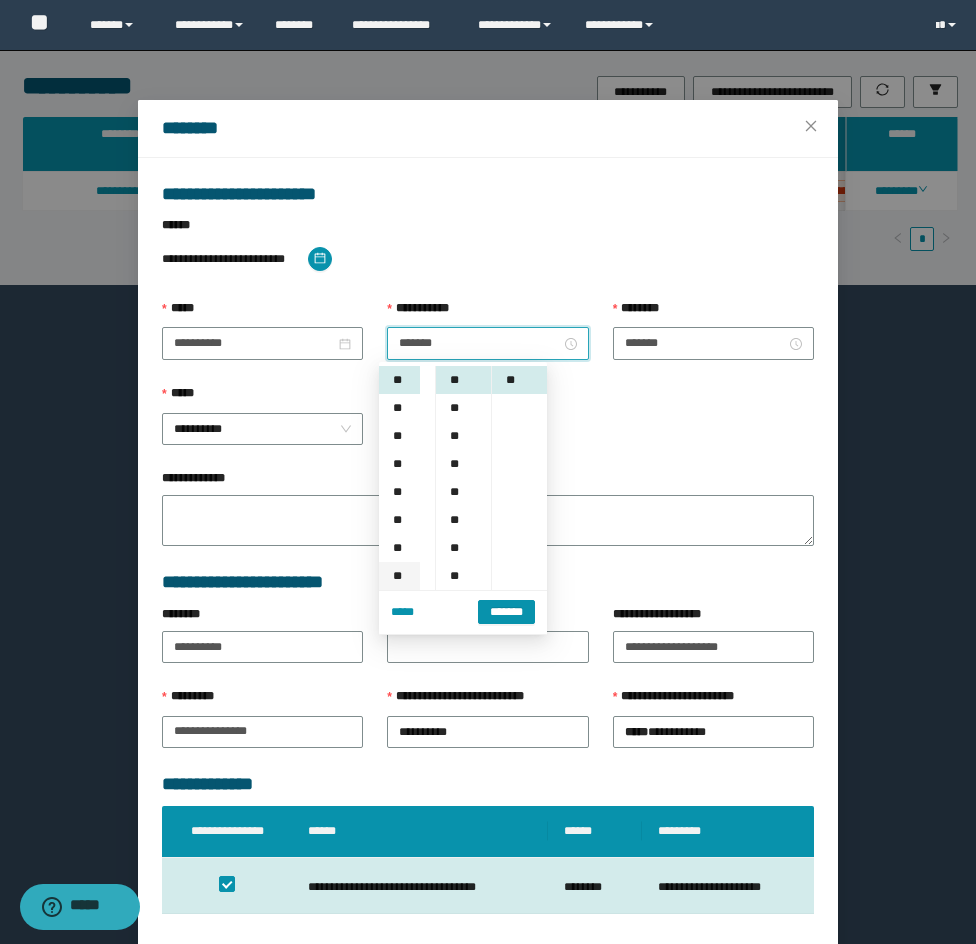 click on "**" at bounding box center (399, 576) 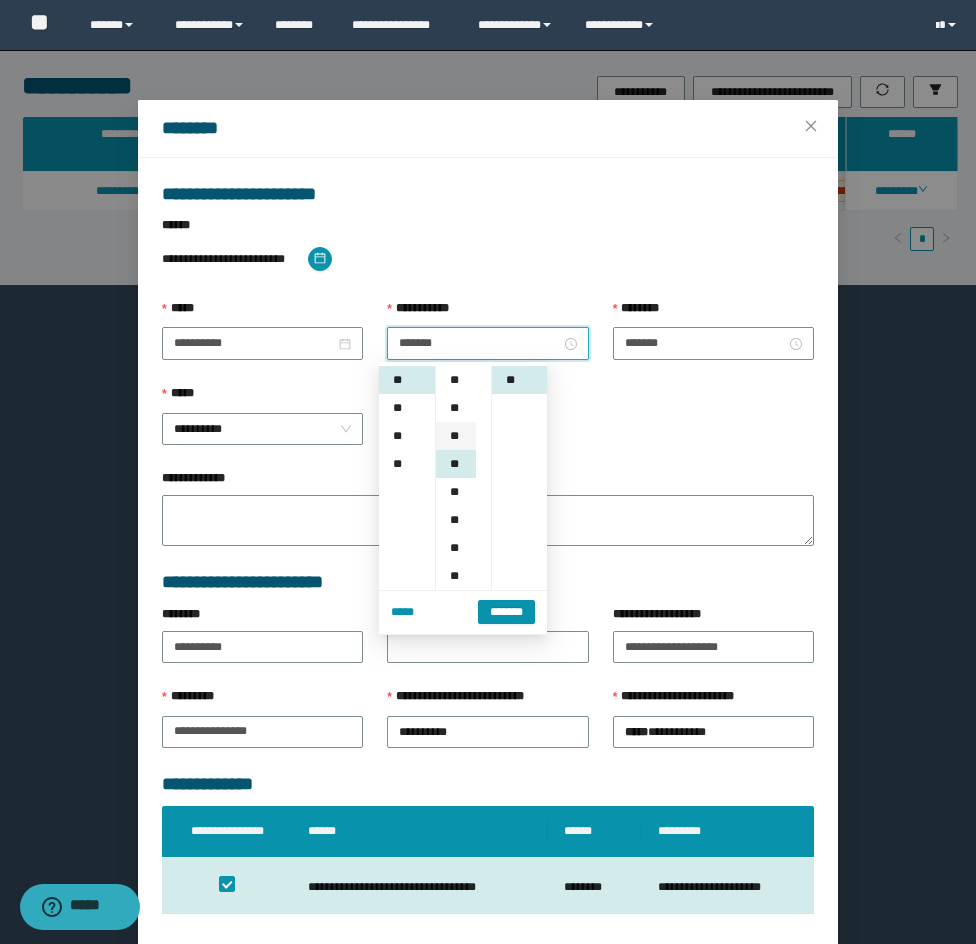 click on "**" at bounding box center [456, 436] 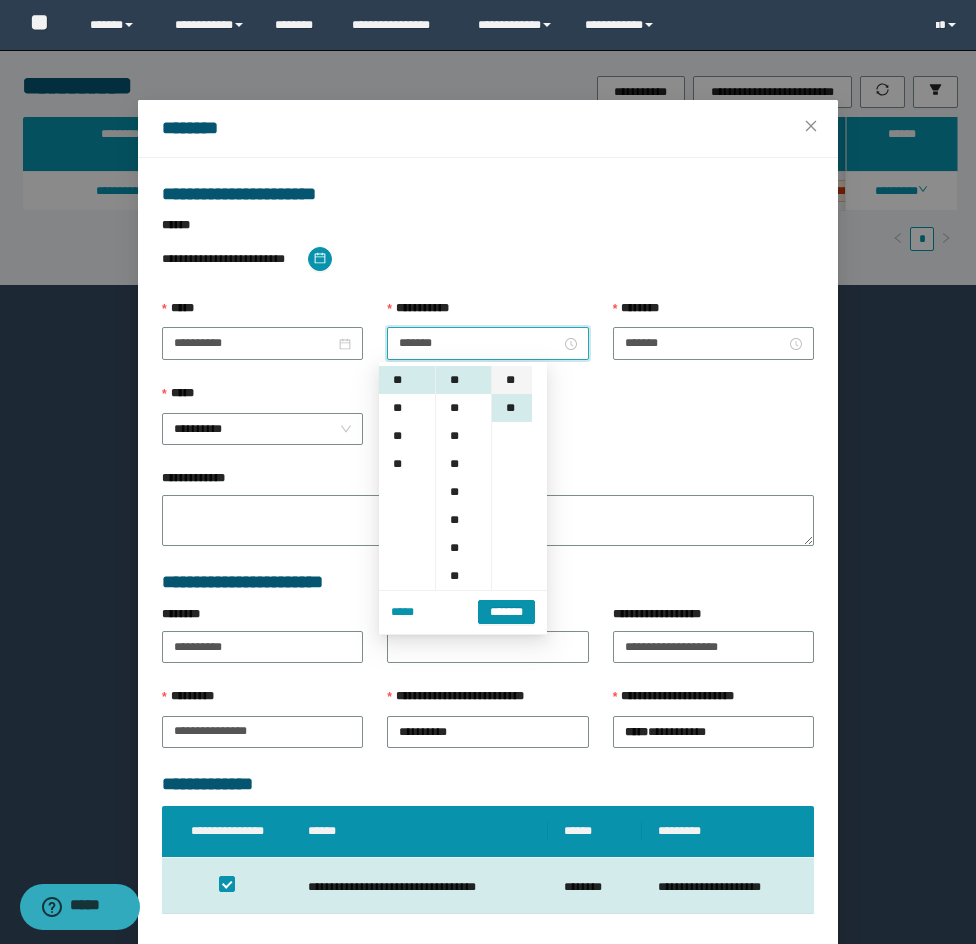 click on "**" at bounding box center (512, 380) 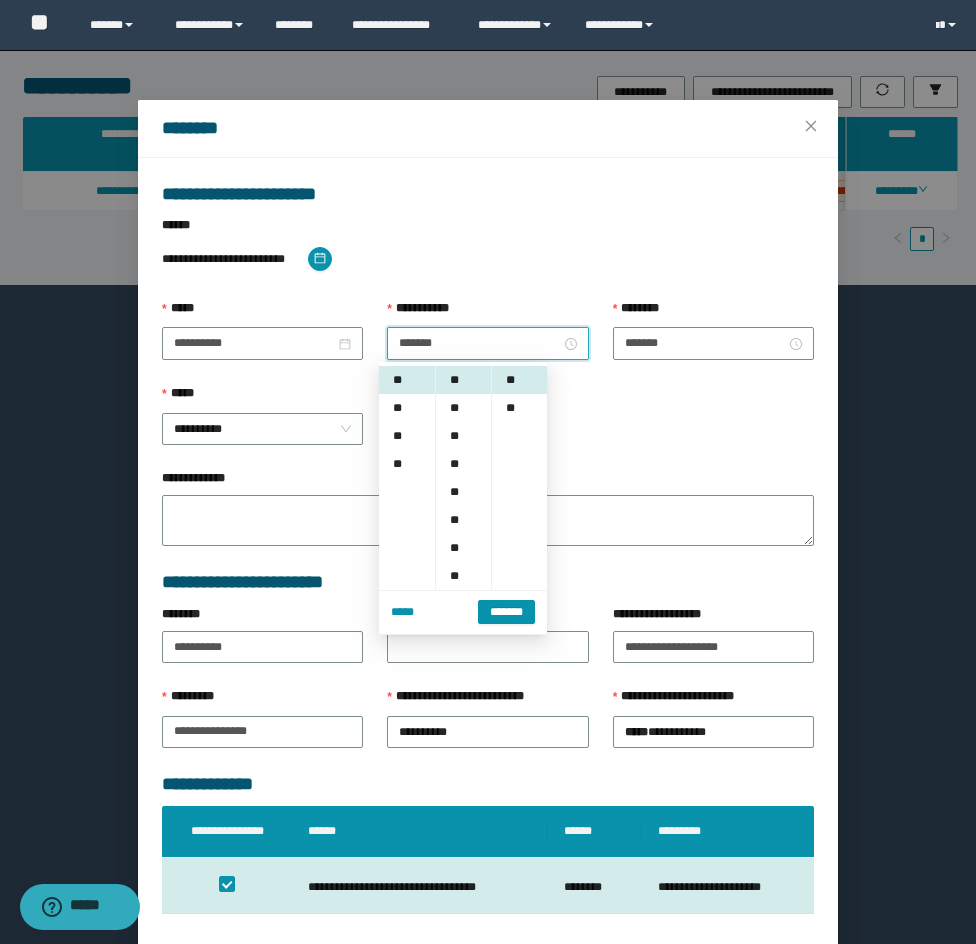 click on "******** *******" at bounding box center (713, 341) 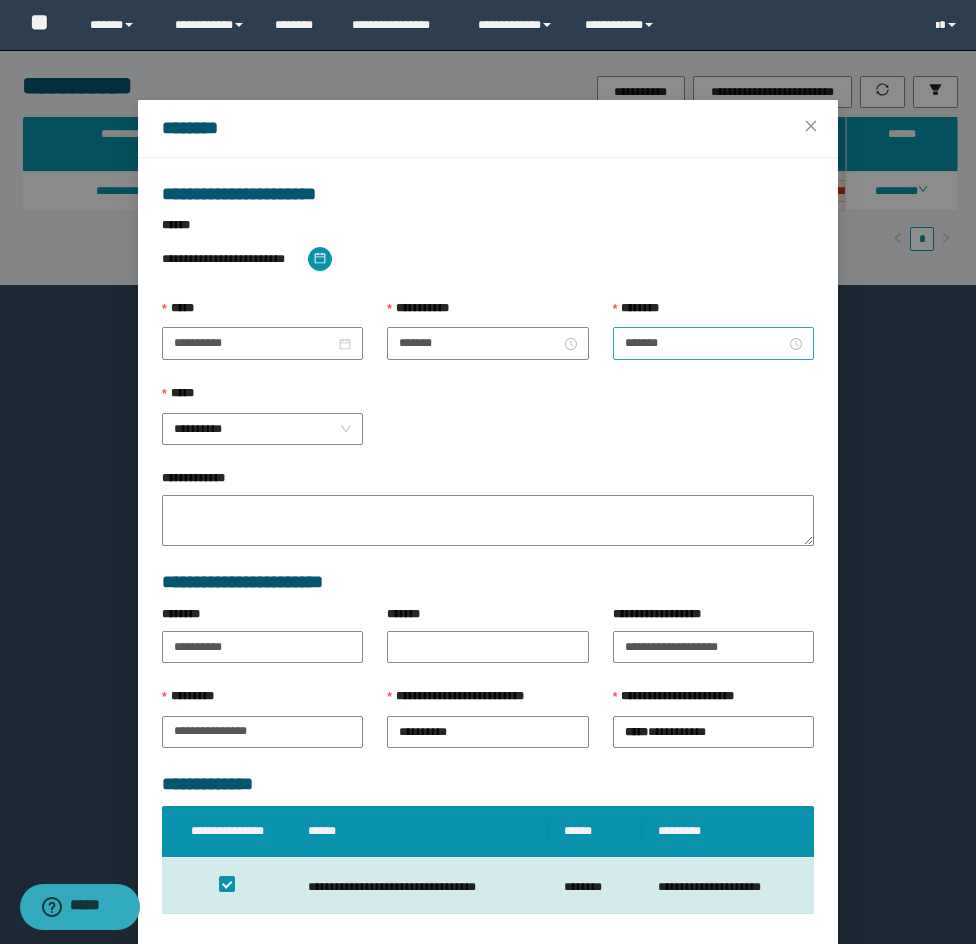 click on "*******" at bounding box center [713, 343] 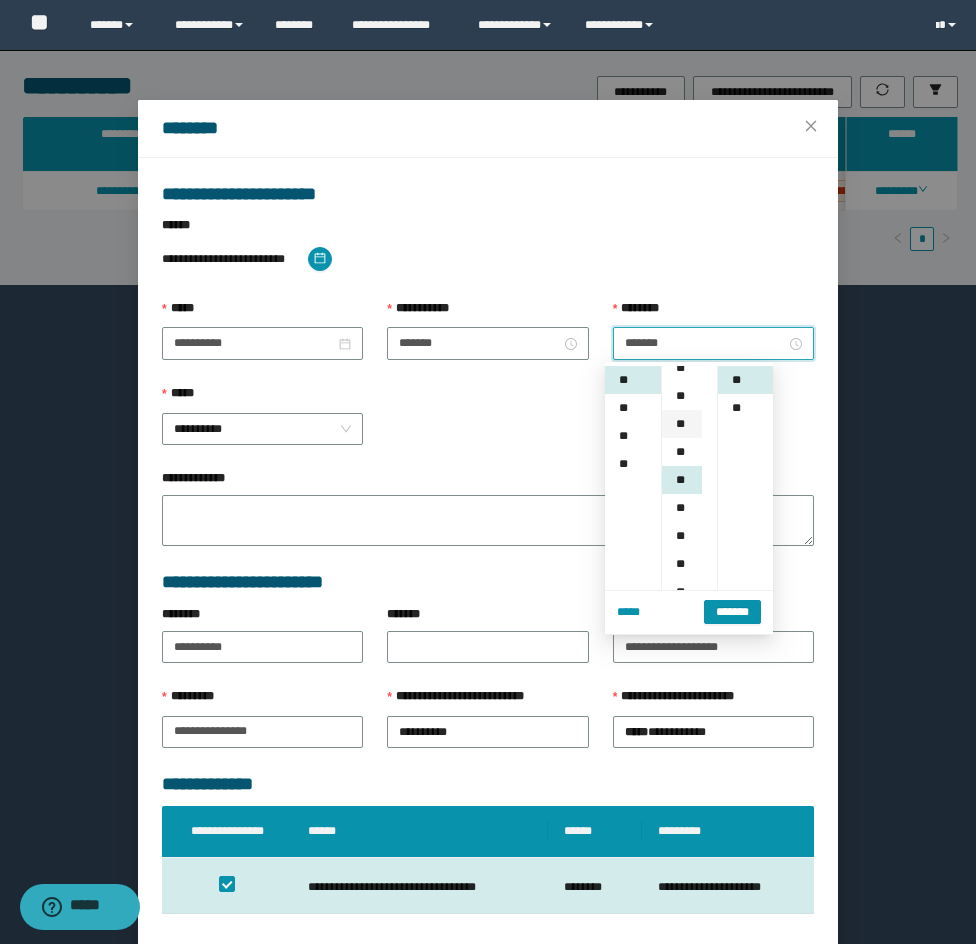 click on "**" at bounding box center [682, 424] 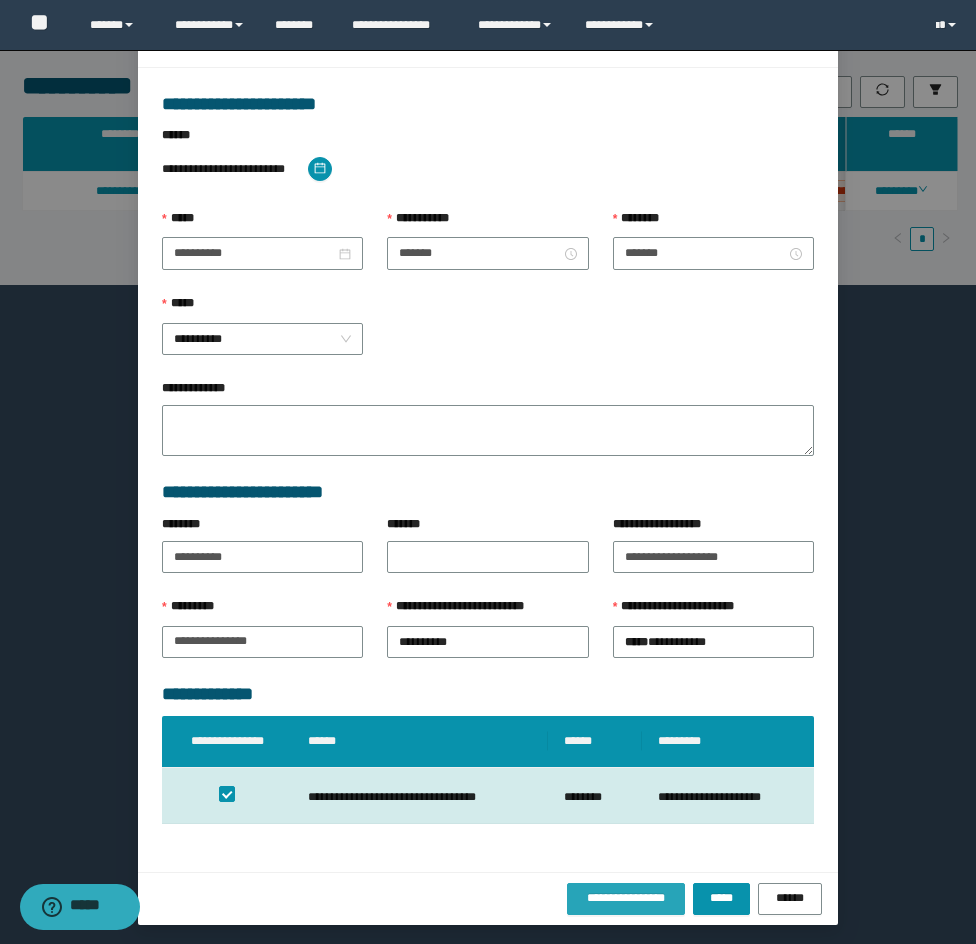 click on "**********" at bounding box center (626, 898) 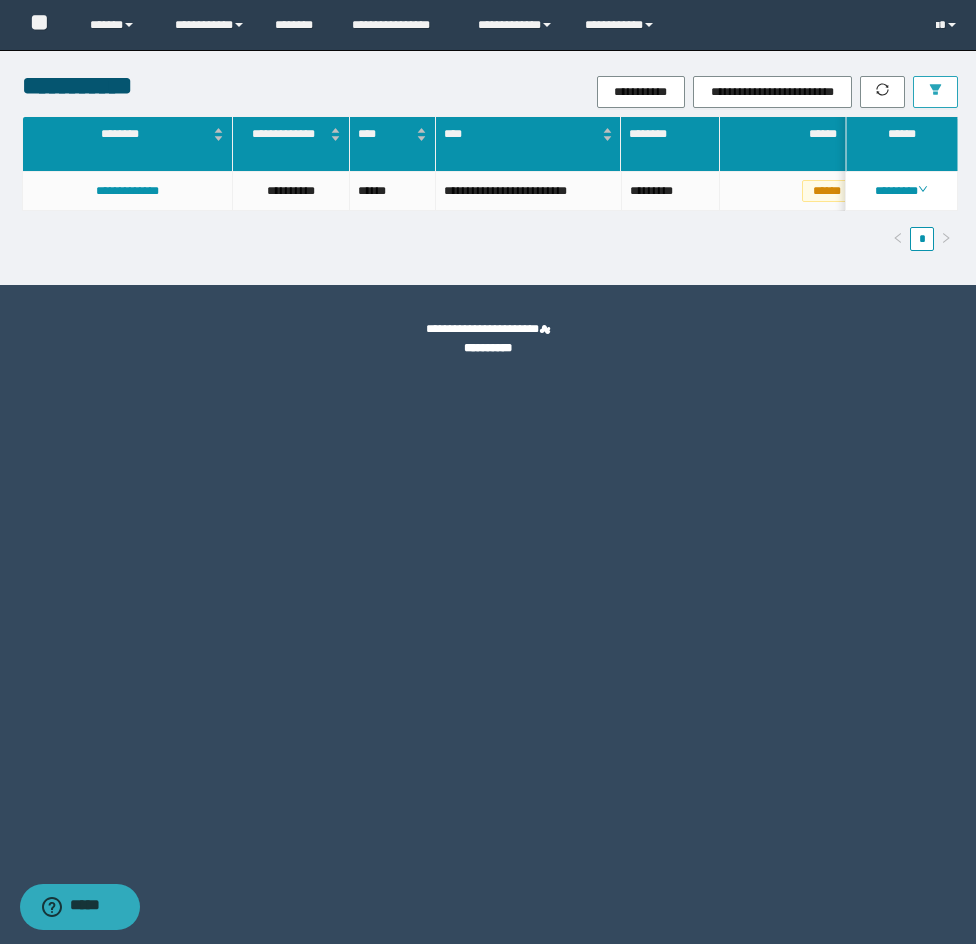 click at bounding box center (935, 92) 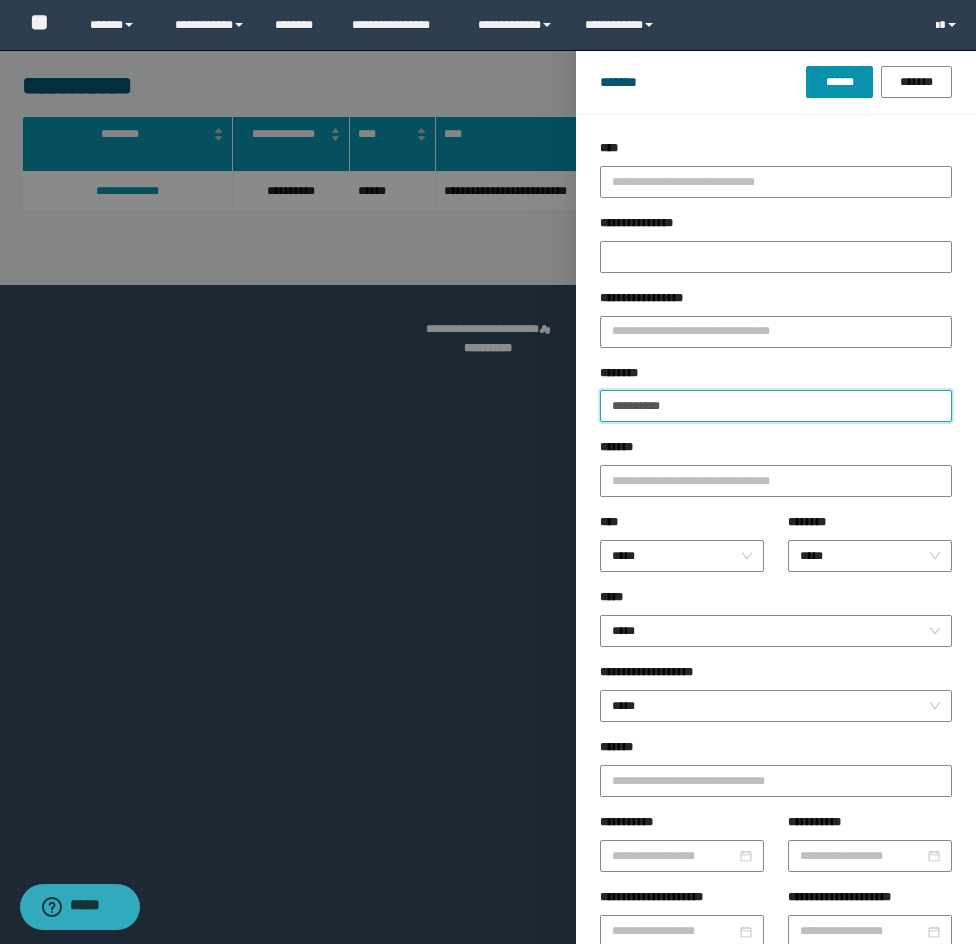 drag, startPoint x: 716, startPoint y: 412, endPoint x: 501, endPoint y: 386, distance: 216.56639 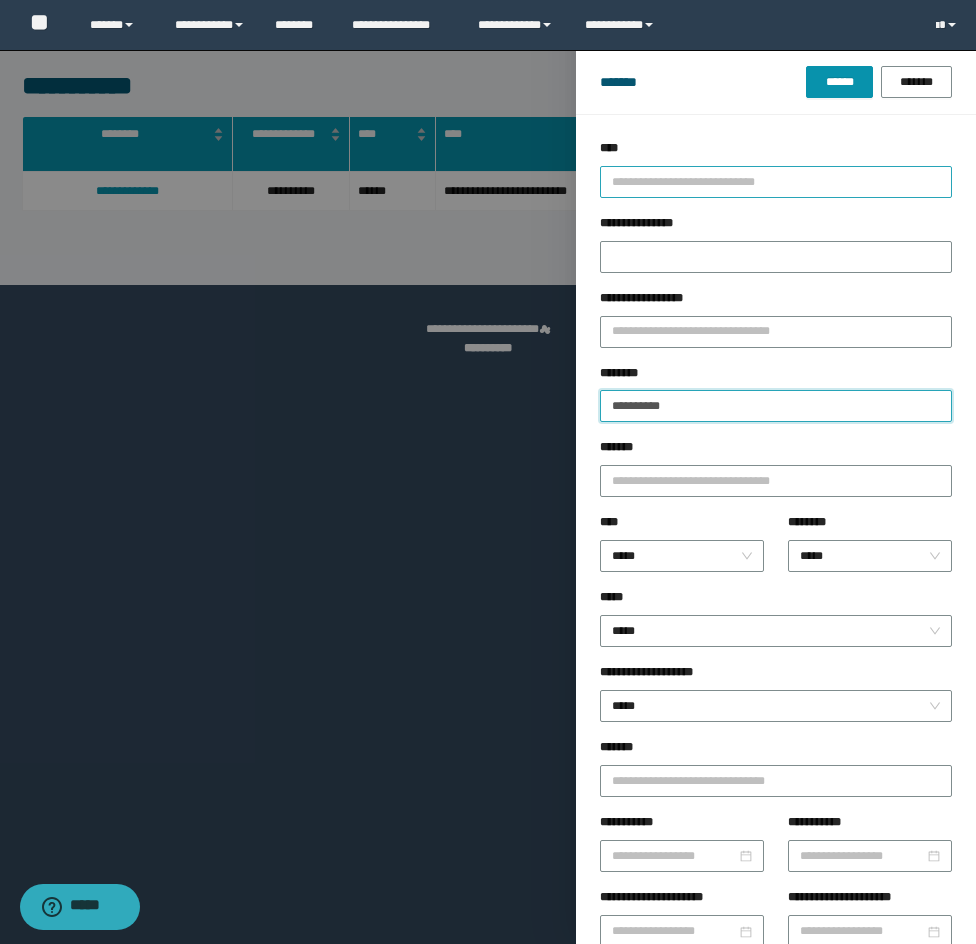 paste 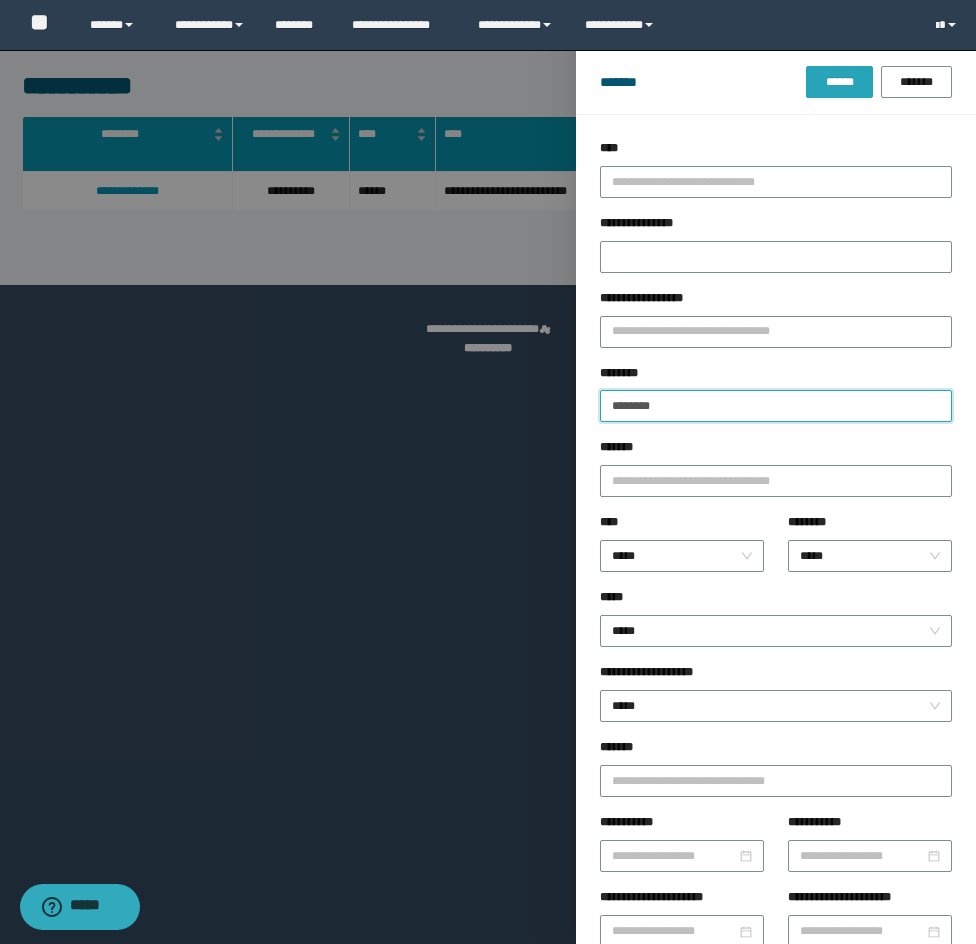 type on "********" 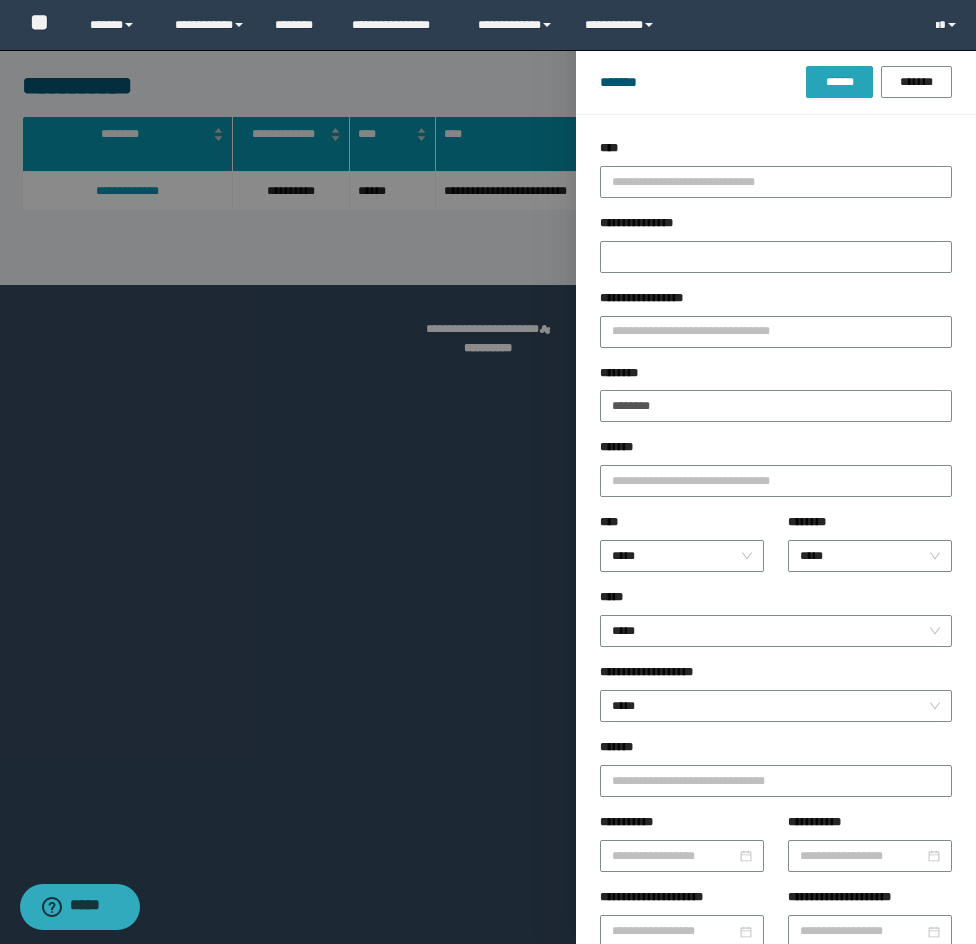 click on "******" at bounding box center (839, 82) 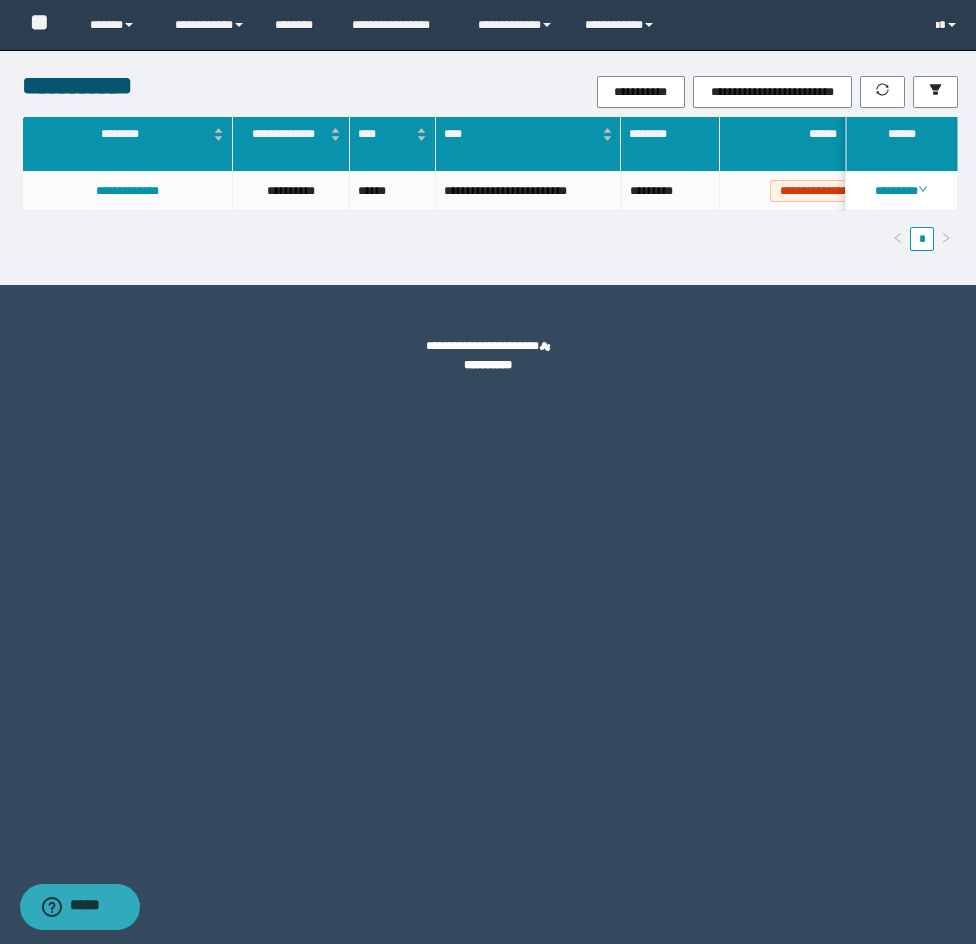 click on "********" at bounding box center (901, 191) 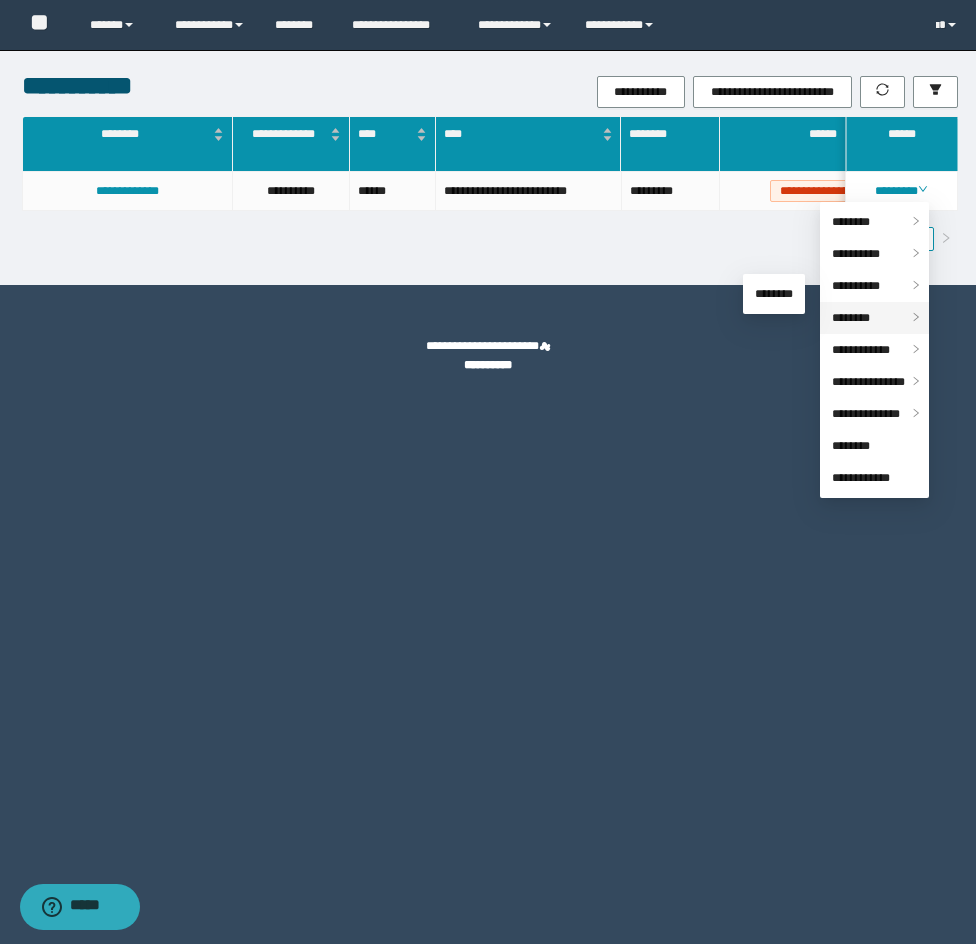 click on "********" at bounding box center (851, 318) 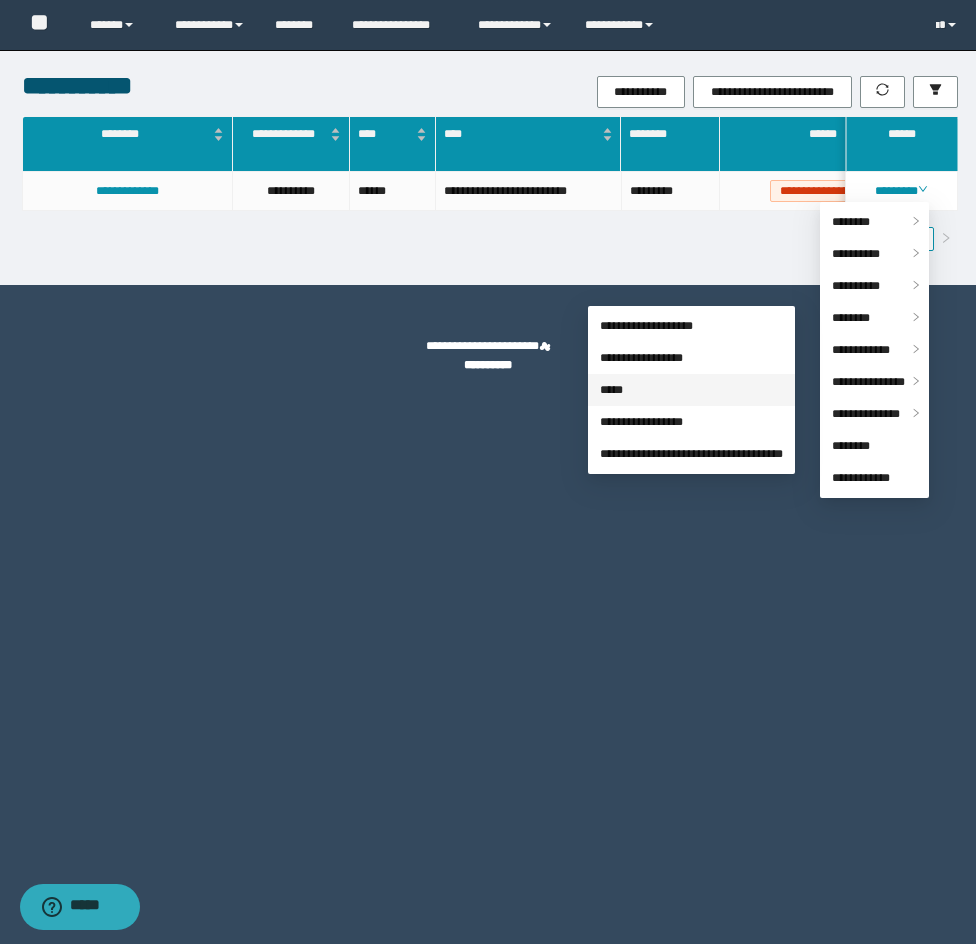 click on "*****" at bounding box center (611, 390) 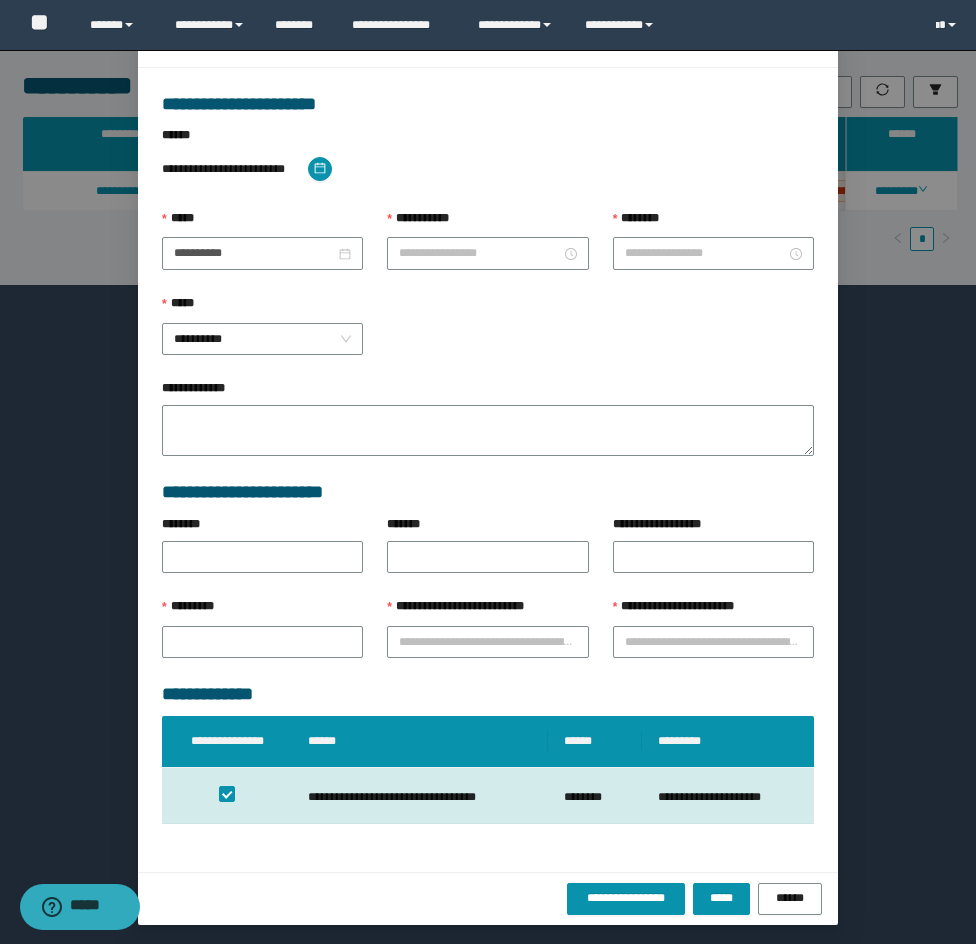 scroll, scrollTop: 0, scrollLeft: 0, axis: both 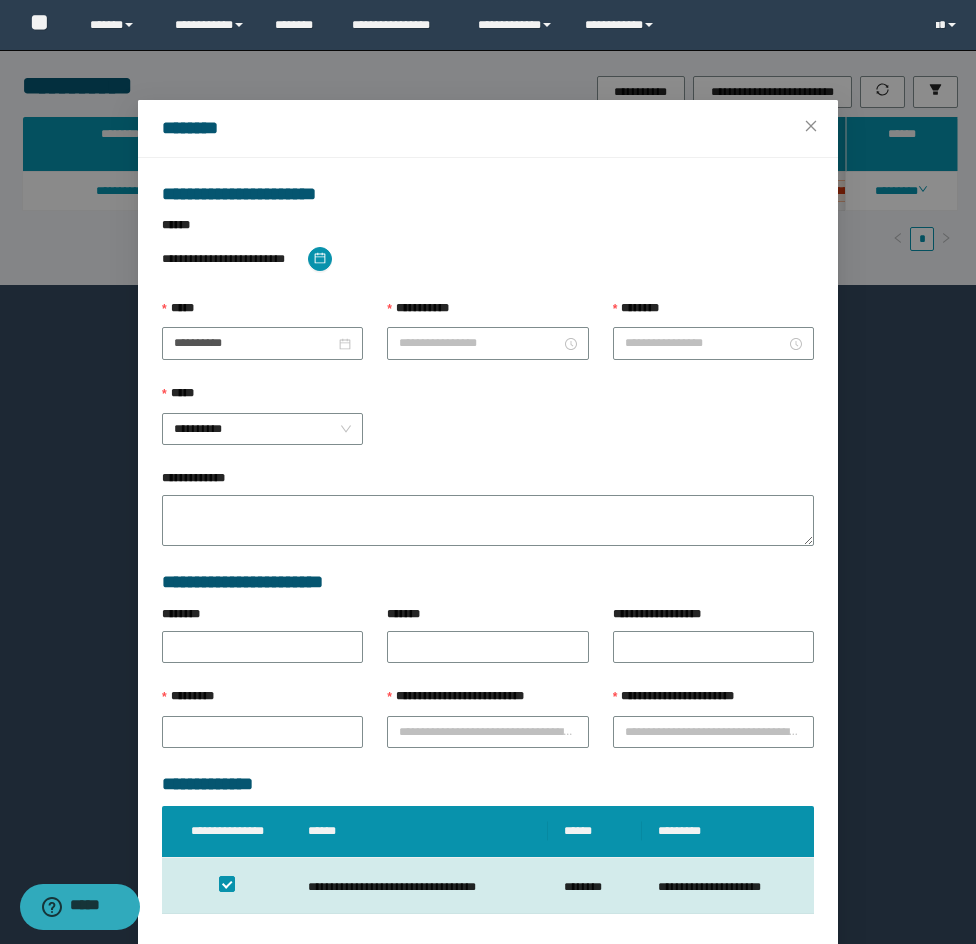 type on "**********" 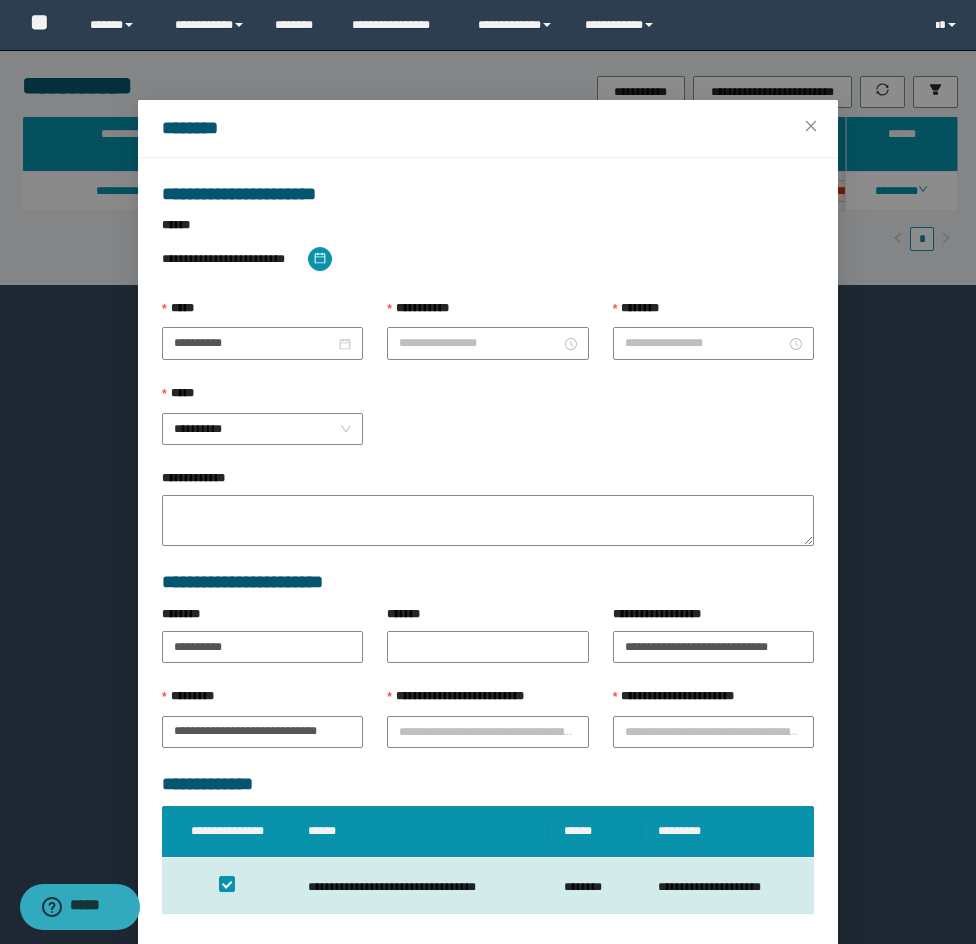 type on "*******" 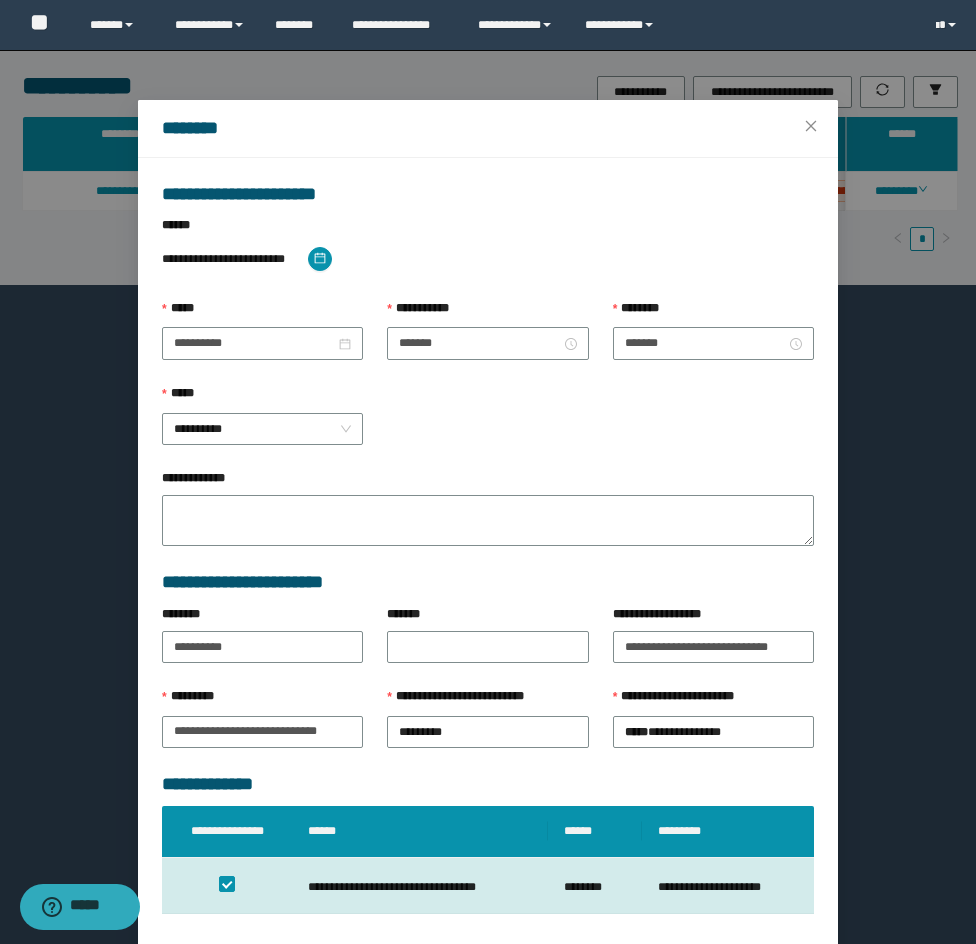 click on "**********" at bounding box center [262, 341] 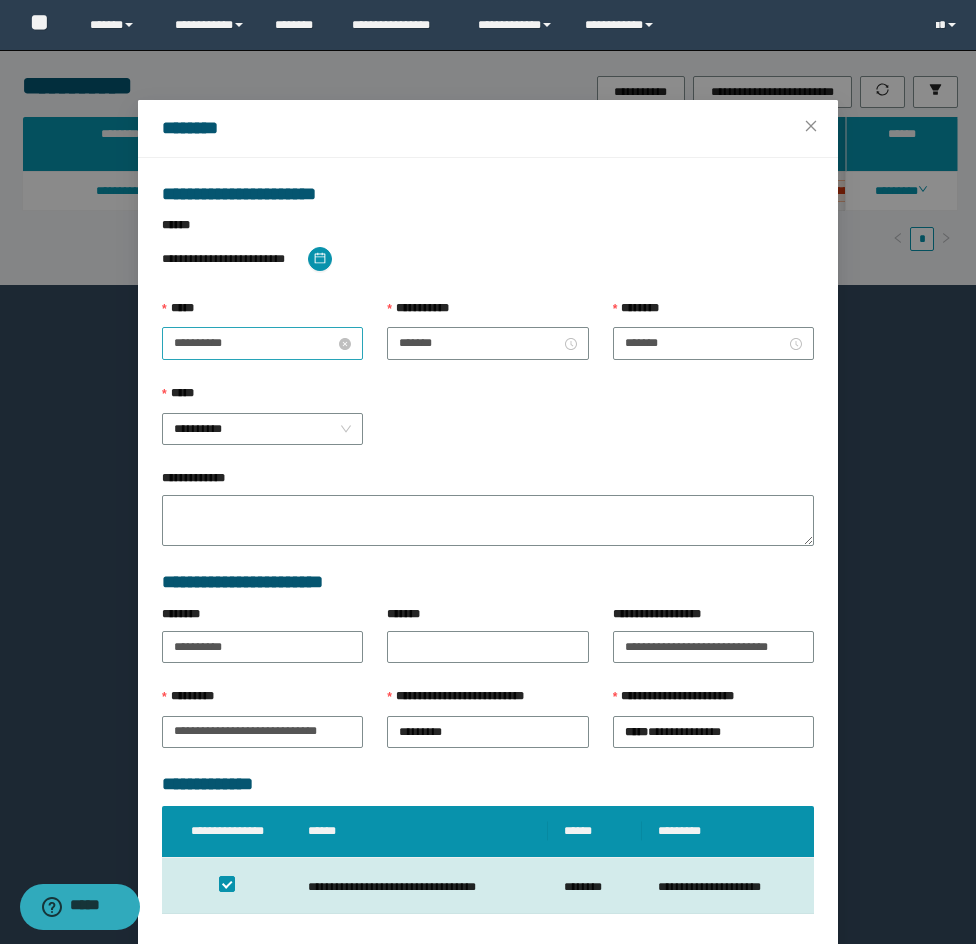 click on "**********" at bounding box center [254, 343] 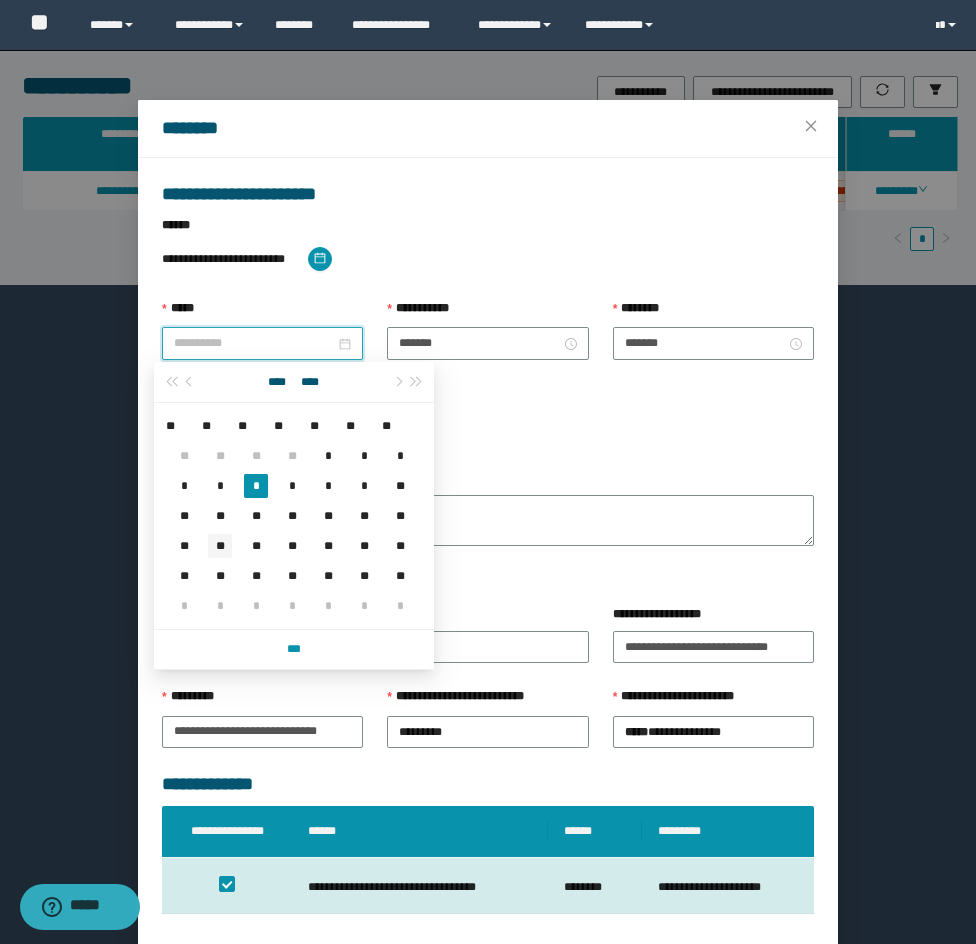 type on "**********" 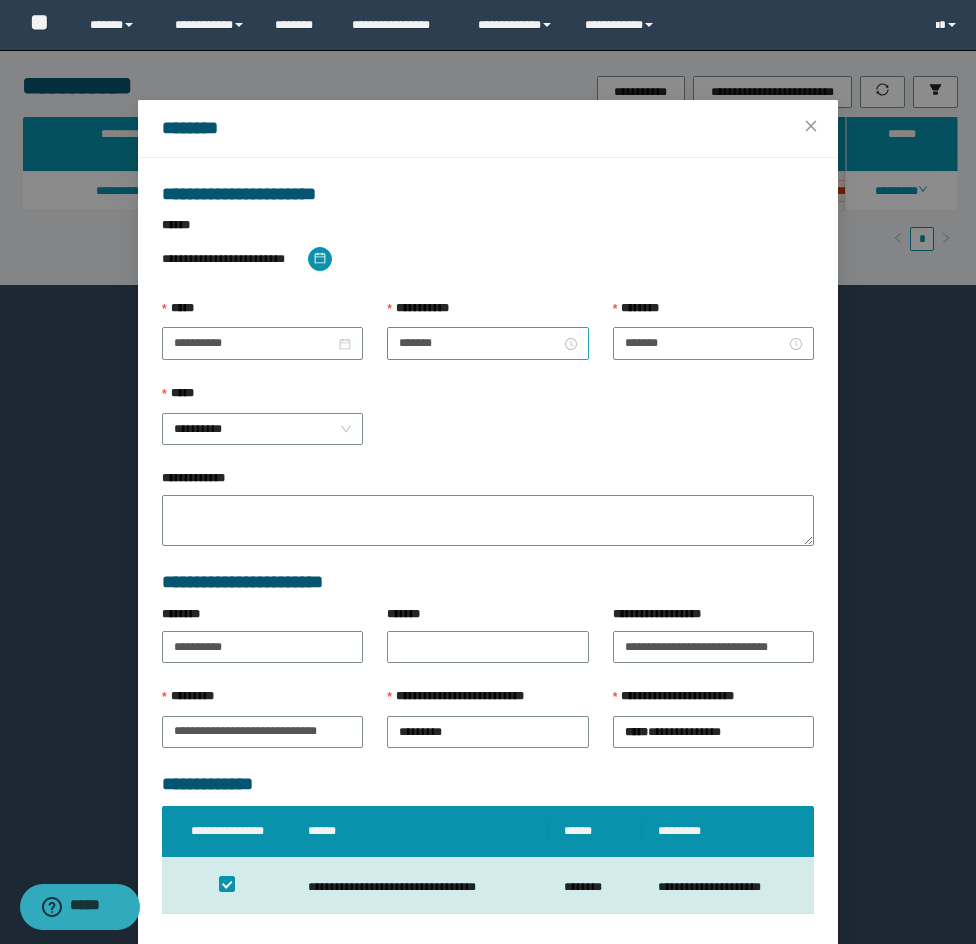 click on "*******" at bounding box center (487, 343) 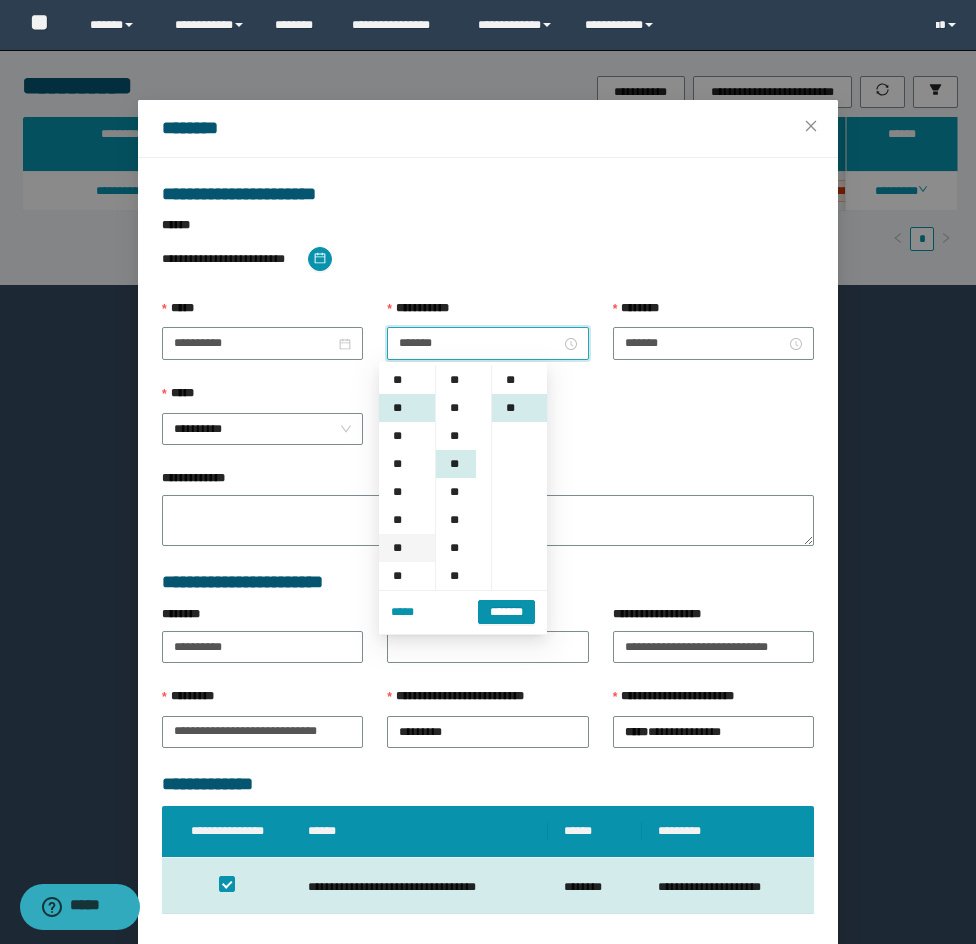 scroll, scrollTop: 28, scrollLeft: 0, axis: vertical 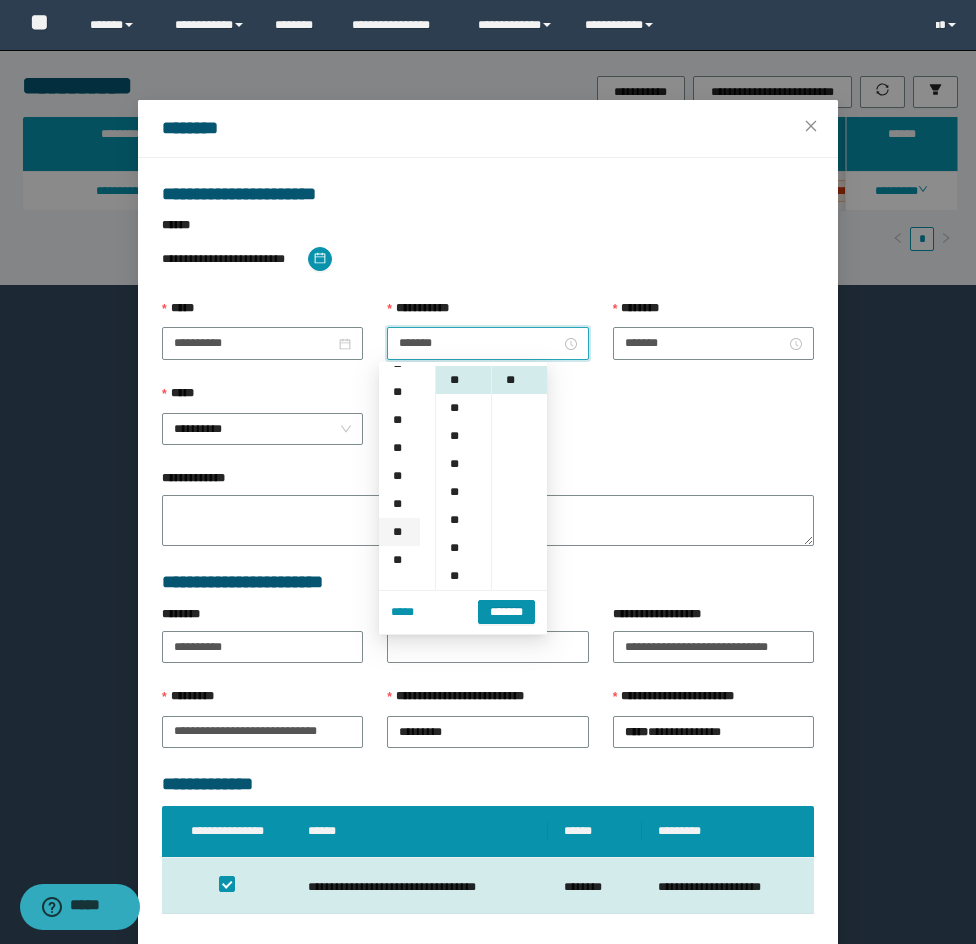 click on "**" at bounding box center [399, 532] 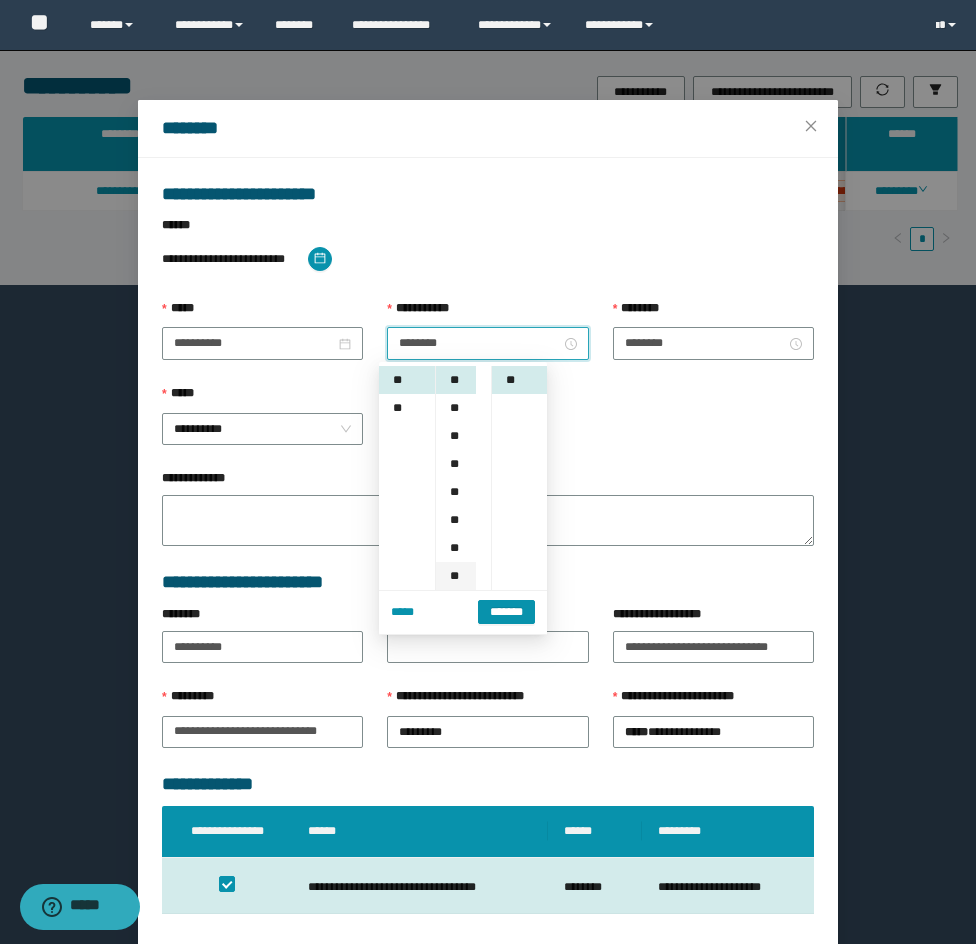 click on "**" at bounding box center (456, 576) 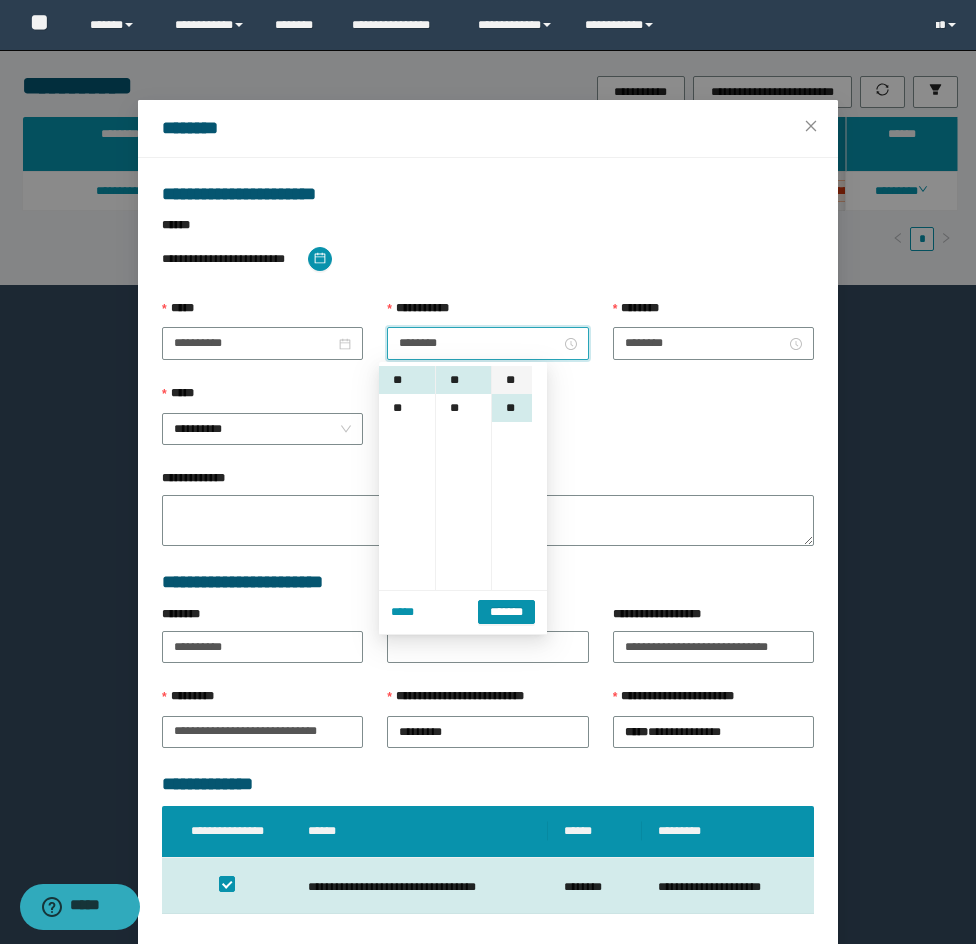 click on "**" at bounding box center [512, 380] 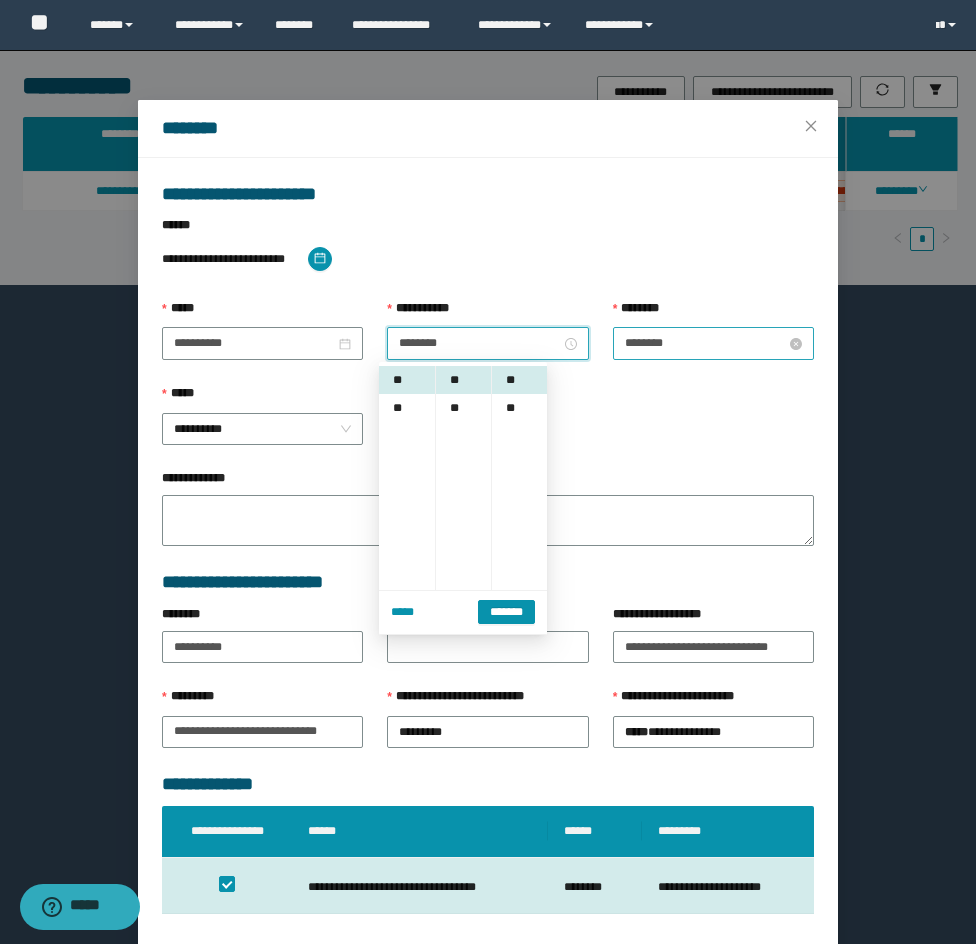 click on "********" at bounding box center [705, 343] 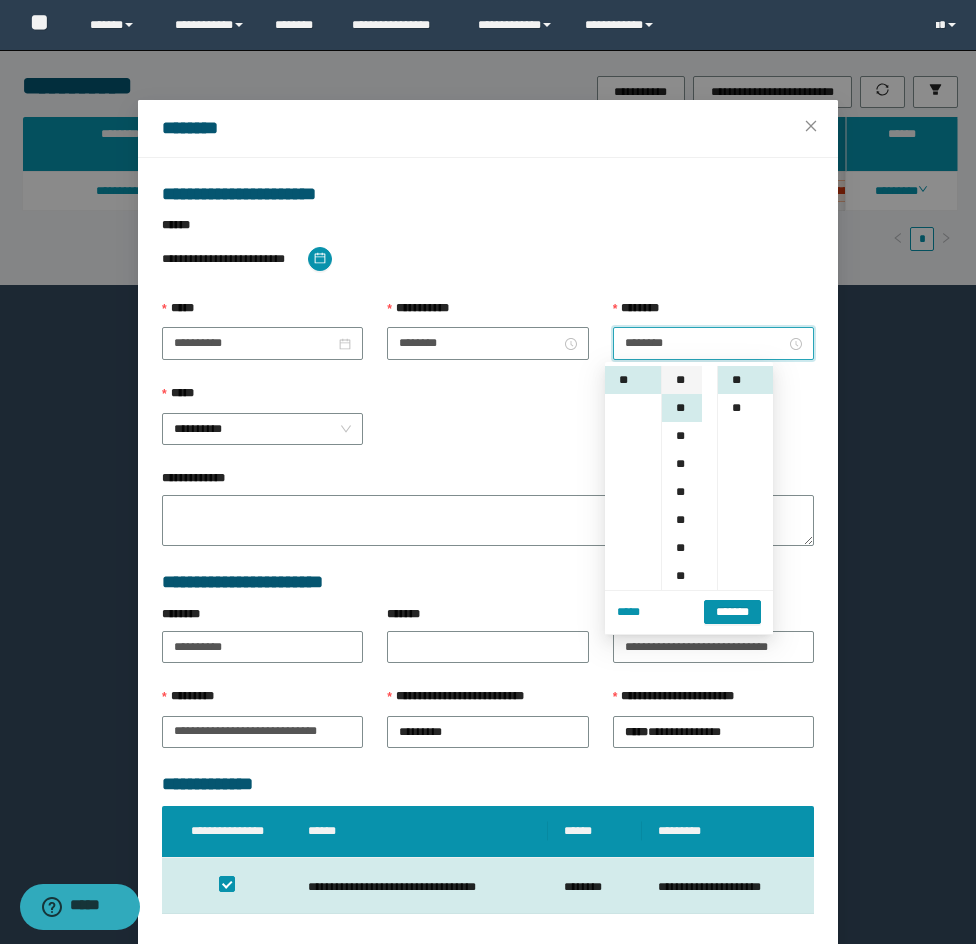 click on "**" at bounding box center [682, 380] 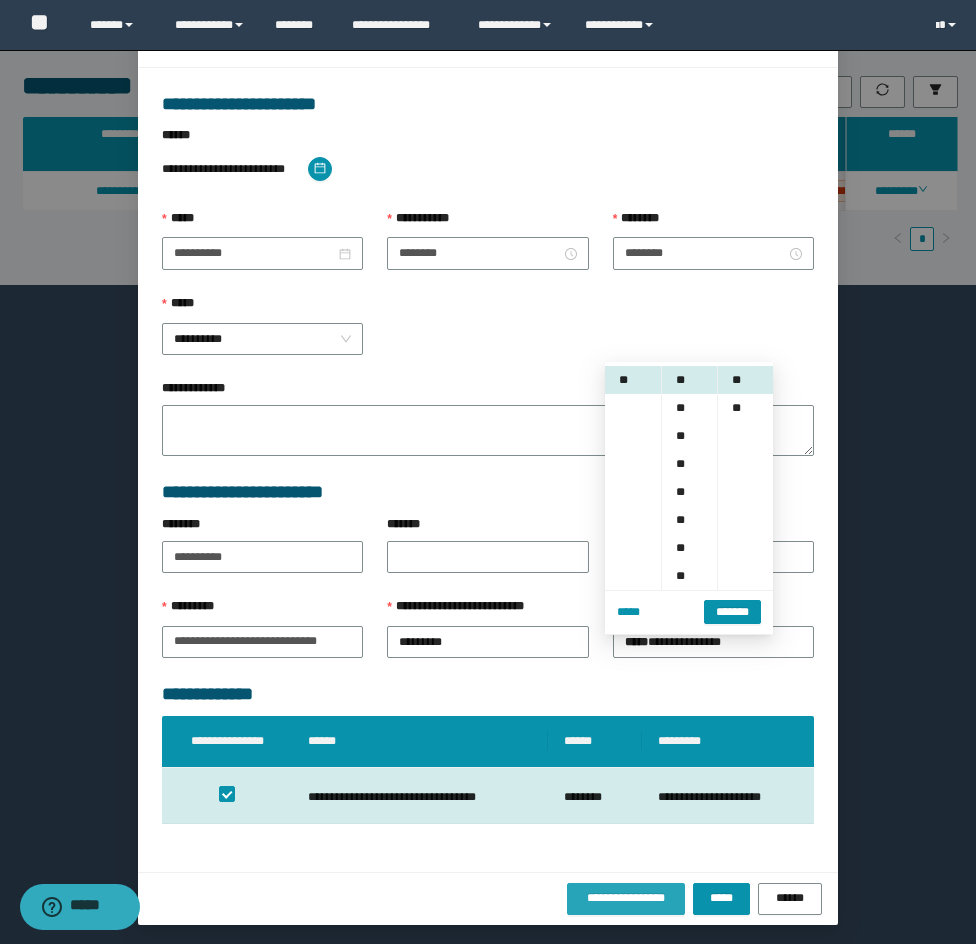 click on "**********" at bounding box center [626, 898] 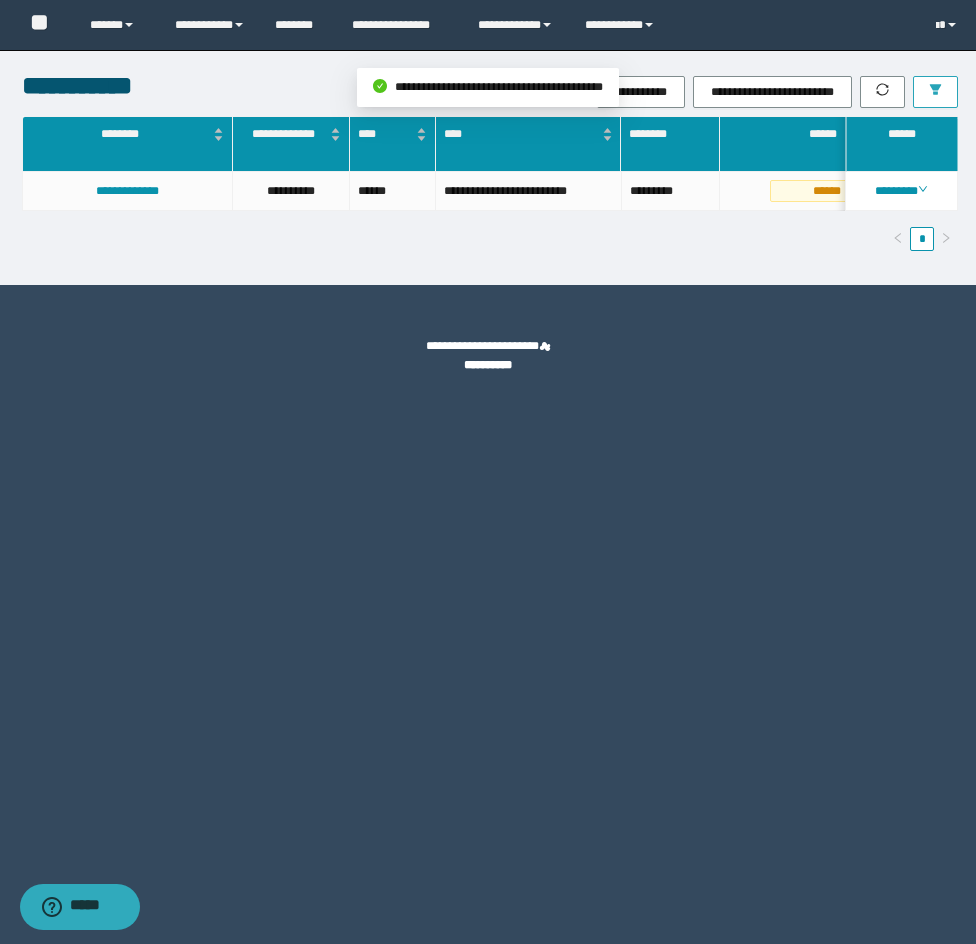 click at bounding box center (935, 92) 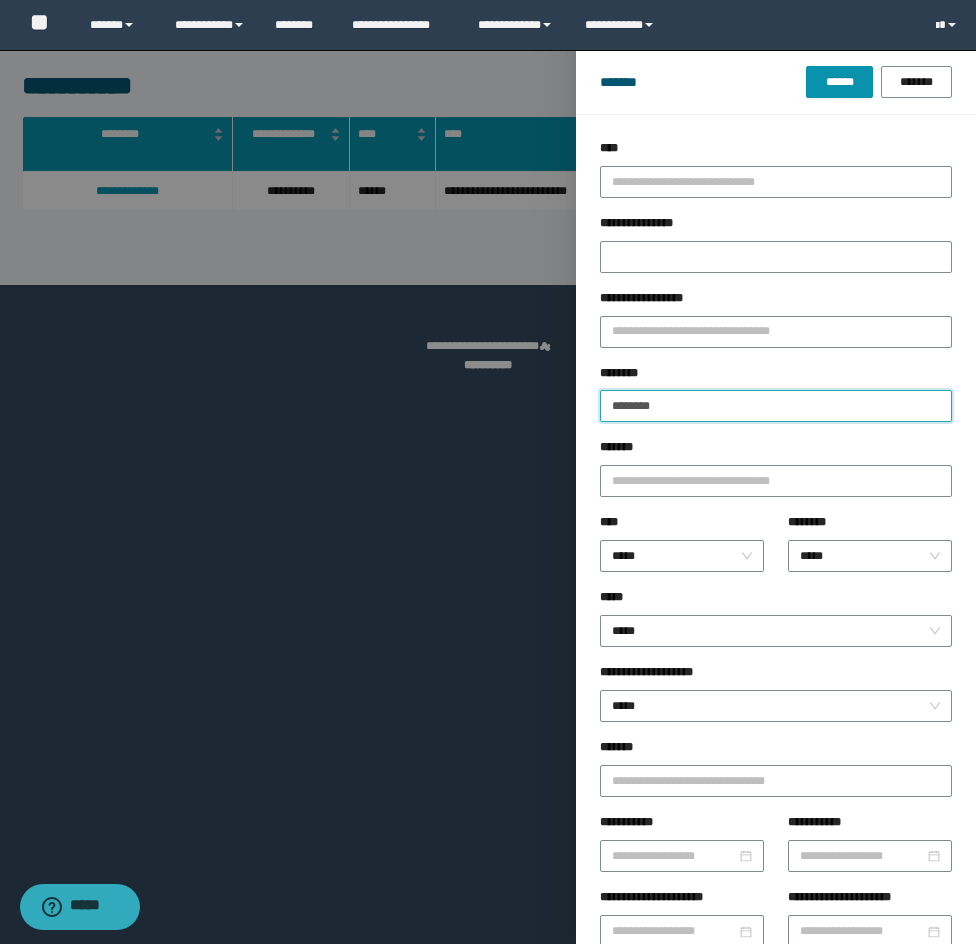 drag, startPoint x: 660, startPoint y: 411, endPoint x: 559, endPoint y: 405, distance: 101.17806 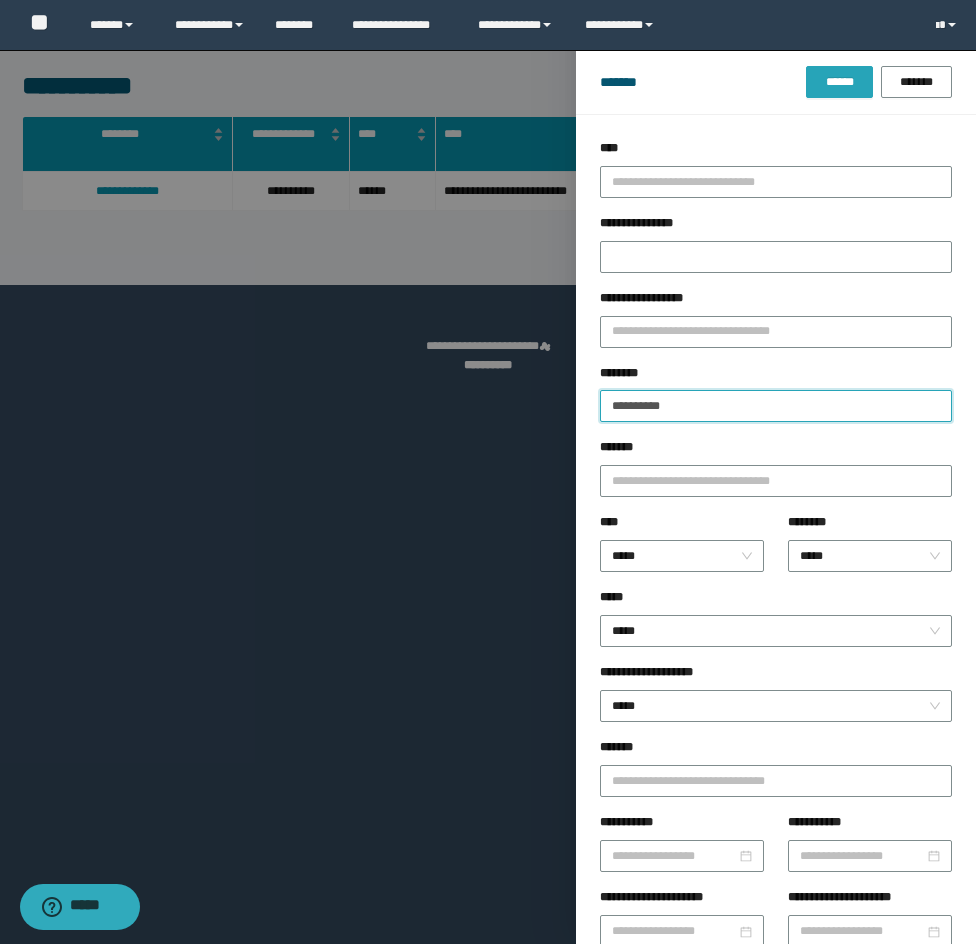 type on "**********" 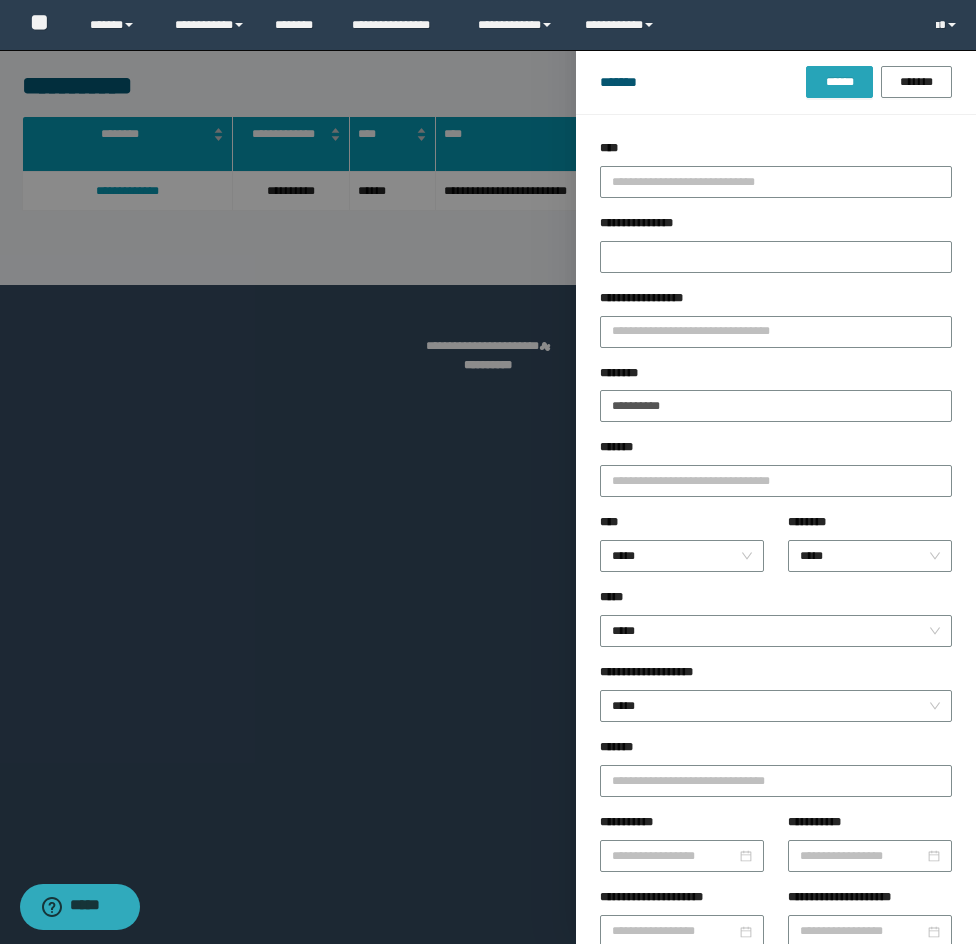 click on "******" at bounding box center (839, 82) 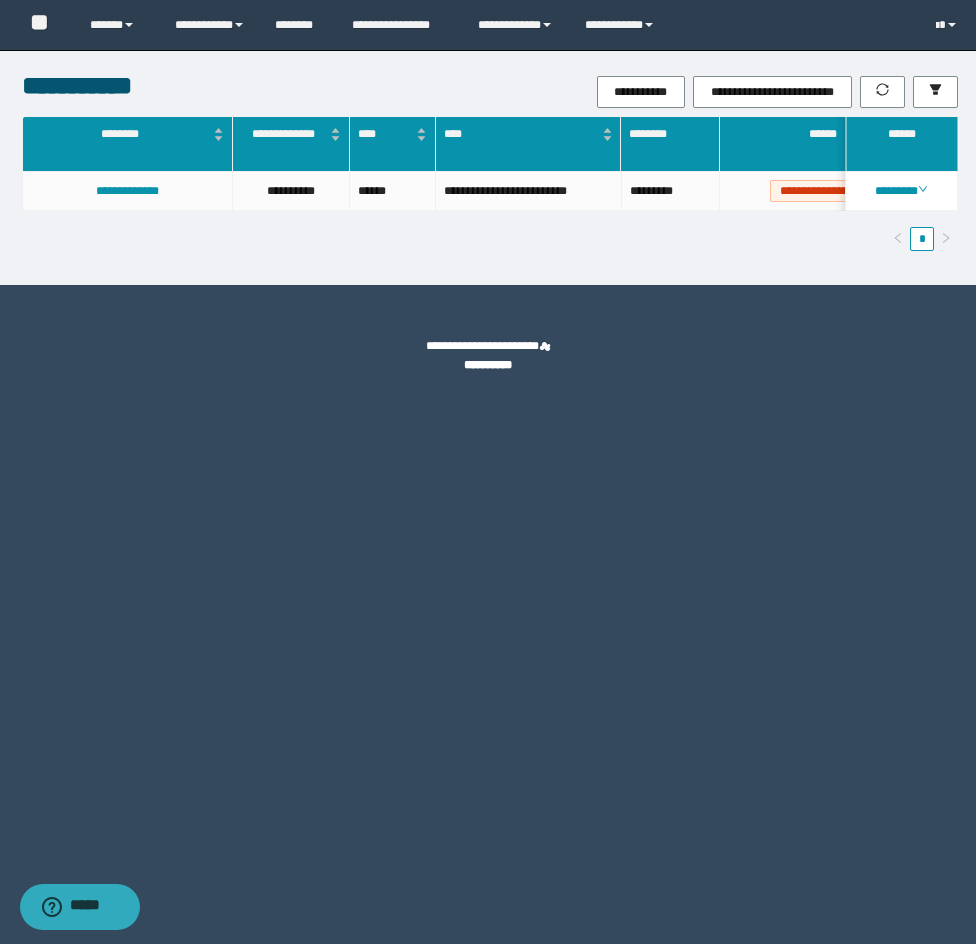 click on "********" at bounding box center [901, 191] 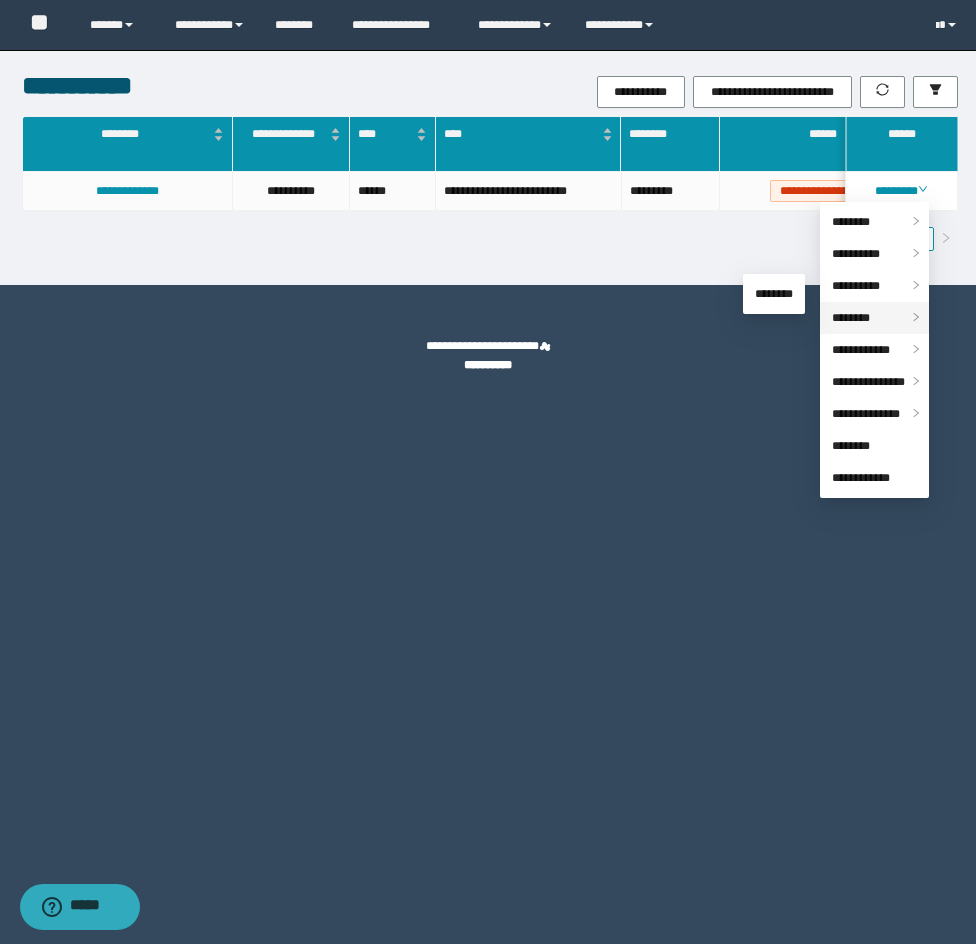 click on "********" at bounding box center [874, 318] 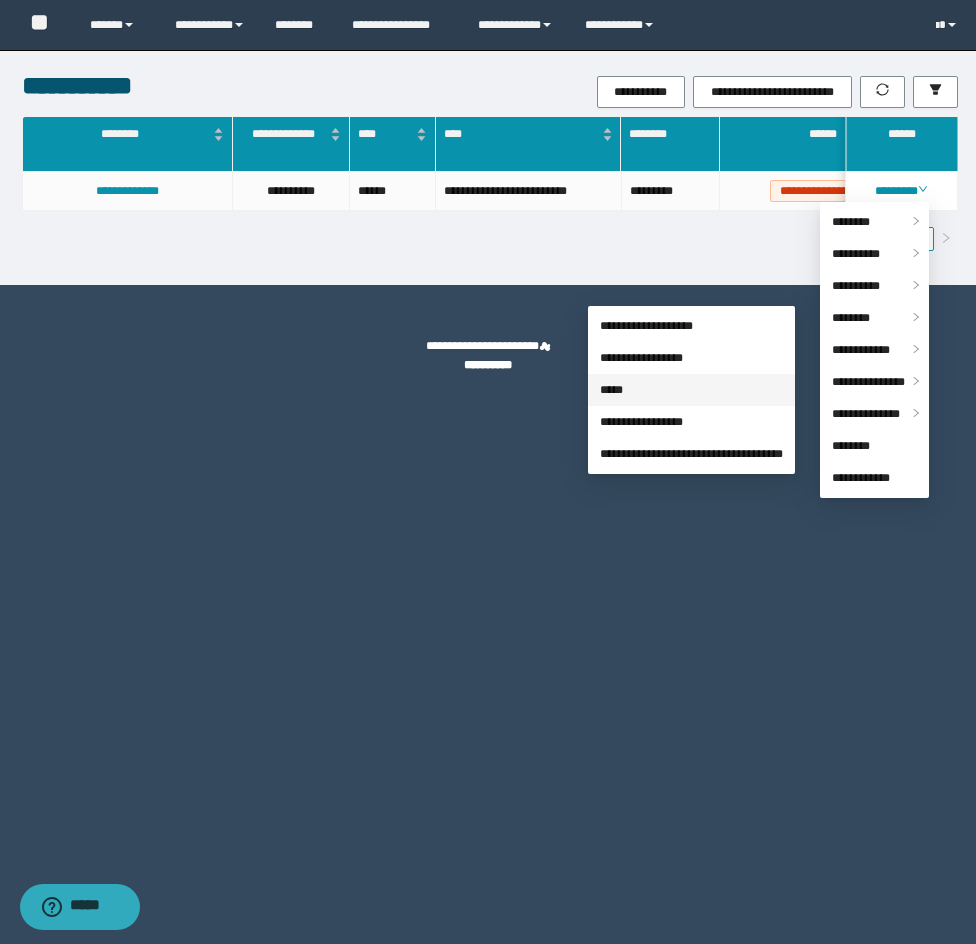 click on "*****" at bounding box center [611, 390] 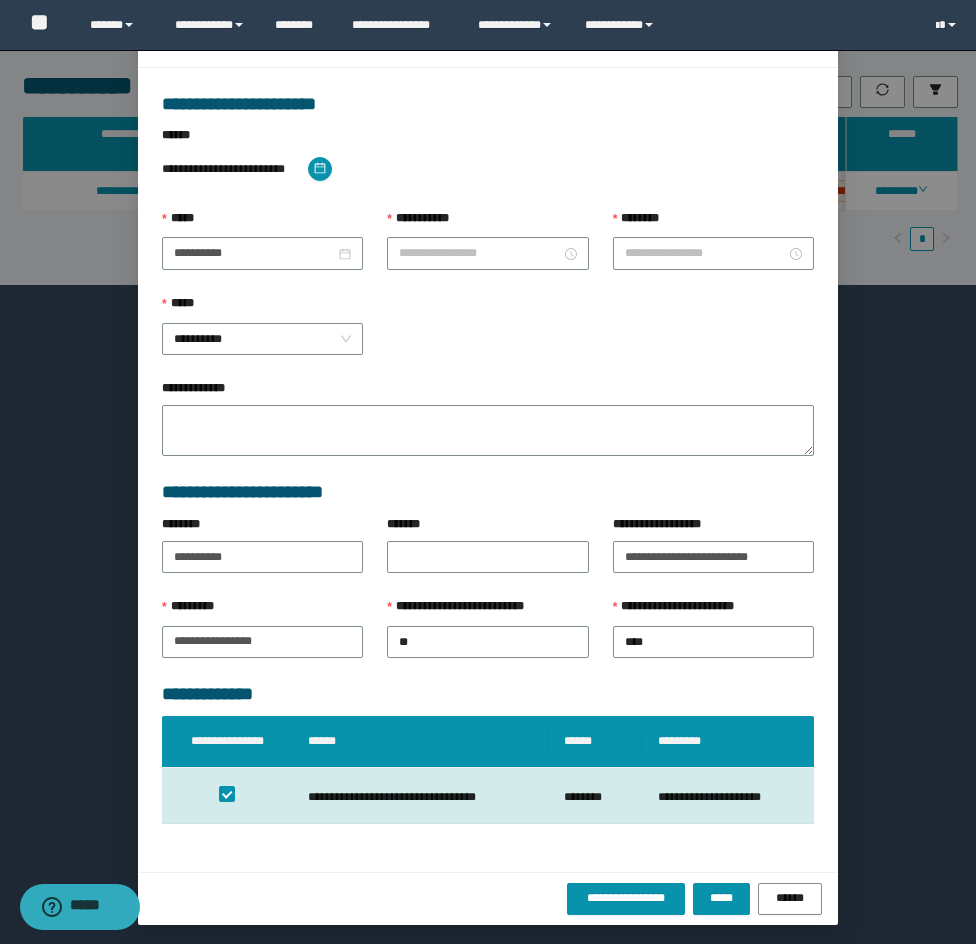 type on "*******" 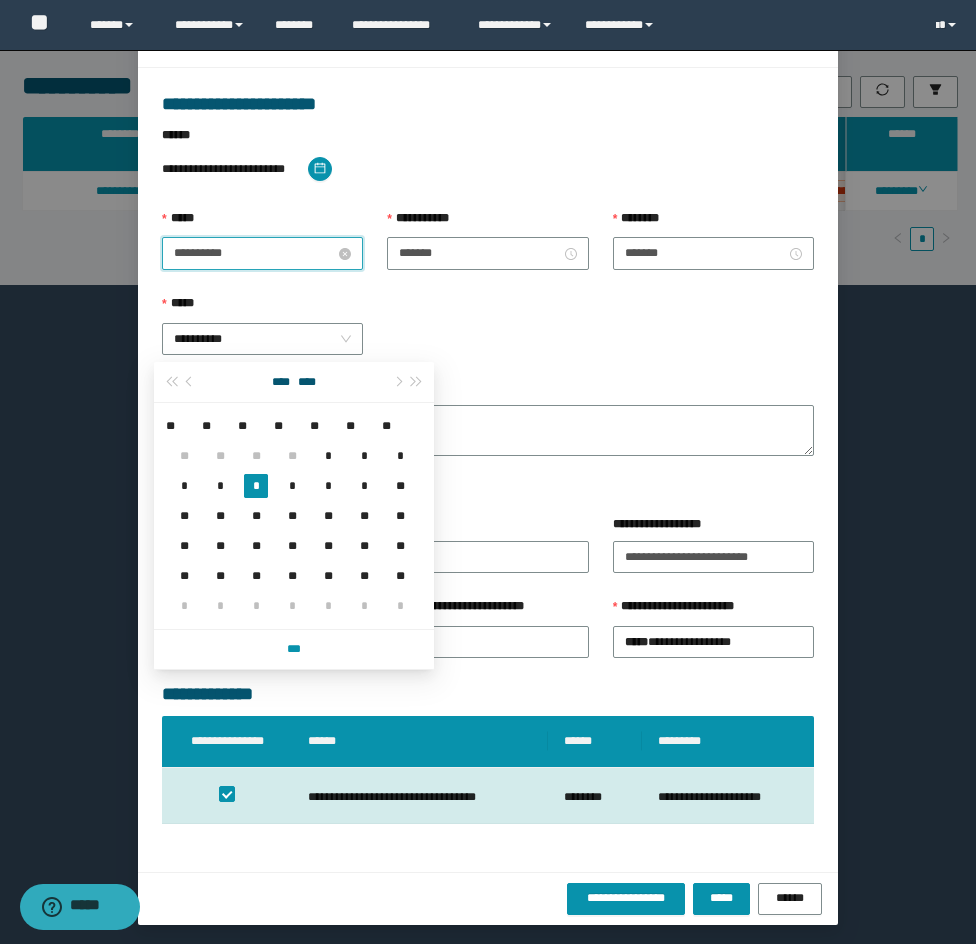 click on "**********" at bounding box center (254, 253) 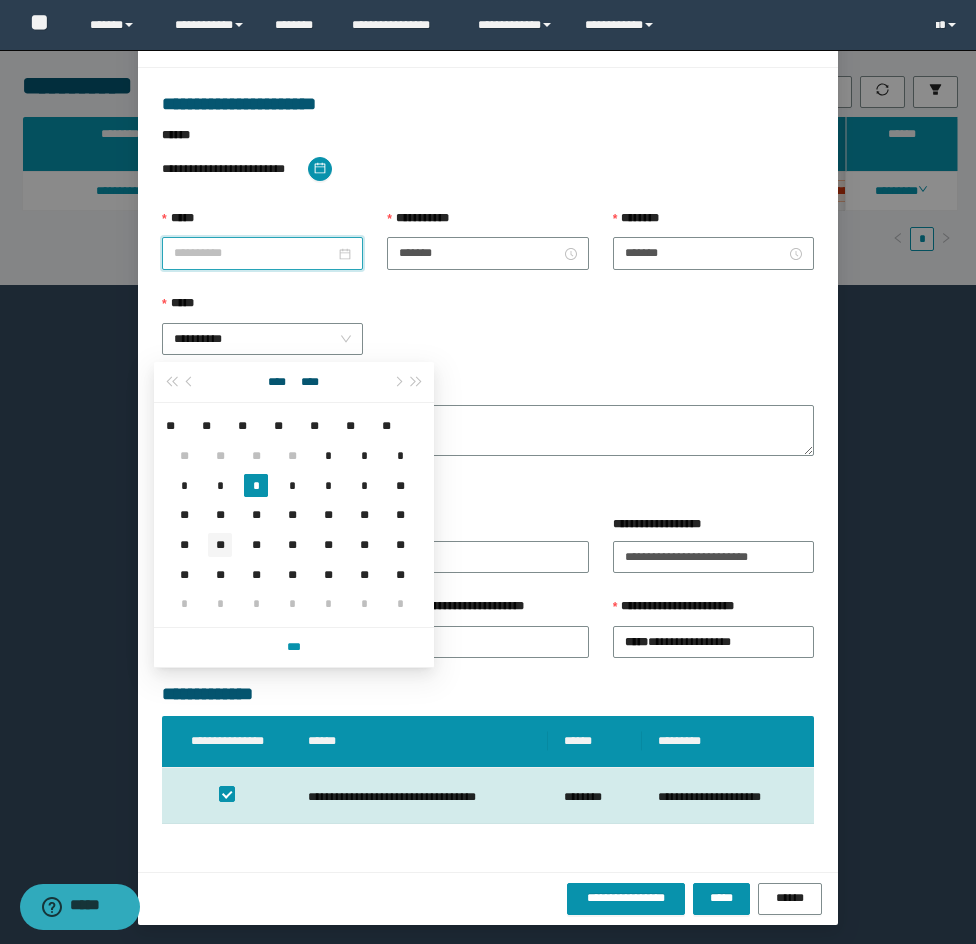 type on "**********" 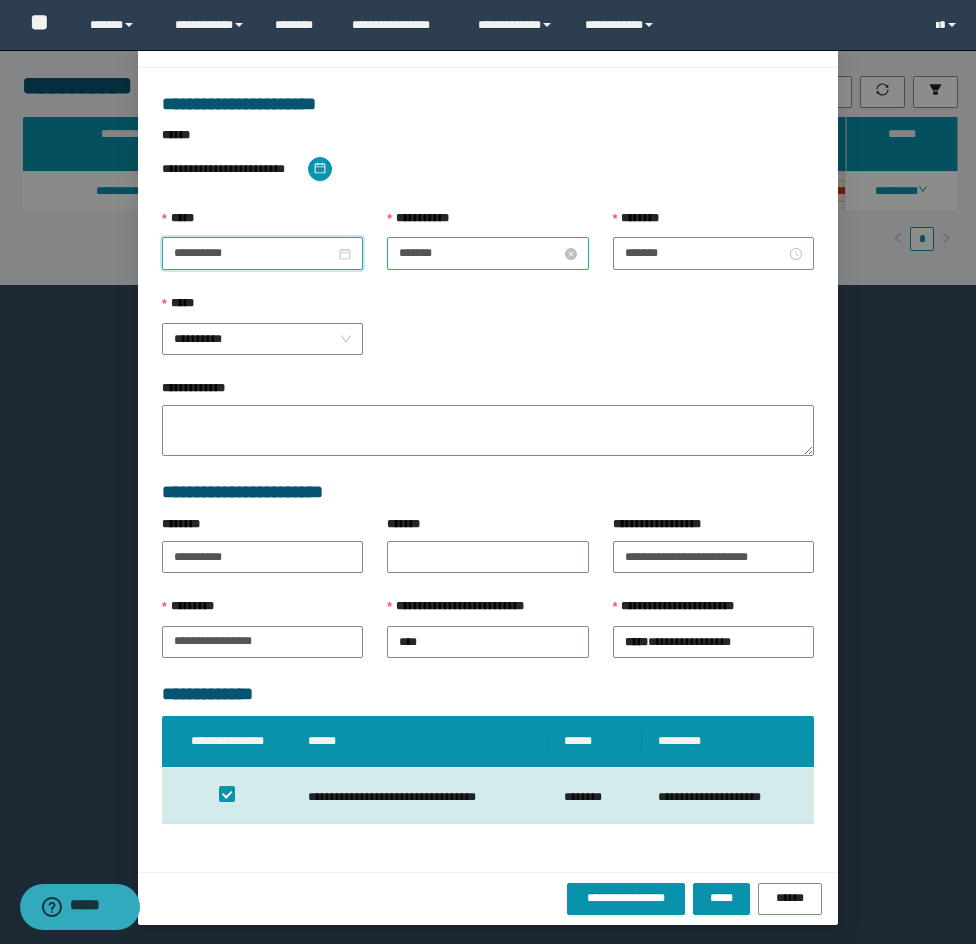 click on "*******" at bounding box center (479, 253) 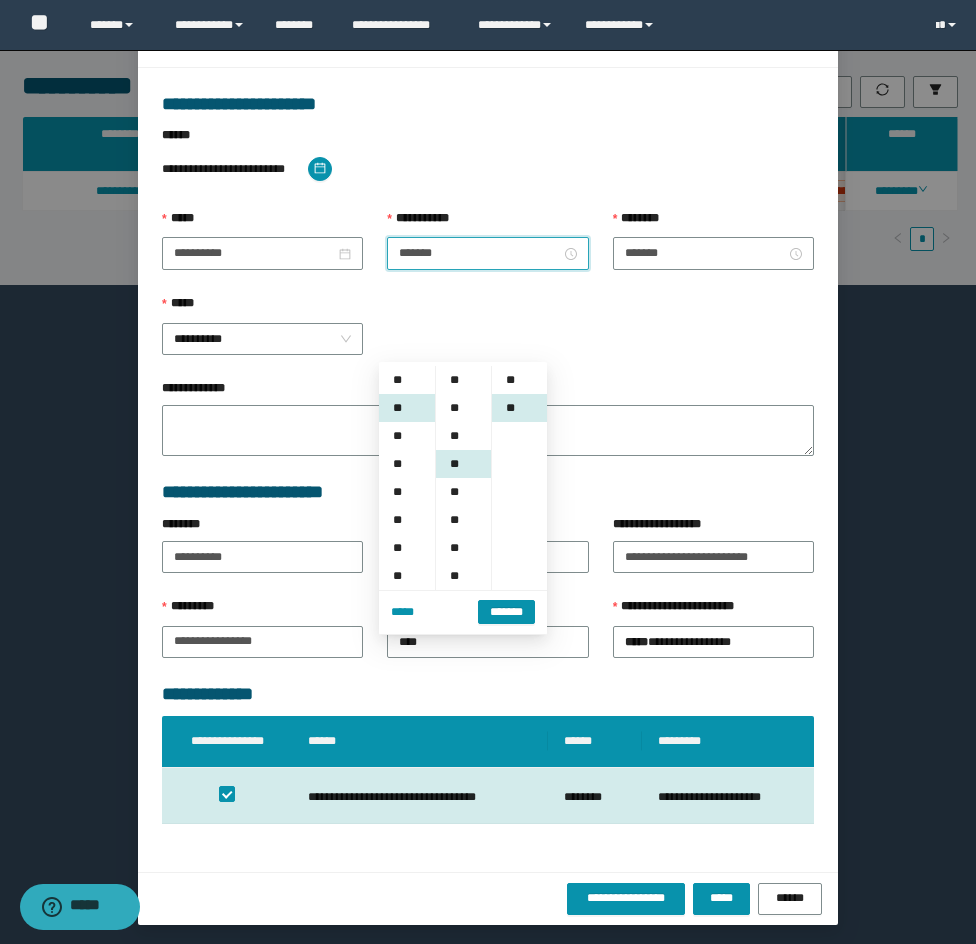 scroll, scrollTop: 28, scrollLeft: 0, axis: vertical 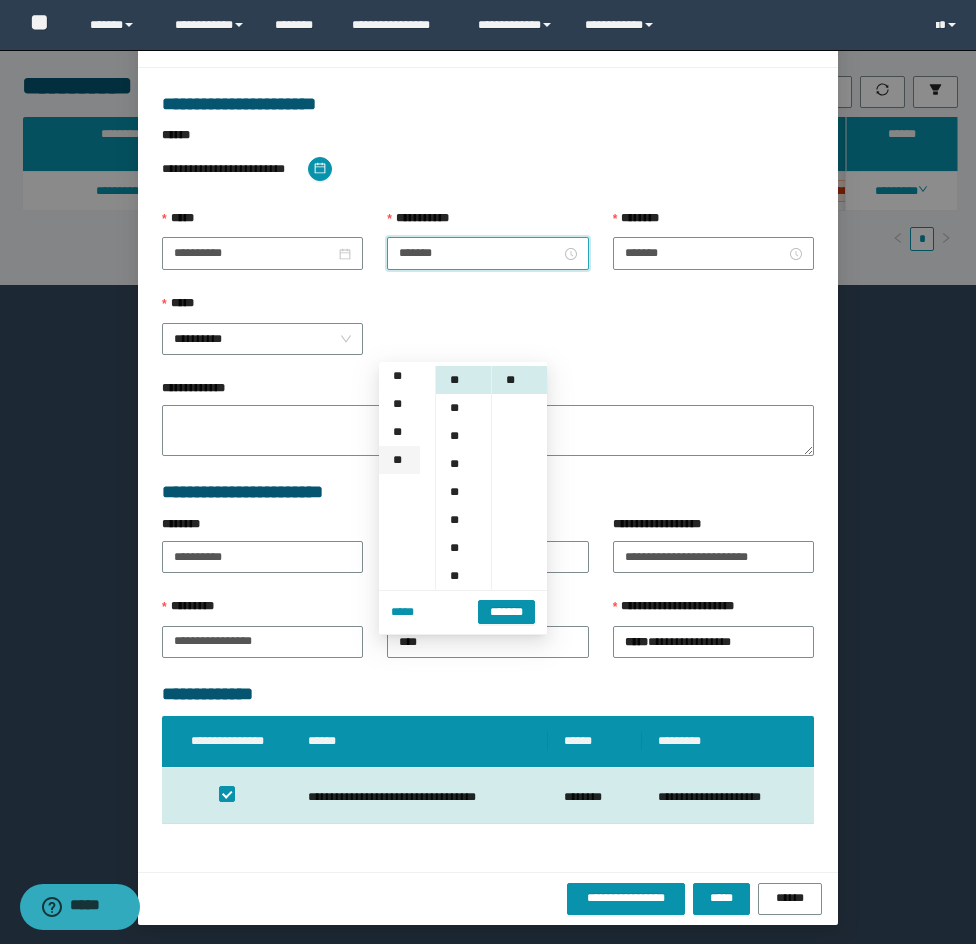 click on "**" at bounding box center [399, 460] 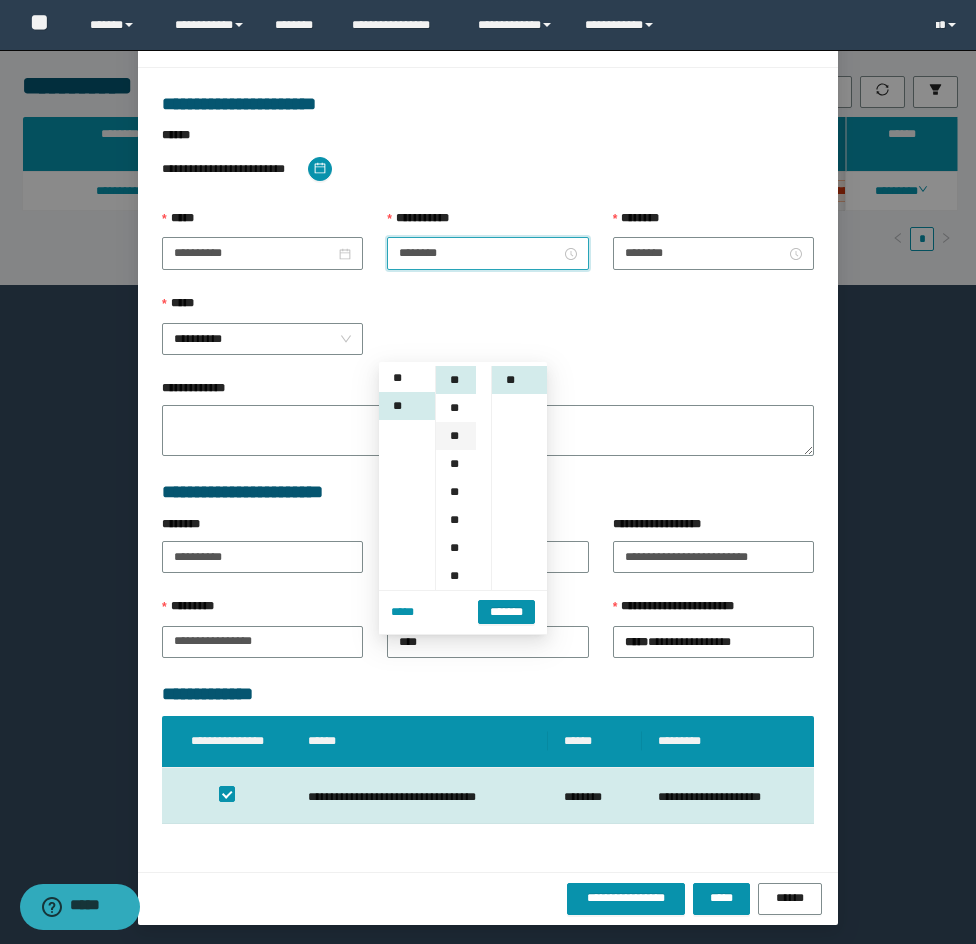 scroll, scrollTop: 308, scrollLeft: 0, axis: vertical 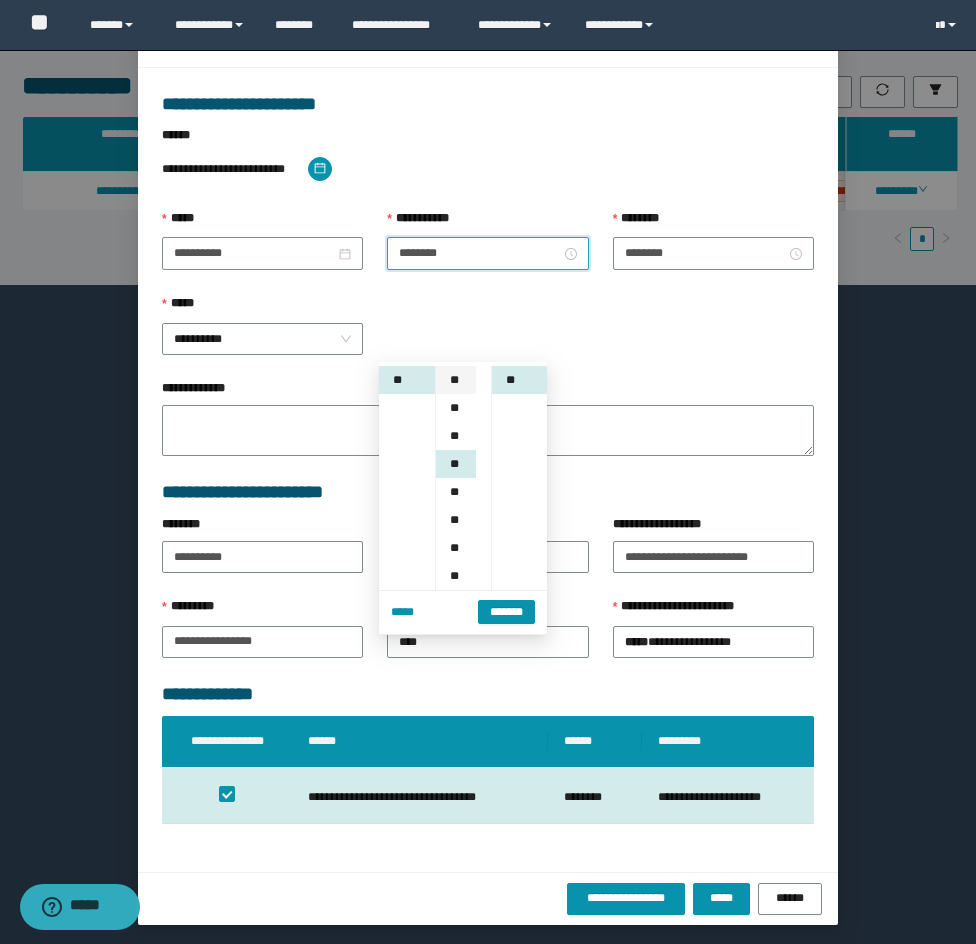 click on "**" at bounding box center (456, 380) 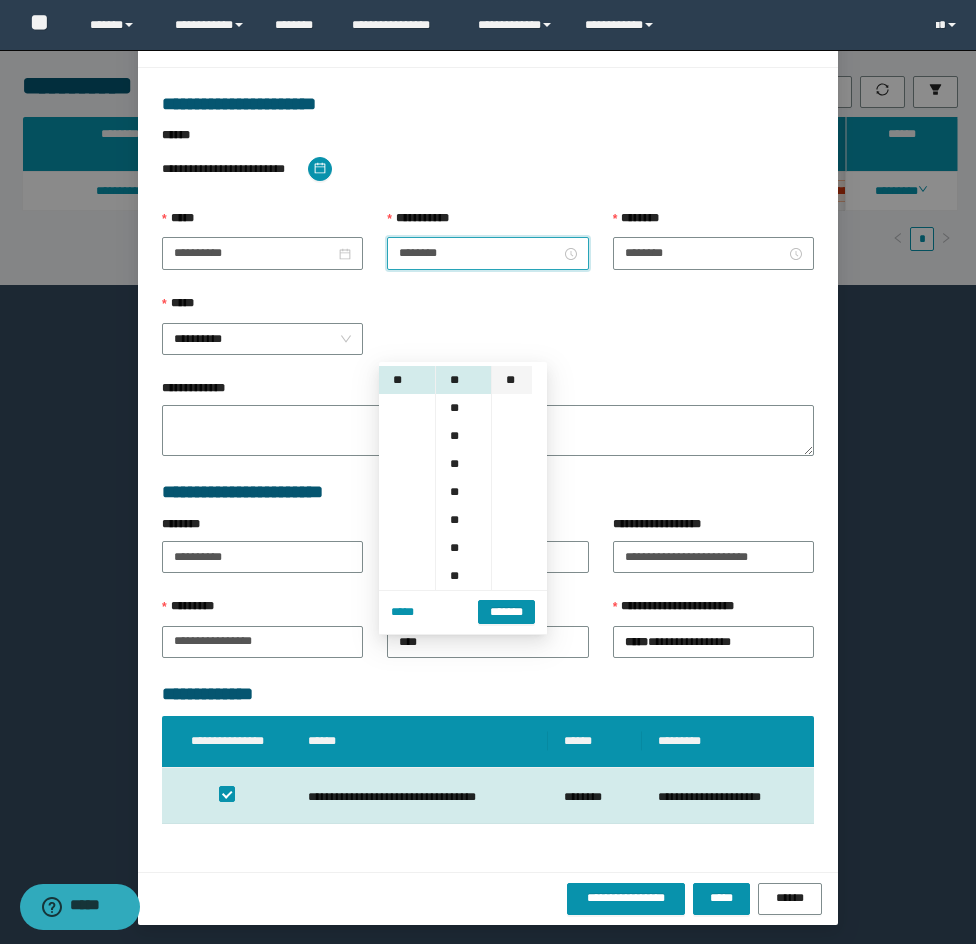 scroll, scrollTop: 6, scrollLeft: 0, axis: vertical 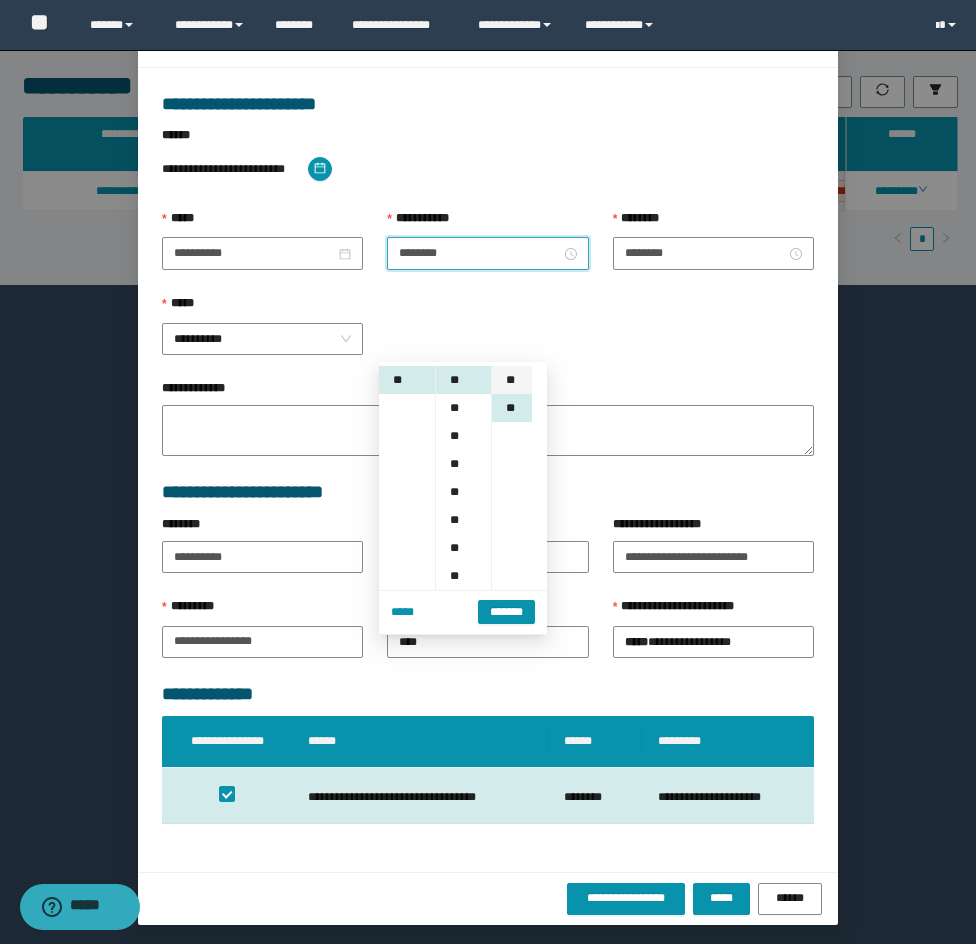 click on "**" at bounding box center [512, 380] 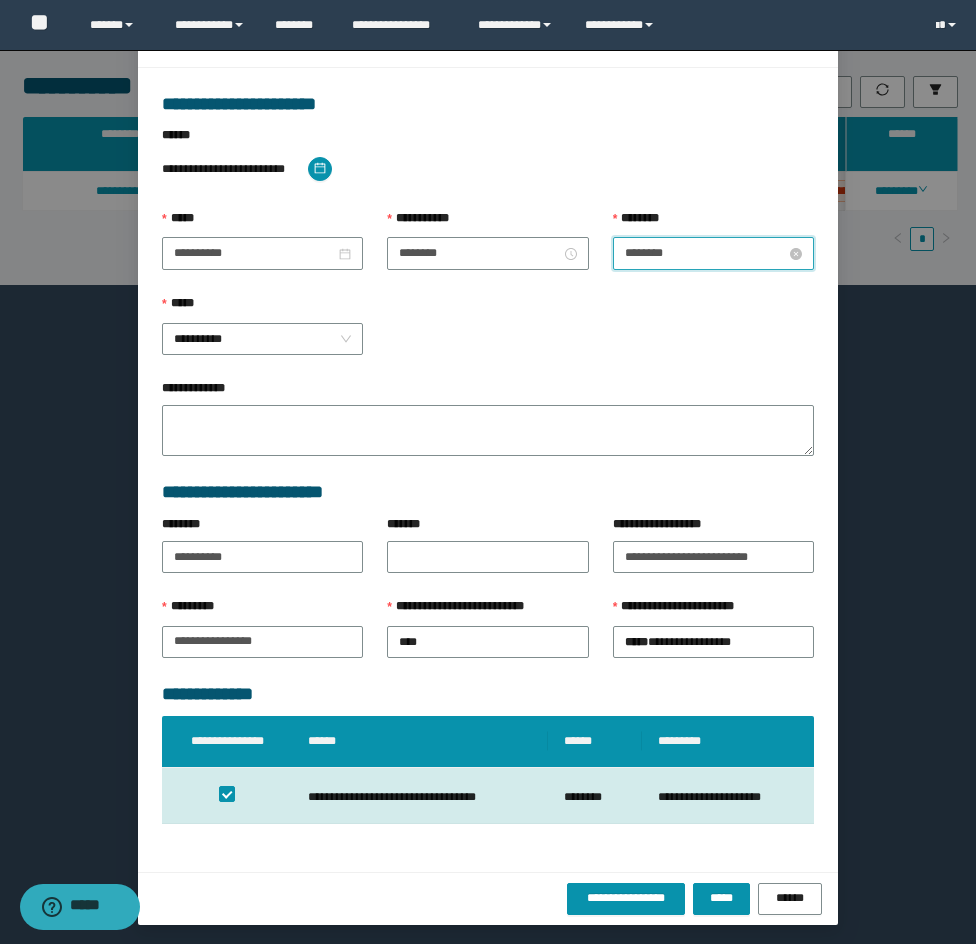 click on "********" at bounding box center (705, 253) 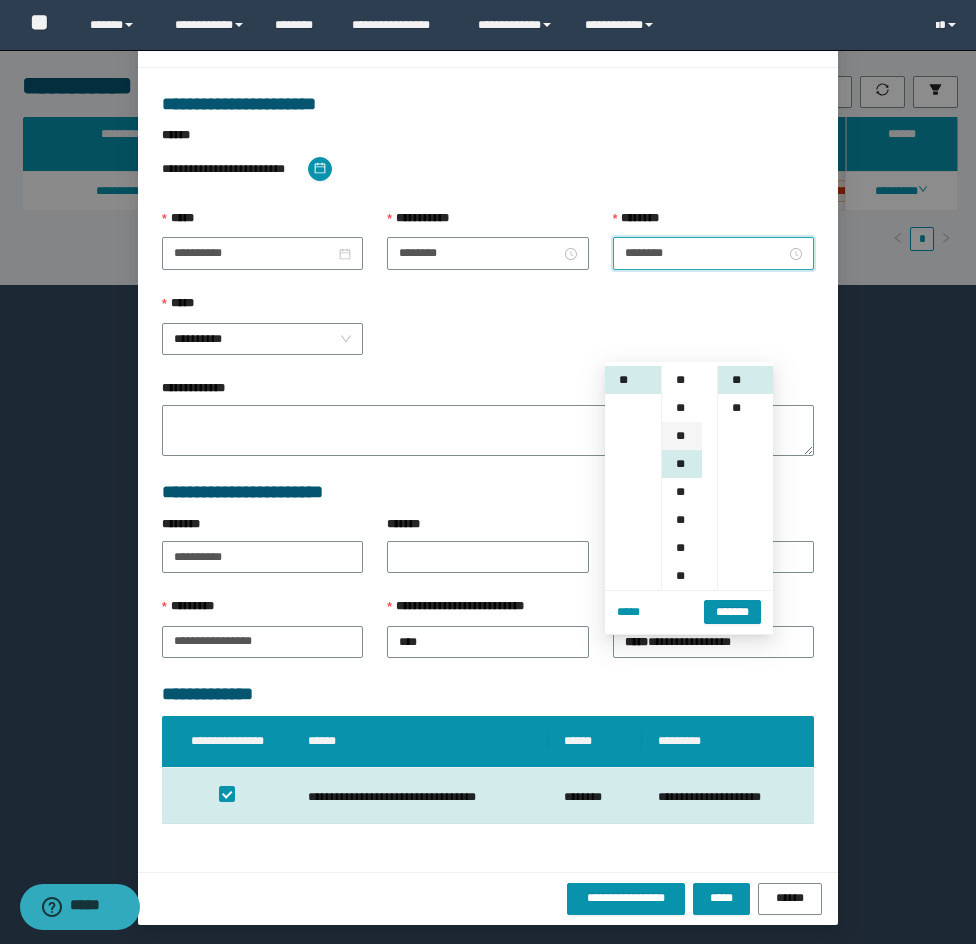 click on "**" at bounding box center [682, 436] 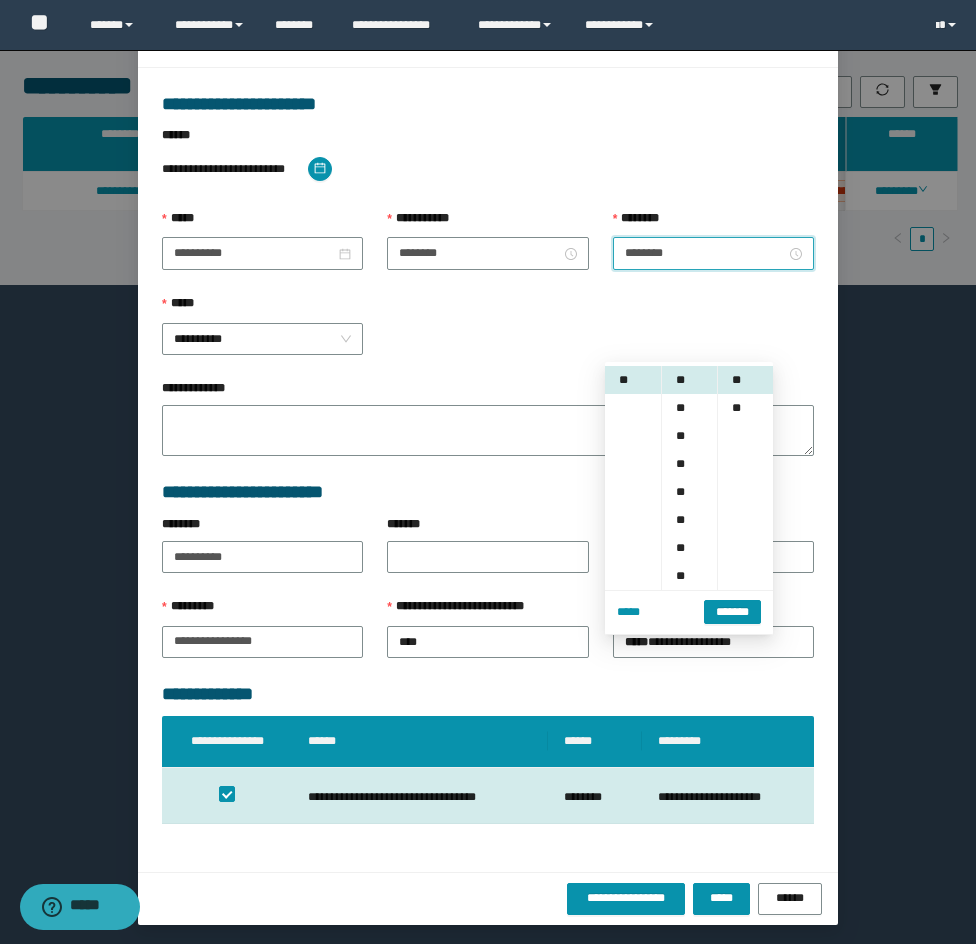 click on "**********" at bounding box center [488, 898] 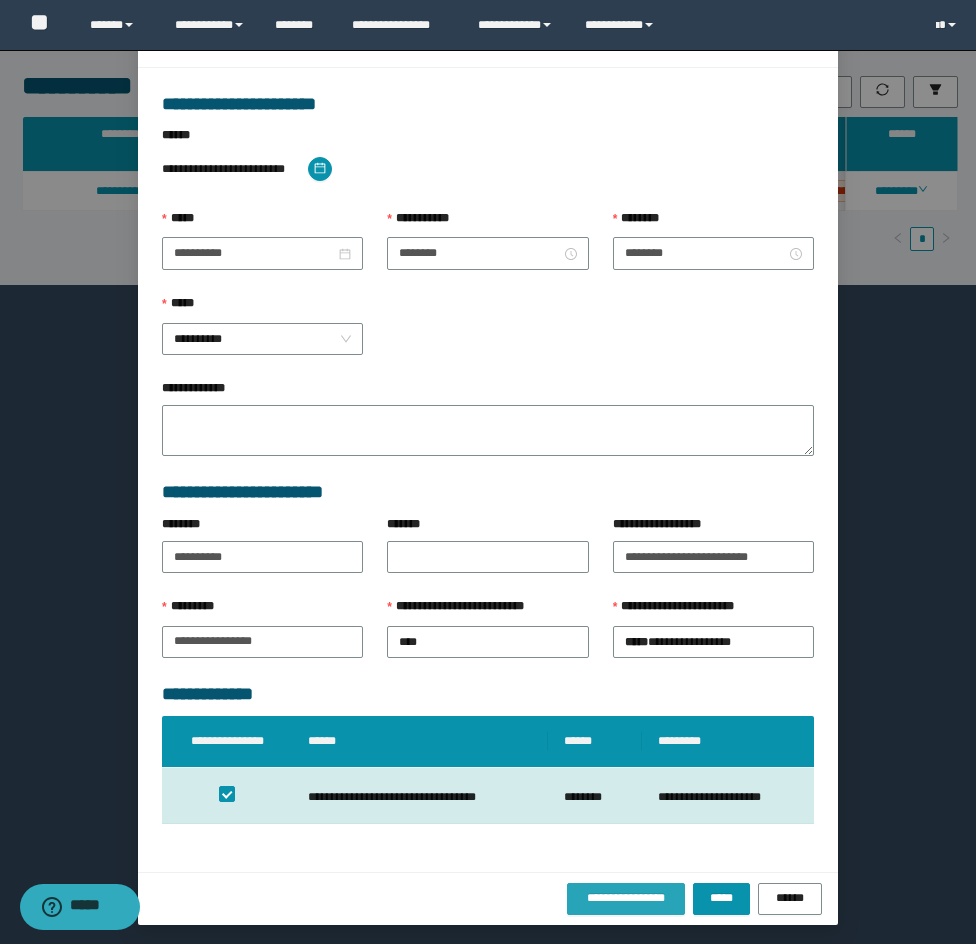 click on "**********" at bounding box center [626, 898] 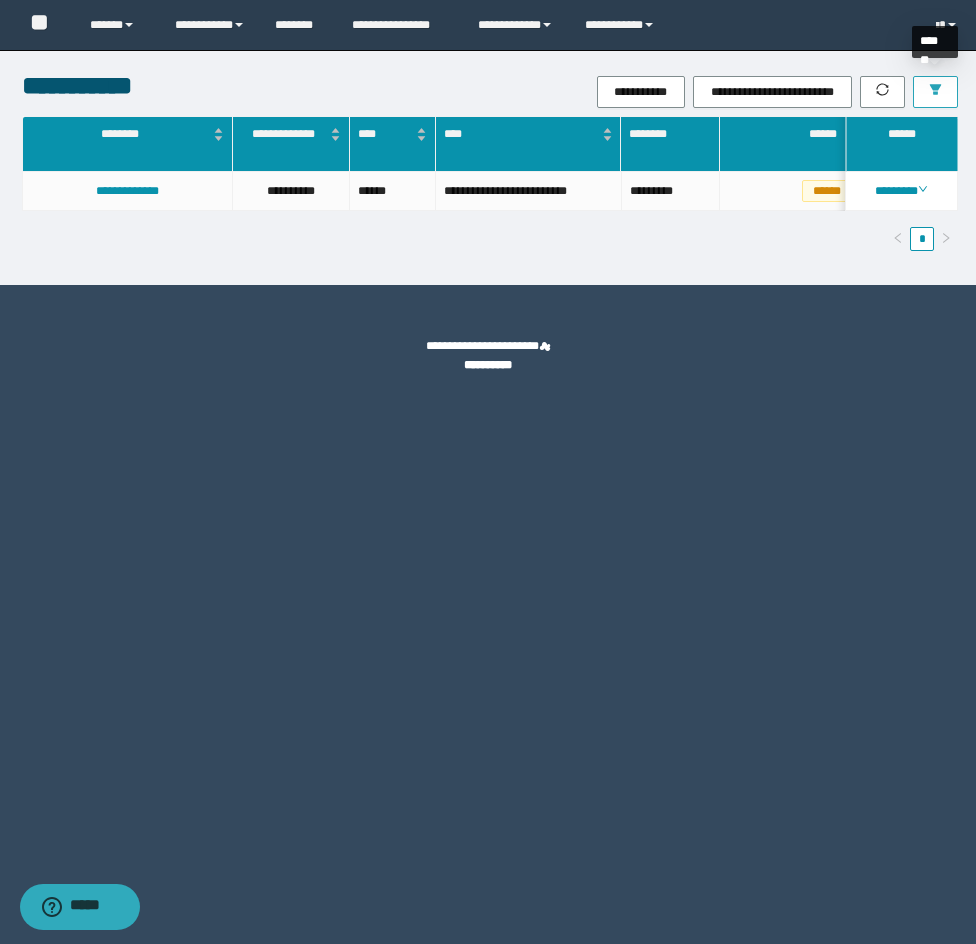 click at bounding box center (935, 92) 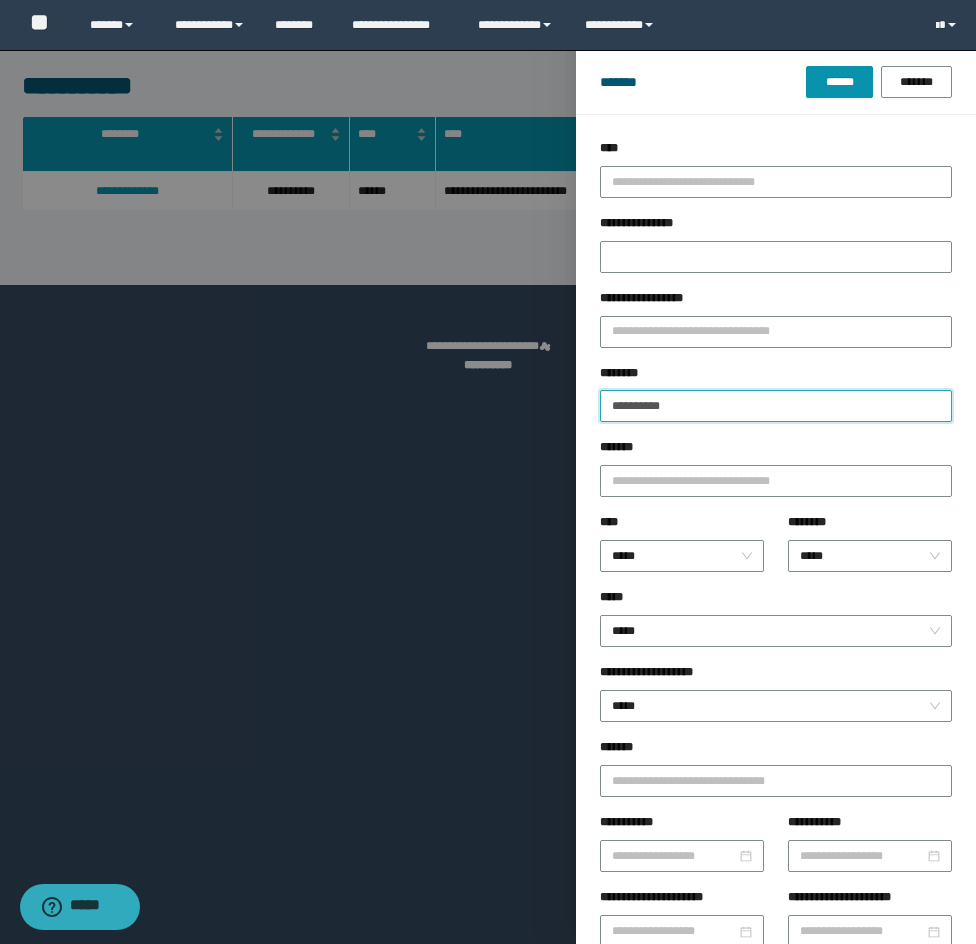 drag, startPoint x: 733, startPoint y: 395, endPoint x: 527, endPoint y: 390, distance: 206.06067 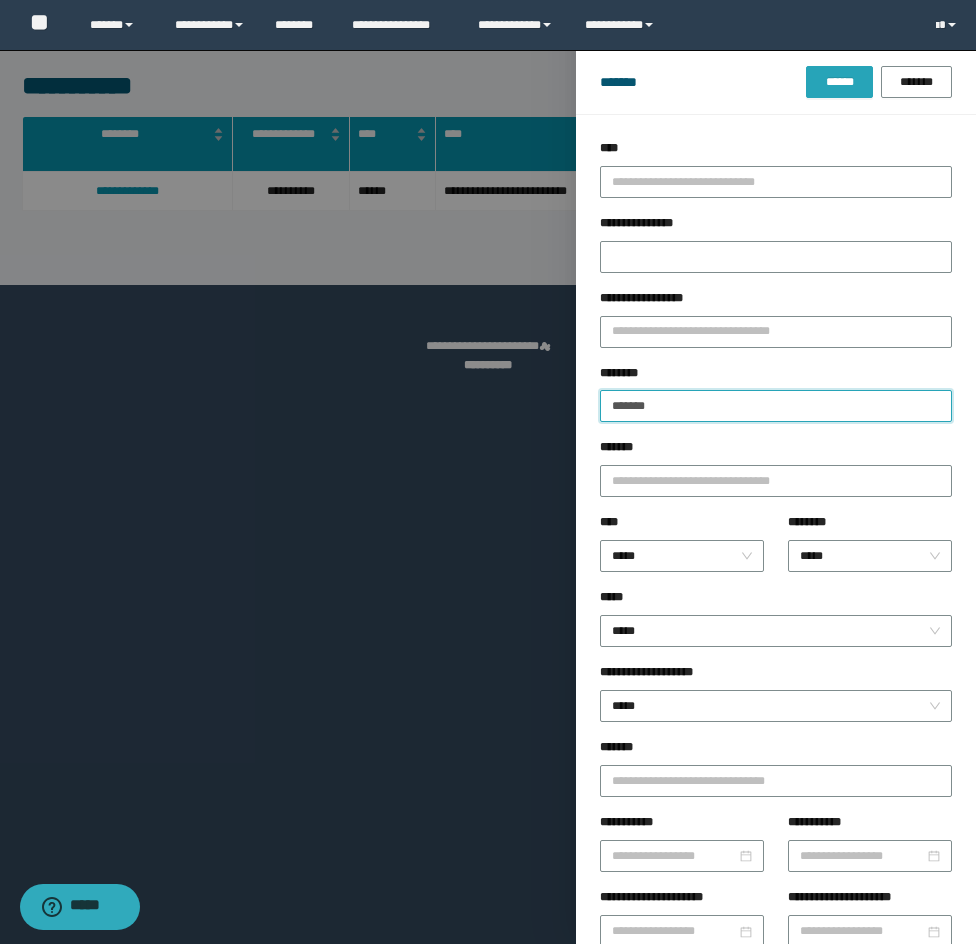 type on "*******" 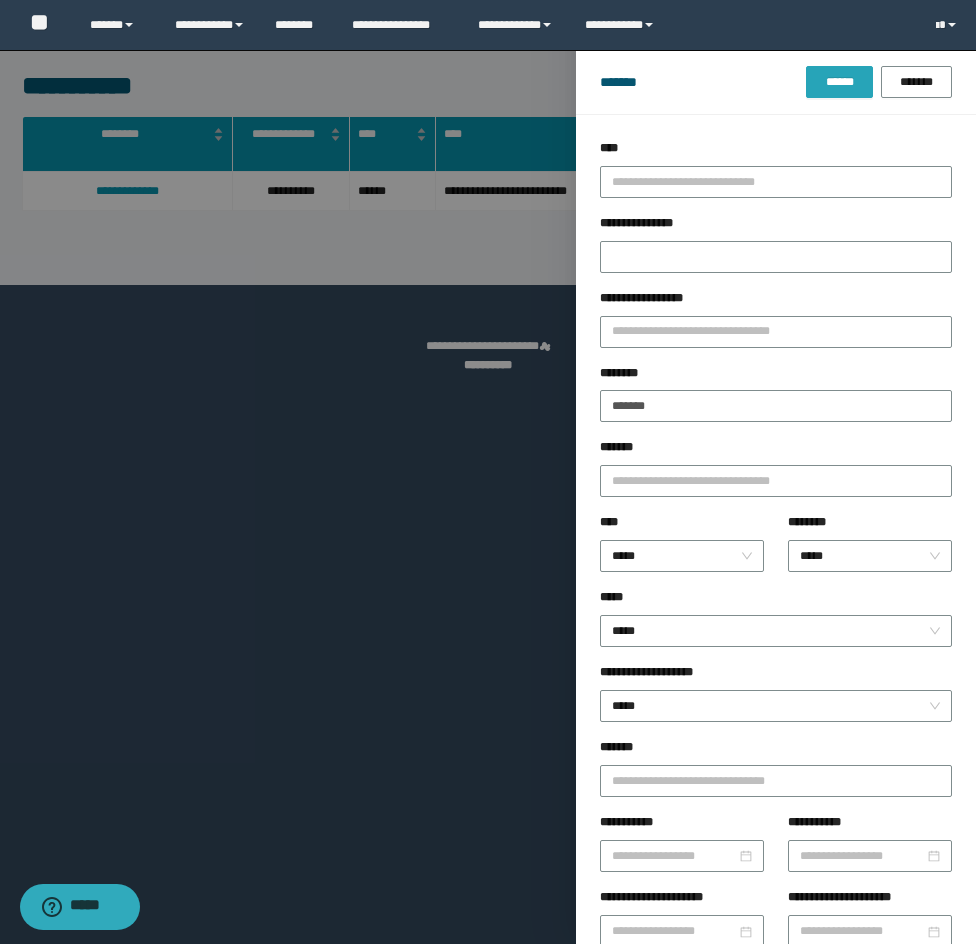 click on "******" at bounding box center (839, 82) 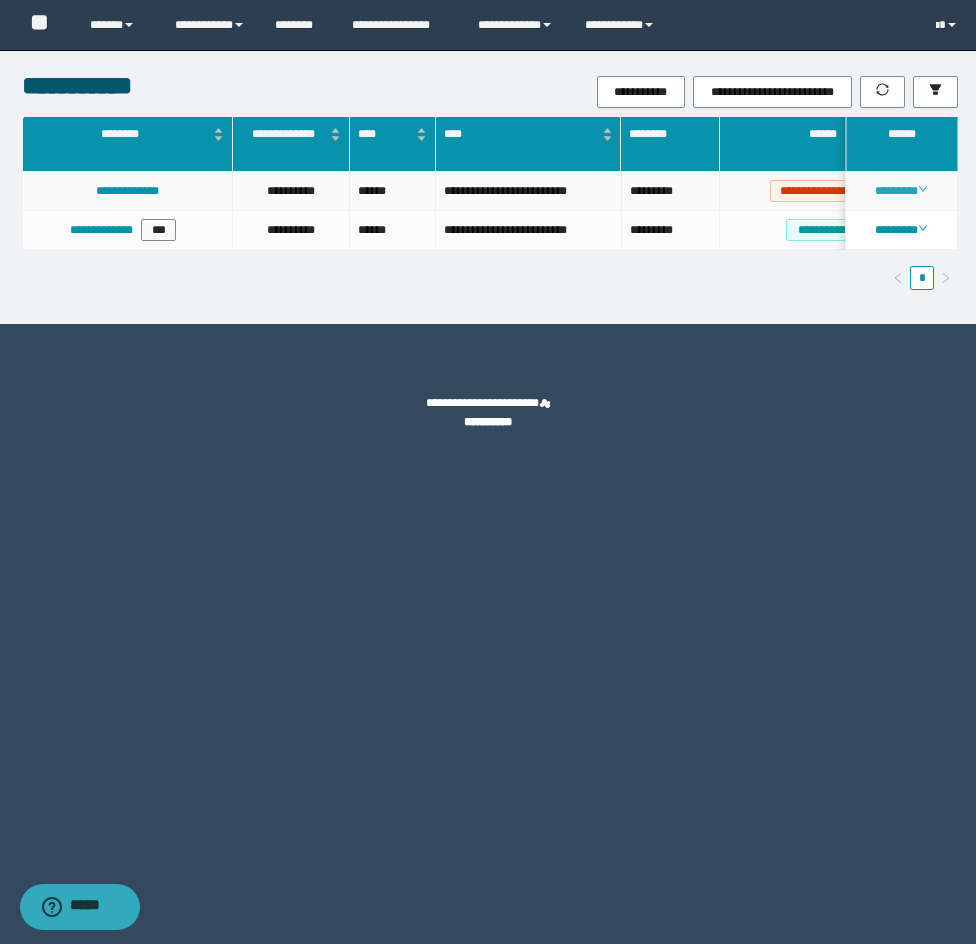 click on "********" at bounding box center [901, 191] 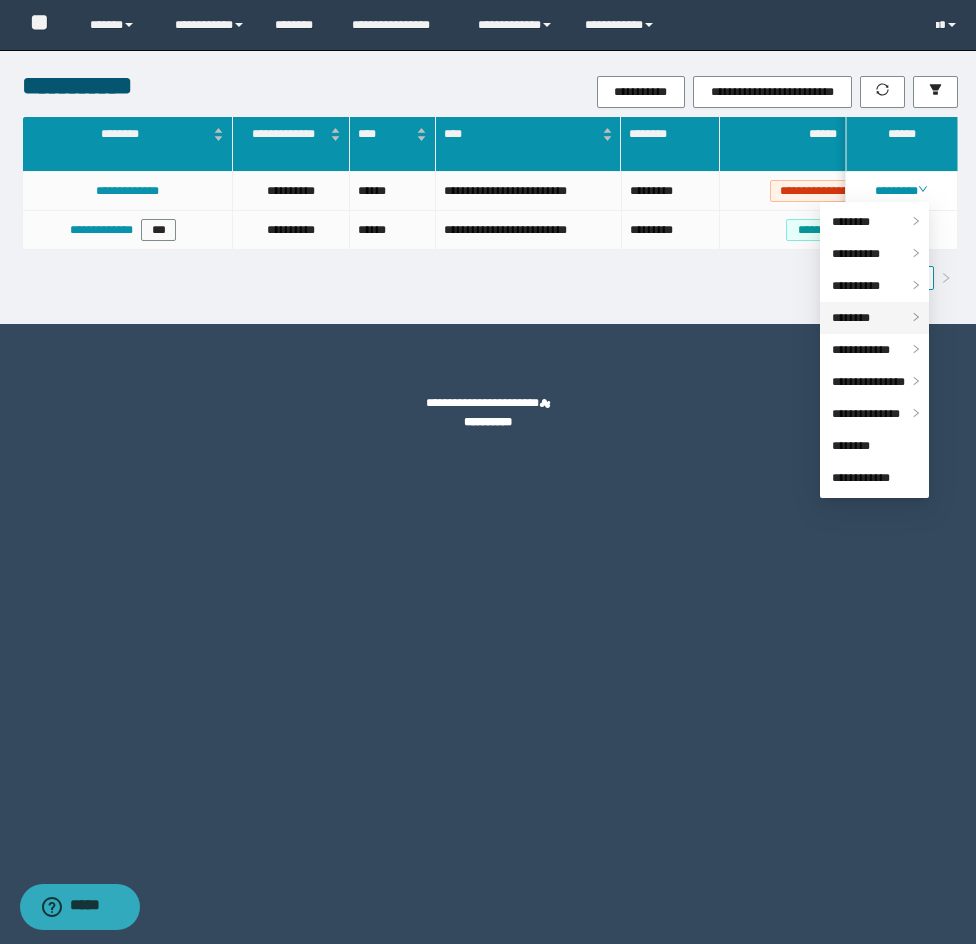 click on "********" at bounding box center [851, 318] 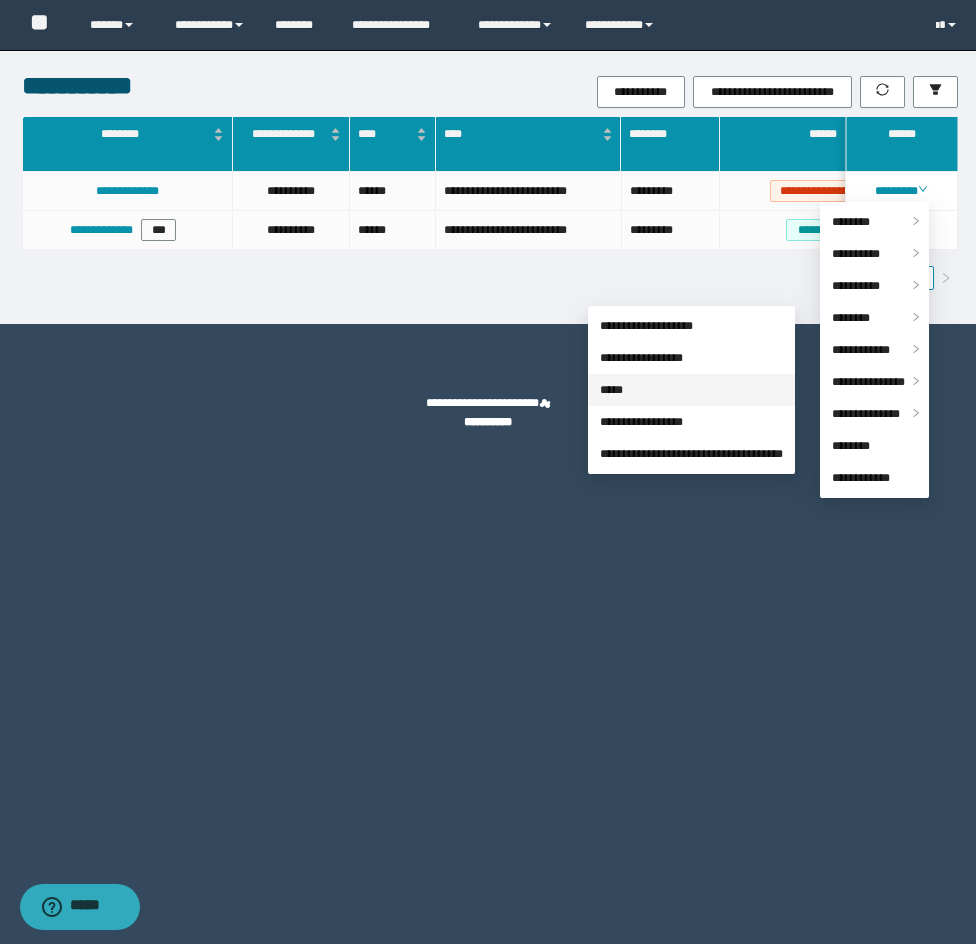 click on "*****" at bounding box center [611, 390] 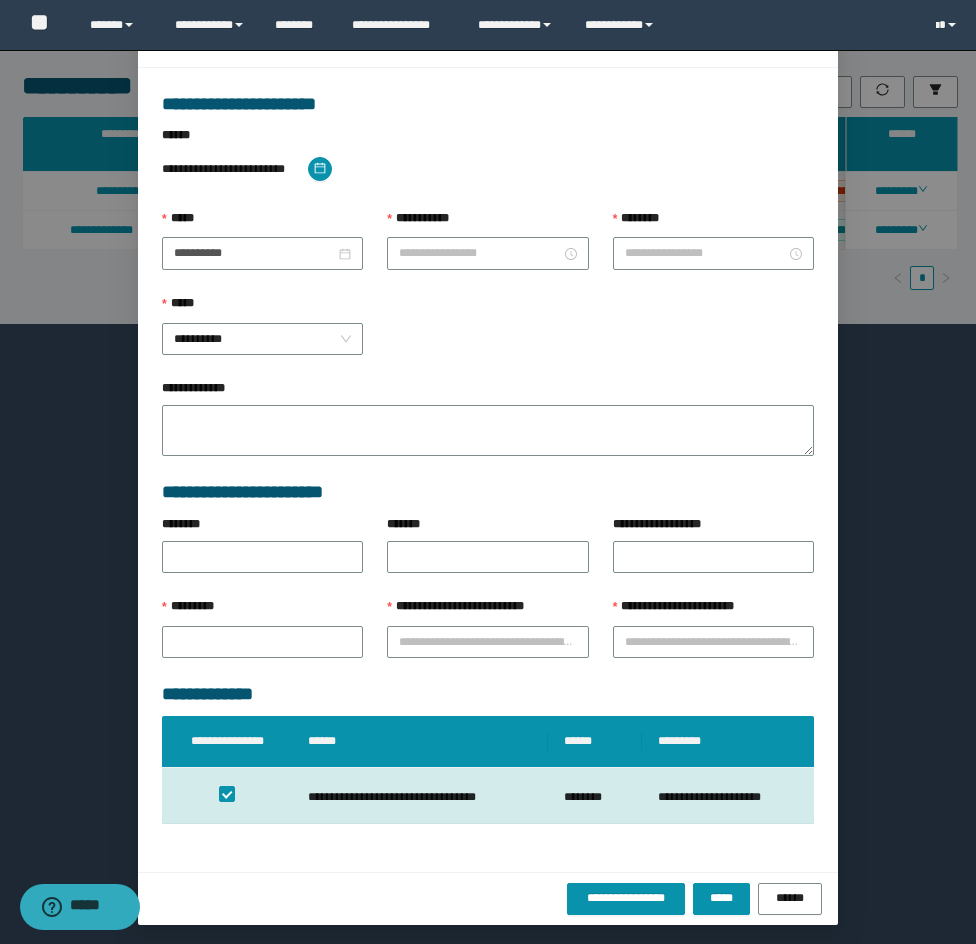 scroll, scrollTop: 0, scrollLeft: 0, axis: both 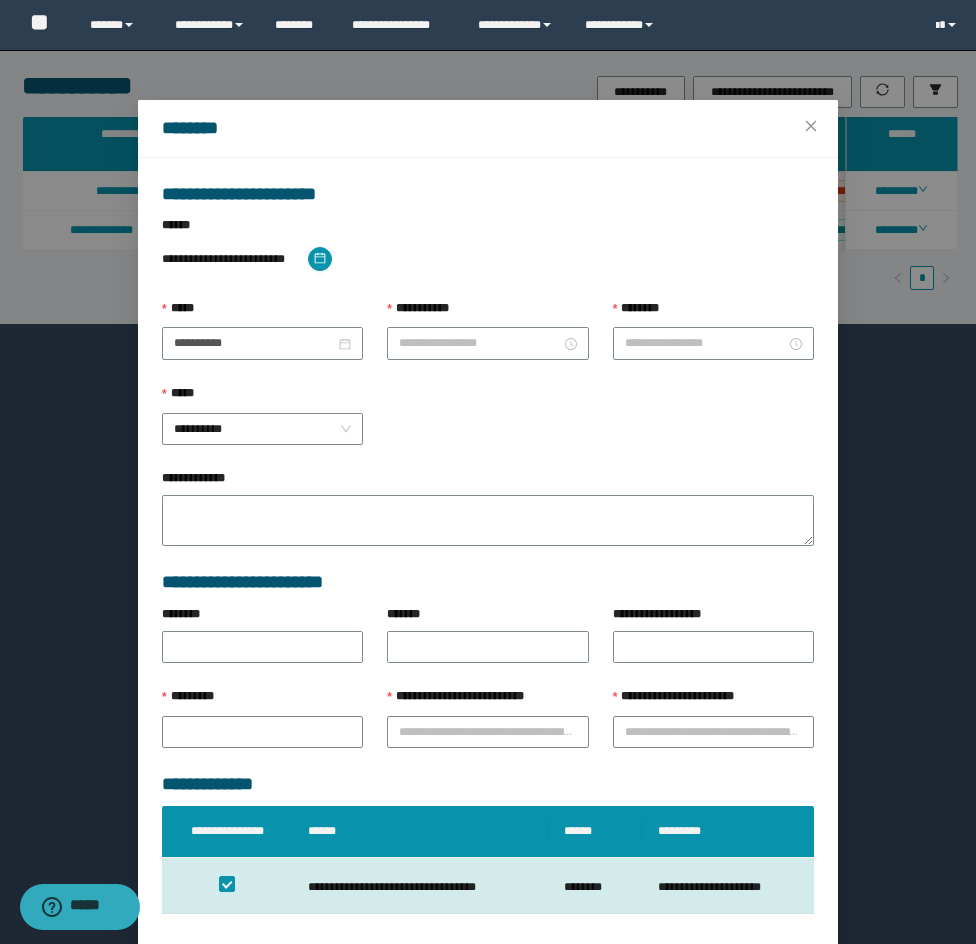 type on "**********" 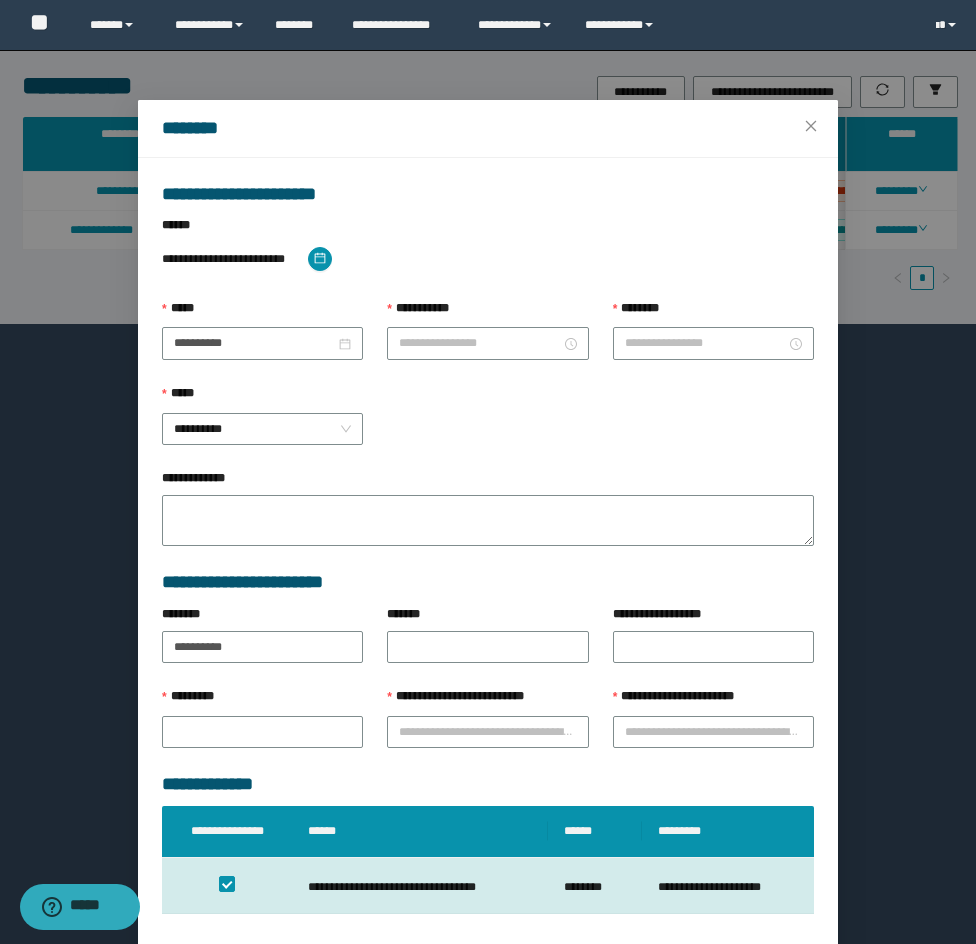 type on "**********" 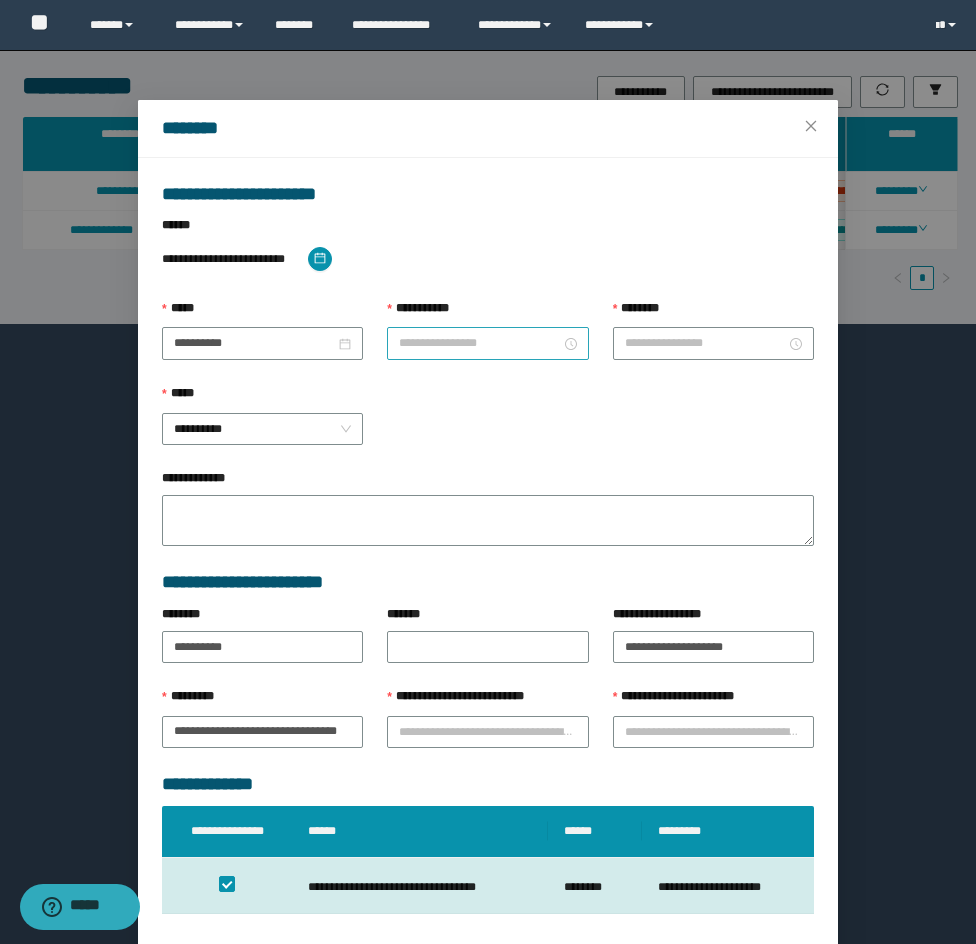 type on "*******" 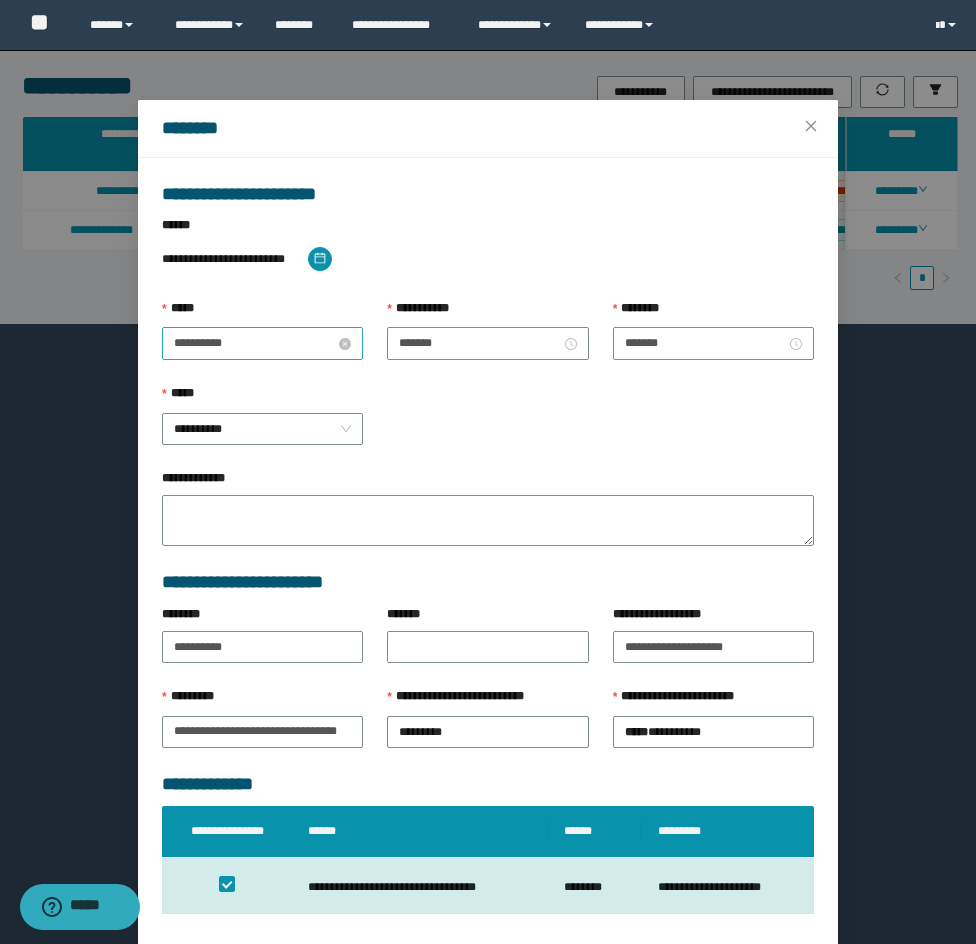 click on "**********" at bounding box center [254, 343] 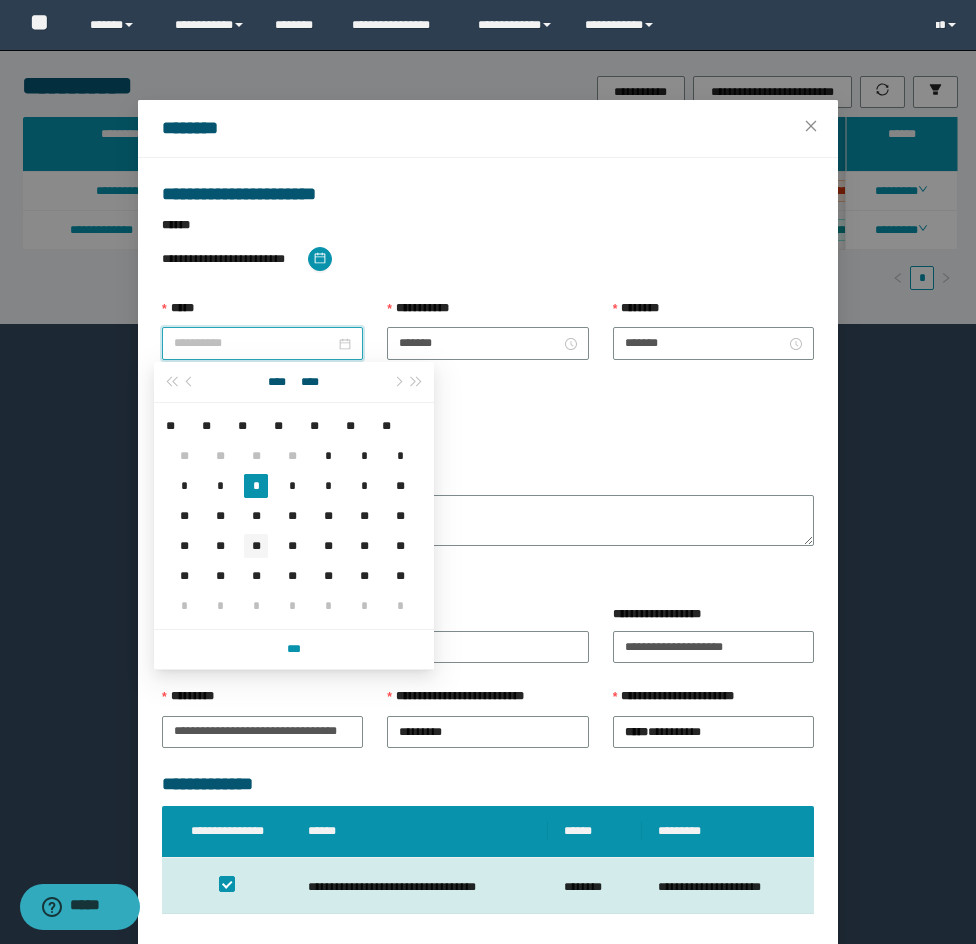 type on "**********" 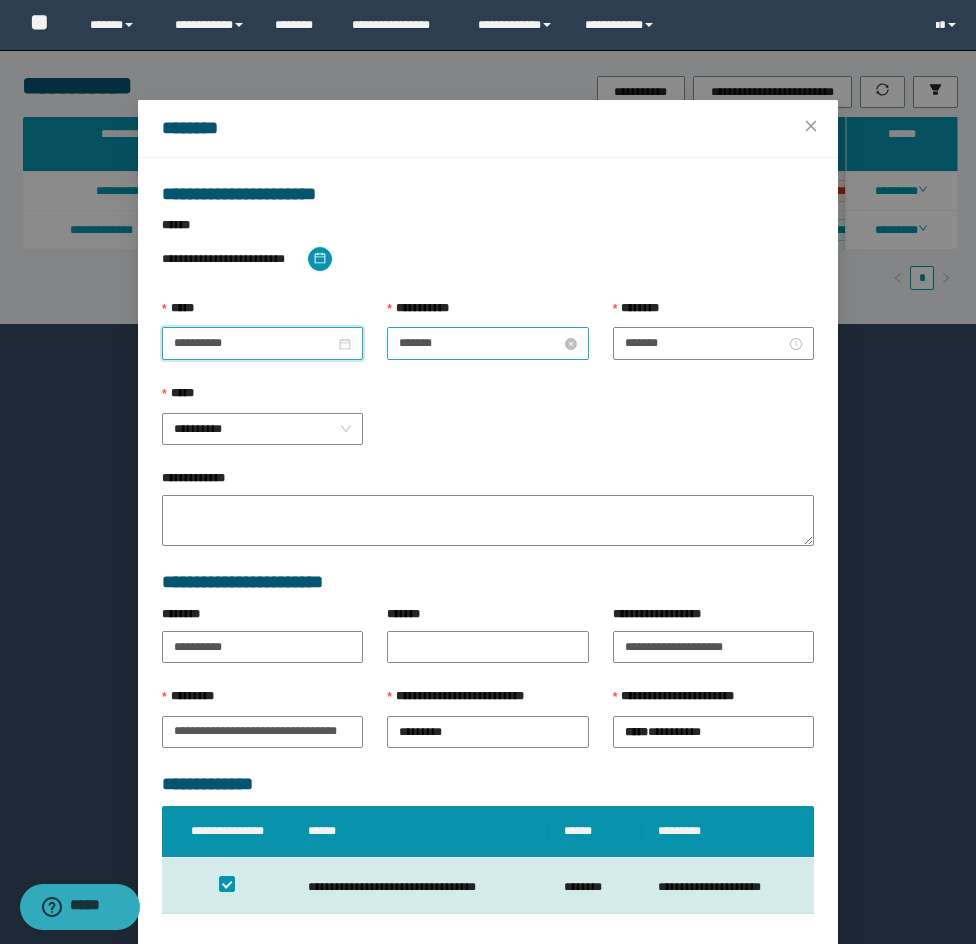 click on "*******" at bounding box center (479, 343) 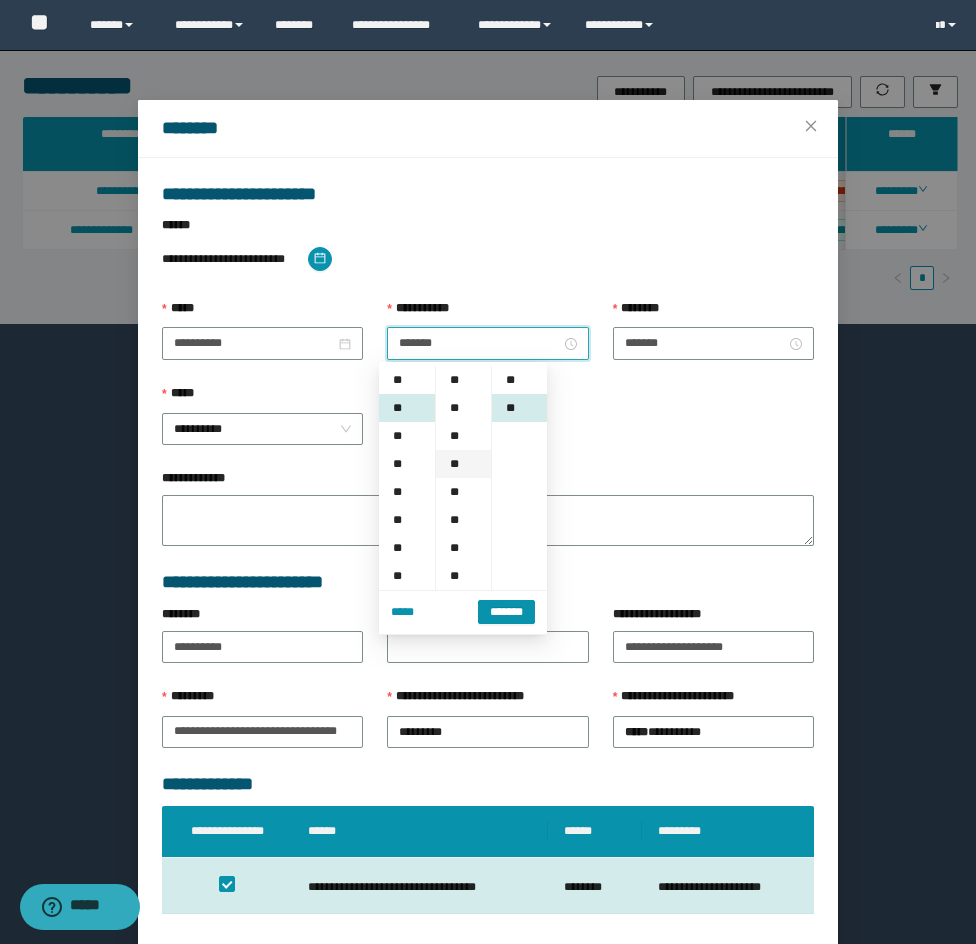 scroll, scrollTop: 28, scrollLeft: 0, axis: vertical 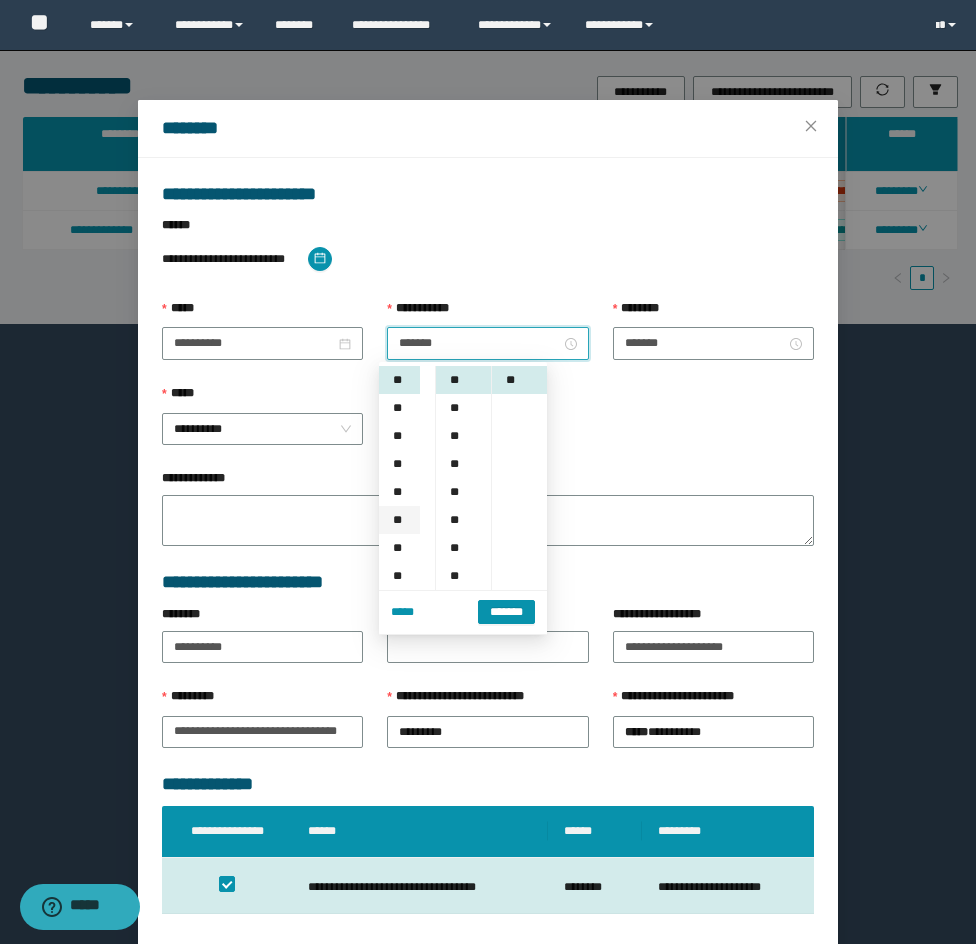 click on "**" at bounding box center [399, 520] 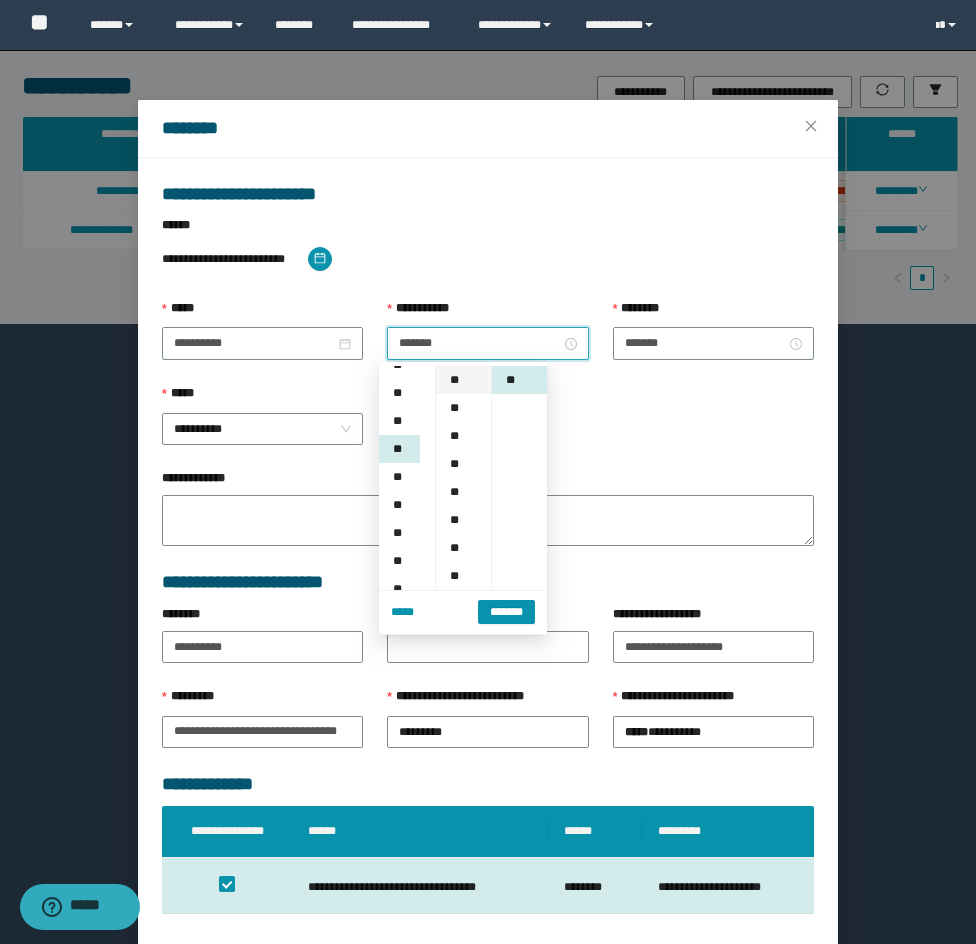 scroll, scrollTop: 168, scrollLeft: 0, axis: vertical 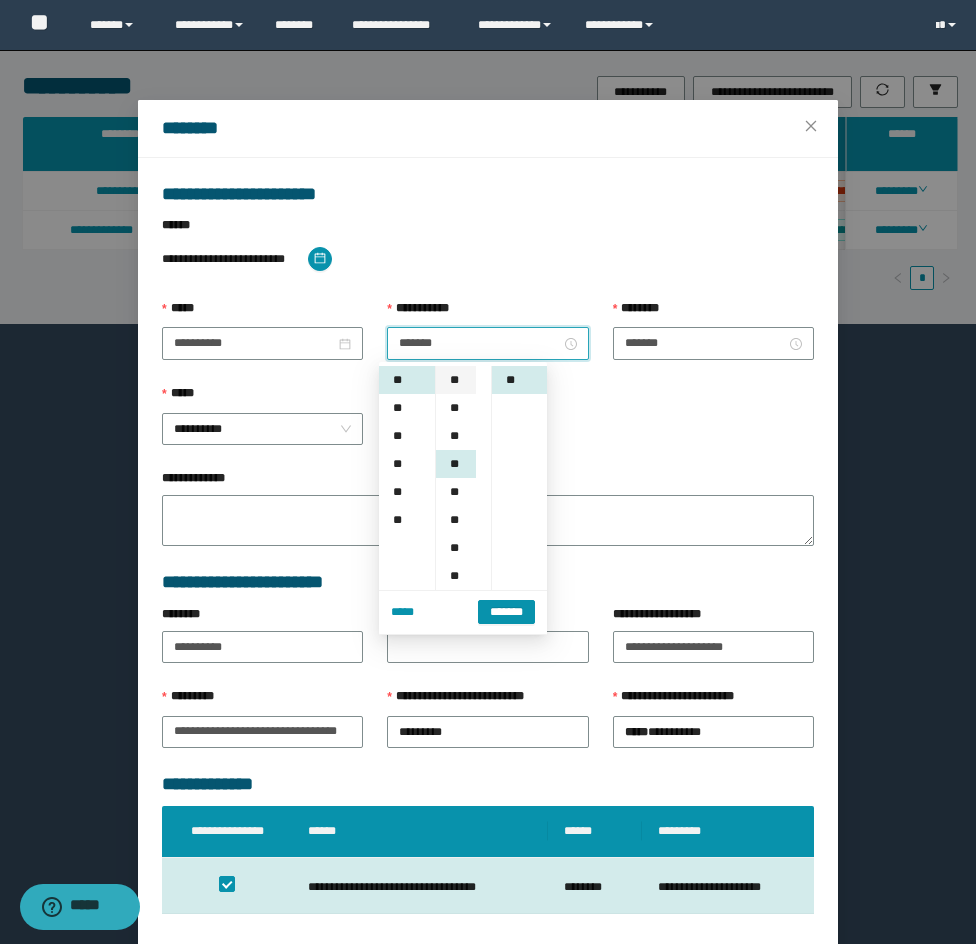 click on "**" at bounding box center [456, 380] 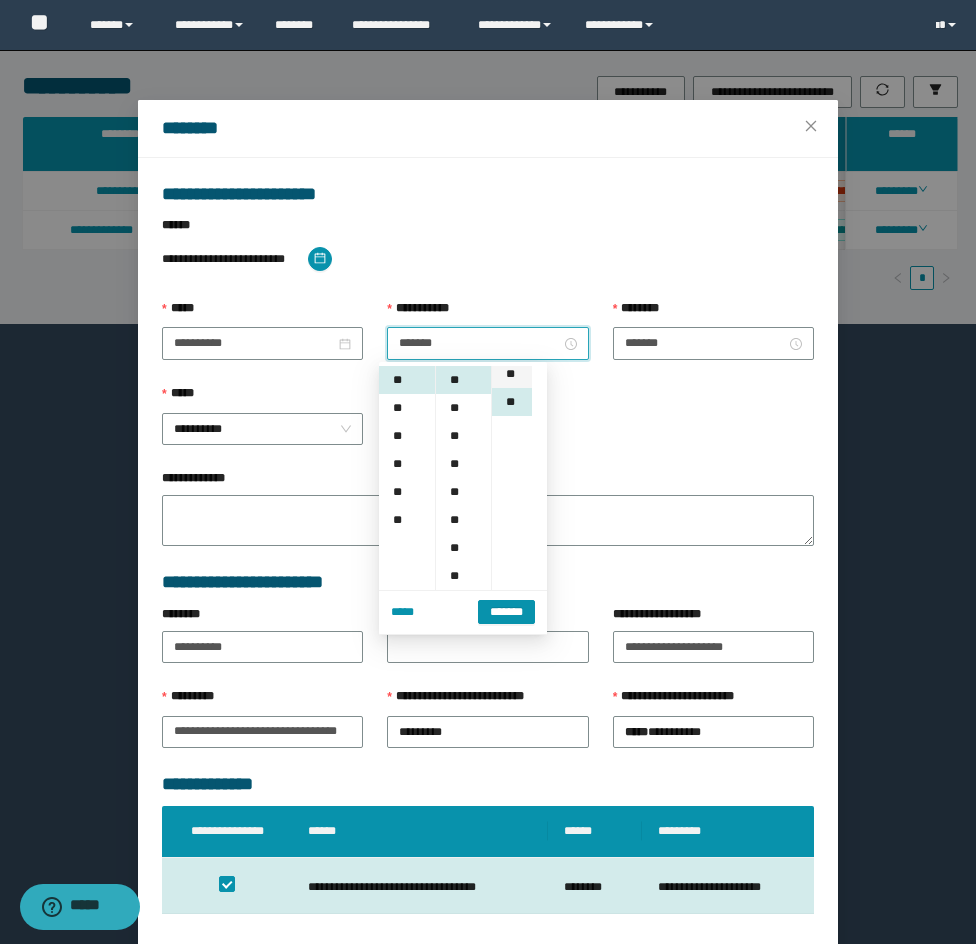 scroll, scrollTop: 0, scrollLeft: 0, axis: both 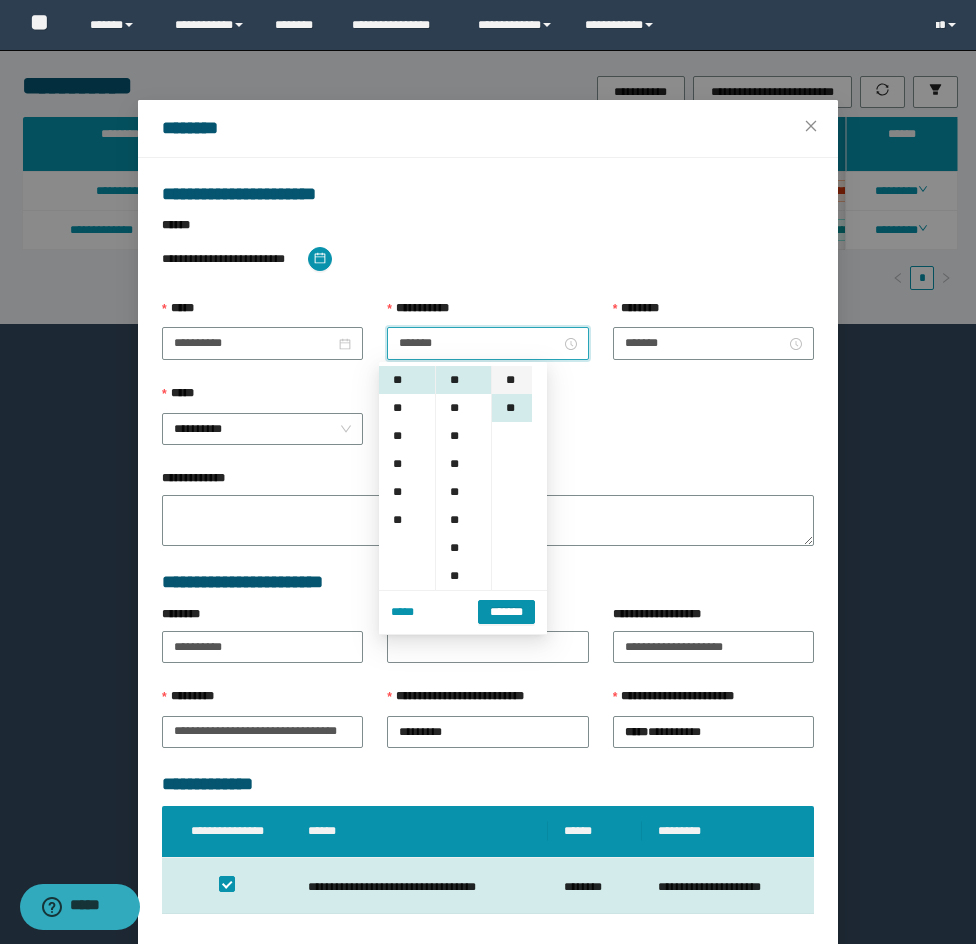 click on "**" at bounding box center (512, 380) 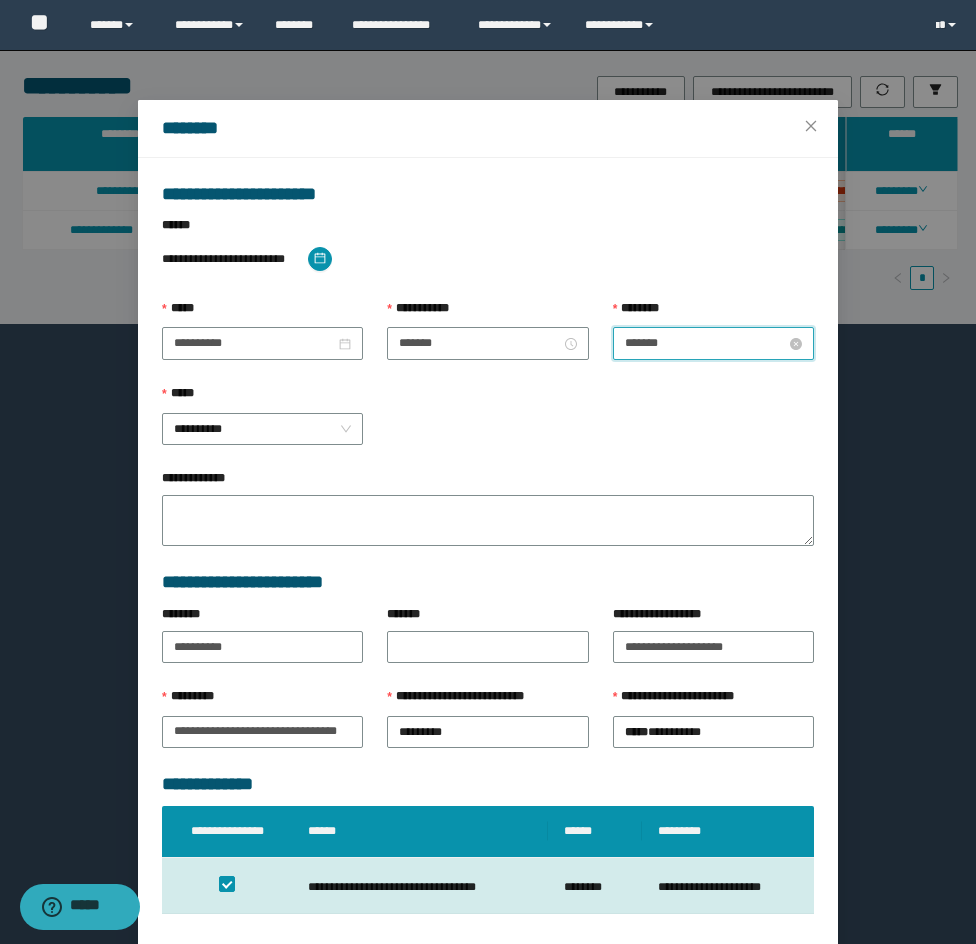 click on "*******" at bounding box center (705, 343) 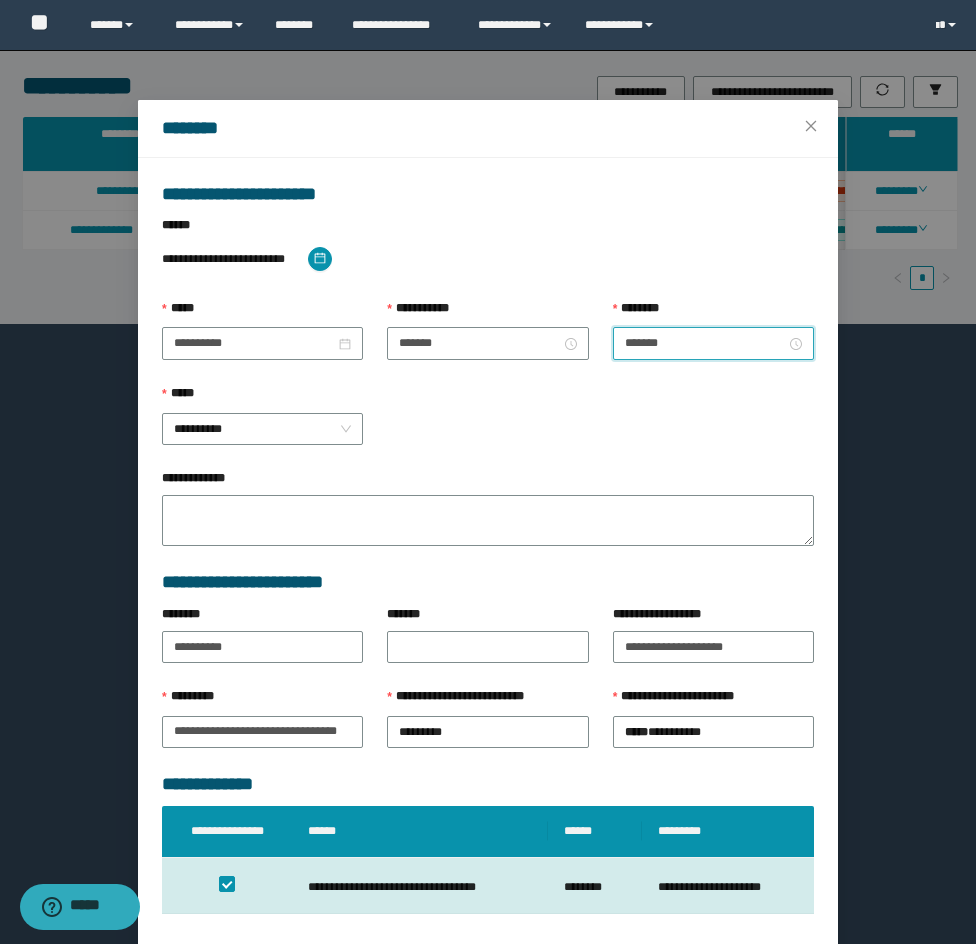 scroll, scrollTop: 168, scrollLeft: 0, axis: vertical 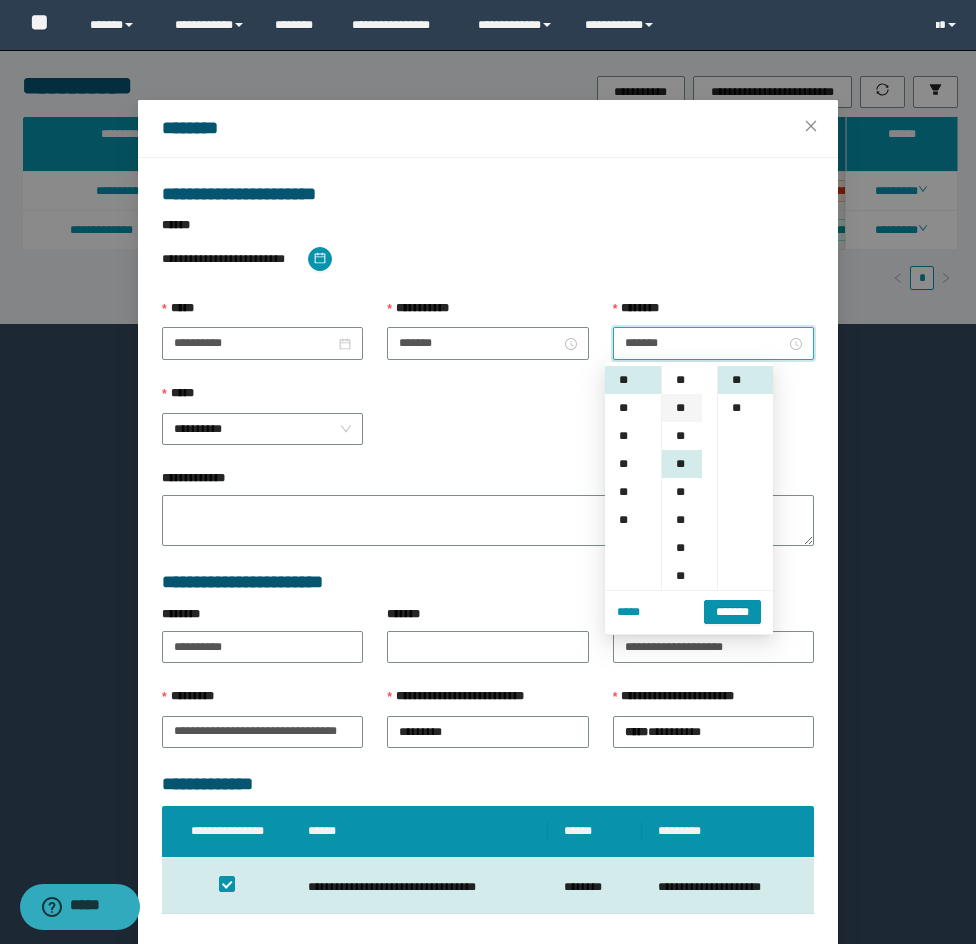 click on "**" at bounding box center [682, 408] 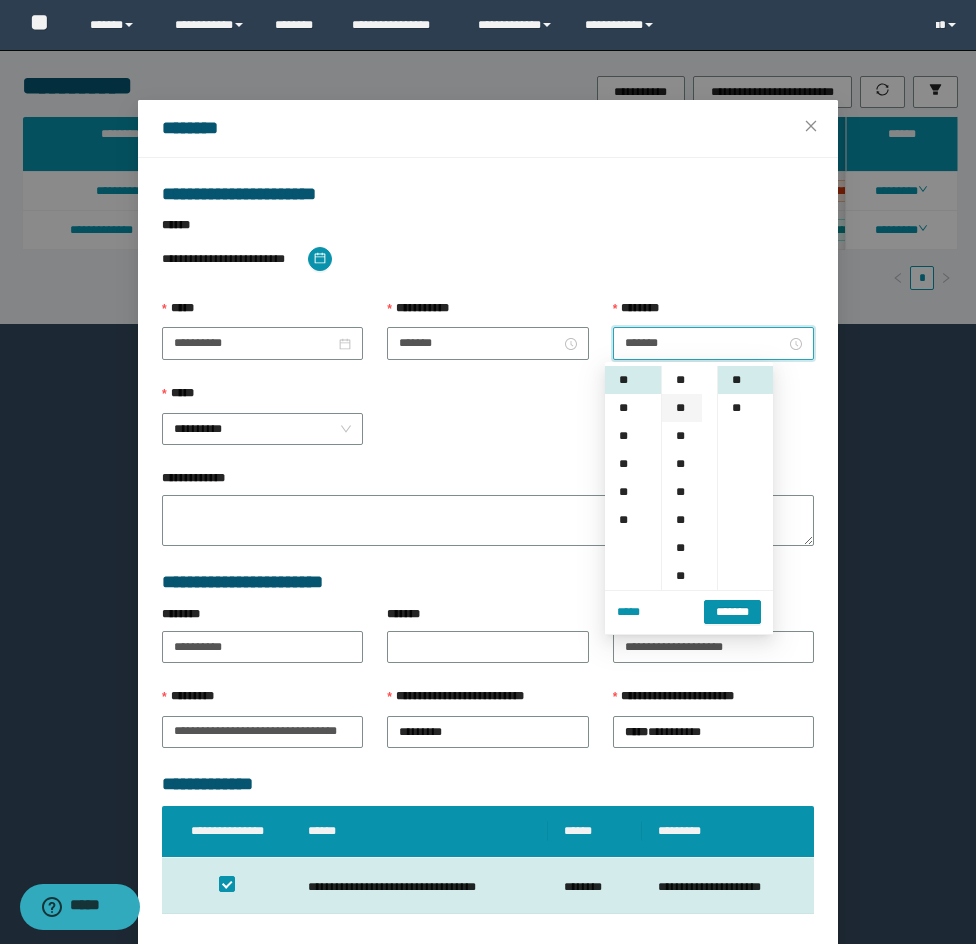 scroll, scrollTop: 28, scrollLeft: 0, axis: vertical 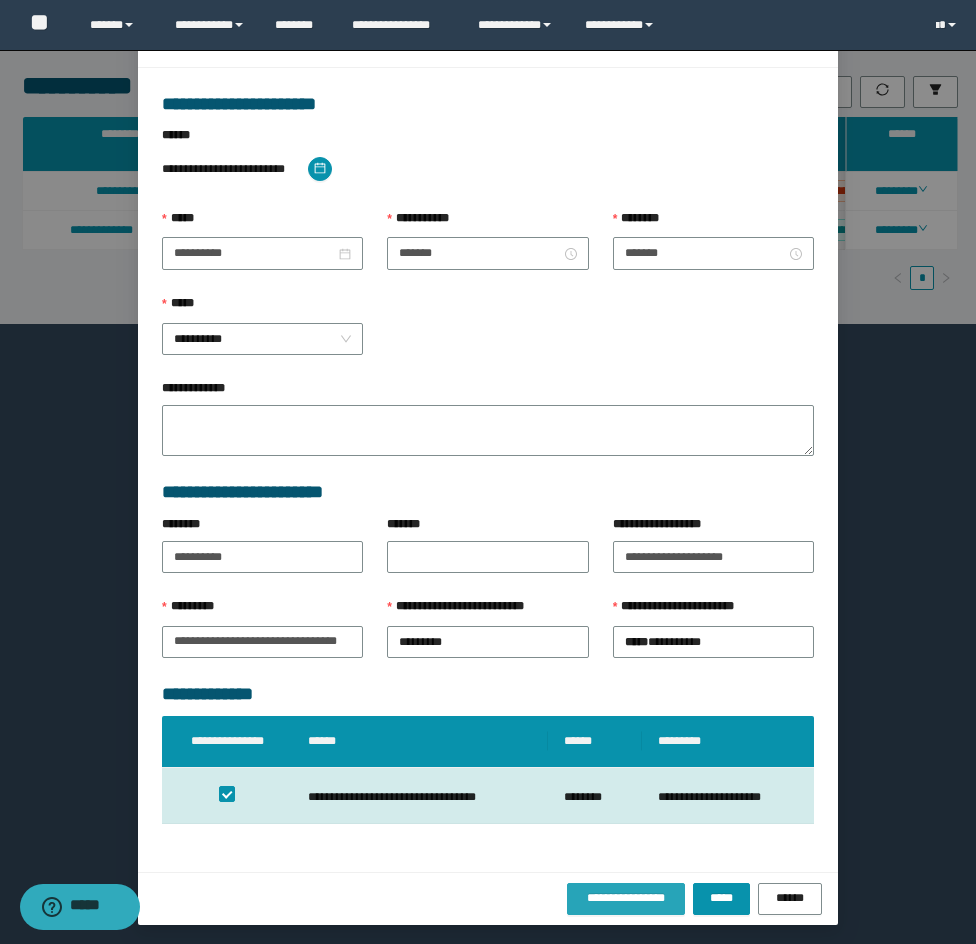 click on "**********" at bounding box center (626, 898) 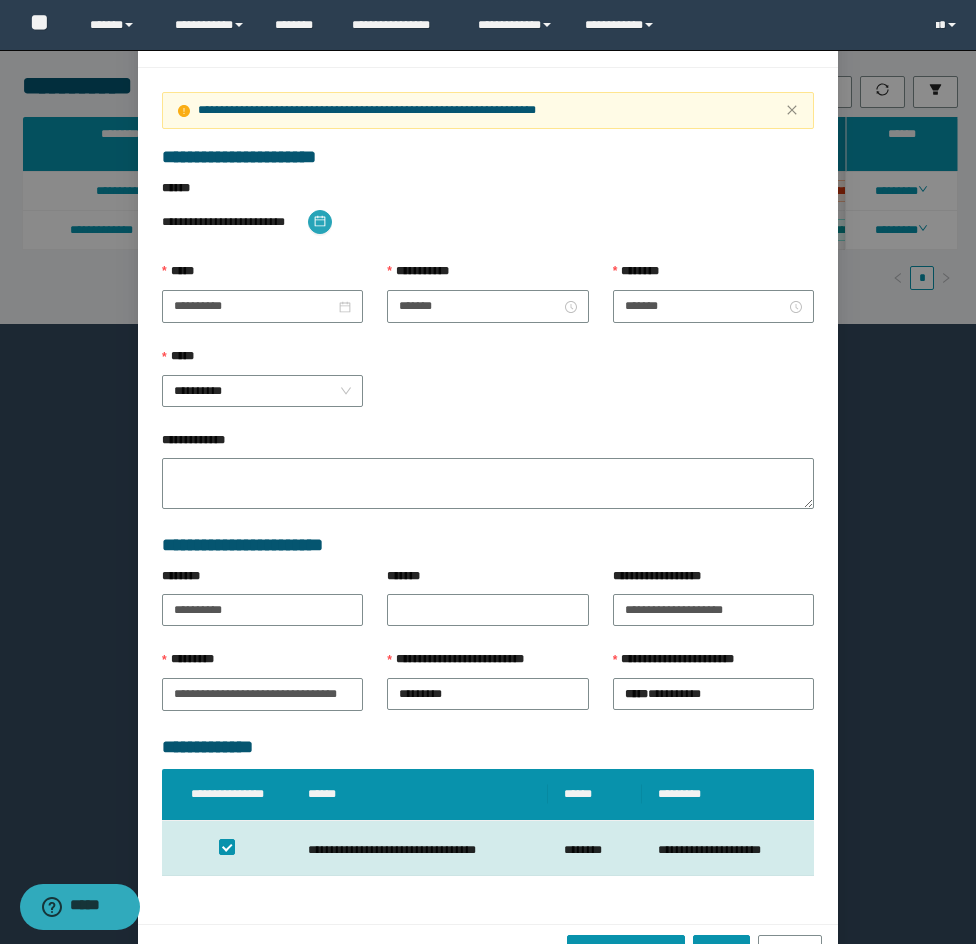 click 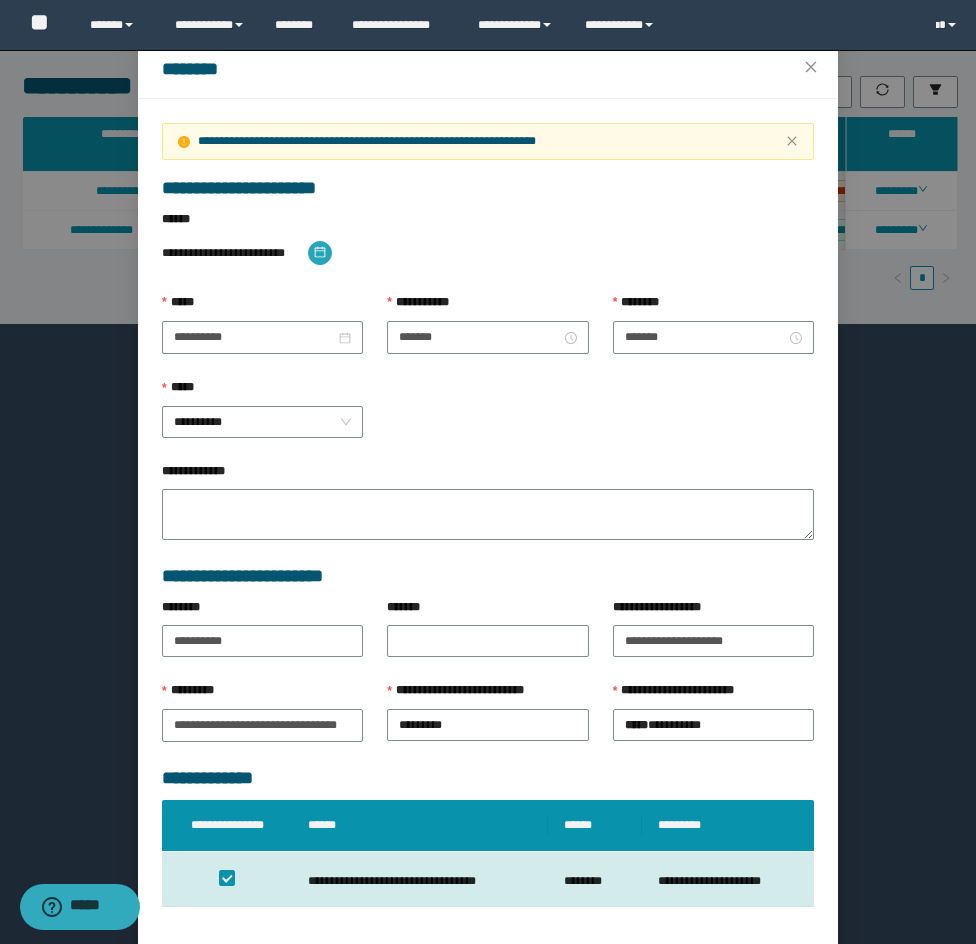 scroll, scrollTop: 143, scrollLeft: 0, axis: vertical 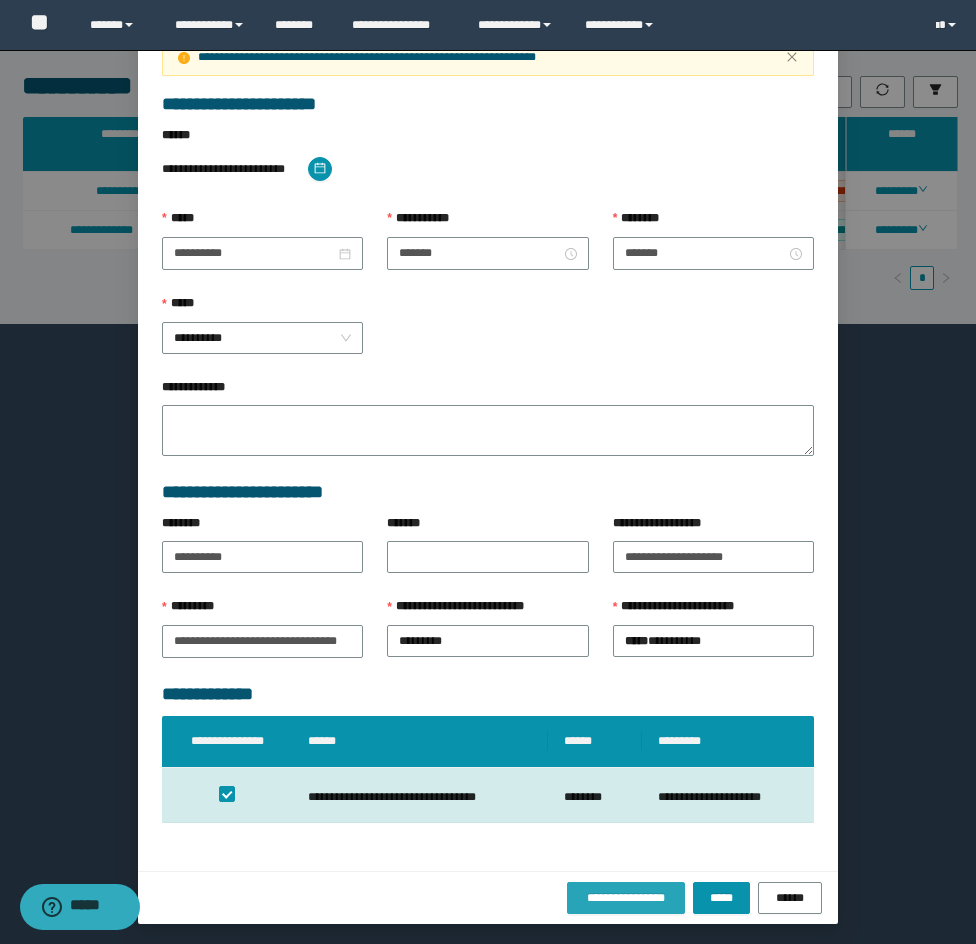 click on "**********" at bounding box center (626, 898) 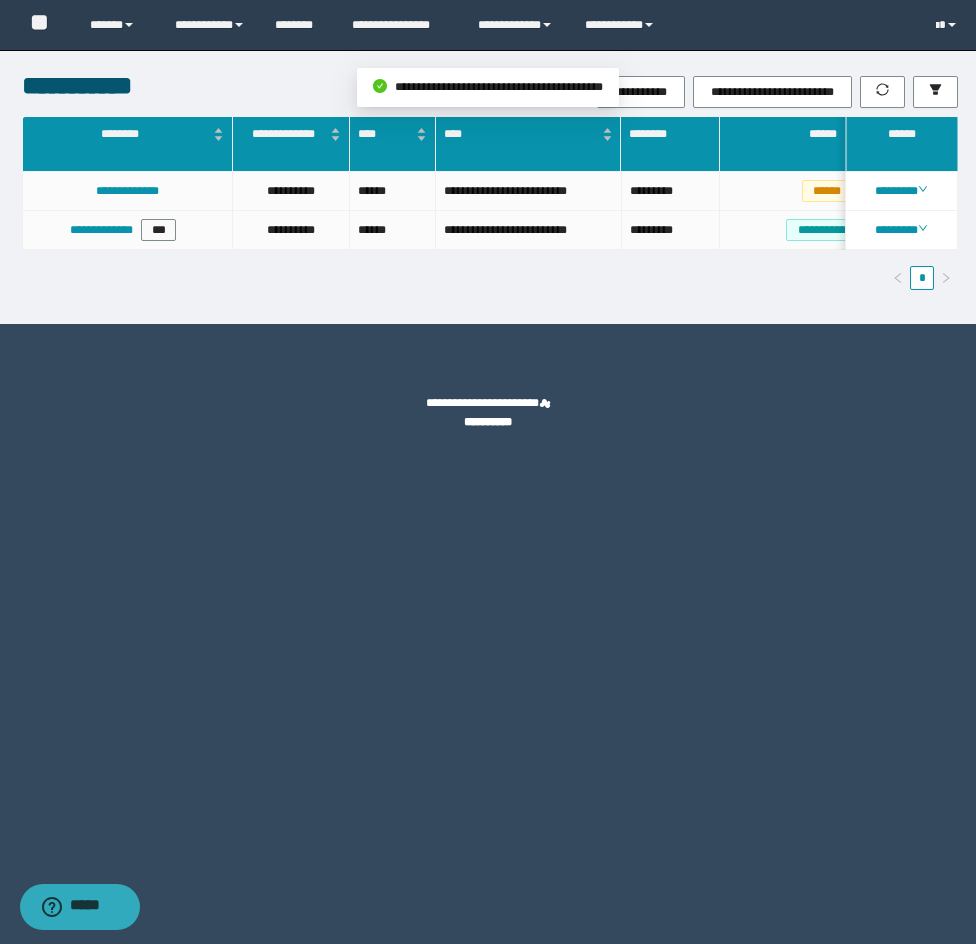 scroll, scrollTop: 0, scrollLeft: 0, axis: both 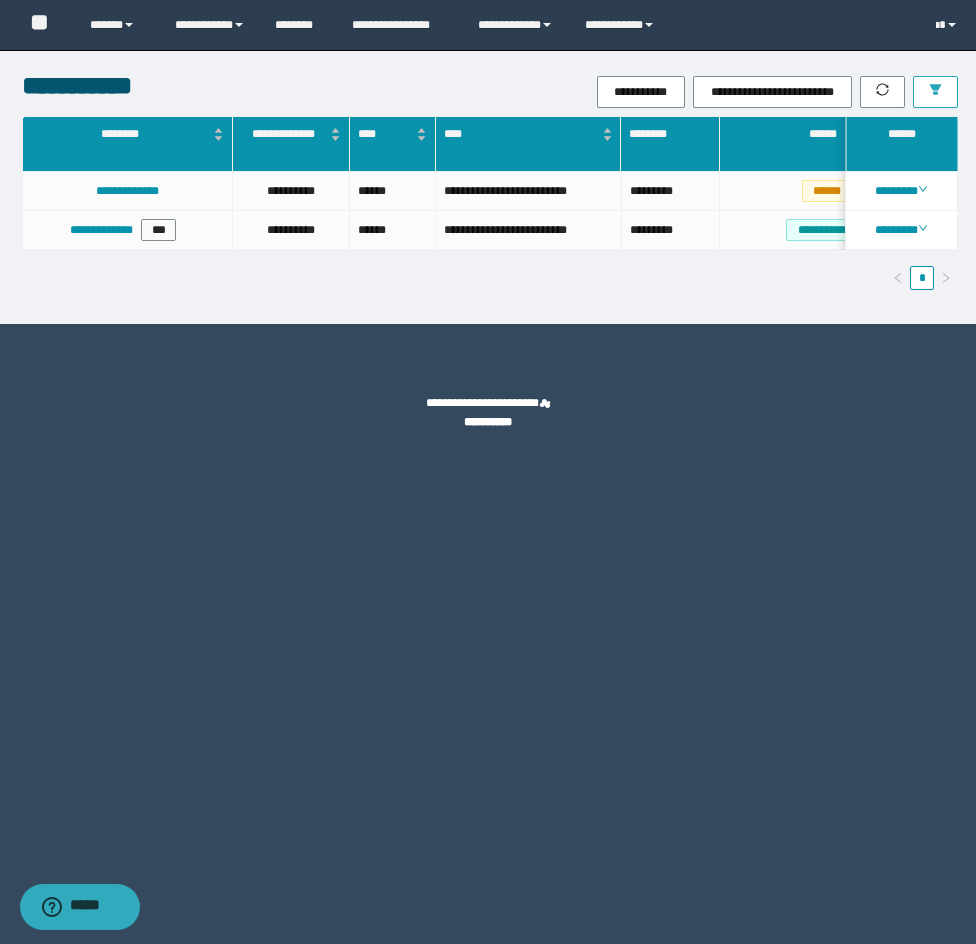 click at bounding box center (935, 92) 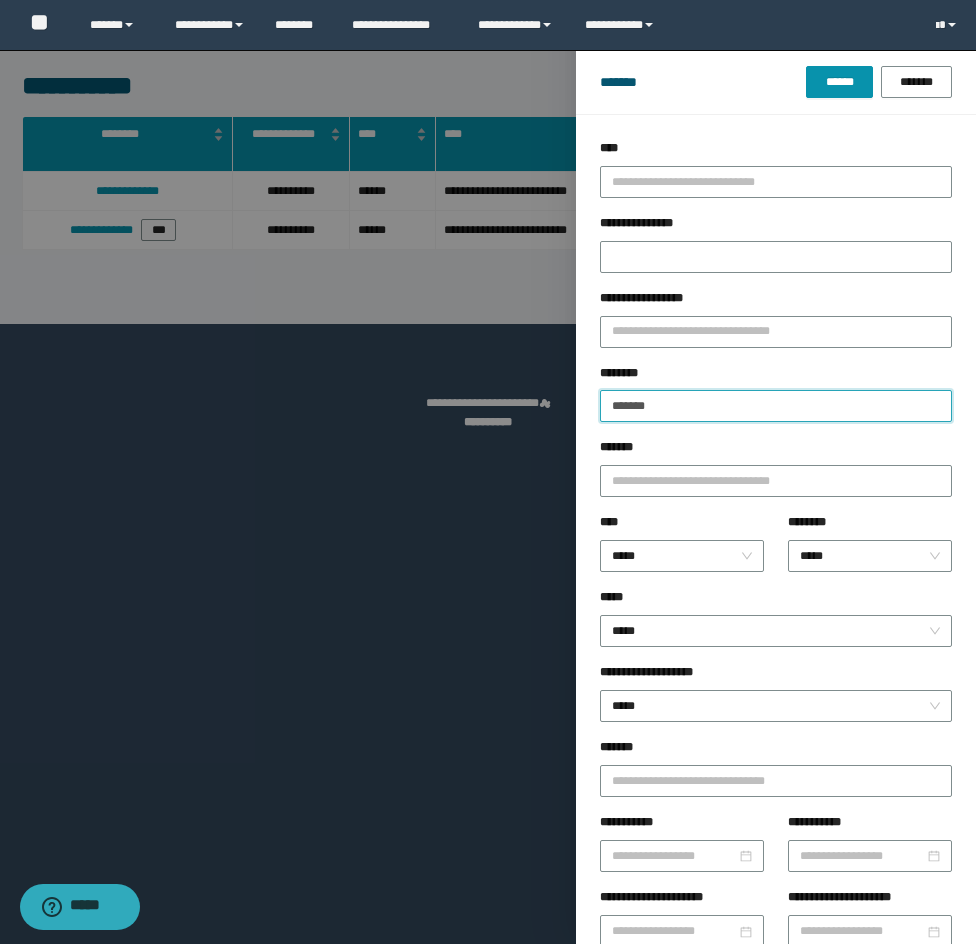 drag, startPoint x: 731, startPoint y: 394, endPoint x: 557, endPoint y: 380, distance: 174.56232 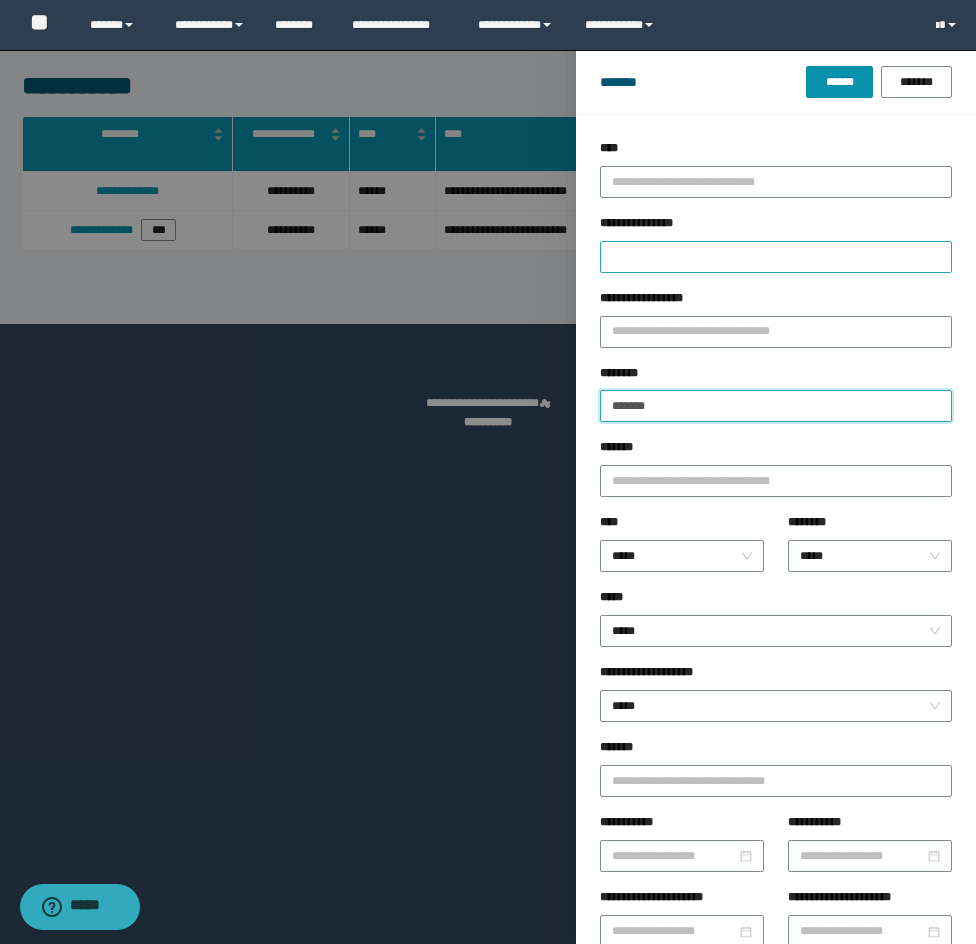 paste on "***" 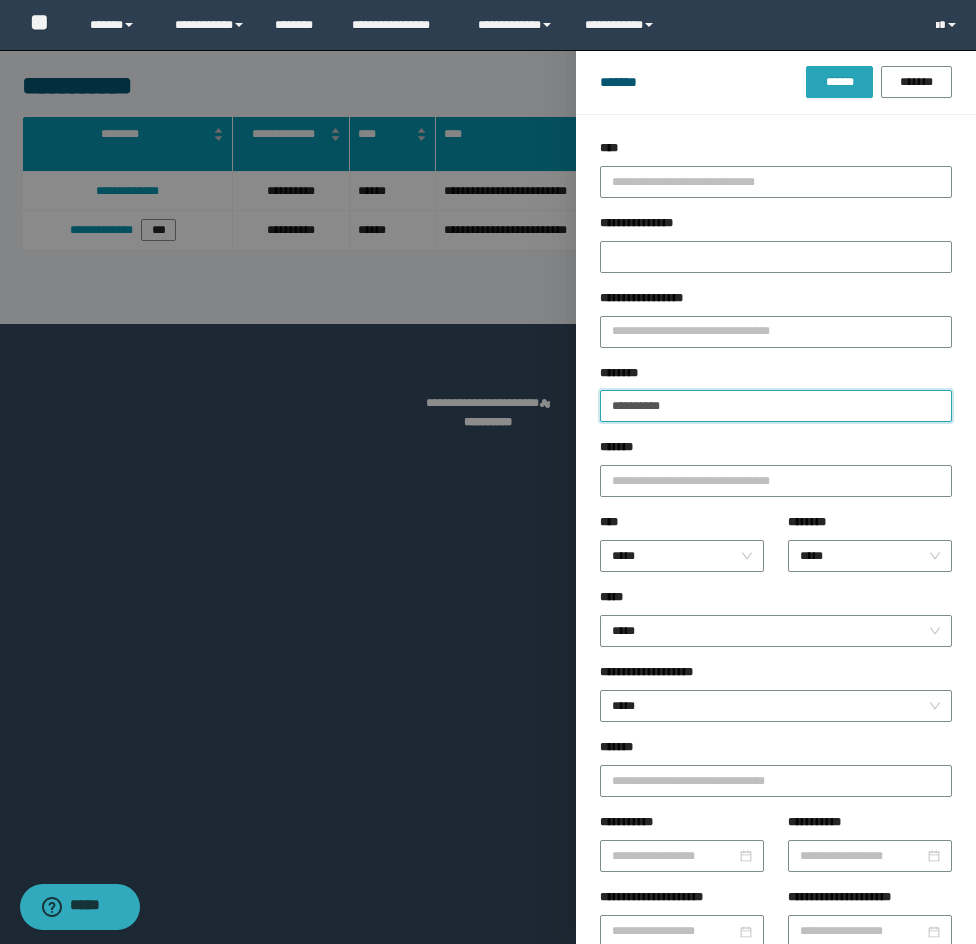 type on "**********" 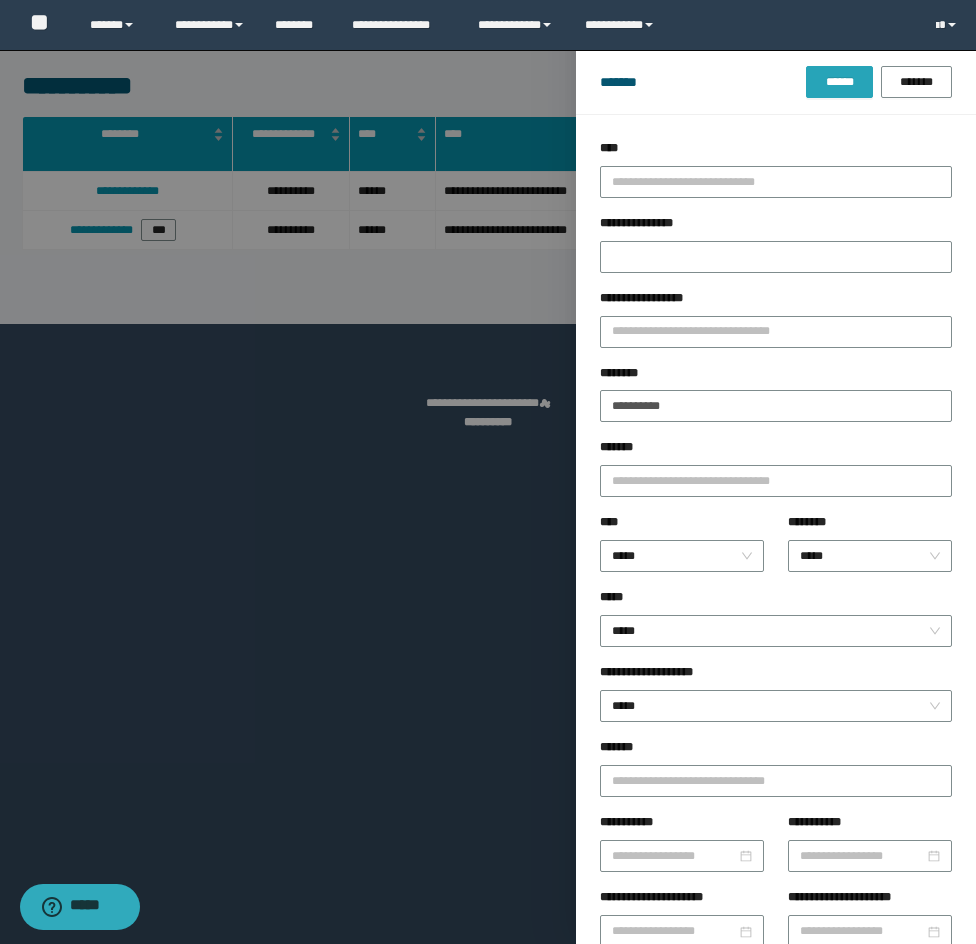 click on "******" at bounding box center (839, 82) 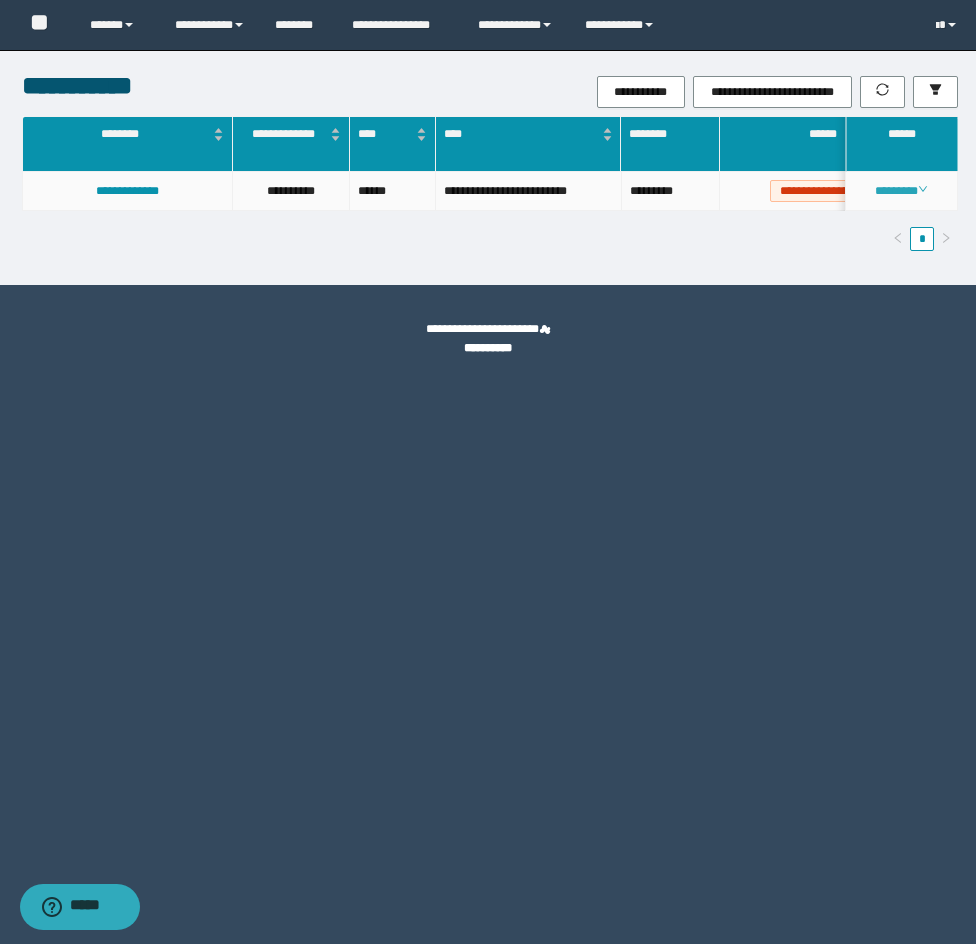 click on "********" at bounding box center [901, 191] 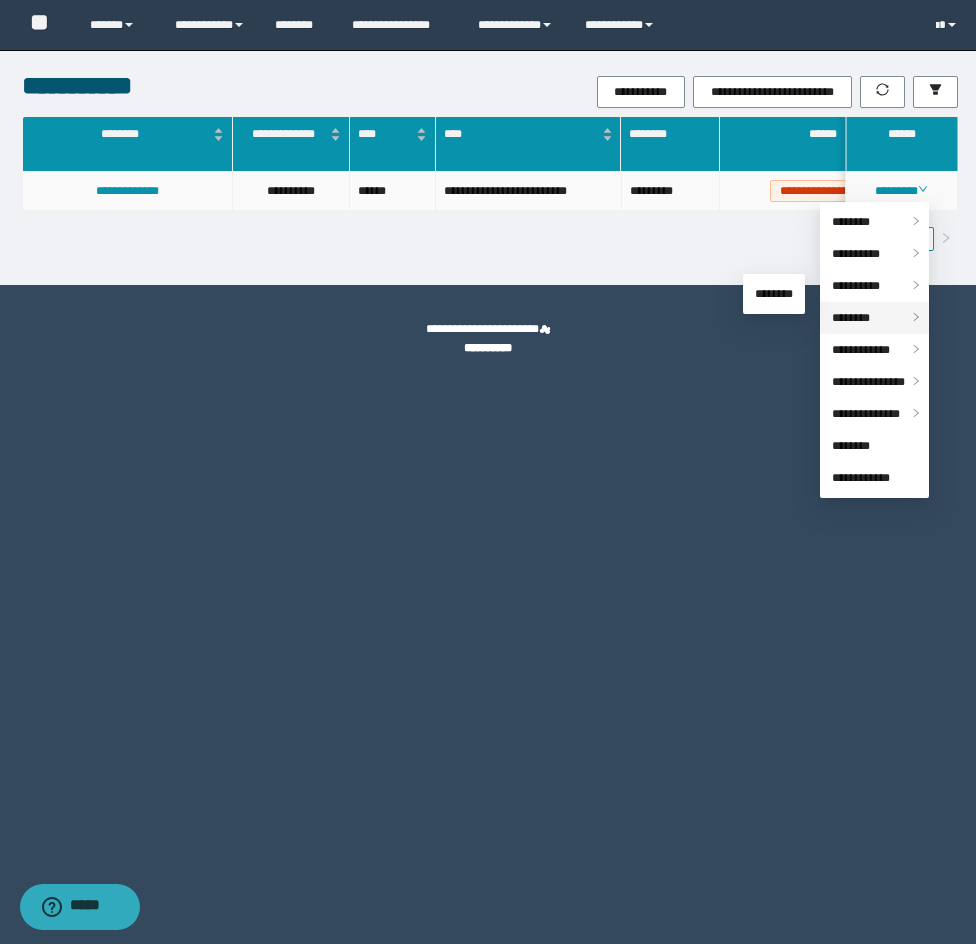click on "********" at bounding box center [874, 318] 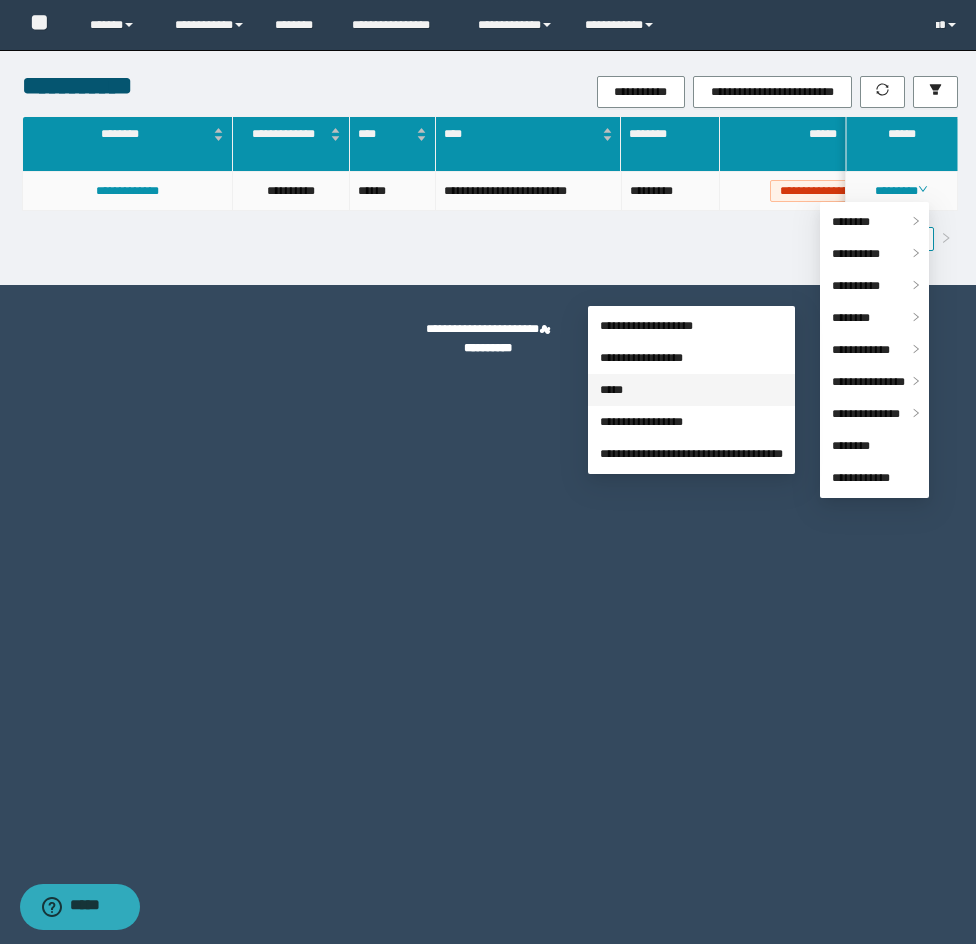 click on "*****" at bounding box center [611, 390] 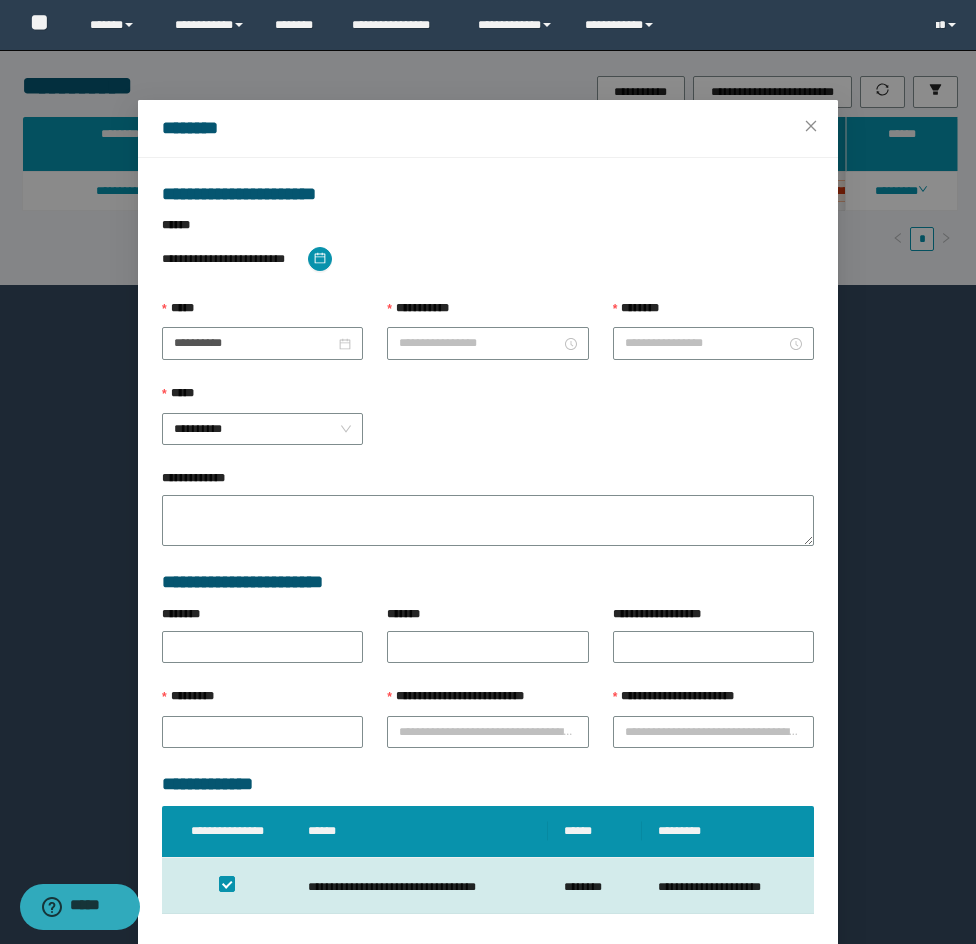 type on "**********" 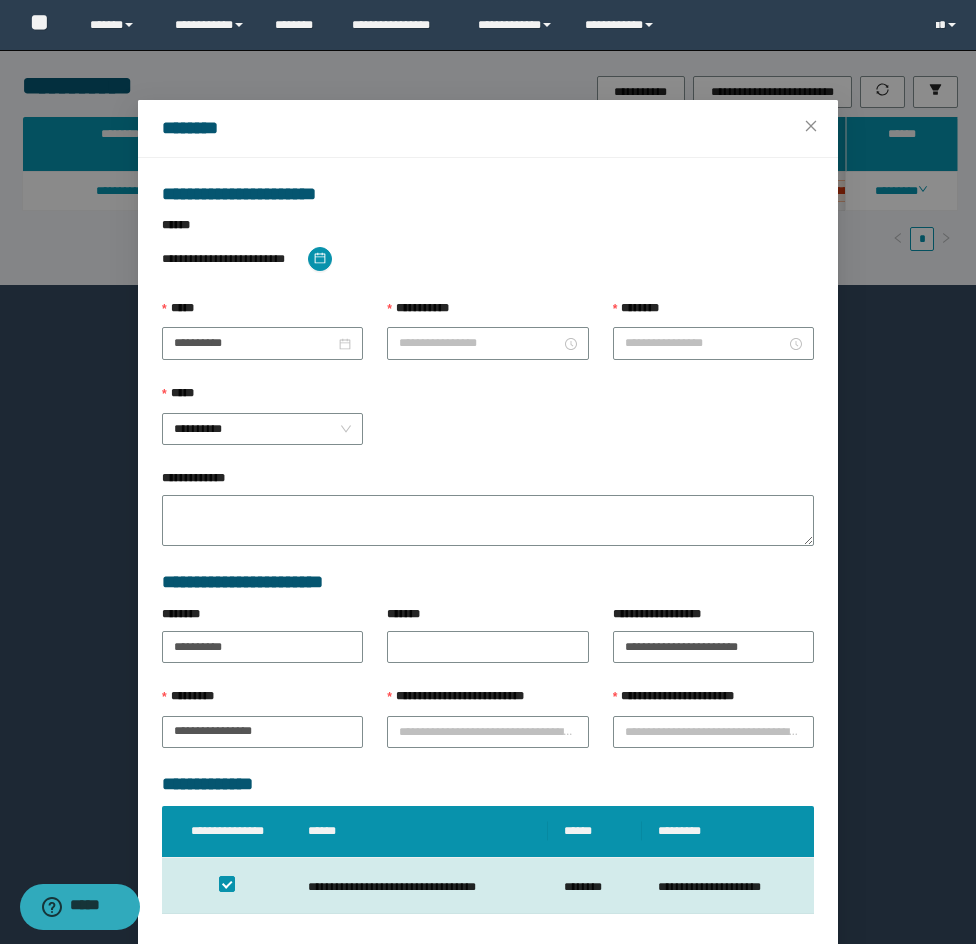 scroll, scrollTop: 0, scrollLeft: 0, axis: both 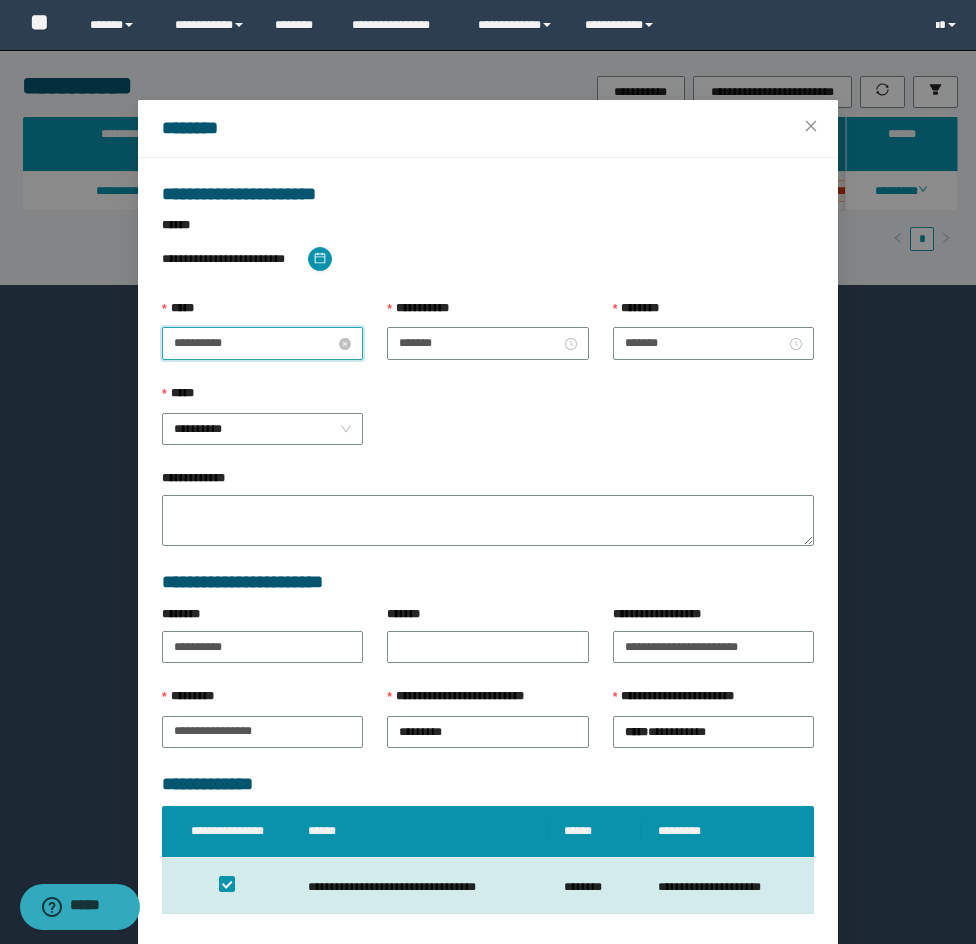 click on "**********" at bounding box center [254, 343] 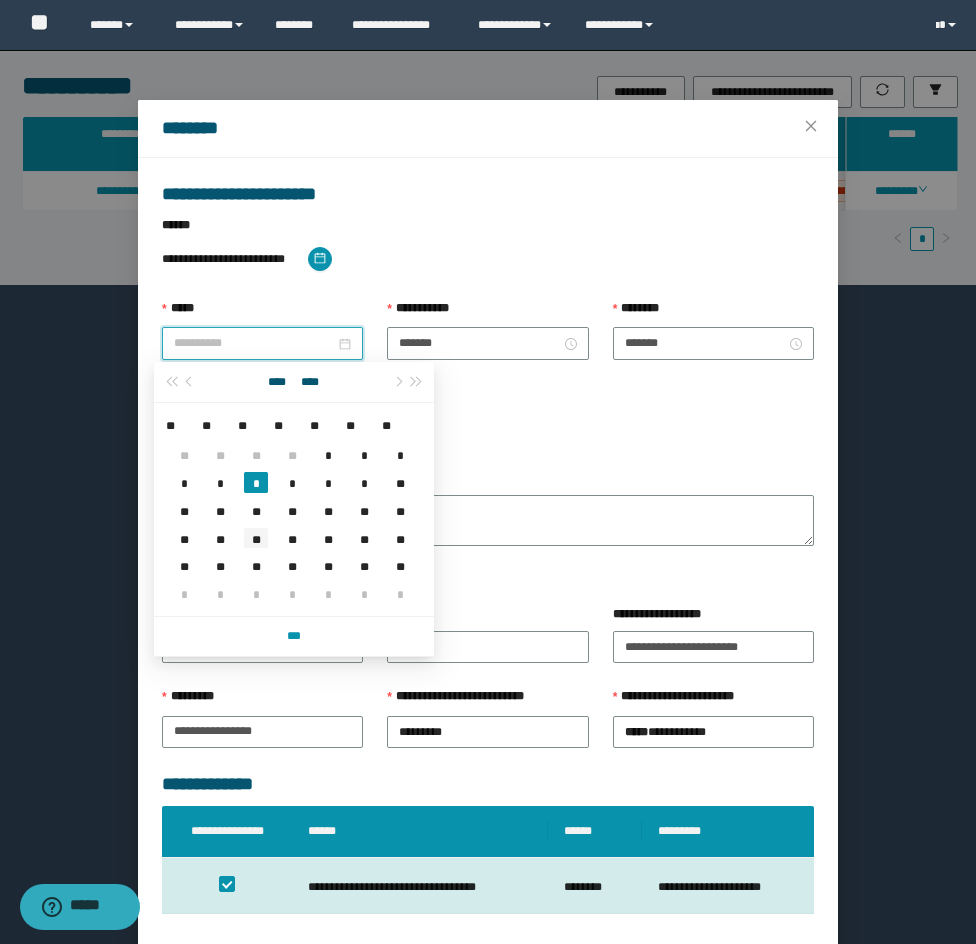 type on "**********" 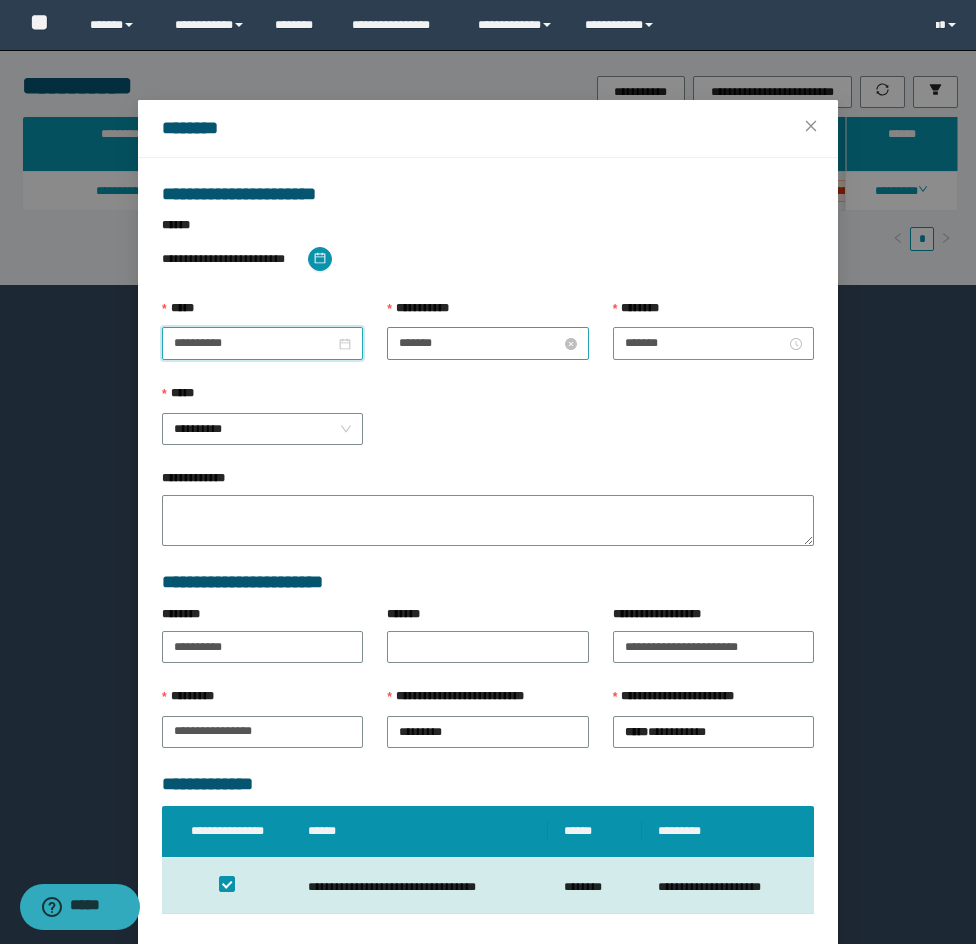 click on "*******" at bounding box center (479, 343) 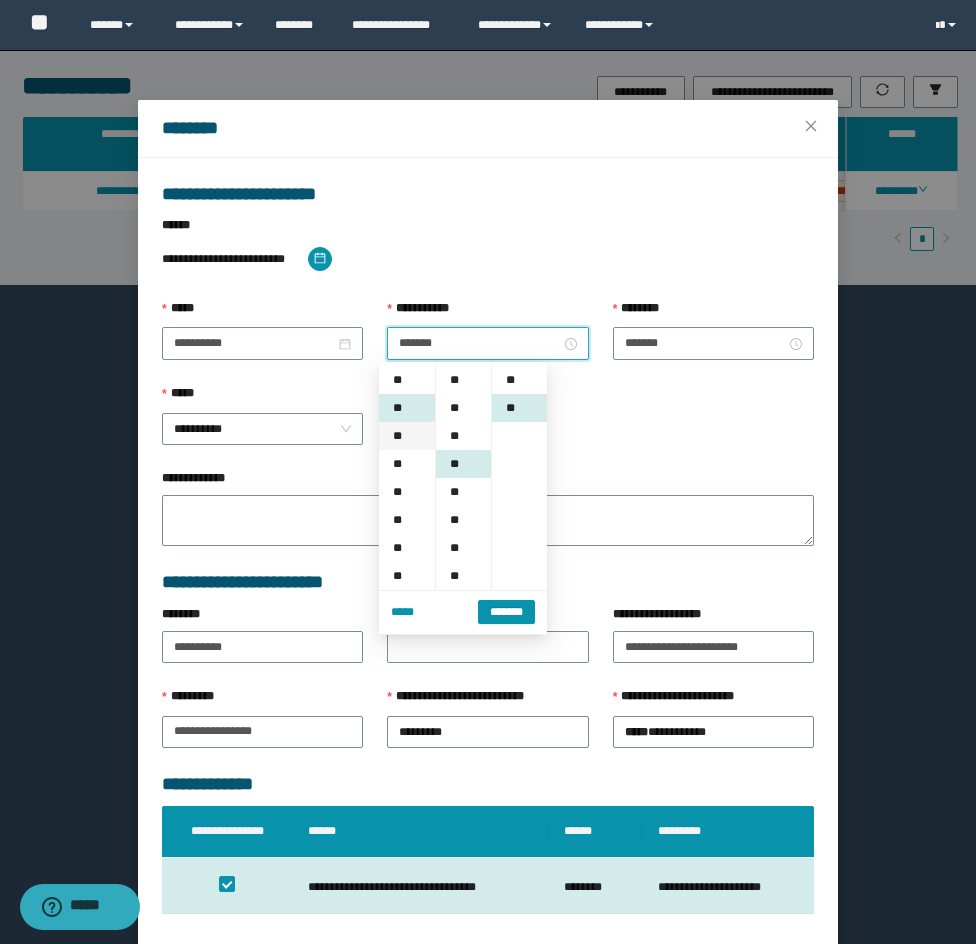 scroll, scrollTop: 28, scrollLeft: 0, axis: vertical 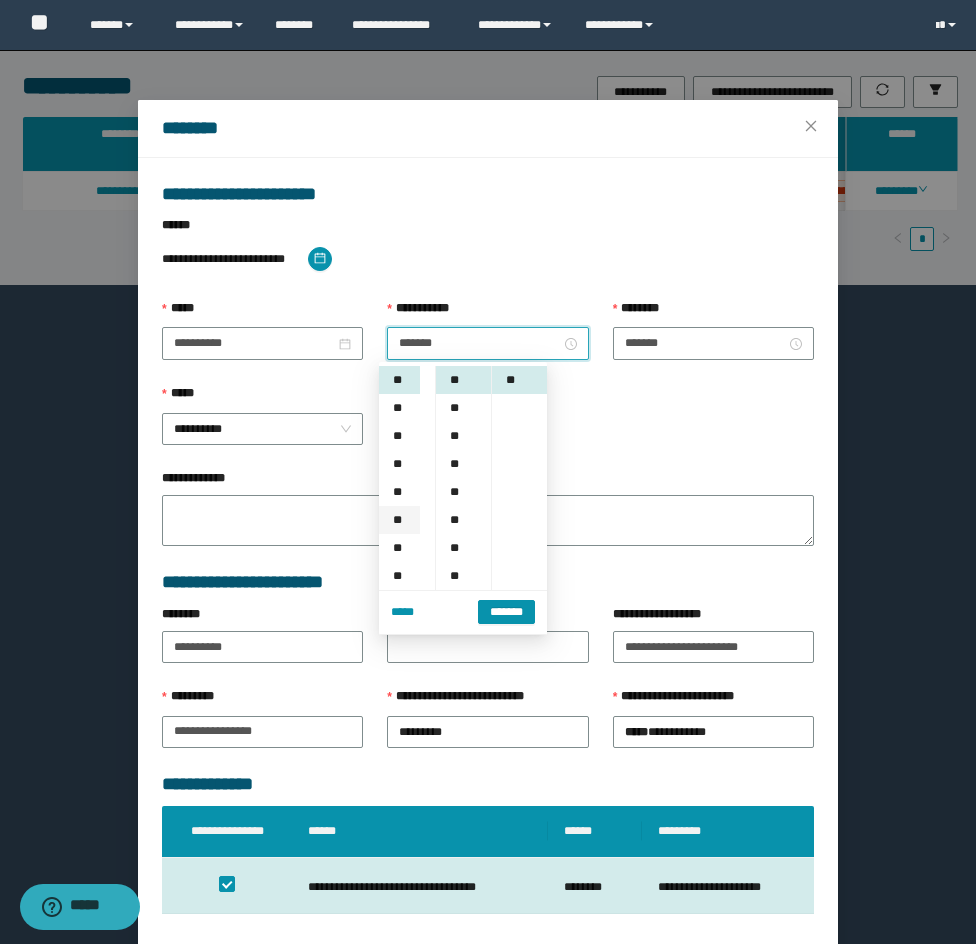 click on "**" at bounding box center [399, 520] 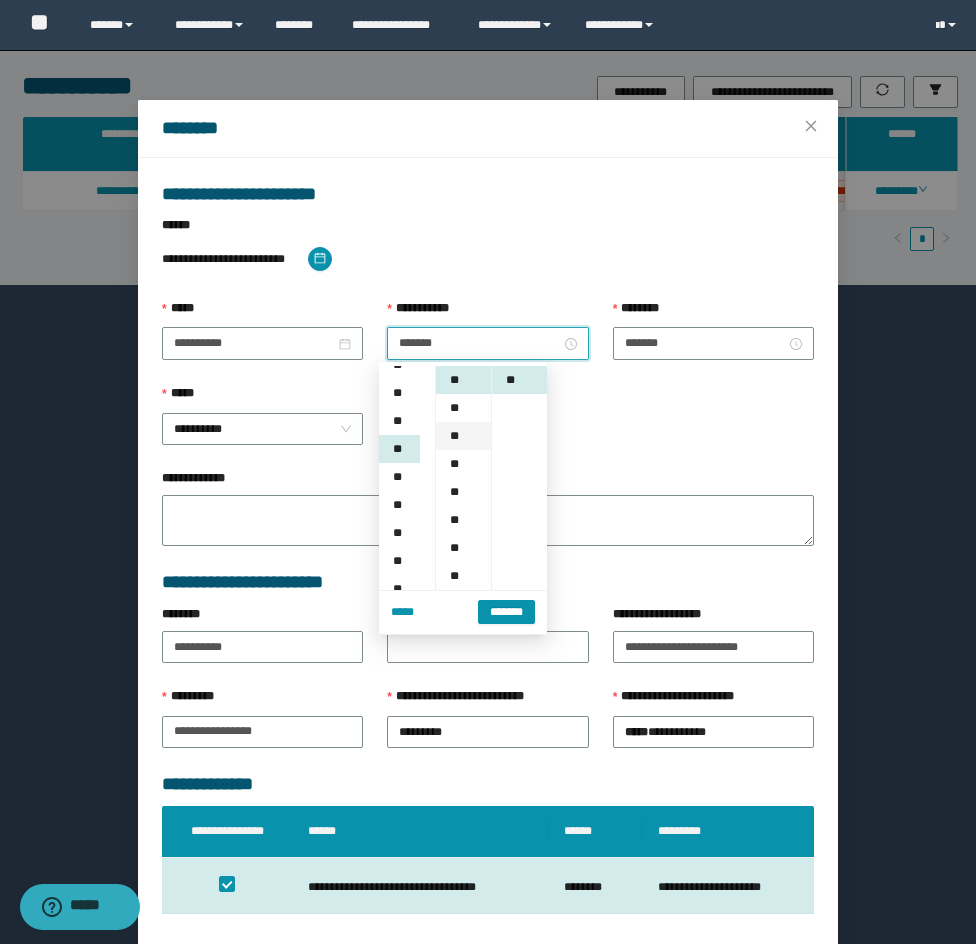 scroll, scrollTop: 168, scrollLeft: 0, axis: vertical 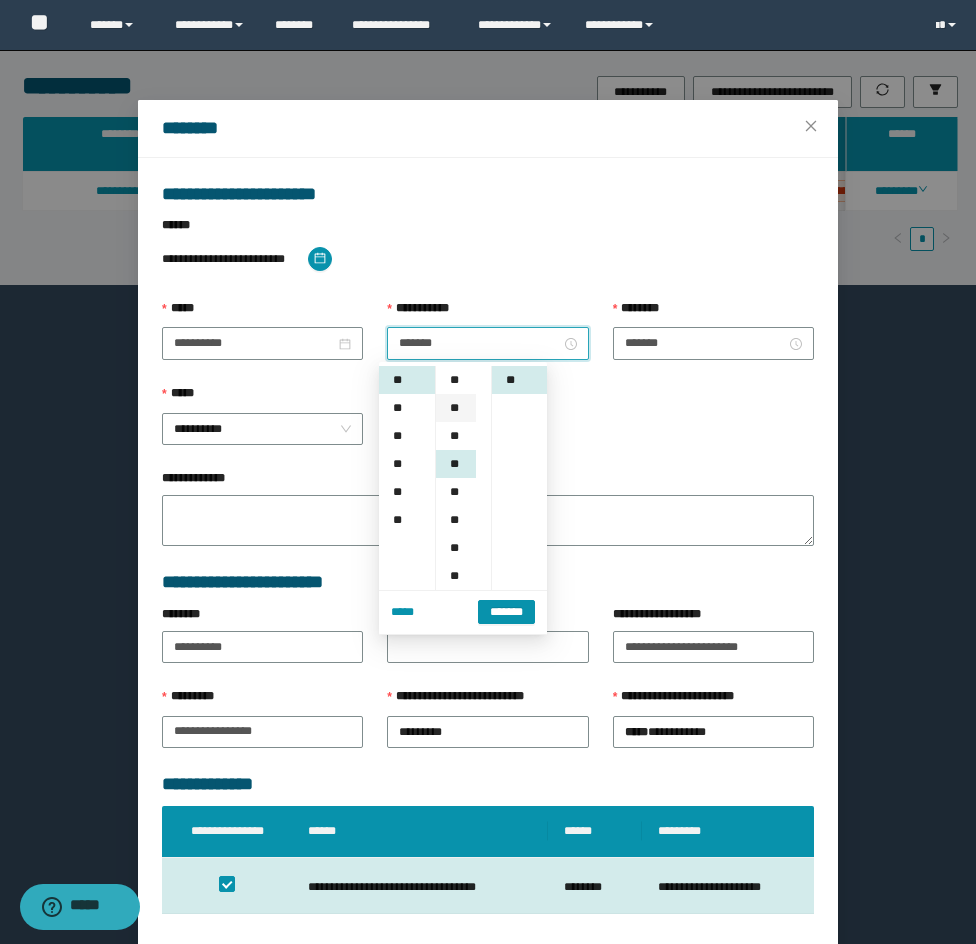 click on "**" at bounding box center [456, 408] 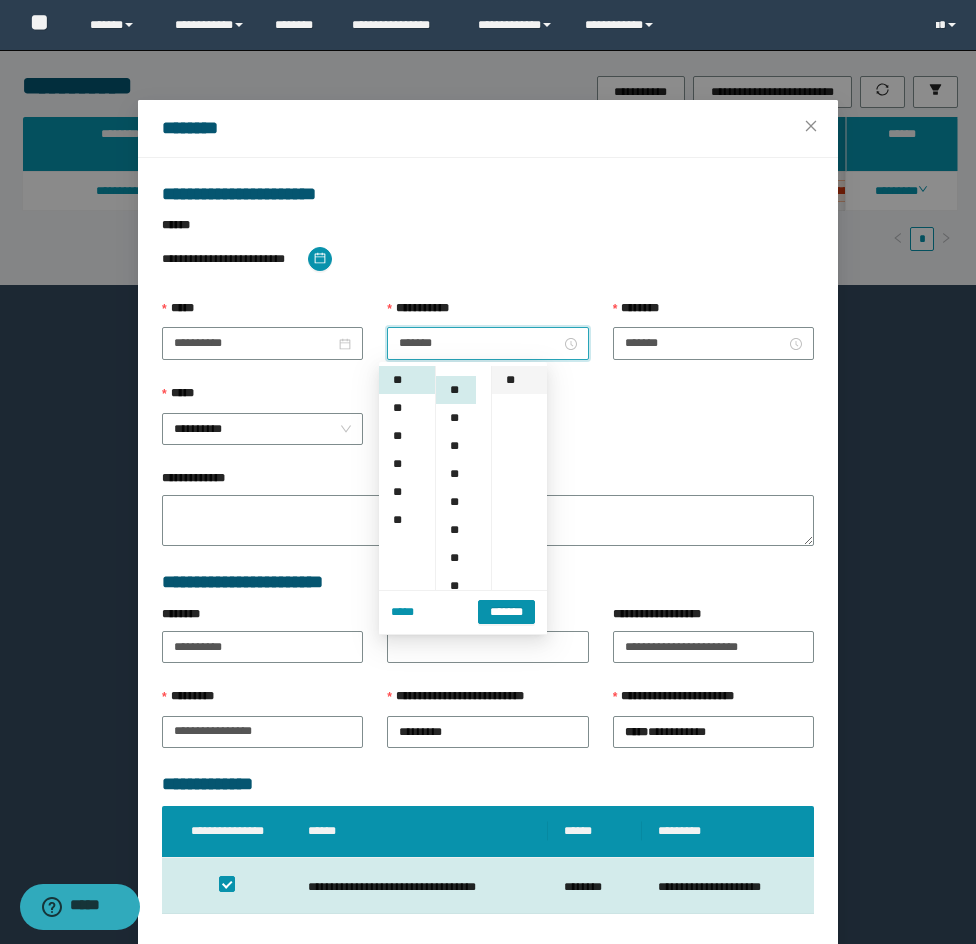 scroll, scrollTop: 28, scrollLeft: 0, axis: vertical 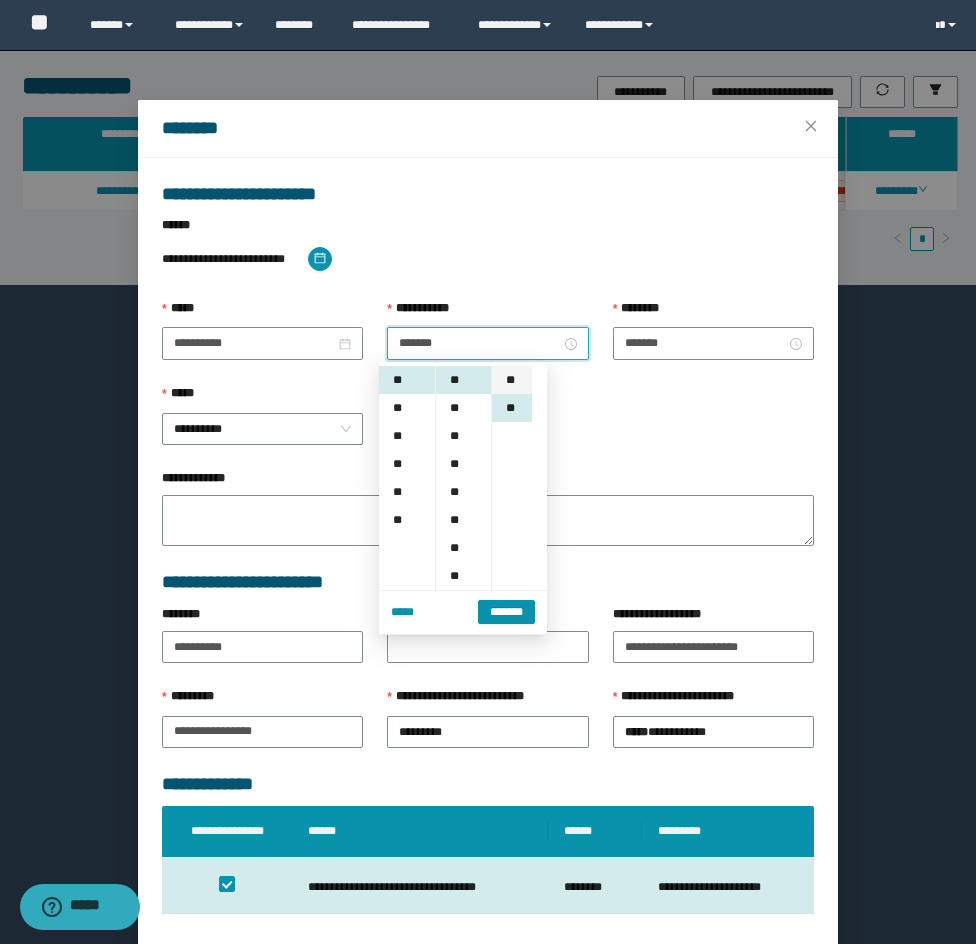click on "**" at bounding box center (512, 380) 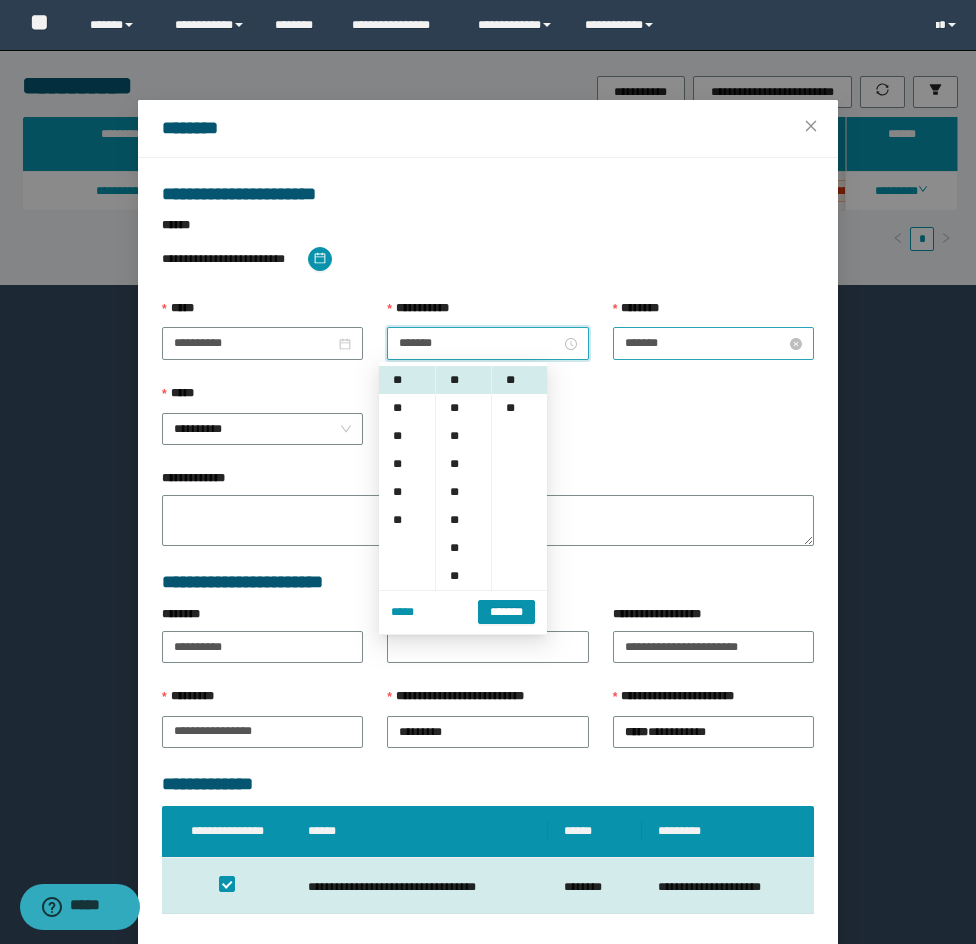 click on "*******" at bounding box center (705, 343) 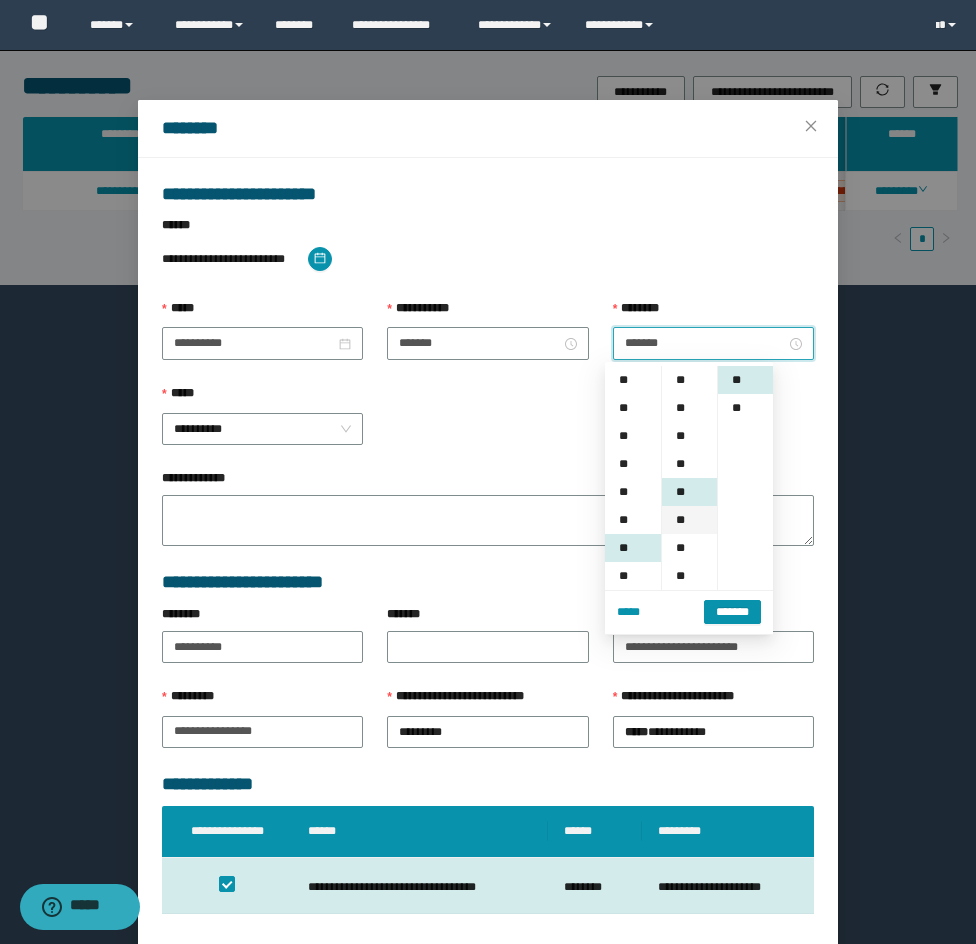 scroll, scrollTop: 168, scrollLeft: 0, axis: vertical 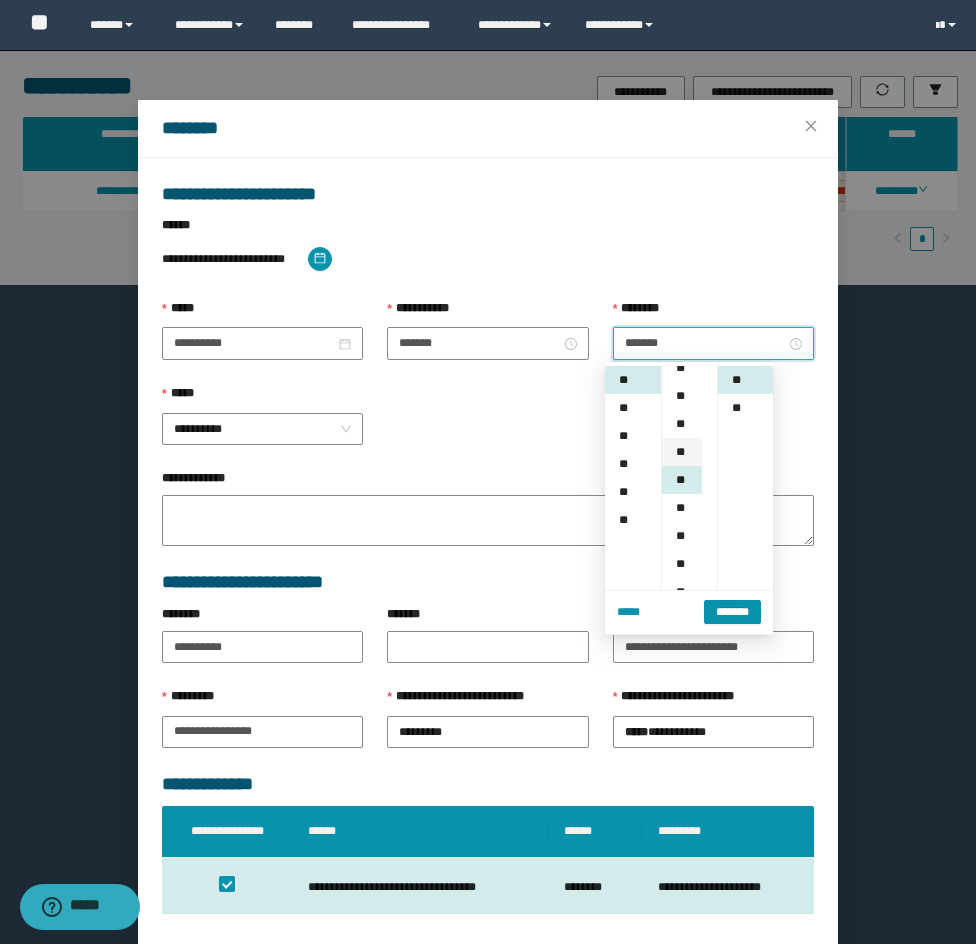 click on "**" at bounding box center [682, 424] 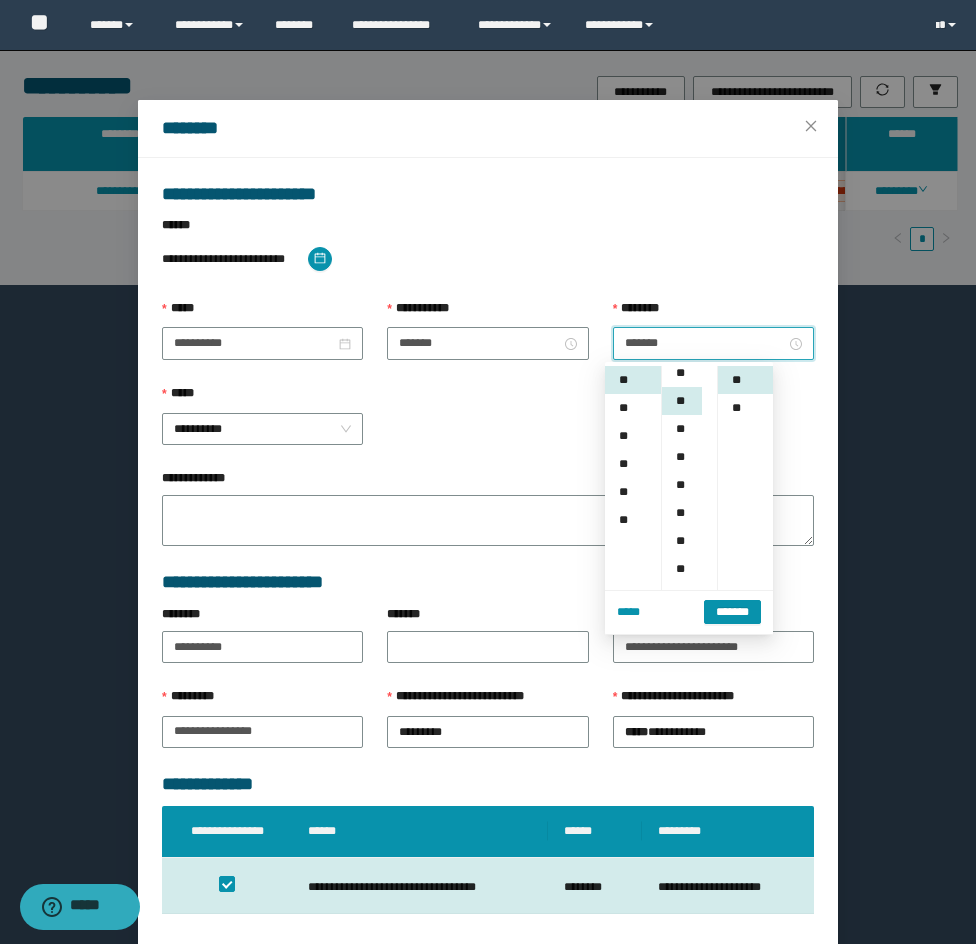 scroll, scrollTop: 56, scrollLeft: 0, axis: vertical 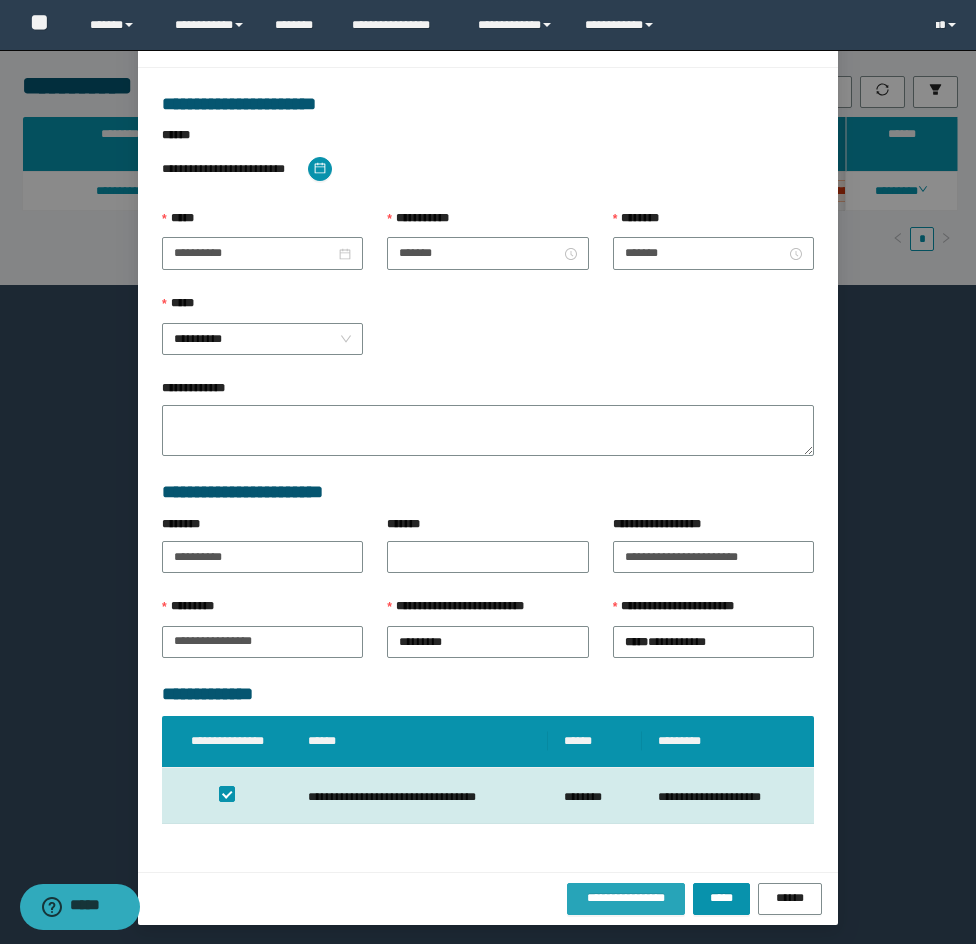click on "**********" at bounding box center [626, 899] 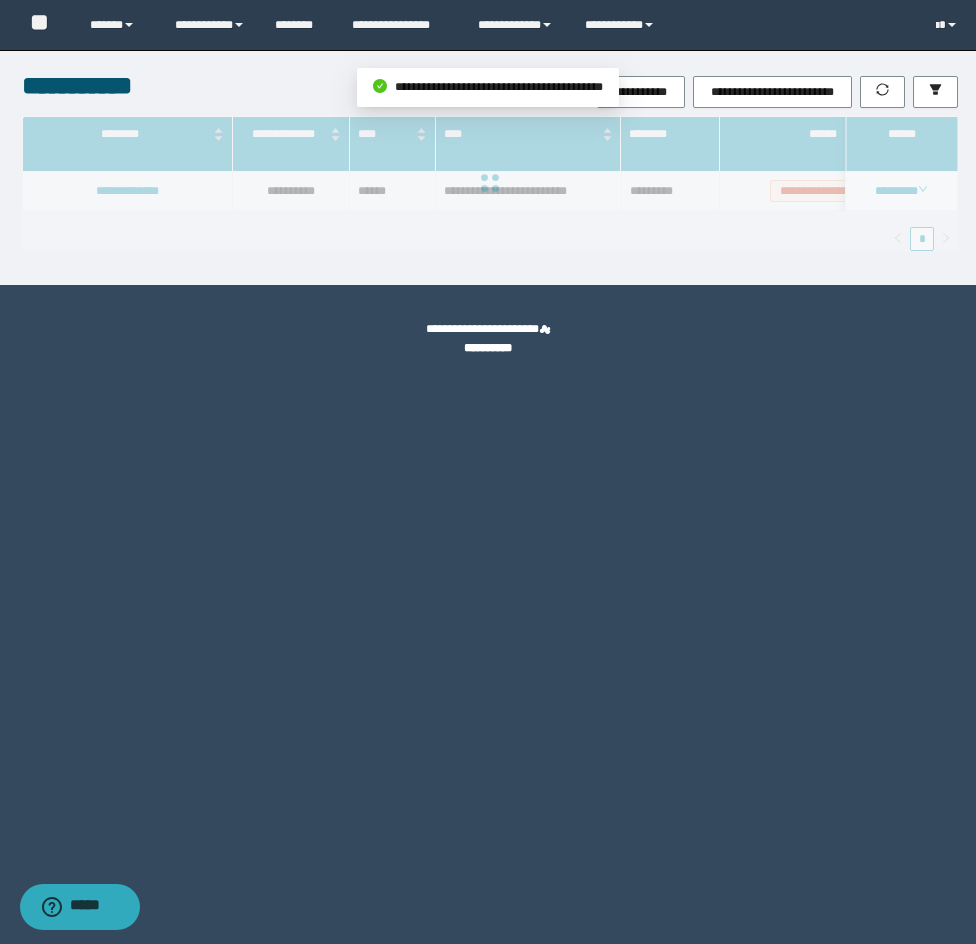 scroll, scrollTop: 0, scrollLeft: 0, axis: both 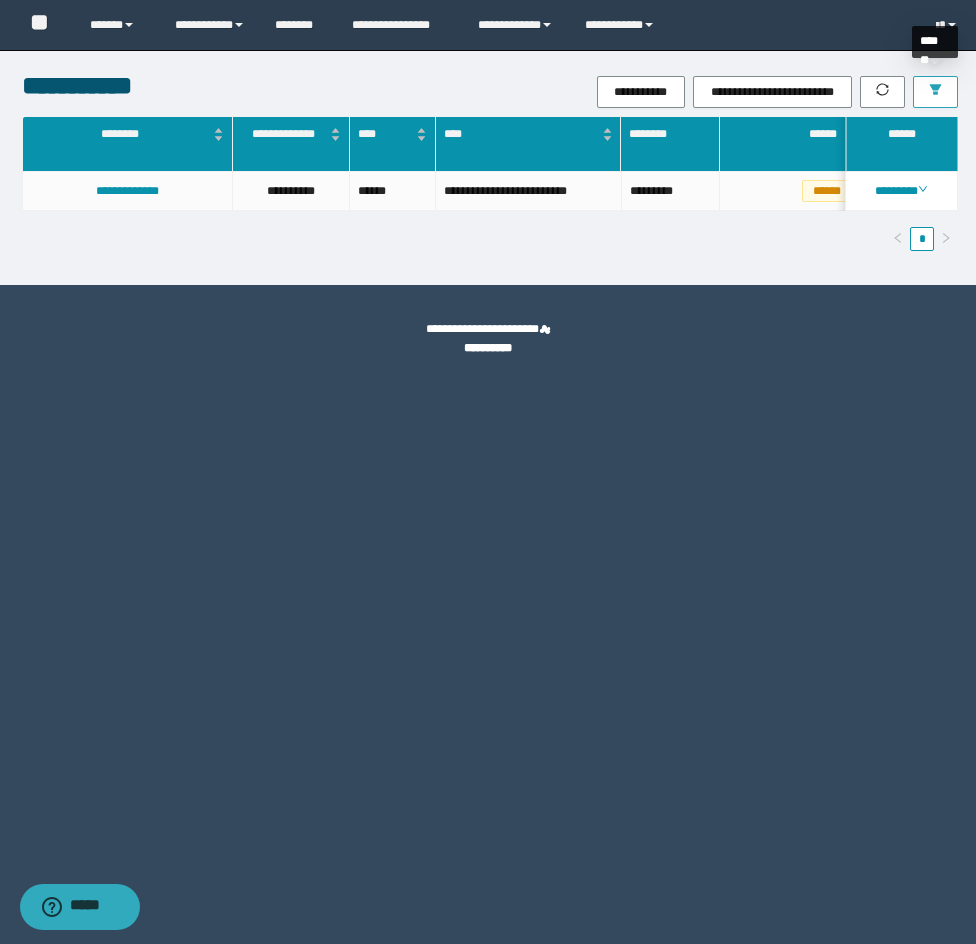 click at bounding box center (935, 92) 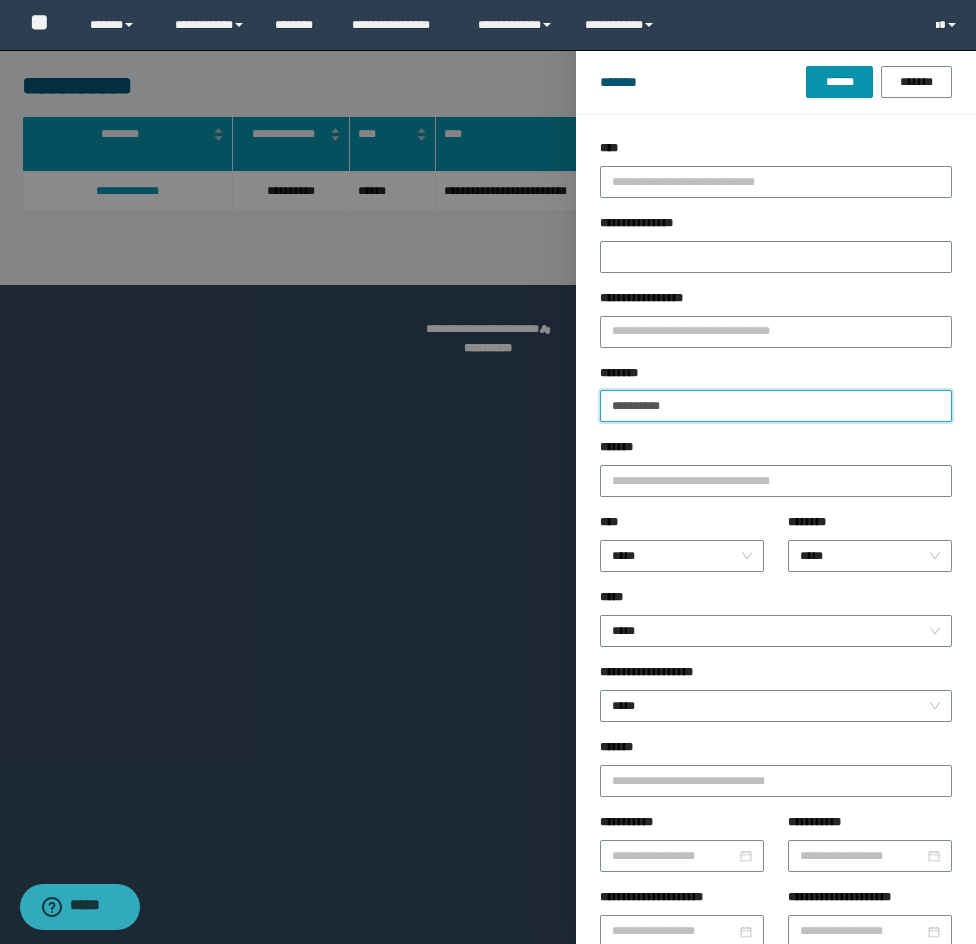 drag, startPoint x: 702, startPoint y: 399, endPoint x: 513, endPoint y: 390, distance: 189.21416 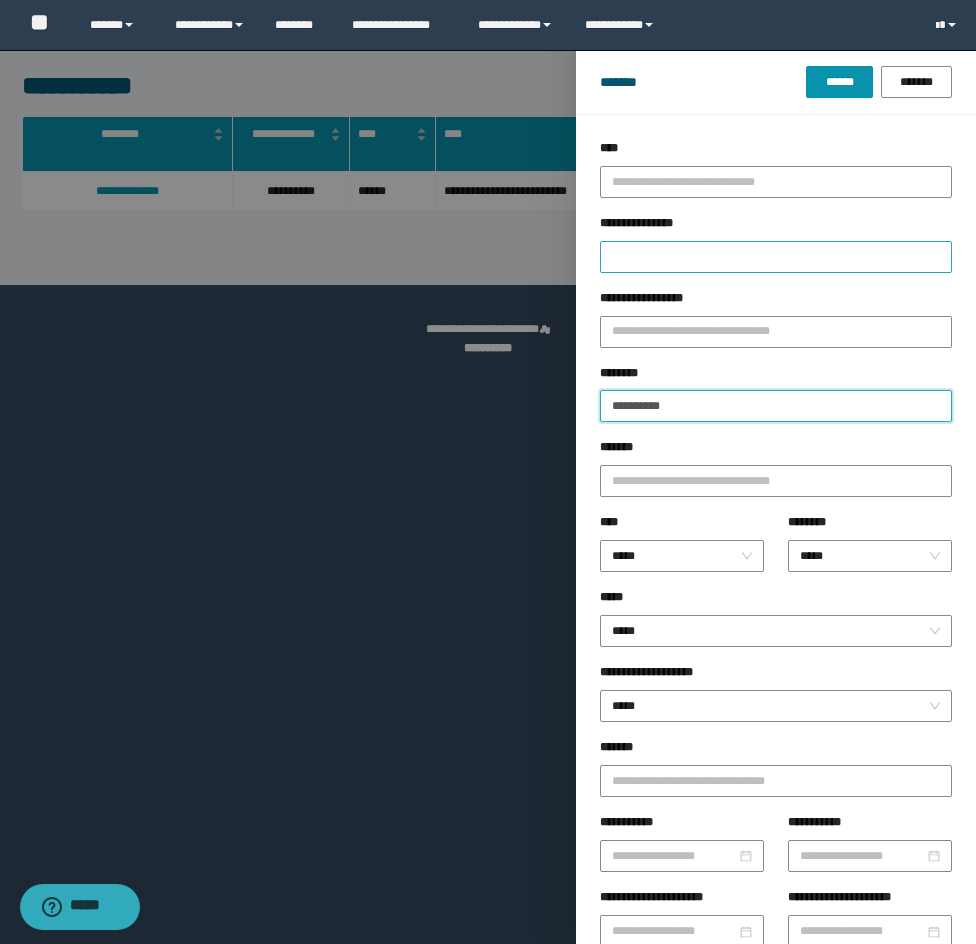 paste 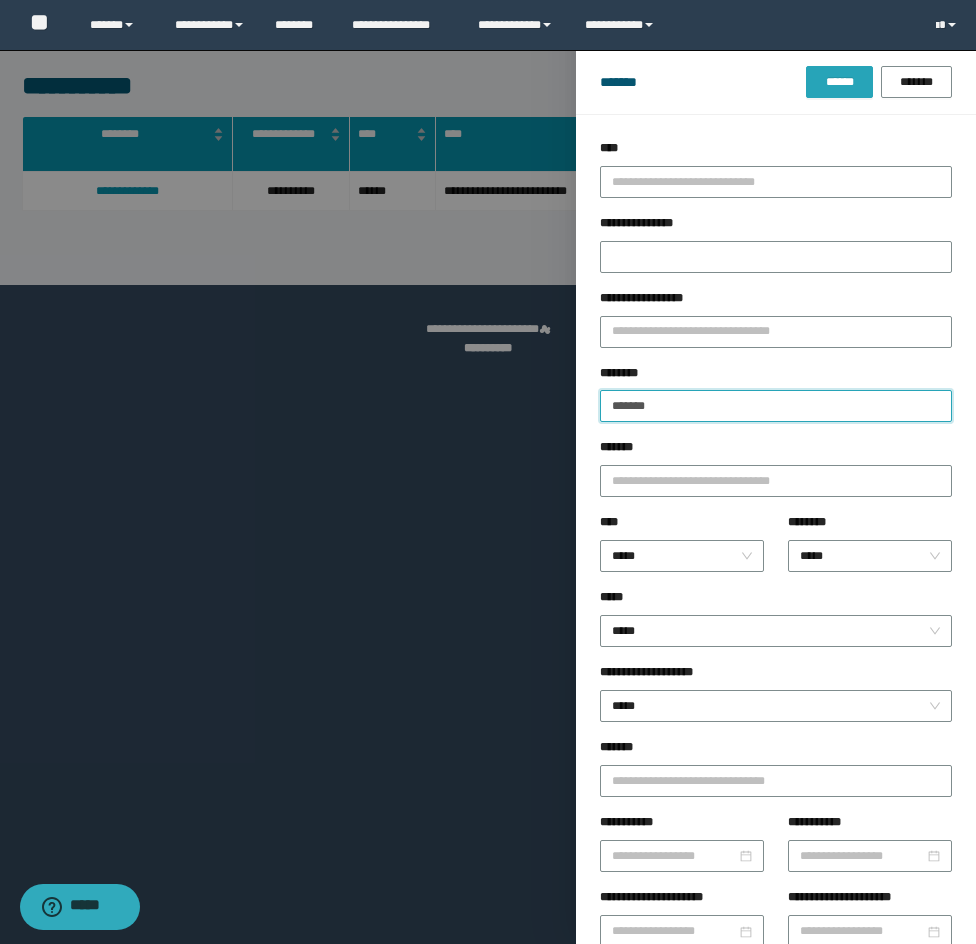 type on "*******" 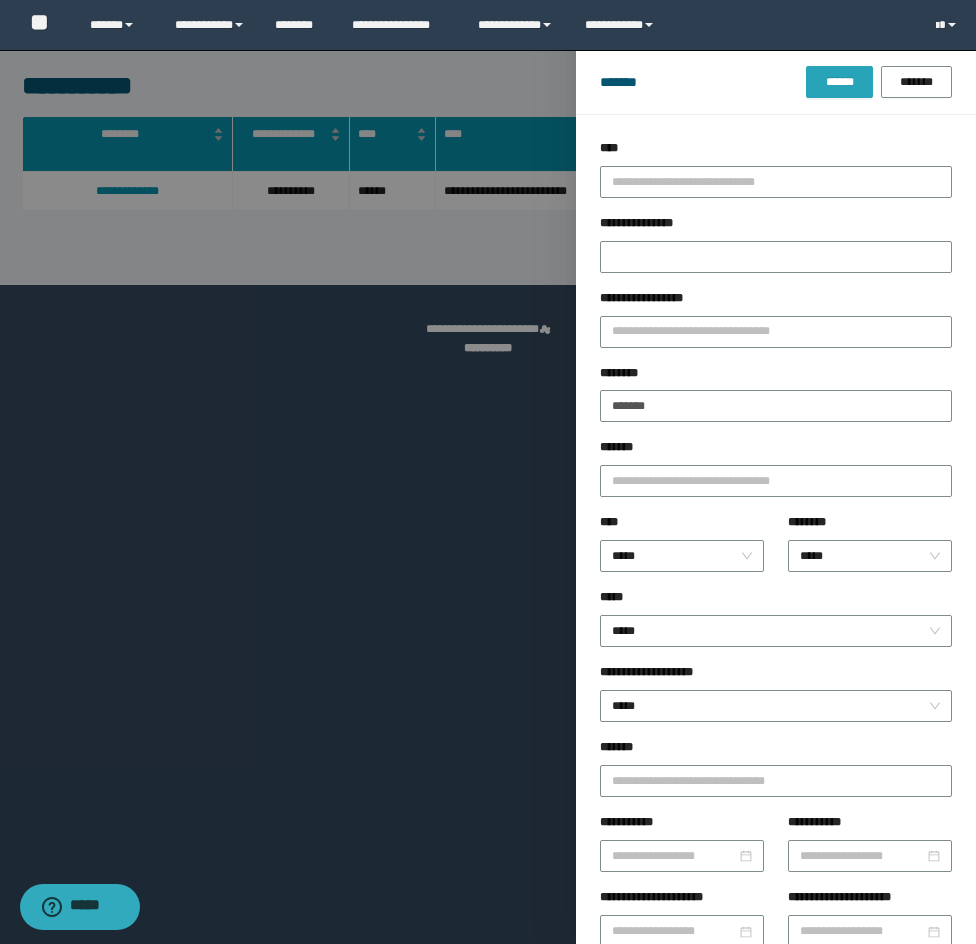 click on "******" at bounding box center [839, 82] 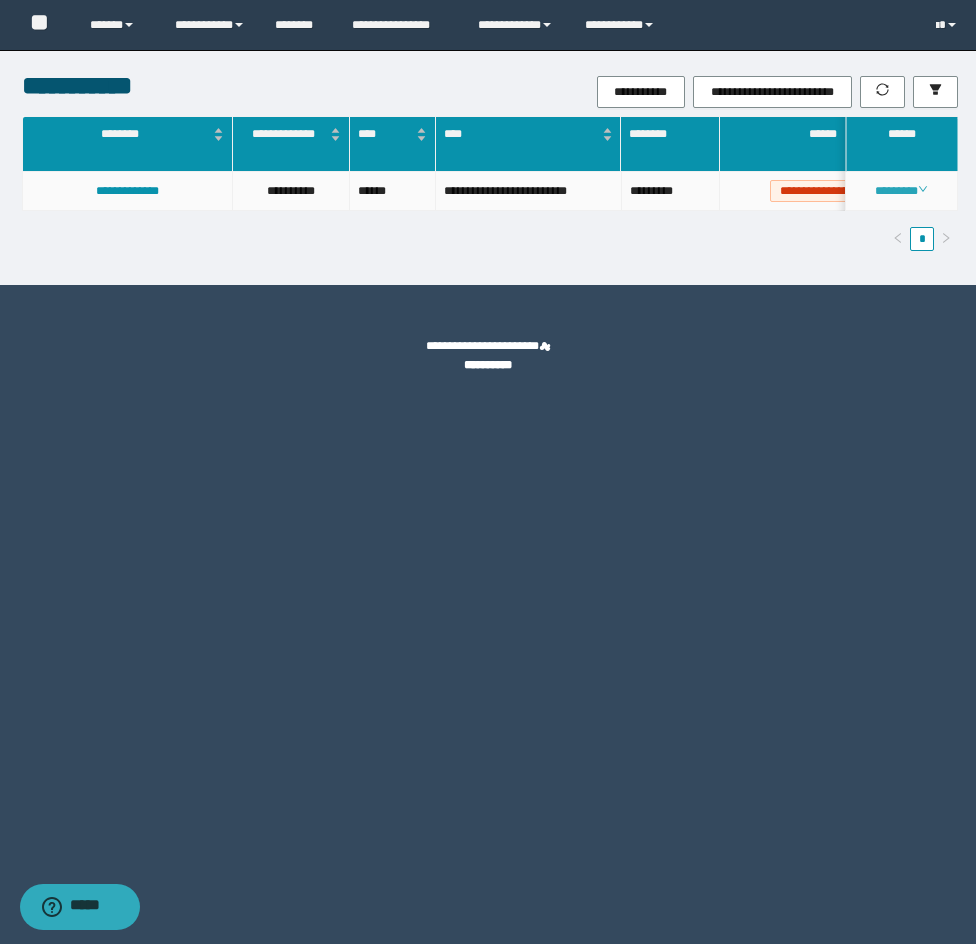 click on "********" at bounding box center (901, 191) 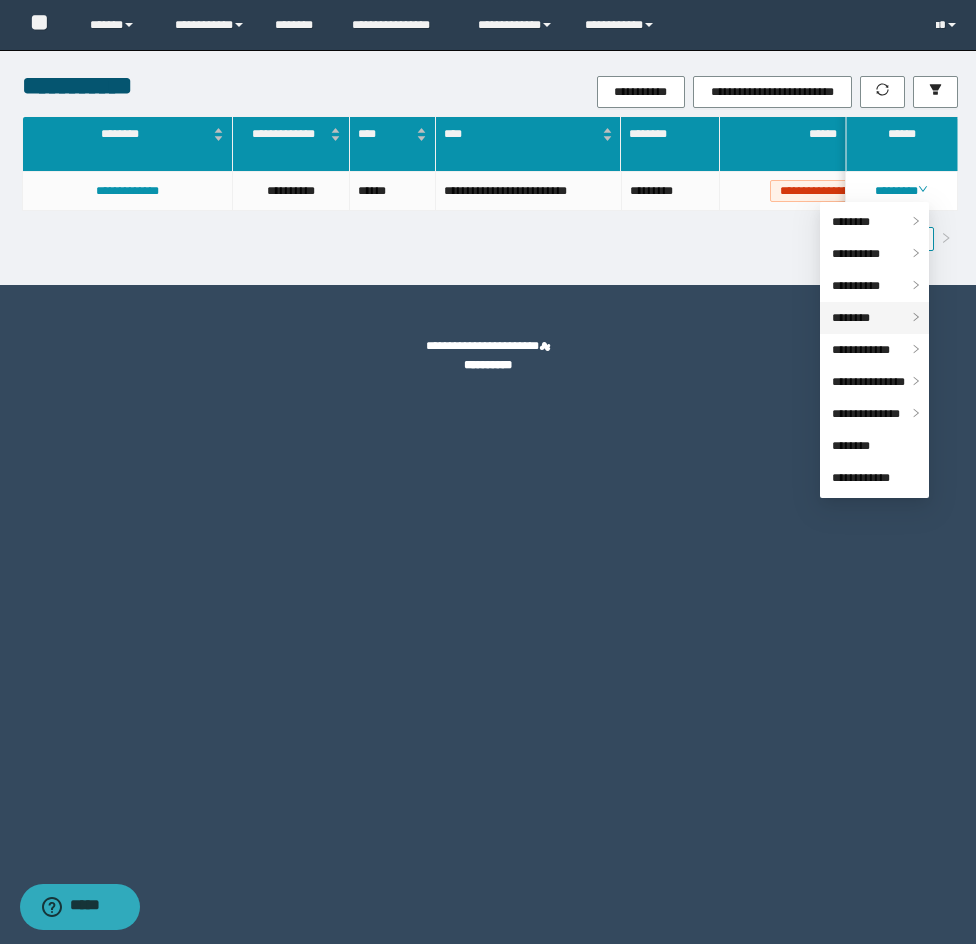 click on "********" at bounding box center (874, 318) 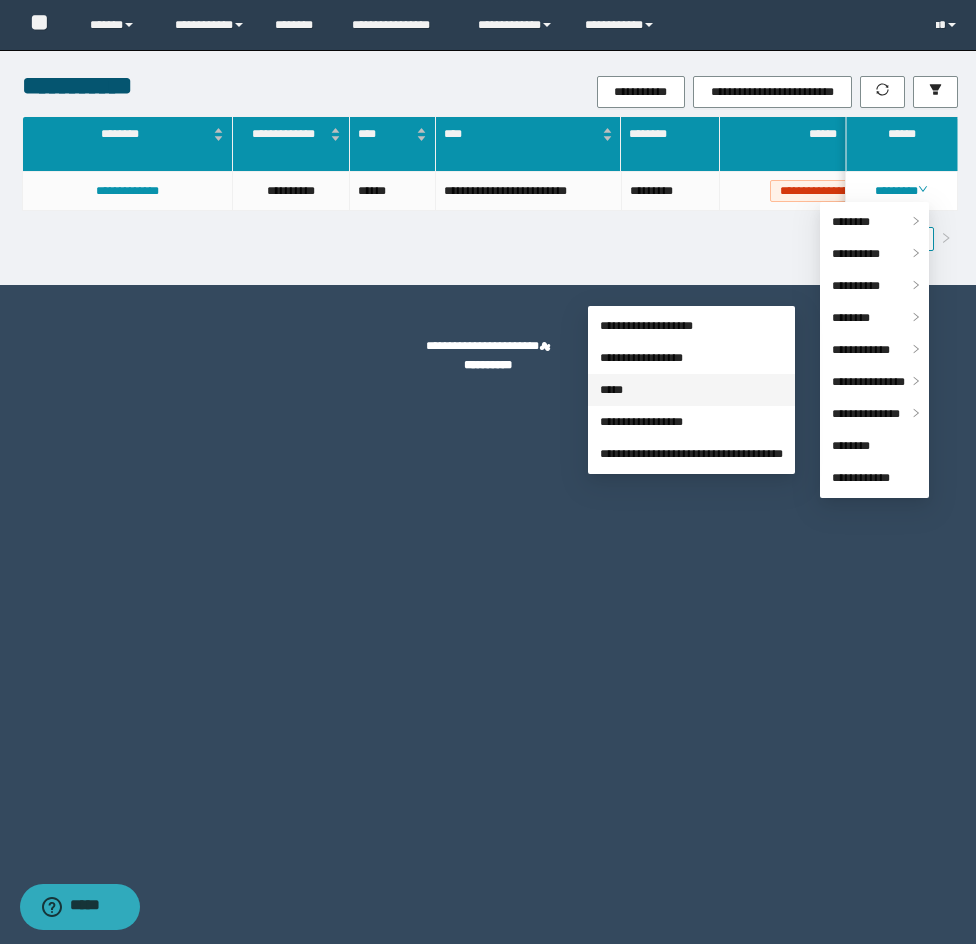 click on "*****" at bounding box center [611, 390] 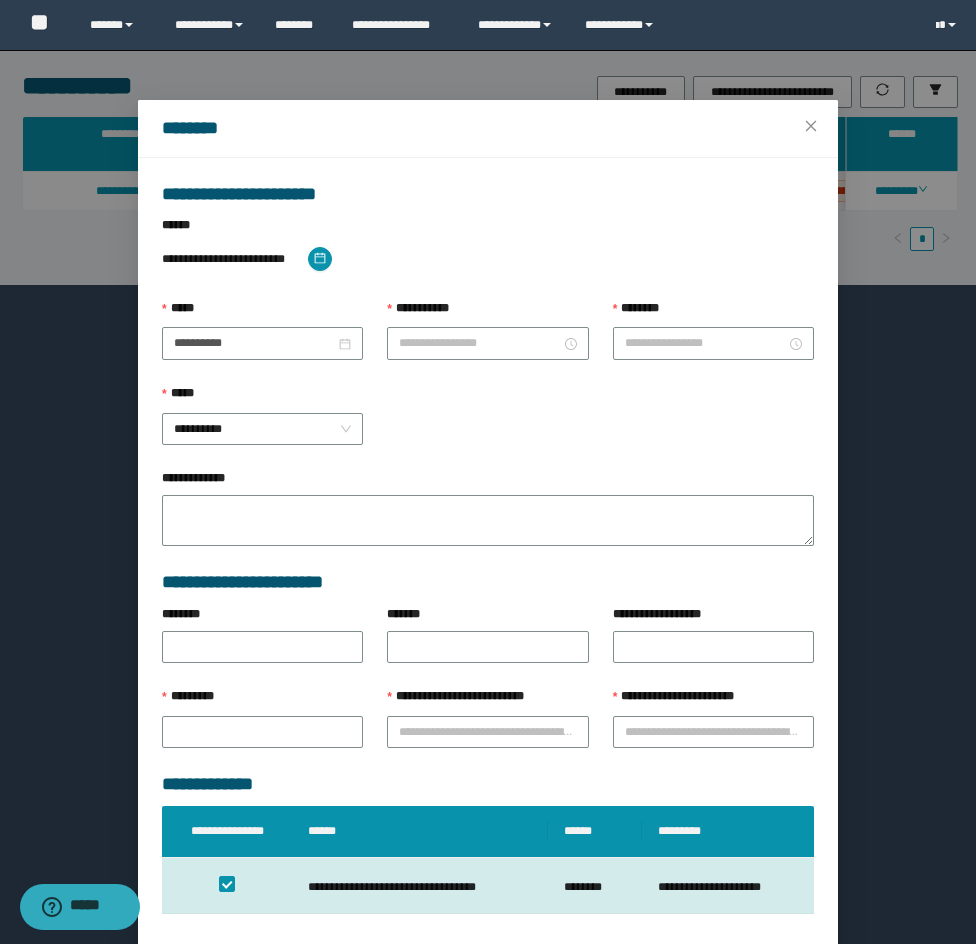 type on "**********" 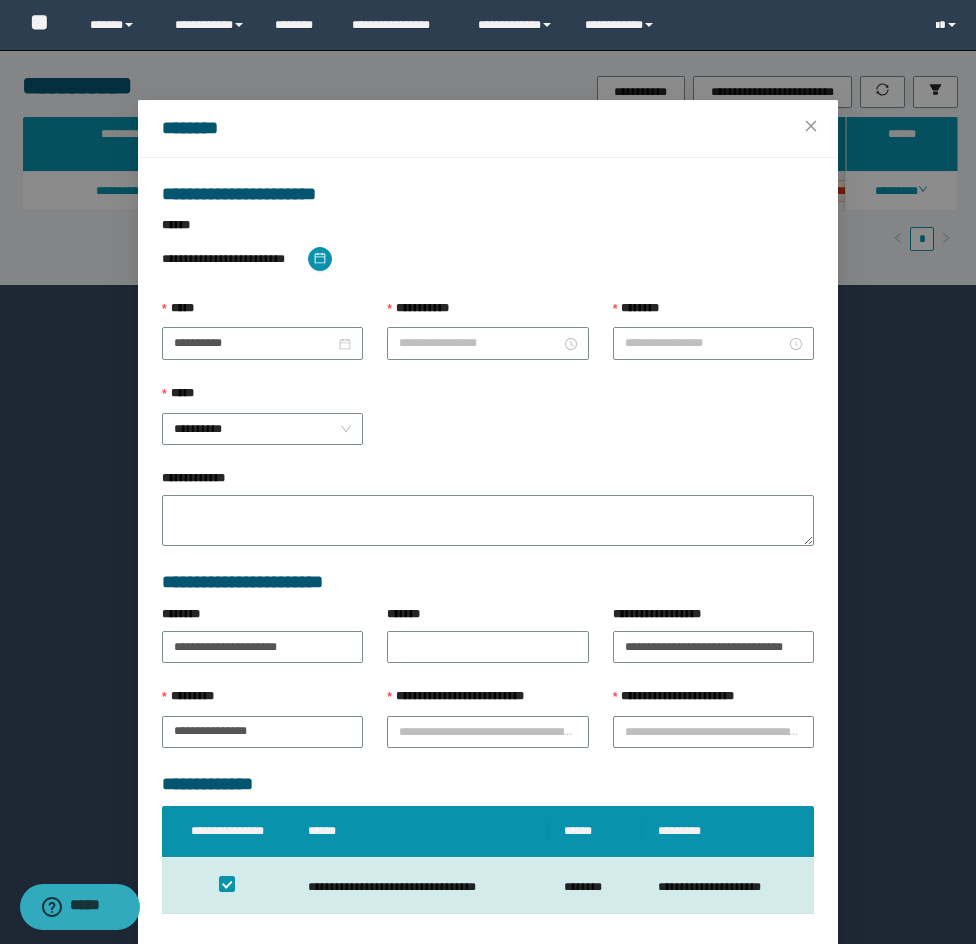 type on "*******" 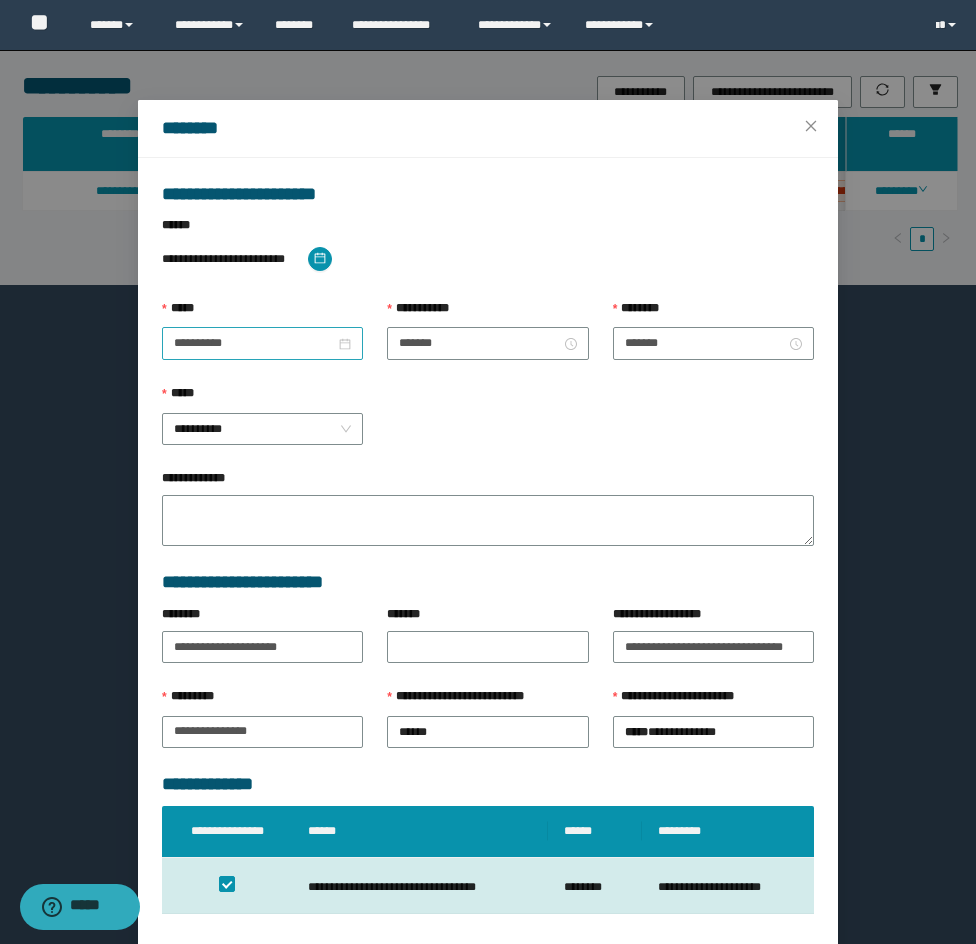 click on "**********" at bounding box center [262, 343] 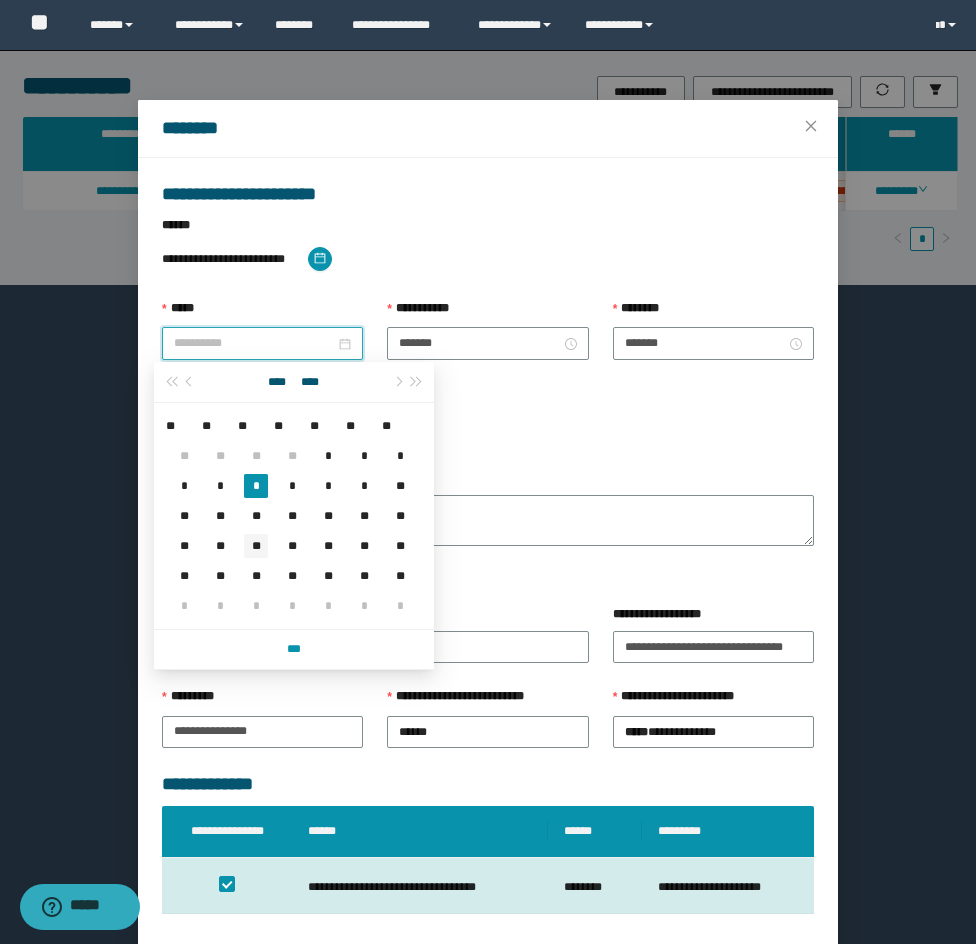 type on "**********" 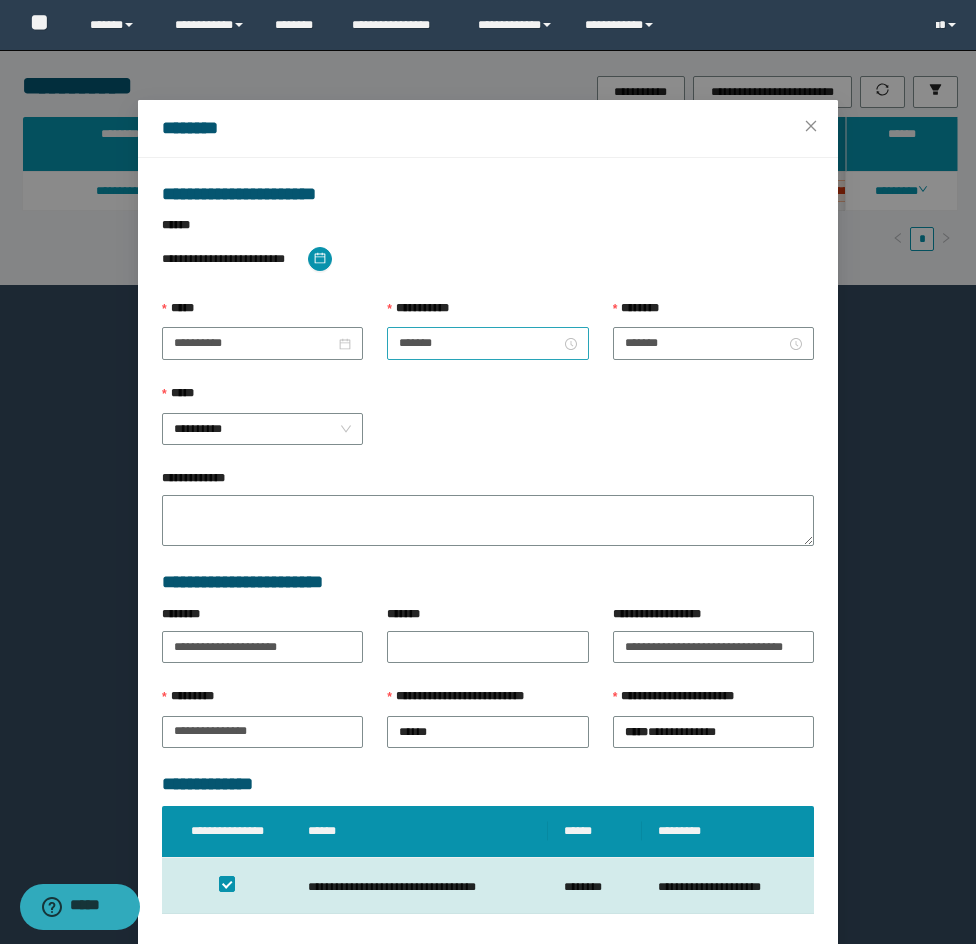 click on "*******" at bounding box center [487, 343] 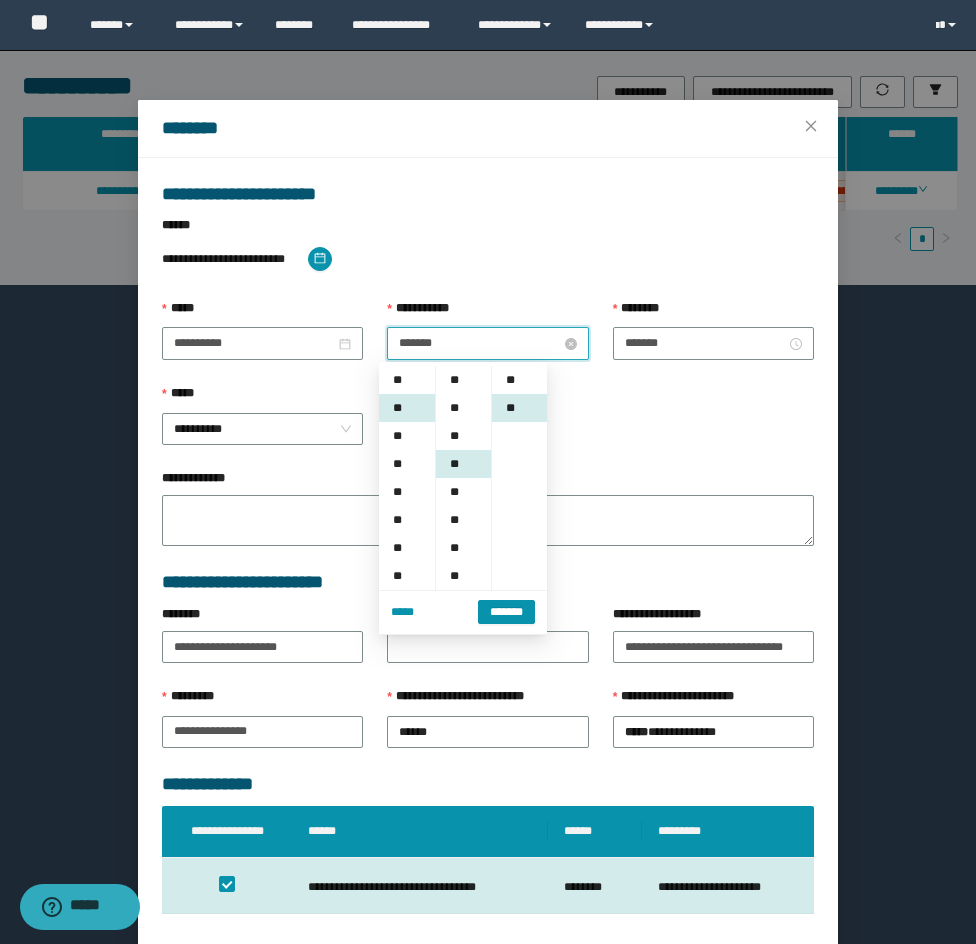 click on "*******" at bounding box center (479, 343) 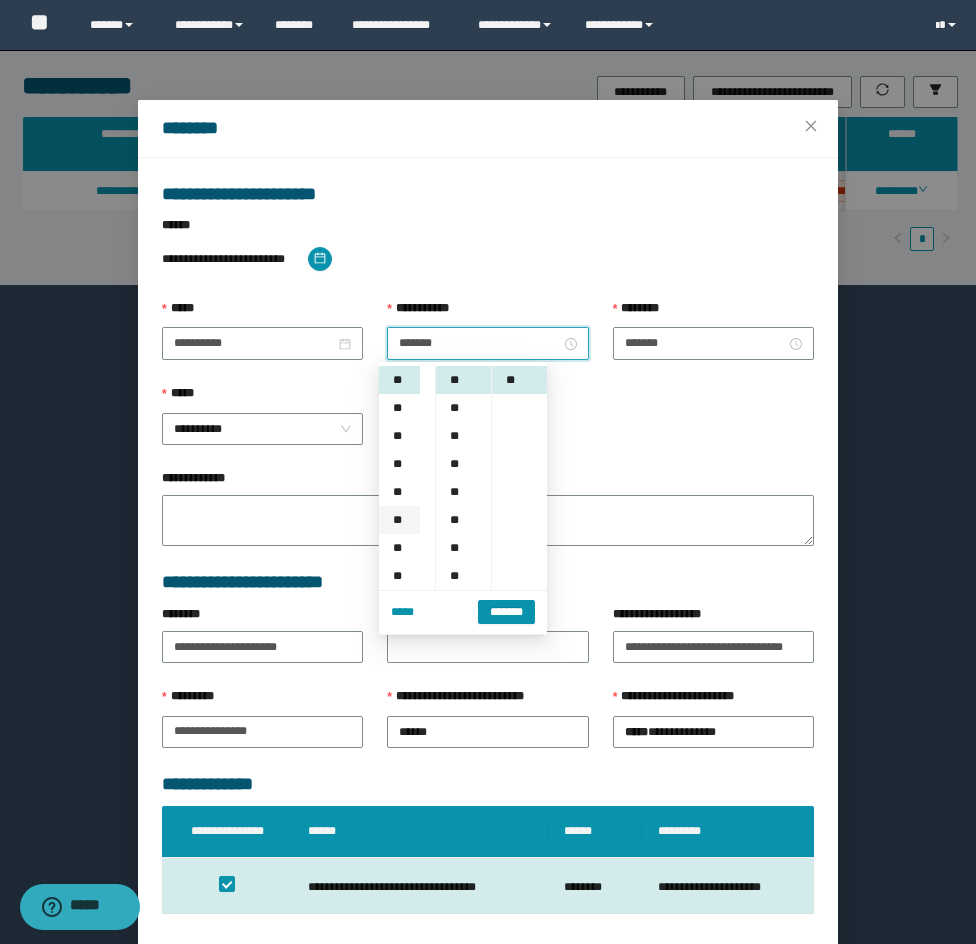 click on "**" at bounding box center (399, 520) 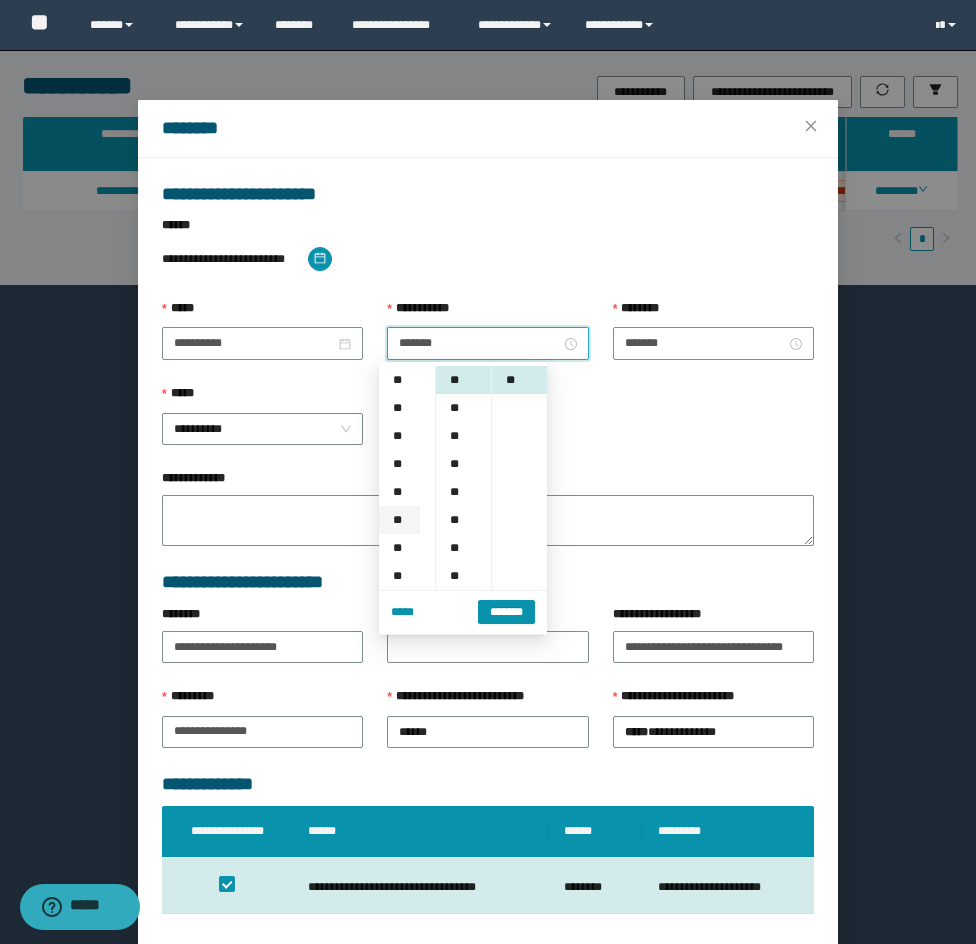 scroll, scrollTop: 168, scrollLeft: 0, axis: vertical 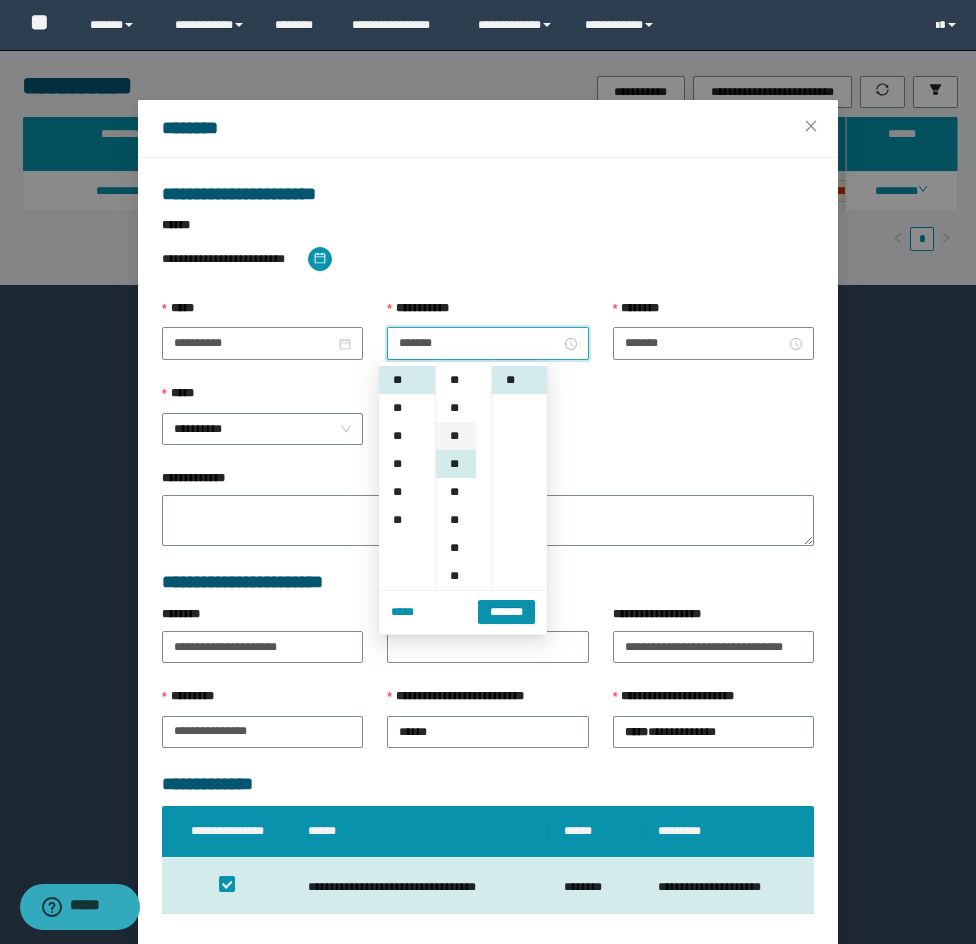 click on "**" at bounding box center [456, 436] 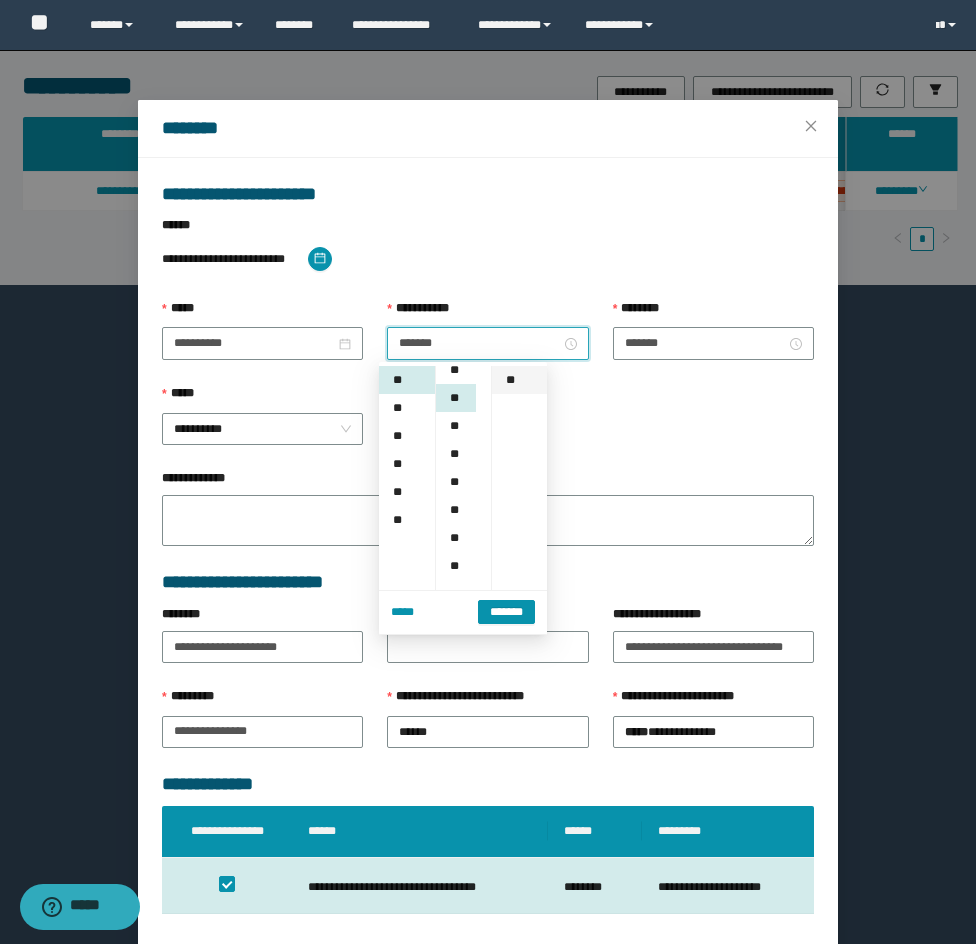 scroll, scrollTop: 56, scrollLeft: 0, axis: vertical 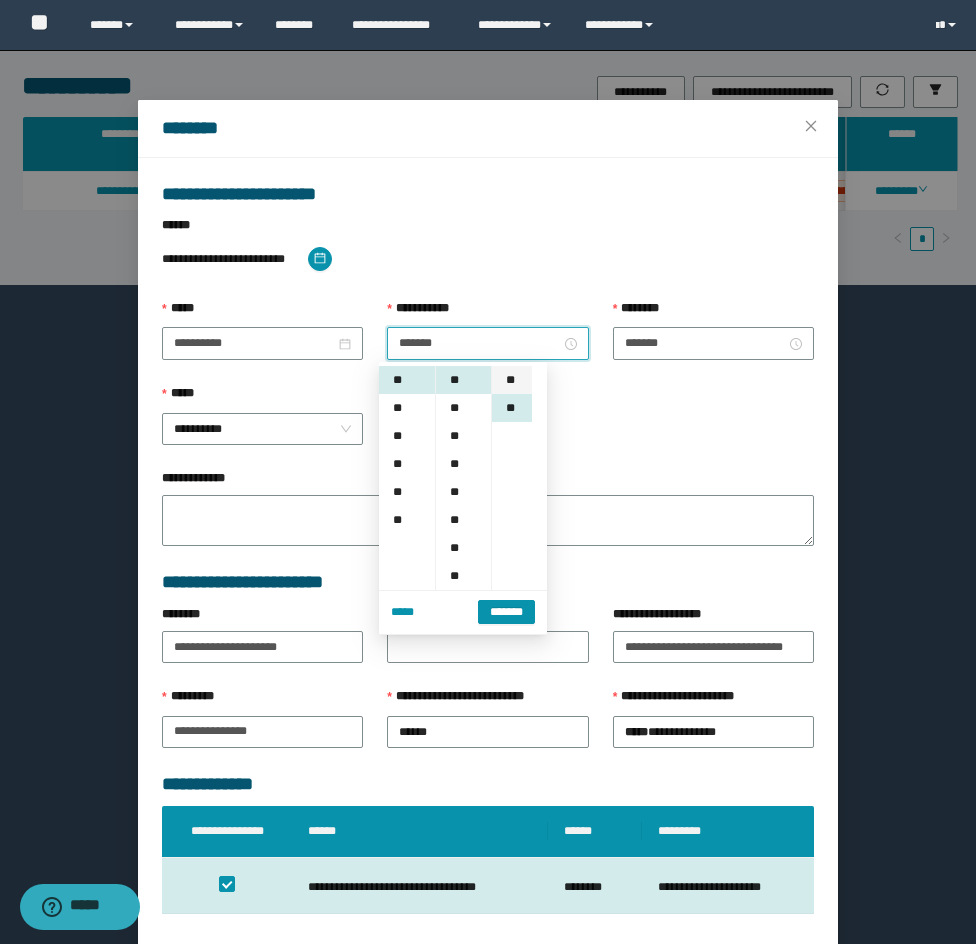 click on "**" at bounding box center (512, 380) 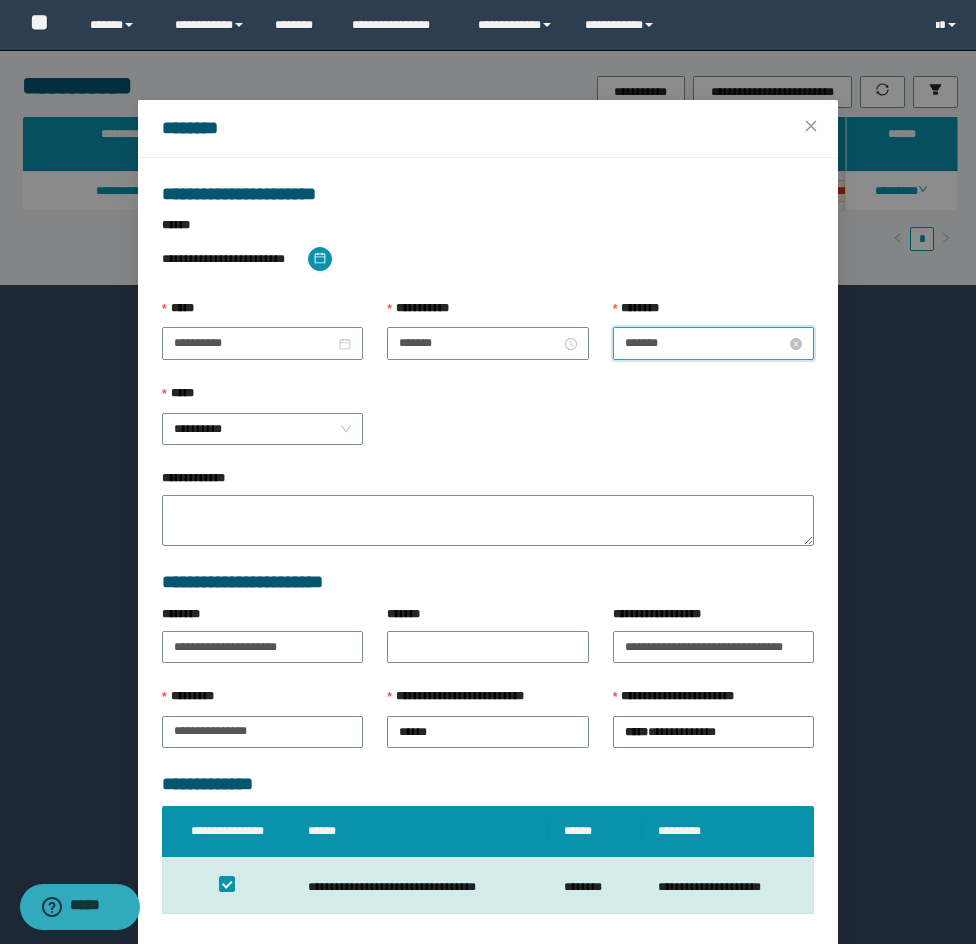 click on "*******" at bounding box center [705, 343] 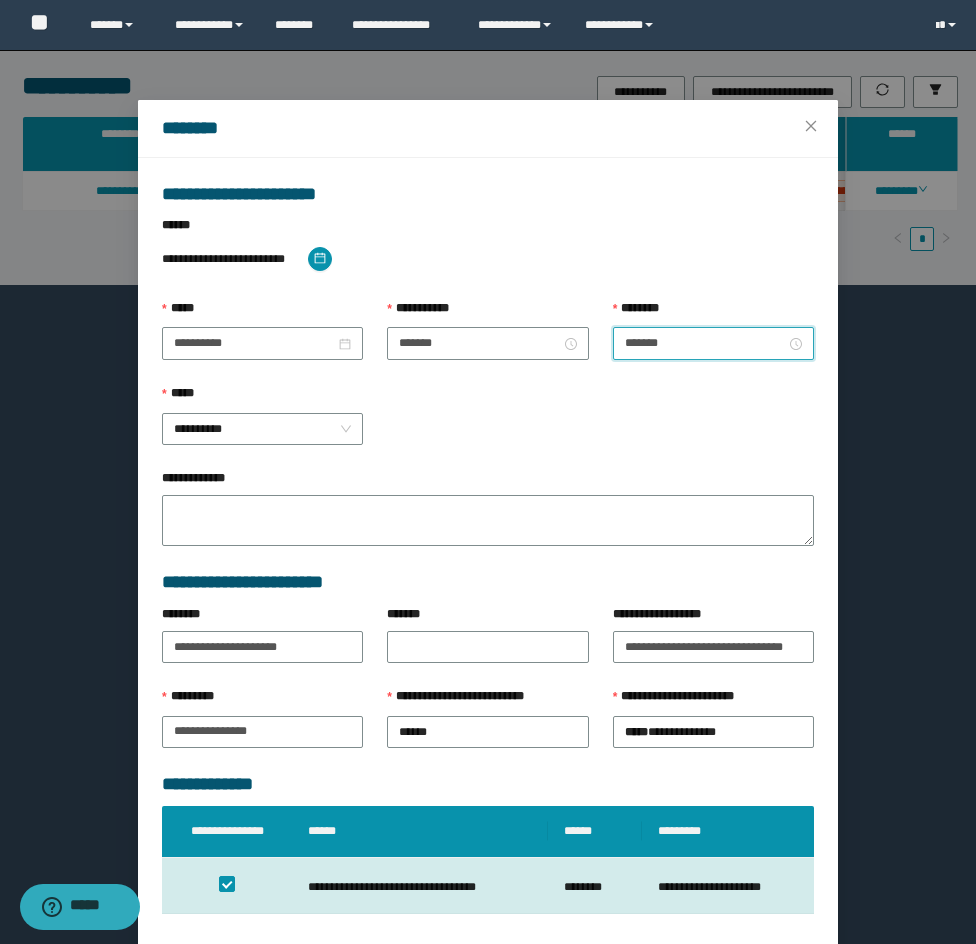 scroll, scrollTop: 168, scrollLeft: 0, axis: vertical 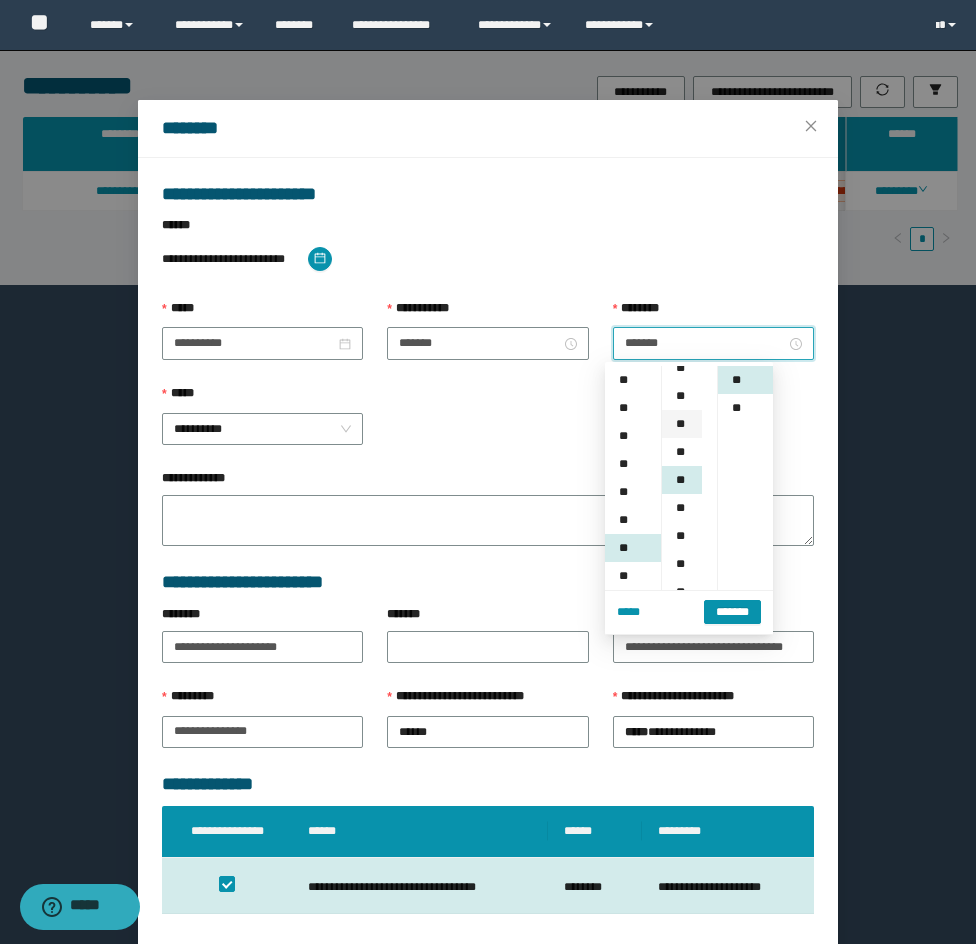 click on "**" at bounding box center [682, 424] 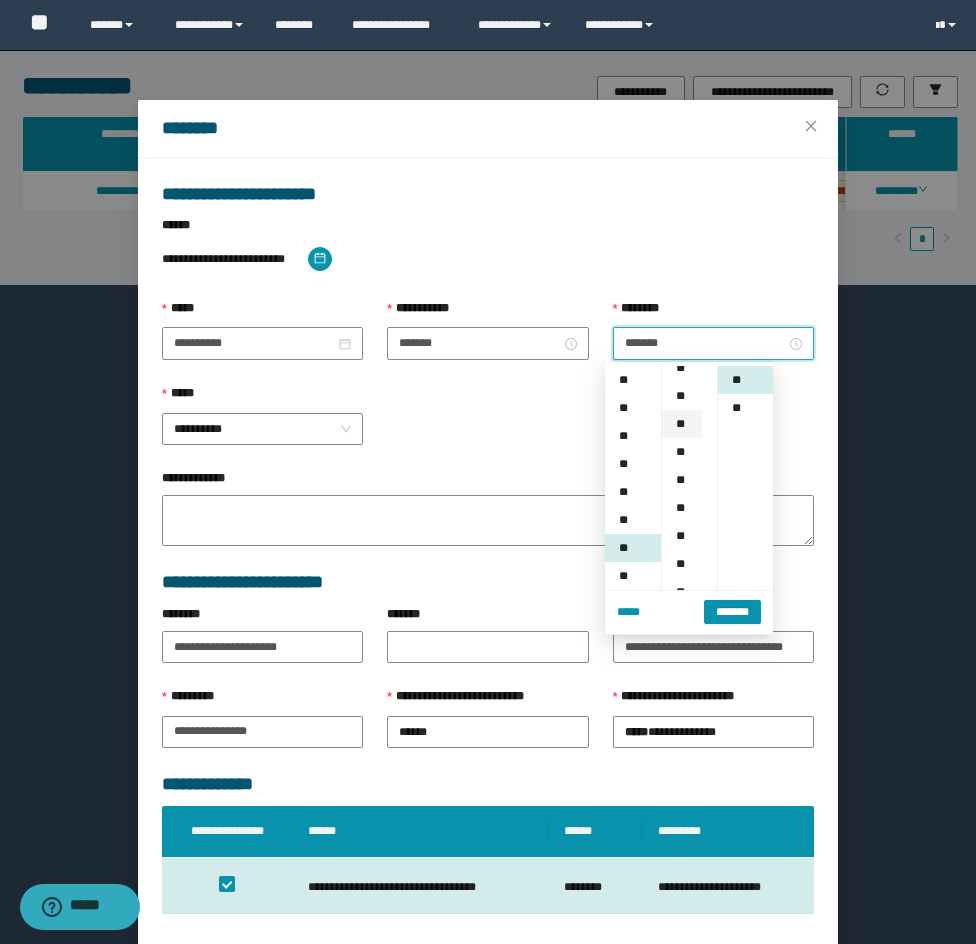 scroll, scrollTop: 84, scrollLeft: 0, axis: vertical 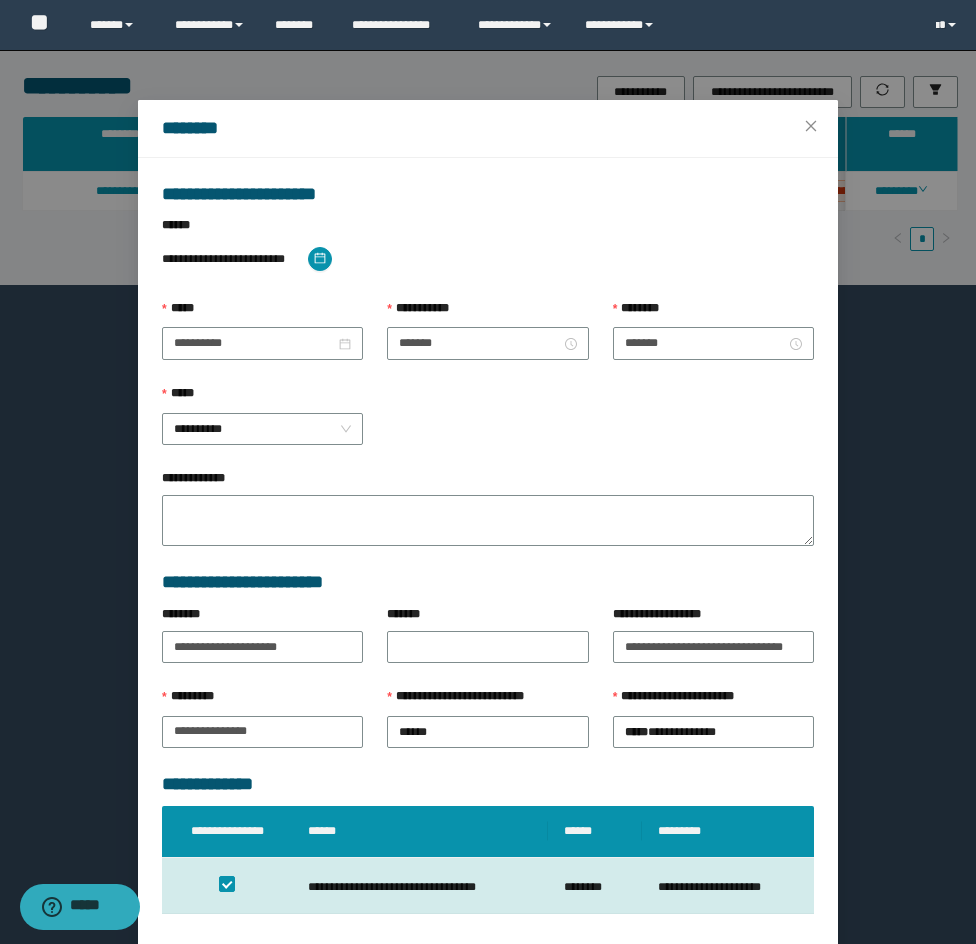 click on "**********" at bounding box center [488, 426] 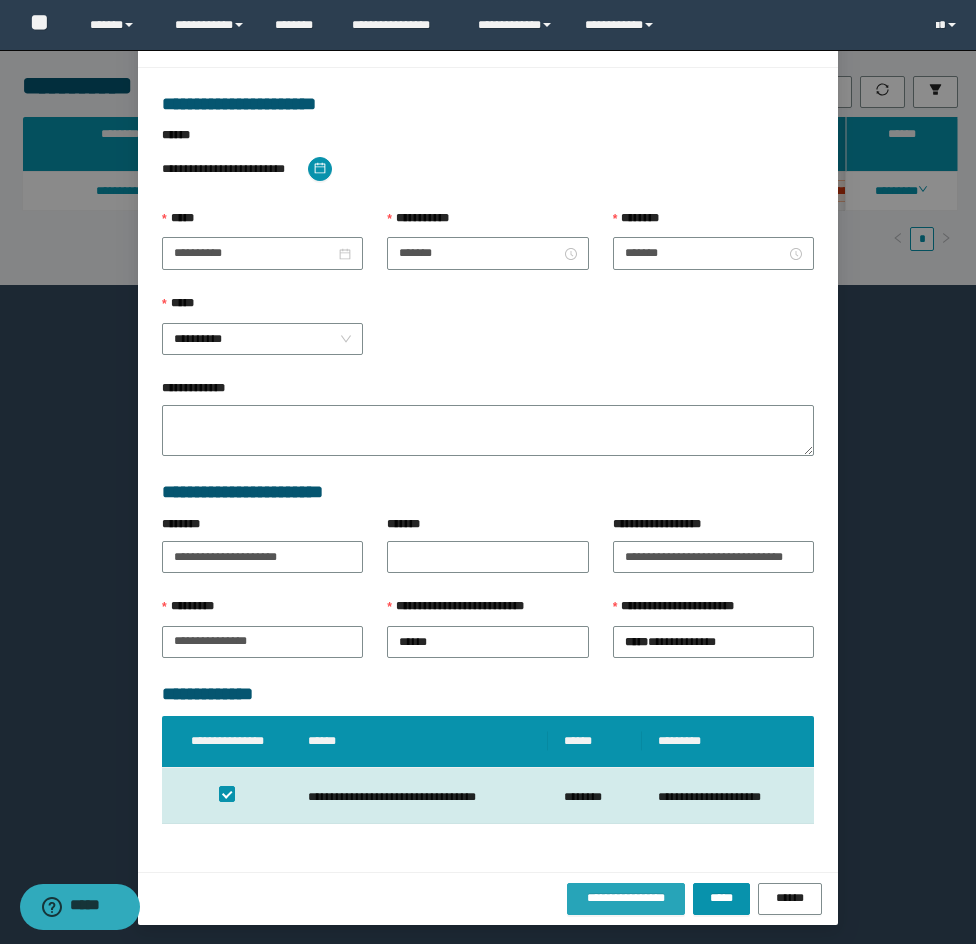 click on "**********" at bounding box center (626, 898) 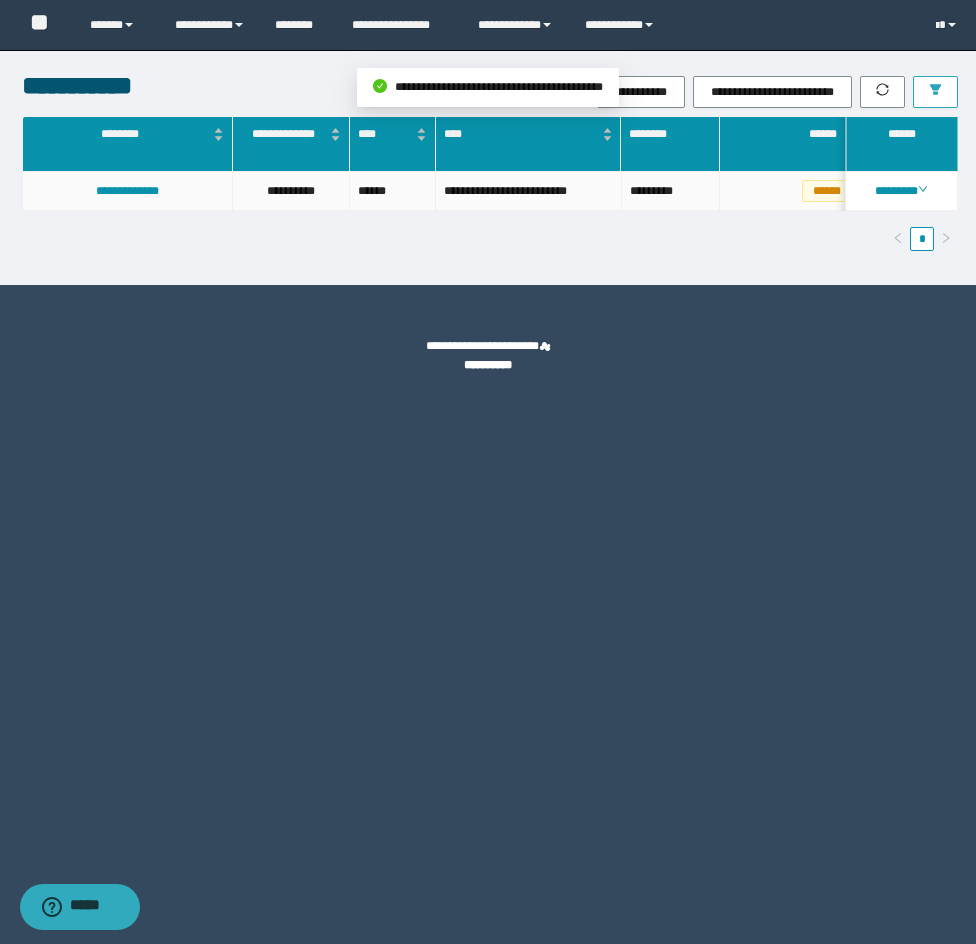 click at bounding box center (935, 92) 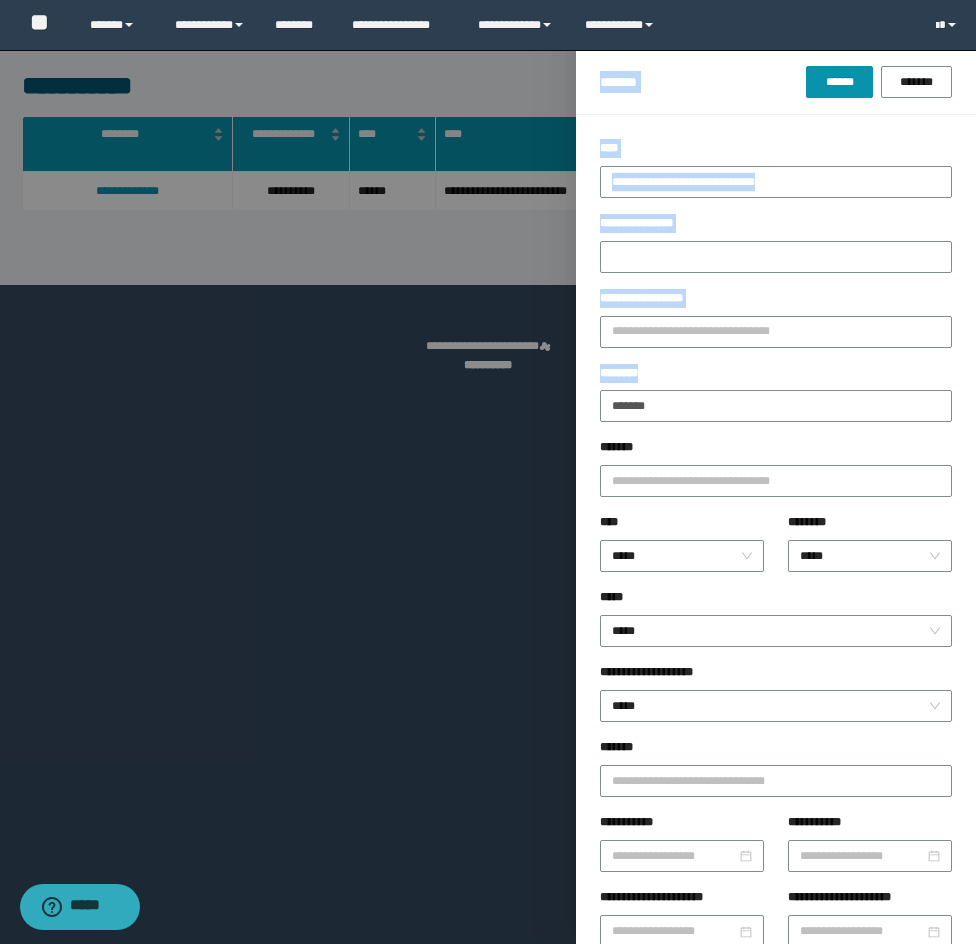 drag, startPoint x: 709, startPoint y: 387, endPoint x: 569, endPoint y: 377, distance: 140.35669 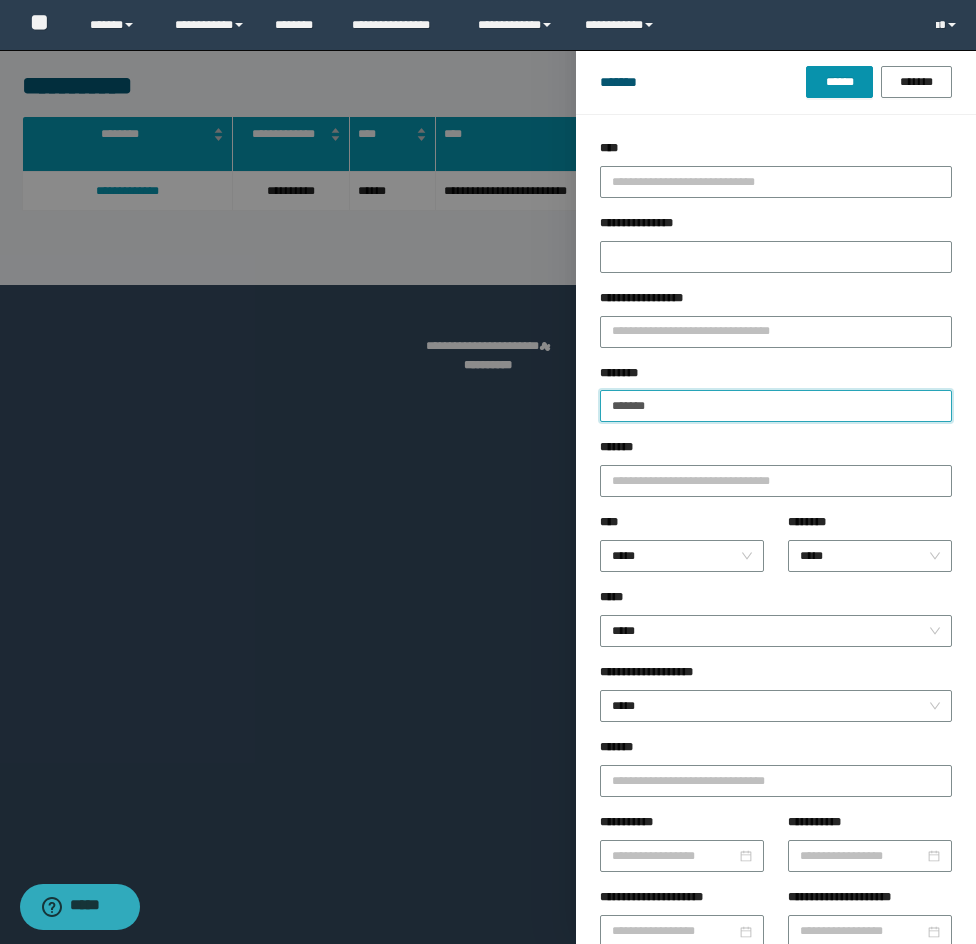 drag, startPoint x: 753, startPoint y: 405, endPoint x: 665, endPoint y: 394, distance: 88.68484 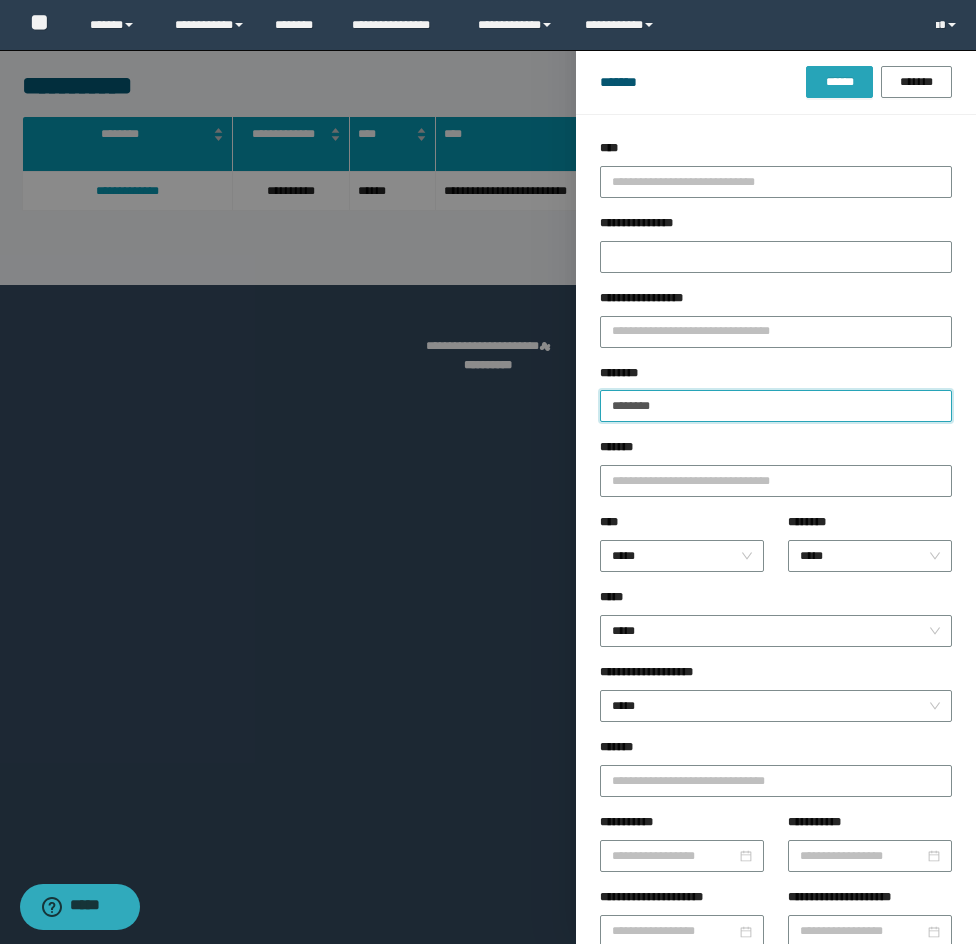 type on "********" 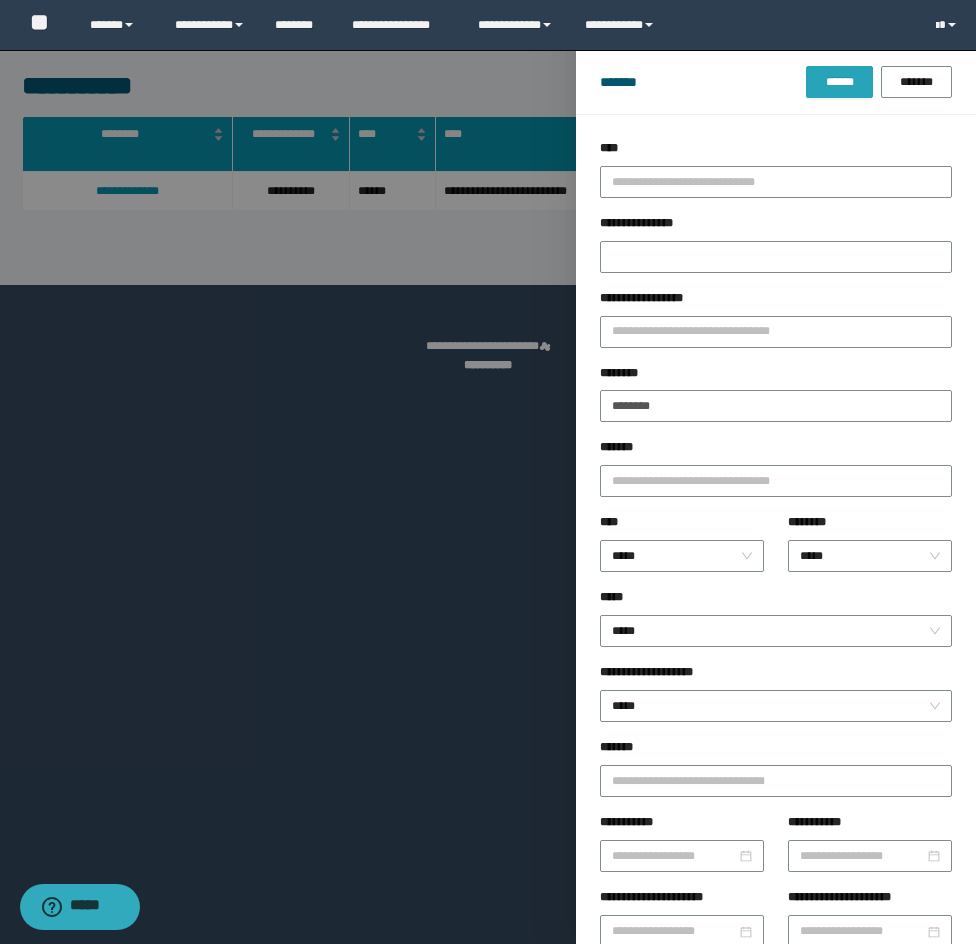 click on "******" at bounding box center (839, 82) 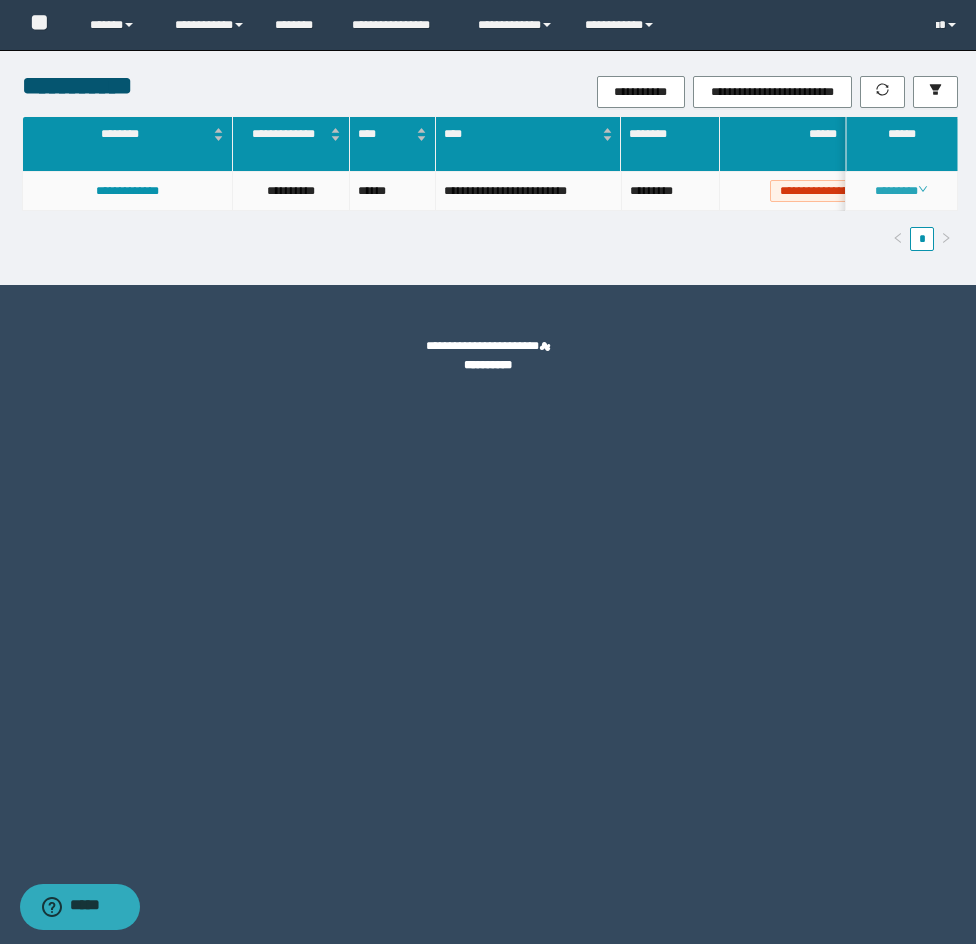 click on "********" at bounding box center (901, 191) 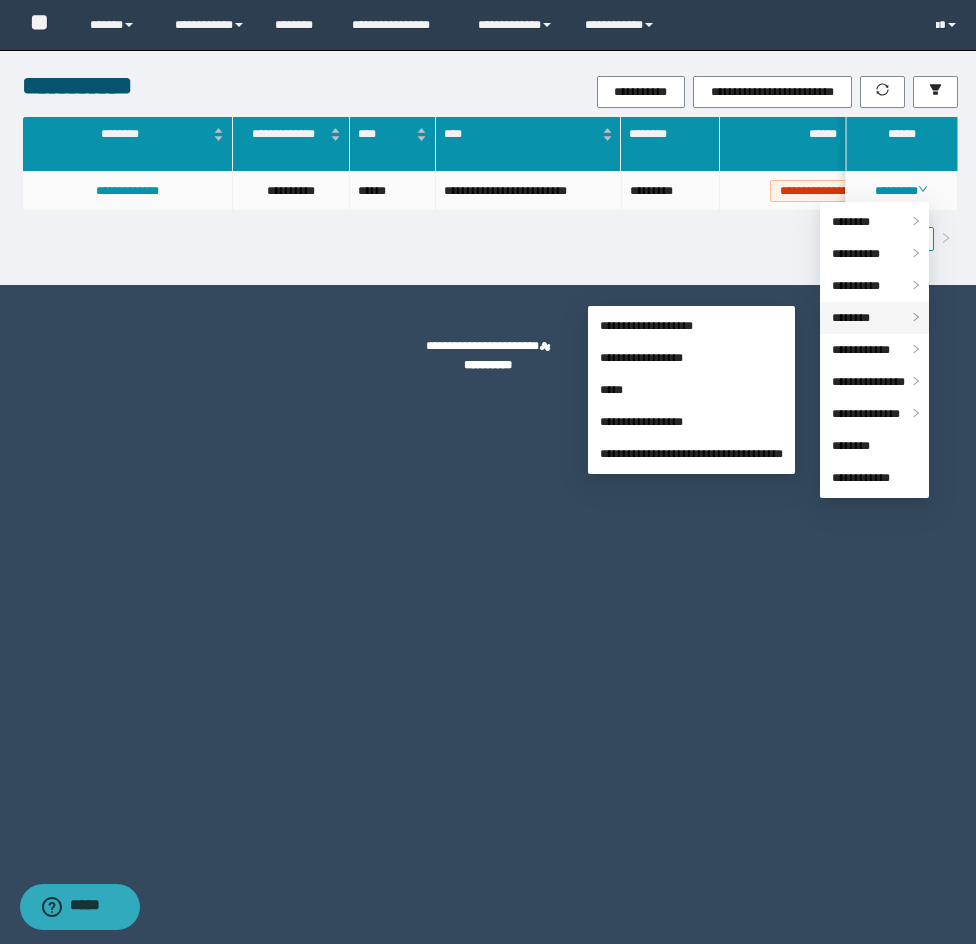 click on "********" at bounding box center (874, 318) 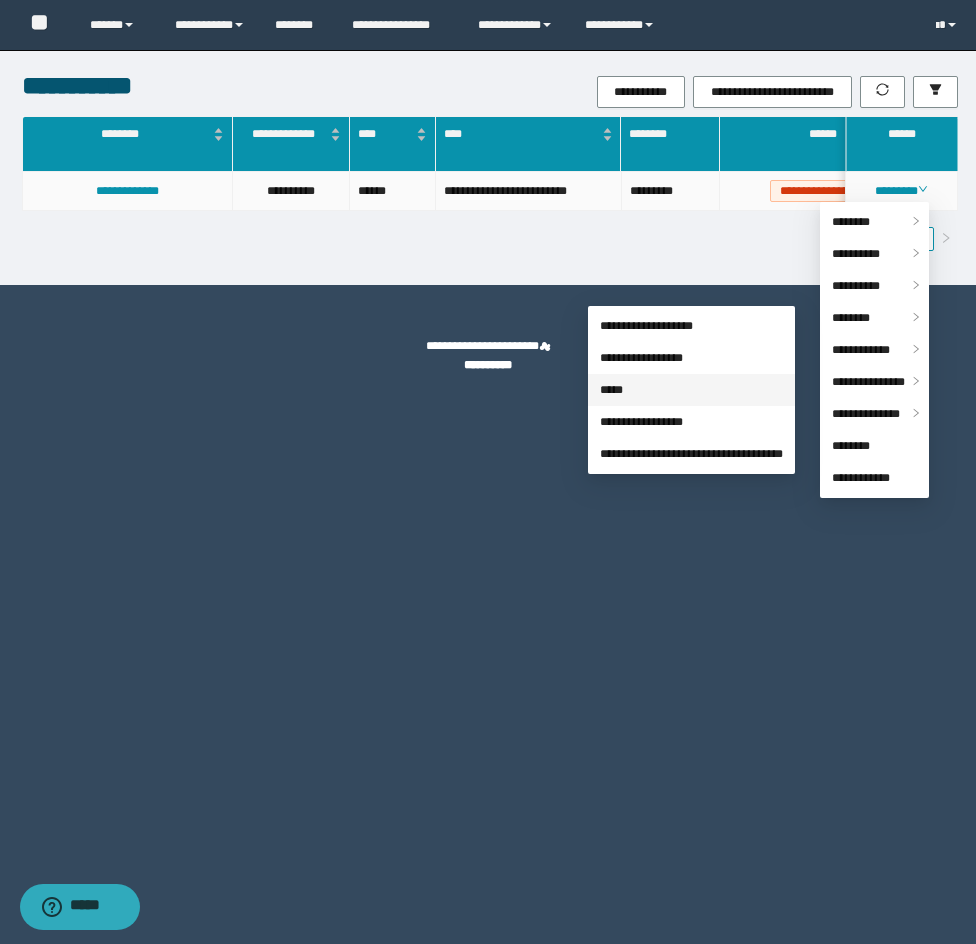click on "*****" at bounding box center (611, 390) 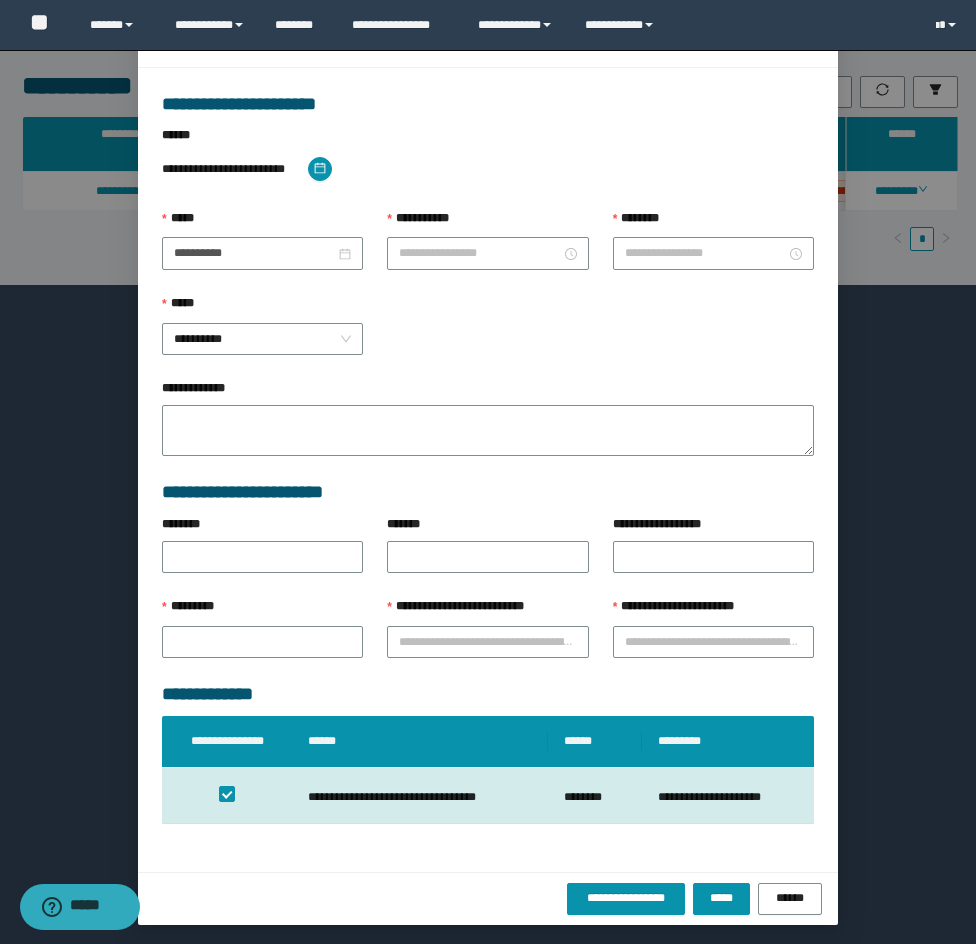 type on "**********" 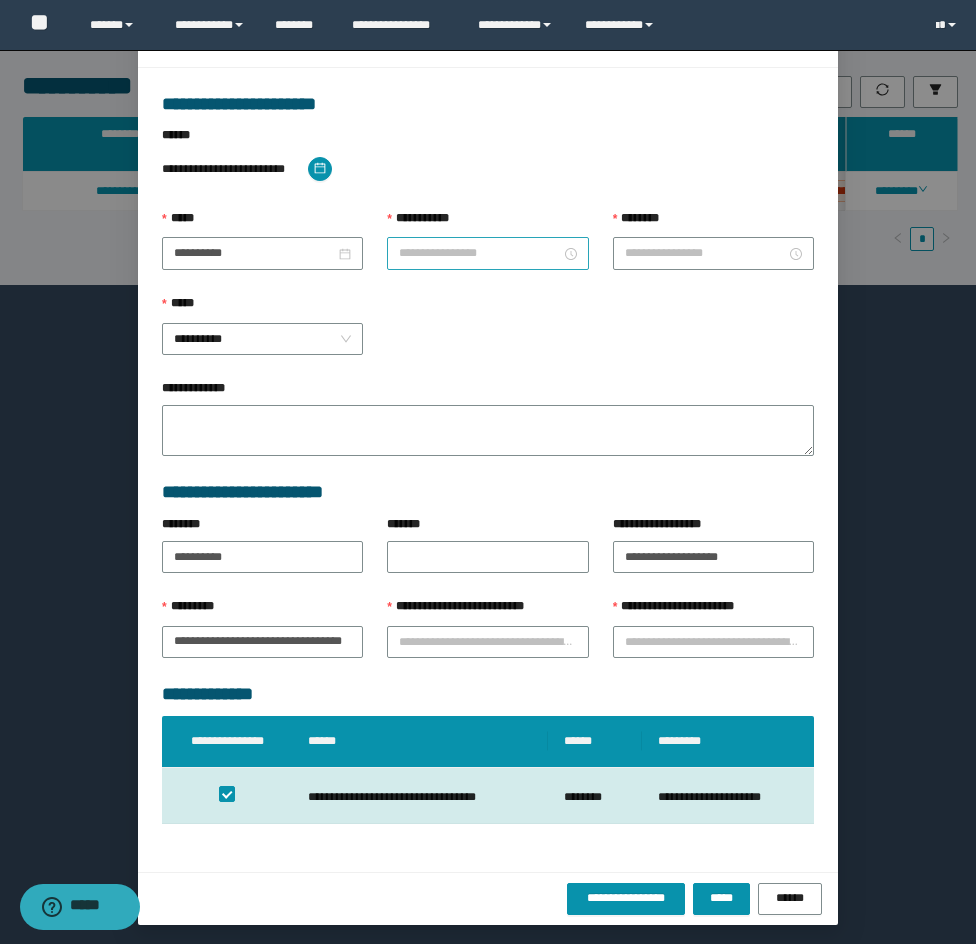 scroll, scrollTop: 0, scrollLeft: 0, axis: both 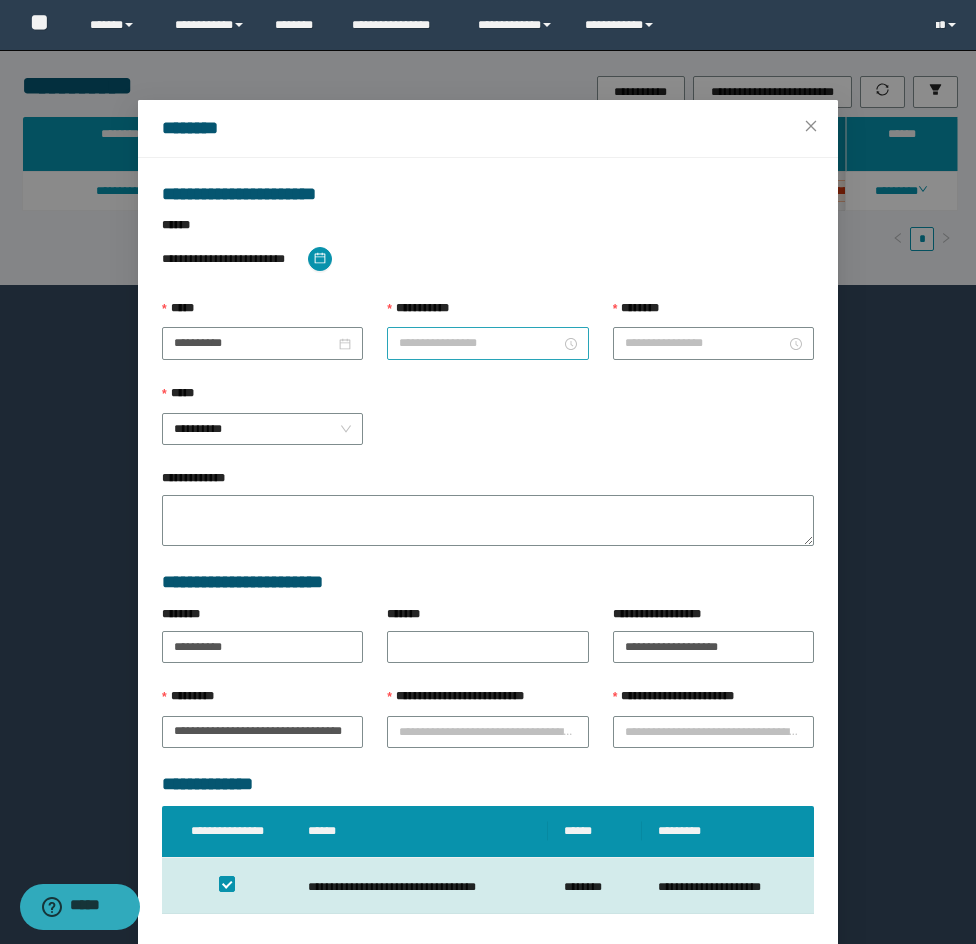 type on "*******" 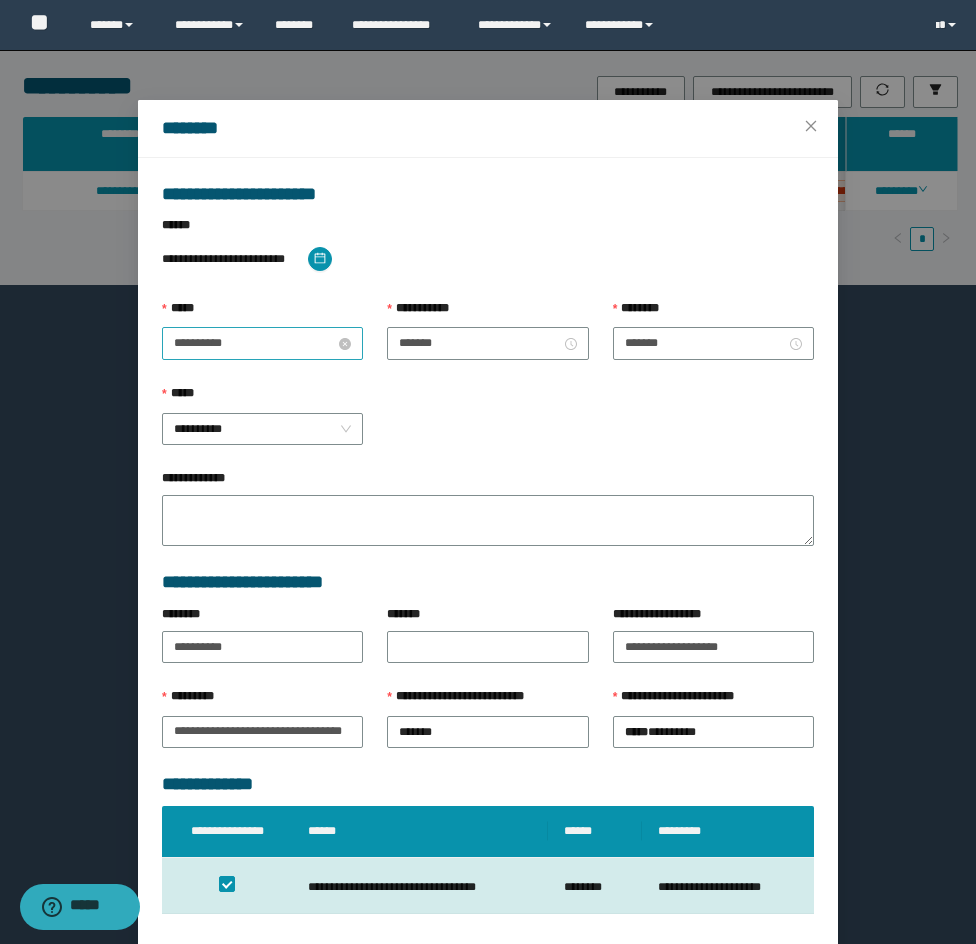 click on "**********" at bounding box center (254, 343) 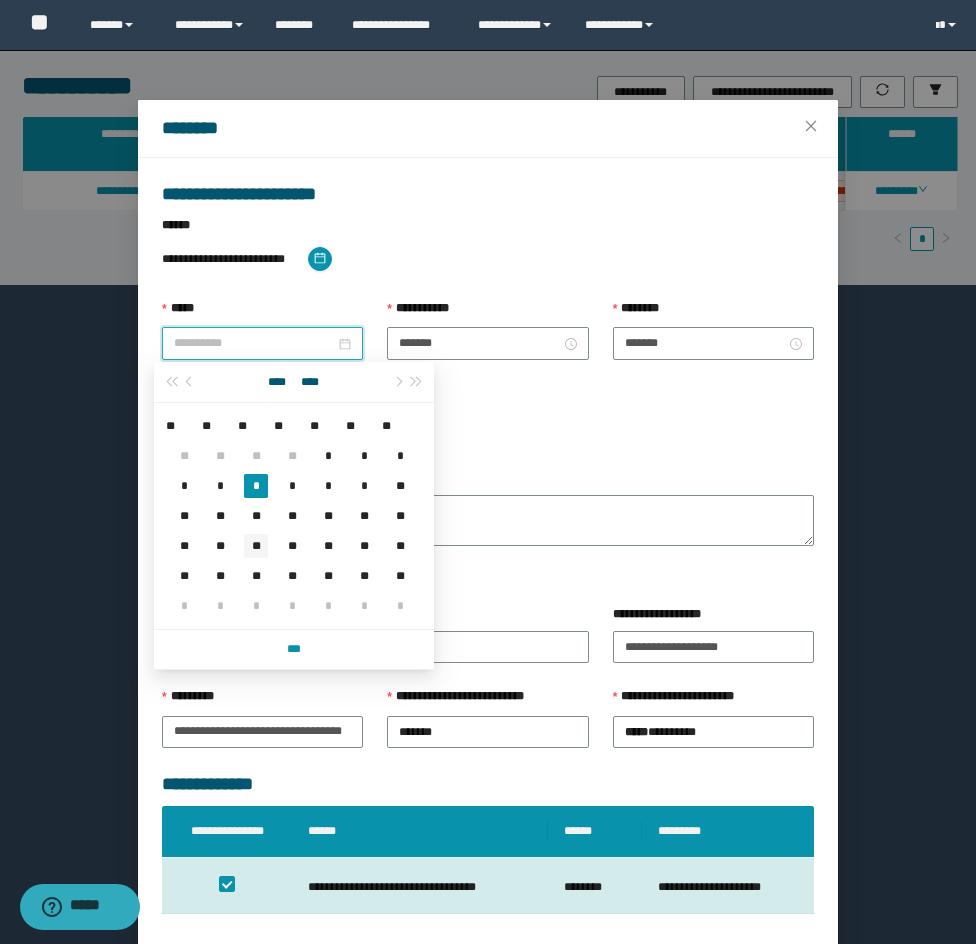 type on "**********" 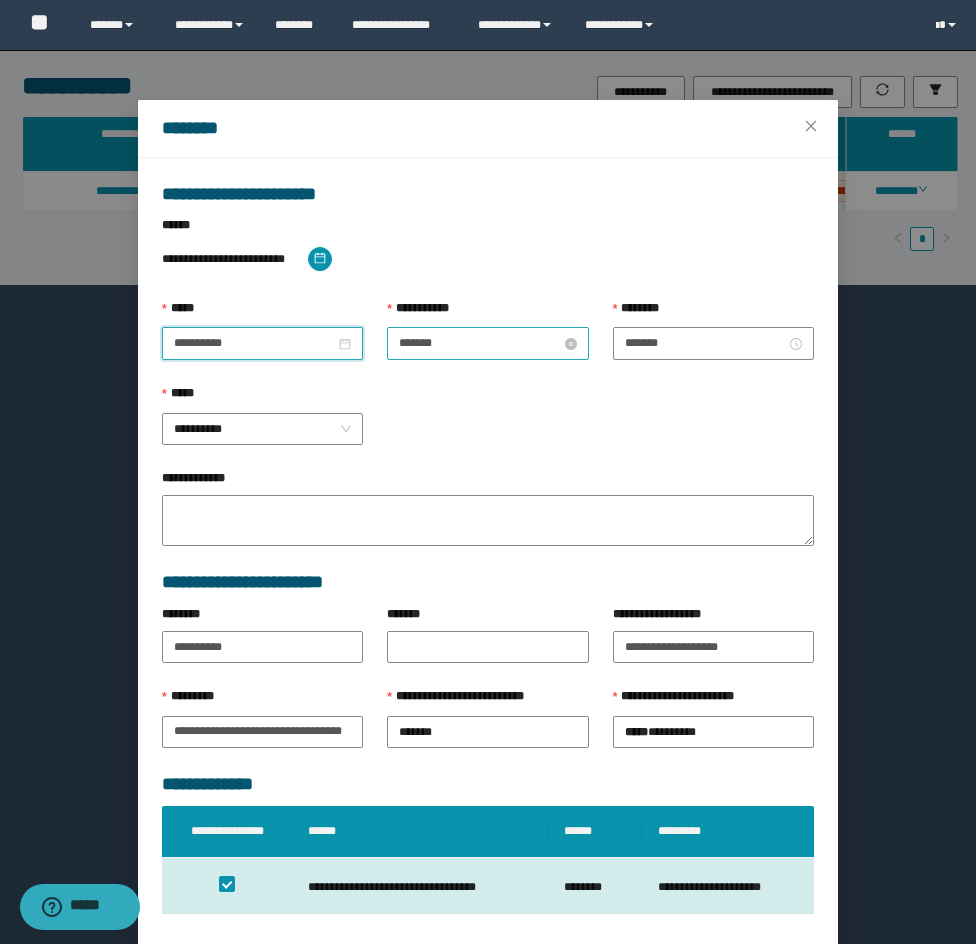 click on "*******" at bounding box center (479, 343) 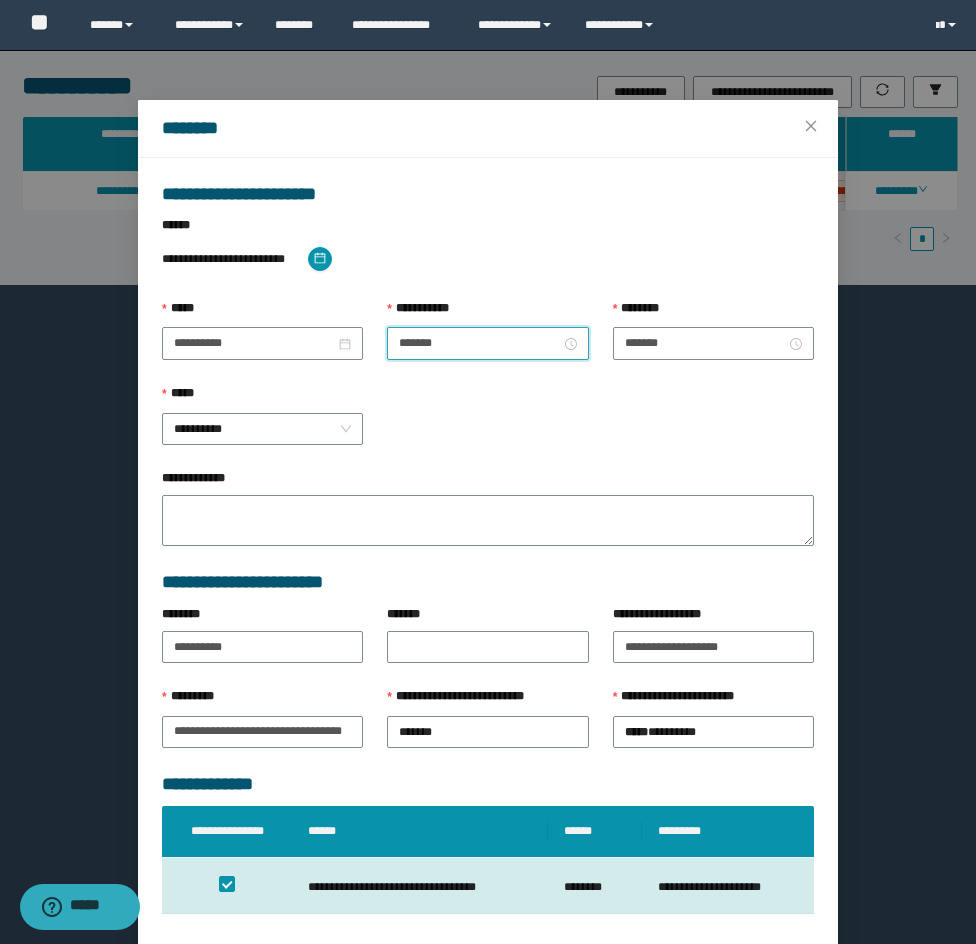scroll, scrollTop: 28, scrollLeft: 0, axis: vertical 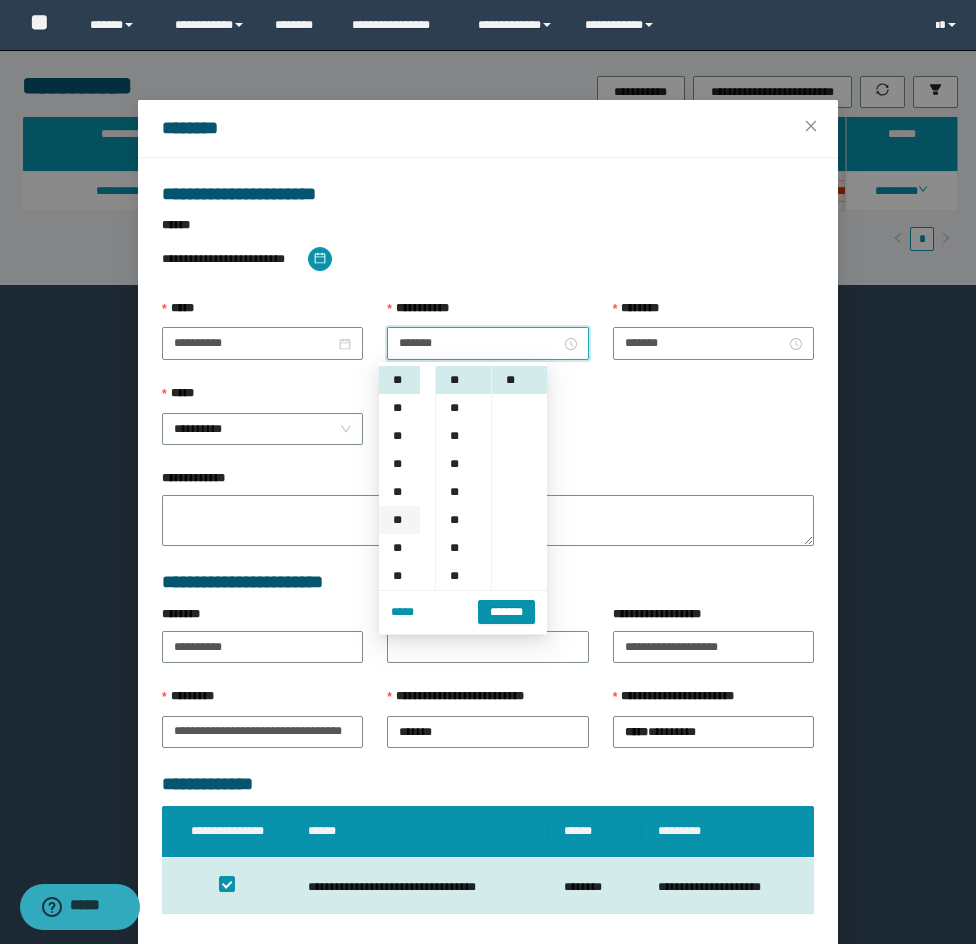 click on "**" at bounding box center (399, 520) 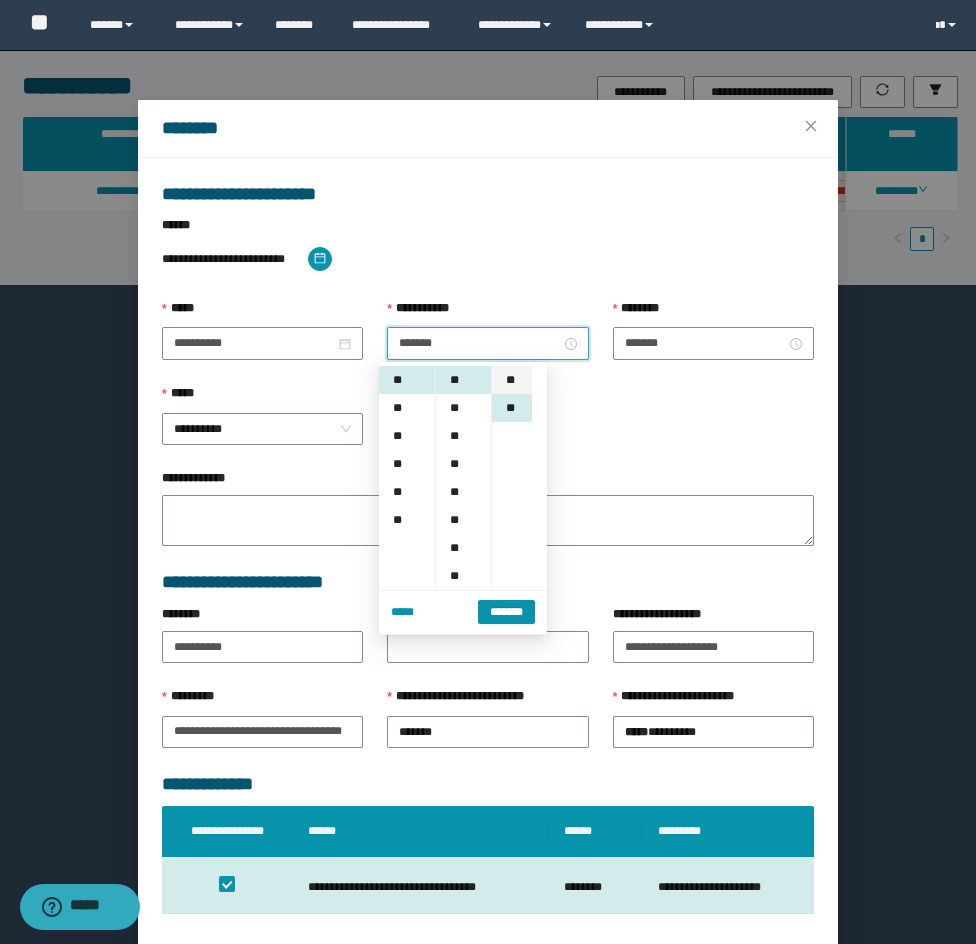 click on "**" at bounding box center [512, 380] 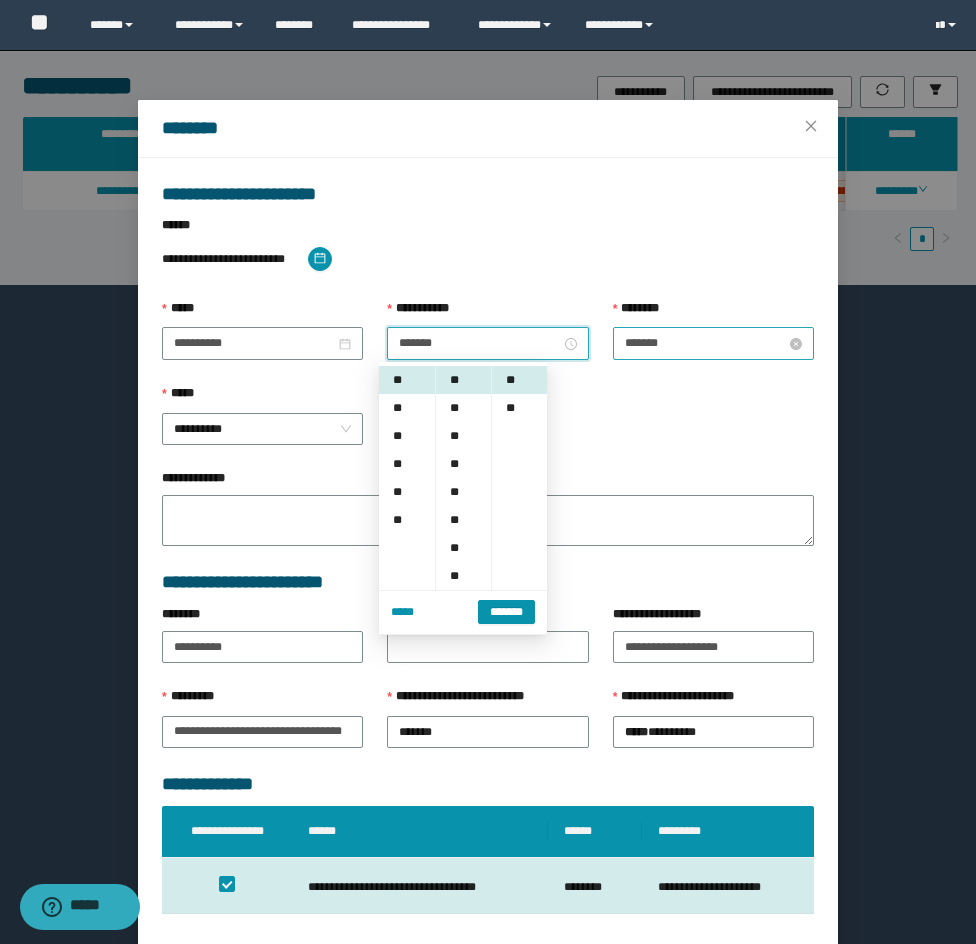 click on "*******" at bounding box center (705, 343) 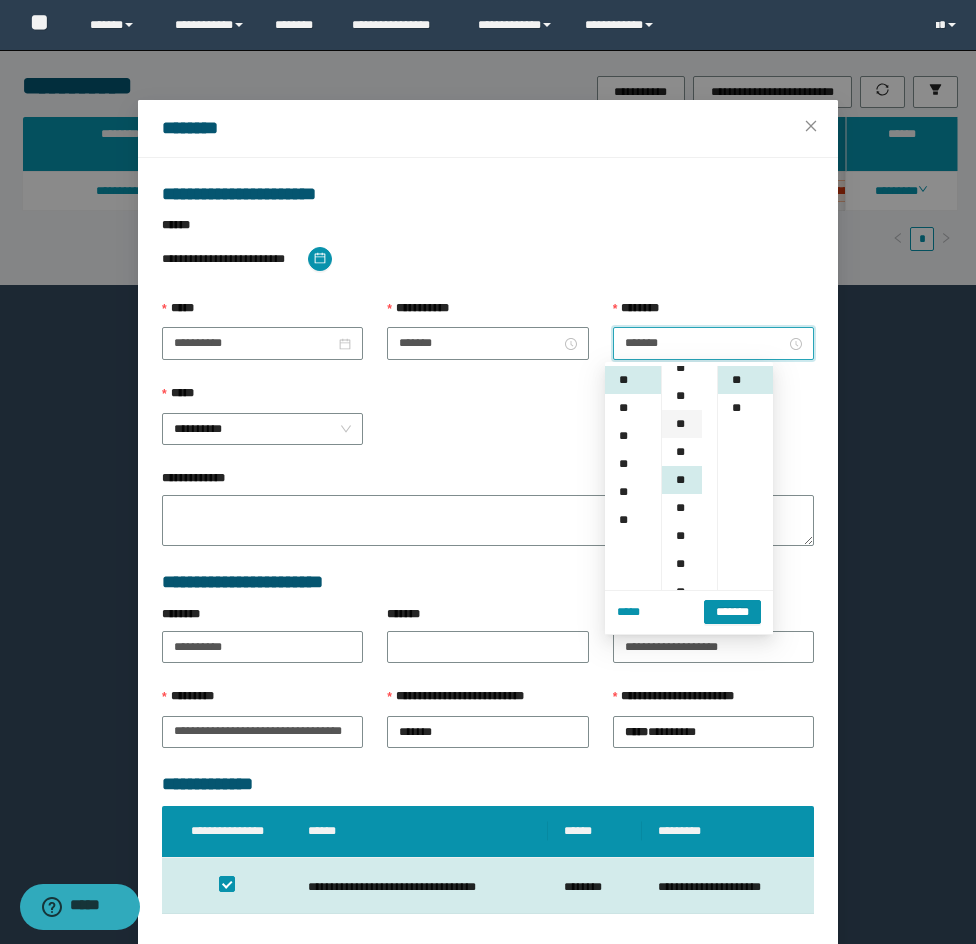 click on "**" at bounding box center (682, 424) 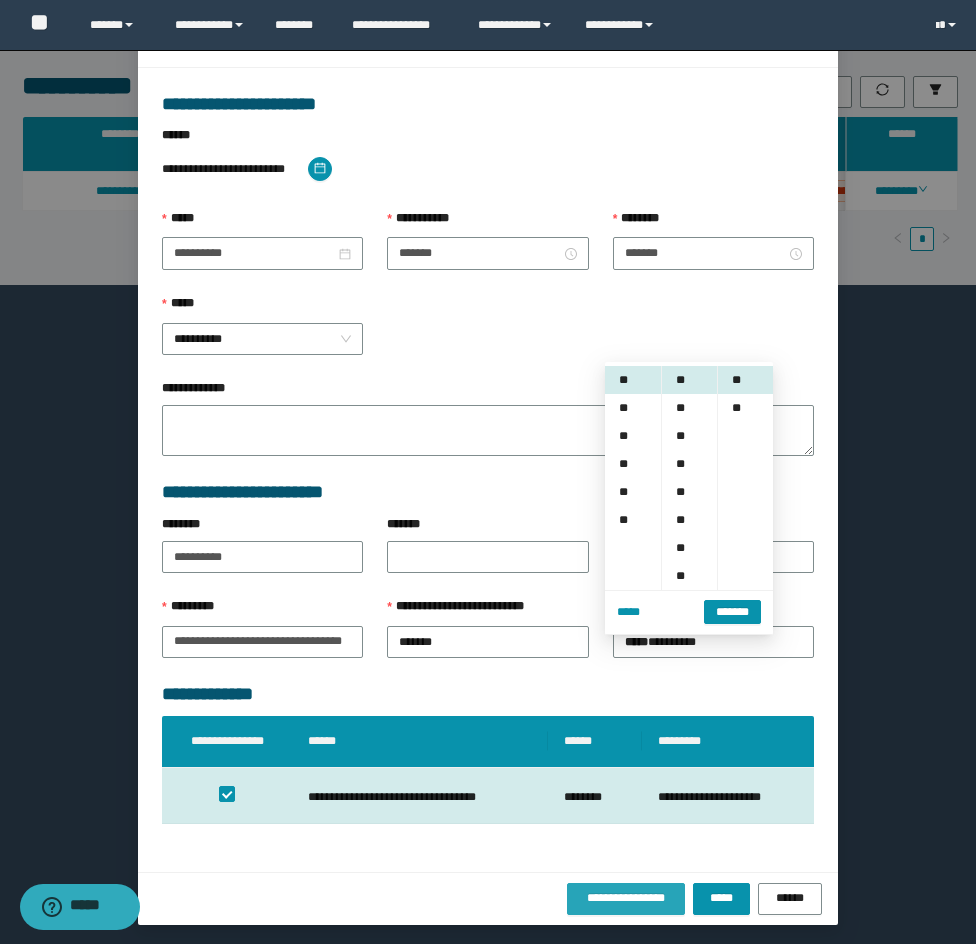 click on "**********" at bounding box center [626, 898] 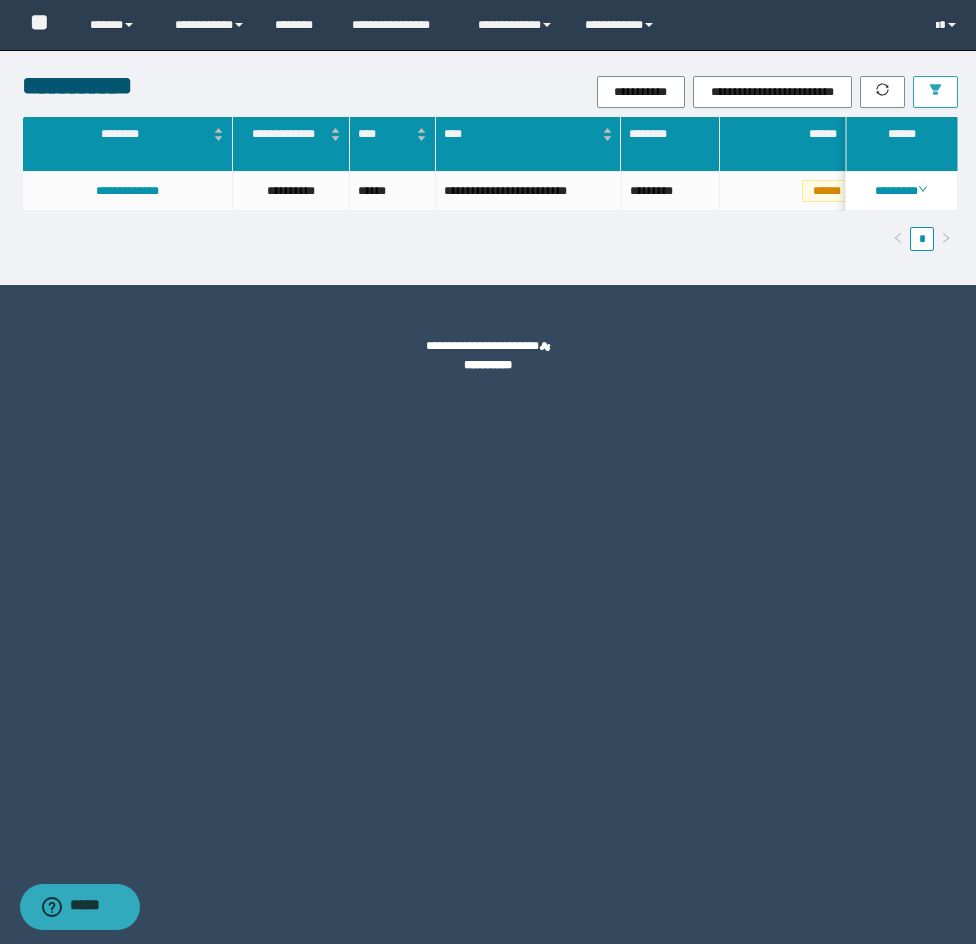 click 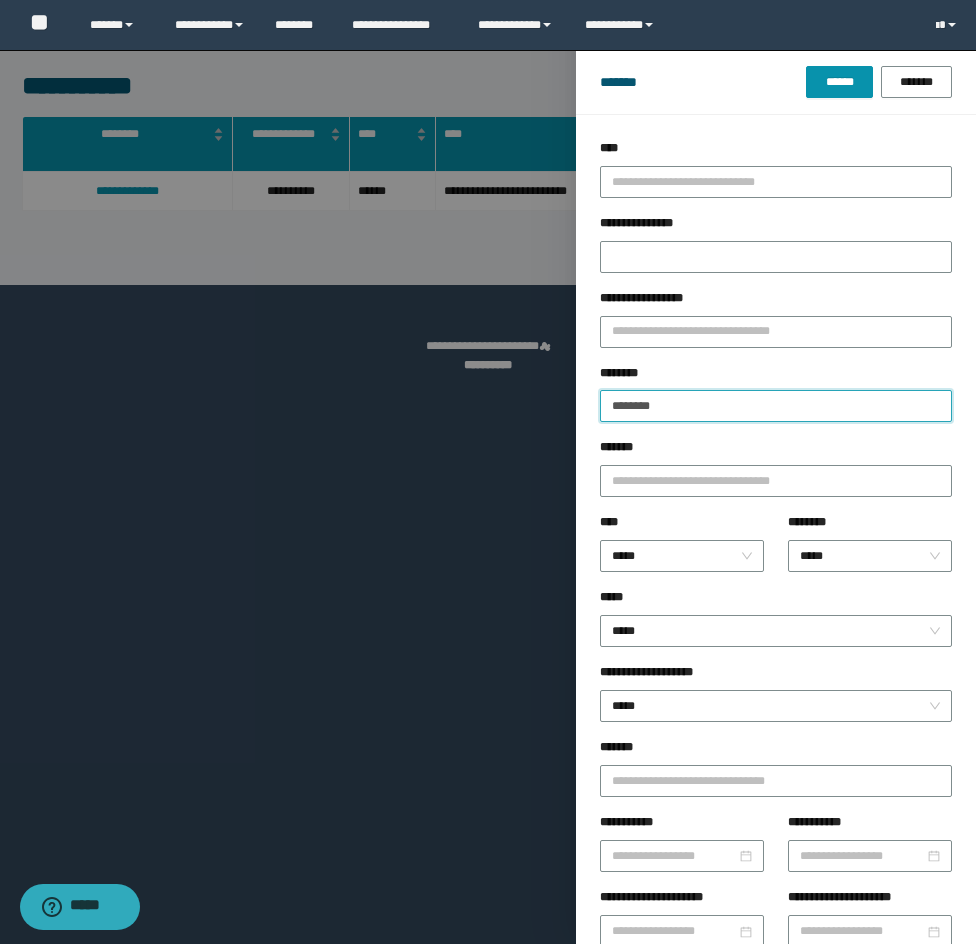 drag, startPoint x: 710, startPoint y: 406, endPoint x: 534, endPoint y: 373, distance: 179.06703 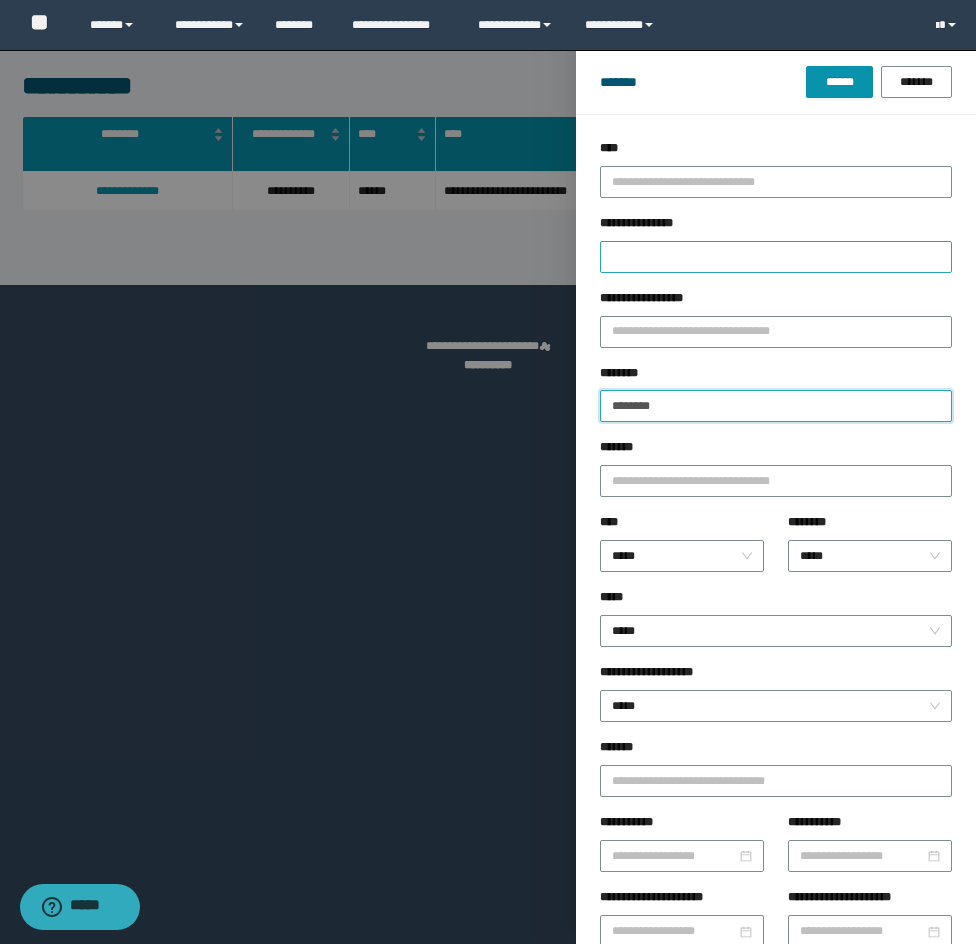 paste on "**" 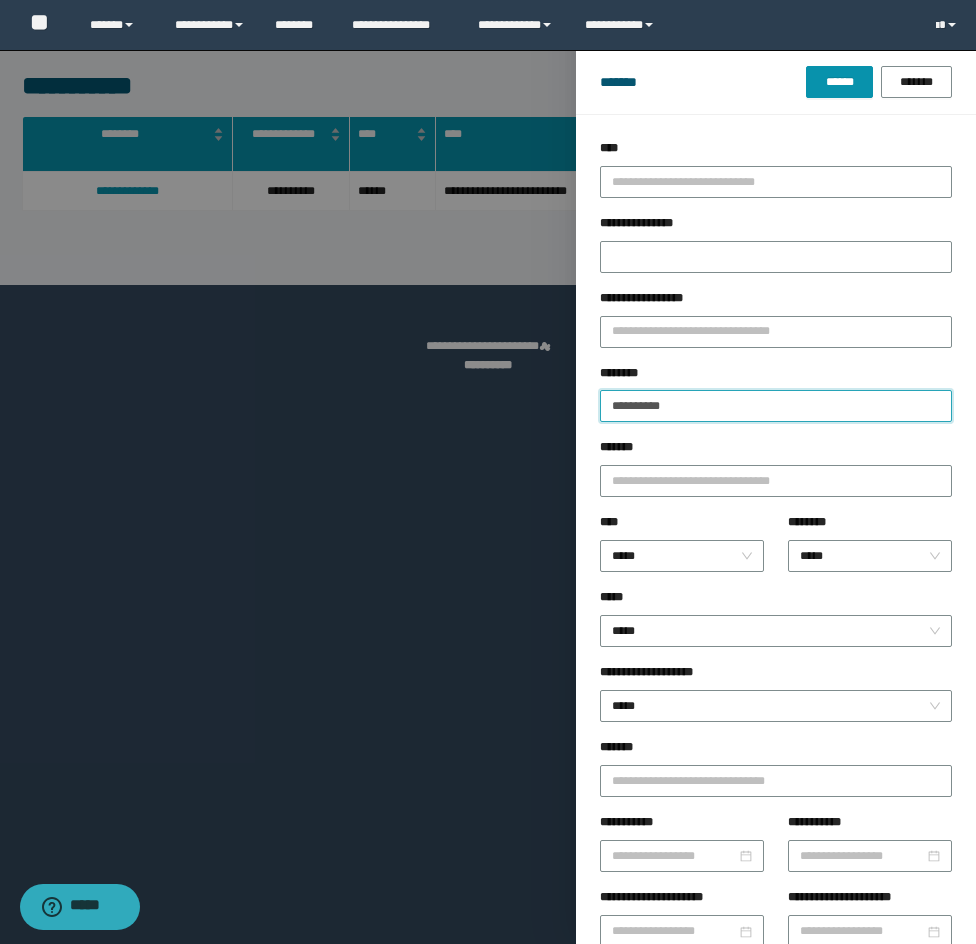 type on "**********" 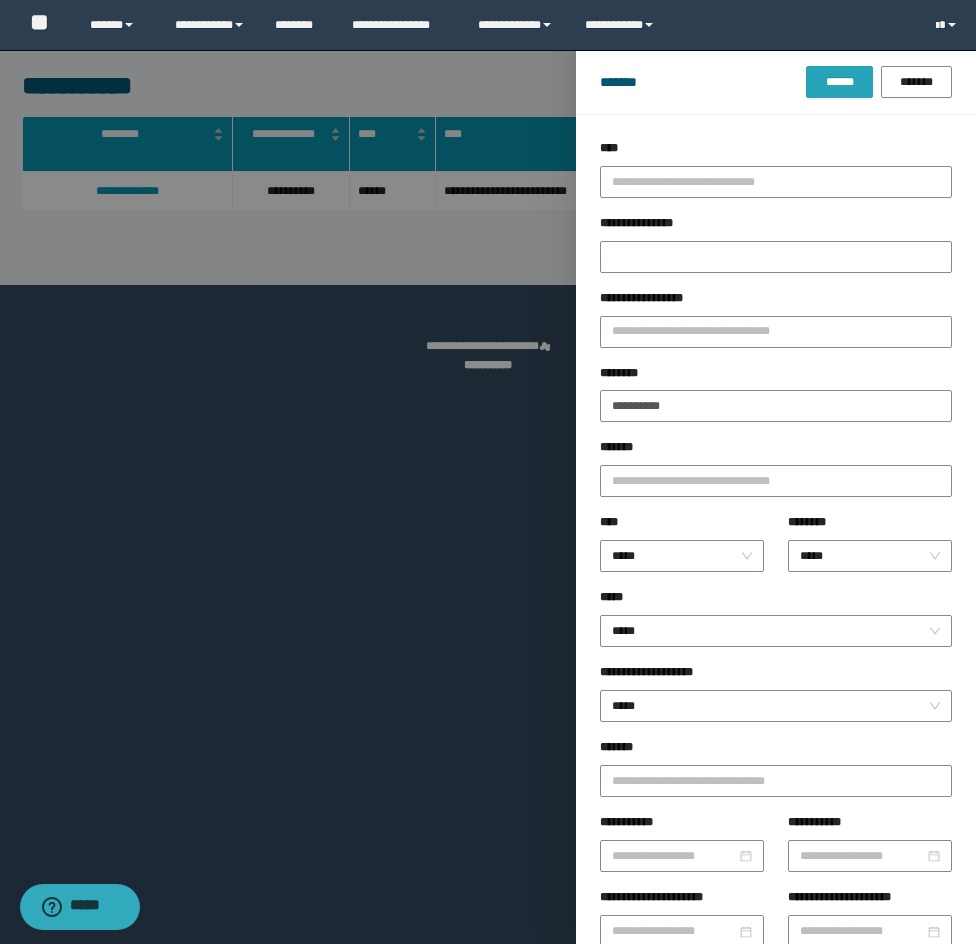 click on "******" at bounding box center (839, 82) 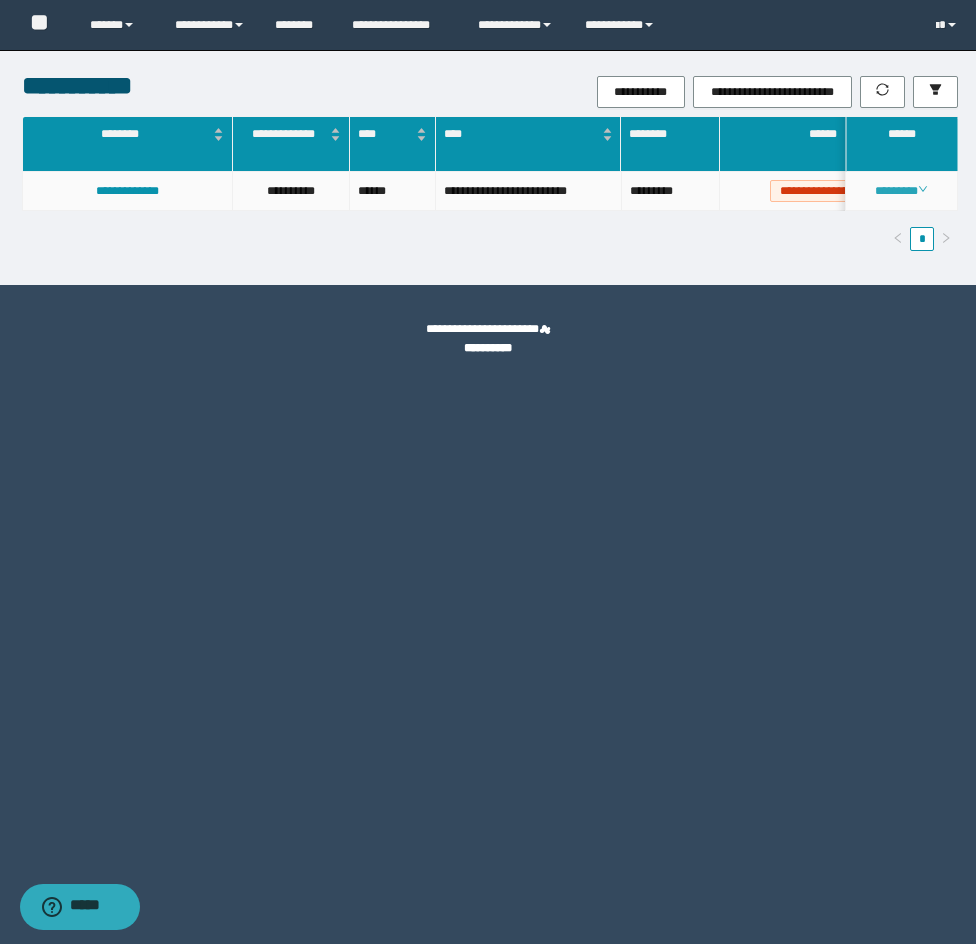 click on "********" at bounding box center [901, 191] 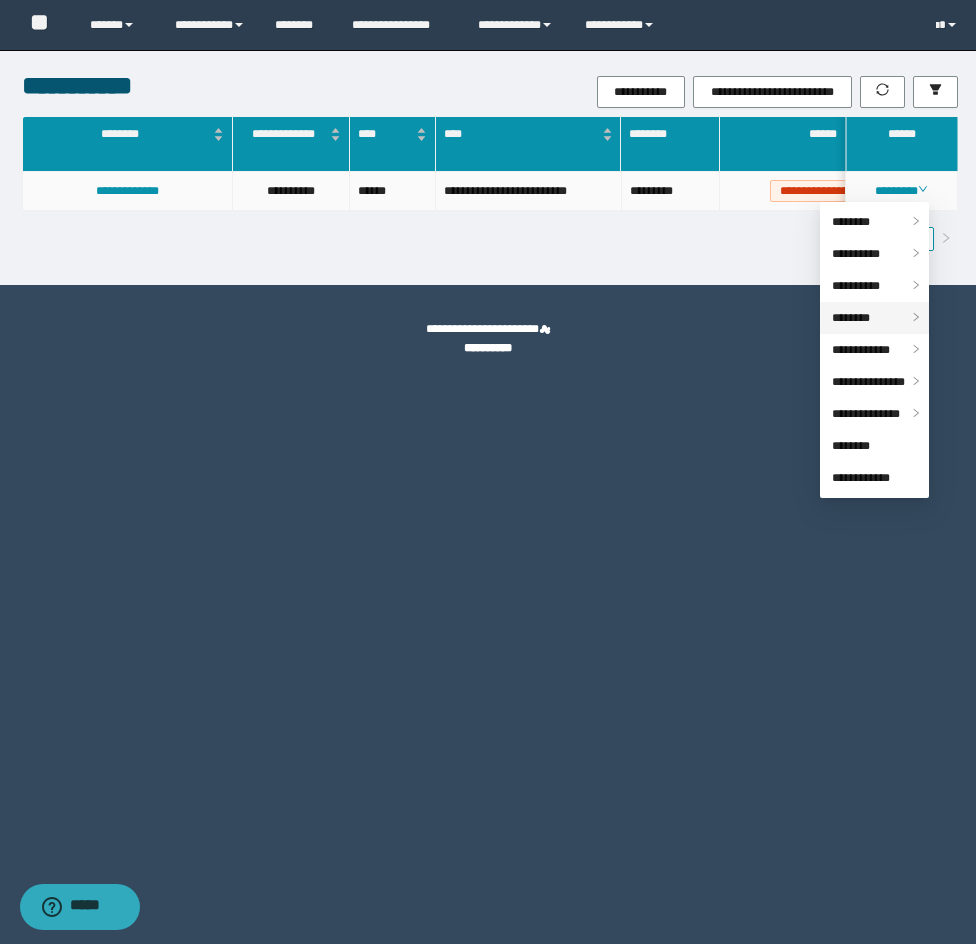 click on "********" at bounding box center (874, 318) 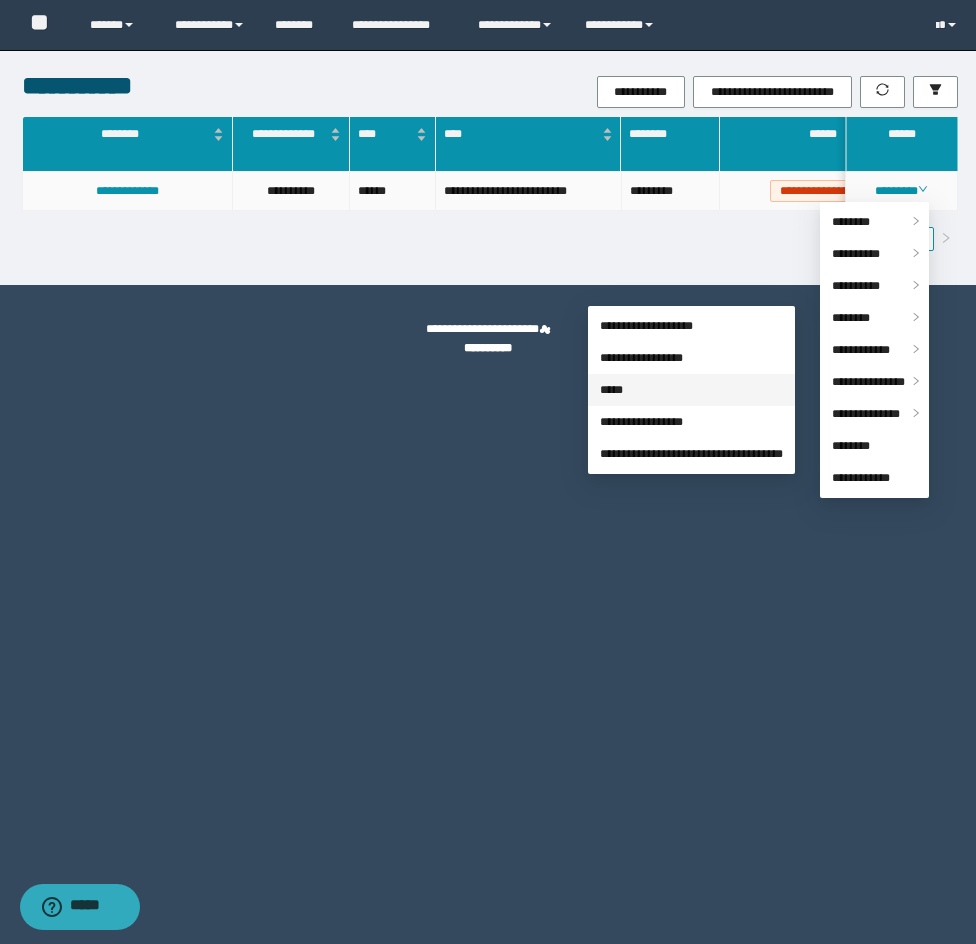 click on "*****" at bounding box center [611, 390] 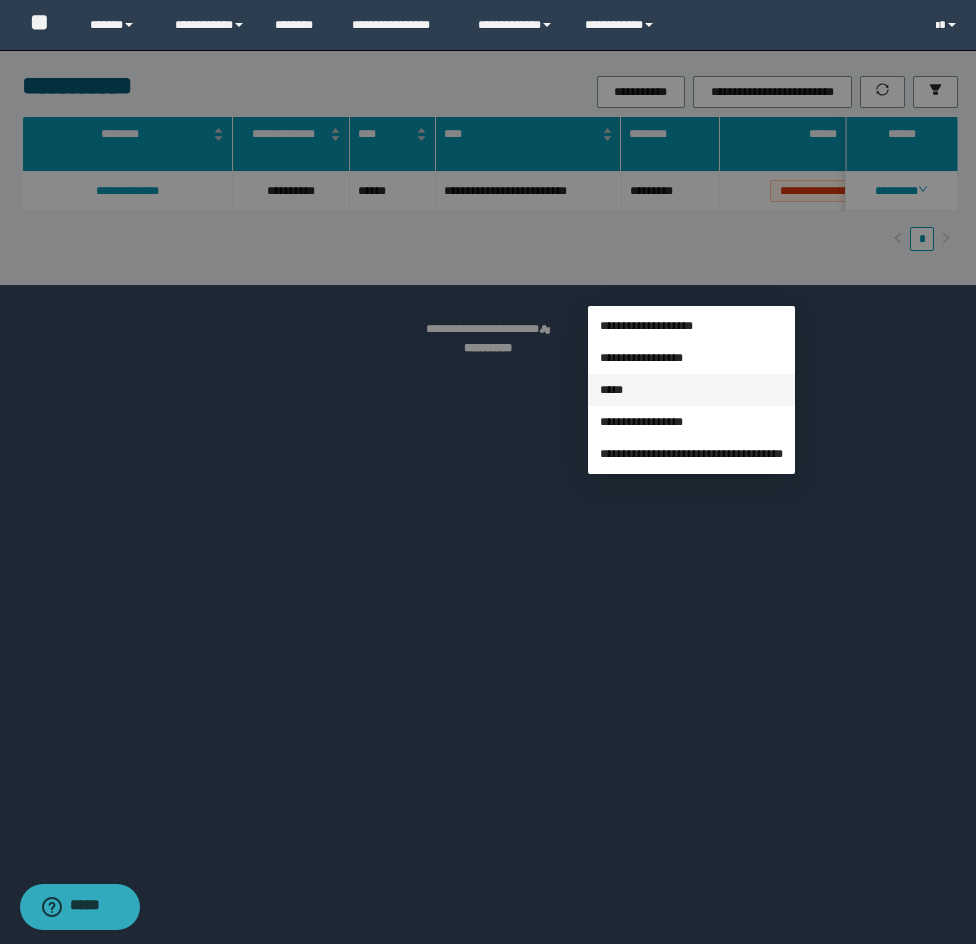 type on "**********" 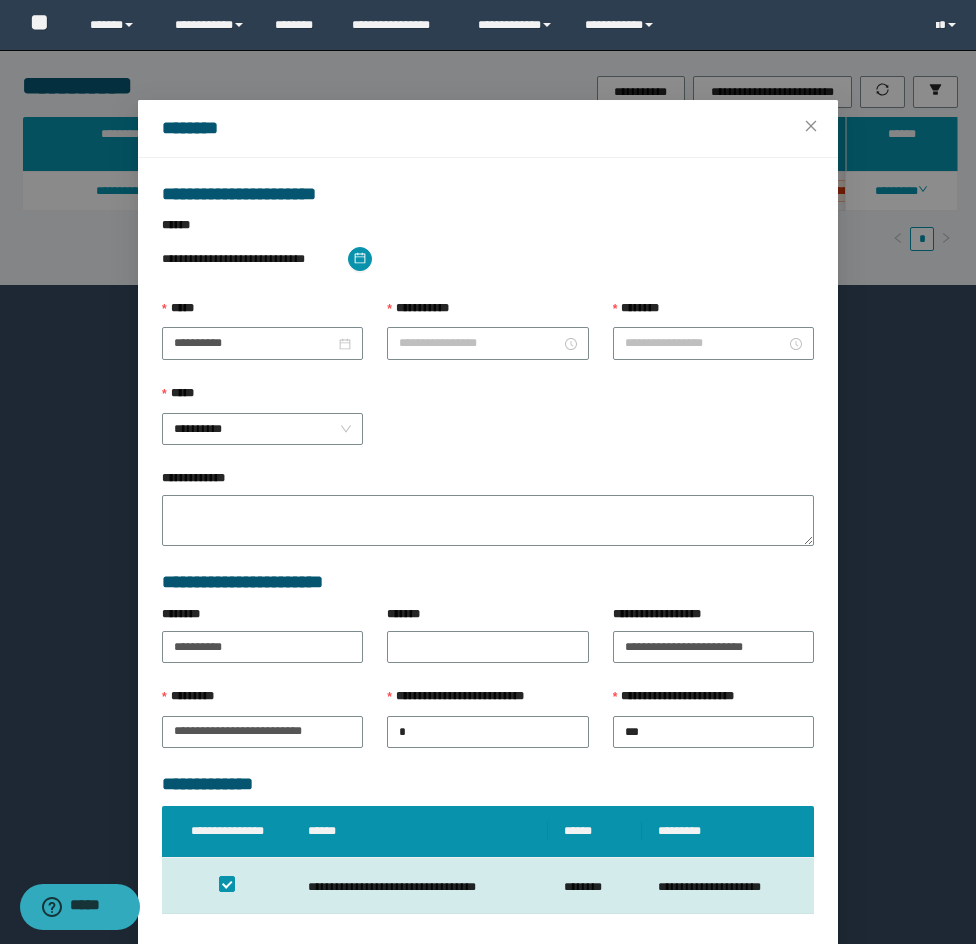 type on "*******" 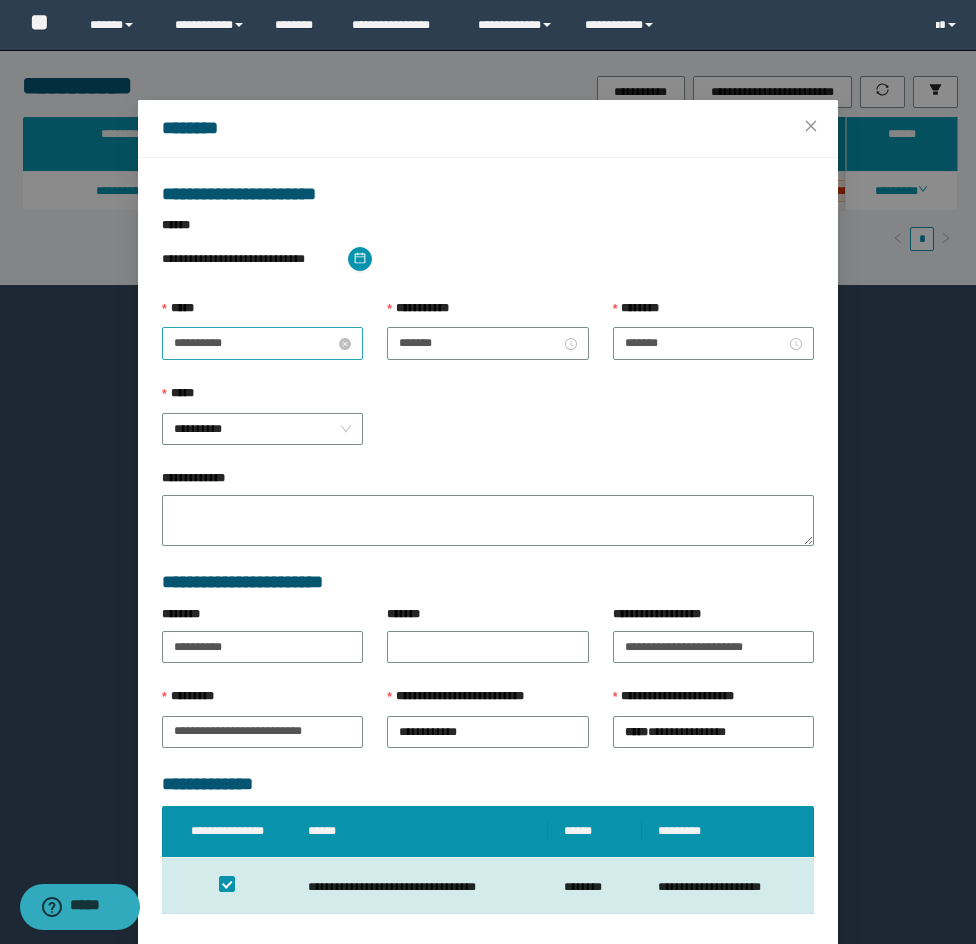 click on "**********" at bounding box center [254, 343] 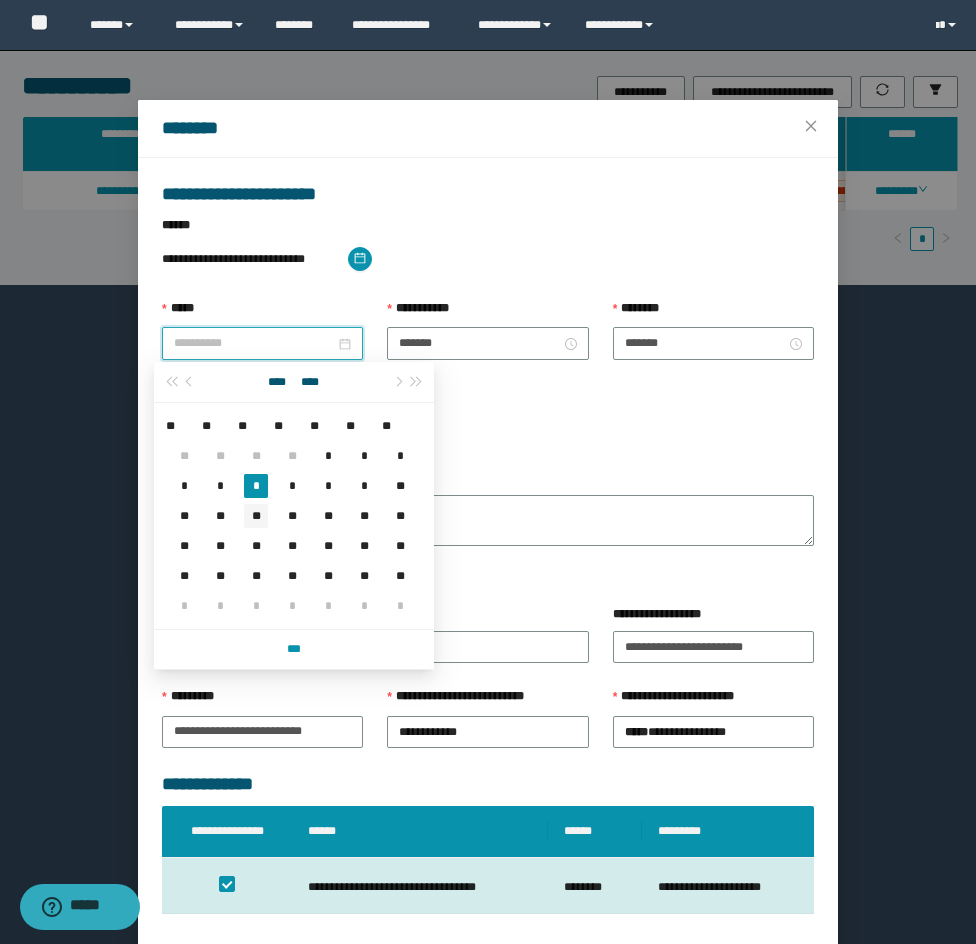 type on "**********" 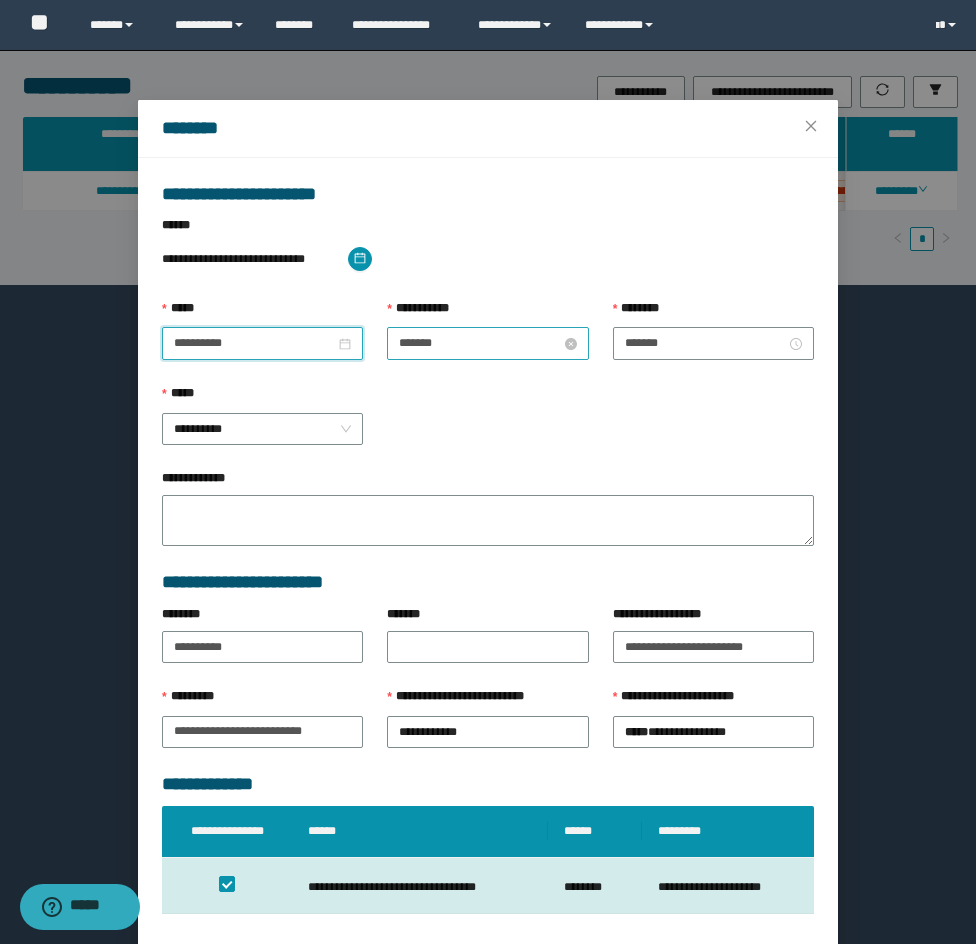 click on "*******" at bounding box center [479, 343] 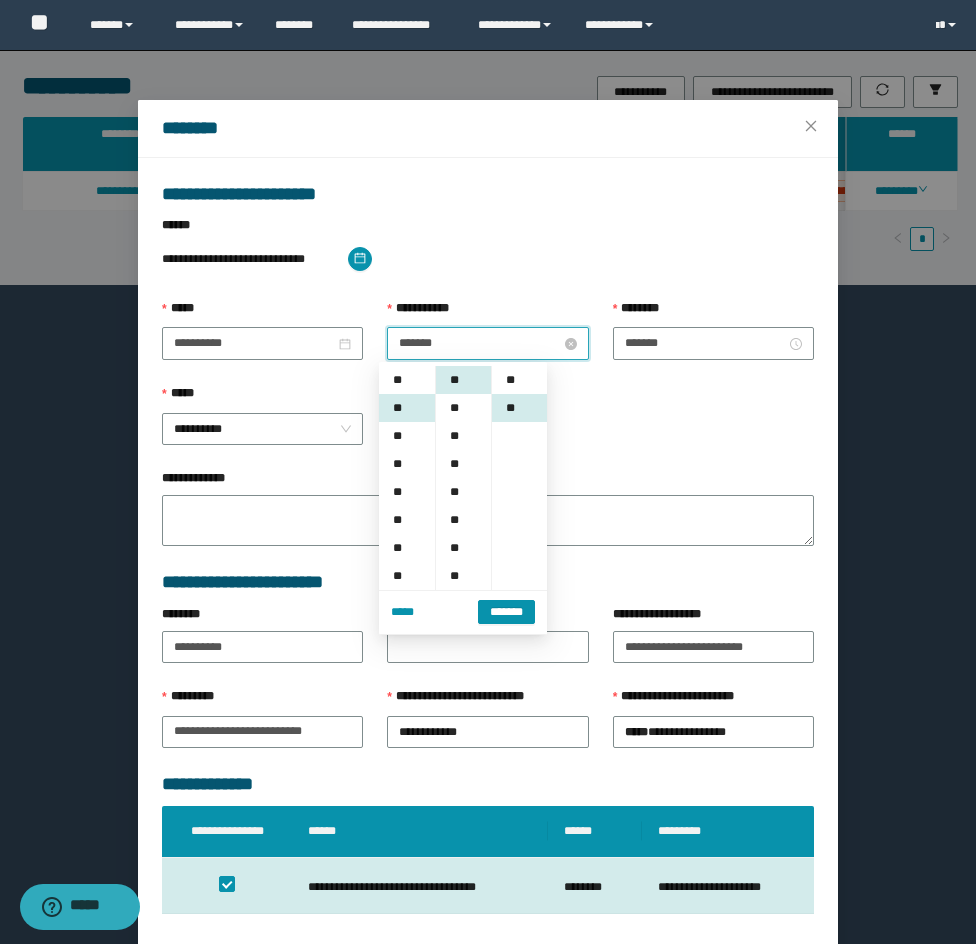 scroll, scrollTop: 28, scrollLeft: 0, axis: vertical 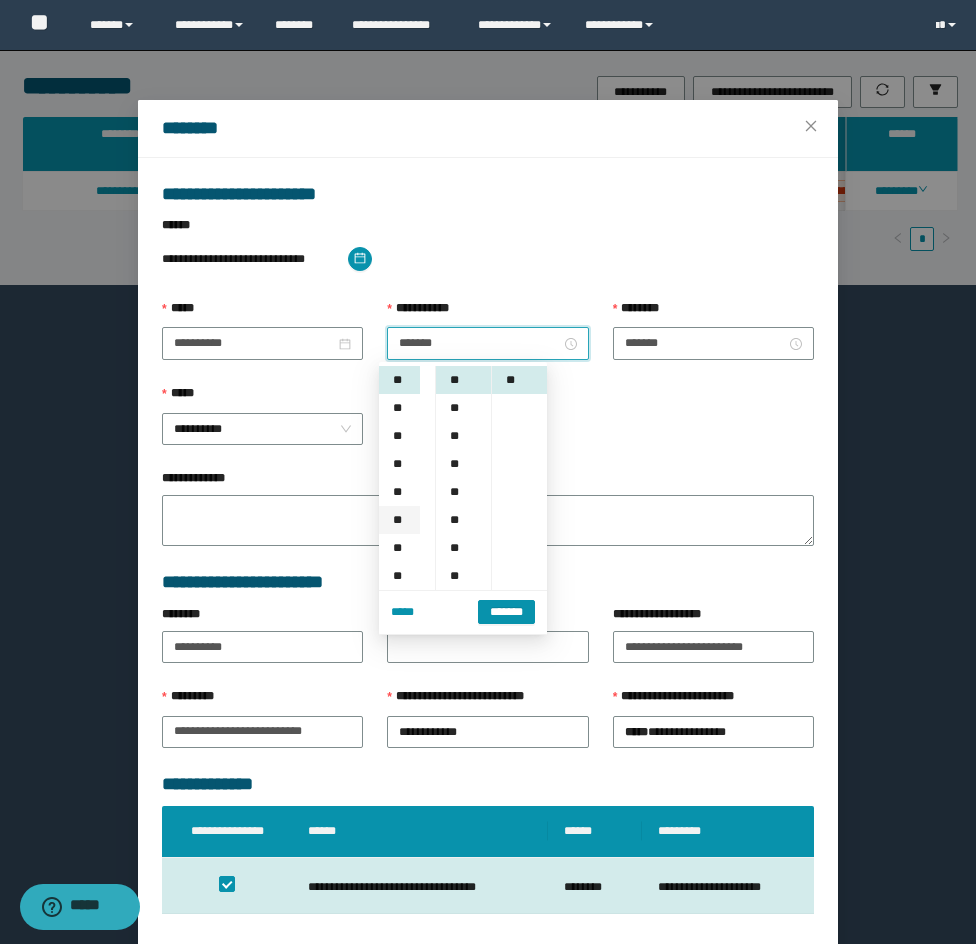 click on "**" at bounding box center [399, 520] 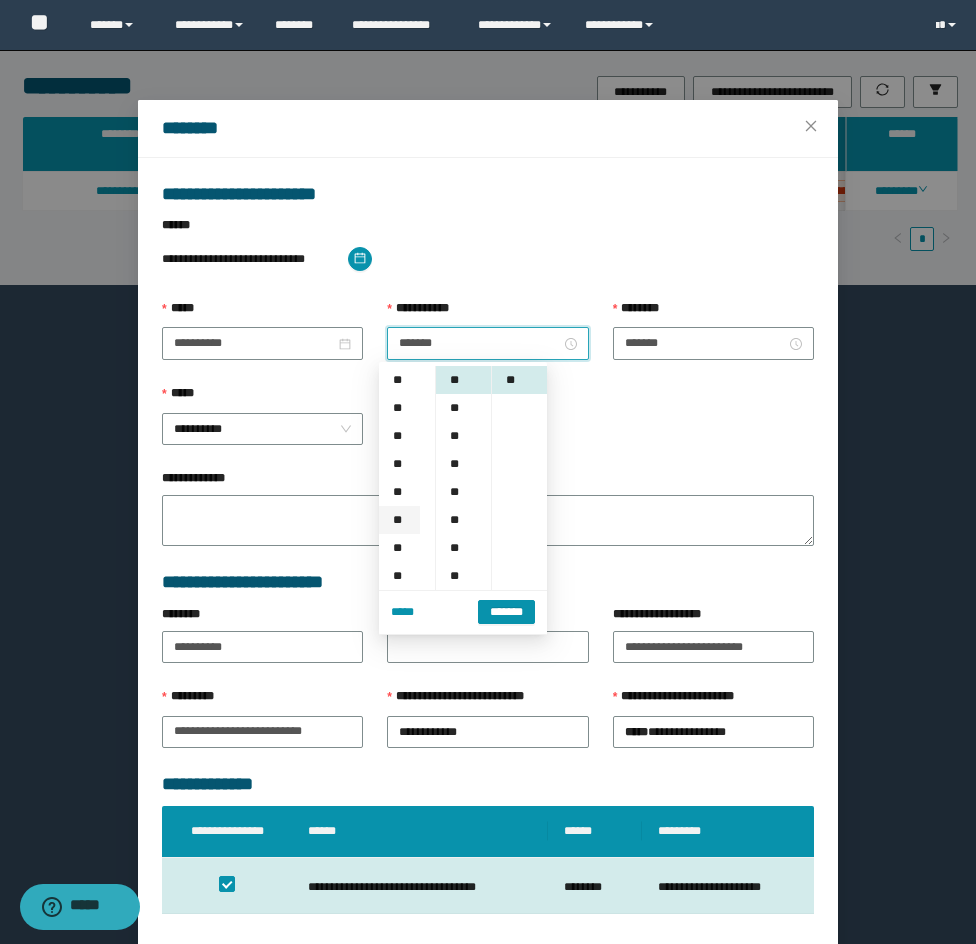 scroll, scrollTop: 168, scrollLeft: 0, axis: vertical 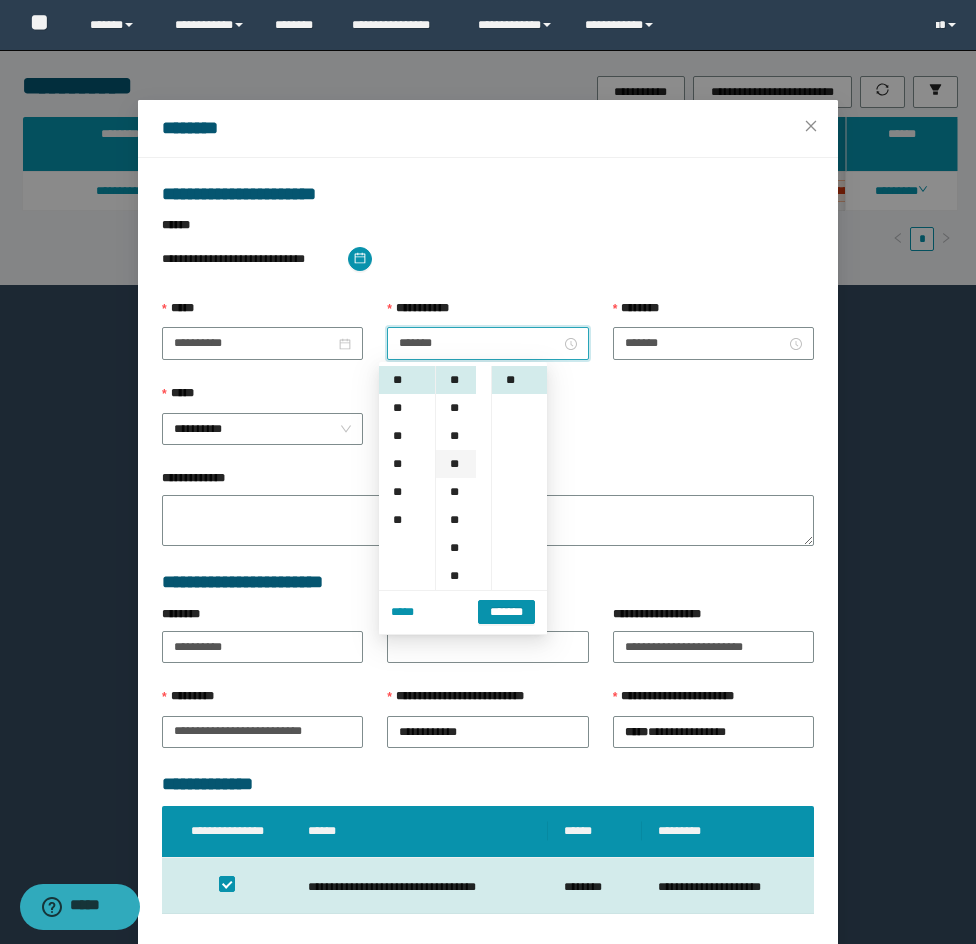 click on "**" at bounding box center (456, 464) 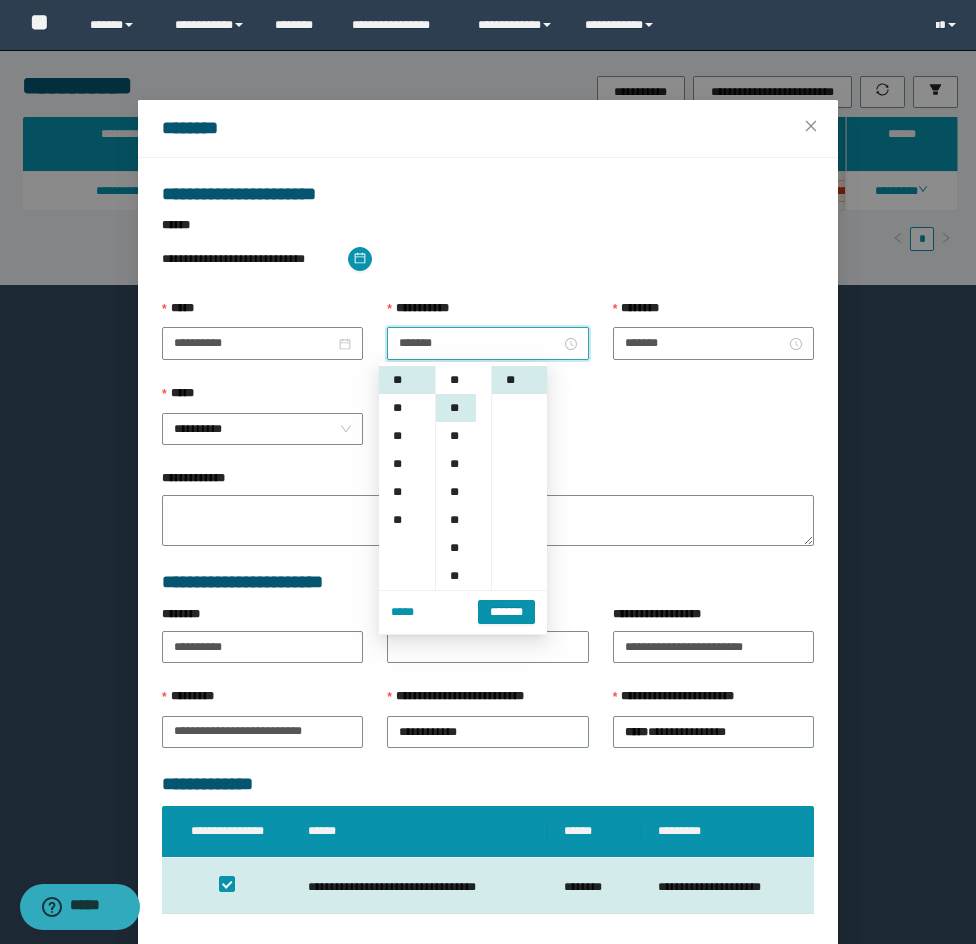 scroll, scrollTop: 84, scrollLeft: 0, axis: vertical 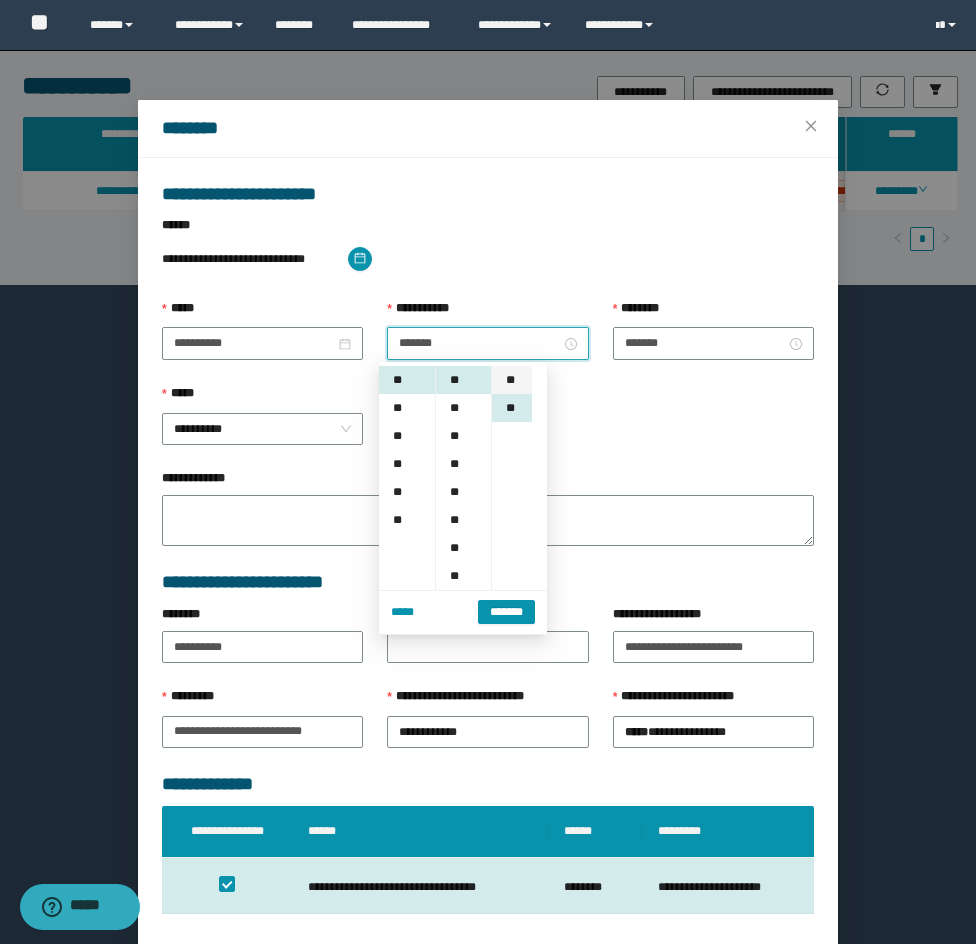 click on "**" at bounding box center (512, 380) 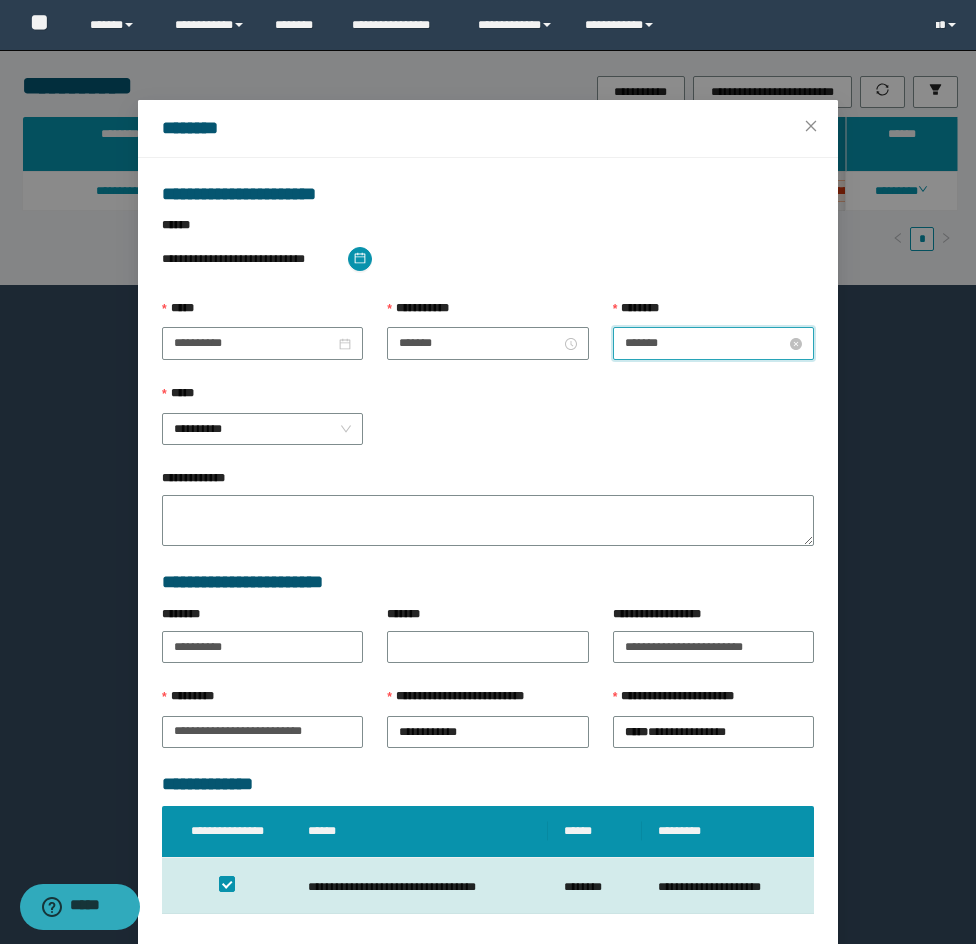 click on "*******" at bounding box center (705, 343) 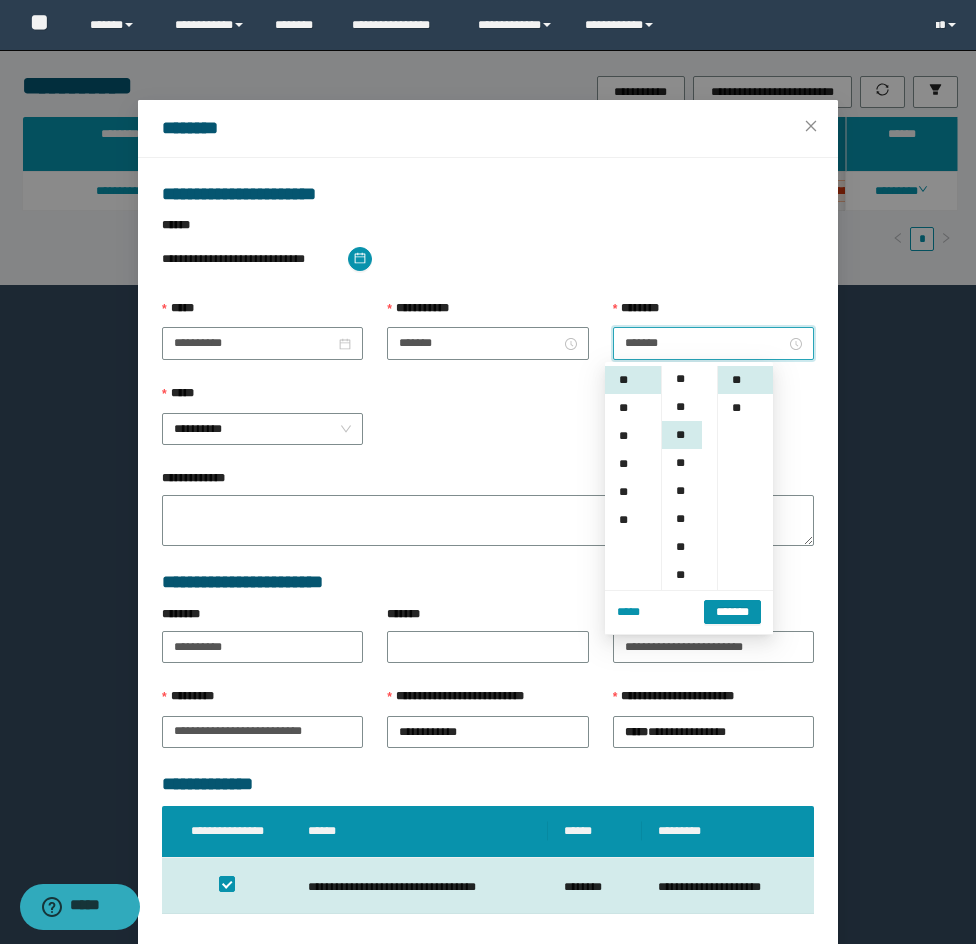 scroll, scrollTop: 0, scrollLeft: 0, axis: both 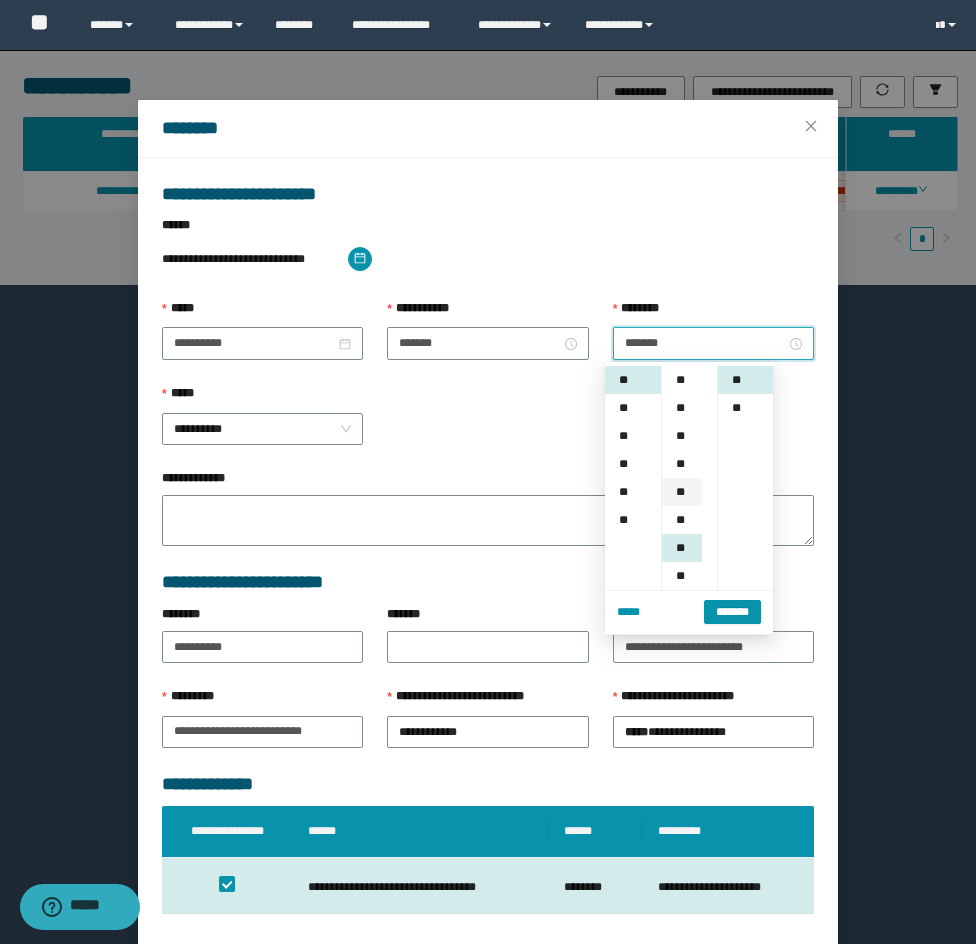 click on "**" at bounding box center [682, 492] 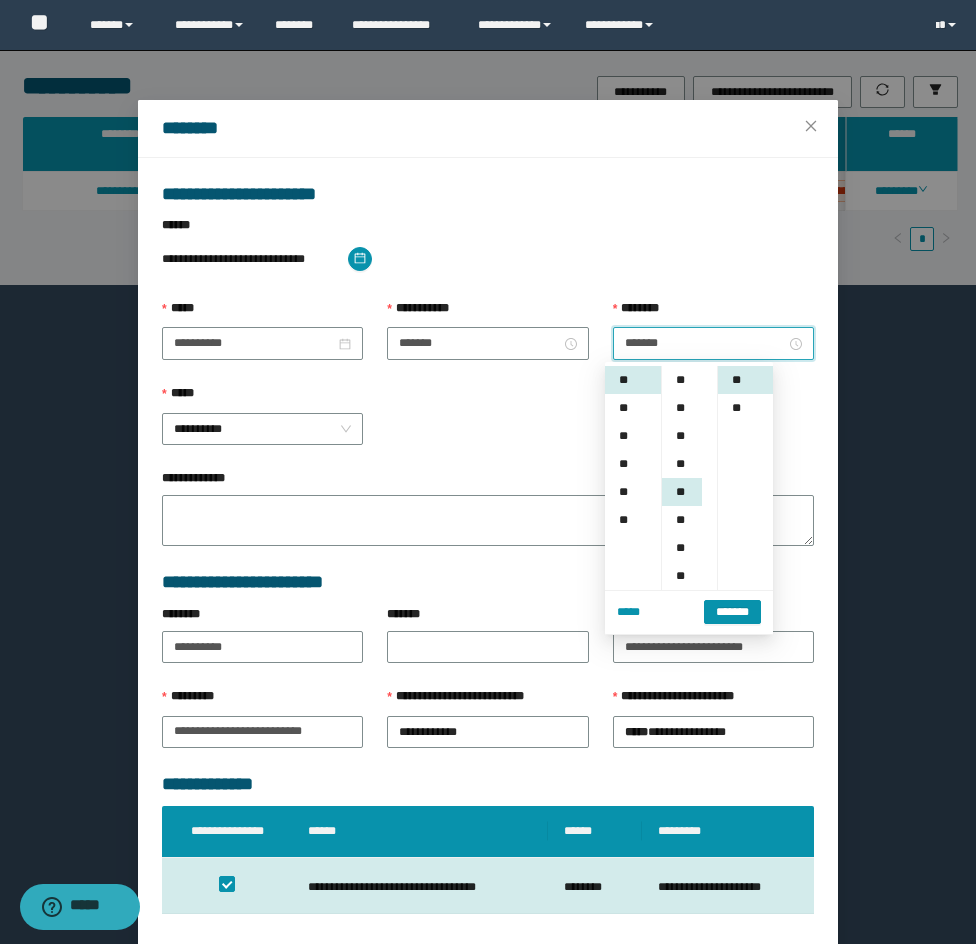 scroll, scrollTop: 112, scrollLeft: 0, axis: vertical 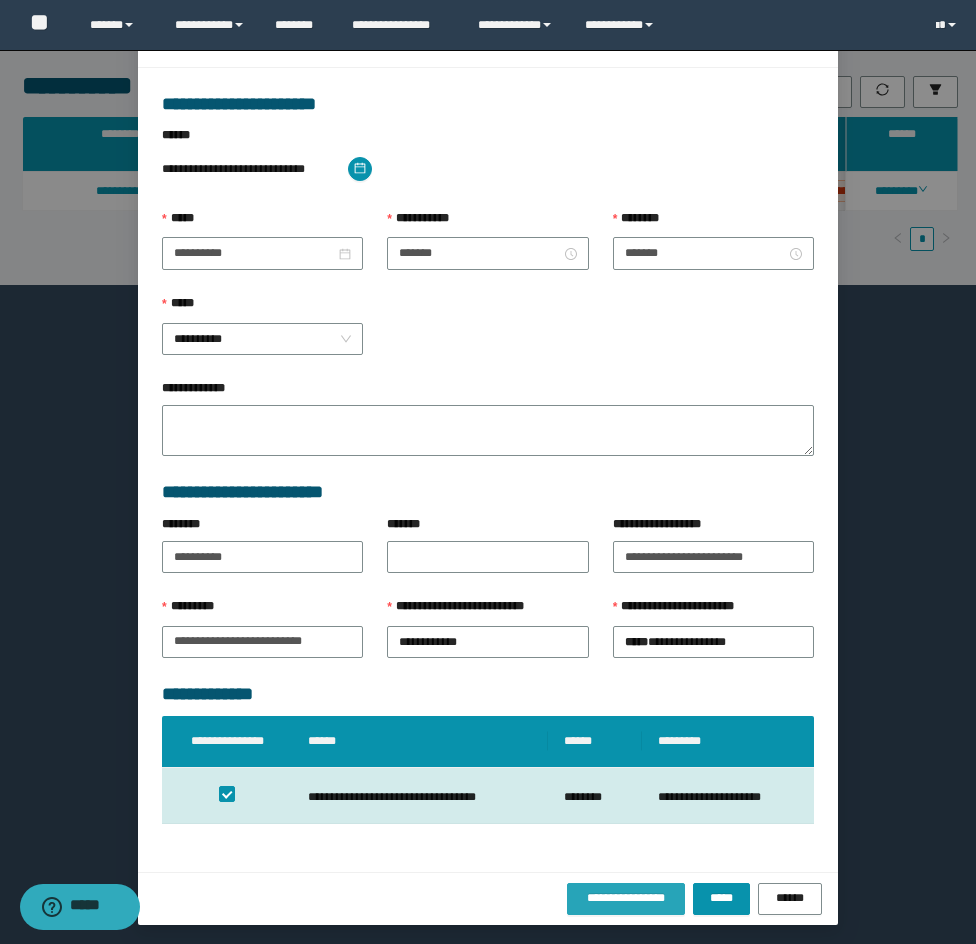 click on "**********" at bounding box center (626, 898) 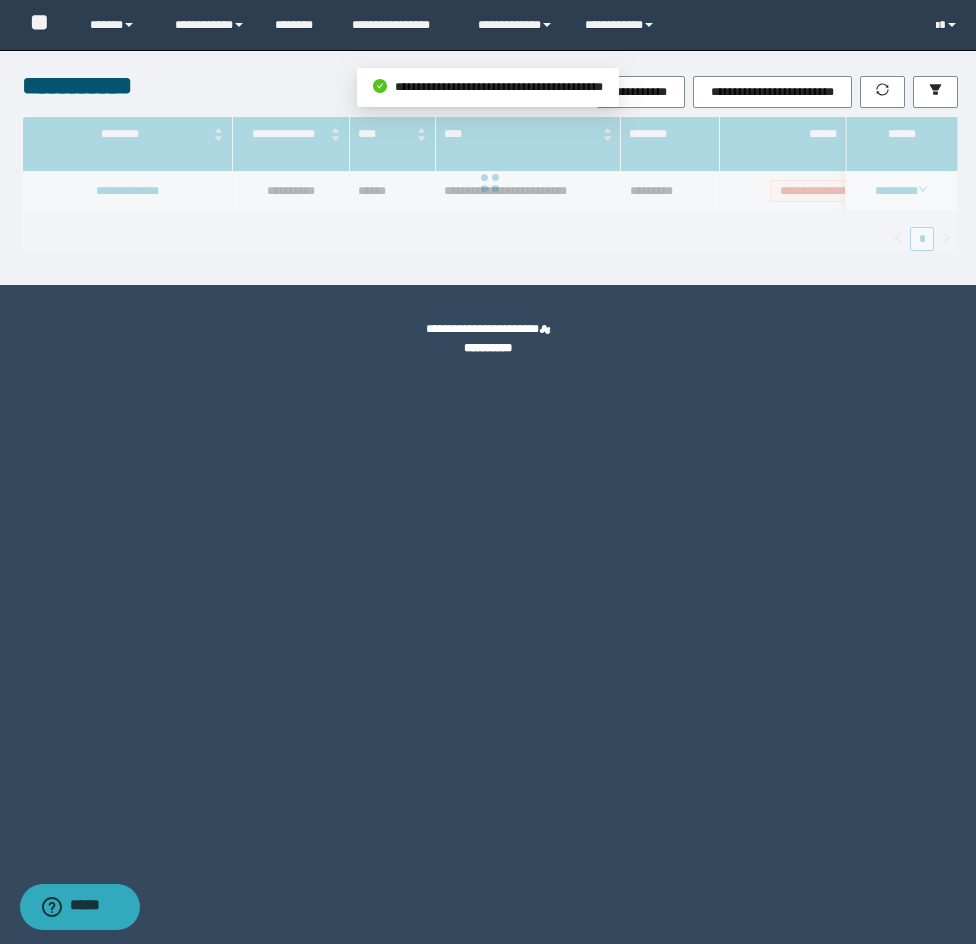 scroll, scrollTop: 0, scrollLeft: 0, axis: both 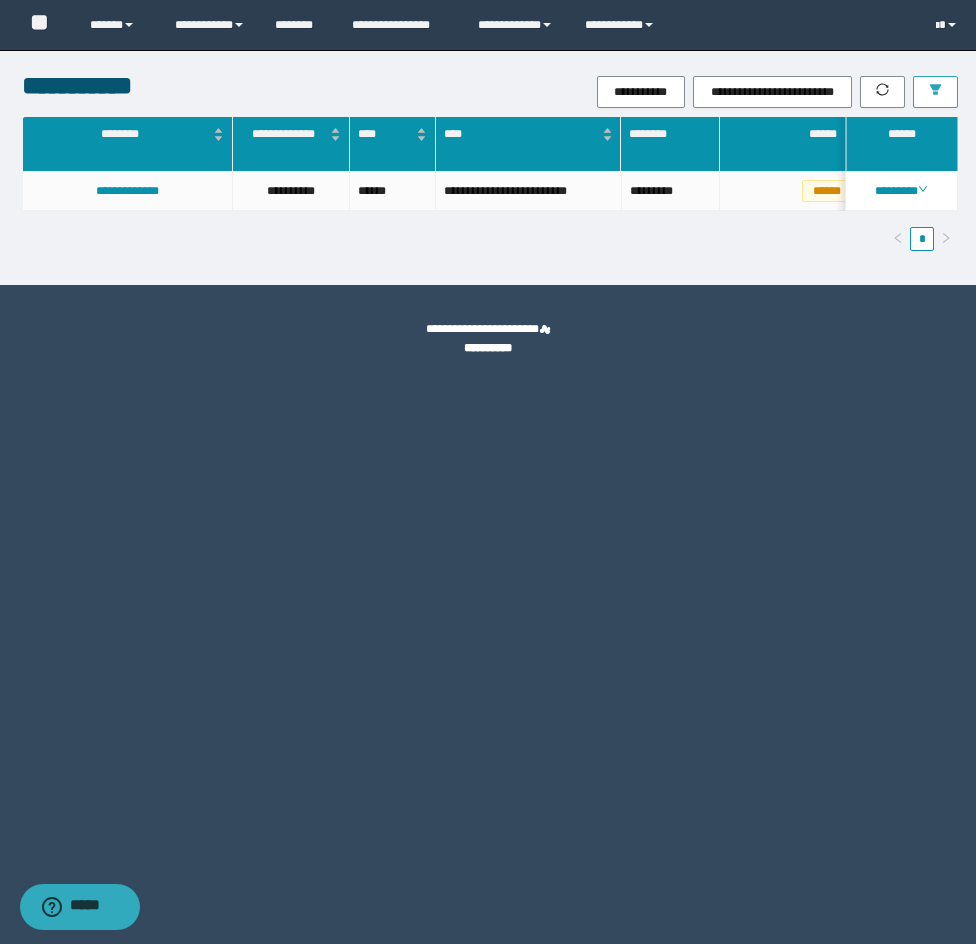 click 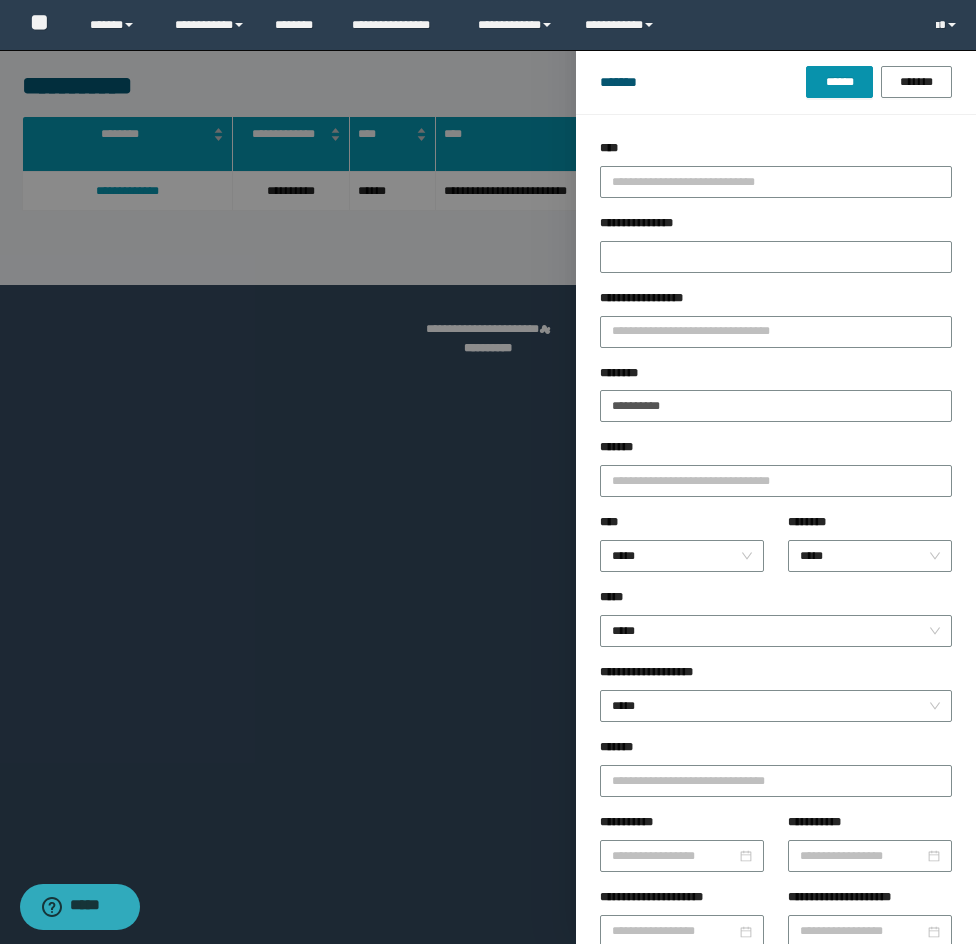 click on "********" at bounding box center (776, 377) 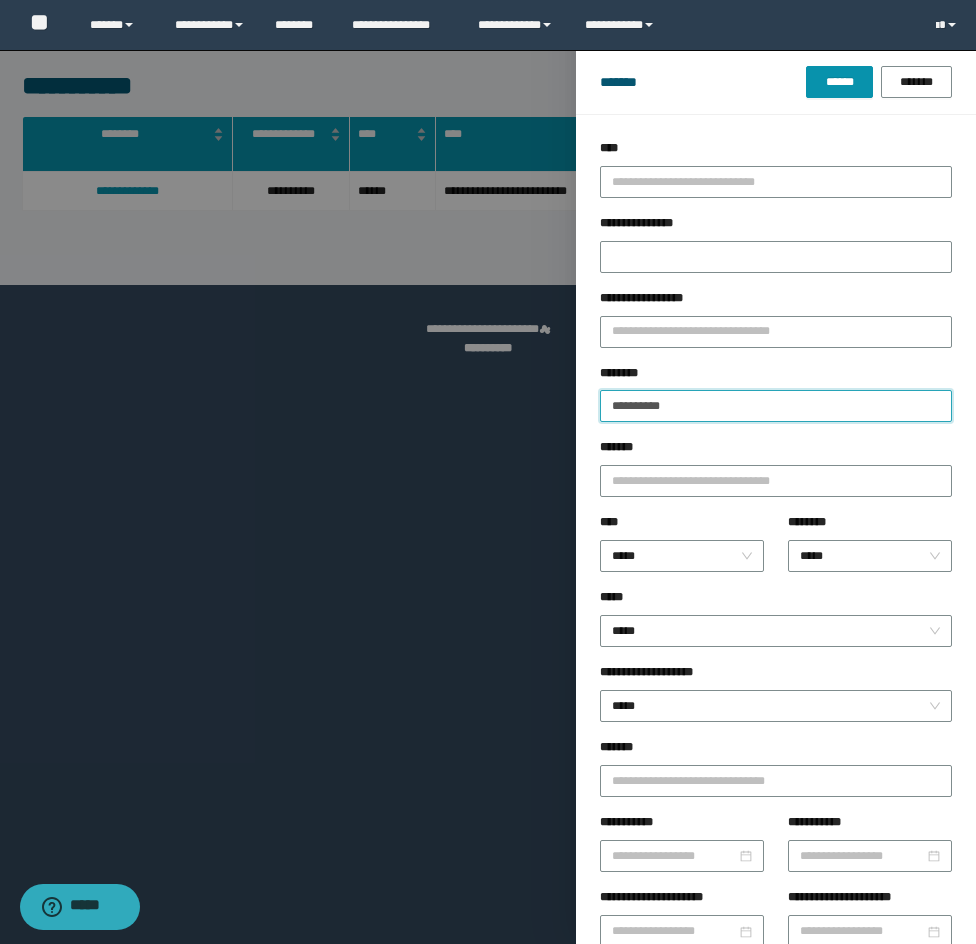 drag, startPoint x: 674, startPoint y: 383, endPoint x: 527, endPoint y: 343, distance: 152.345 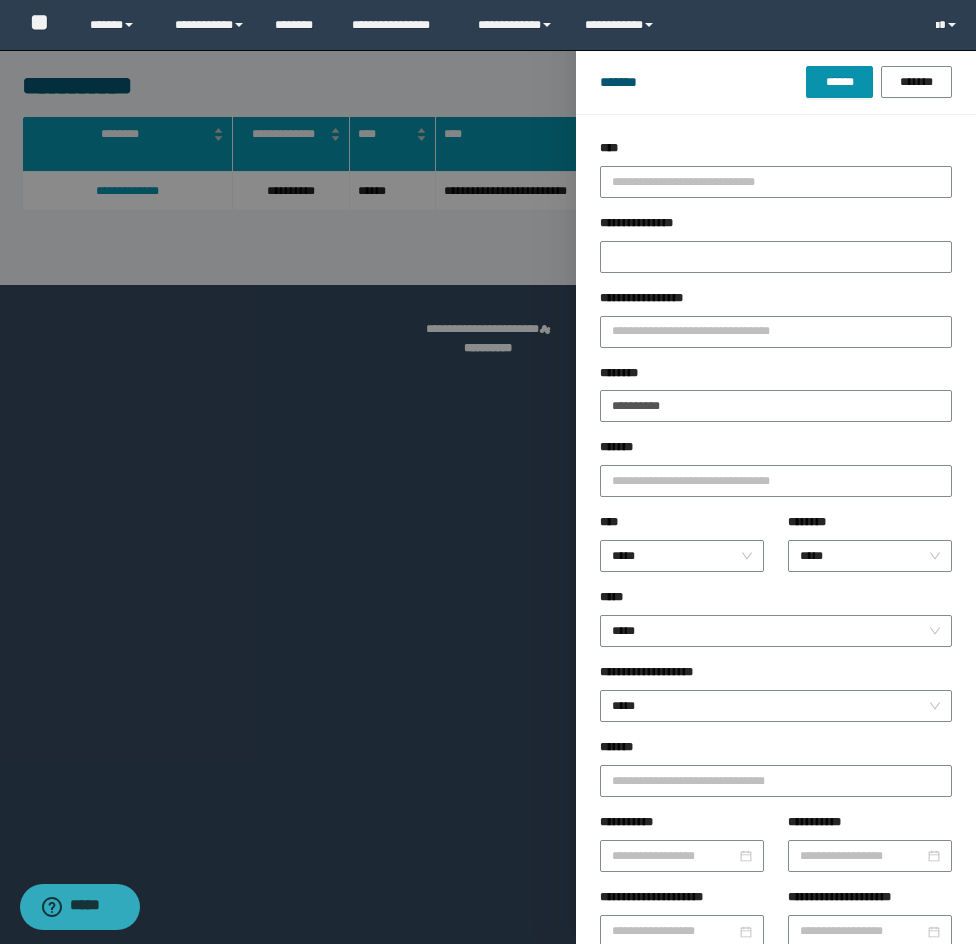 click on "******* ****** *******" at bounding box center (776, 82) 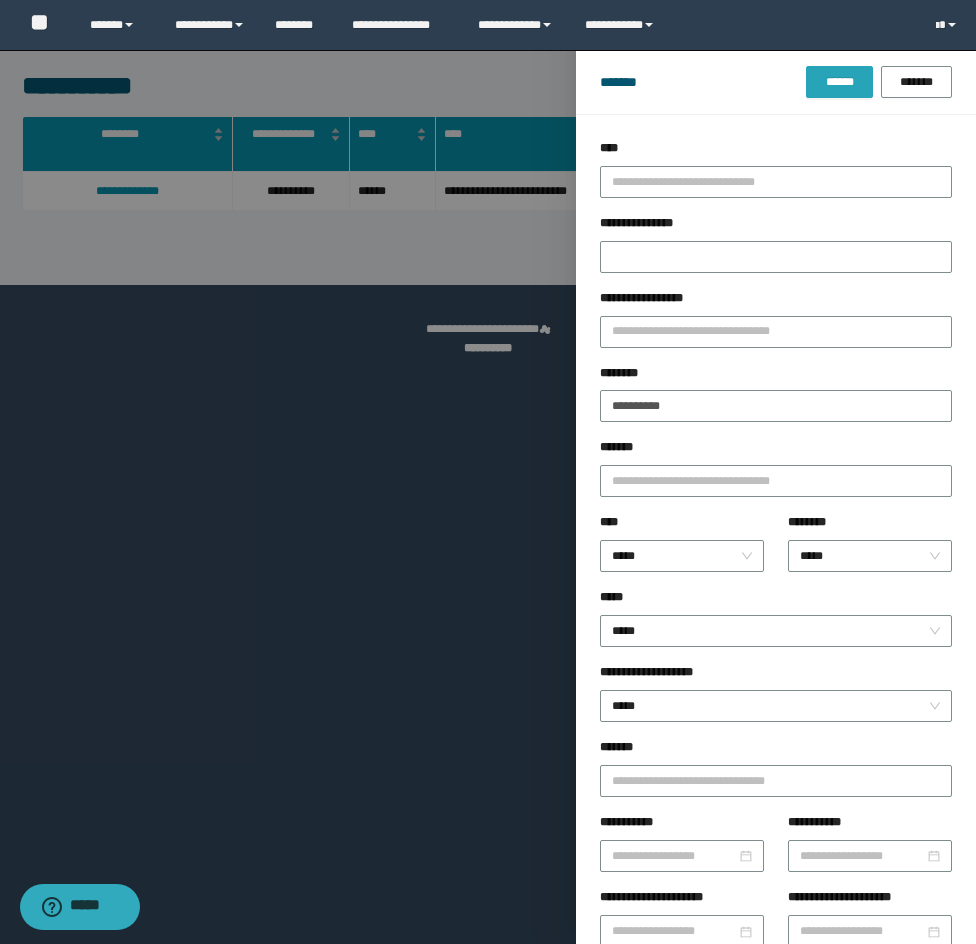 click on "******" at bounding box center (839, 82) 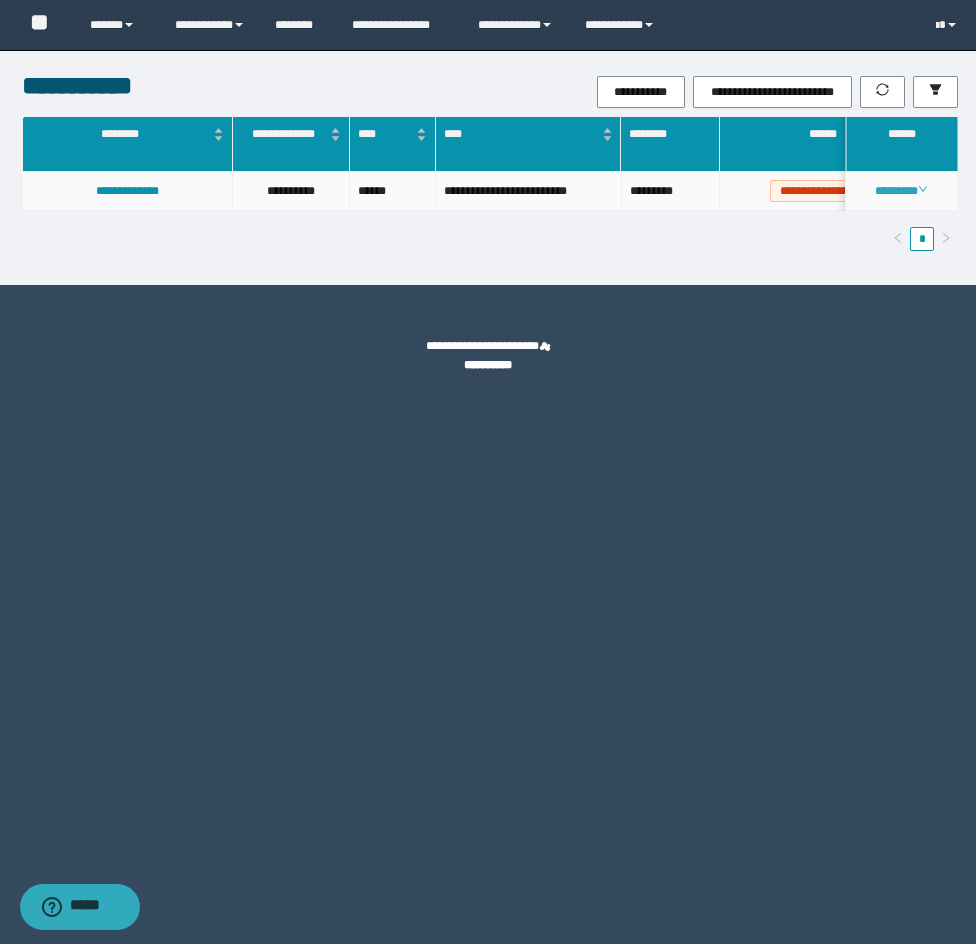 click on "********" at bounding box center [901, 191] 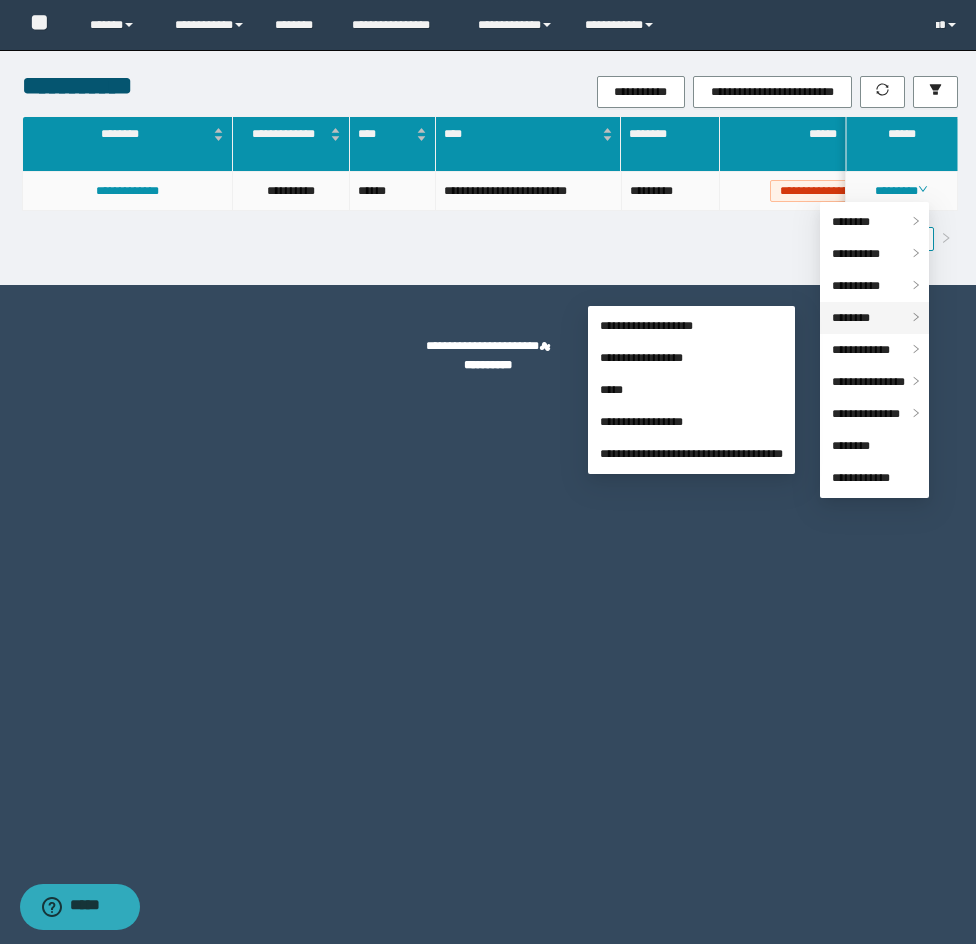 click on "********" at bounding box center [874, 318] 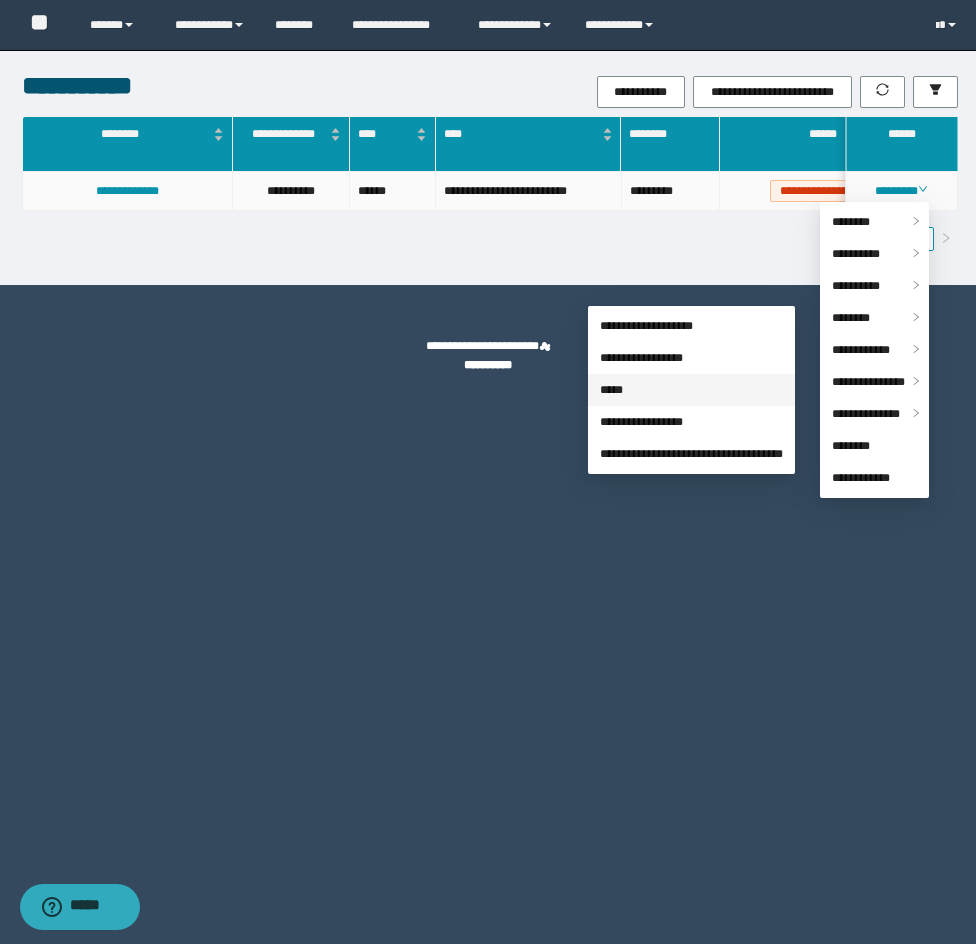 click on "*****" at bounding box center [611, 390] 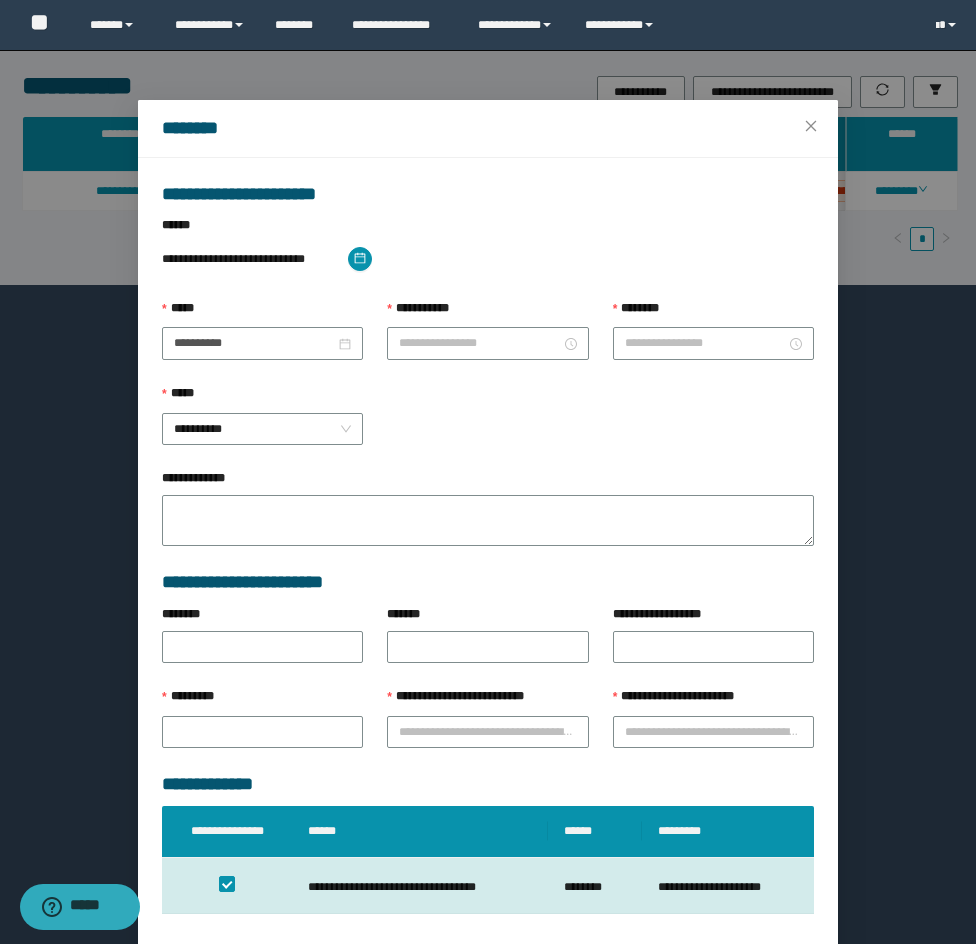 type on "**********" 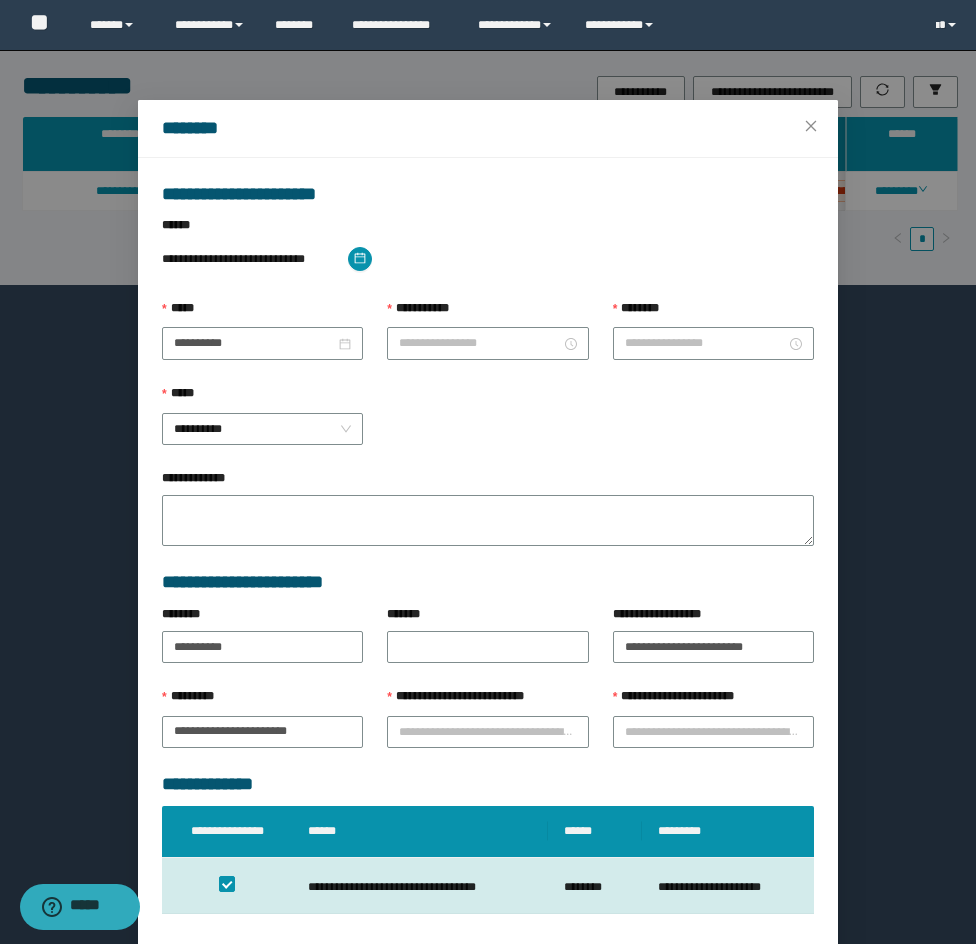 type on "*******" 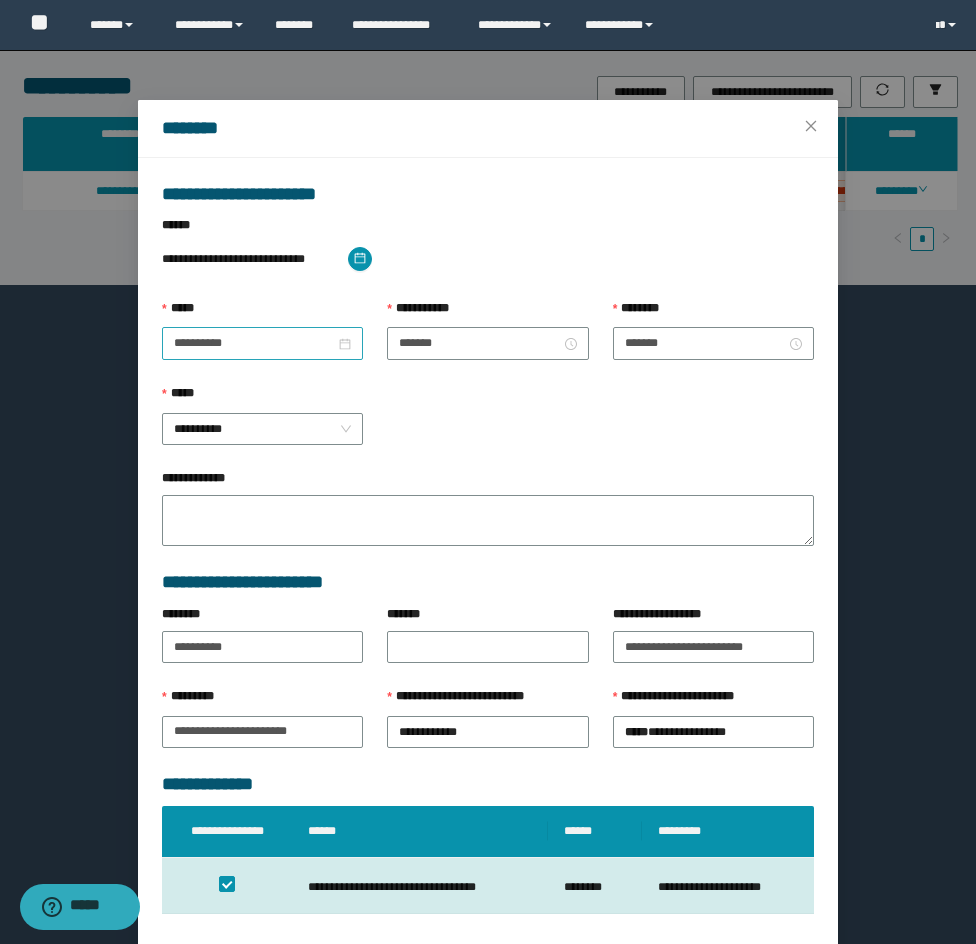 click on "**********" at bounding box center (262, 343) 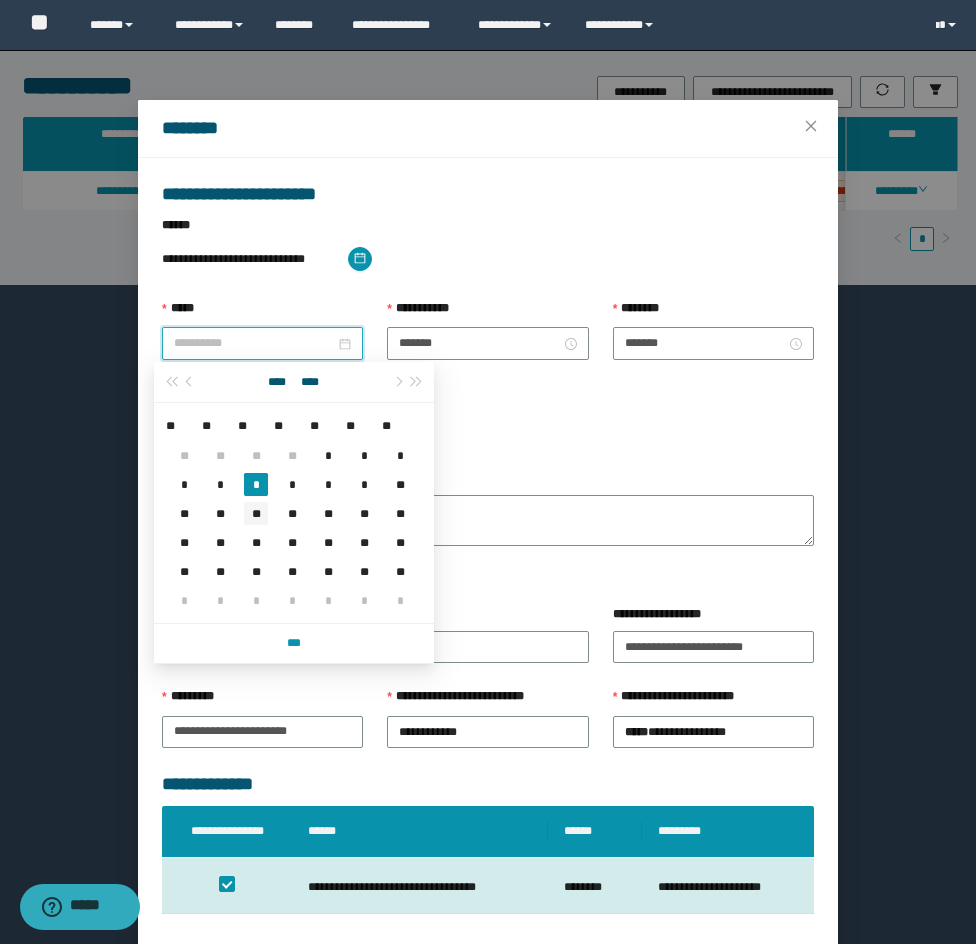 type on "**********" 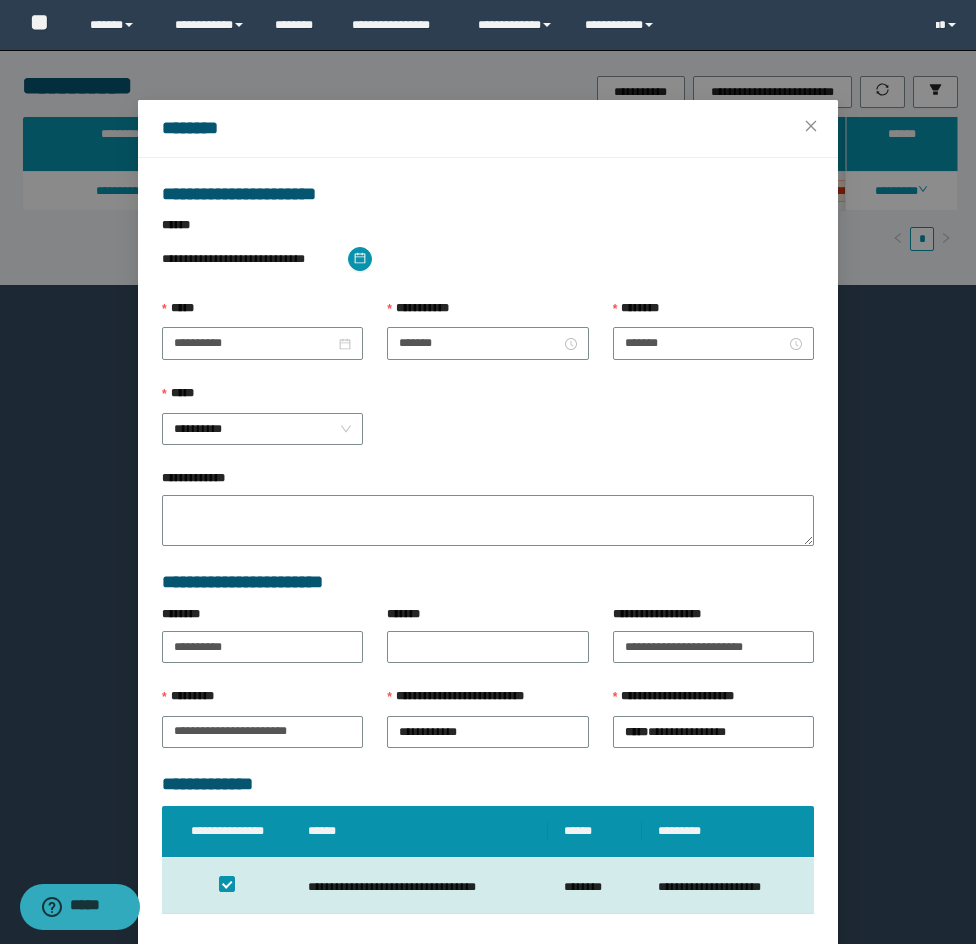 click on "**********" at bounding box center (487, 341) 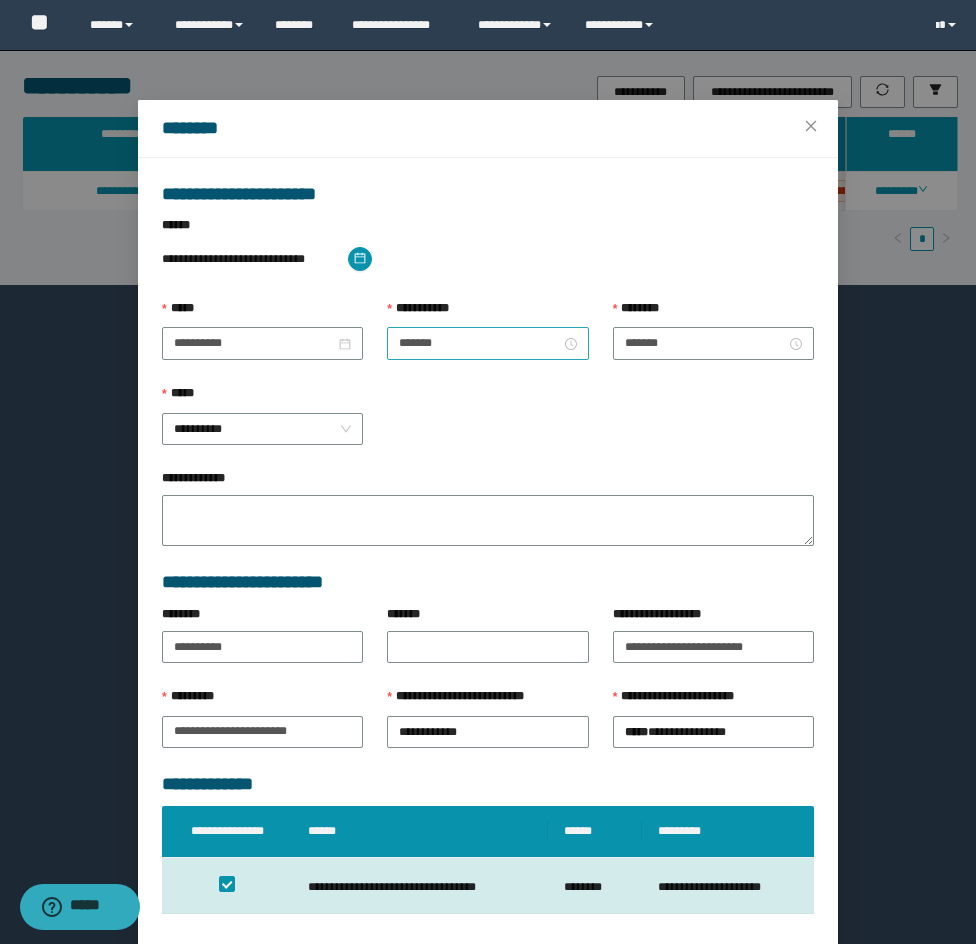 click on "*******" at bounding box center [487, 343] 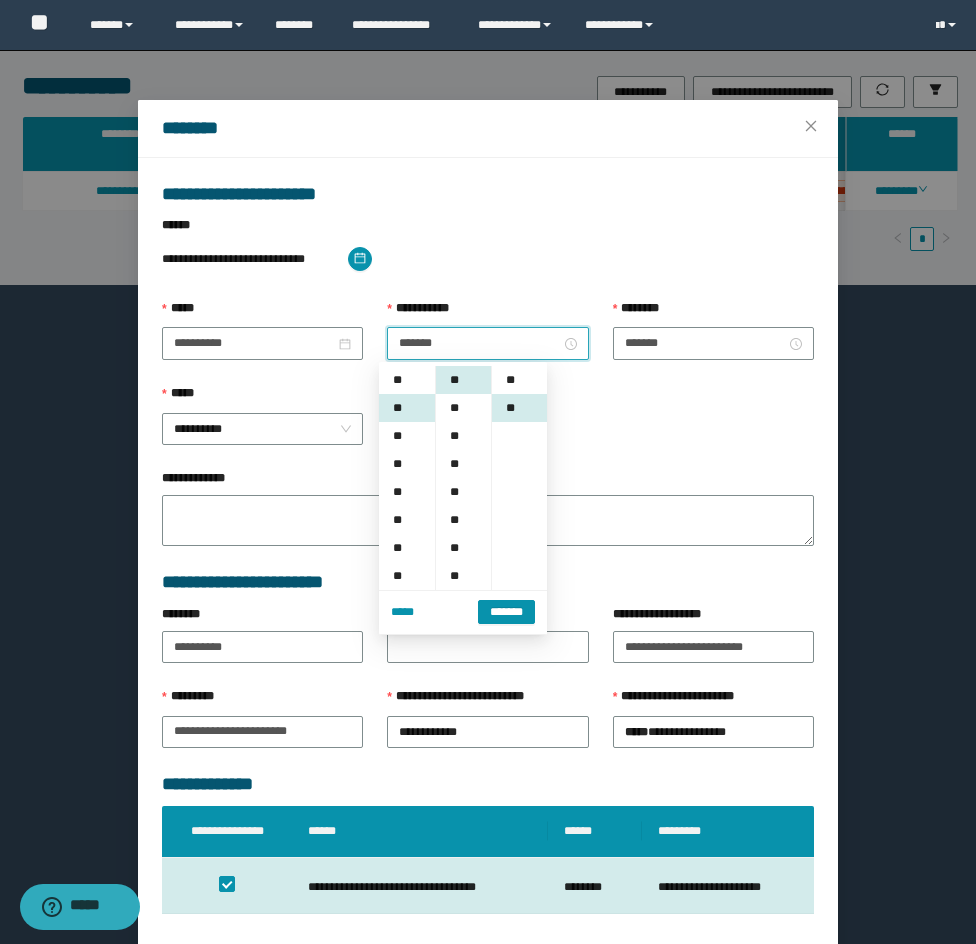 scroll, scrollTop: 28, scrollLeft: 0, axis: vertical 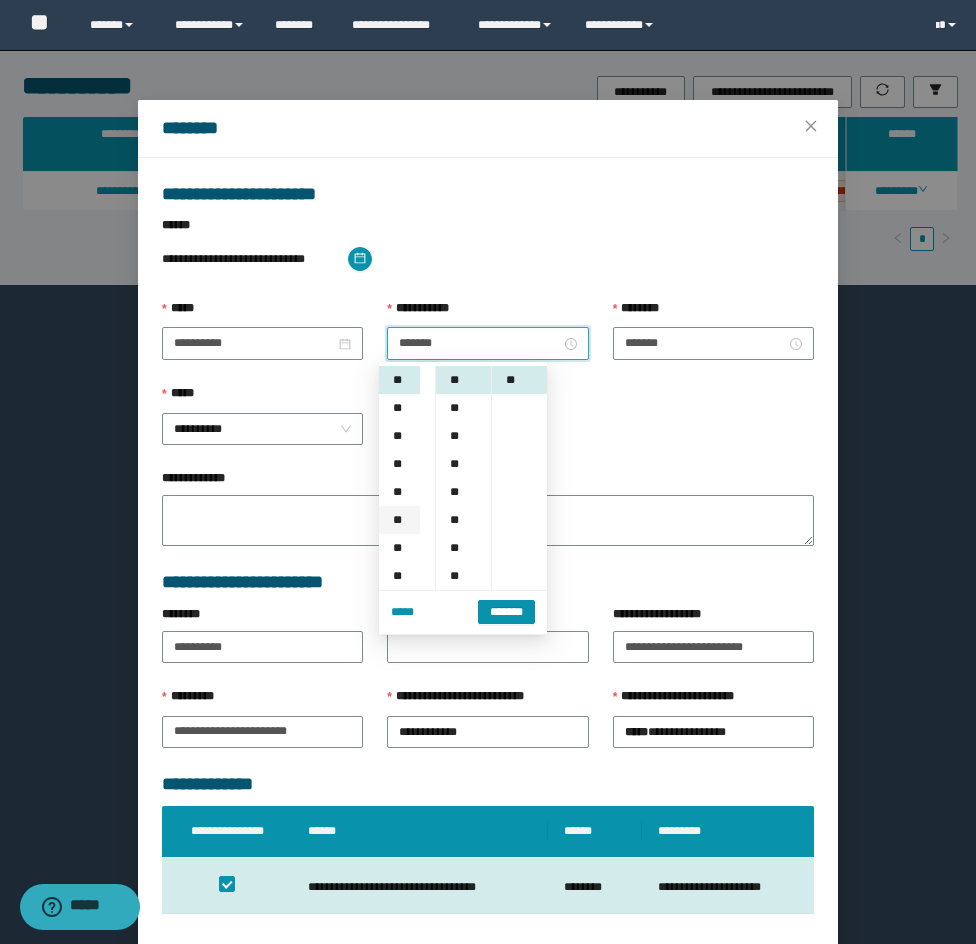 click on "**" at bounding box center [399, 520] 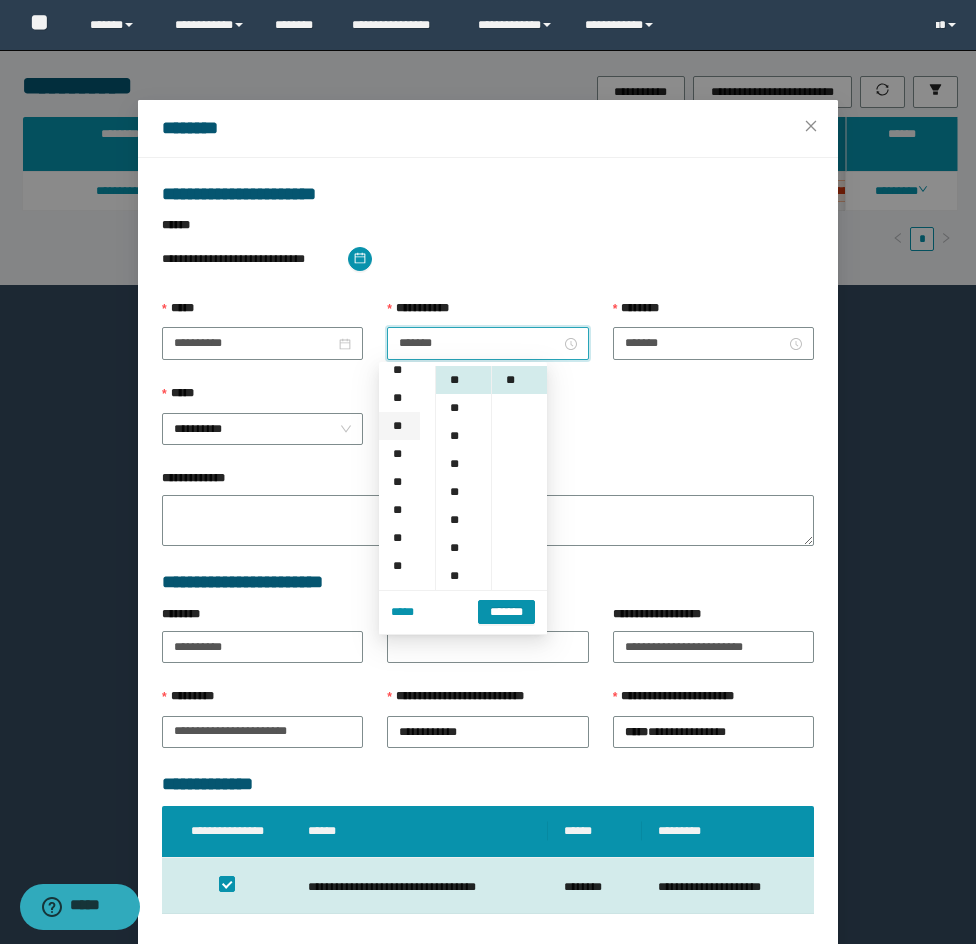 scroll, scrollTop: 168, scrollLeft: 0, axis: vertical 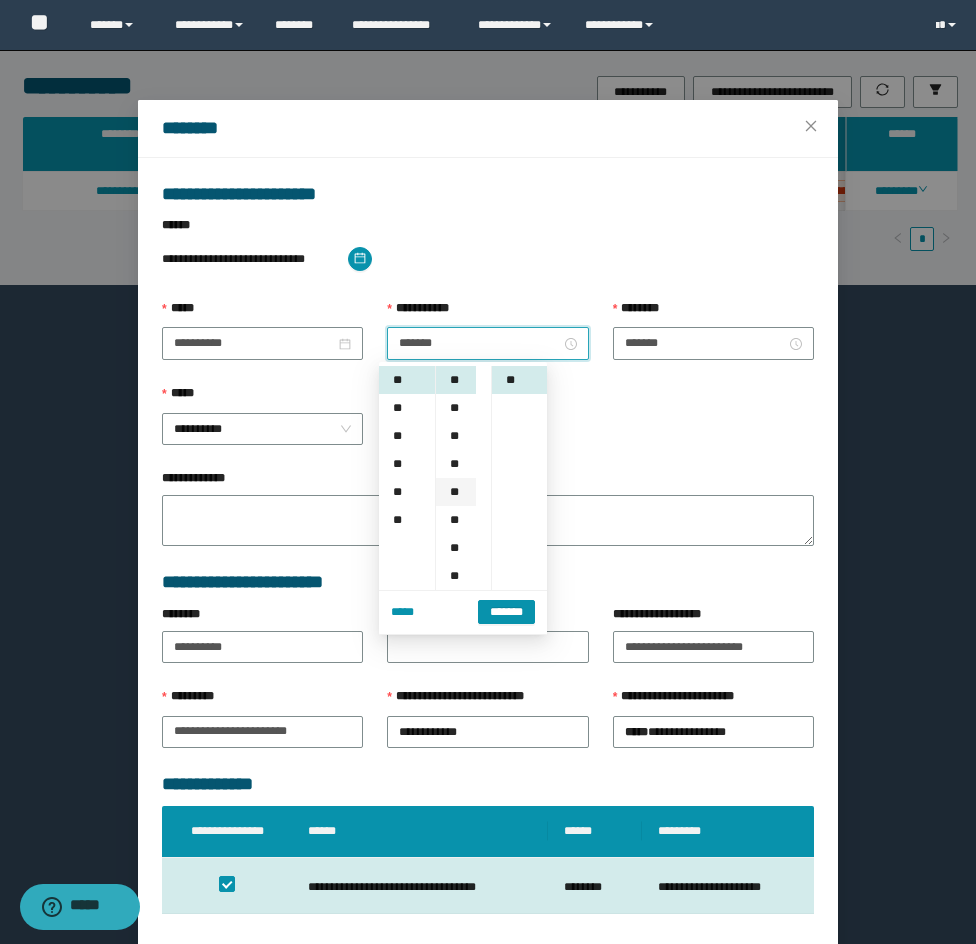 click on "**" at bounding box center [456, 492] 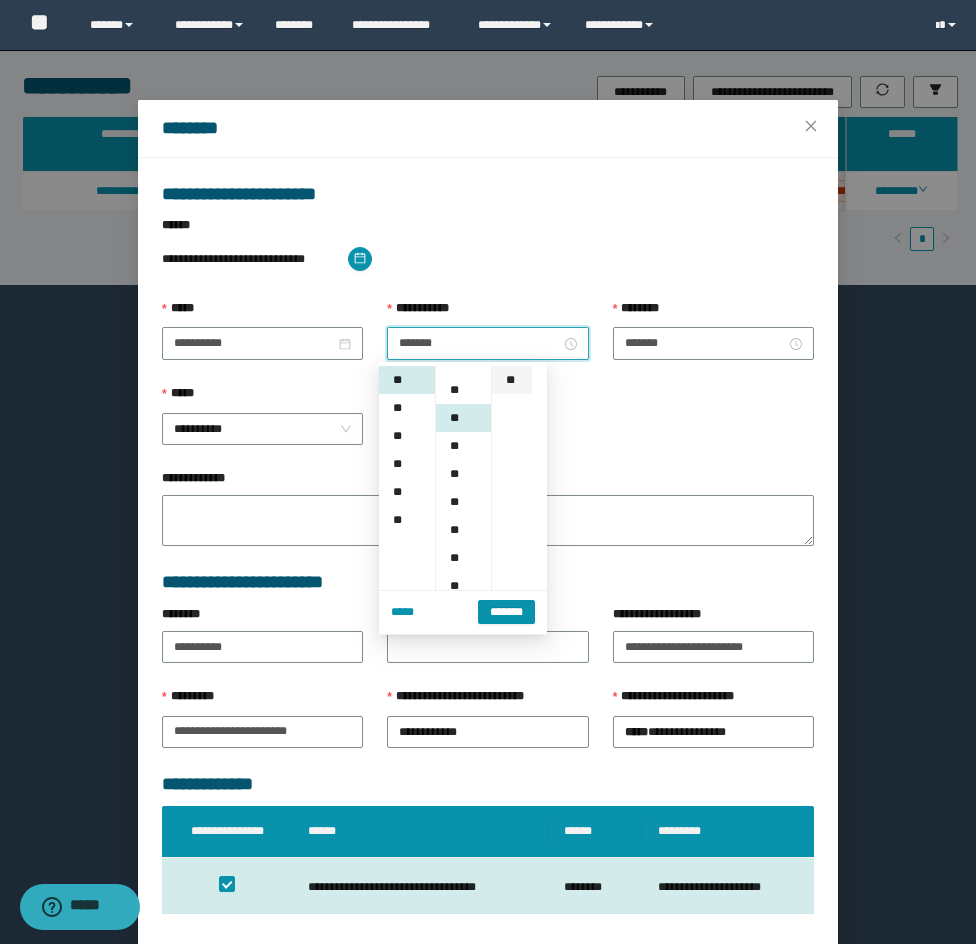 scroll, scrollTop: 112, scrollLeft: 0, axis: vertical 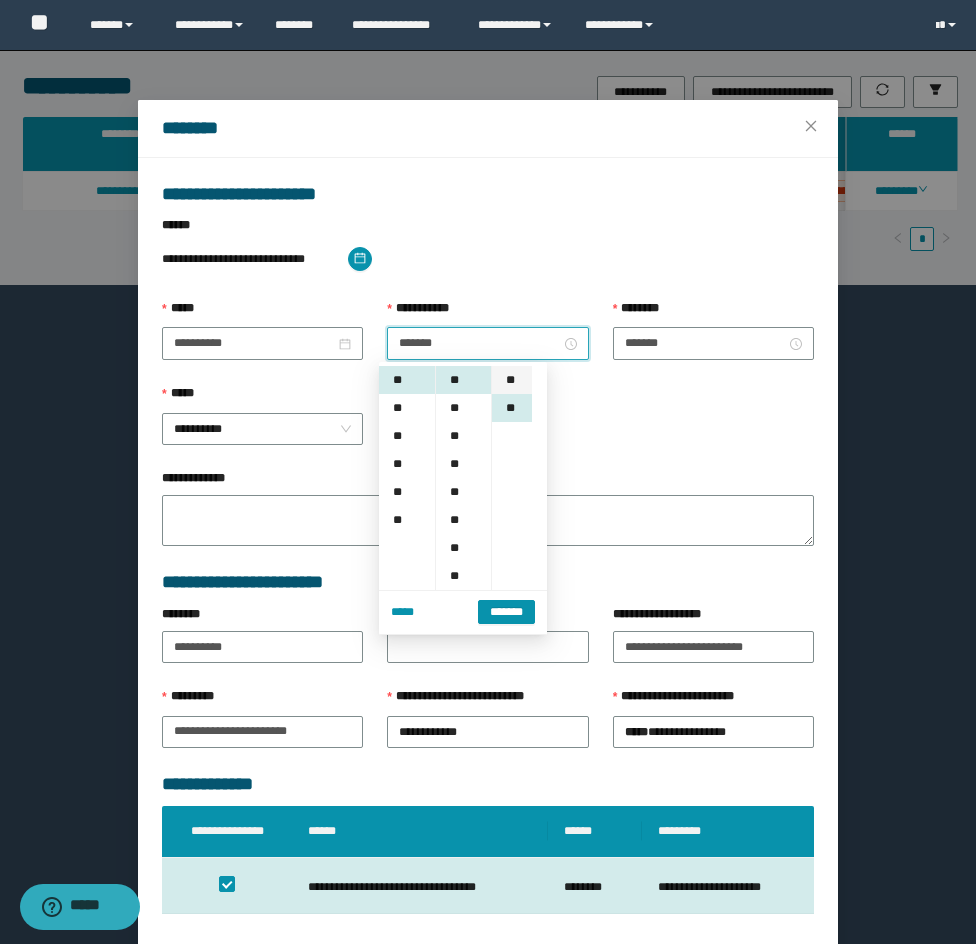 click on "**" at bounding box center [512, 380] 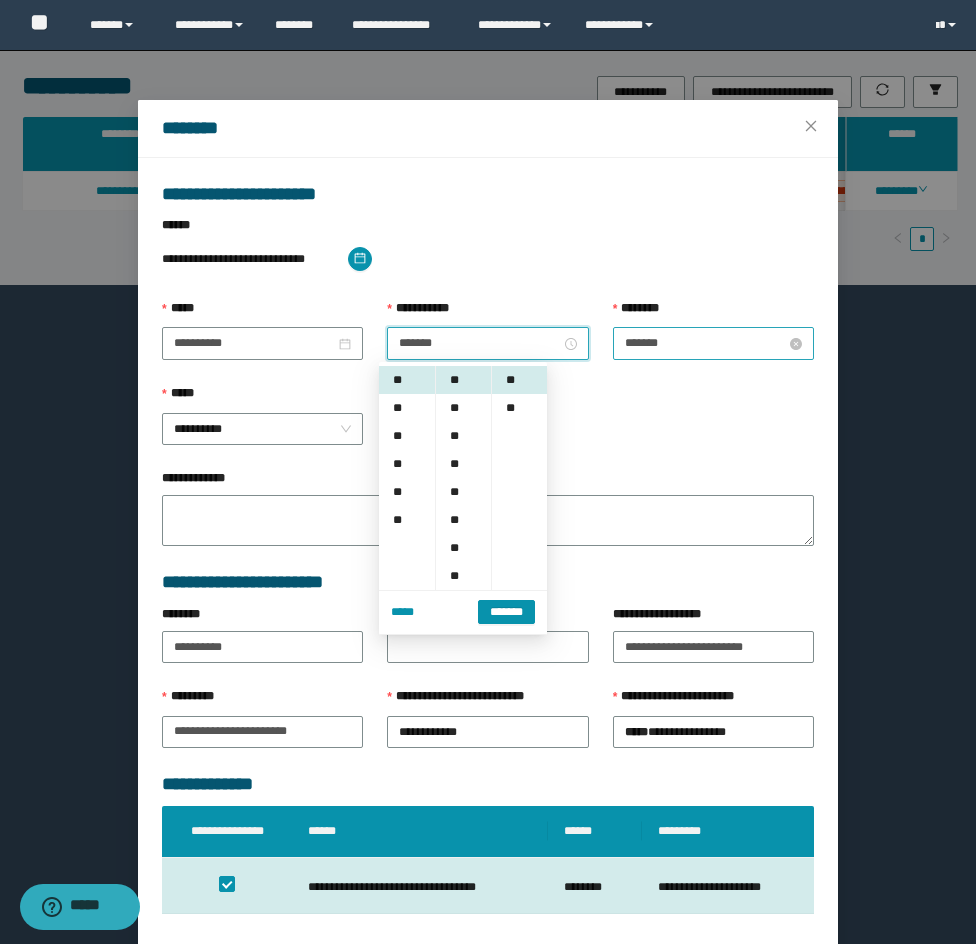 click on "*******" at bounding box center (705, 343) 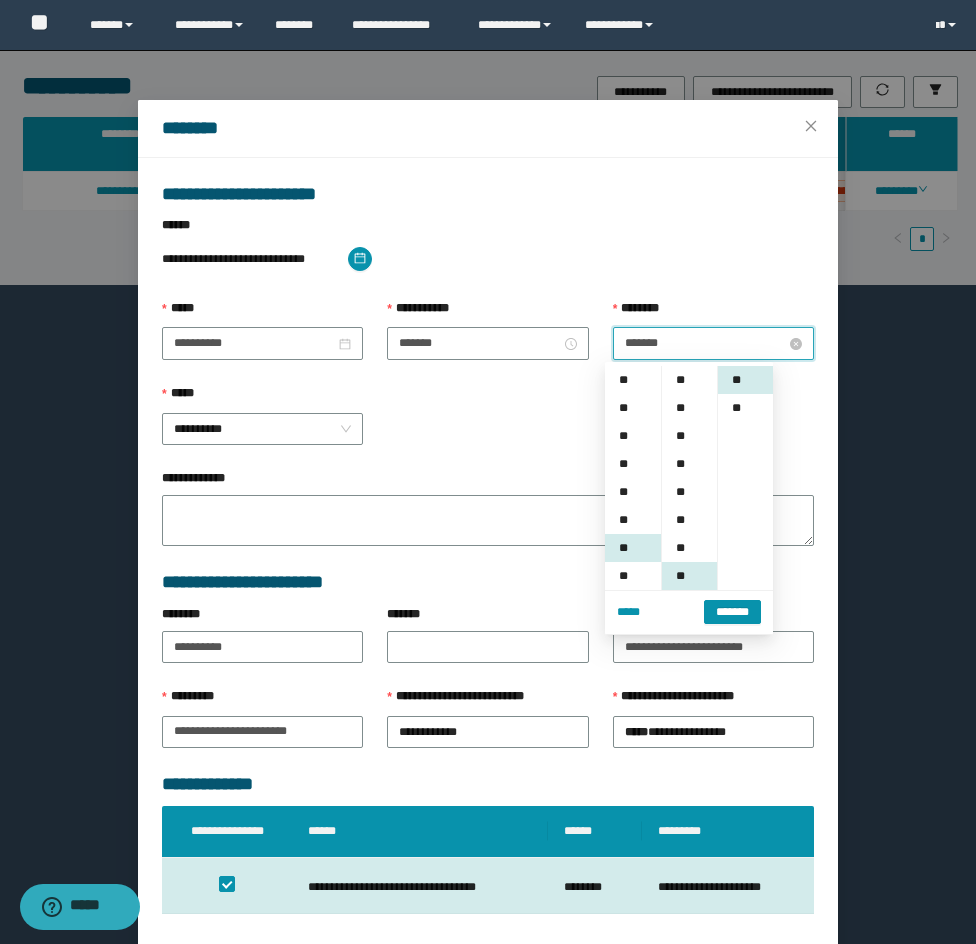 scroll, scrollTop: 168, scrollLeft: 0, axis: vertical 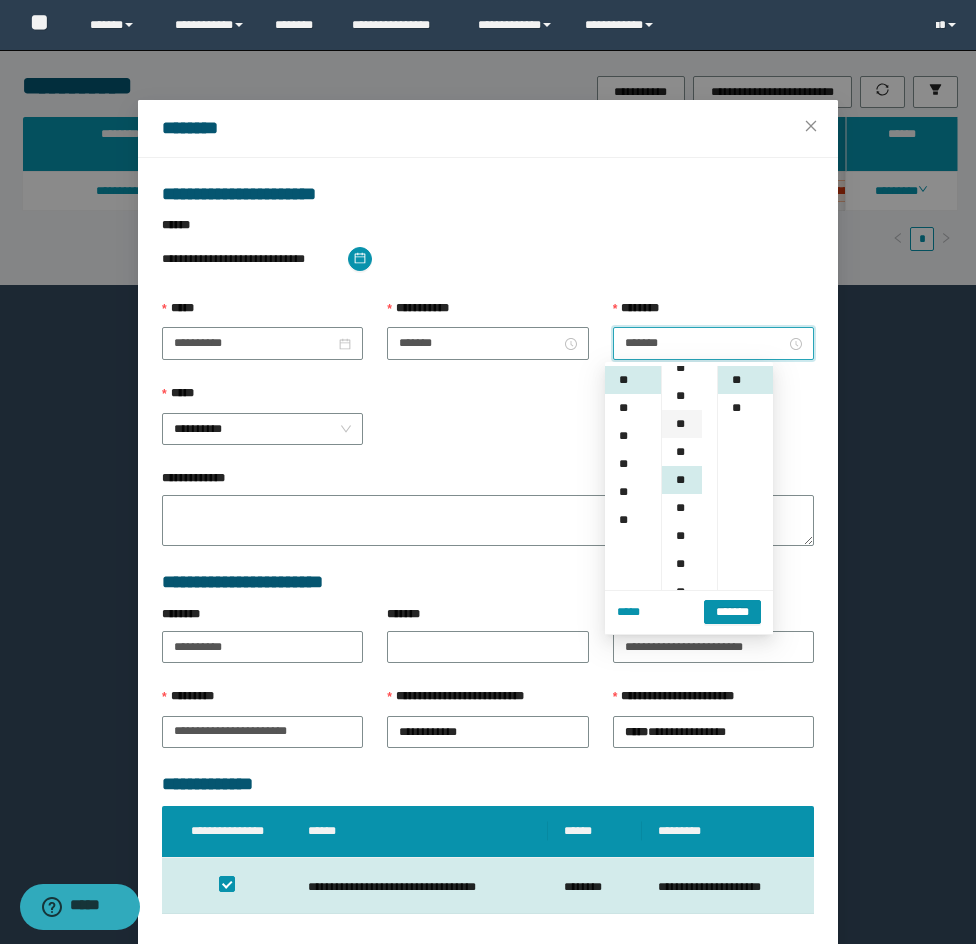 click on "**" at bounding box center (682, 424) 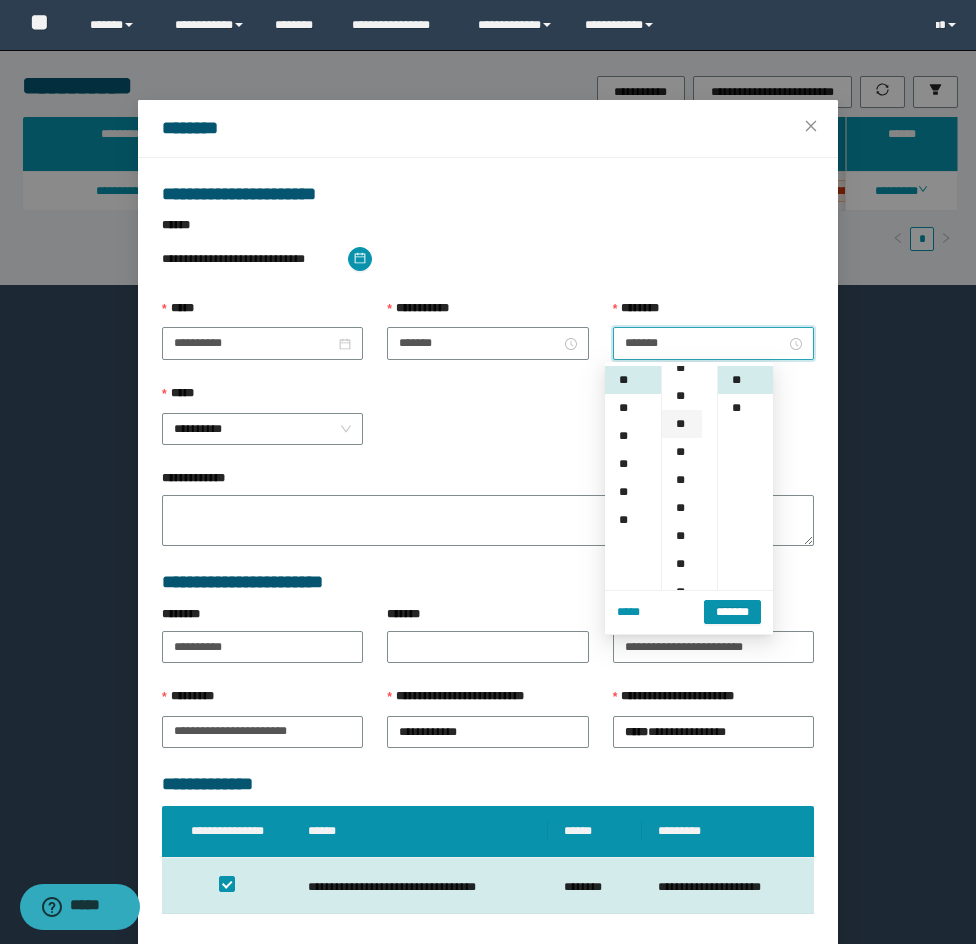 scroll, scrollTop: 140, scrollLeft: 0, axis: vertical 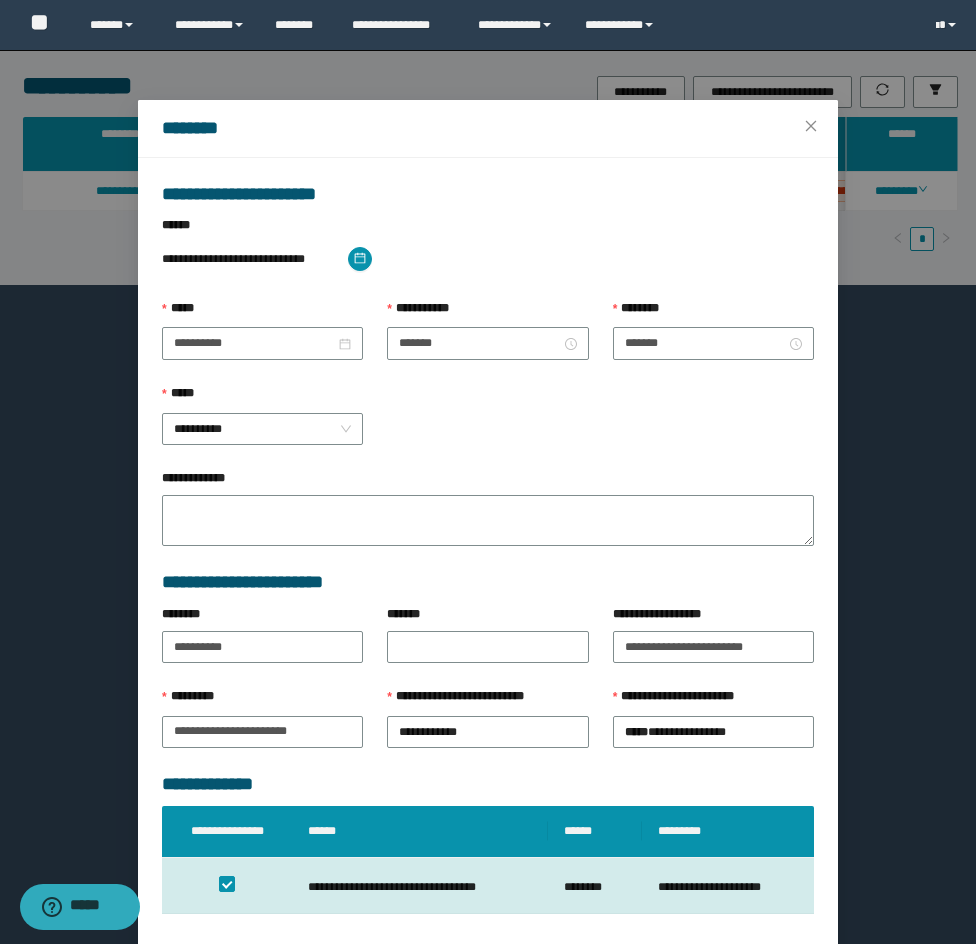 click on "**********" at bounding box center [488, 426] 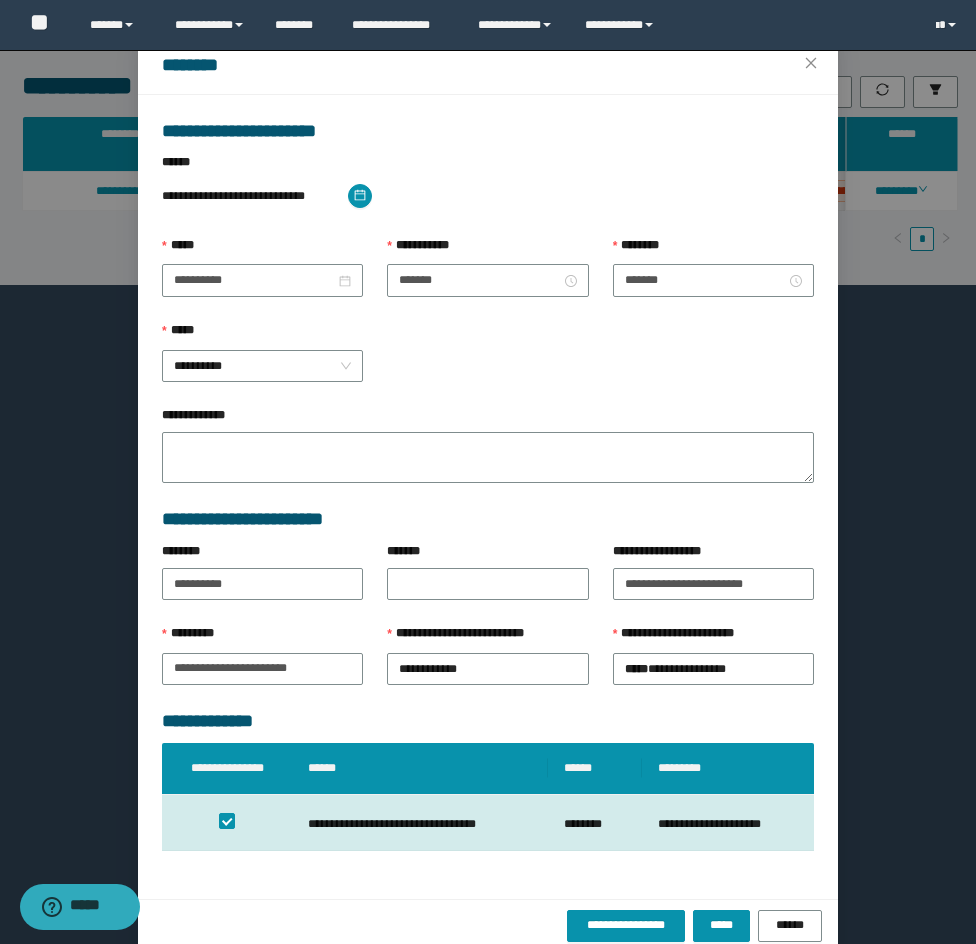 scroll, scrollTop: 90, scrollLeft: 0, axis: vertical 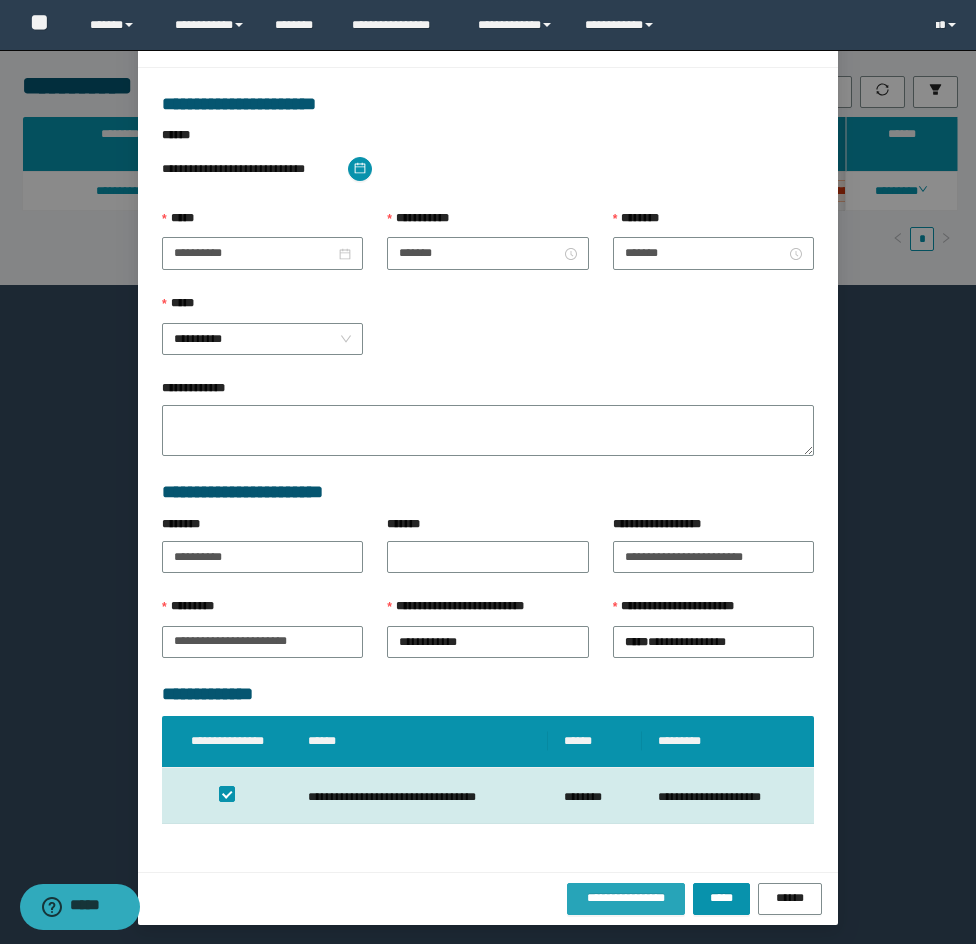 click on "**********" at bounding box center (626, 898) 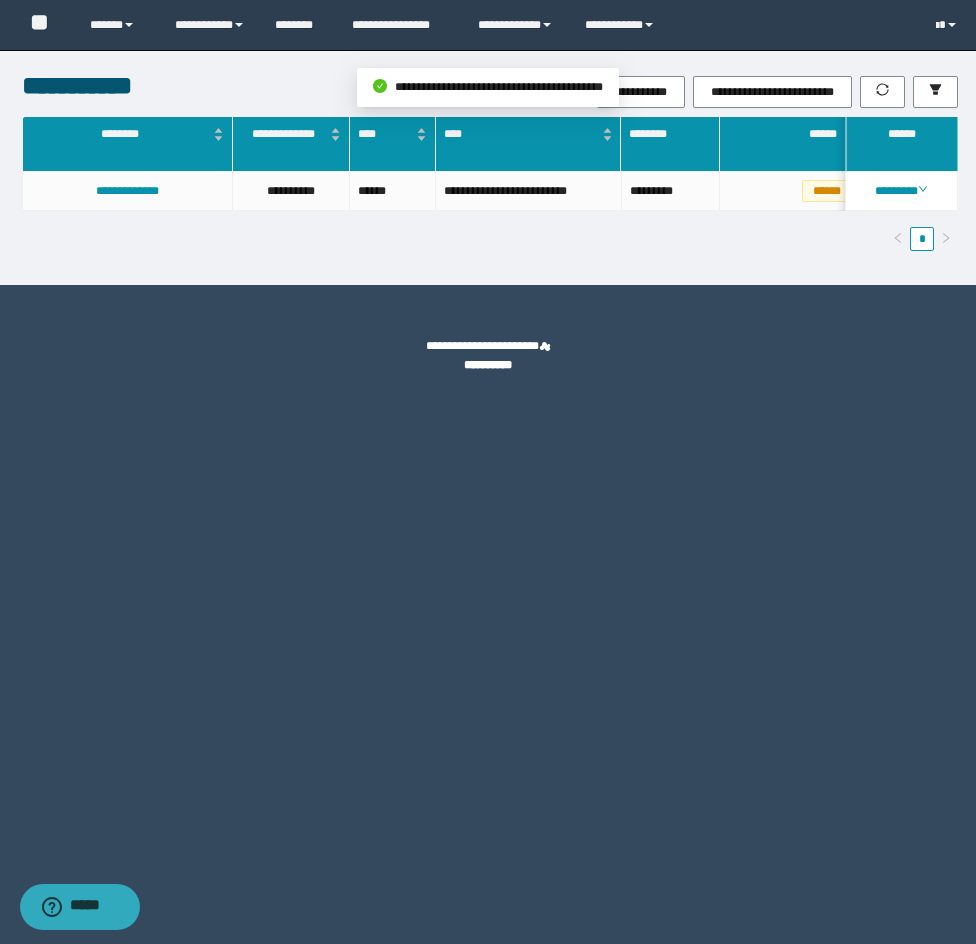 scroll, scrollTop: 0, scrollLeft: 0, axis: both 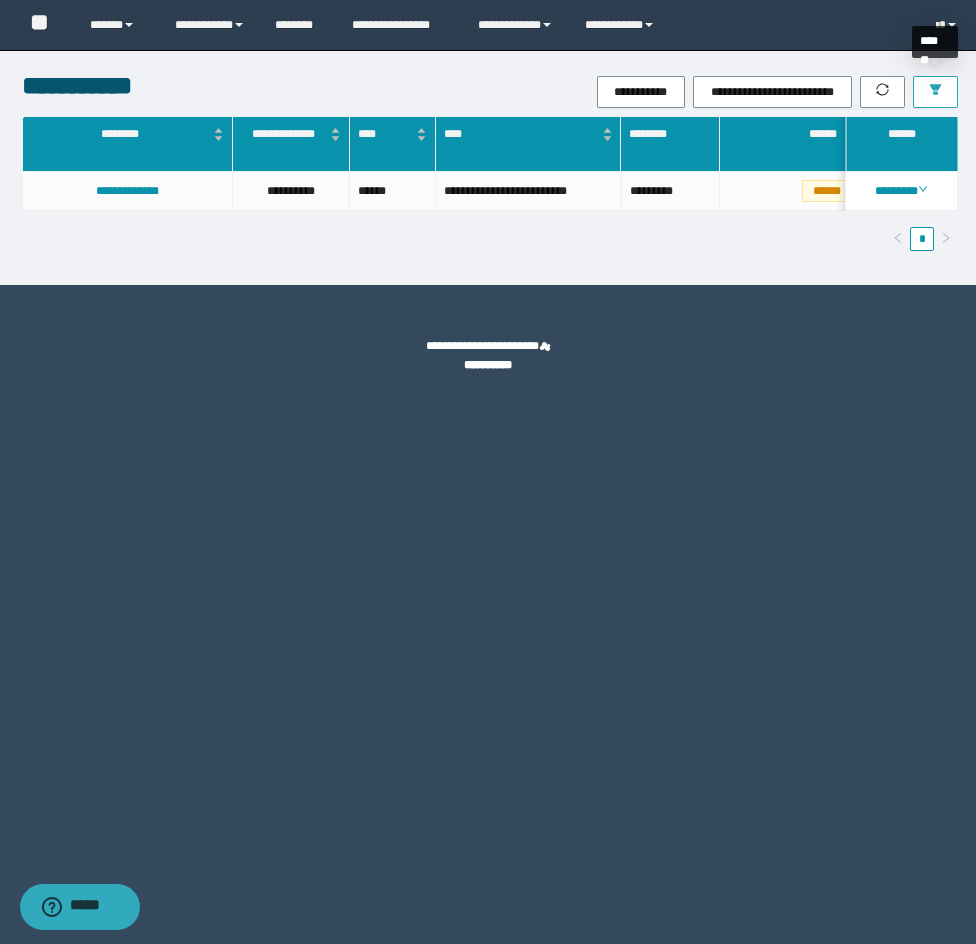 drag, startPoint x: 926, startPoint y: 86, endPoint x: 903, endPoint y: 92, distance: 23.769728 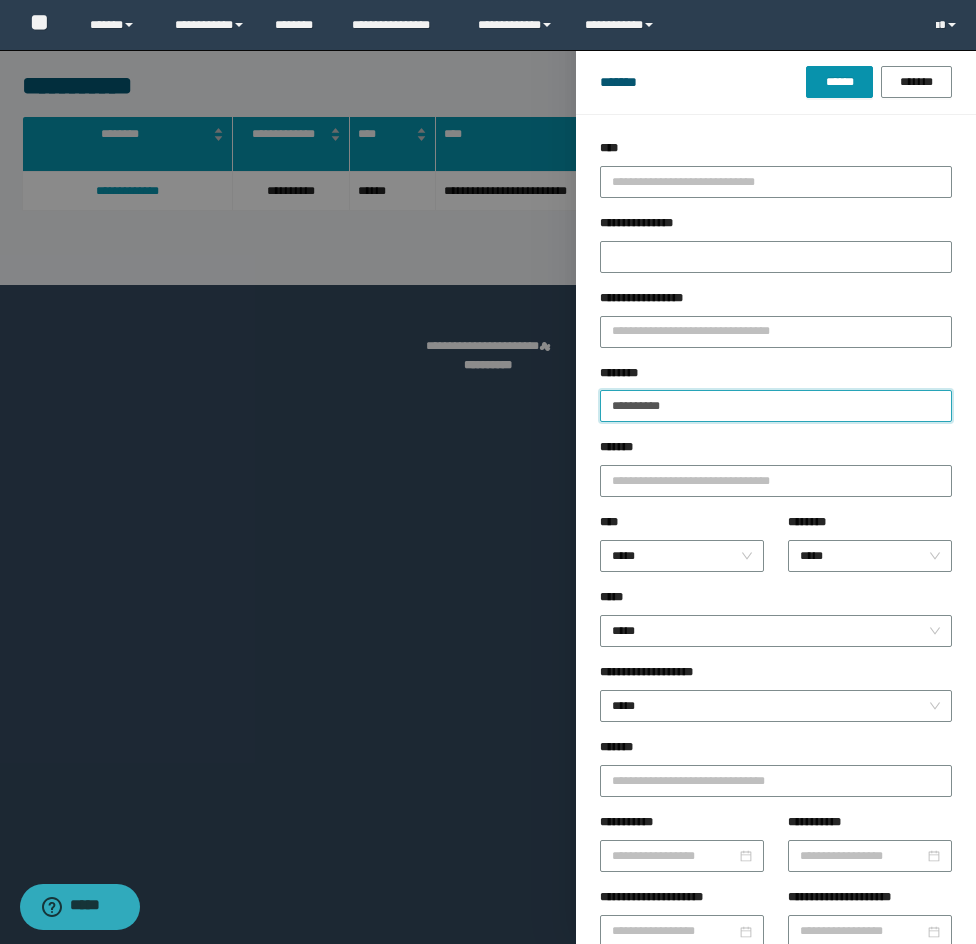 drag, startPoint x: 690, startPoint y: 415, endPoint x: 557, endPoint y: 399, distance: 133.95895 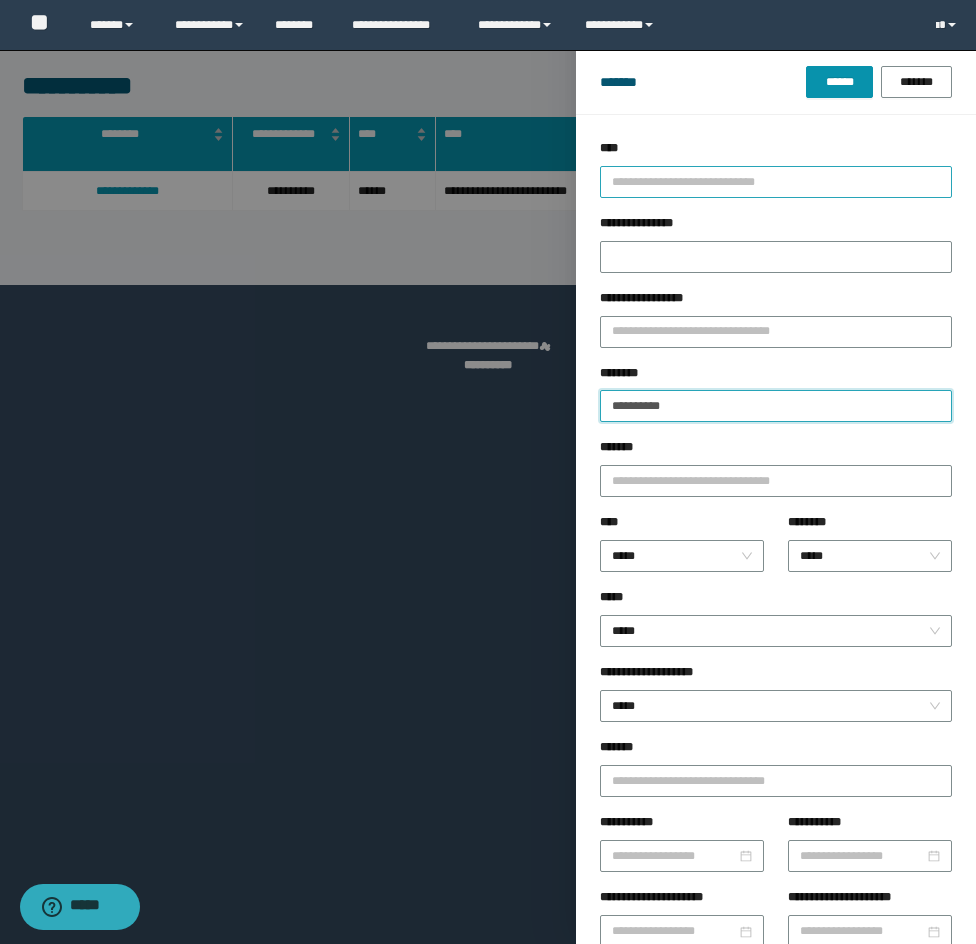 paste 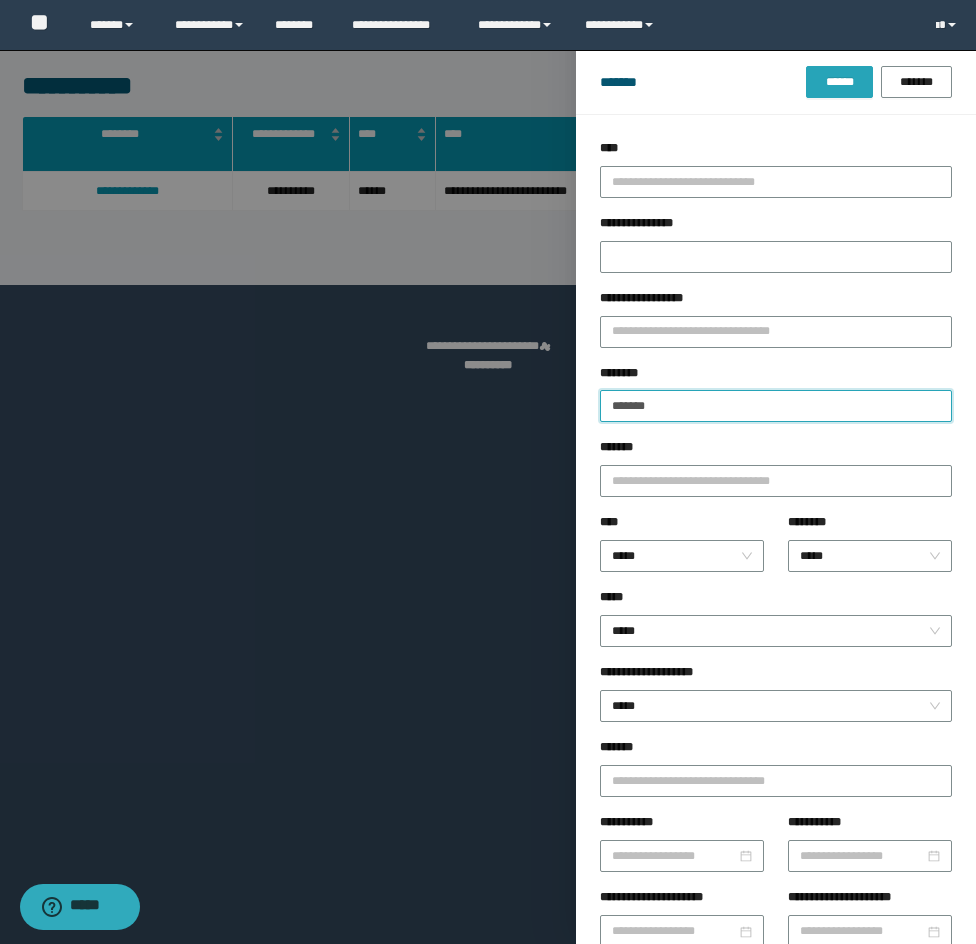 type on "*******" 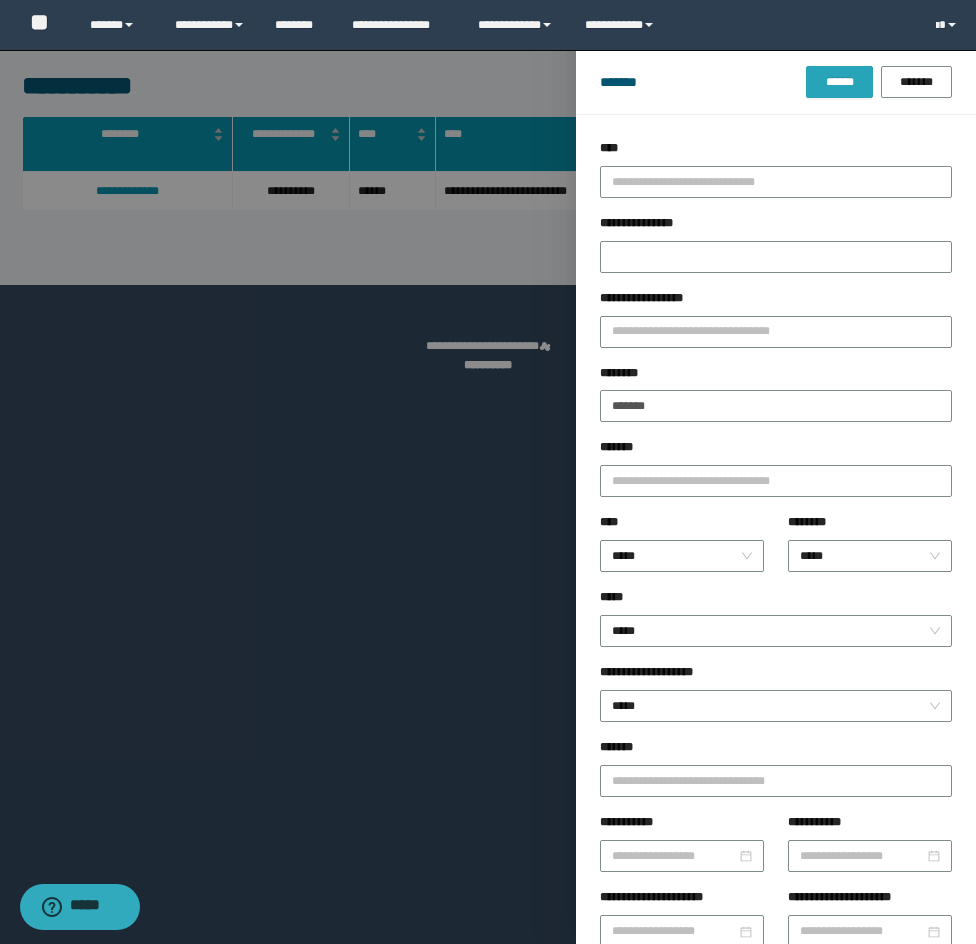 click on "******" at bounding box center [839, 82] 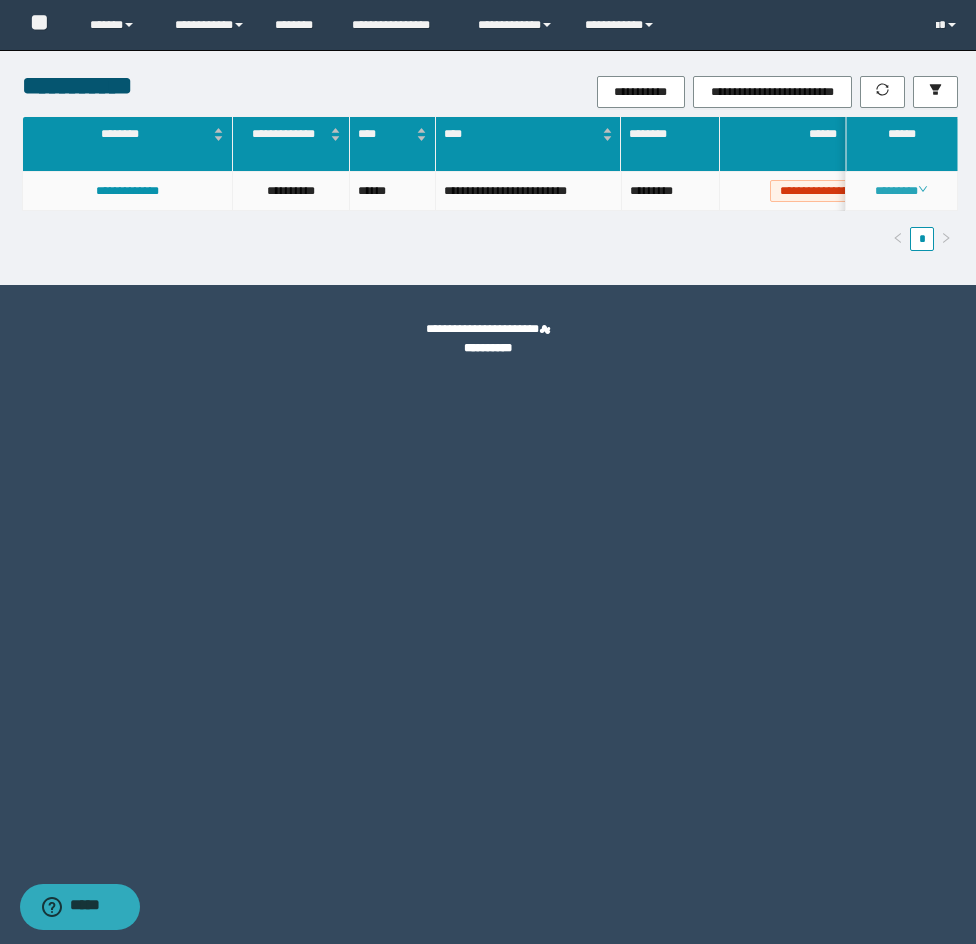 click on "********" at bounding box center [901, 191] 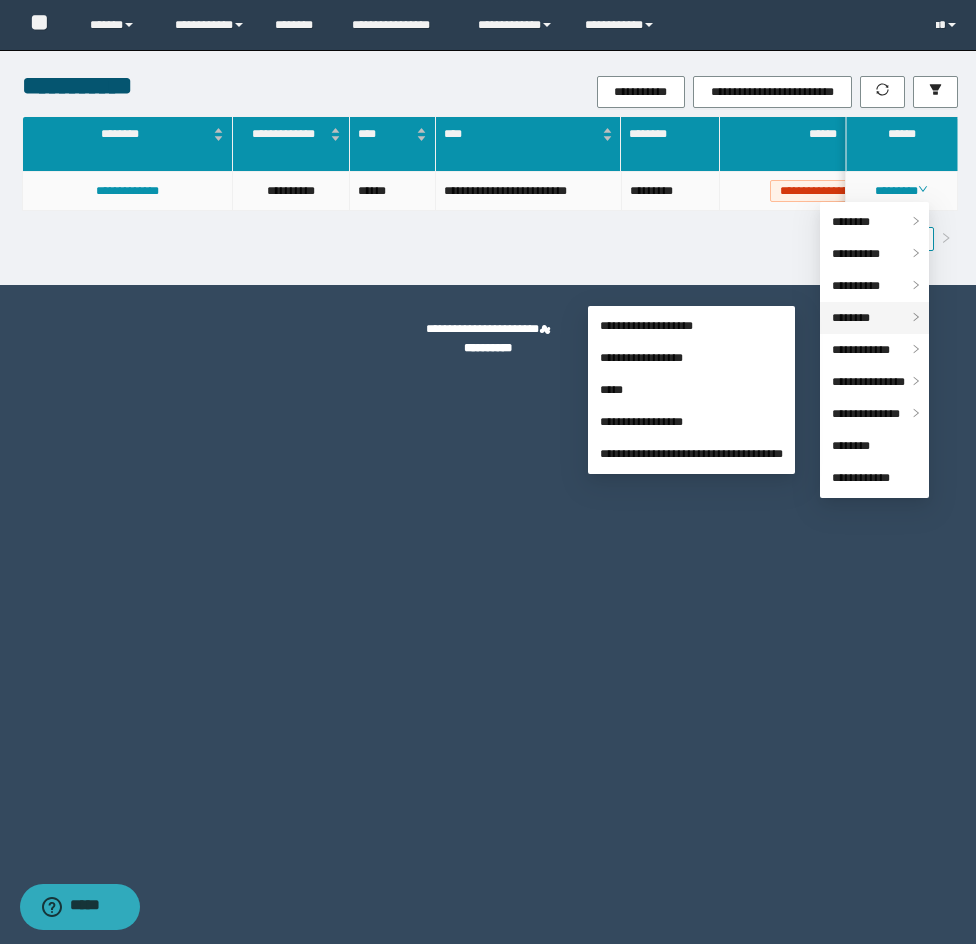 click on "********" at bounding box center [851, 318] 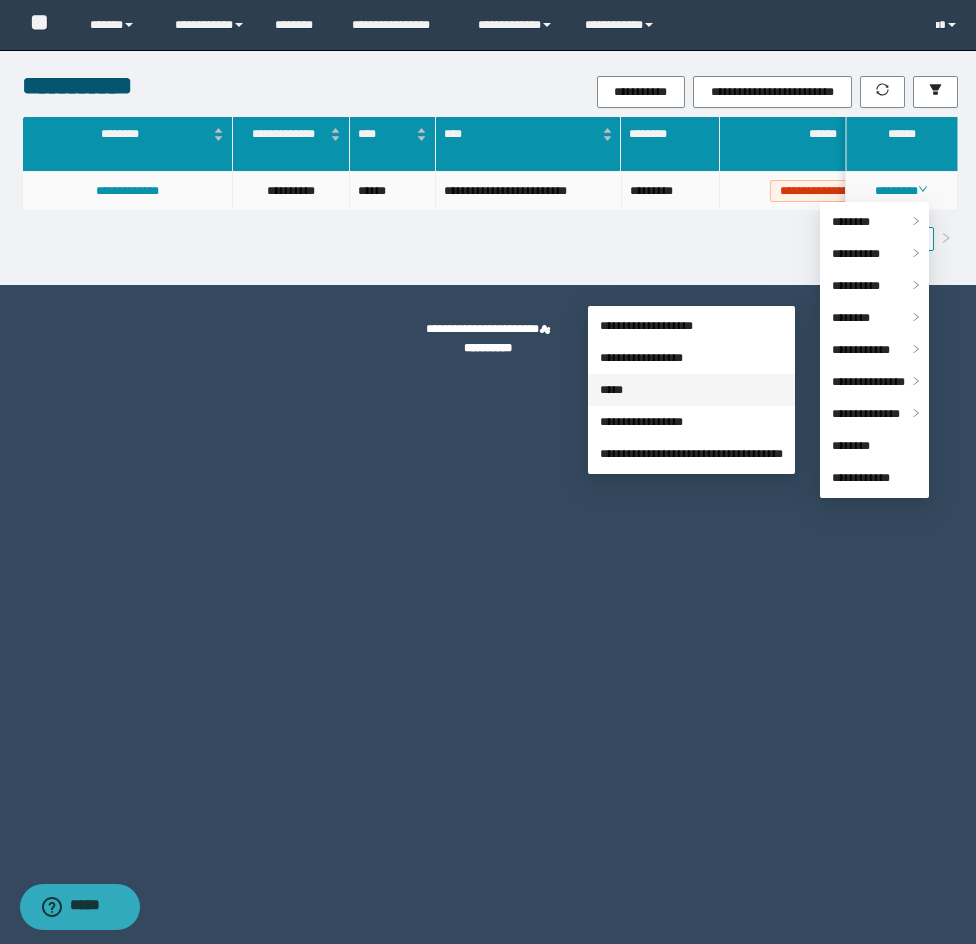 click on "*****" at bounding box center (611, 390) 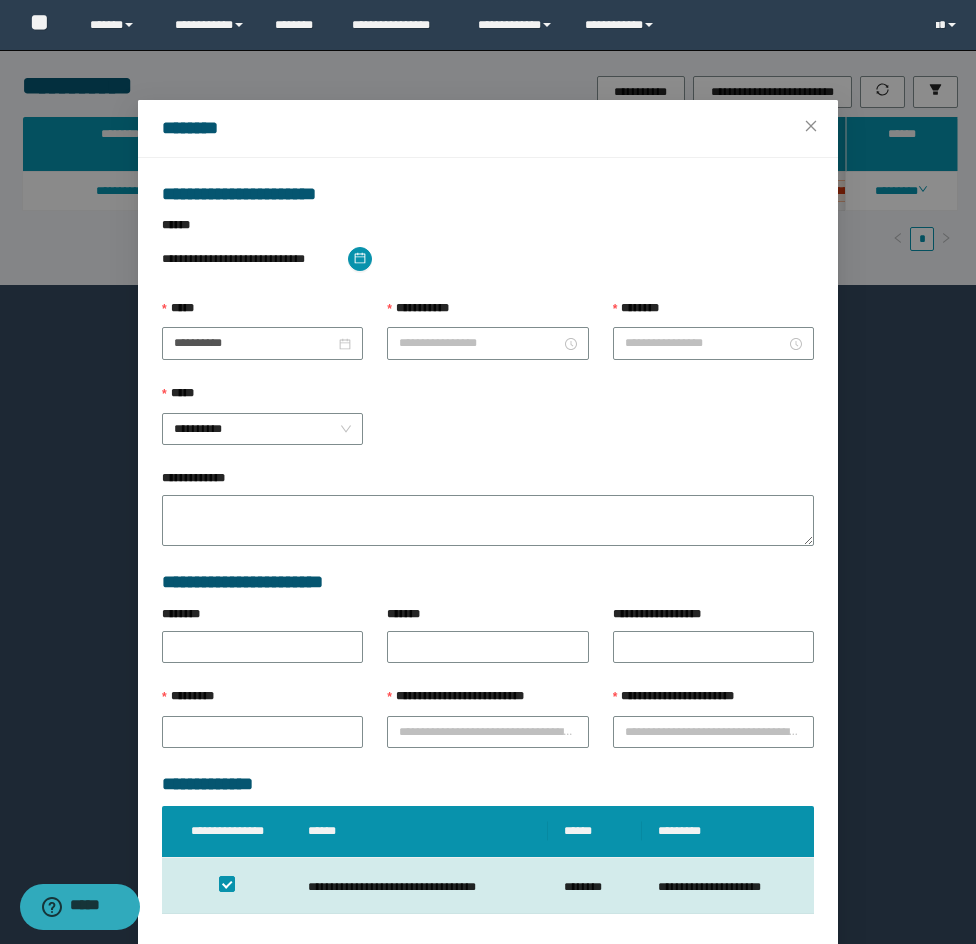 type on "**********" 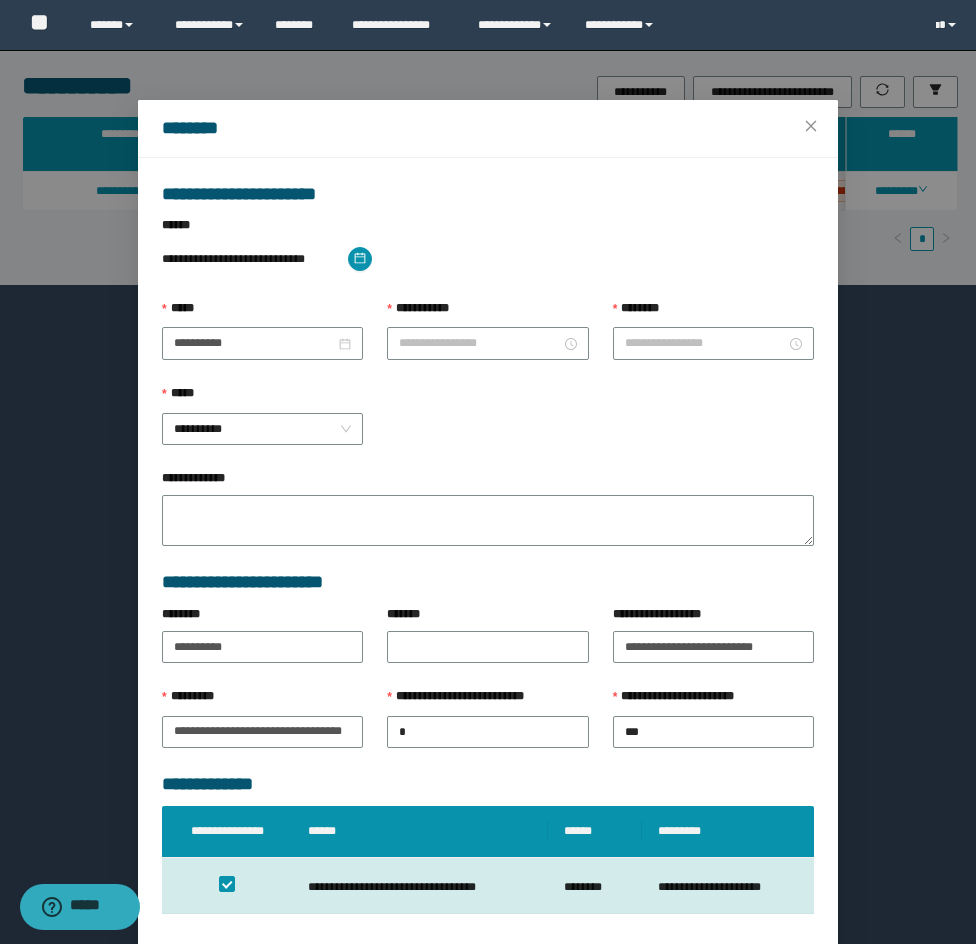 type on "*******" 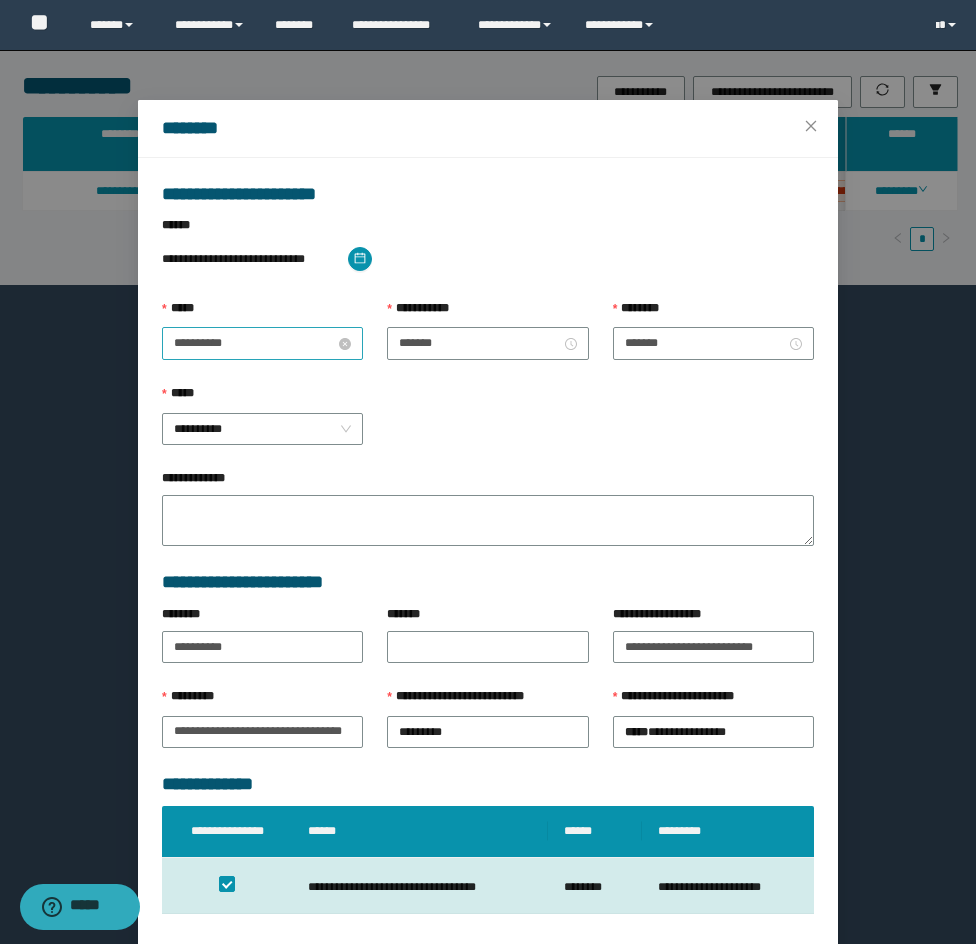 click on "**********" at bounding box center (254, 343) 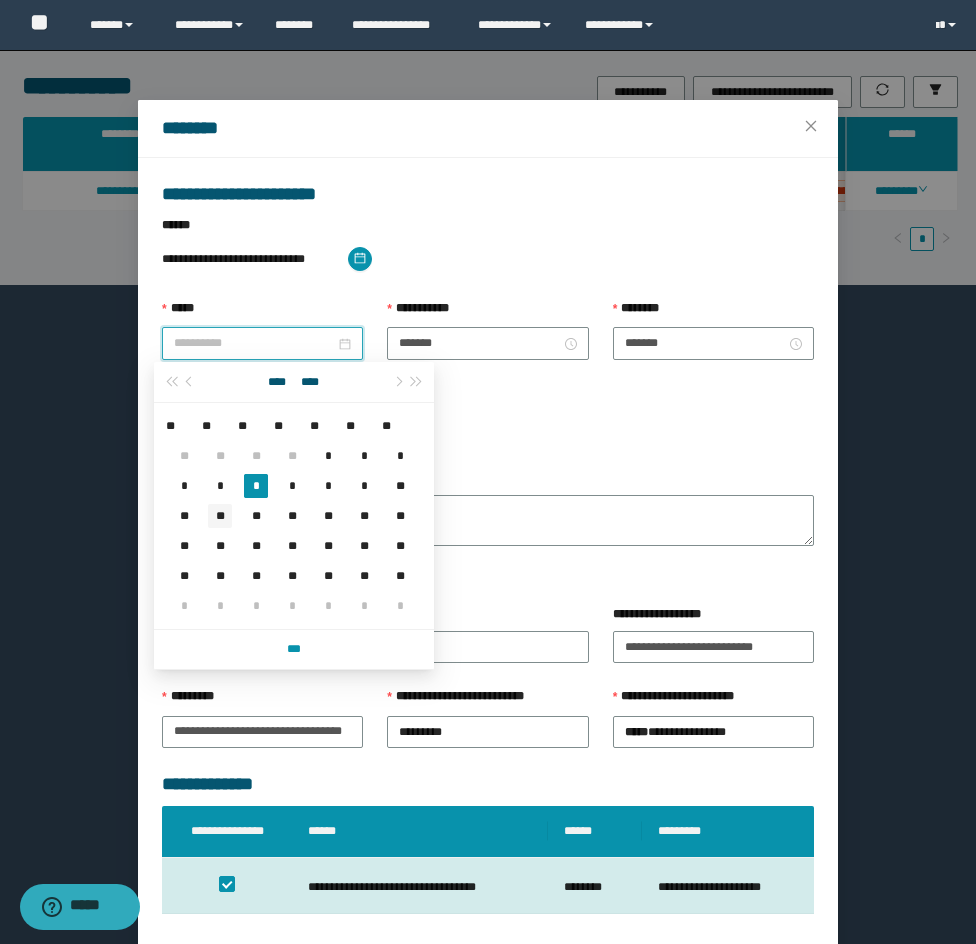 type on "**********" 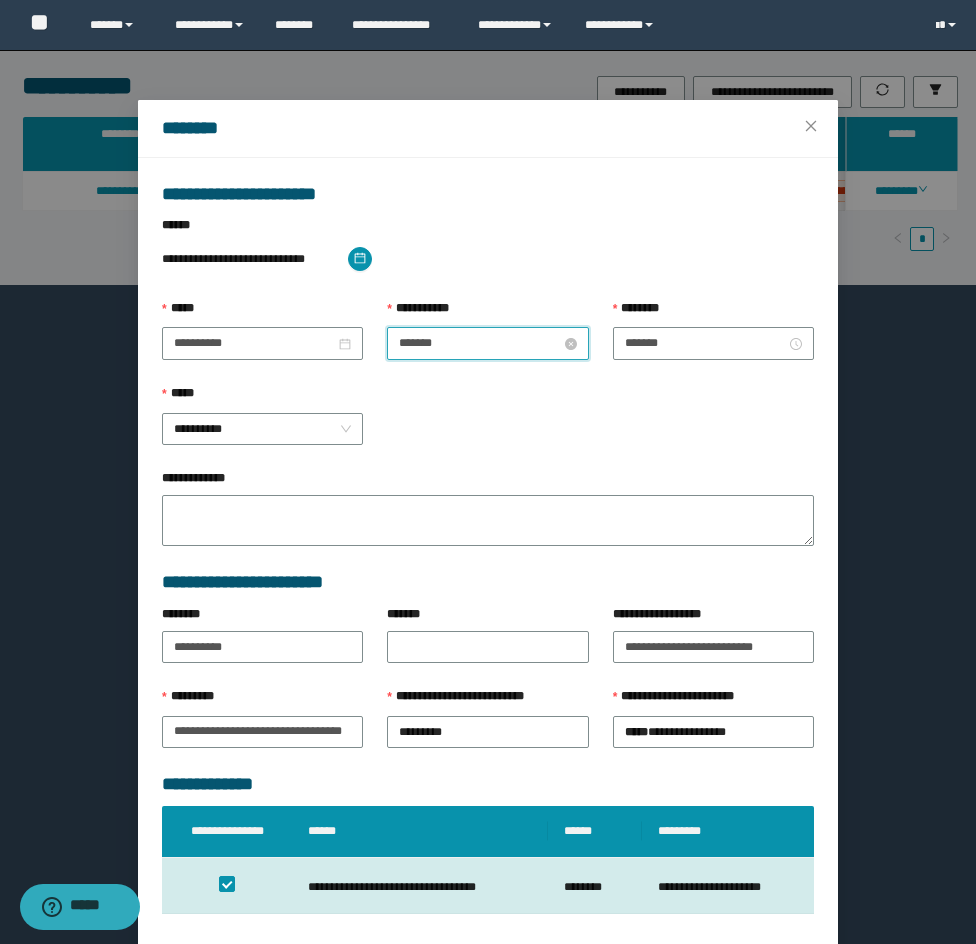 click on "*******" at bounding box center [479, 343] 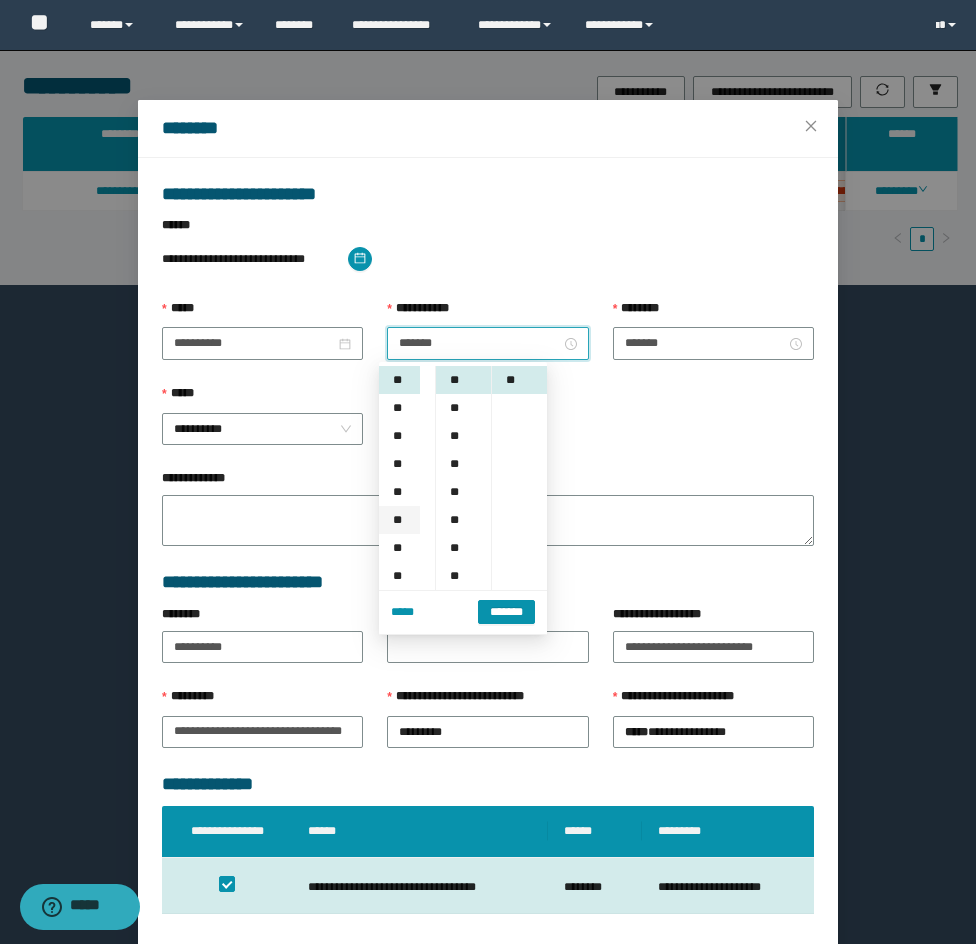 click on "**" at bounding box center [399, 520] 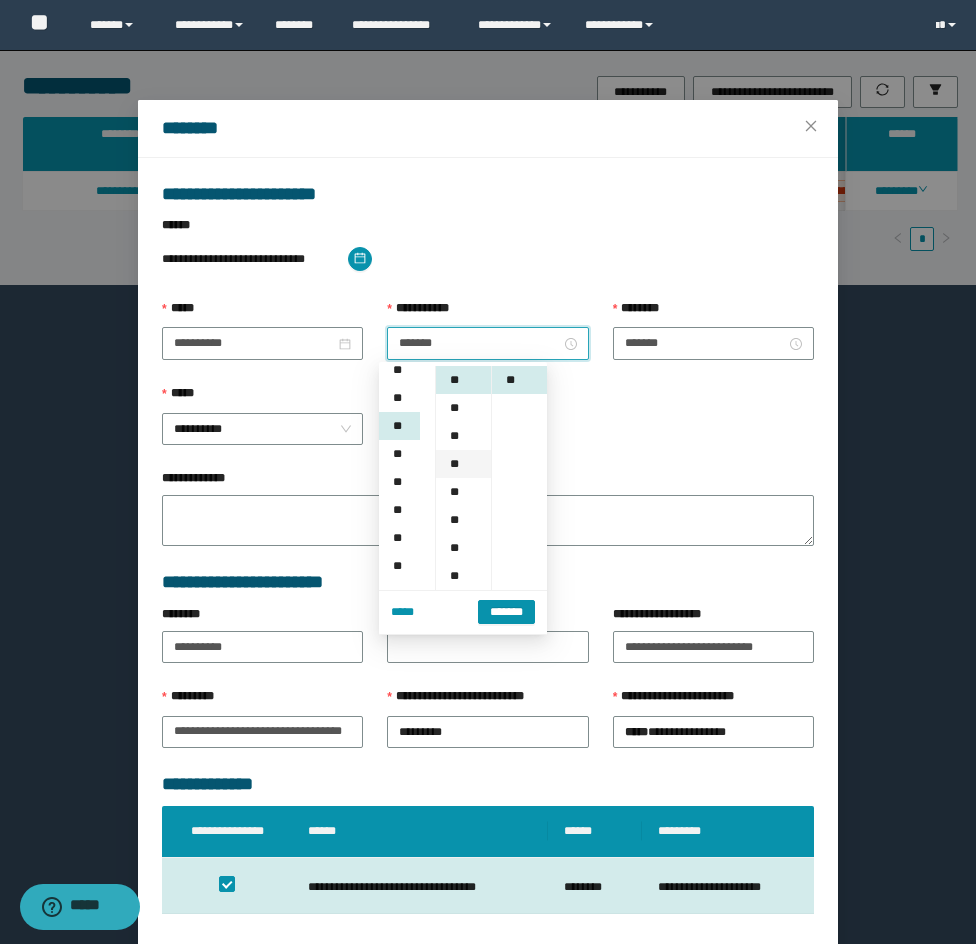 scroll, scrollTop: 168, scrollLeft: 0, axis: vertical 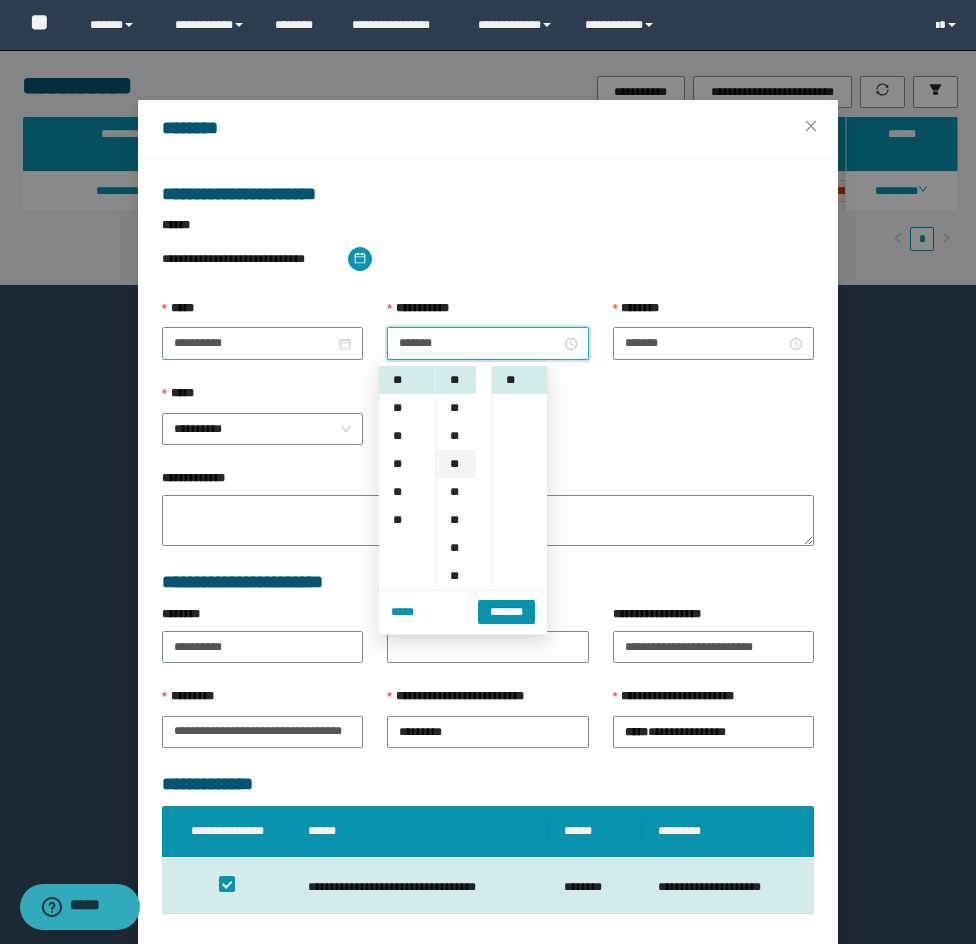 click on "**" at bounding box center [456, 464] 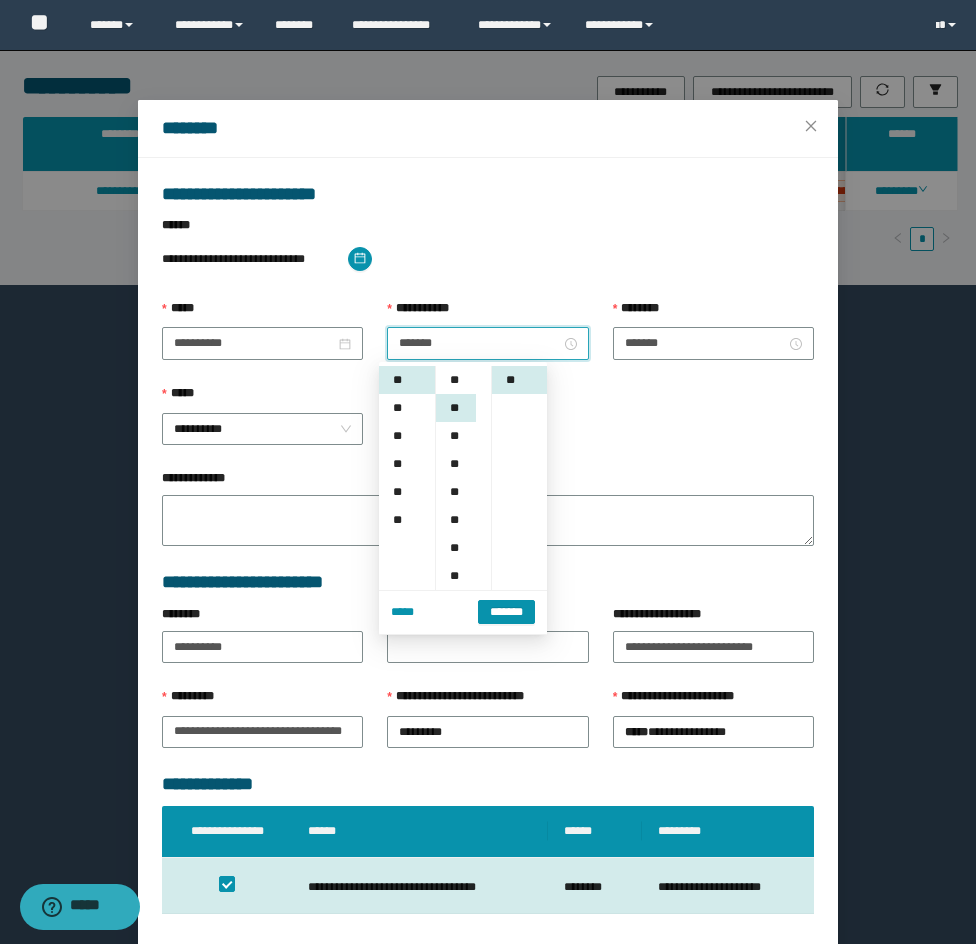 scroll, scrollTop: 84, scrollLeft: 0, axis: vertical 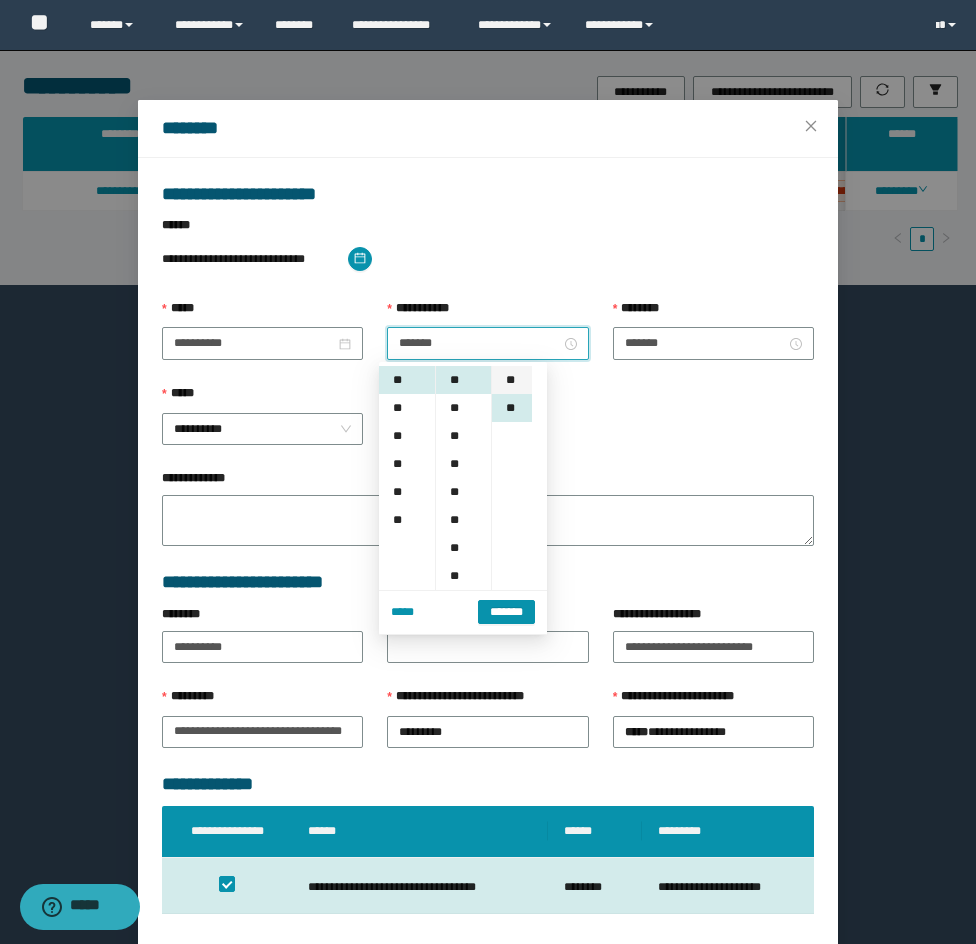 click on "**" at bounding box center [512, 380] 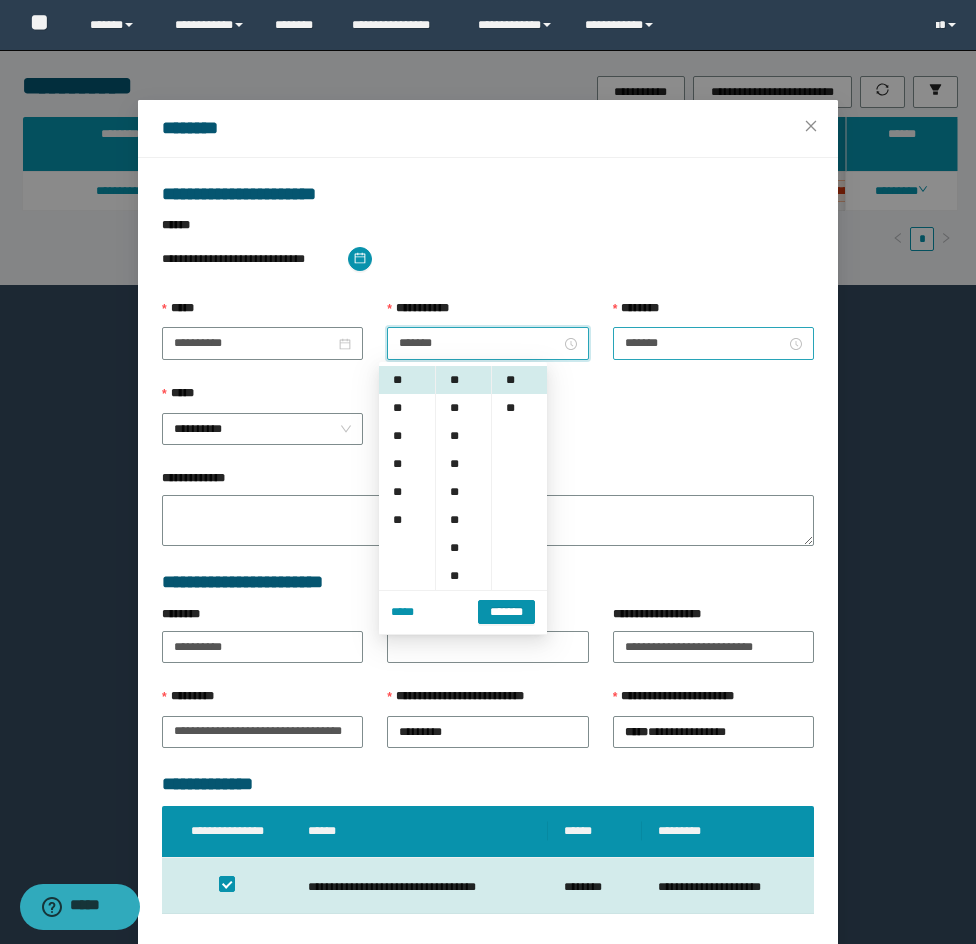 click on "*******" at bounding box center [713, 343] 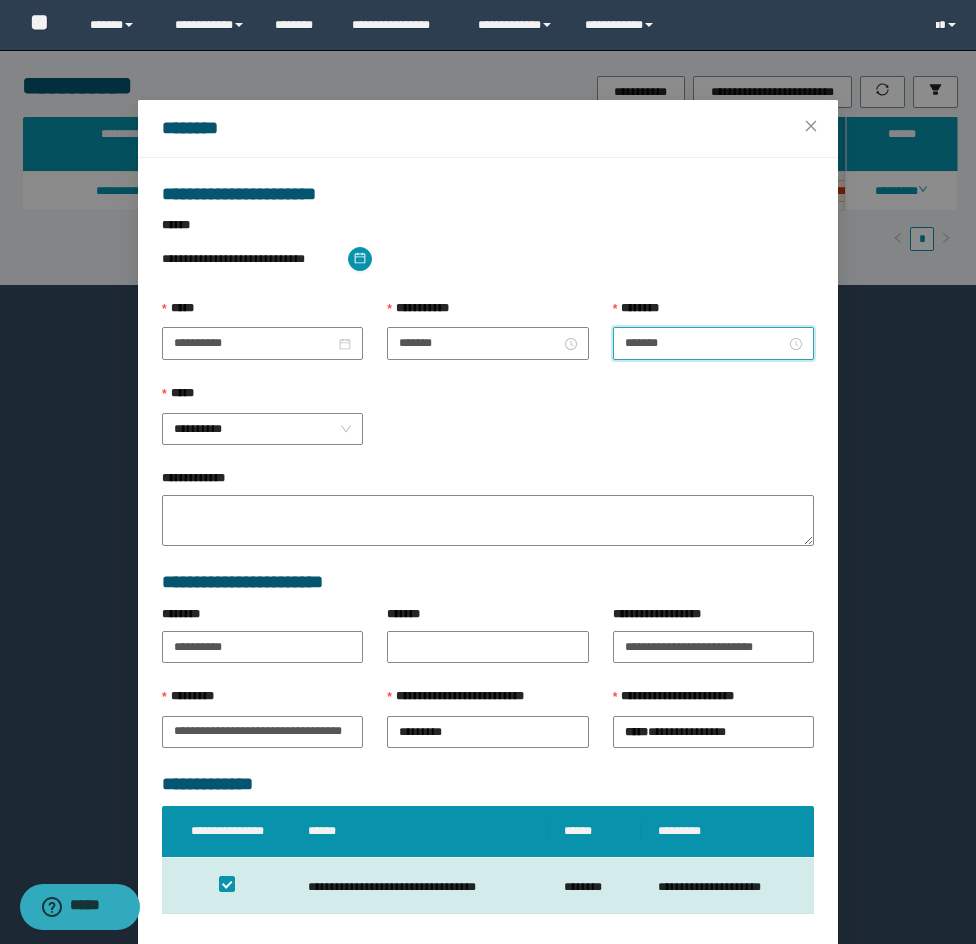 scroll, scrollTop: 168, scrollLeft: 0, axis: vertical 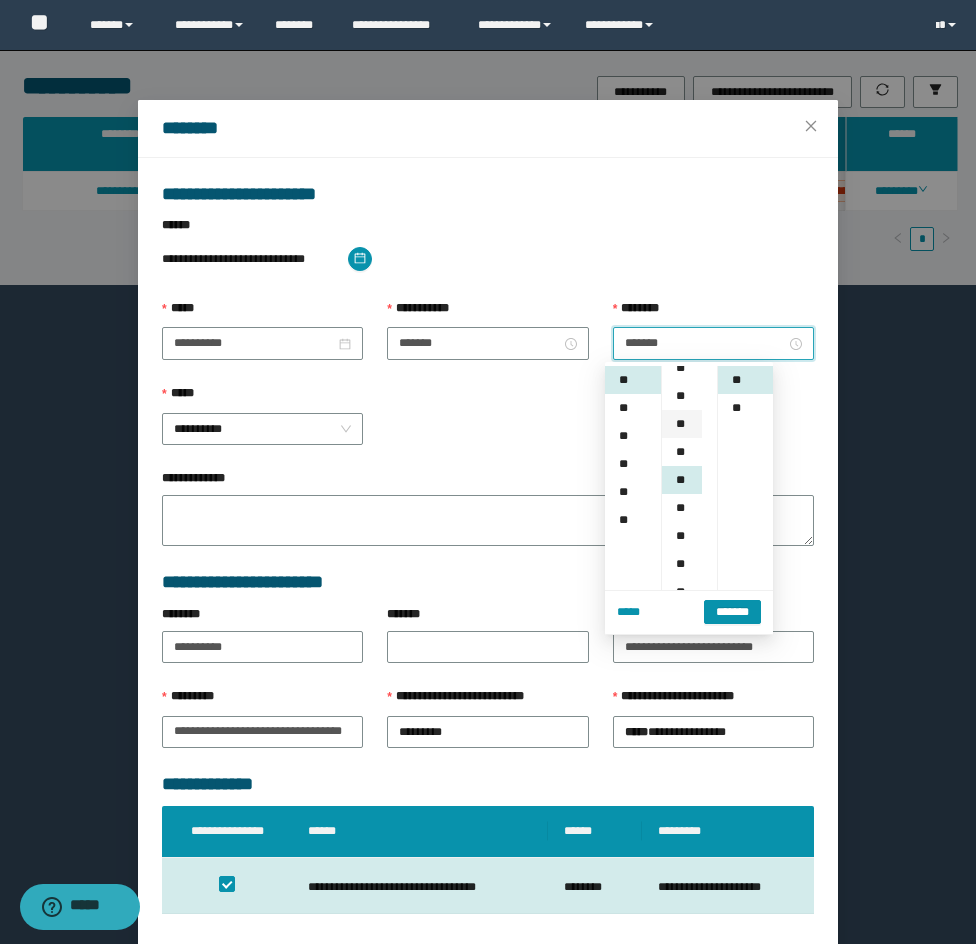 click on "**" at bounding box center [682, 424] 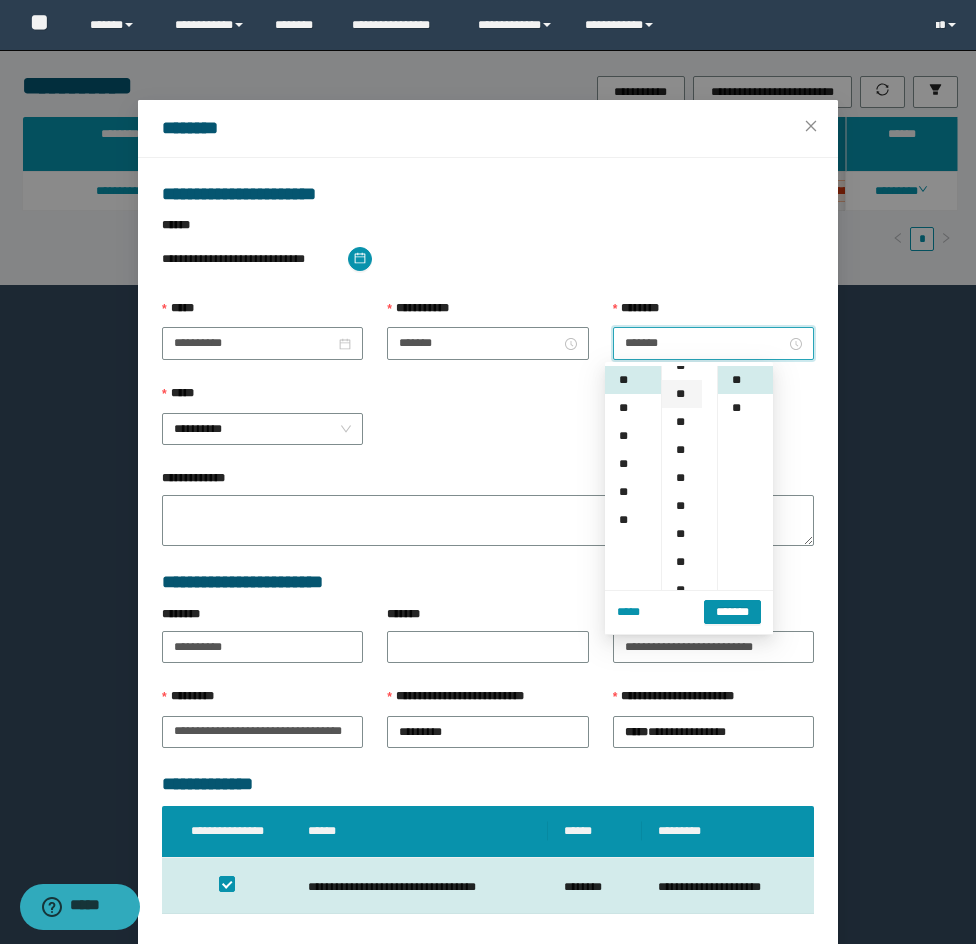scroll, scrollTop: 112, scrollLeft: 0, axis: vertical 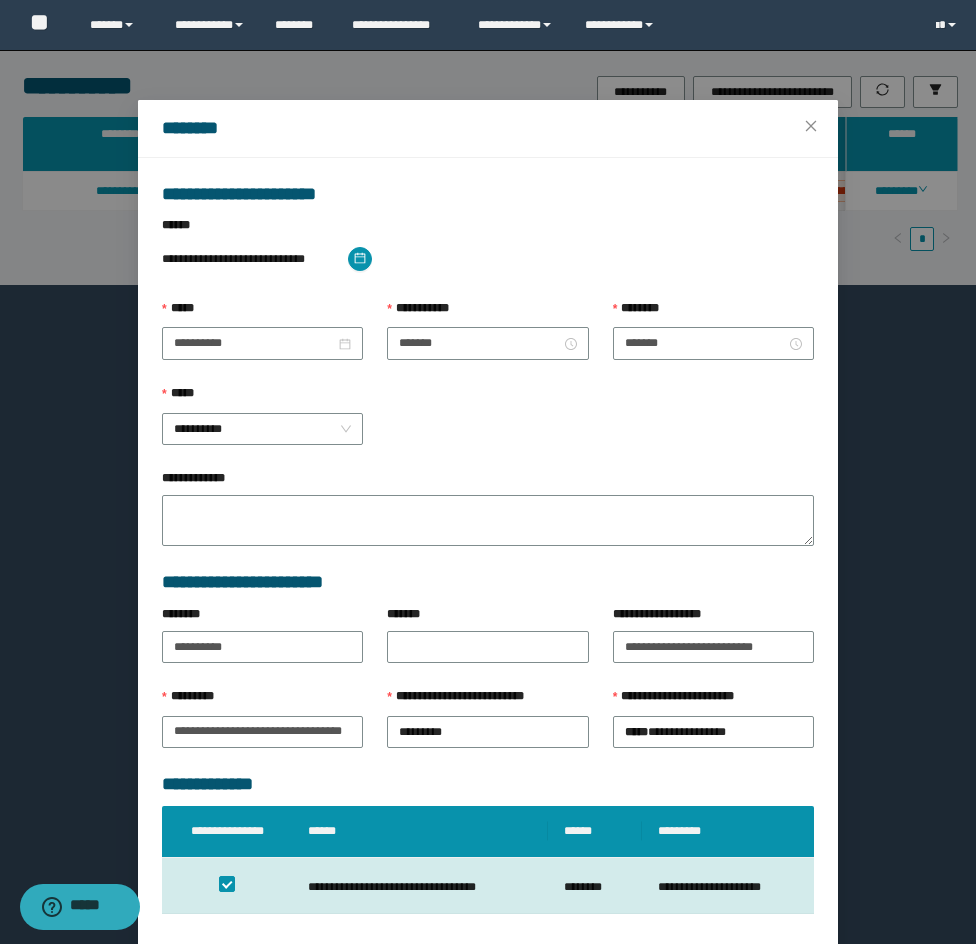 click on "*****" at bounding box center [262, 398] 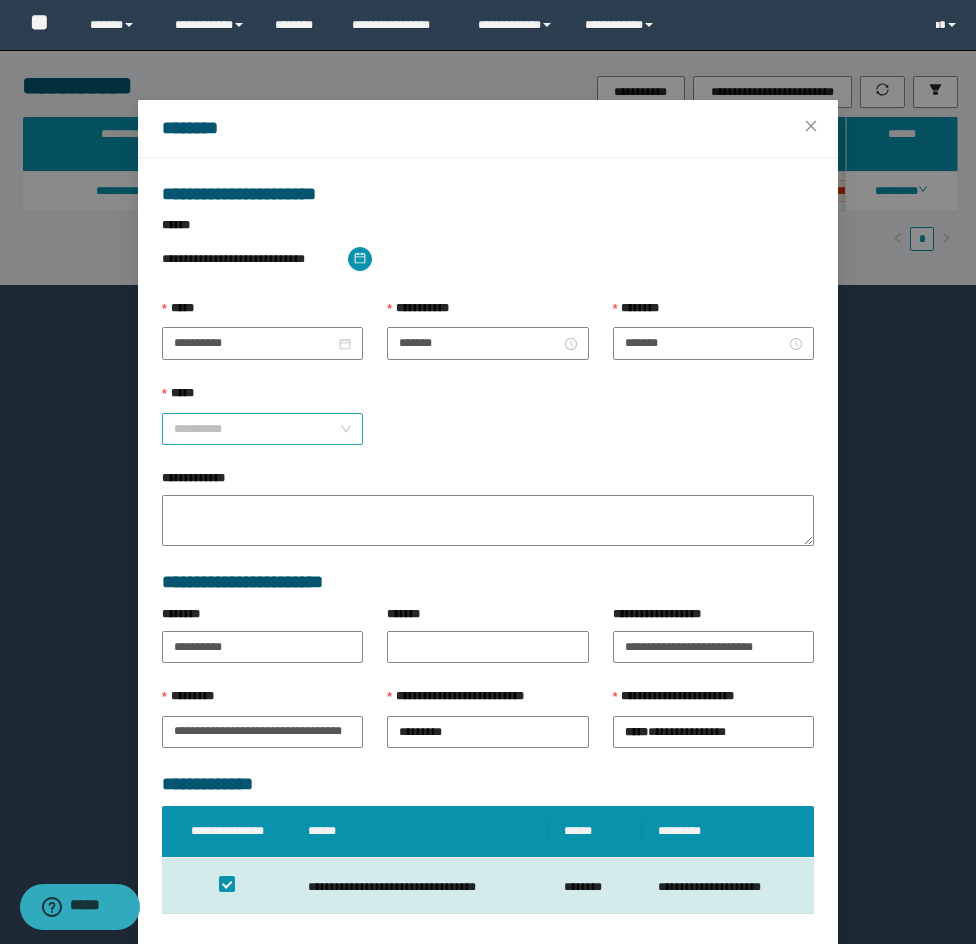 click on "**********" at bounding box center (262, 429) 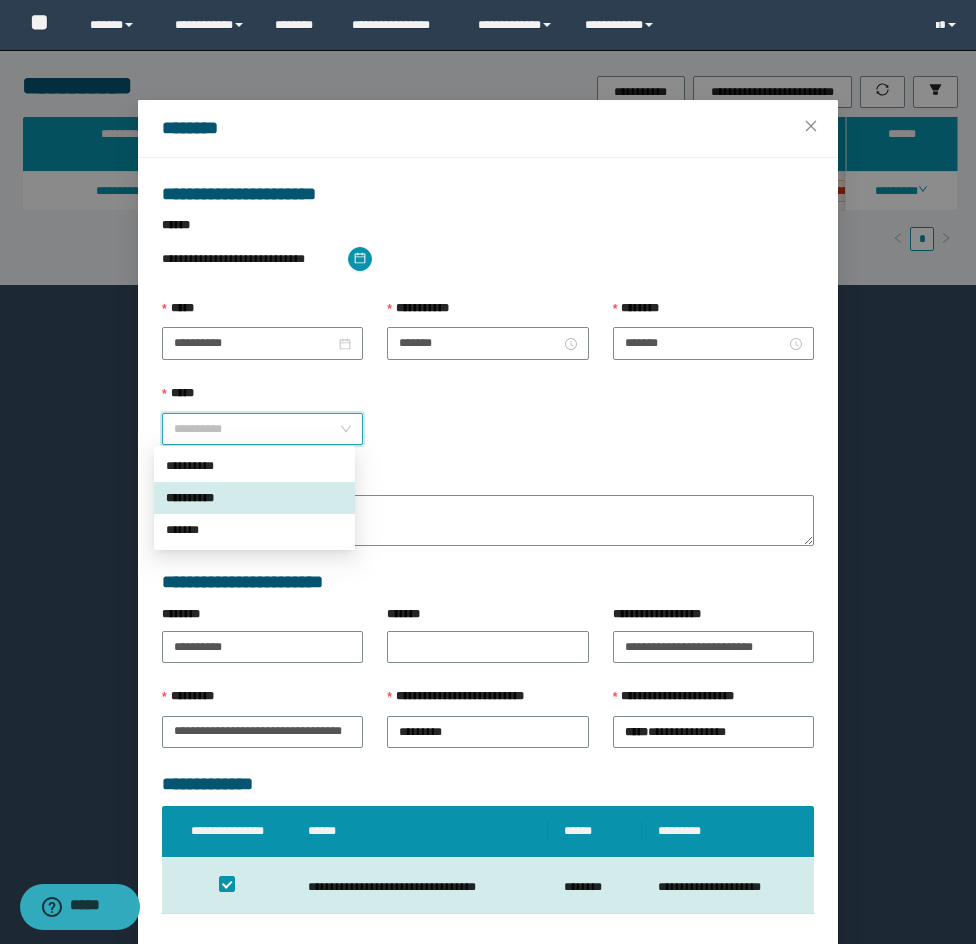 click on "*******" at bounding box center (254, 530) 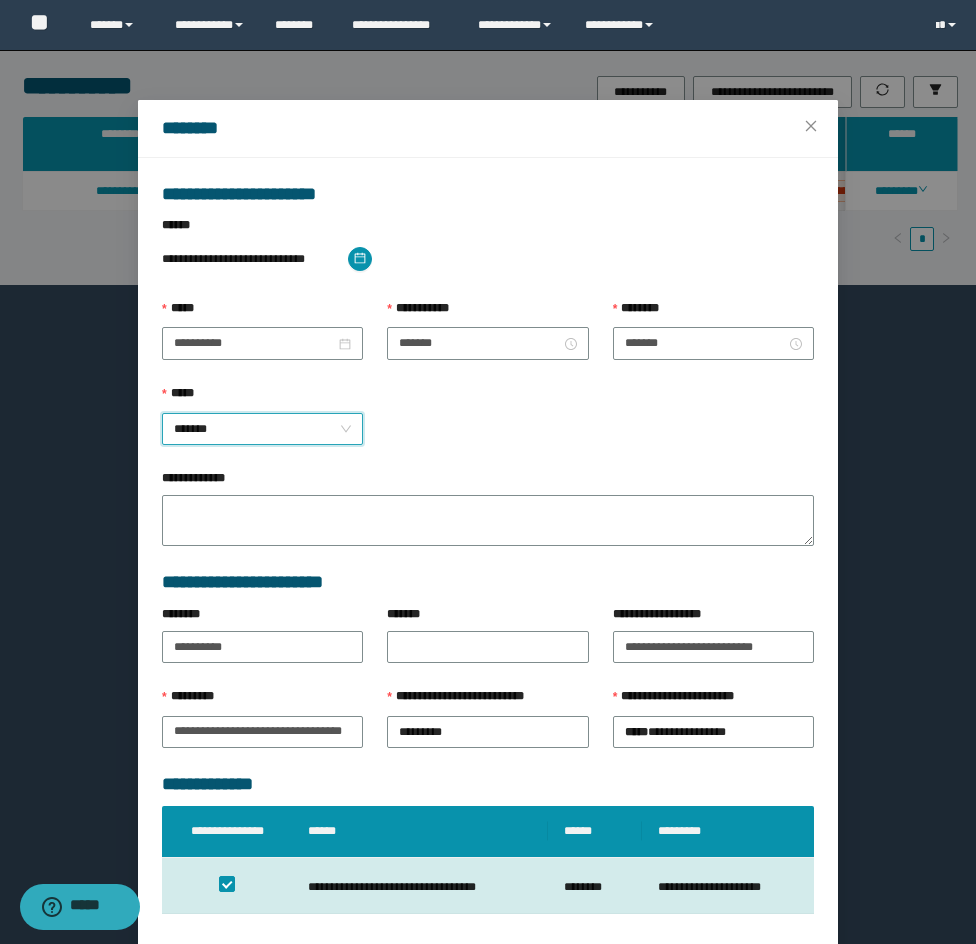 scroll, scrollTop: 90, scrollLeft: 0, axis: vertical 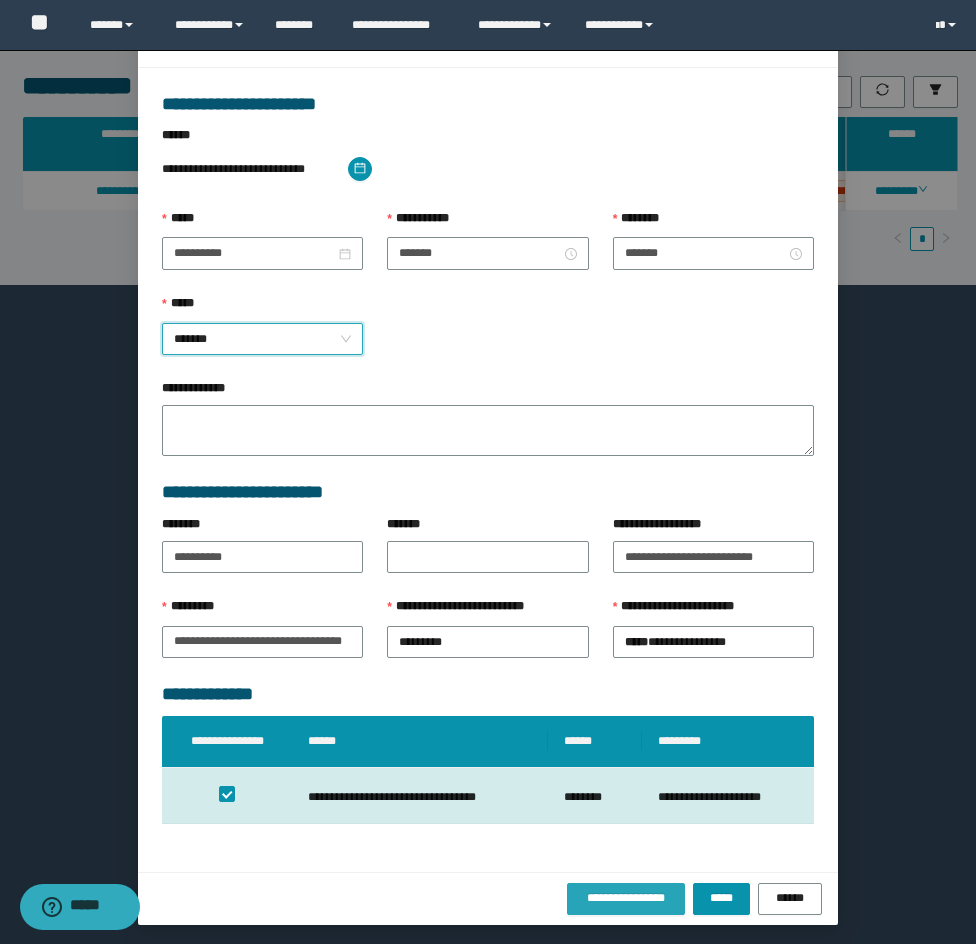 click on "**********" at bounding box center [626, 898] 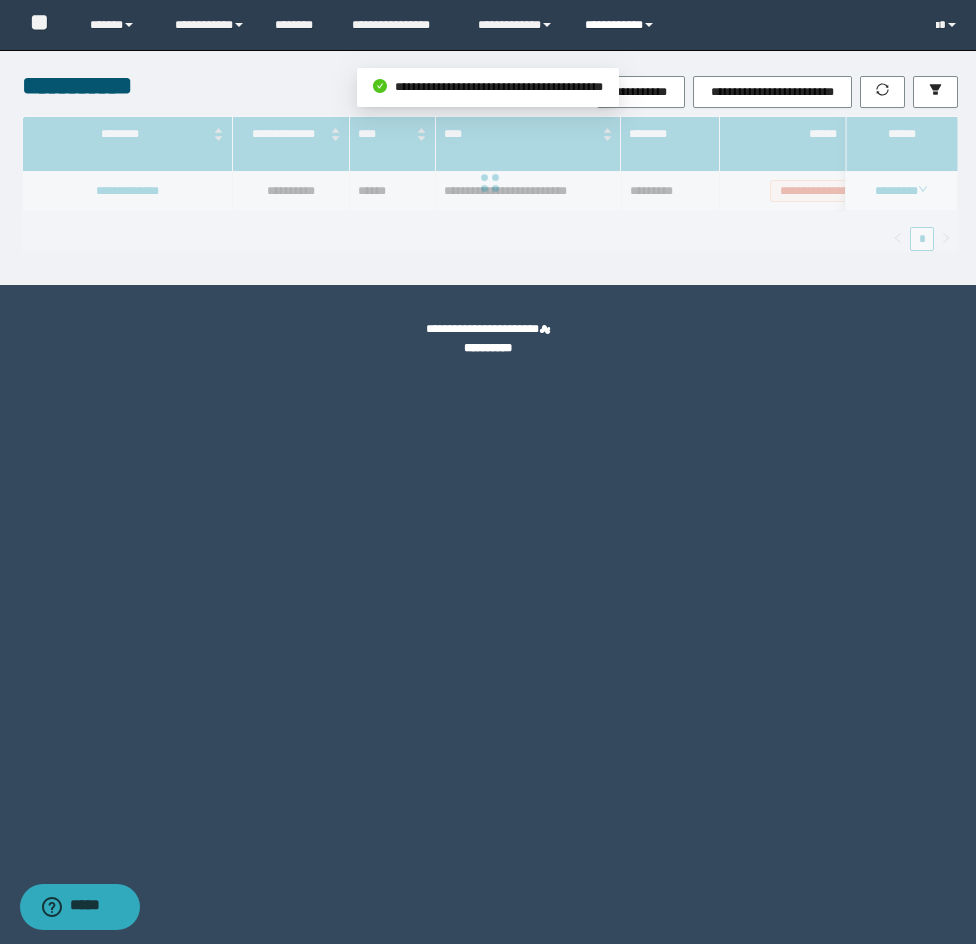 scroll, scrollTop: 0, scrollLeft: 0, axis: both 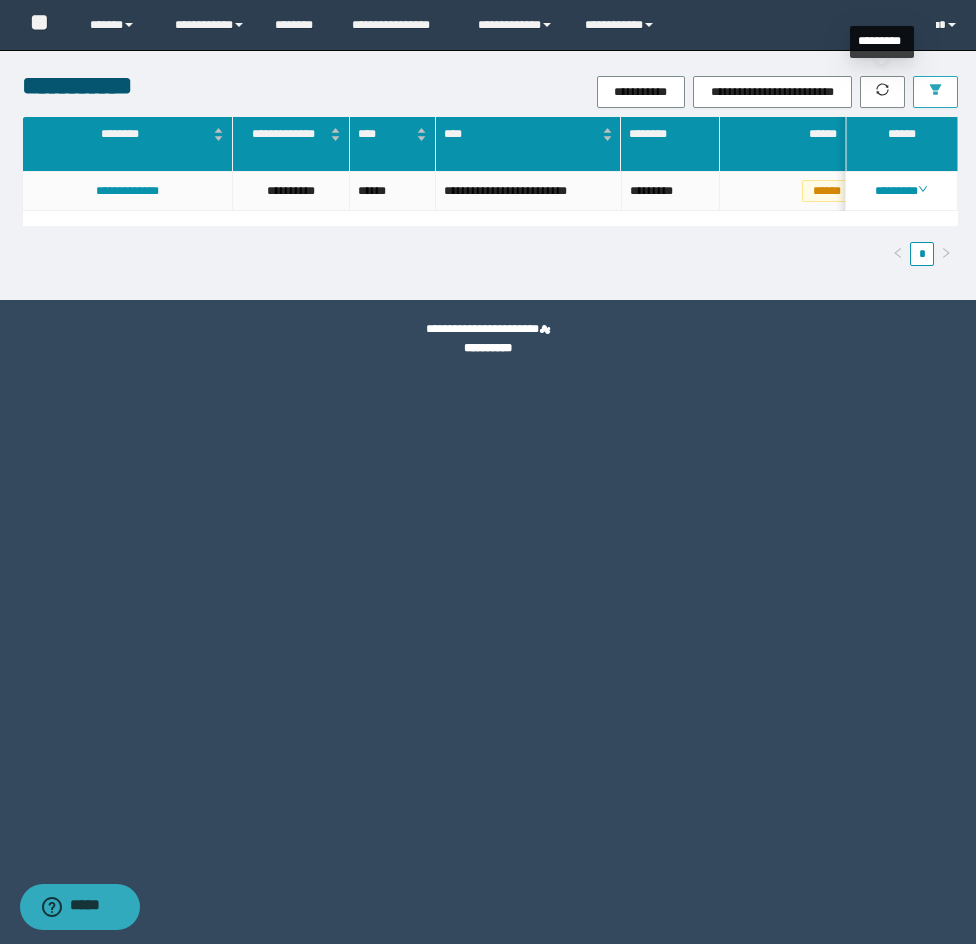 click at bounding box center (935, 92) 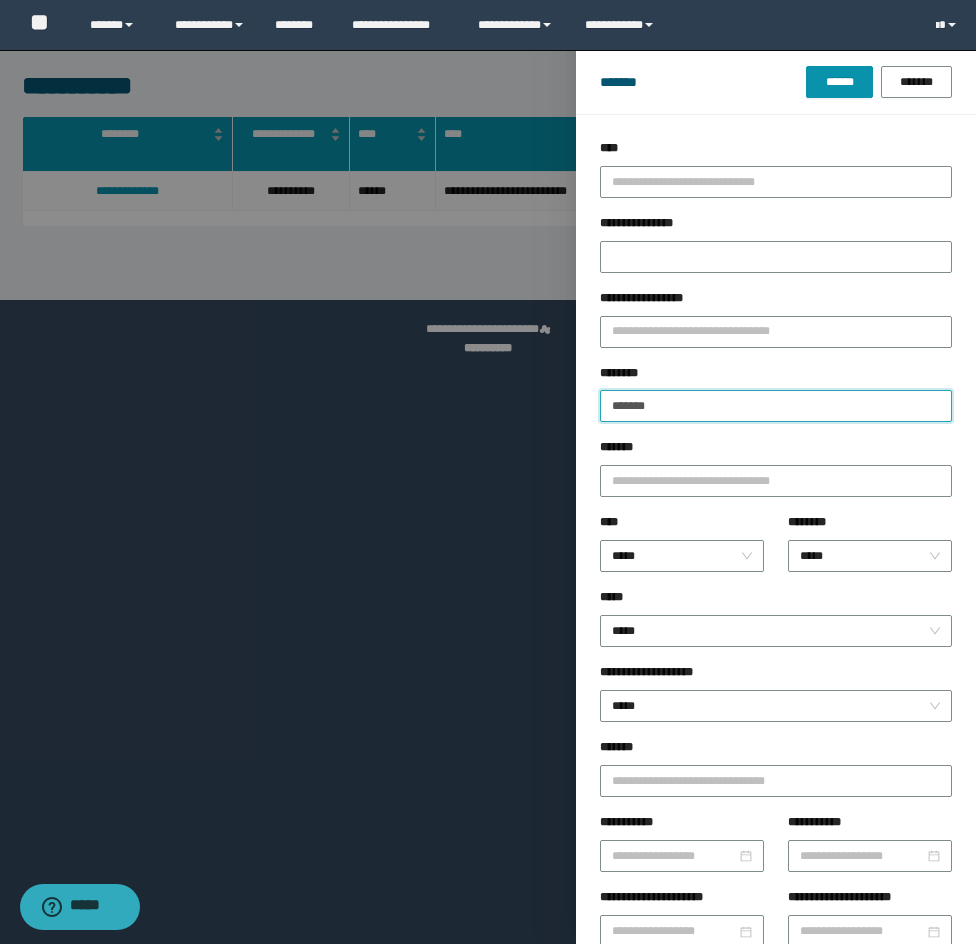 click on "*******" at bounding box center (776, 406) 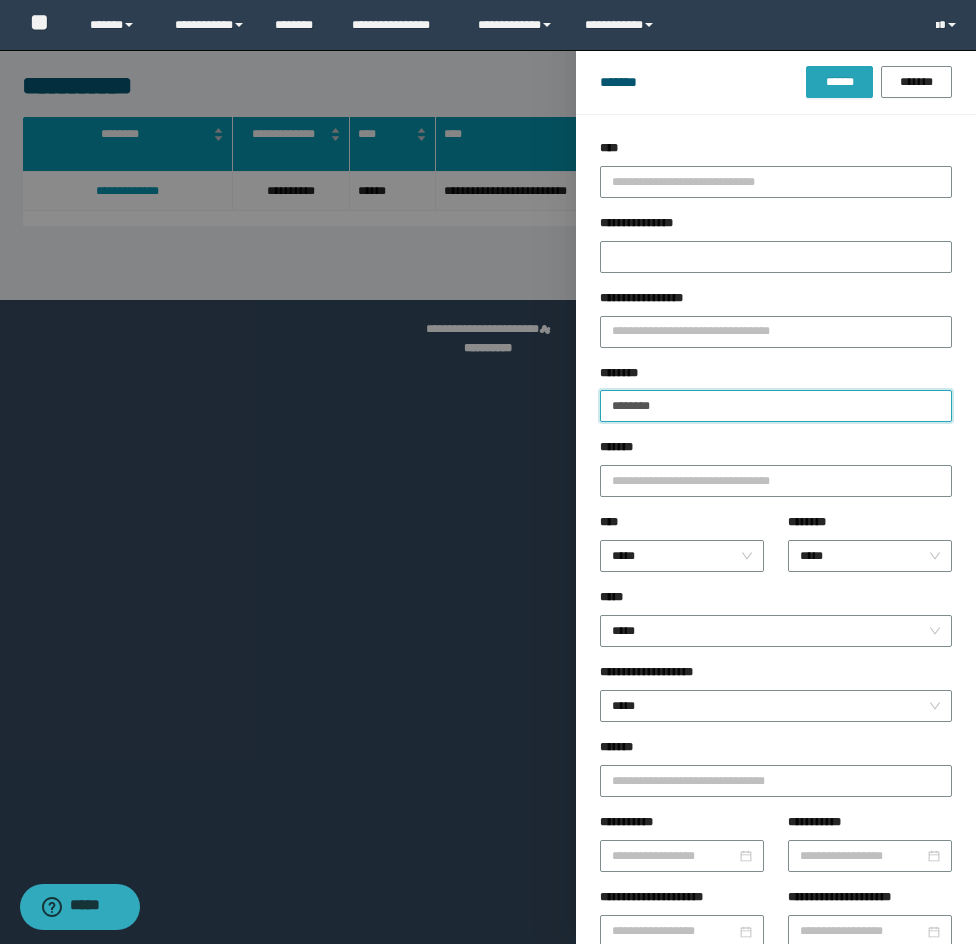 type on "********" 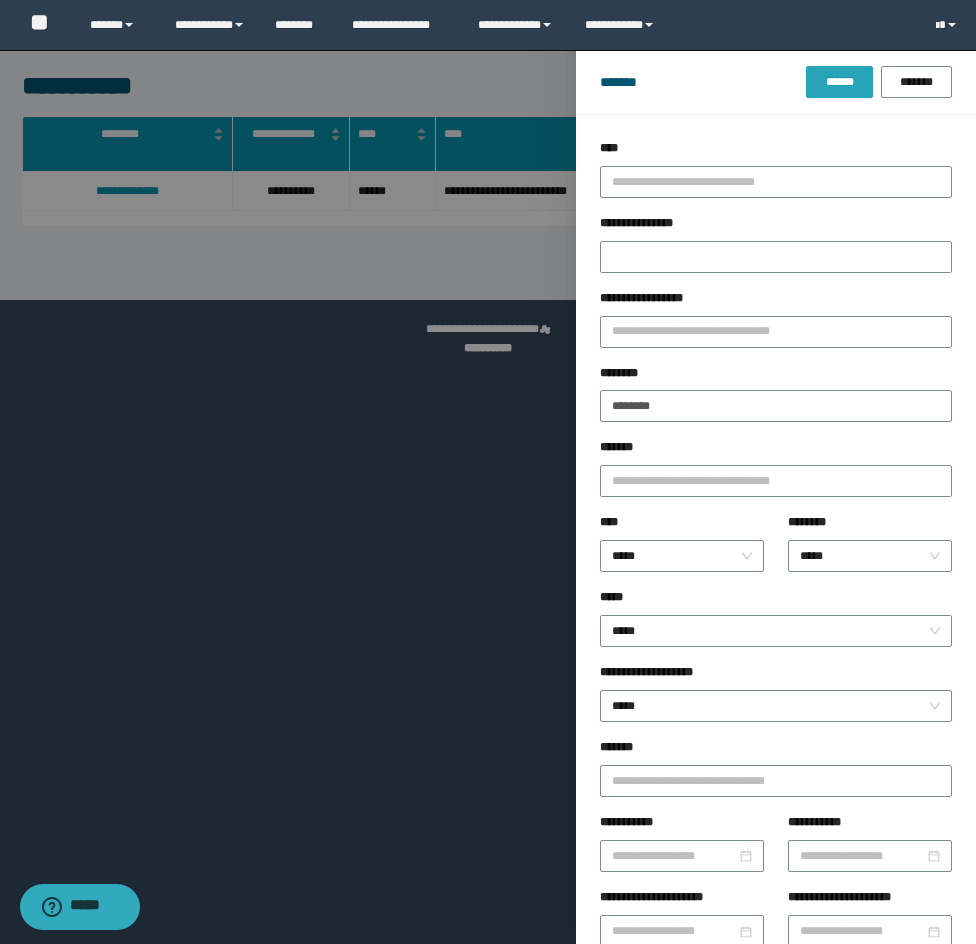 click on "******" at bounding box center (839, 82) 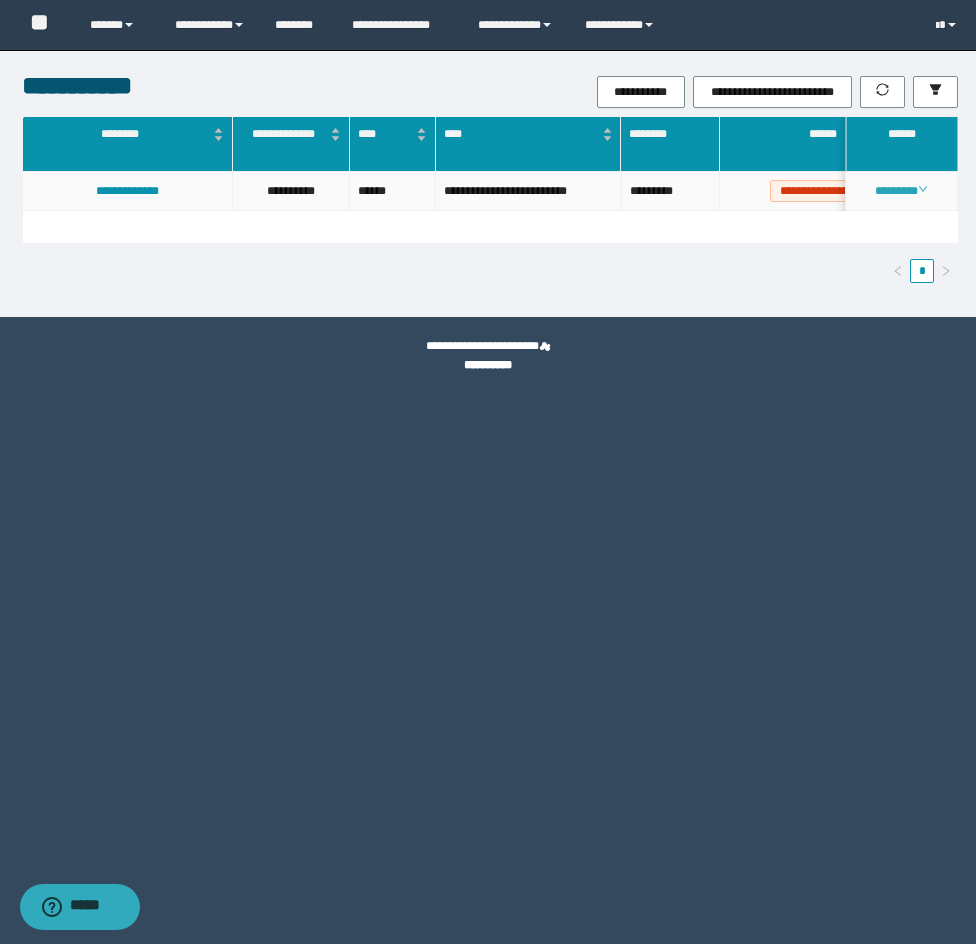 click on "********" at bounding box center (901, 191) 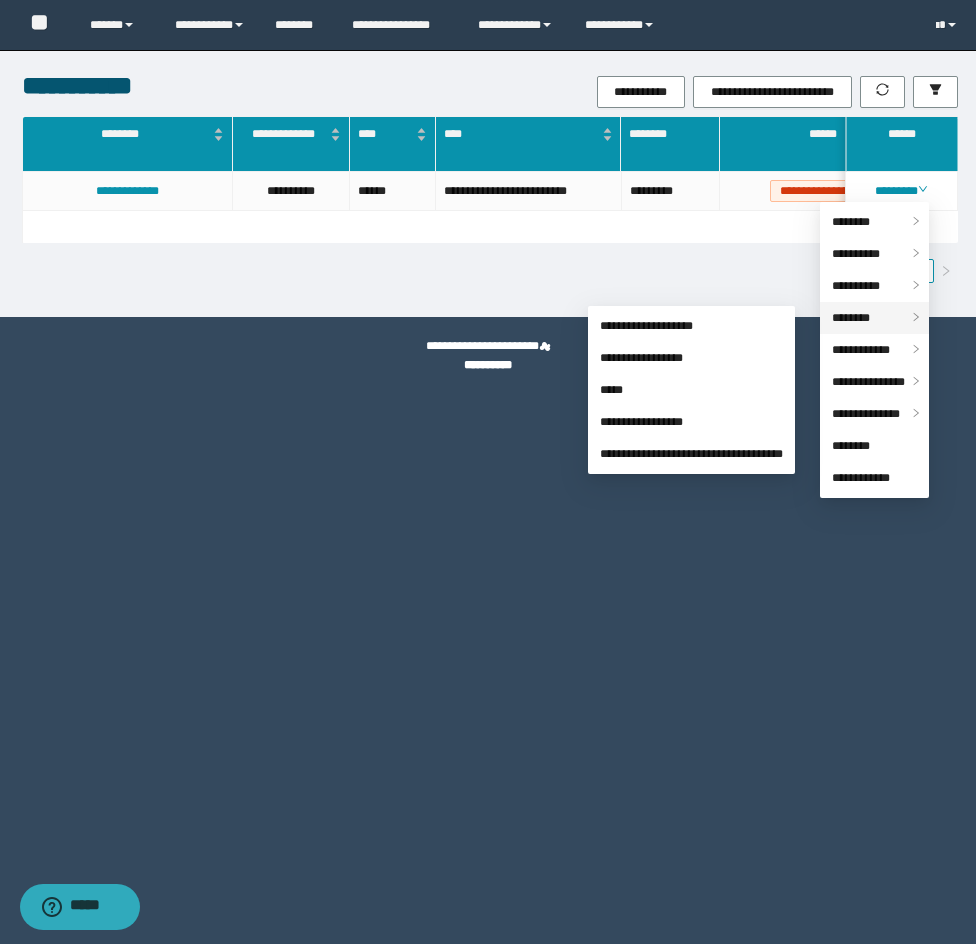 click on "********" at bounding box center [851, 318] 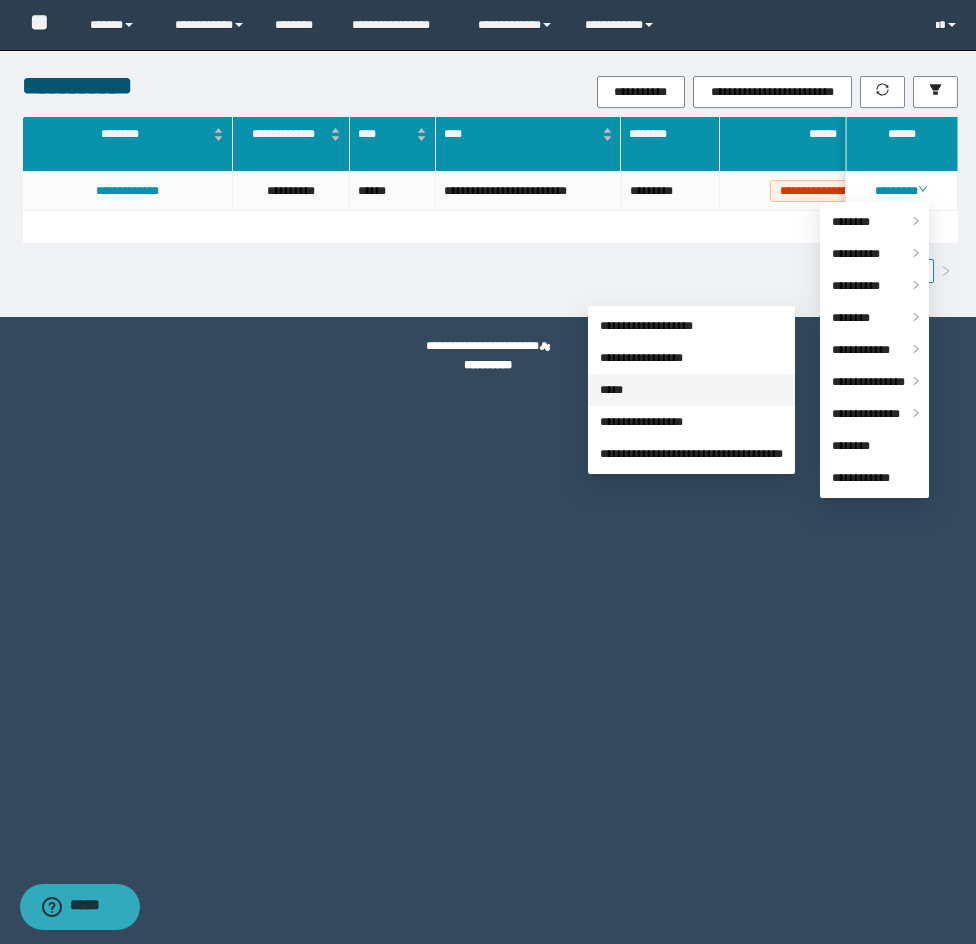 click on "*****" at bounding box center (611, 390) 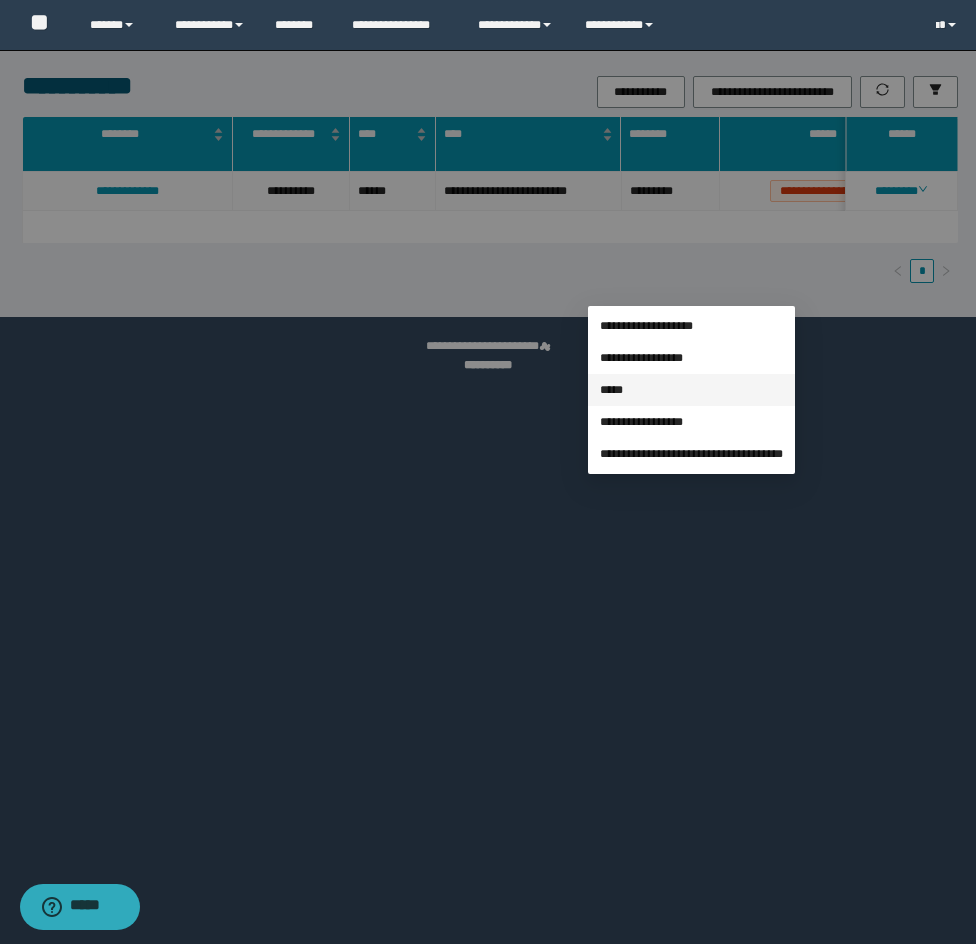 type on "**********" 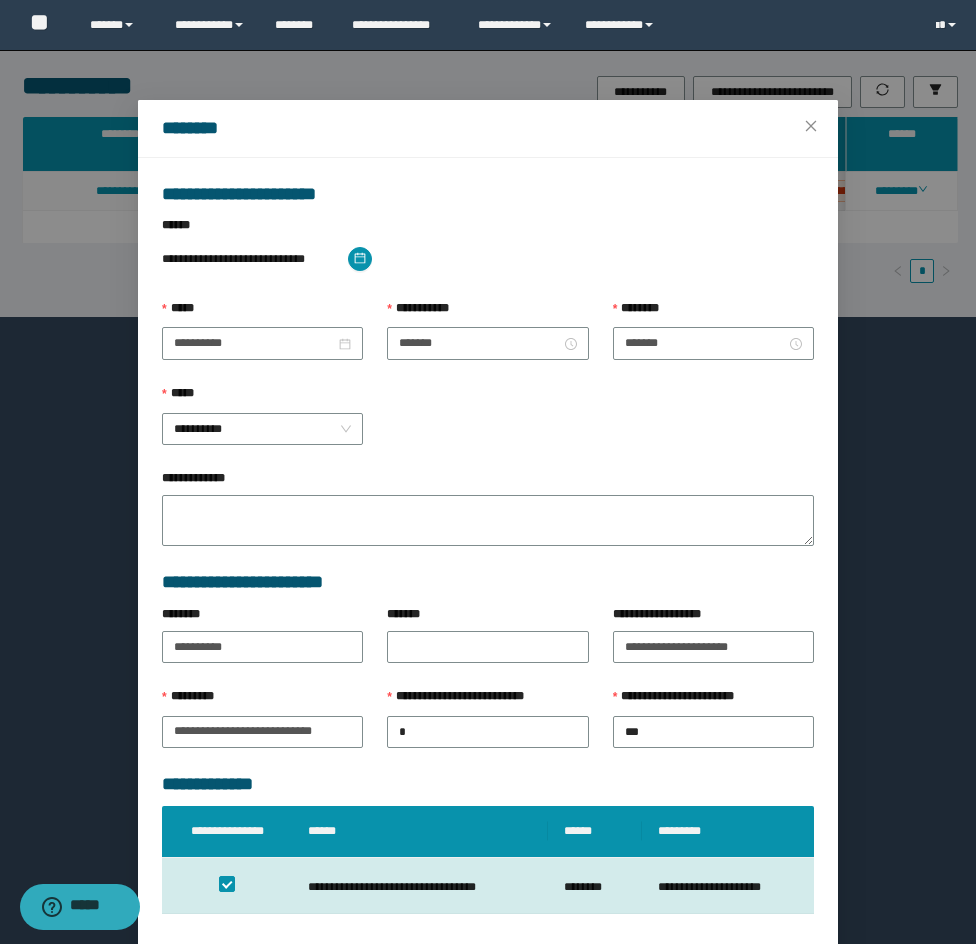 type on "*******" 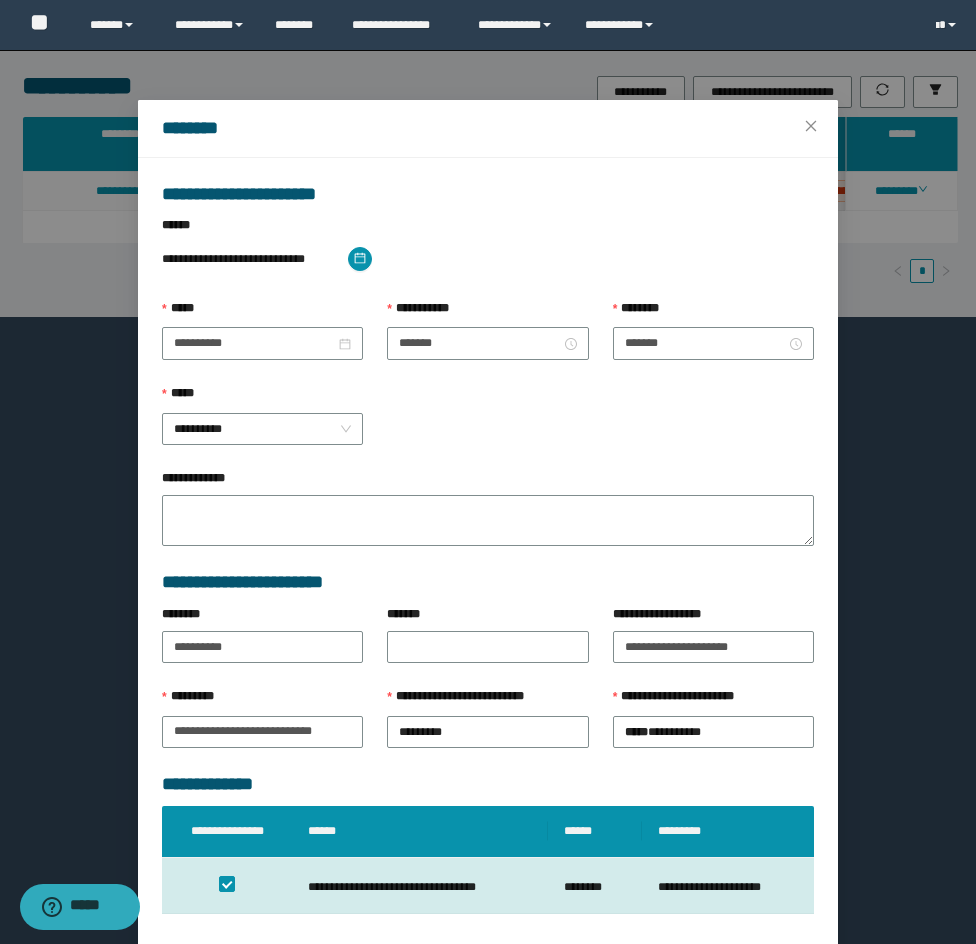 click on "*****" at bounding box center (262, 313) 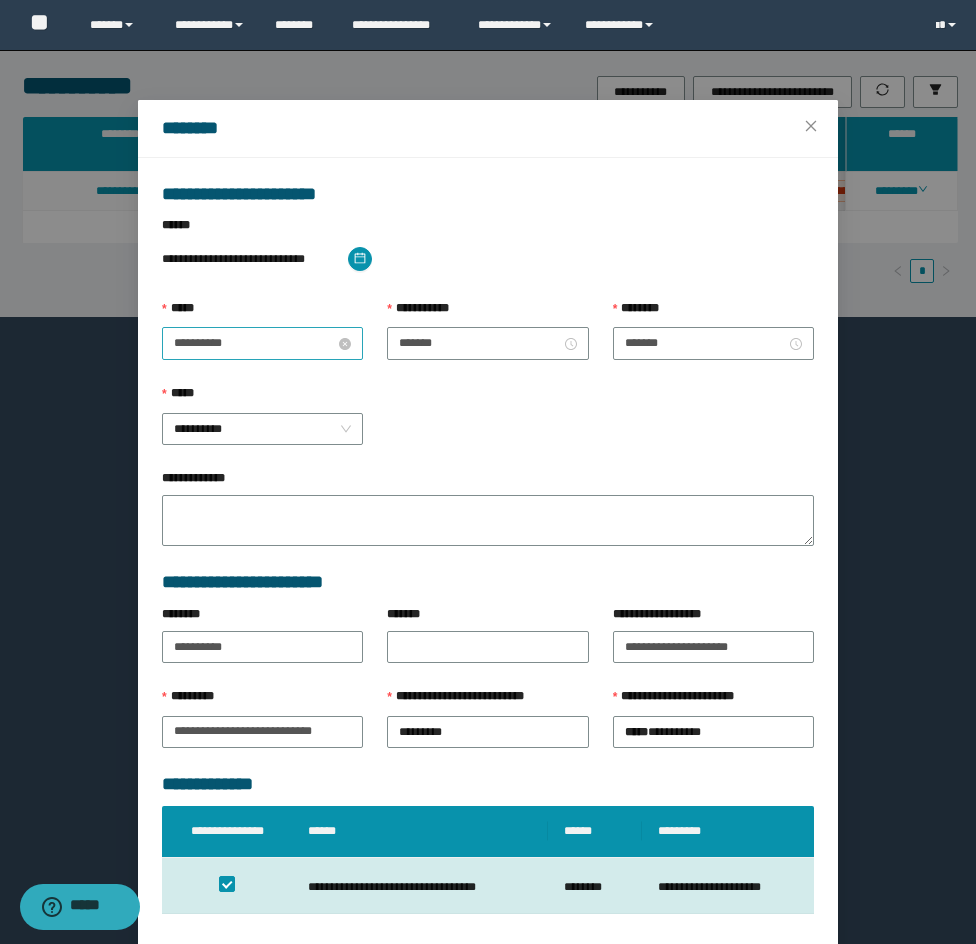 click on "**********" at bounding box center (254, 343) 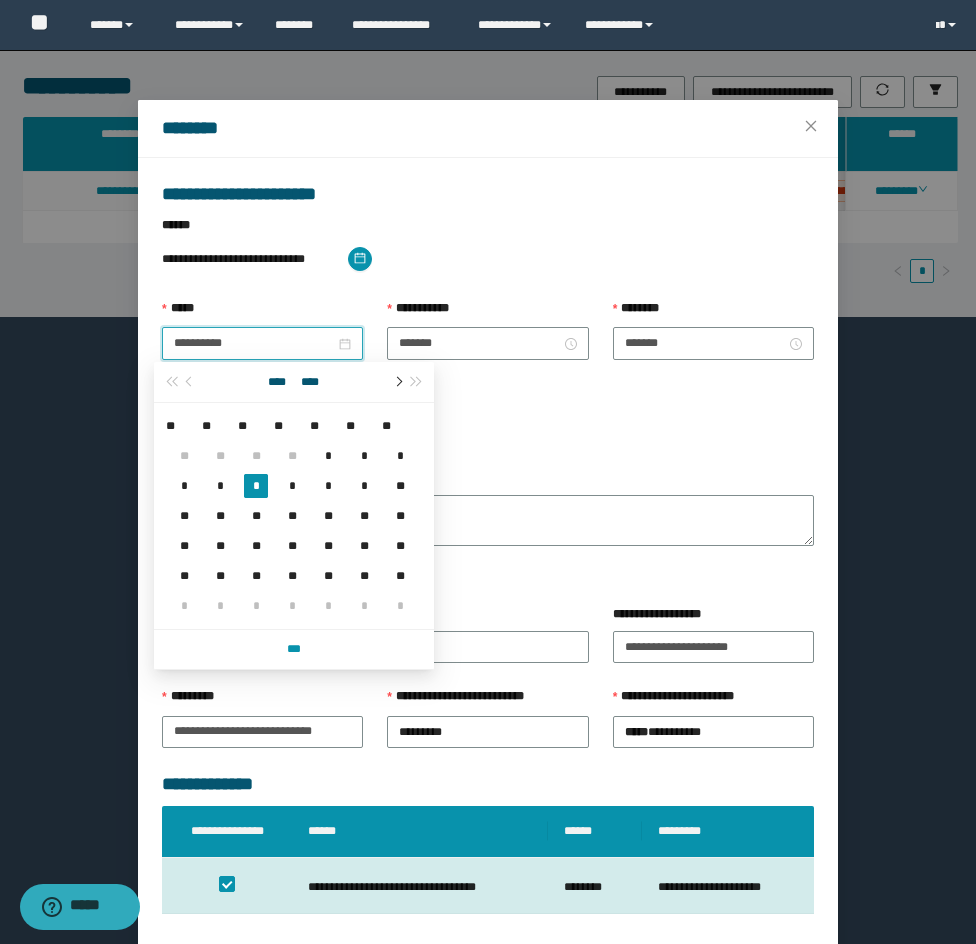 click at bounding box center (397, 382) 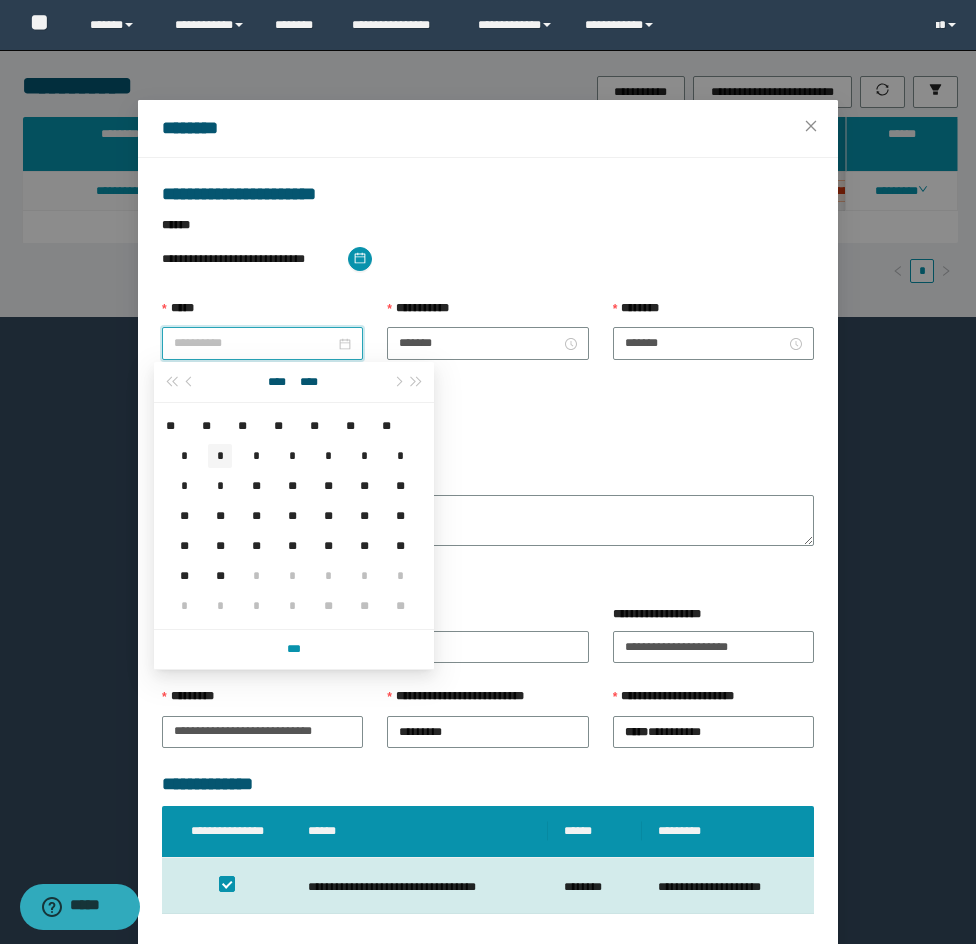 type on "**********" 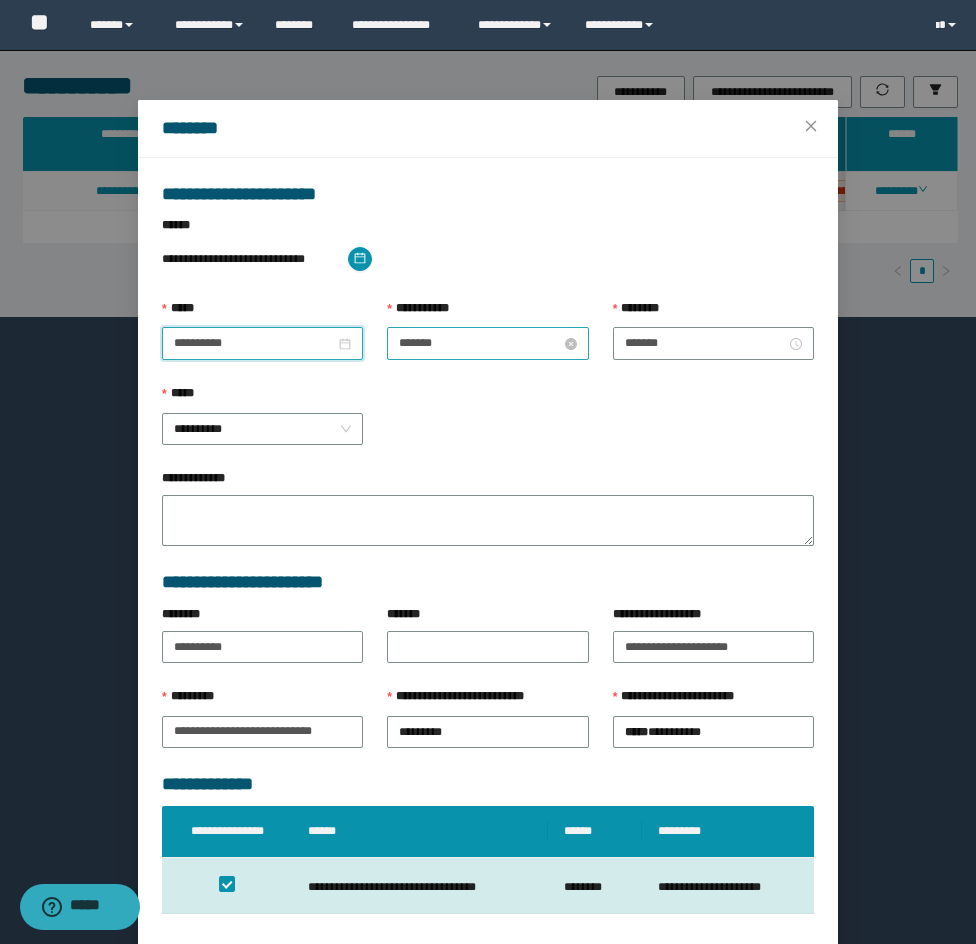 click on "*******" at bounding box center [479, 343] 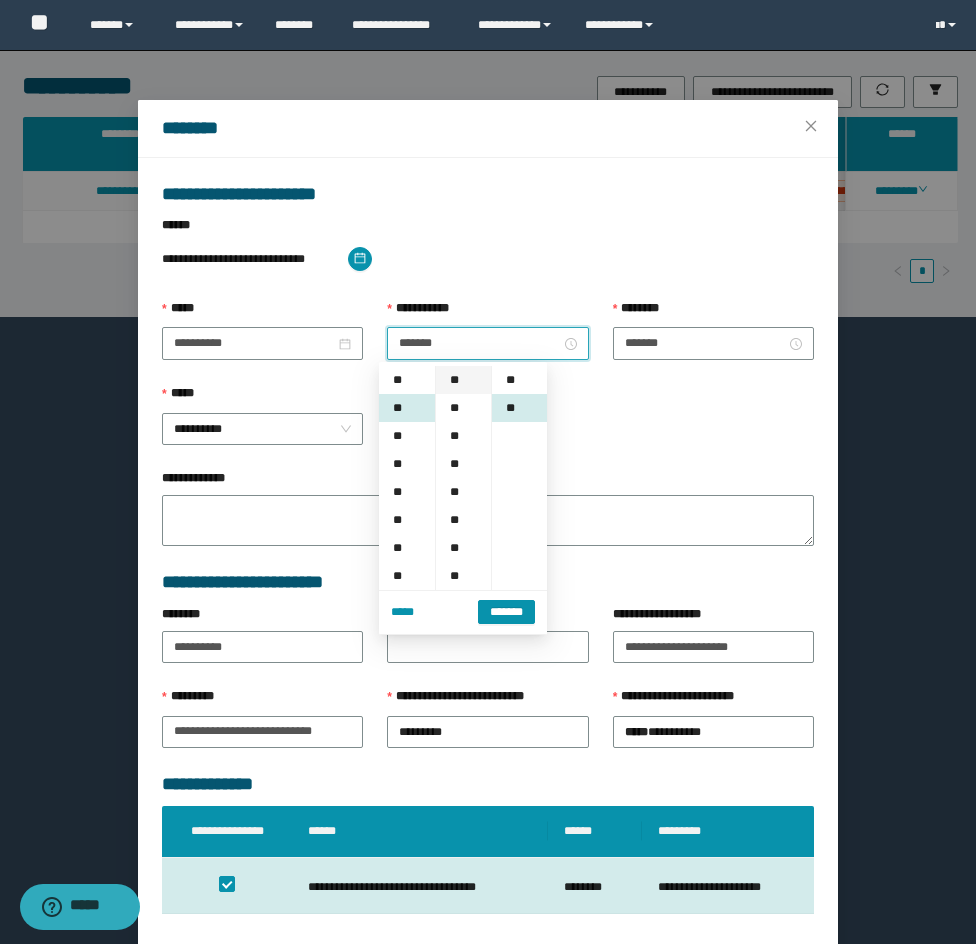scroll, scrollTop: 28, scrollLeft: 0, axis: vertical 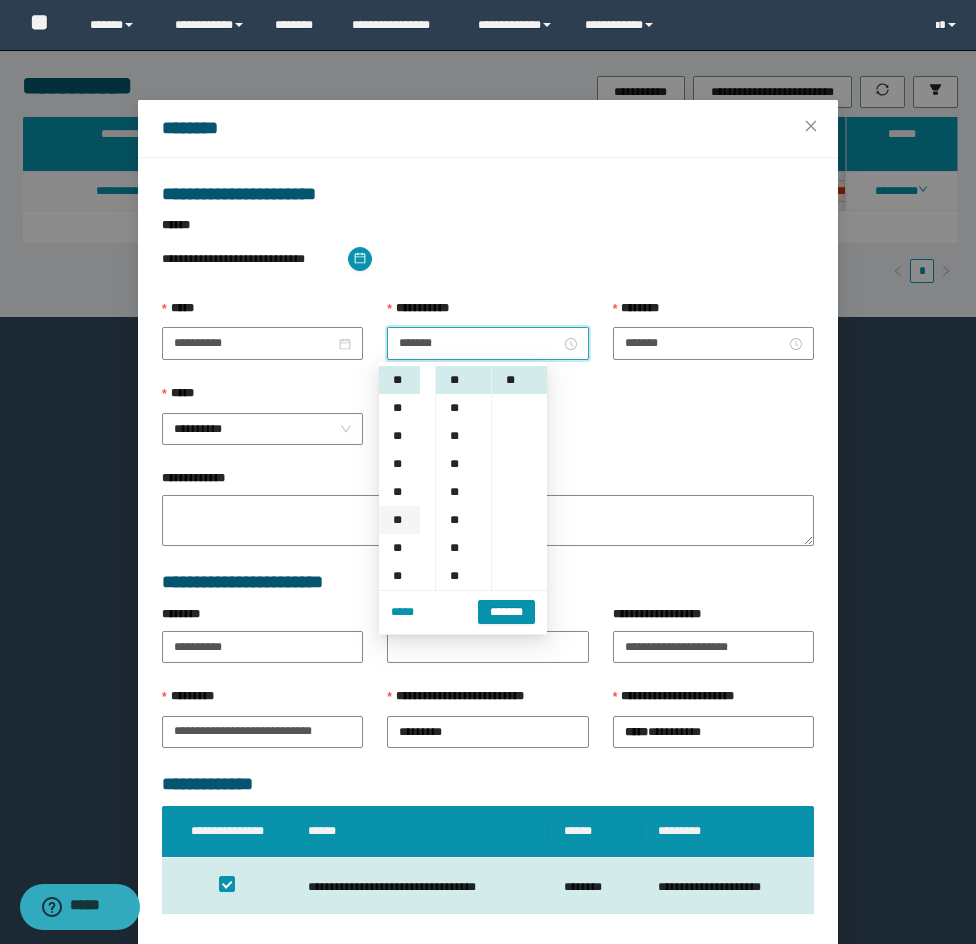 click on "**" at bounding box center [399, 520] 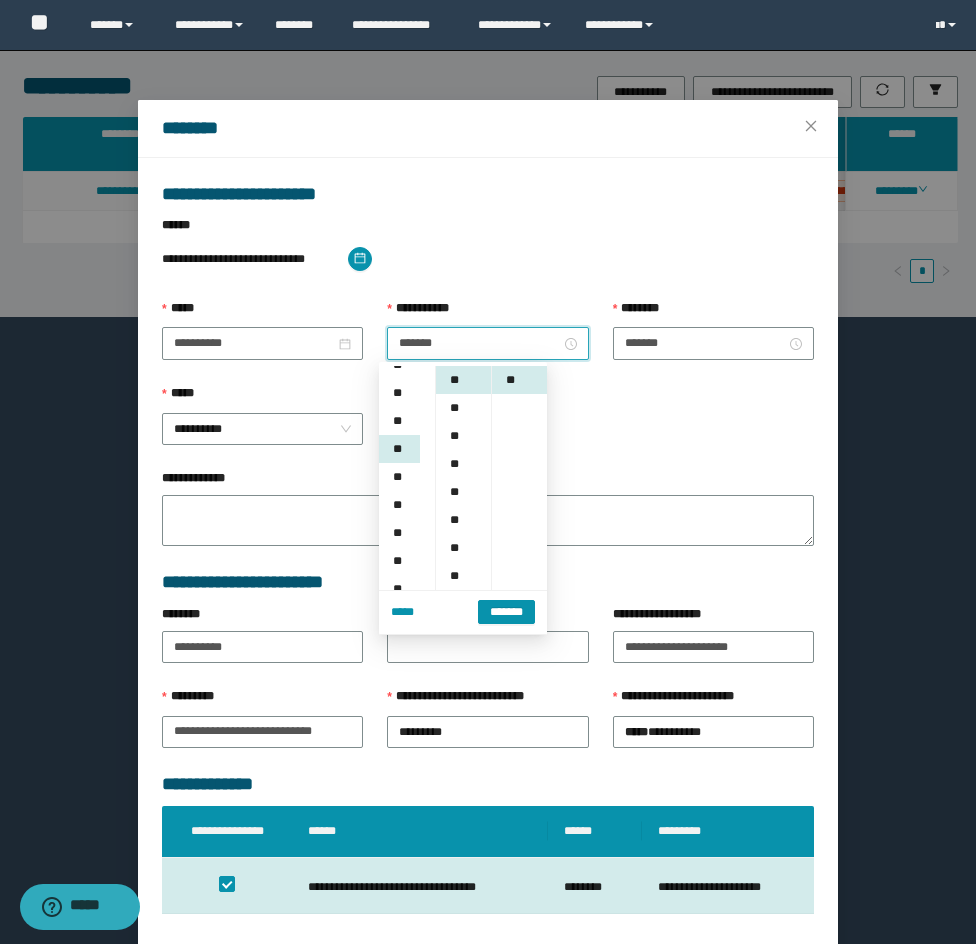 scroll, scrollTop: 168, scrollLeft: 0, axis: vertical 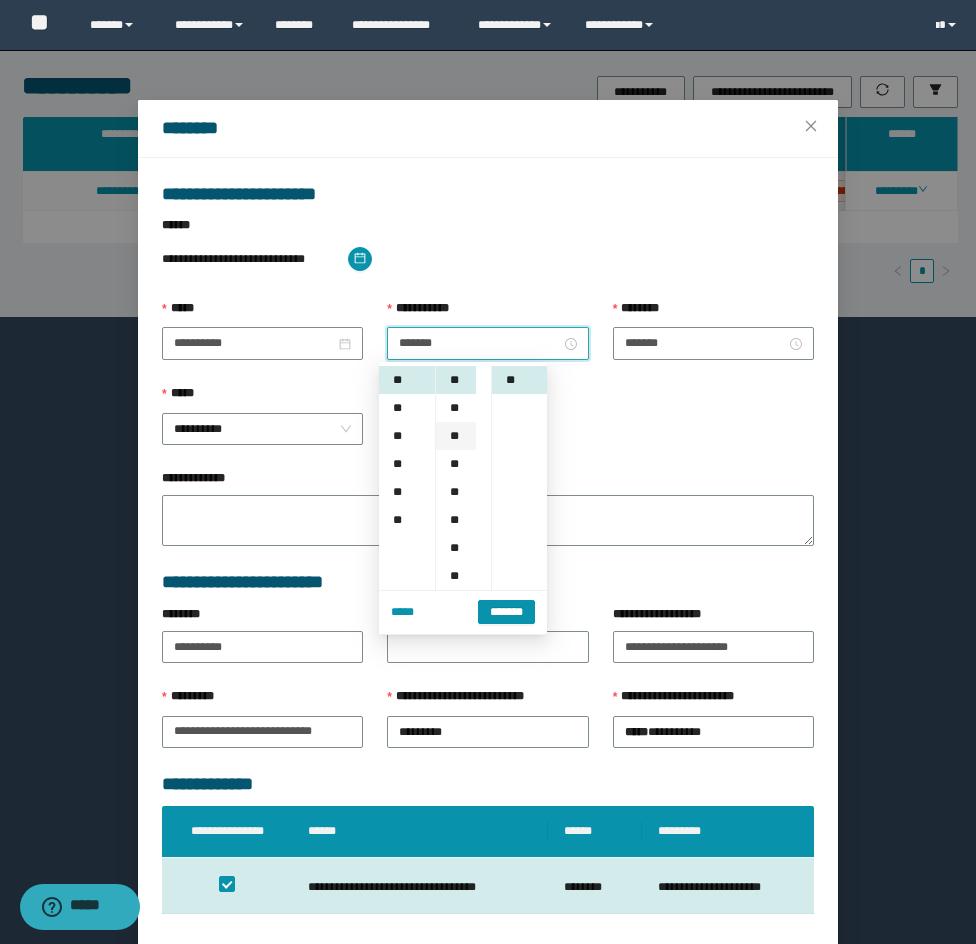 click on "**" at bounding box center (456, 436) 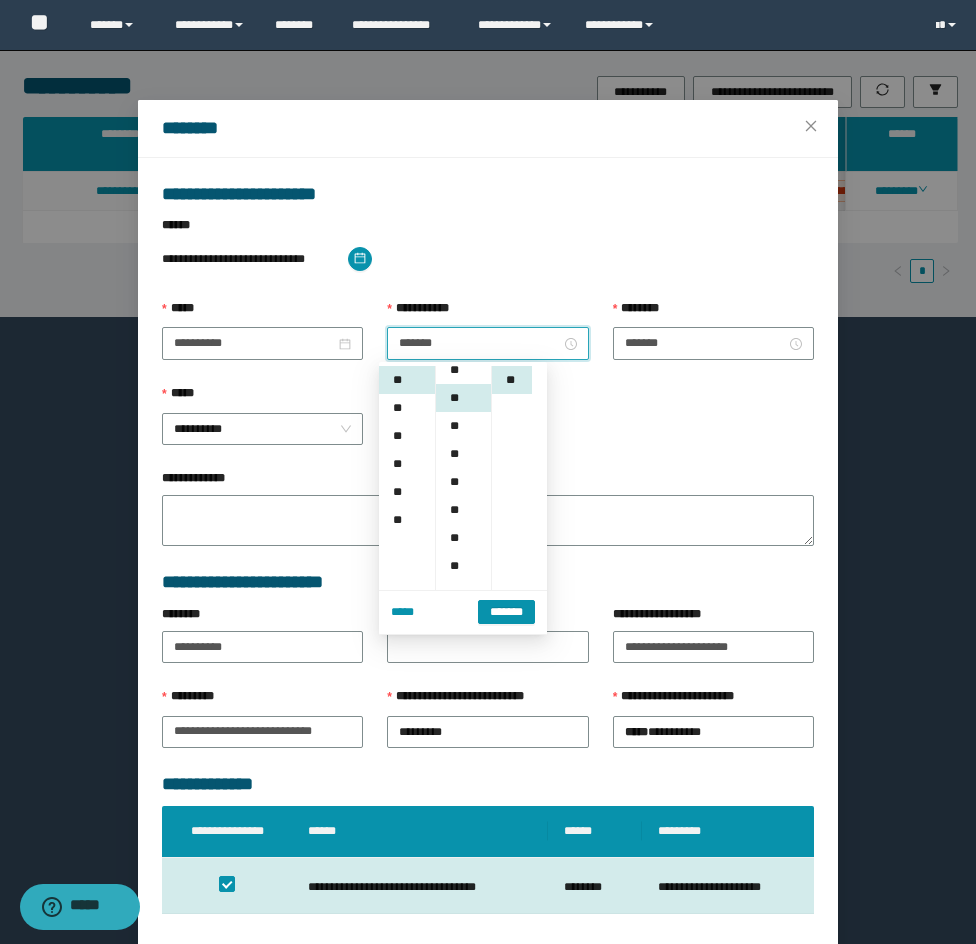scroll, scrollTop: 56, scrollLeft: 0, axis: vertical 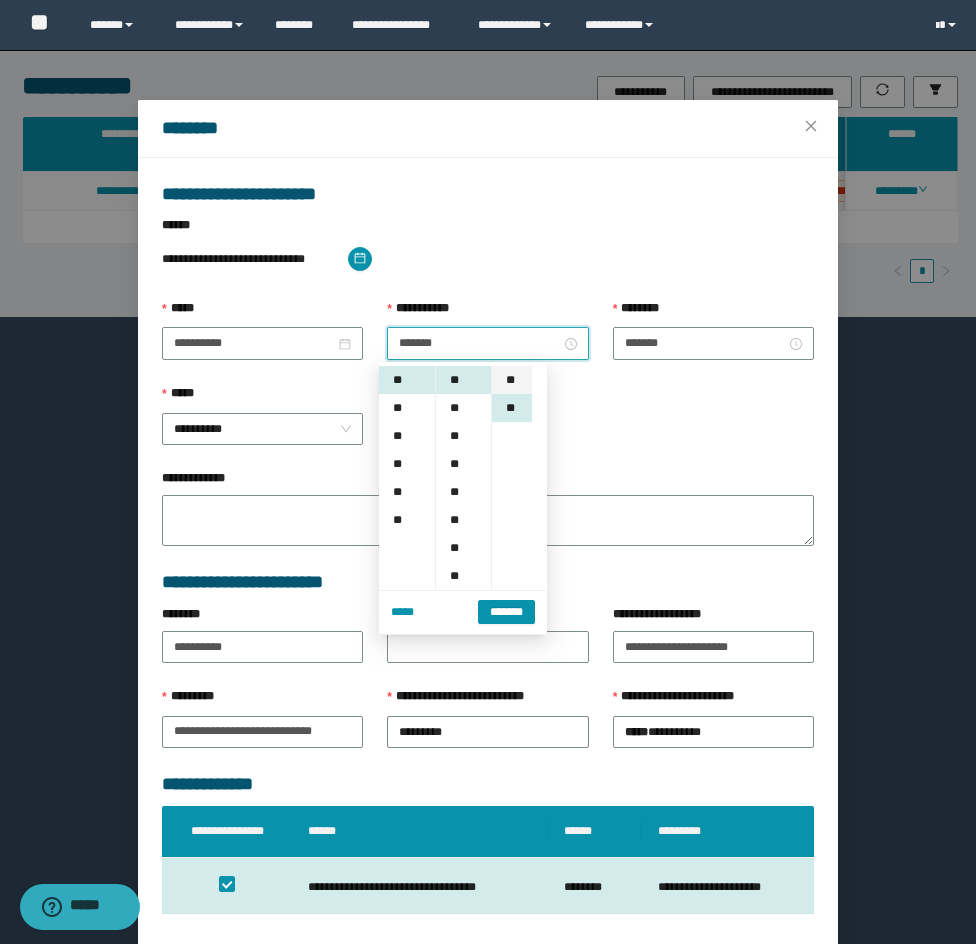 click on "**" at bounding box center (512, 380) 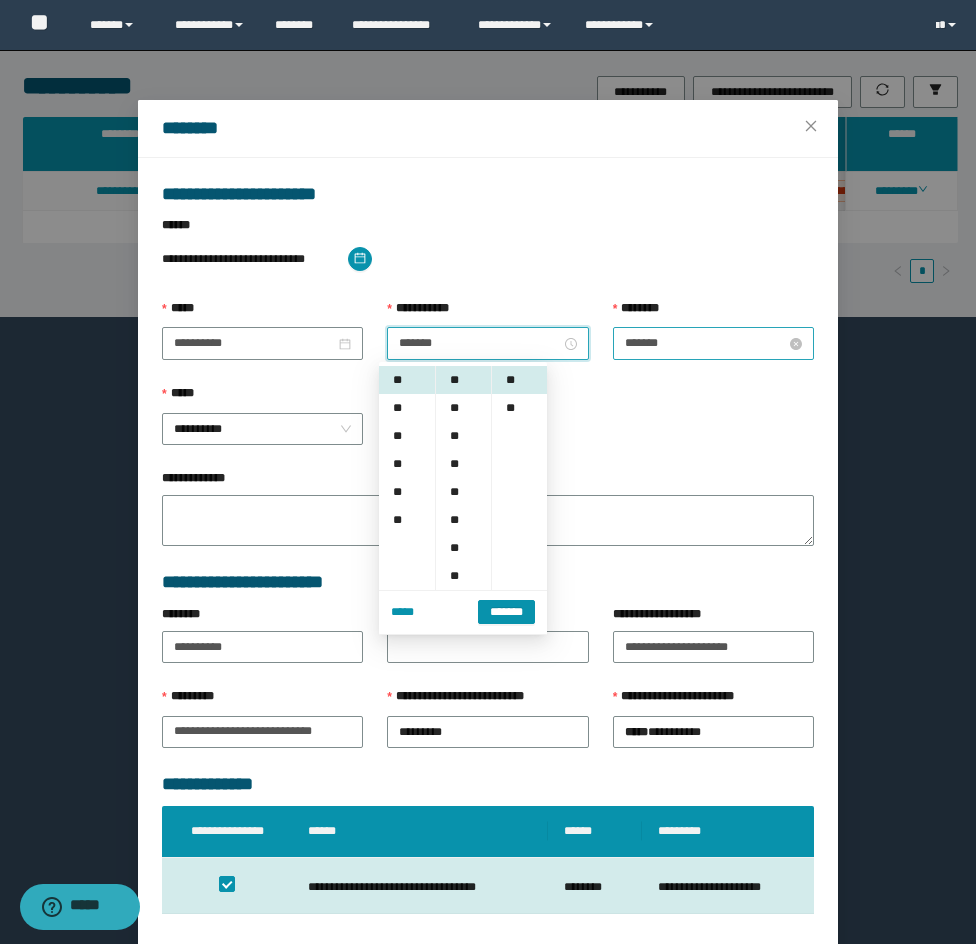 click on "*******" at bounding box center [705, 343] 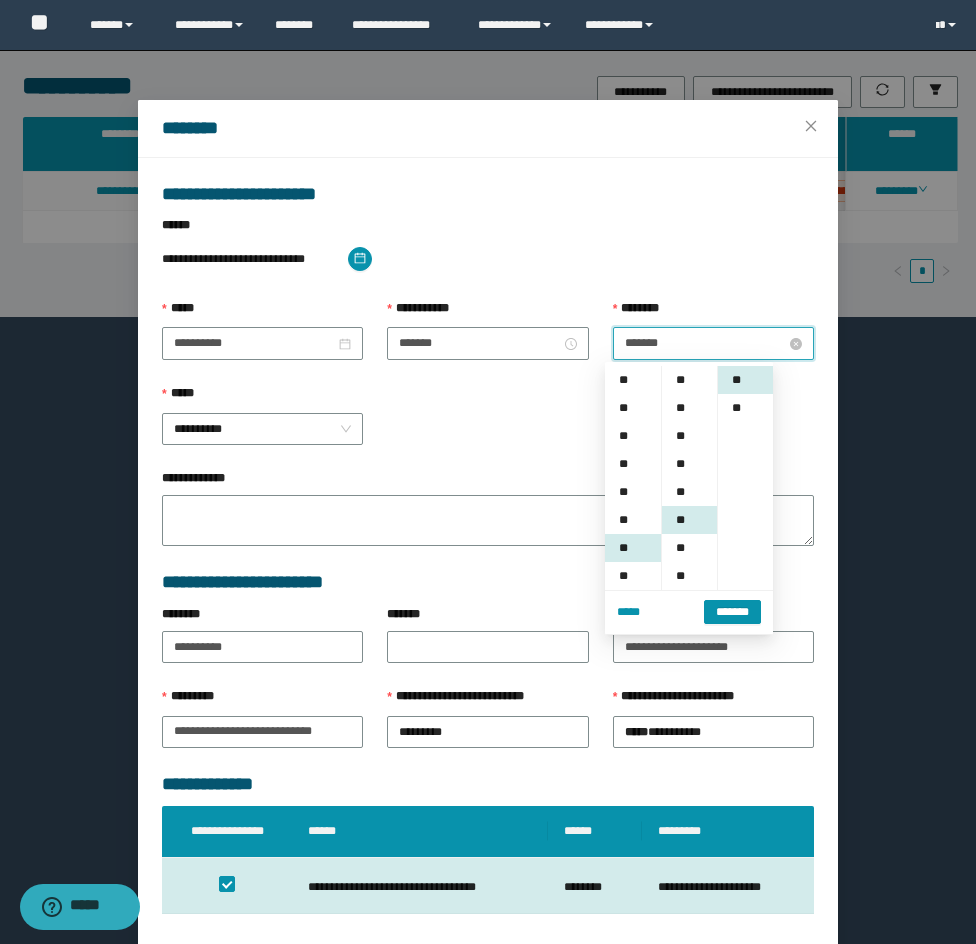 scroll, scrollTop: 168, scrollLeft: 0, axis: vertical 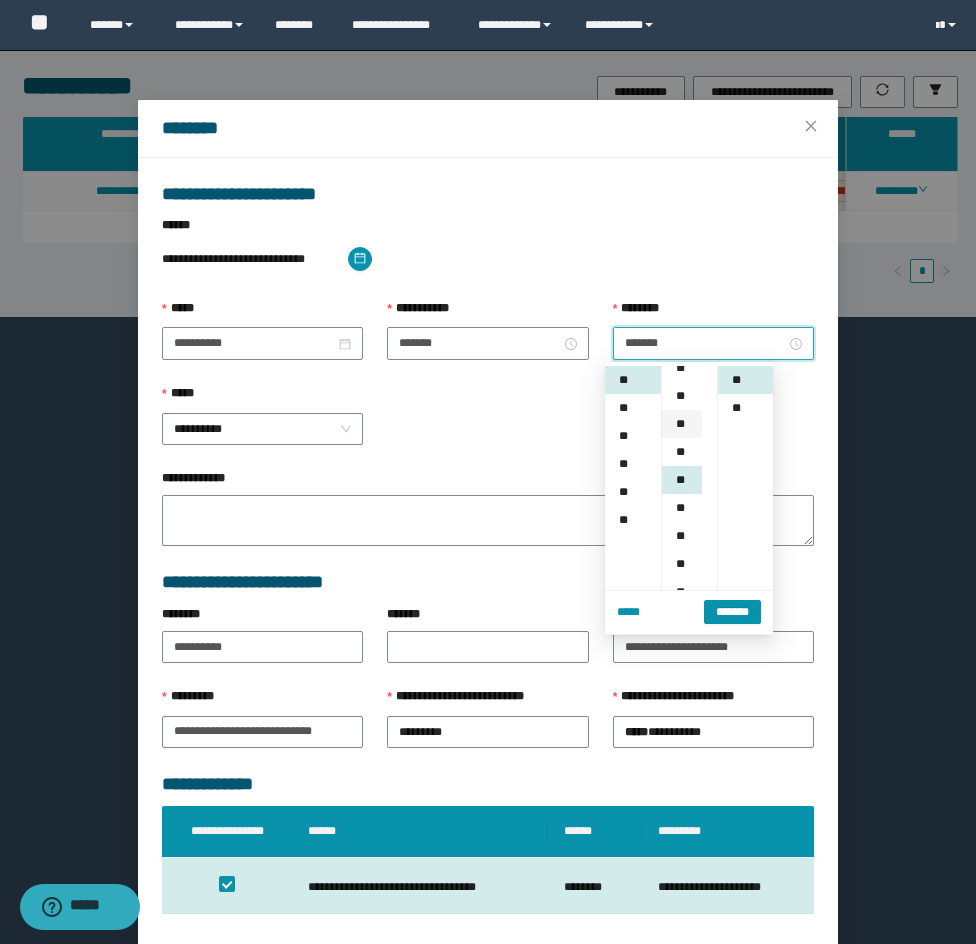 click on "**" at bounding box center (682, 424) 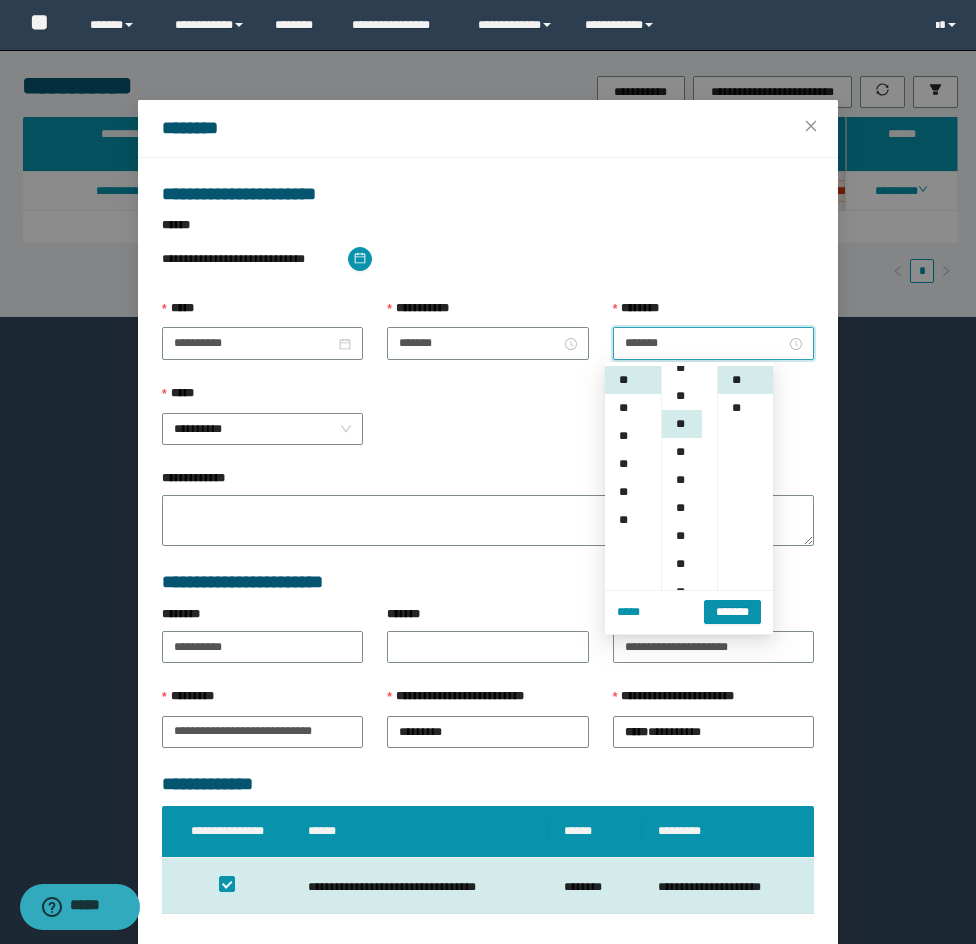 scroll, scrollTop: 84, scrollLeft: 0, axis: vertical 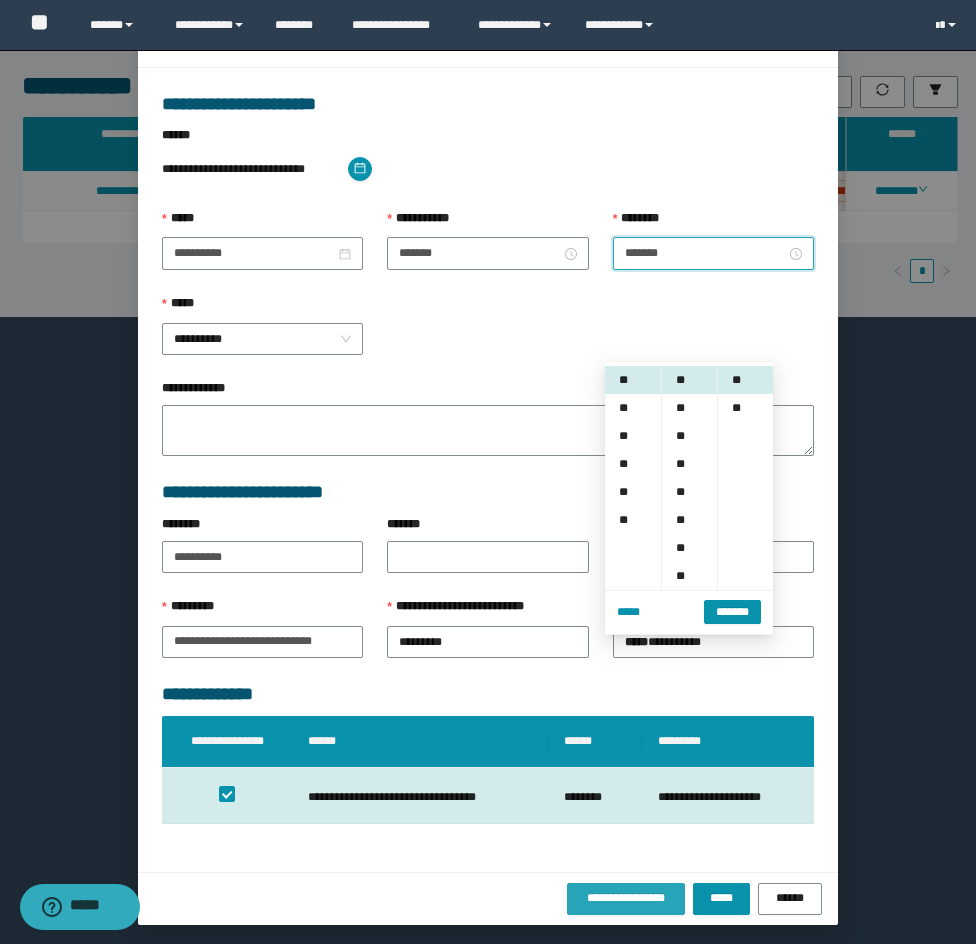 click on "**********" at bounding box center (626, 899) 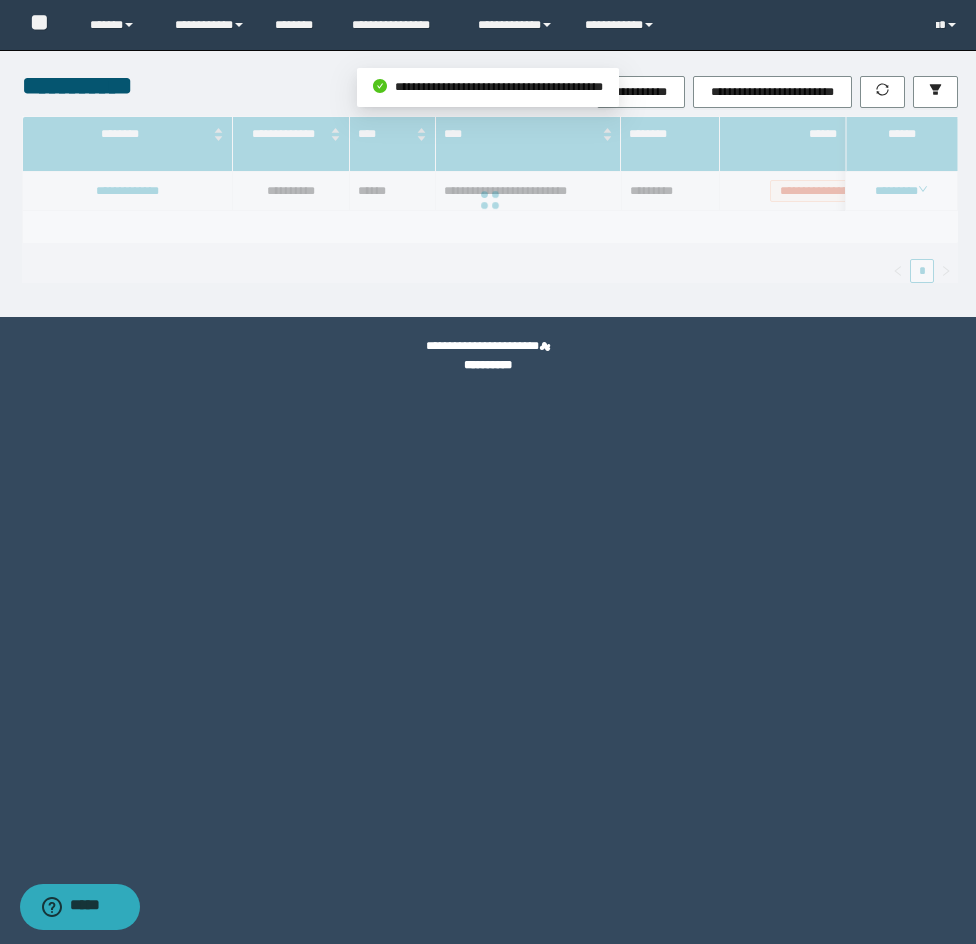 scroll, scrollTop: 0, scrollLeft: 0, axis: both 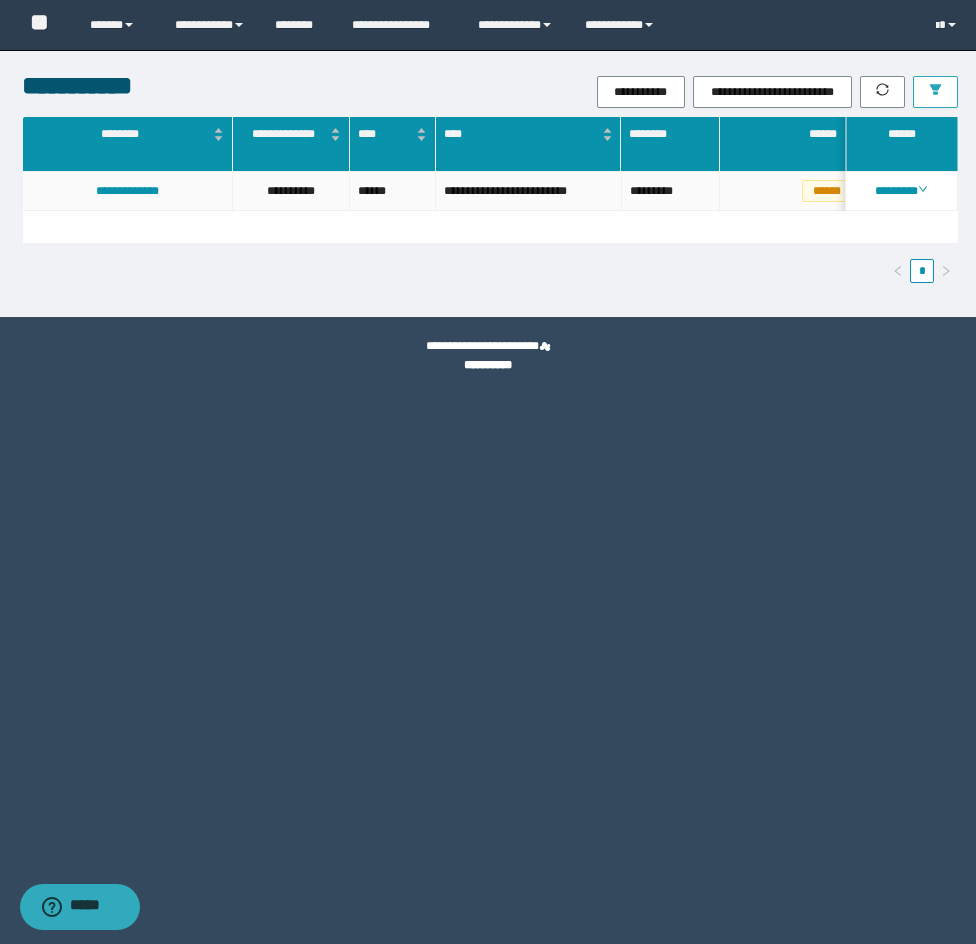 click at bounding box center [935, 92] 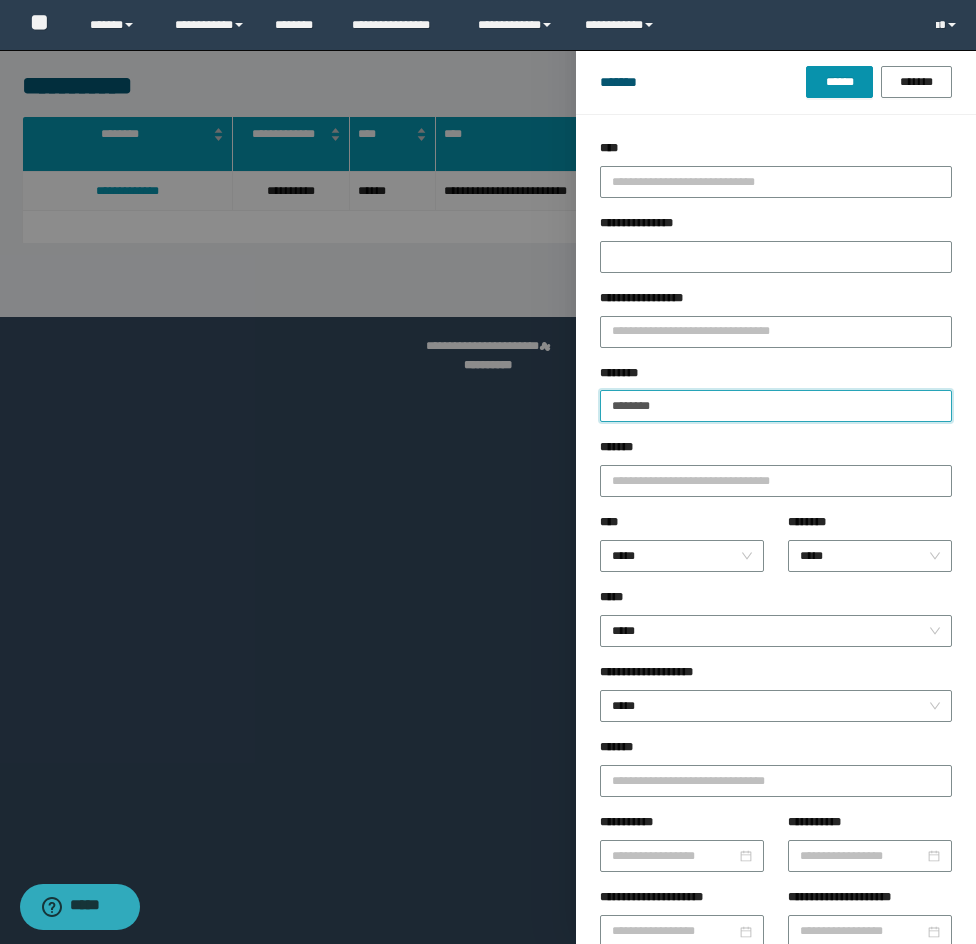 click on "********" at bounding box center (776, 406) 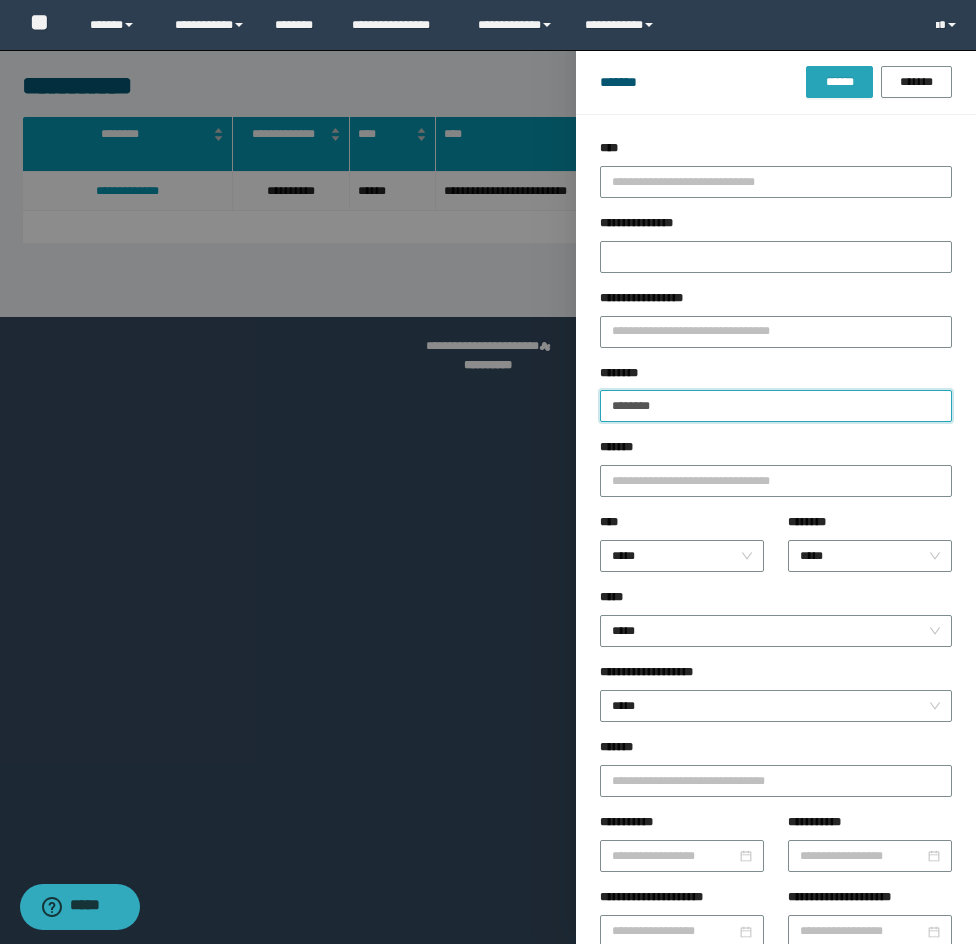 type on "********" 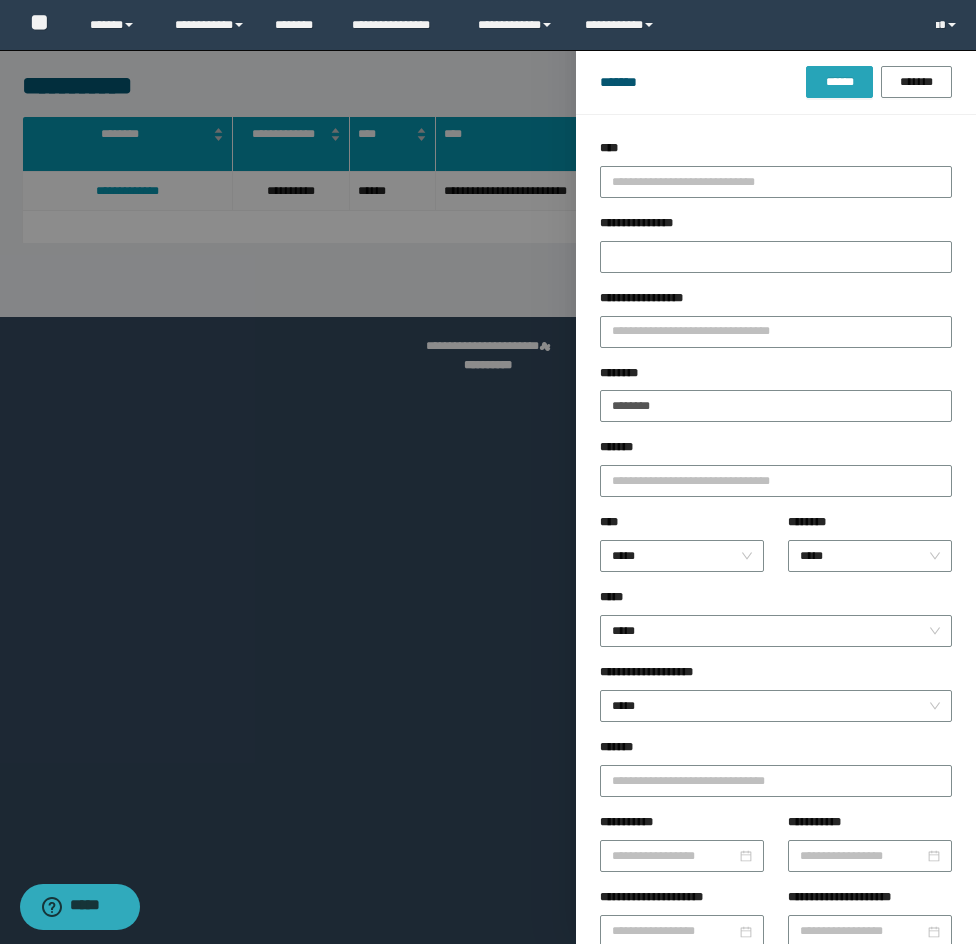 click on "******" at bounding box center [839, 82] 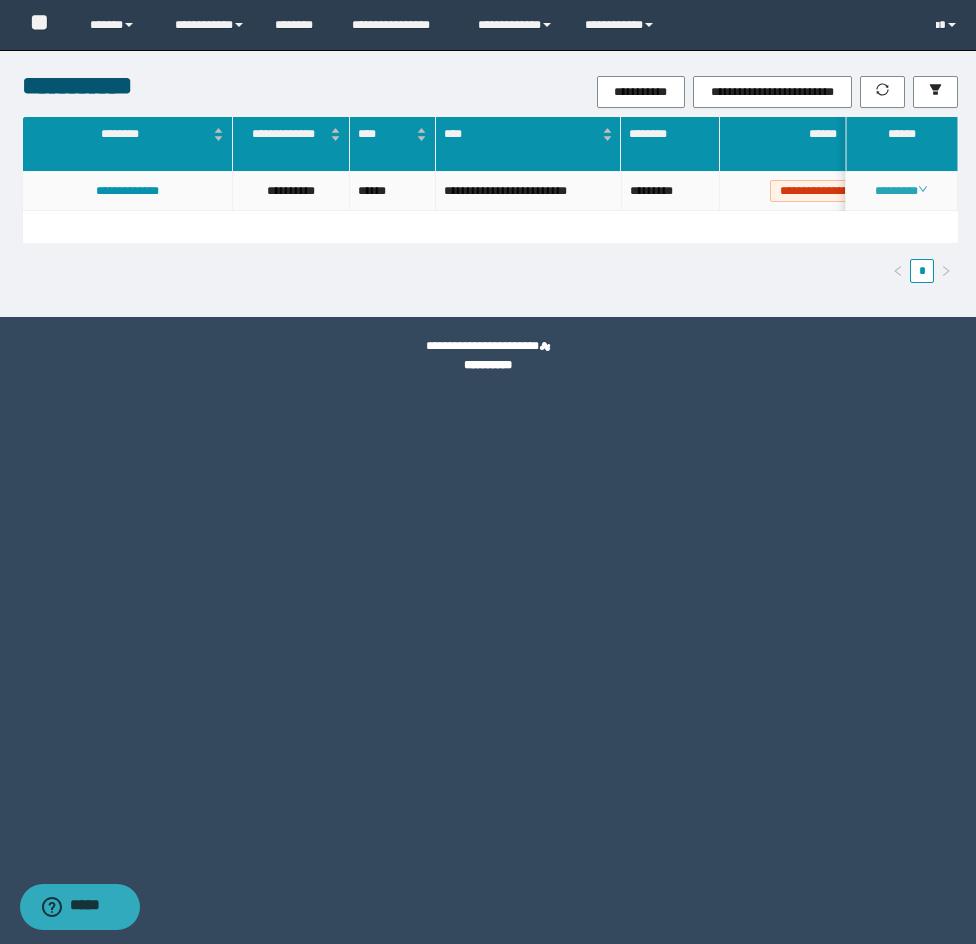 click on "********" at bounding box center [901, 191] 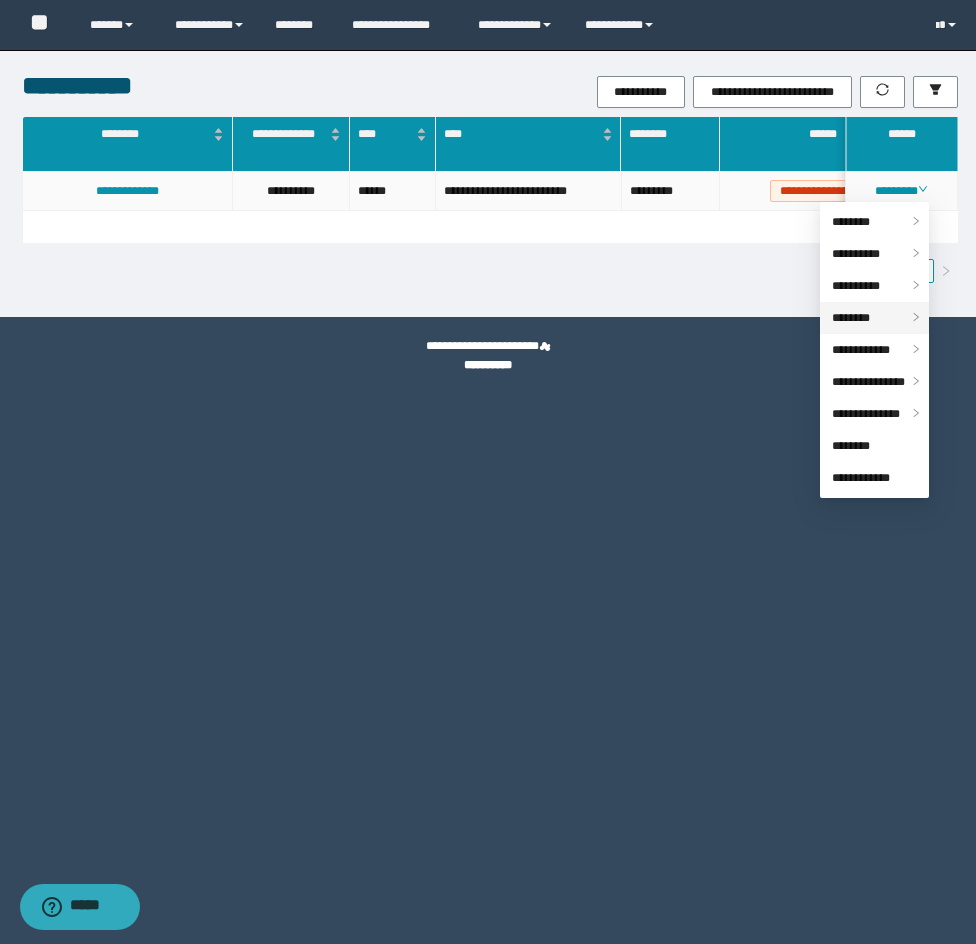 click on "********" at bounding box center [874, 318] 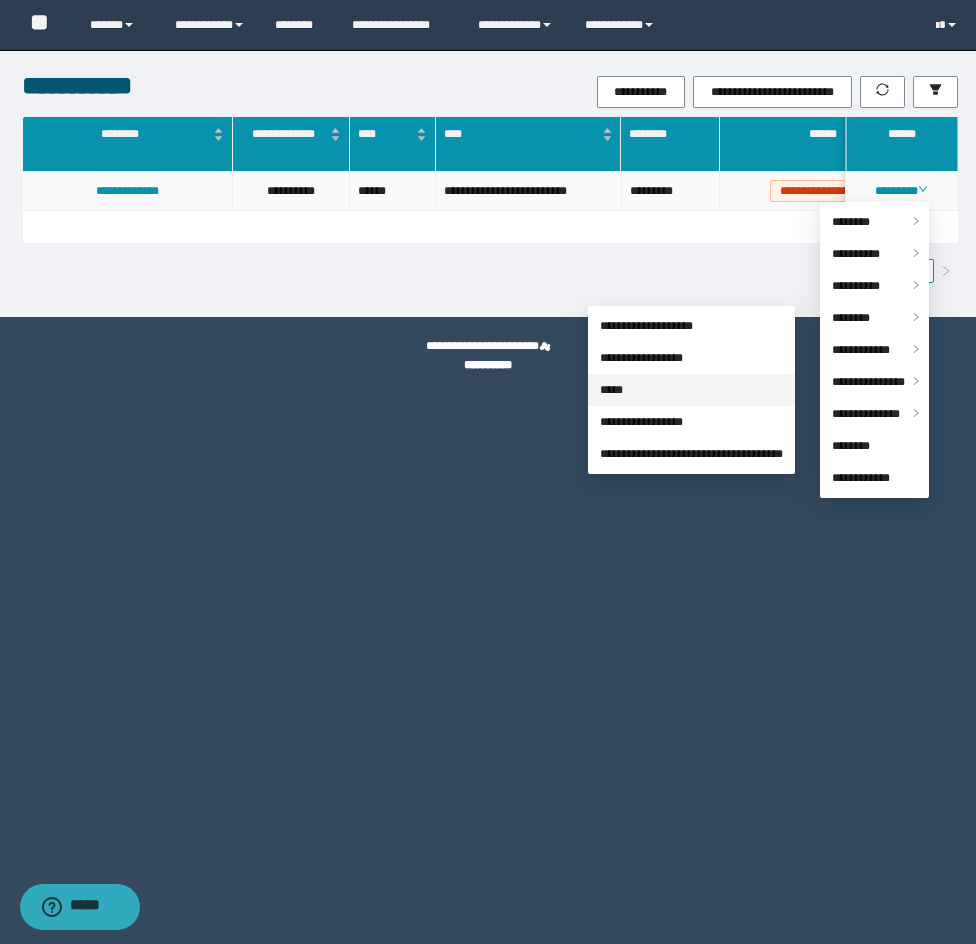 click on "*****" at bounding box center [611, 390] 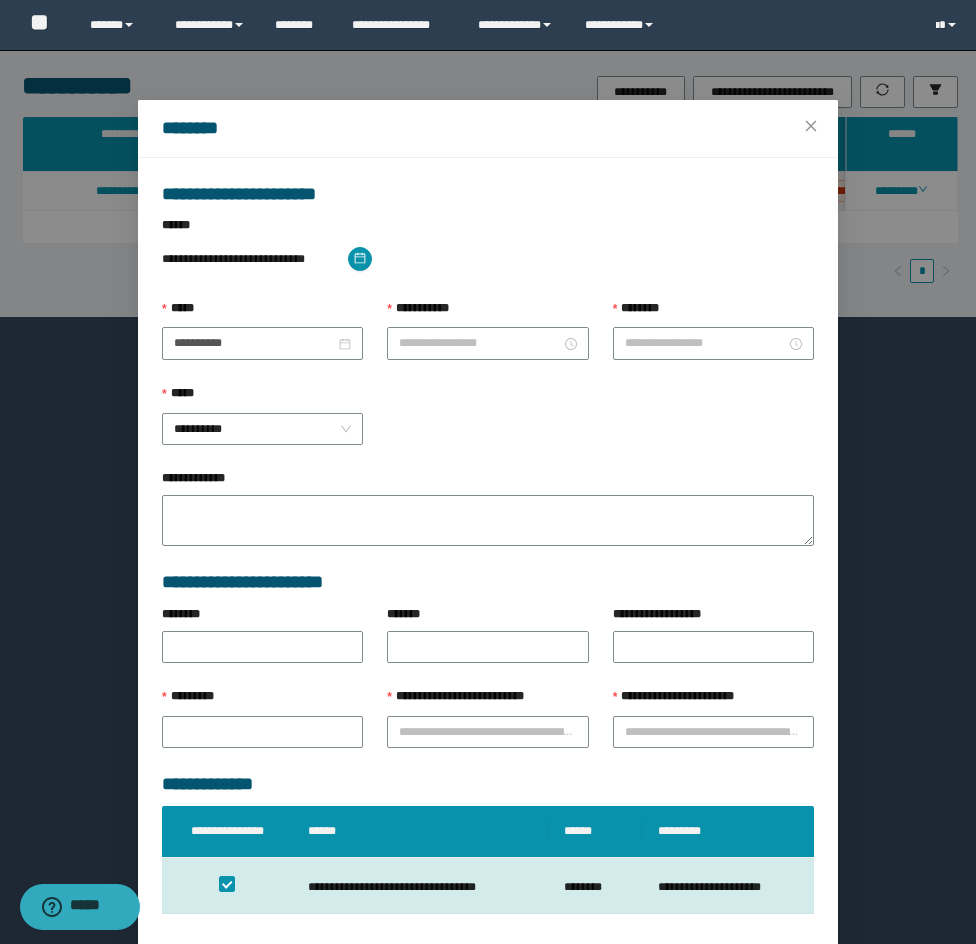 type on "**********" 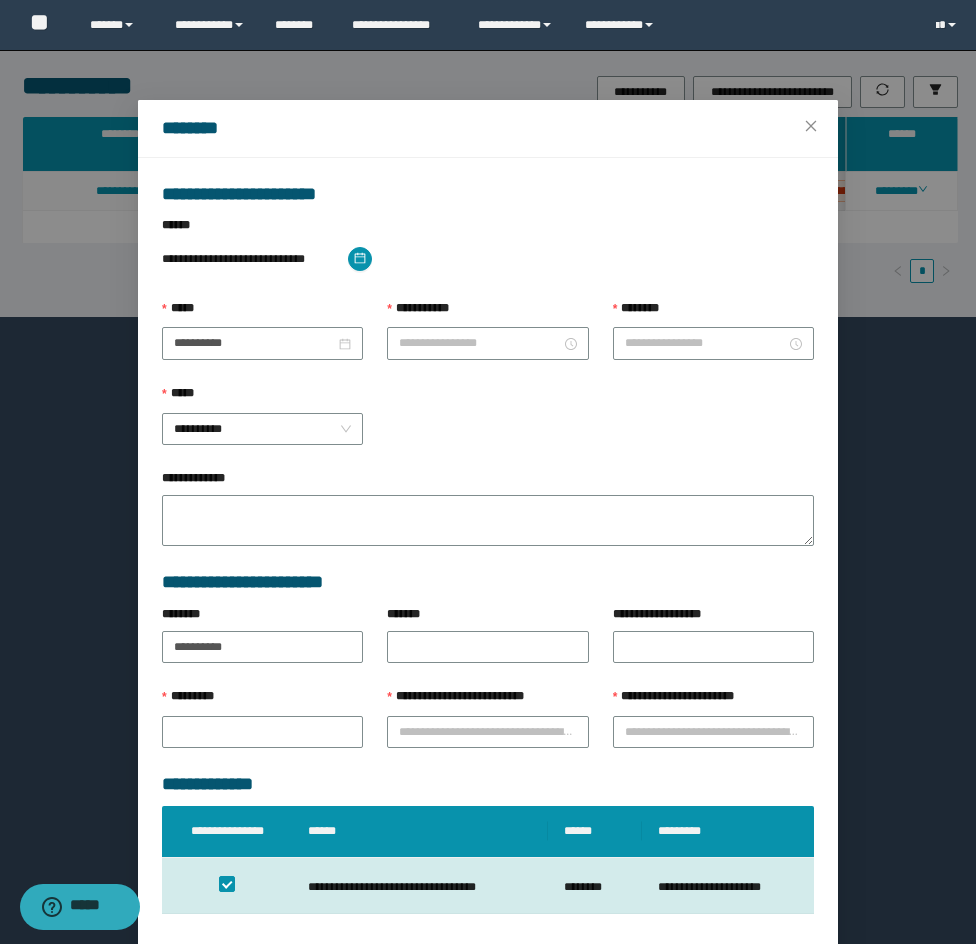 type on "**********" 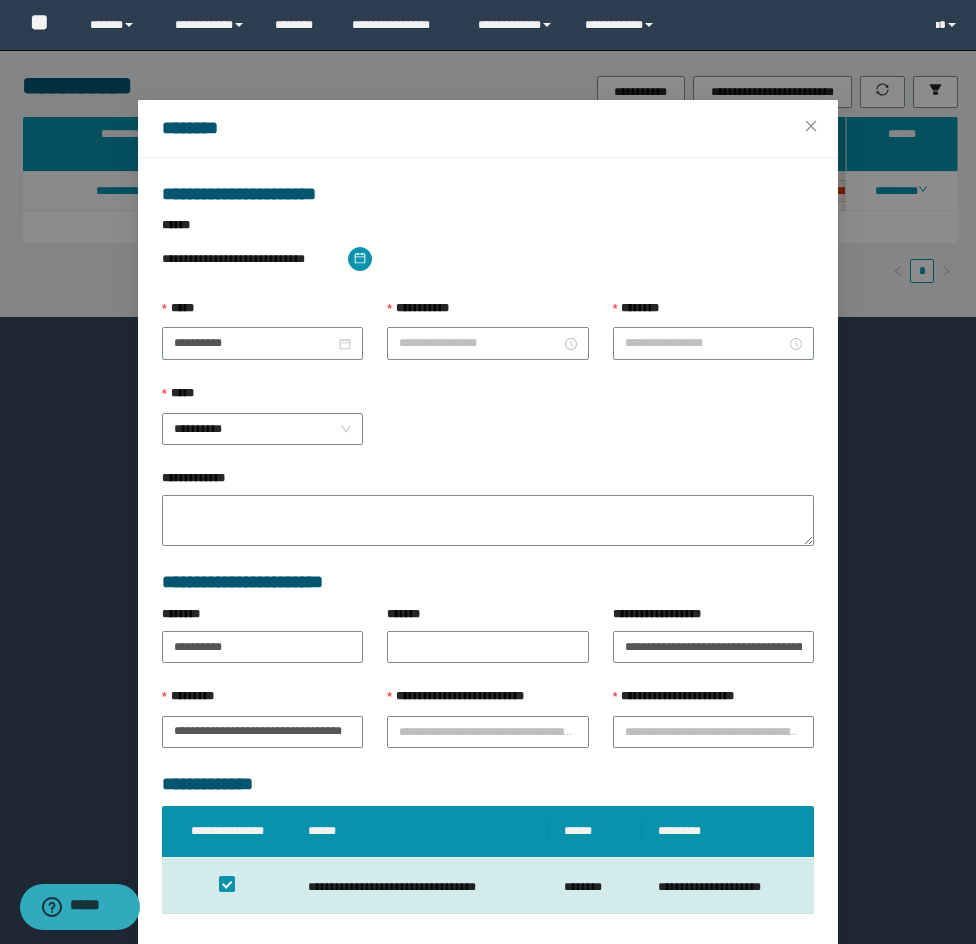 type 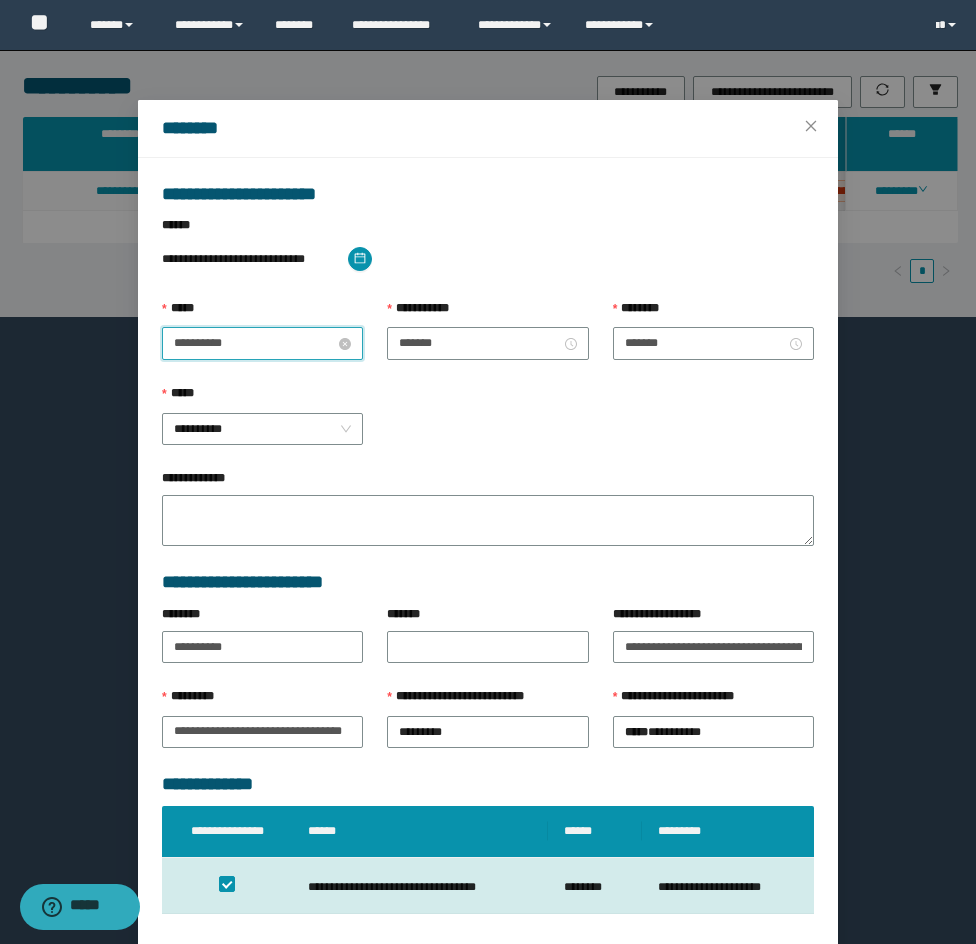click on "**********" at bounding box center [254, 343] 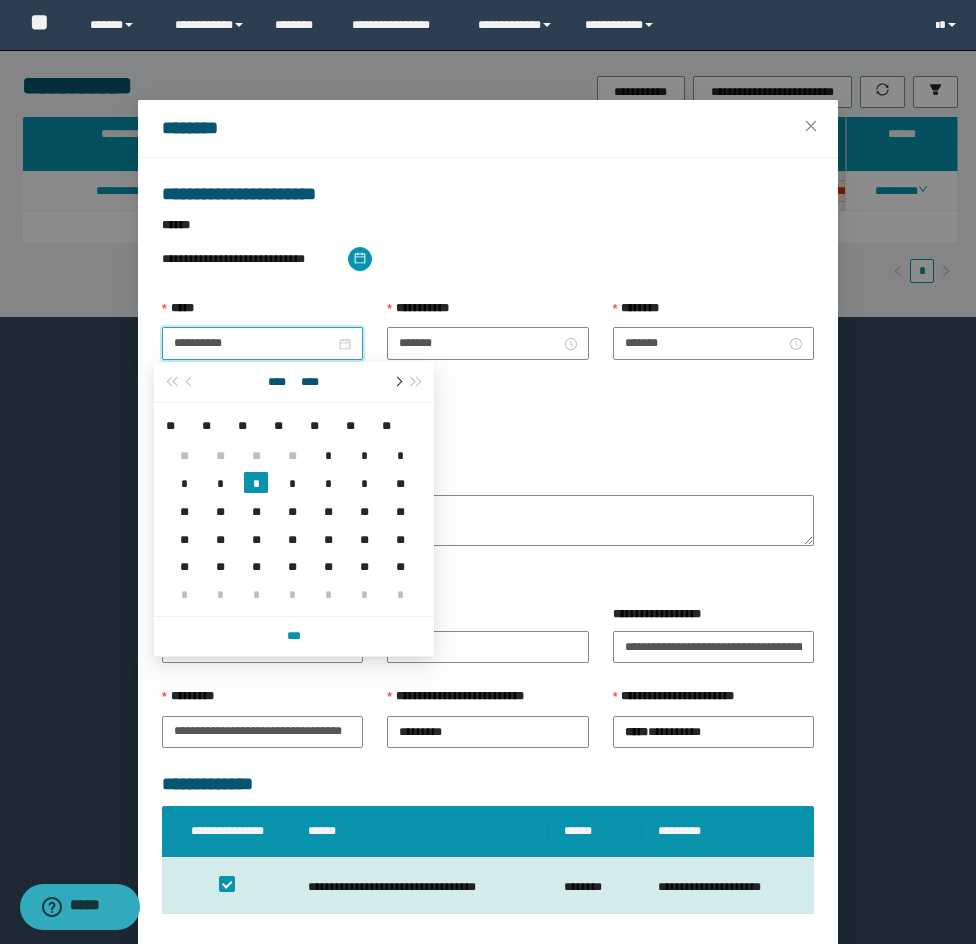 click at bounding box center (397, 382) 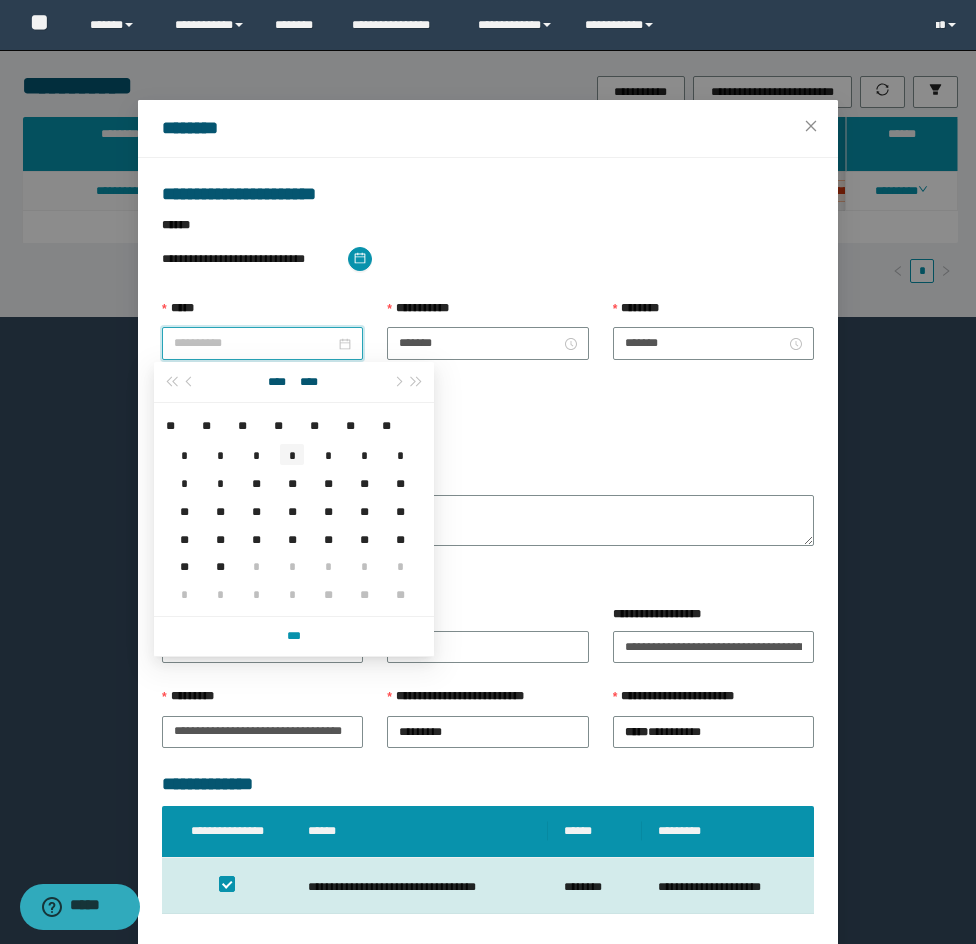 click on "*" at bounding box center [292, 455] 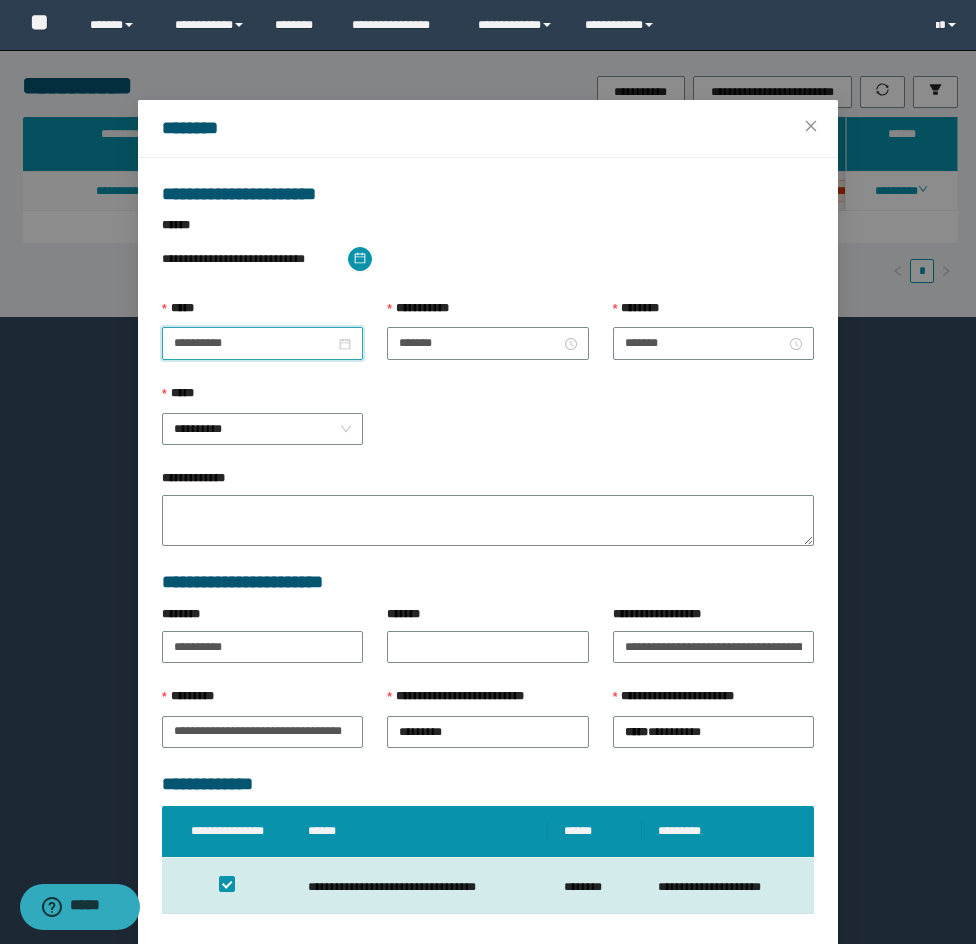 click on "**********" at bounding box center [487, 313] 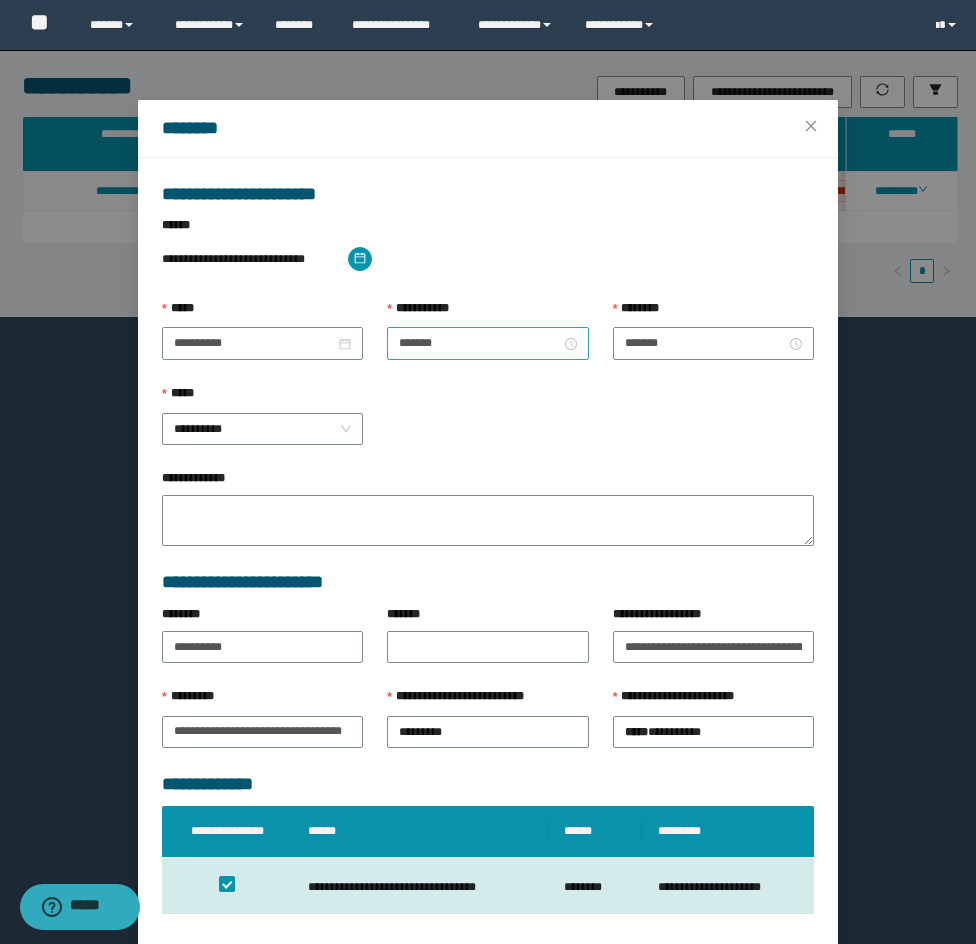 drag, startPoint x: 439, startPoint y: 332, endPoint x: 447, endPoint y: 353, distance: 22.472204 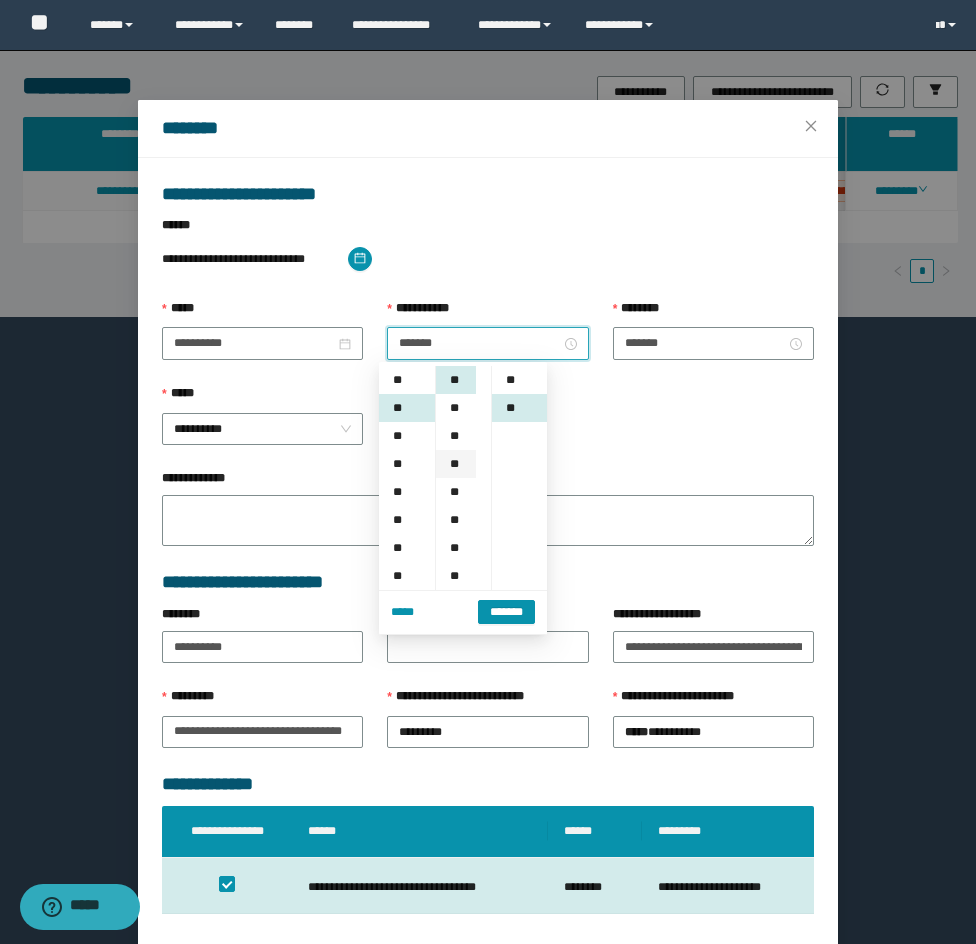 scroll, scrollTop: 28, scrollLeft: 0, axis: vertical 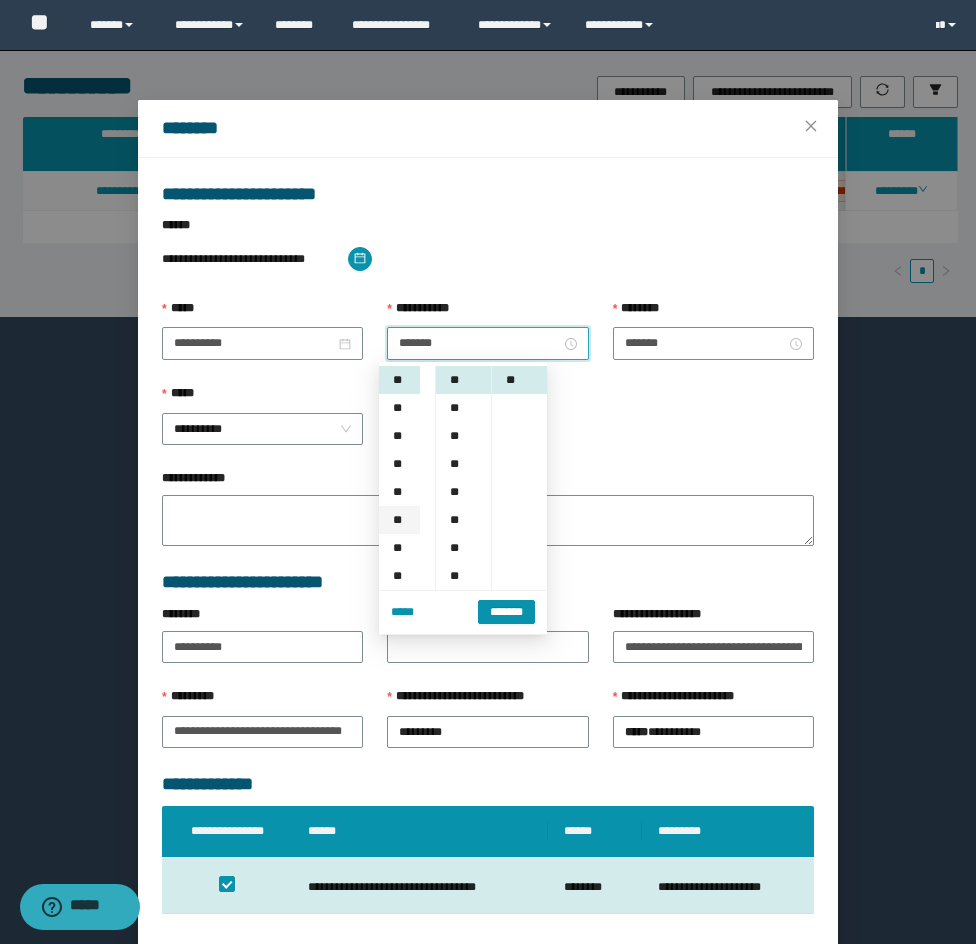click on "**" at bounding box center [399, 520] 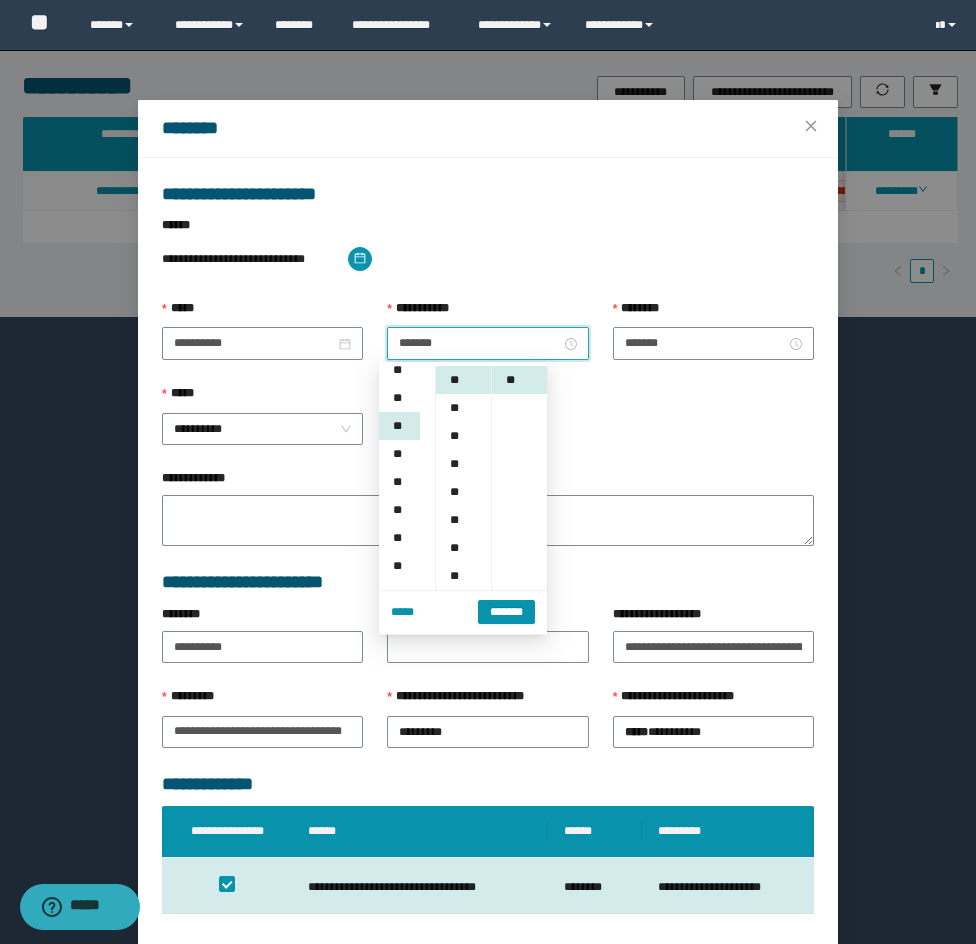 scroll, scrollTop: 168, scrollLeft: 0, axis: vertical 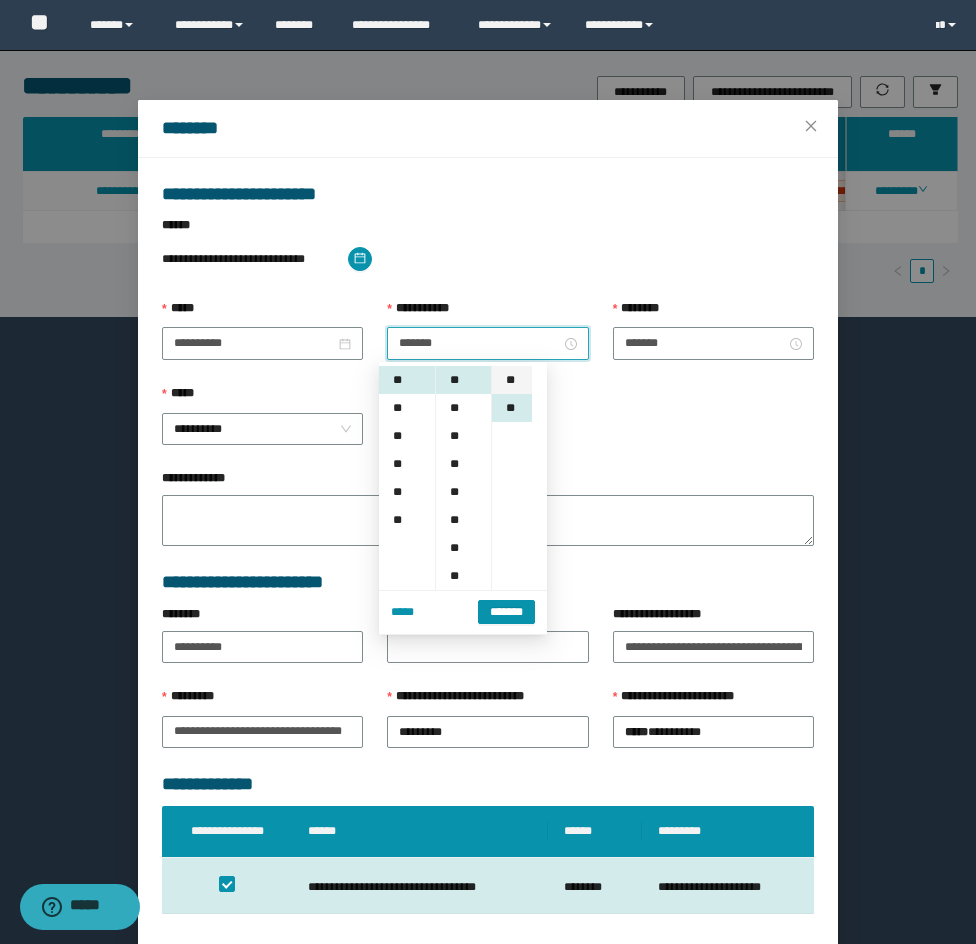 click on "**" at bounding box center [512, 380] 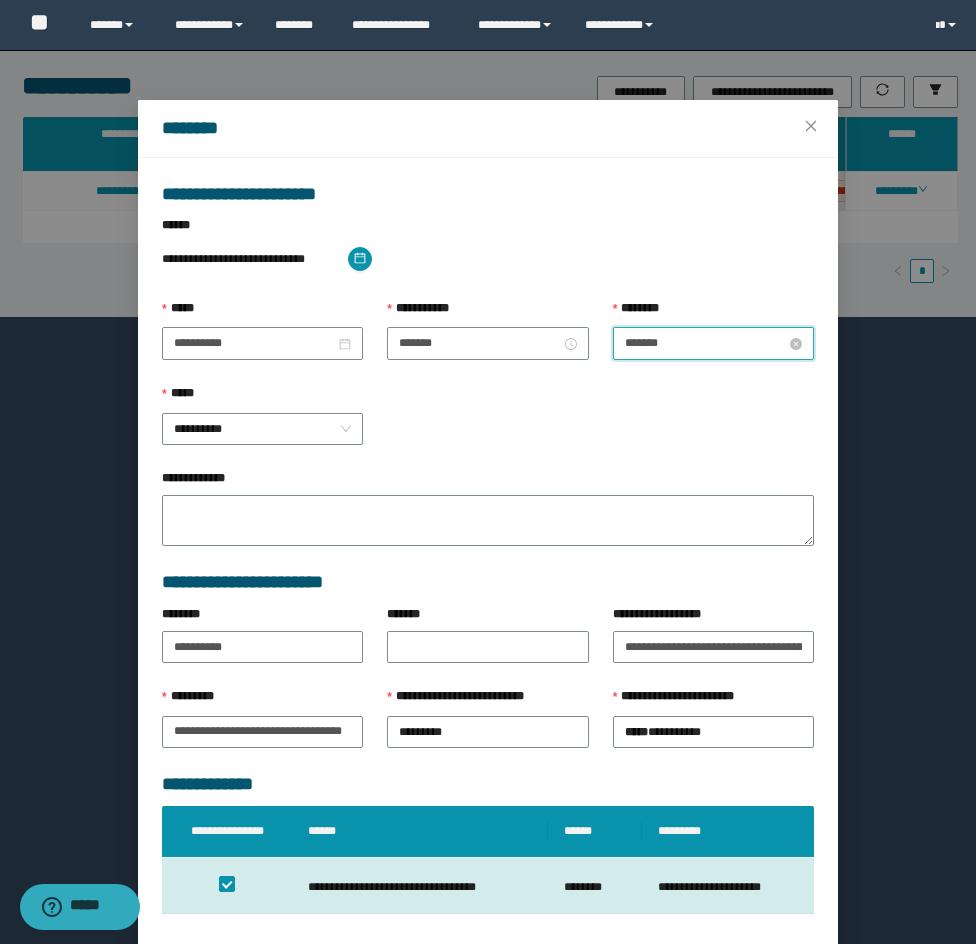 click on "*******" at bounding box center [705, 343] 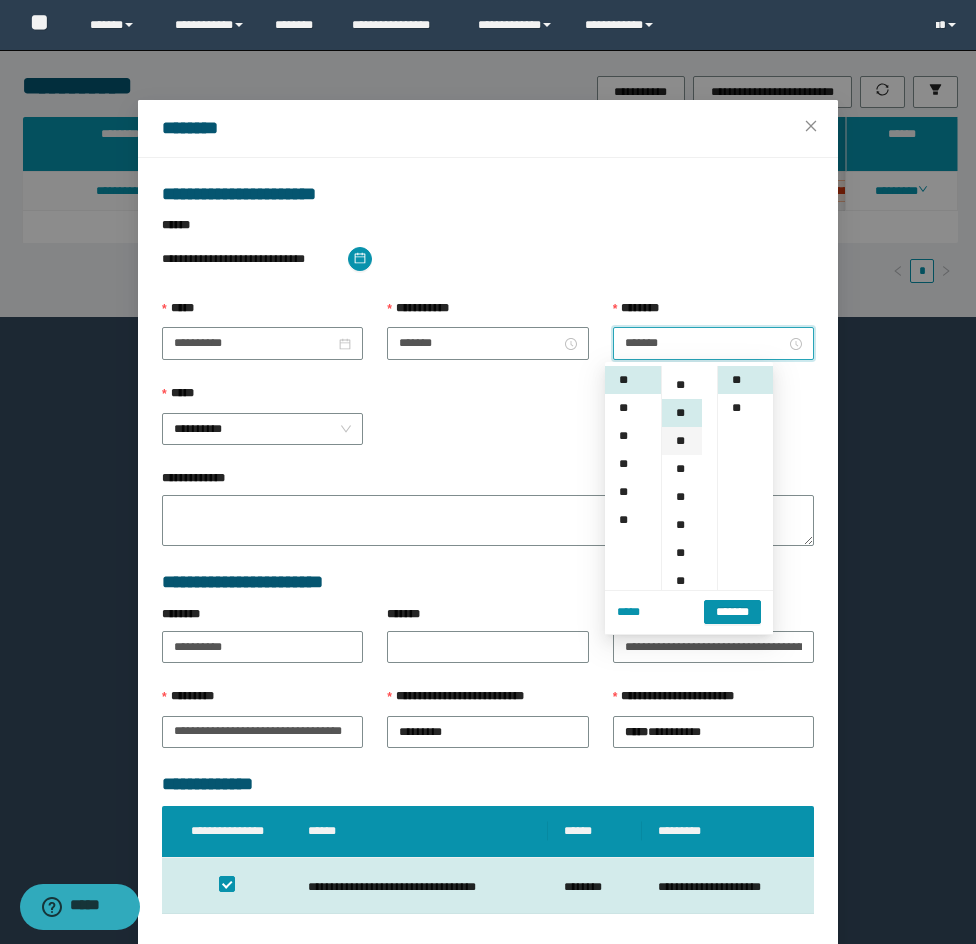 scroll, scrollTop: 0, scrollLeft: 0, axis: both 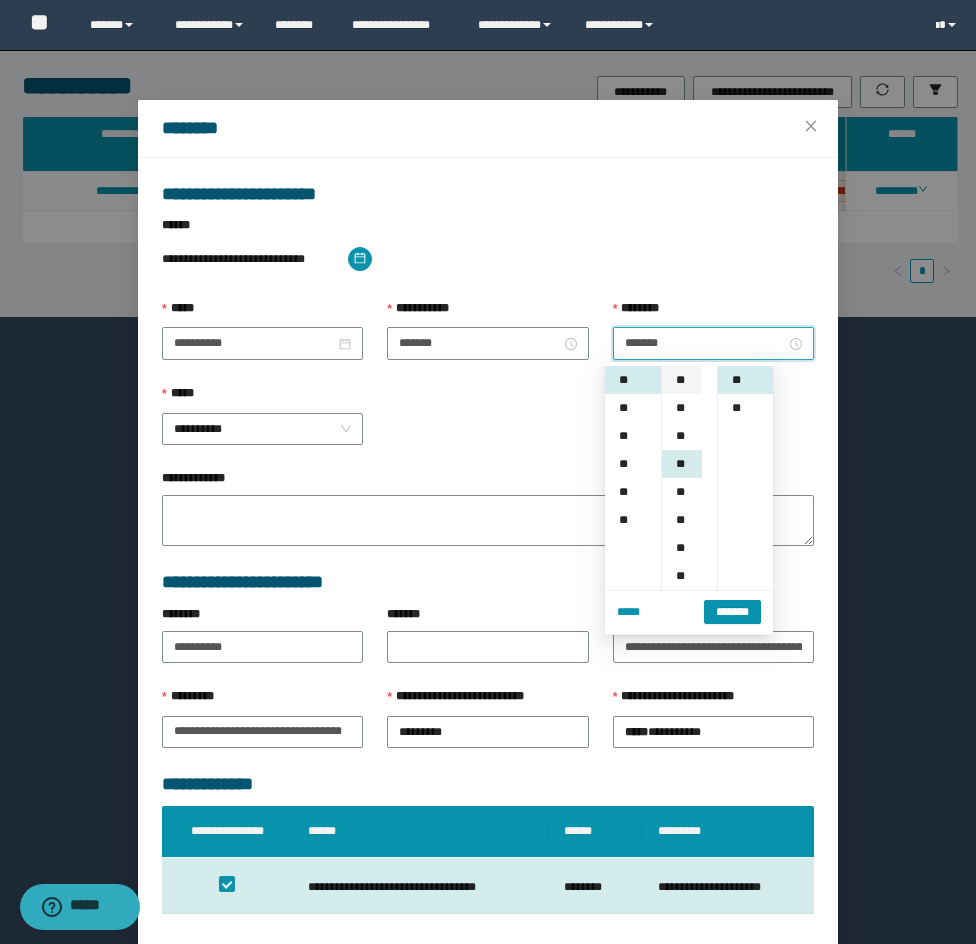 click on "**" at bounding box center [682, 380] 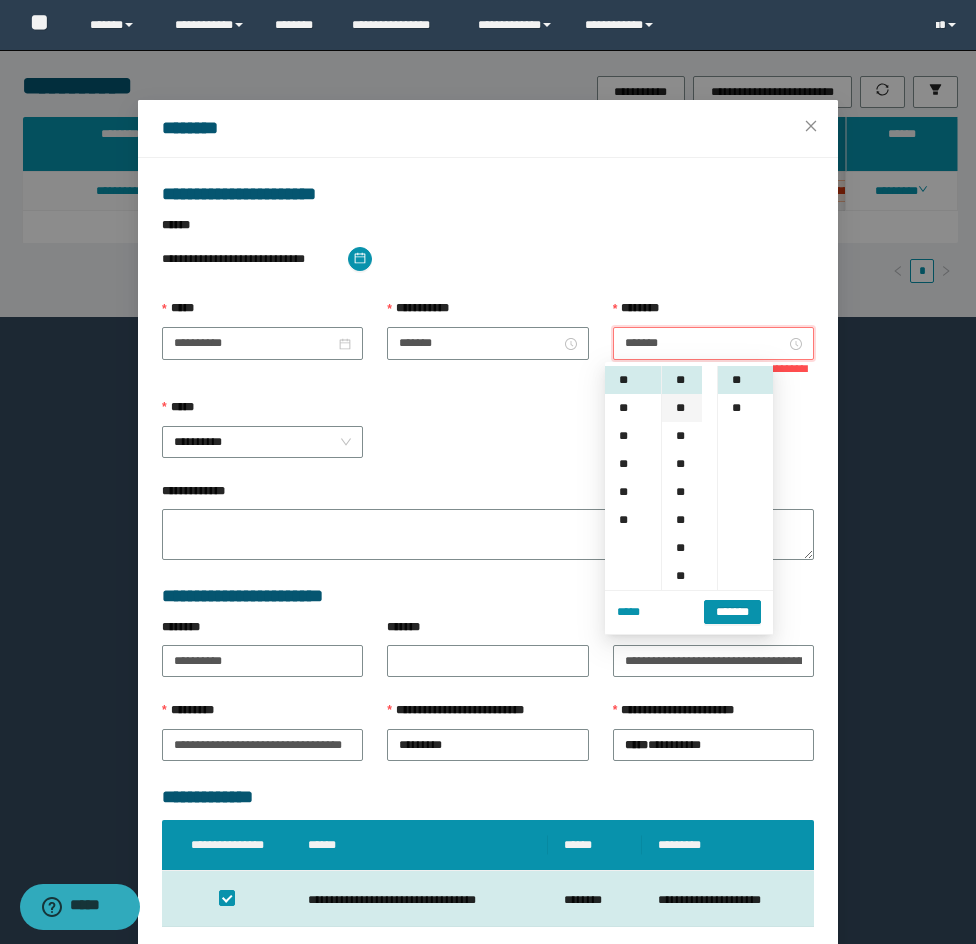click on "**" at bounding box center [682, 408] 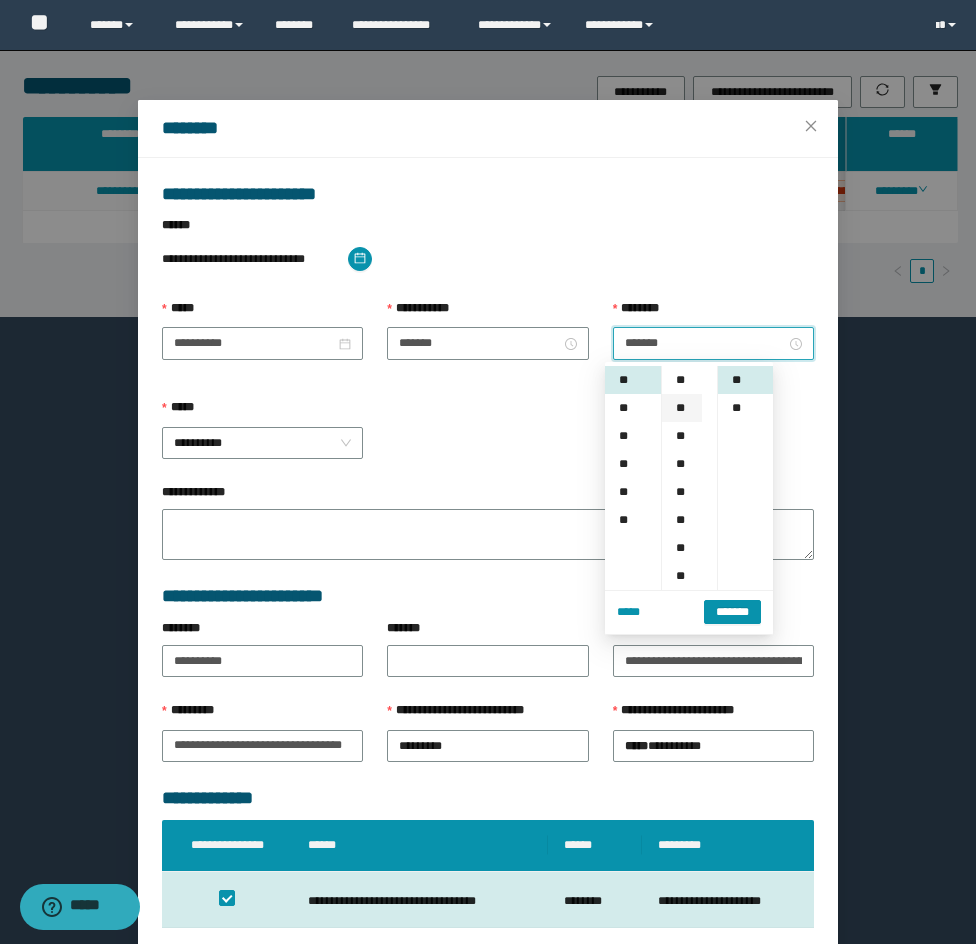 scroll, scrollTop: 28, scrollLeft: 0, axis: vertical 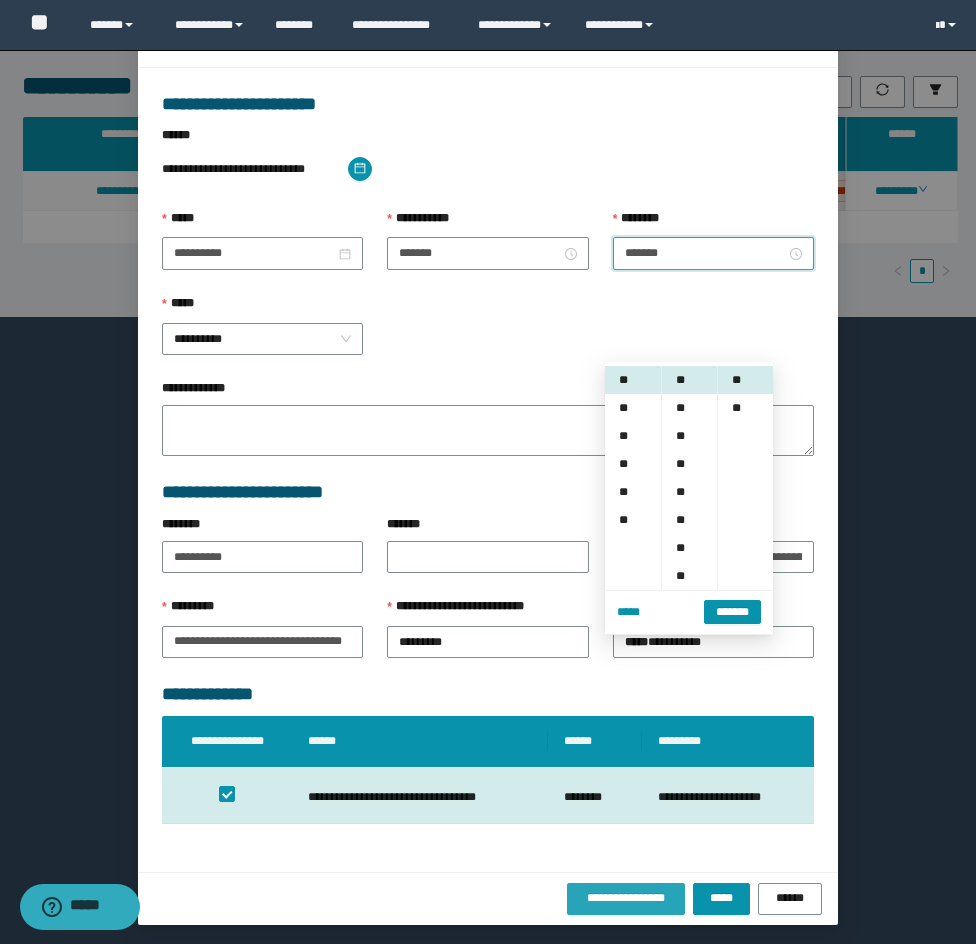 click on "**********" at bounding box center [626, 899] 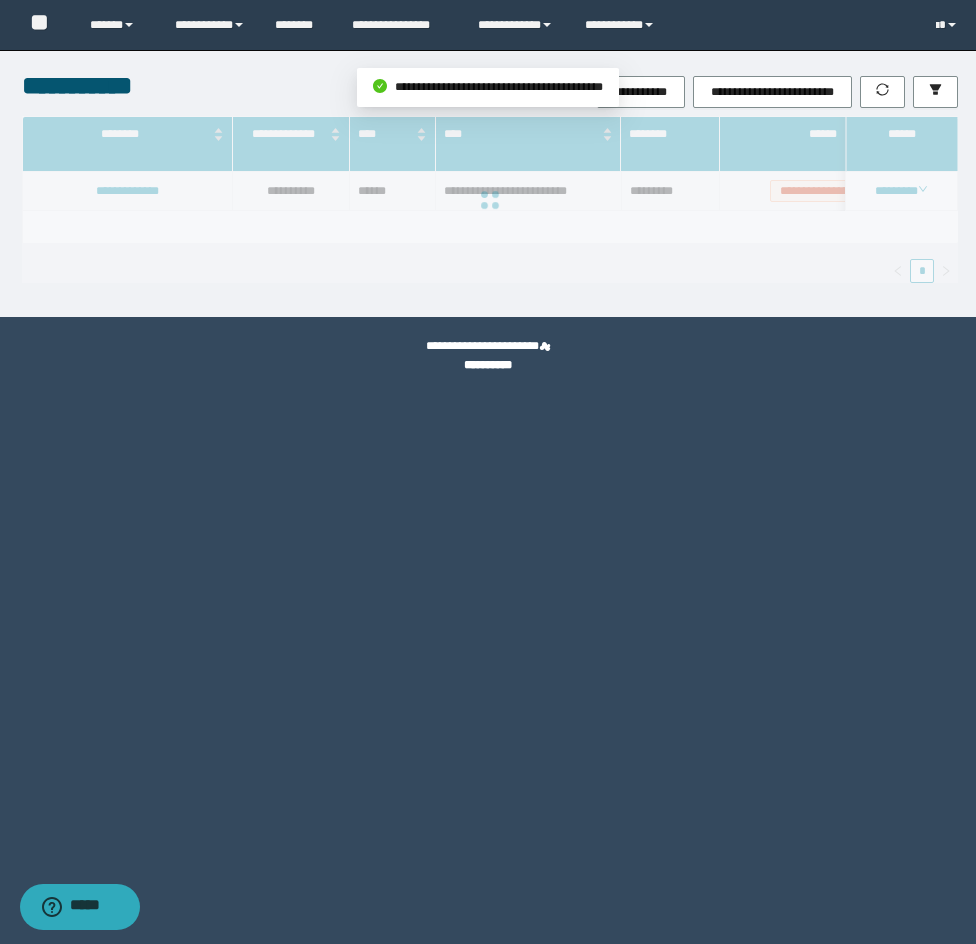 scroll, scrollTop: 0, scrollLeft: 0, axis: both 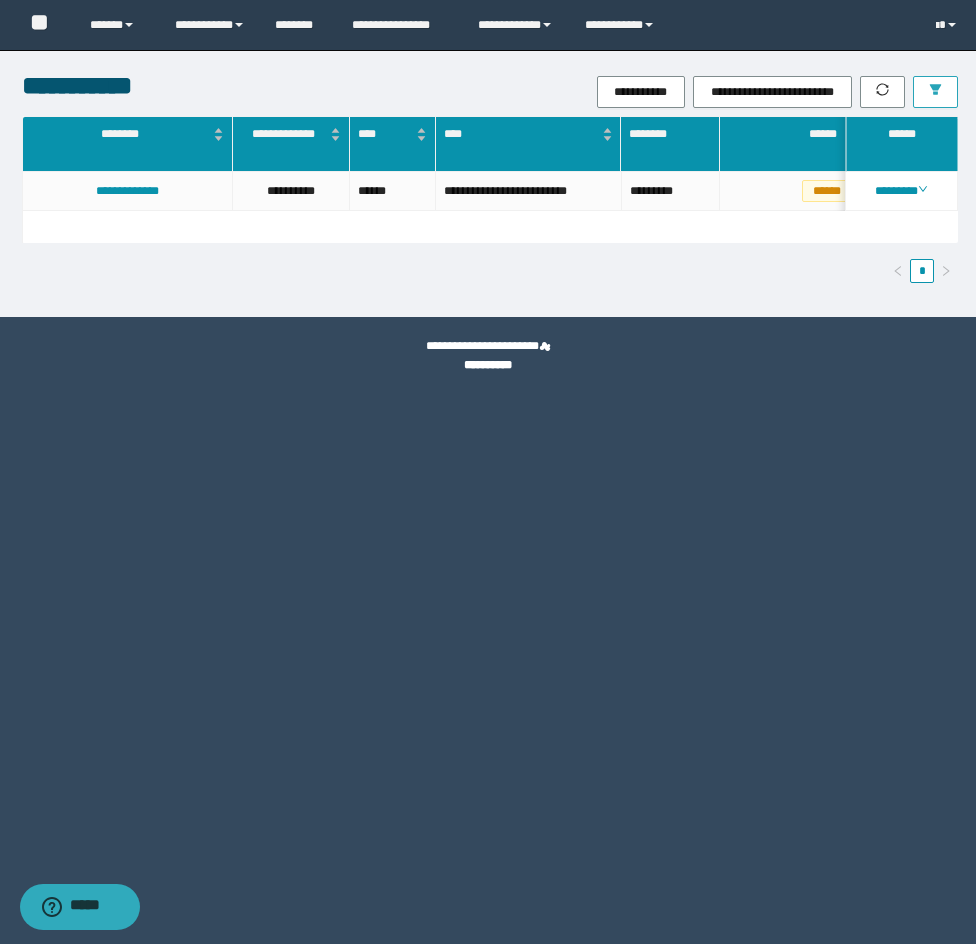 click 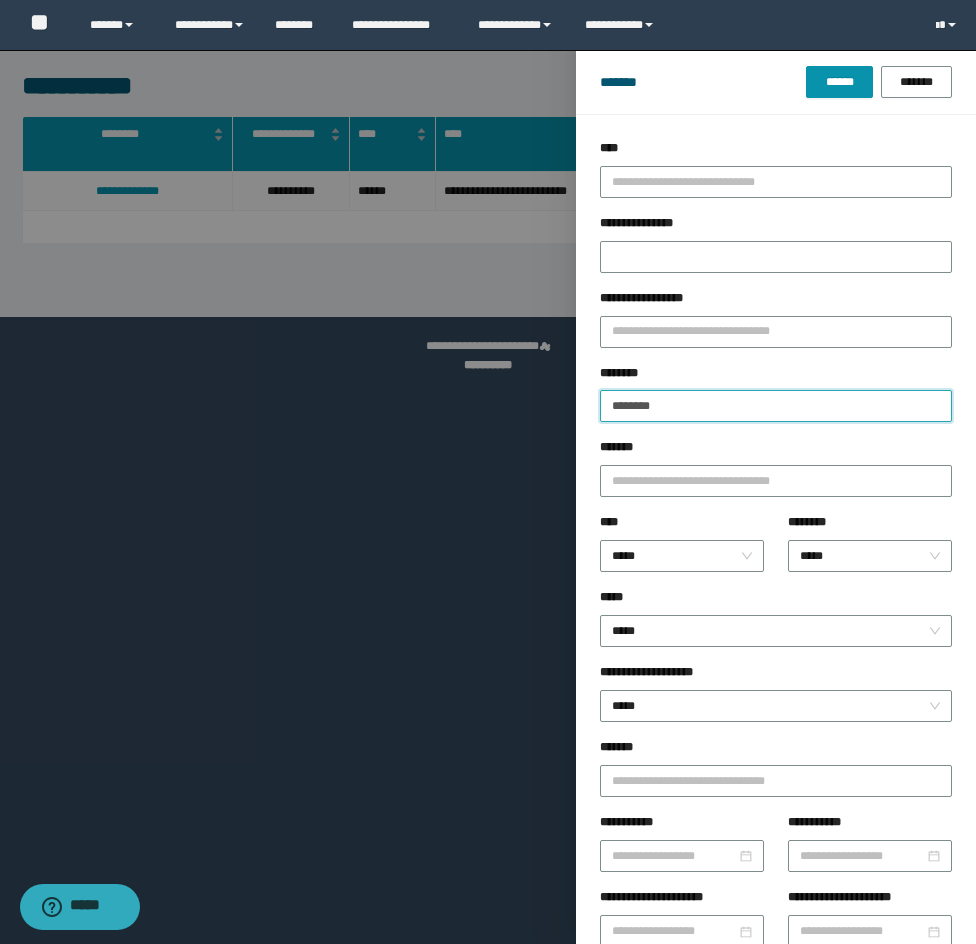 drag, startPoint x: 721, startPoint y: 404, endPoint x: 499, endPoint y: 388, distance: 222.57584 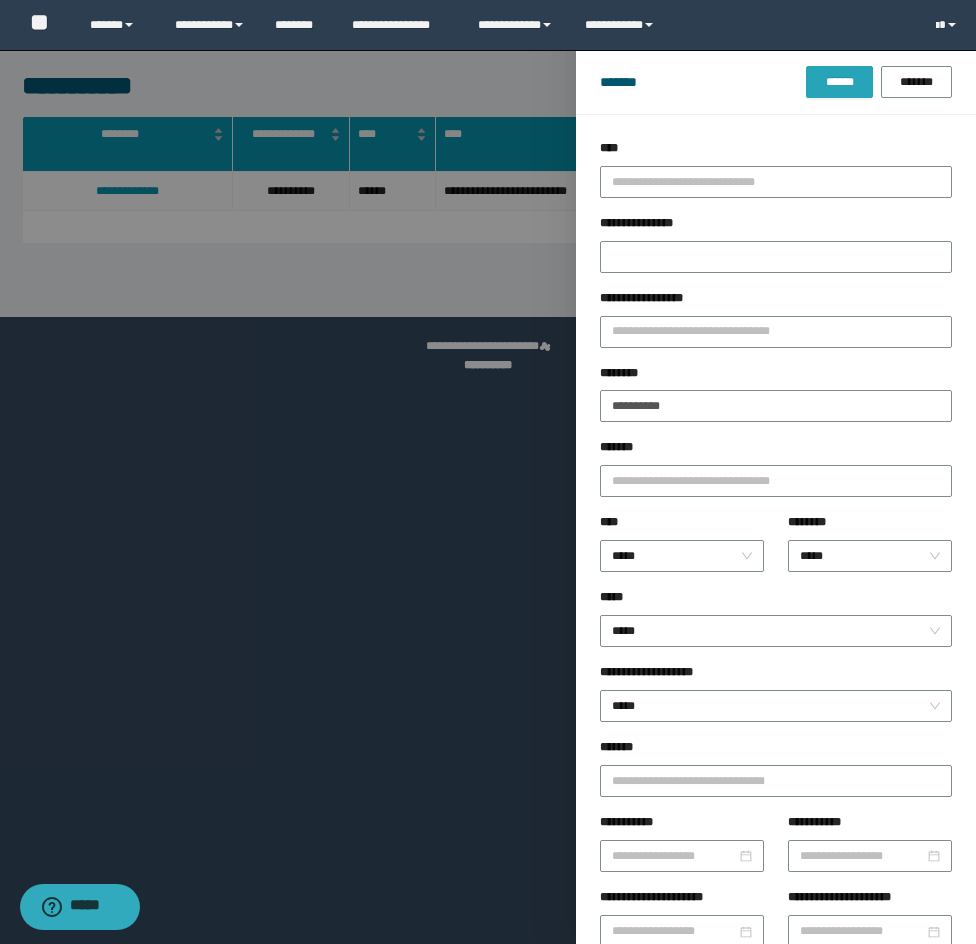 click on "******" at bounding box center (839, 82) 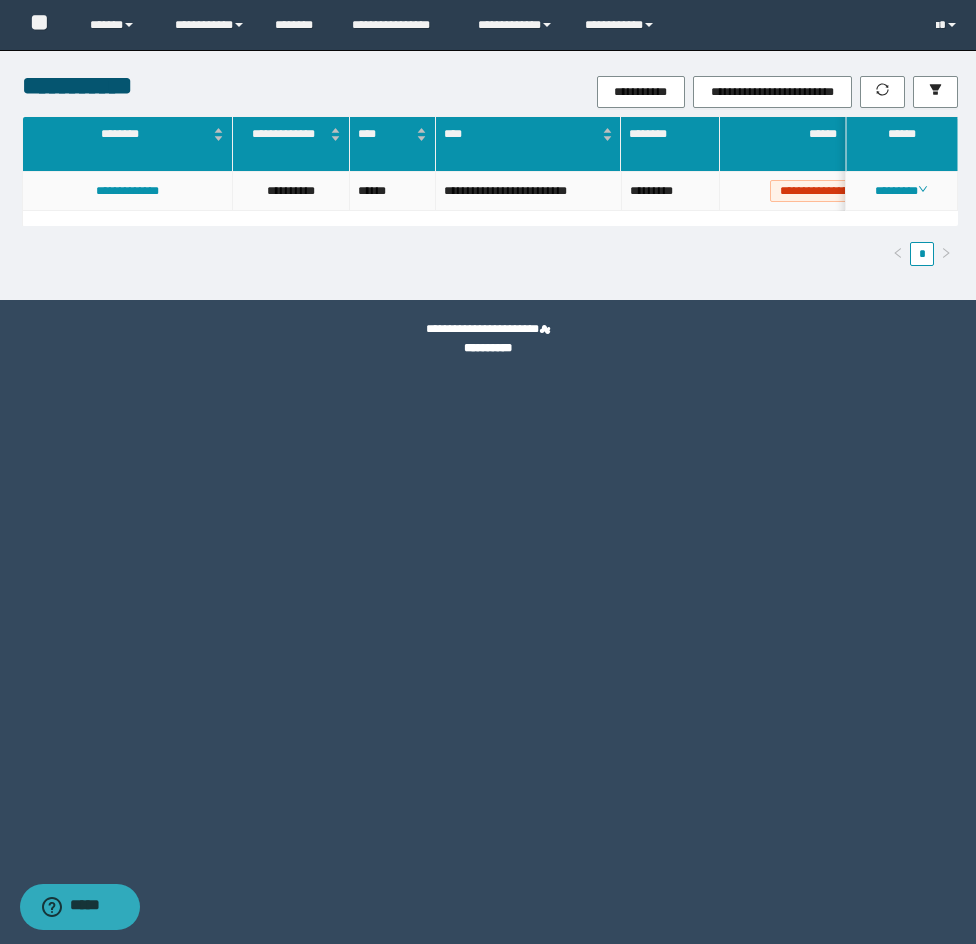 click on "********" at bounding box center [902, 191] 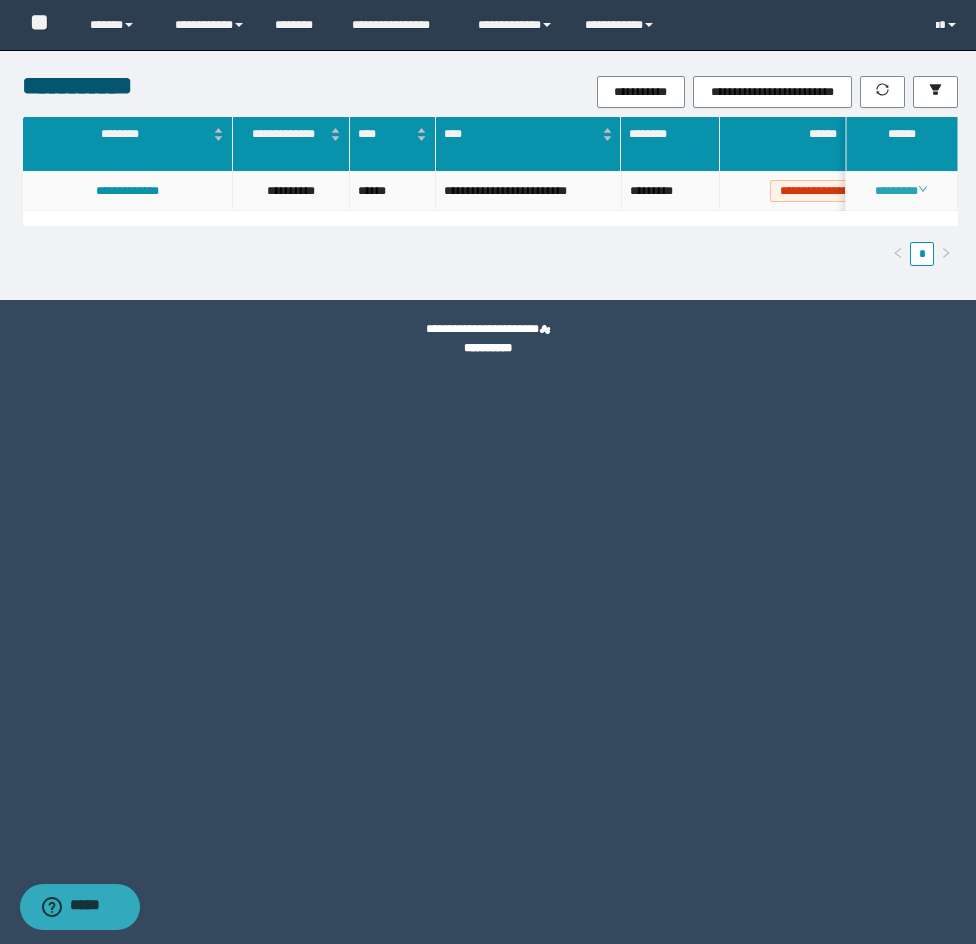 click on "********" at bounding box center (901, 191) 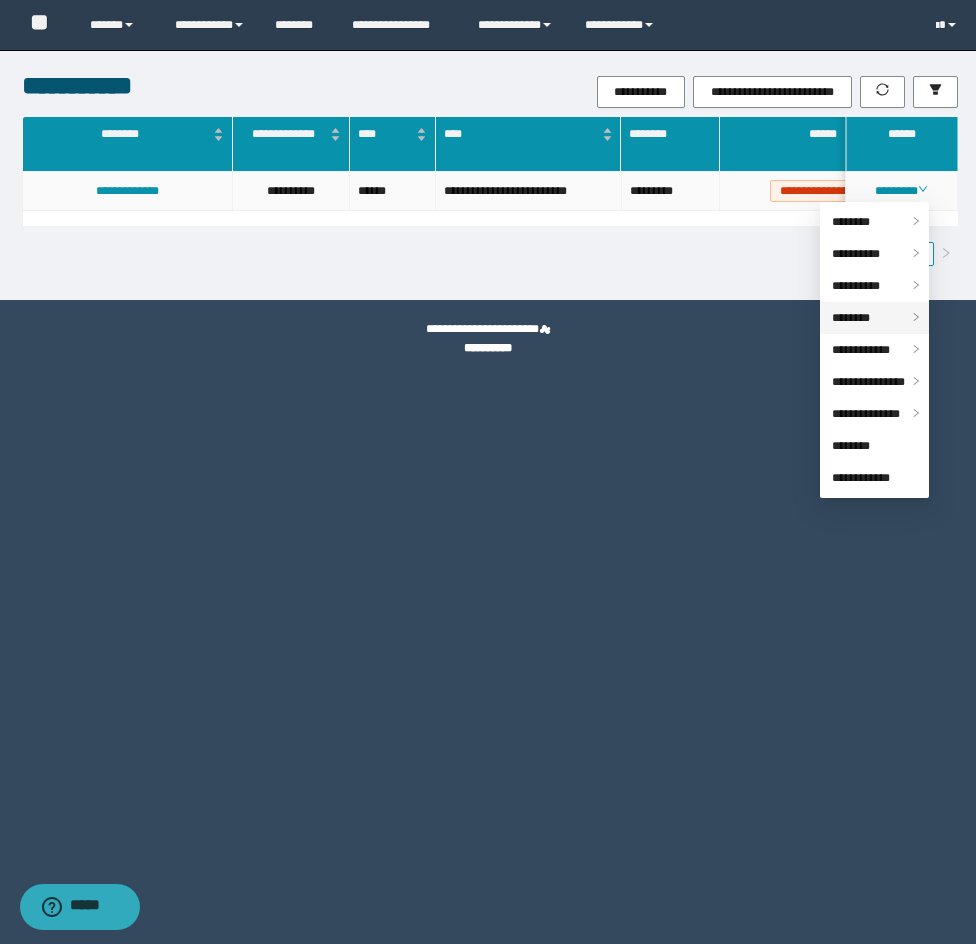 click on "********" at bounding box center (851, 318) 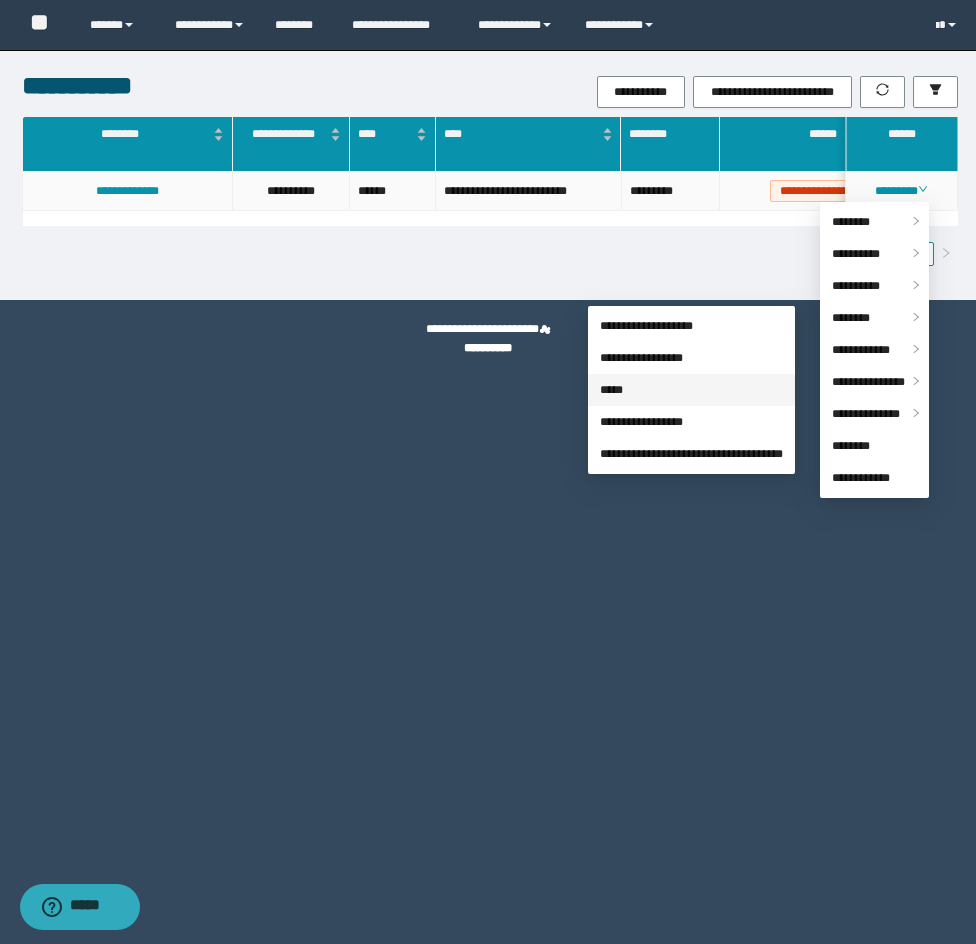 click on "*****" at bounding box center [611, 390] 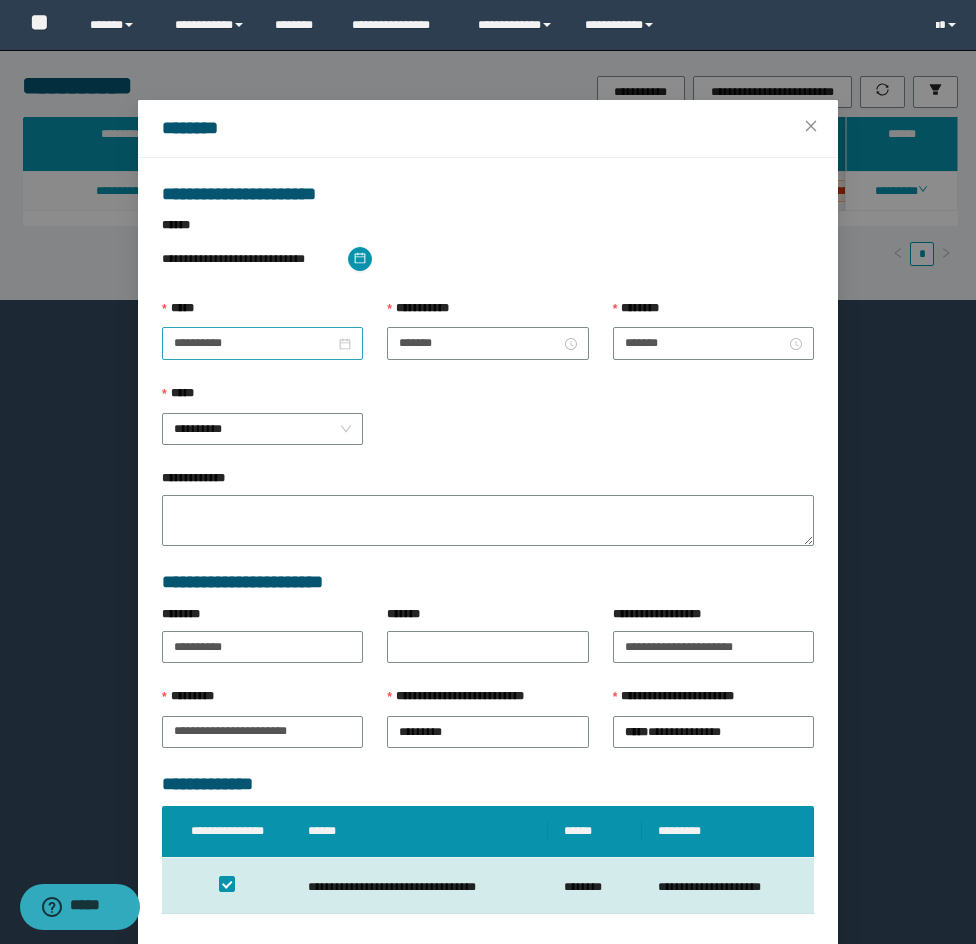 click on "**********" at bounding box center (262, 343) 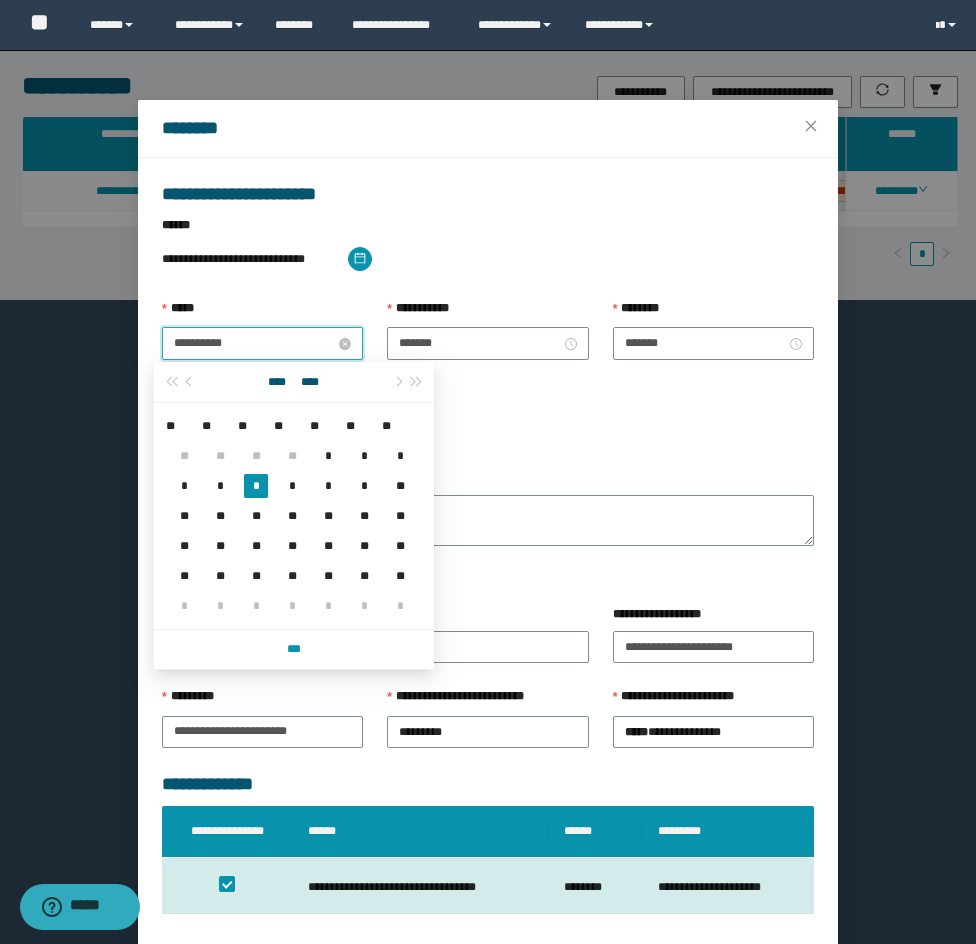 click on "**********" at bounding box center [254, 343] 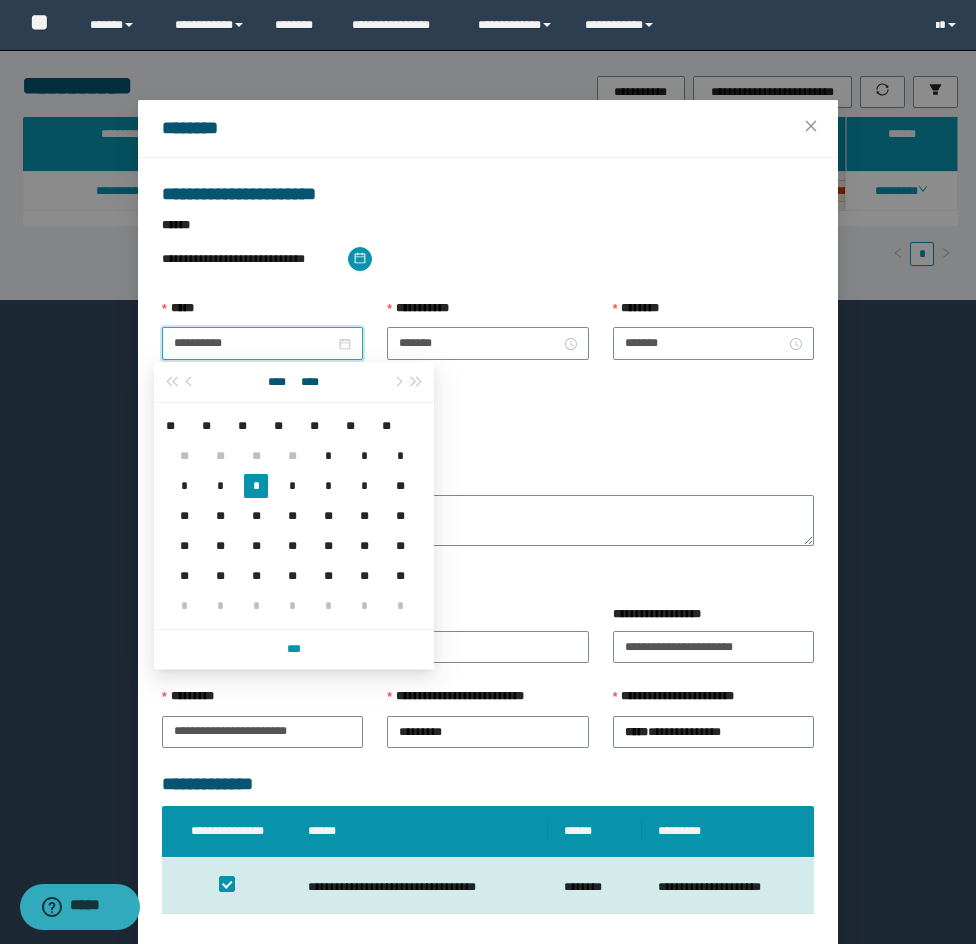 click on "**** ****" at bounding box center [293, 382] 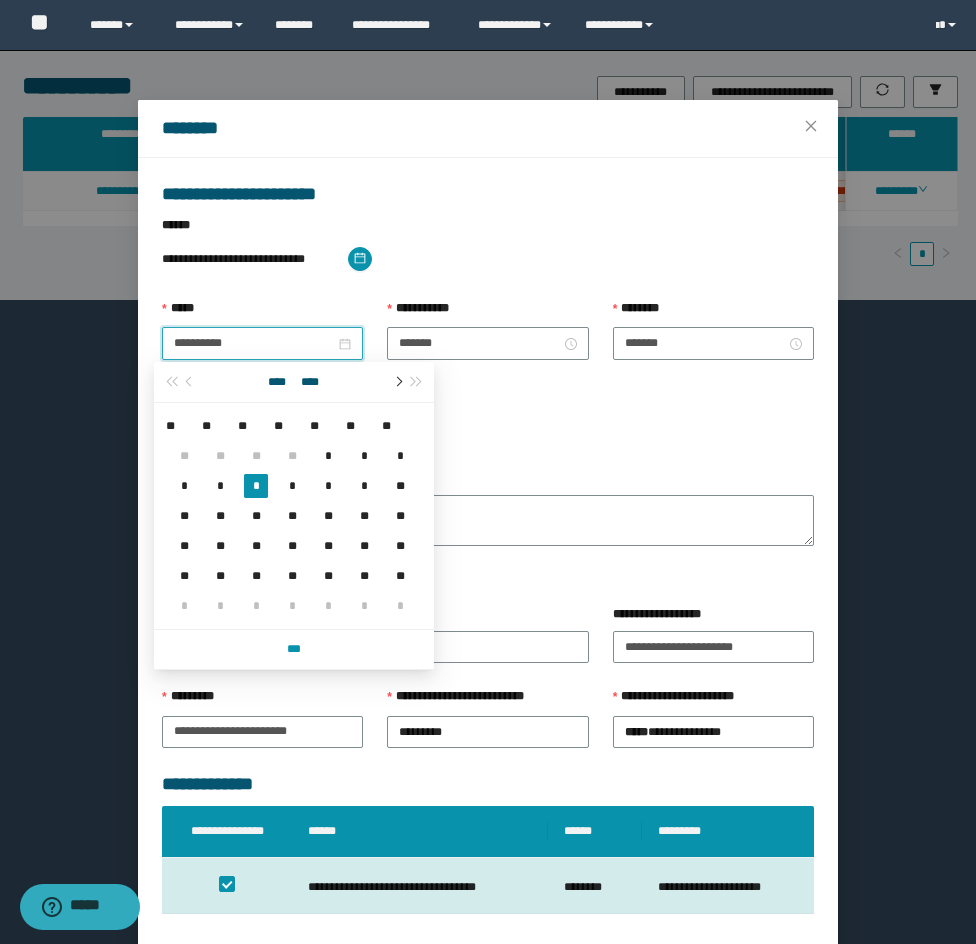 click at bounding box center [397, 382] 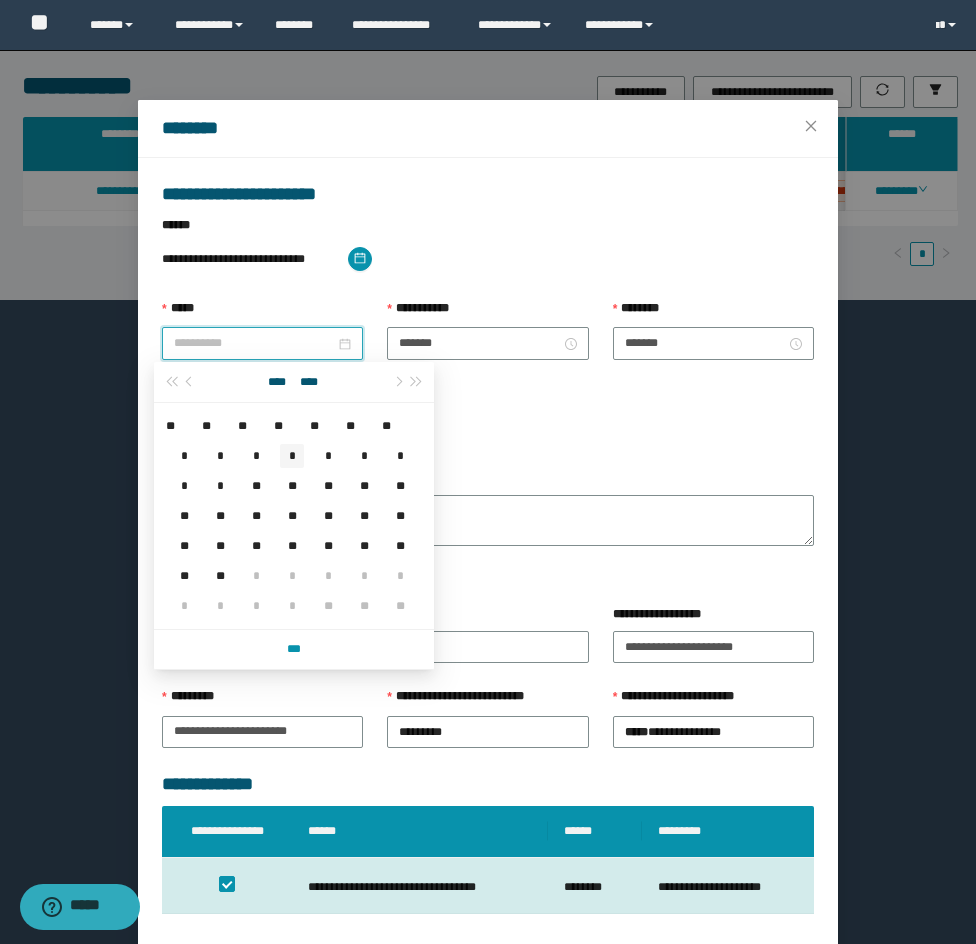 click on "*" at bounding box center [292, 456] 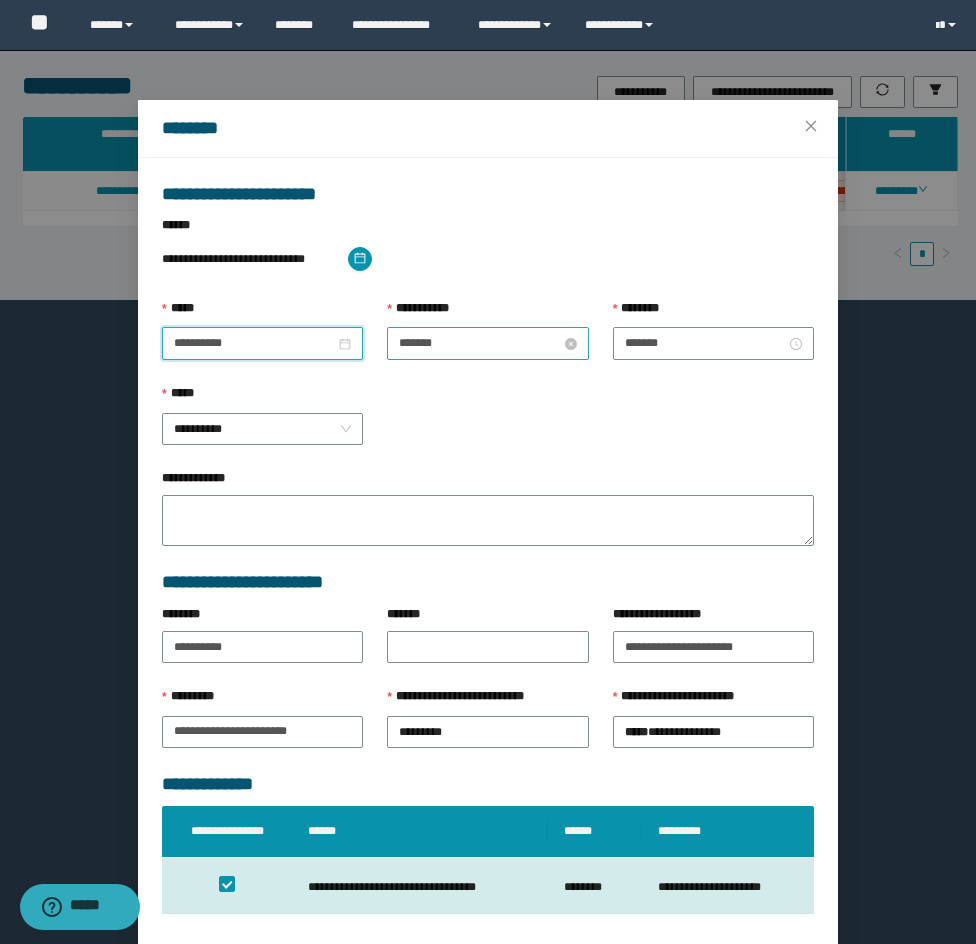 click on "*******" at bounding box center [479, 343] 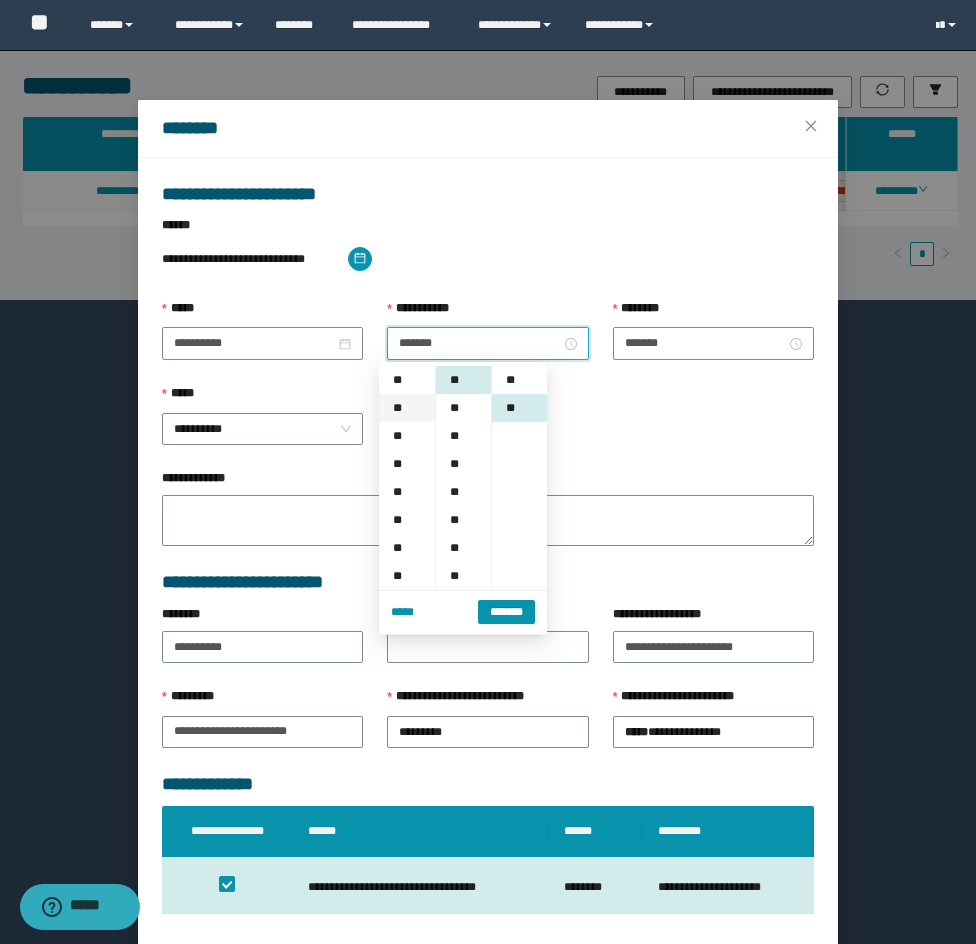 scroll, scrollTop: 28, scrollLeft: 0, axis: vertical 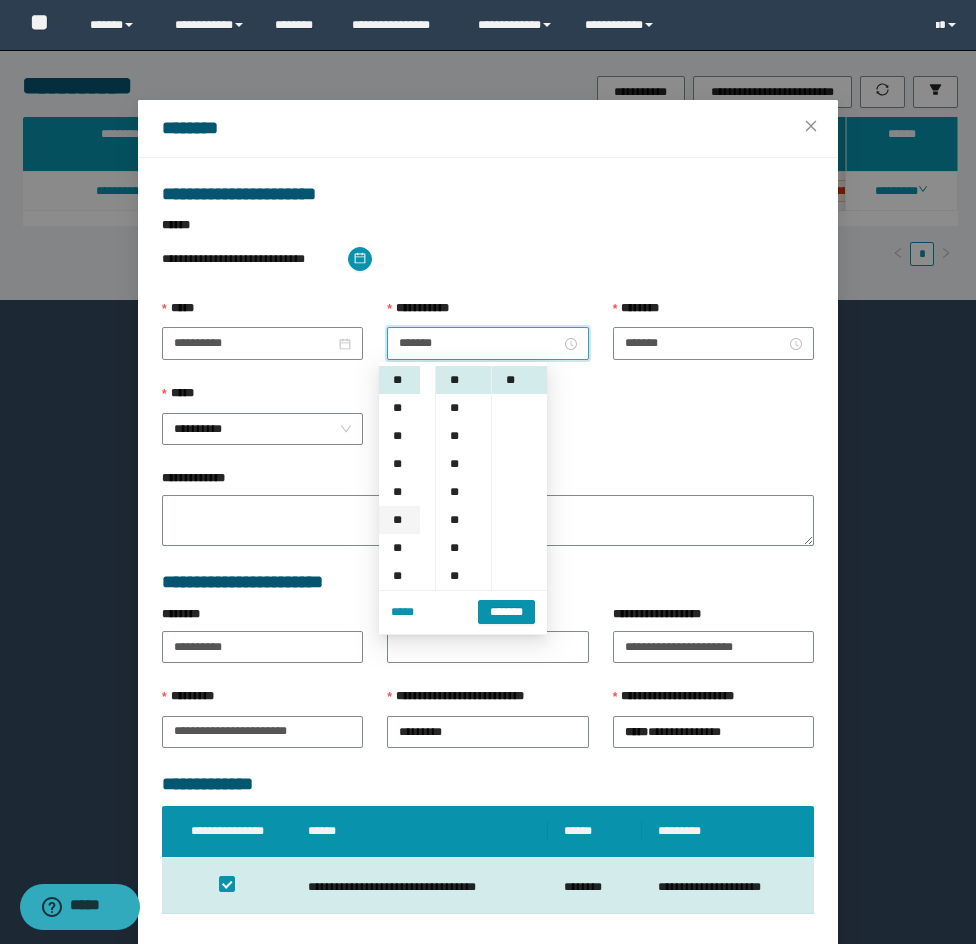 click on "**" at bounding box center [399, 520] 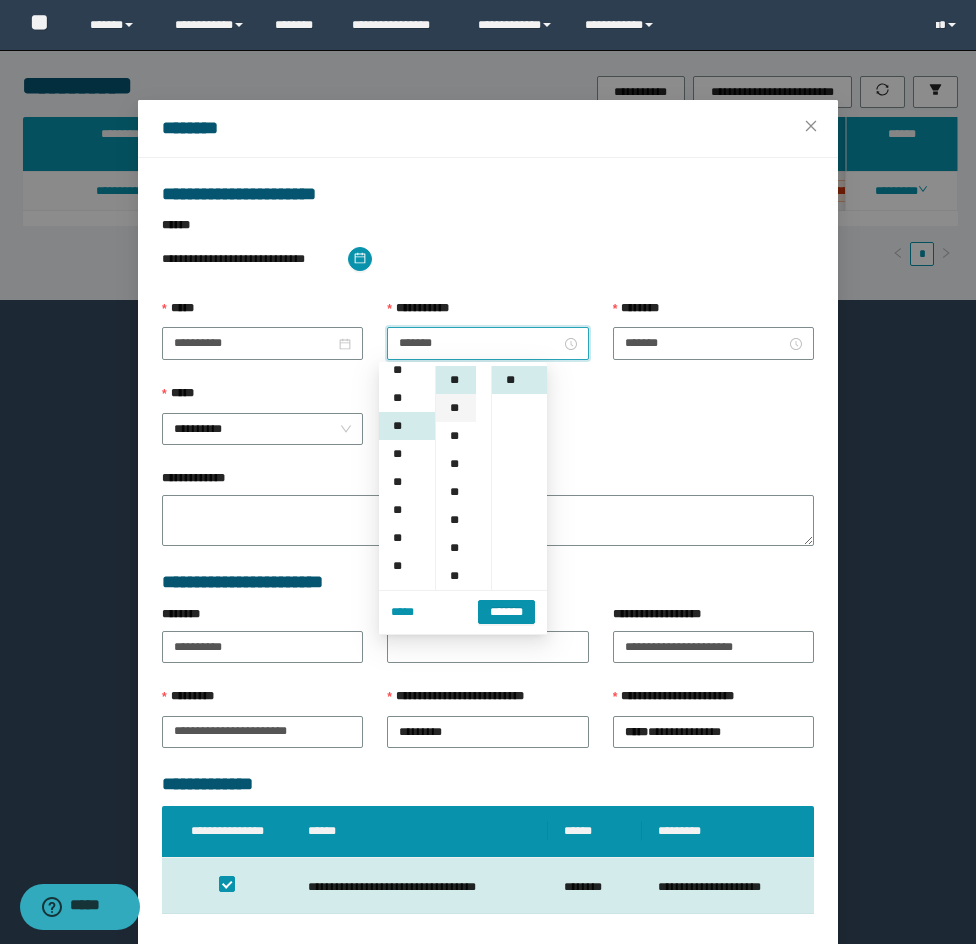 scroll, scrollTop: 168, scrollLeft: 0, axis: vertical 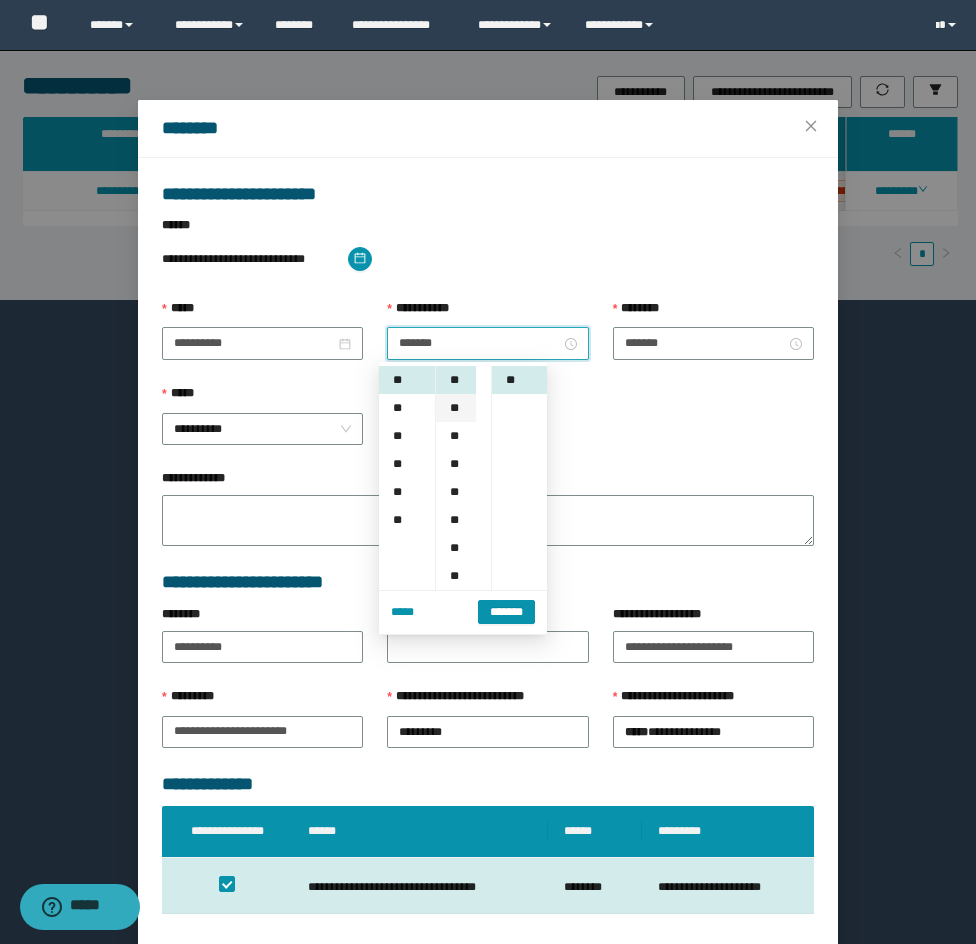 click on "**" at bounding box center [456, 408] 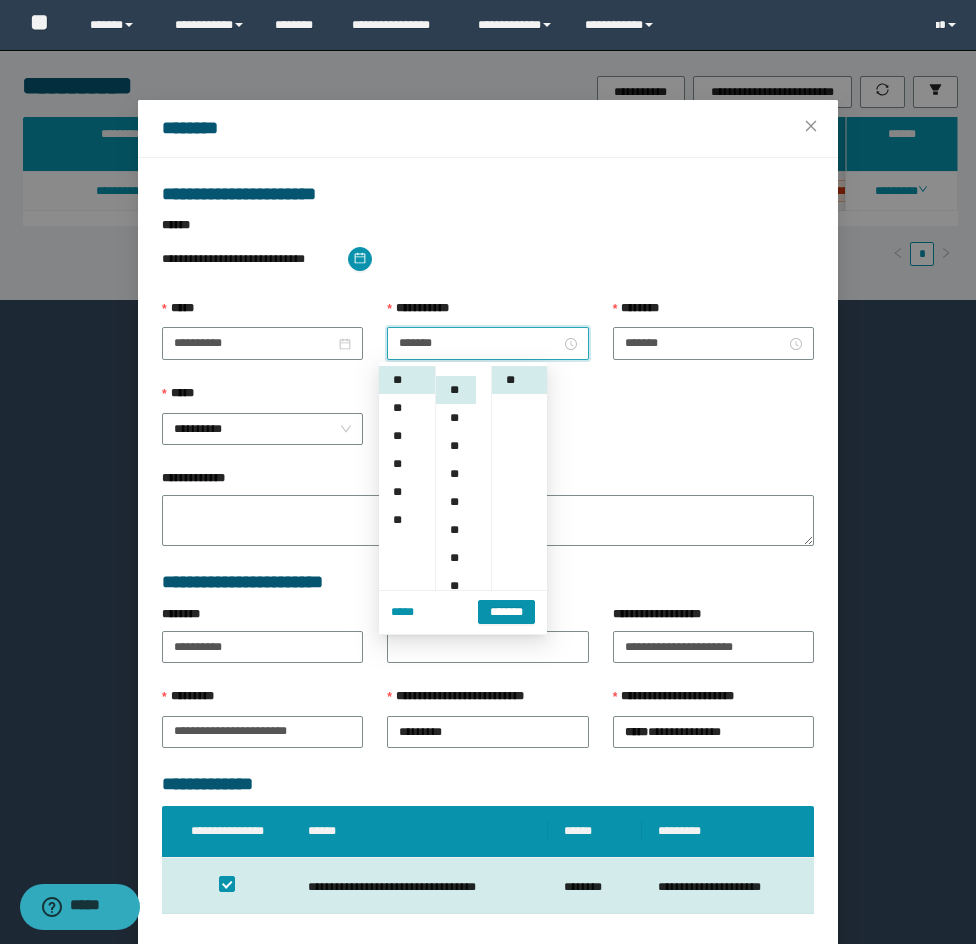 scroll, scrollTop: 28, scrollLeft: 0, axis: vertical 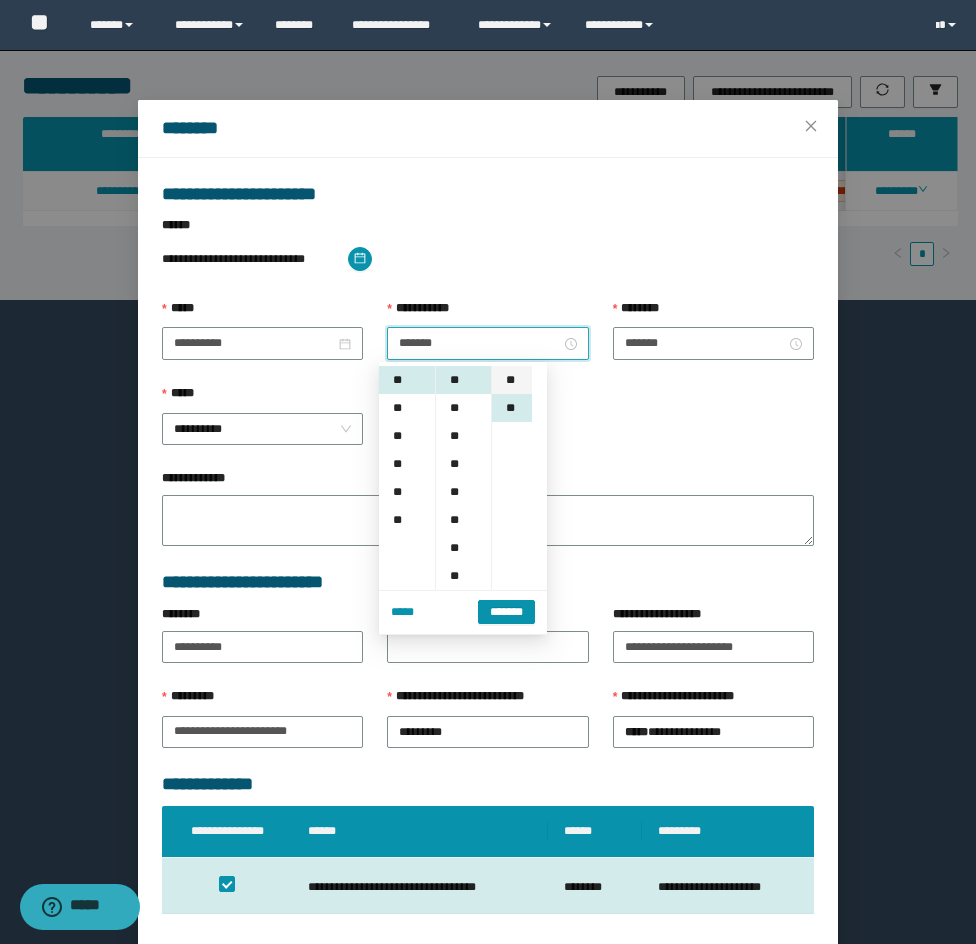 click on "**" at bounding box center [512, 380] 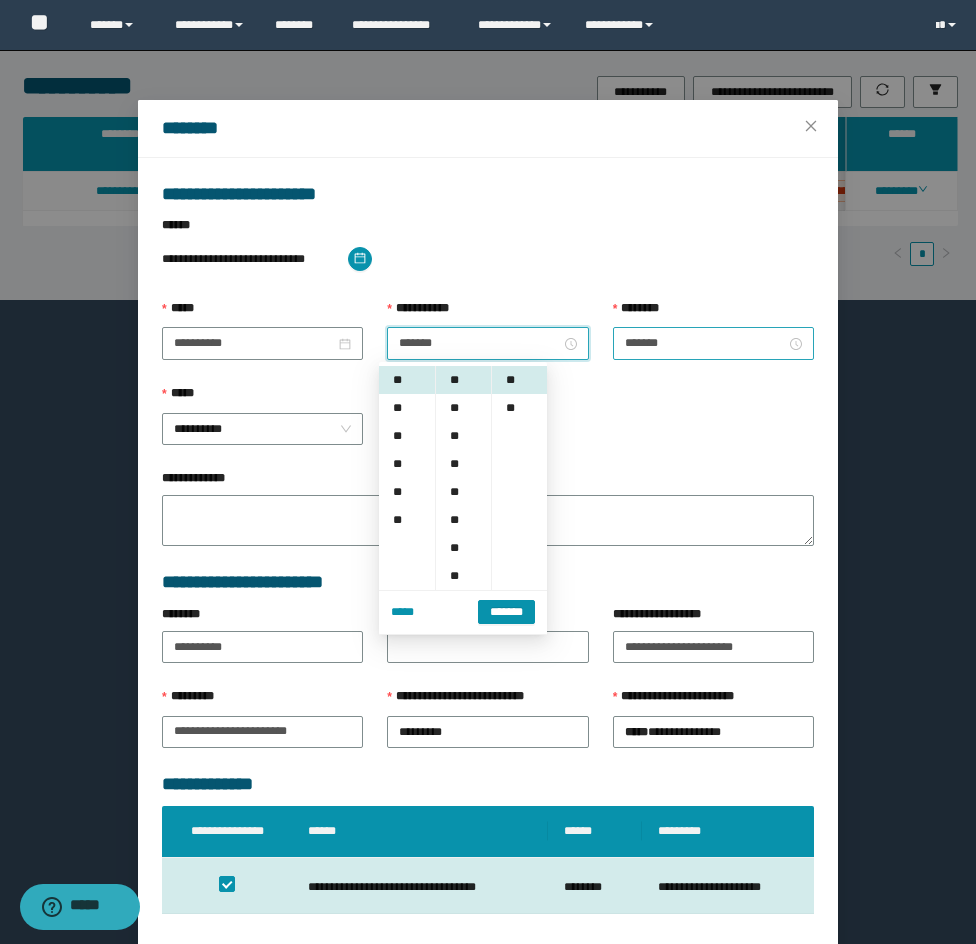 click on "*******" at bounding box center (713, 343) 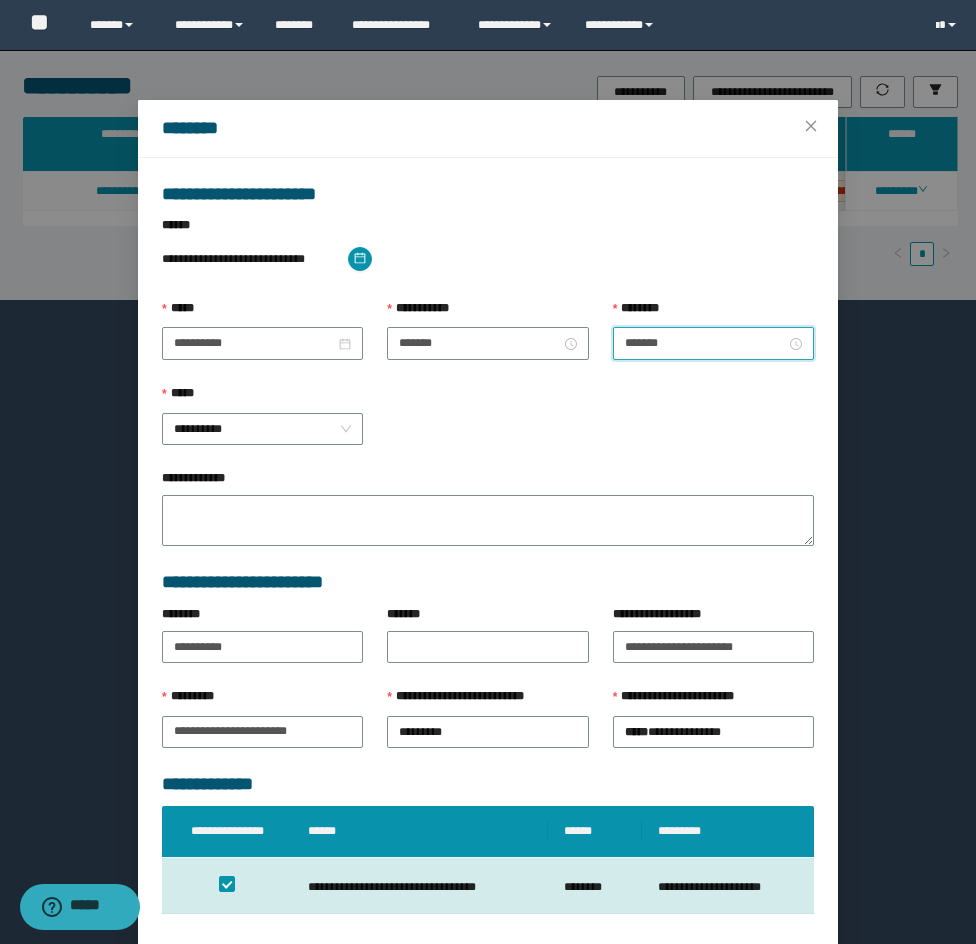 scroll, scrollTop: 168, scrollLeft: 0, axis: vertical 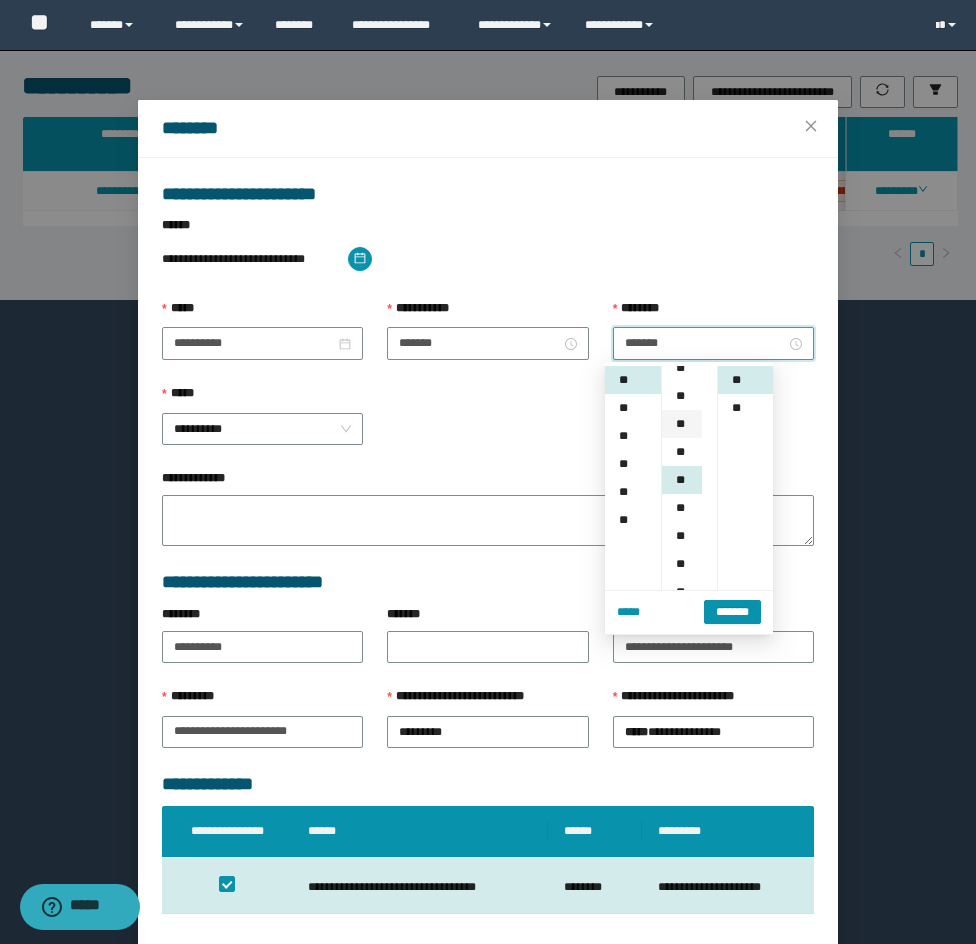 click on "**" at bounding box center [682, 424] 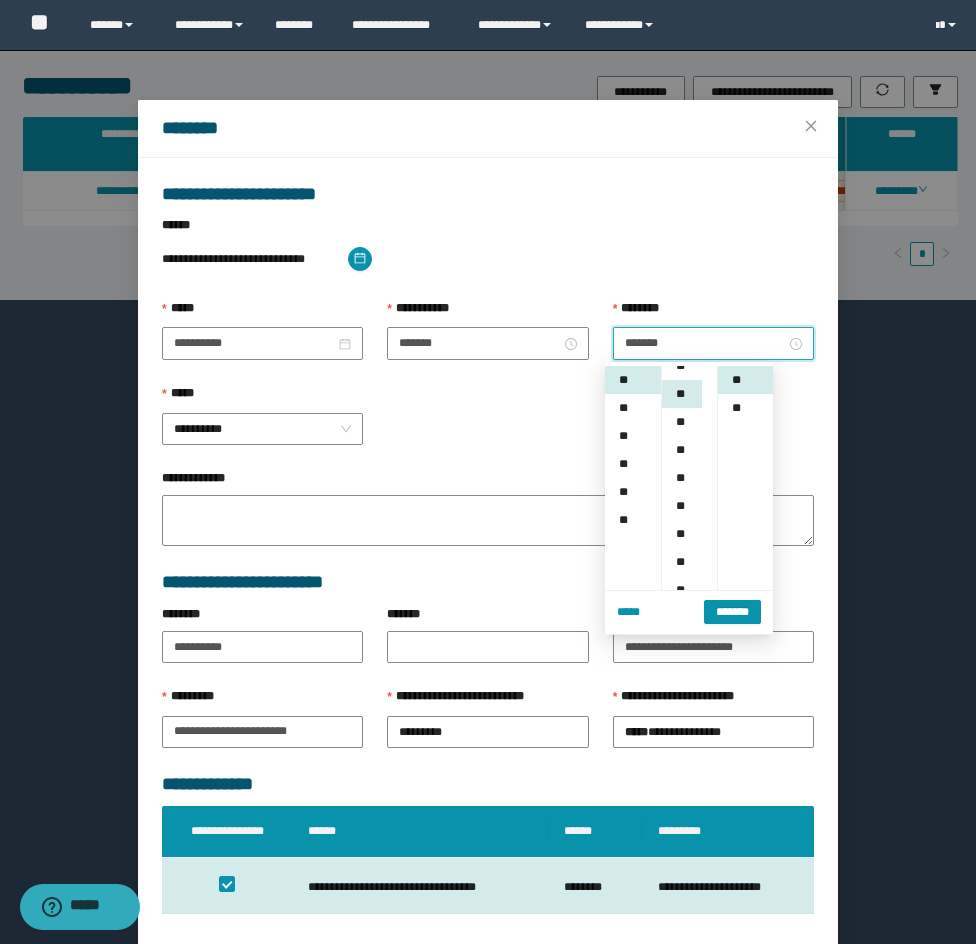 scroll, scrollTop: 56, scrollLeft: 0, axis: vertical 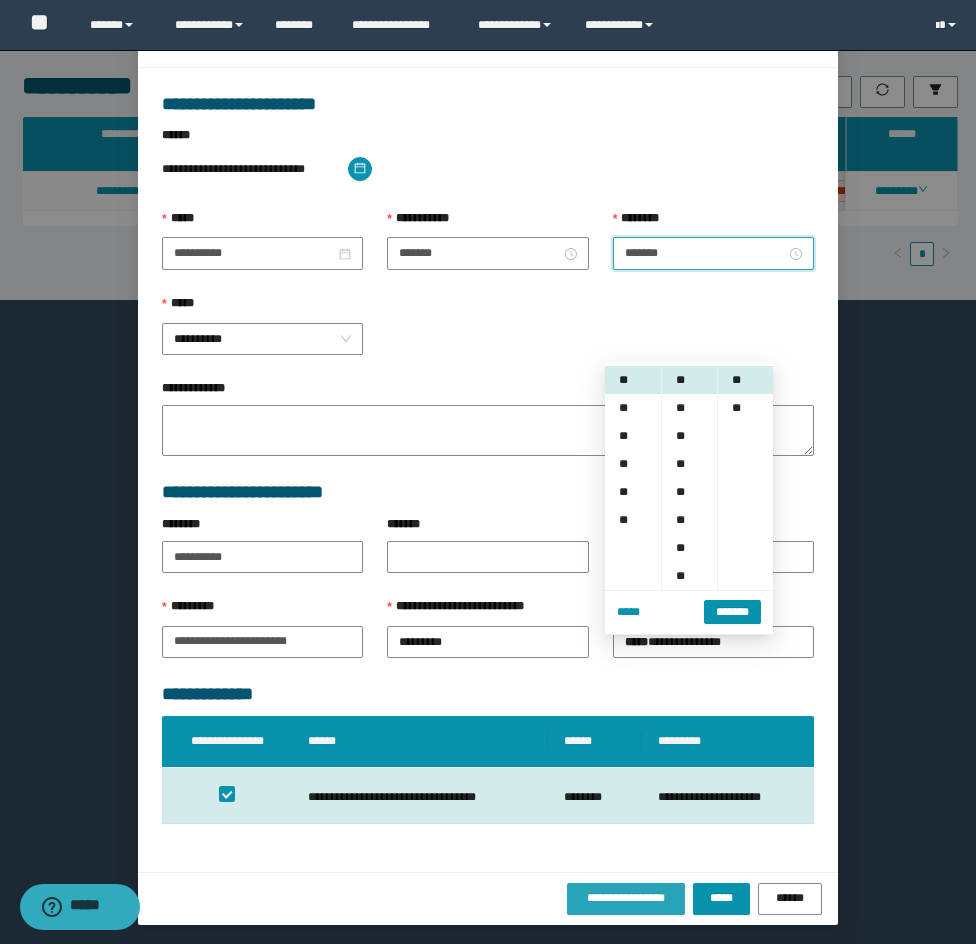 click on "**********" at bounding box center [626, 899] 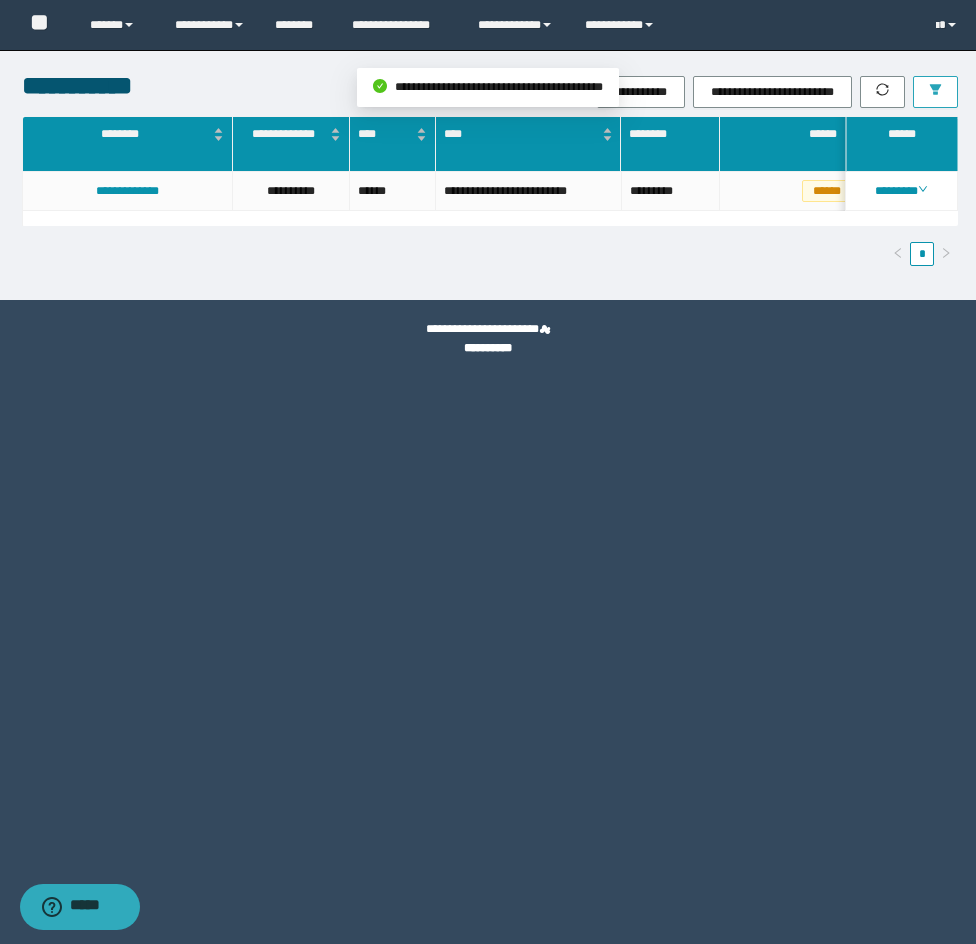 click at bounding box center (935, 92) 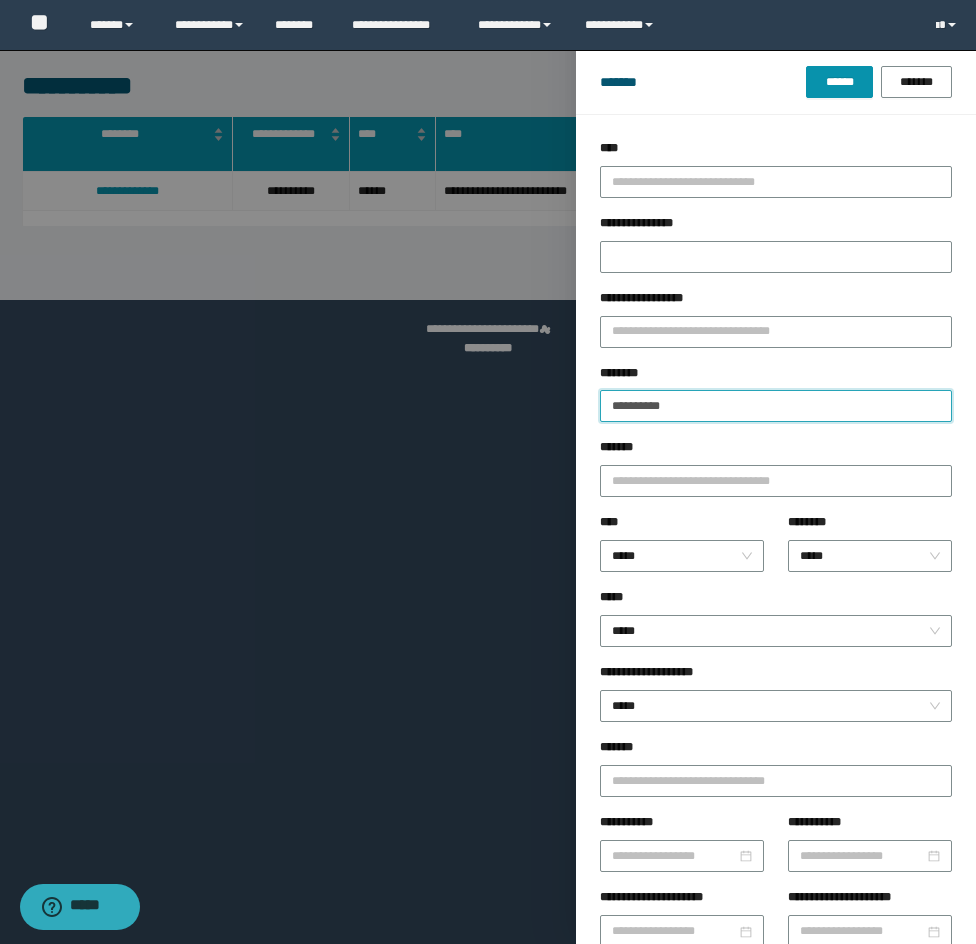 drag, startPoint x: 727, startPoint y: 394, endPoint x: 417, endPoint y: 364, distance: 311.44824 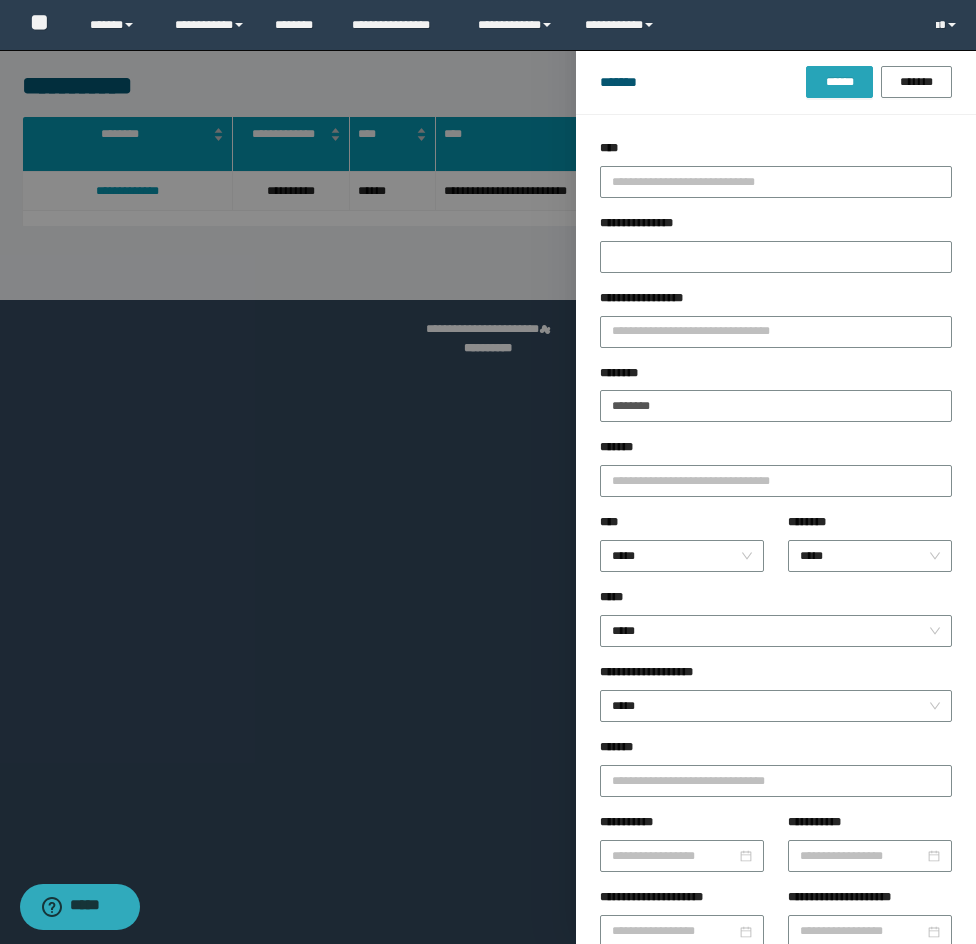 click on "******" at bounding box center [839, 82] 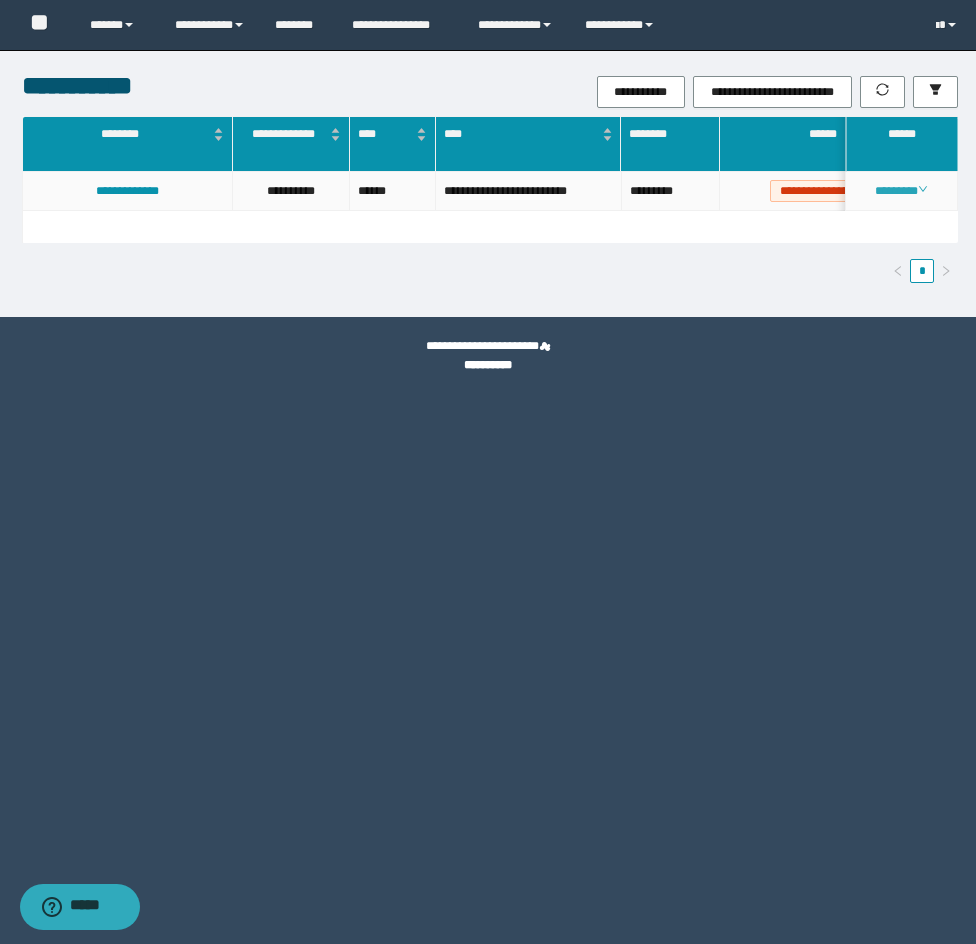 click on "********" at bounding box center (901, 191) 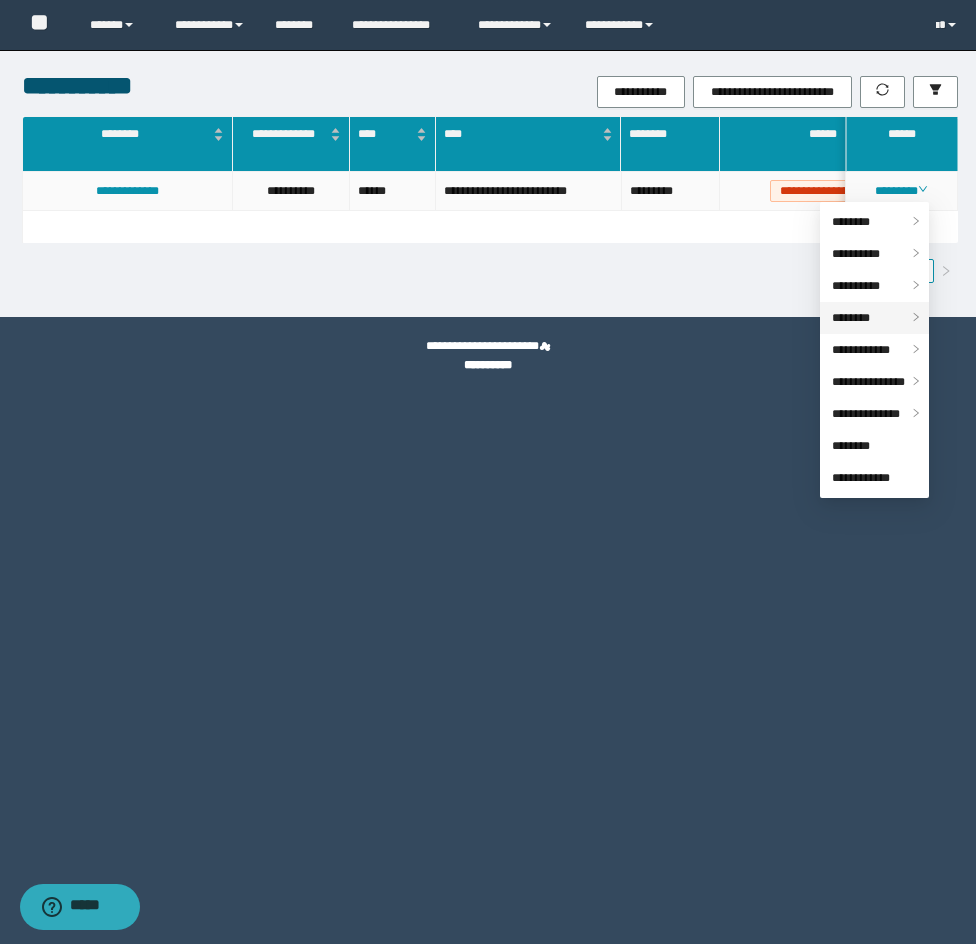 click on "********" at bounding box center [874, 318] 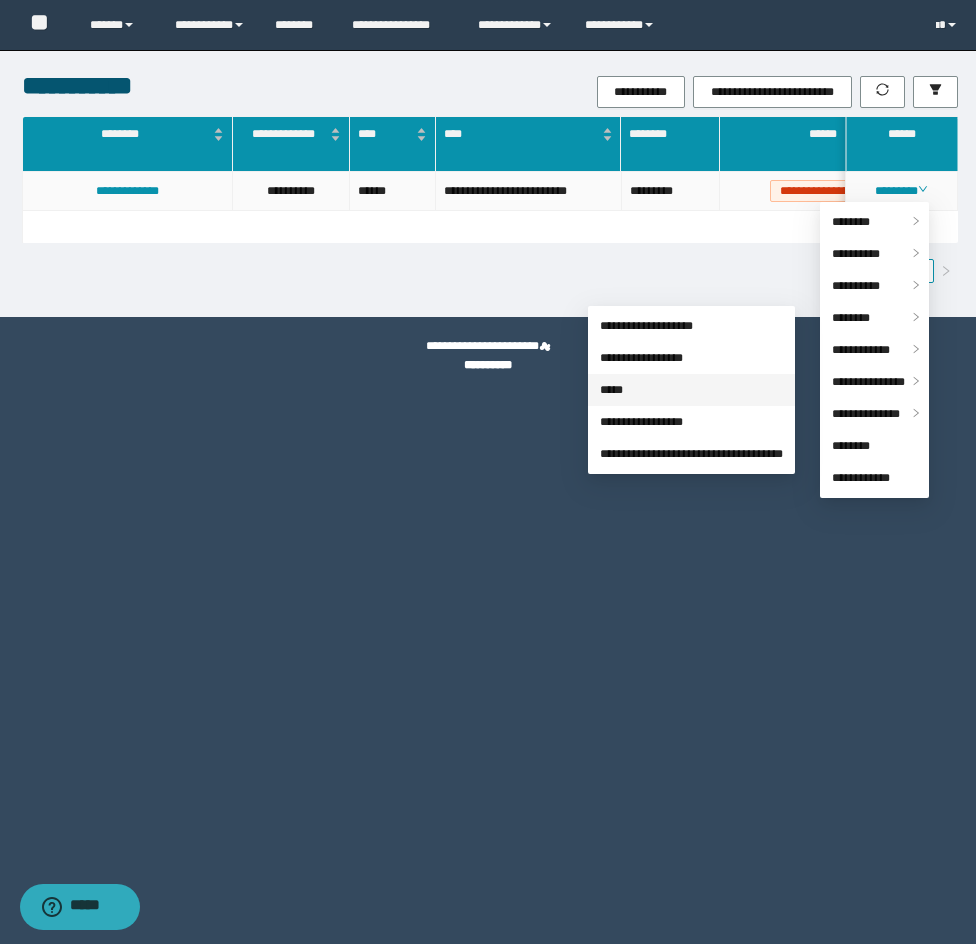 click on "*****" at bounding box center (611, 390) 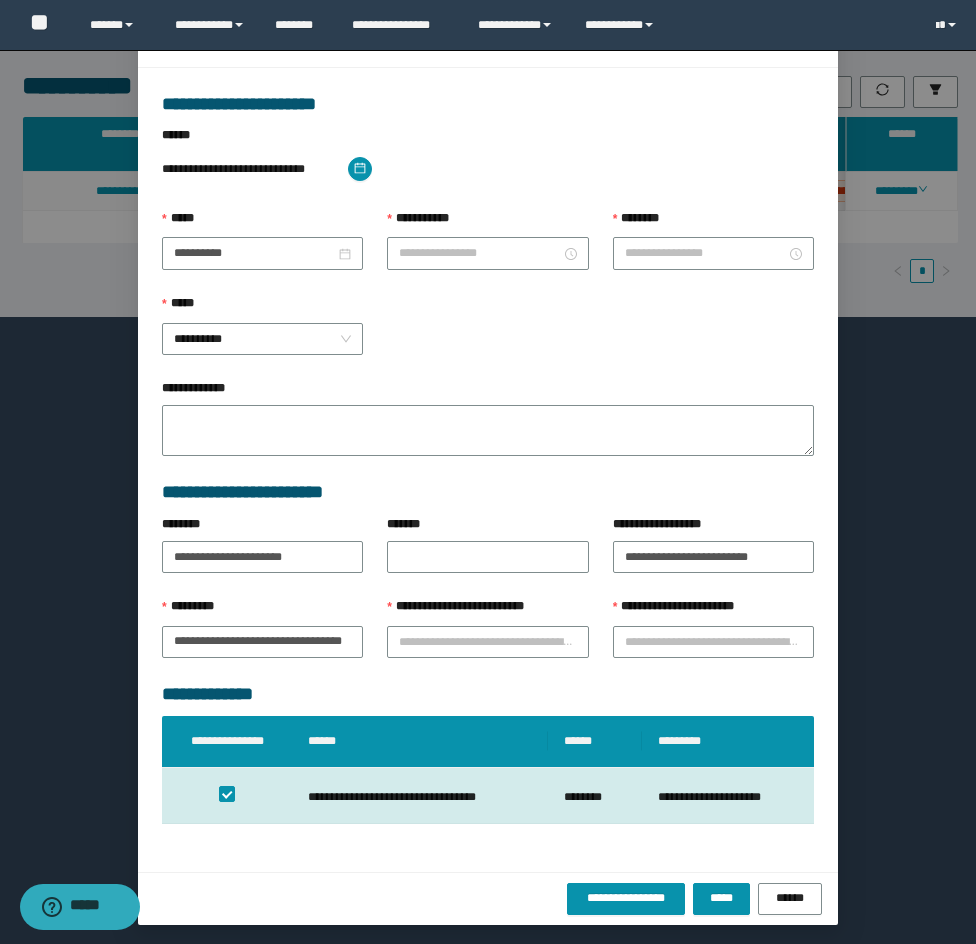 scroll, scrollTop: 0, scrollLeft: 0, axis: both 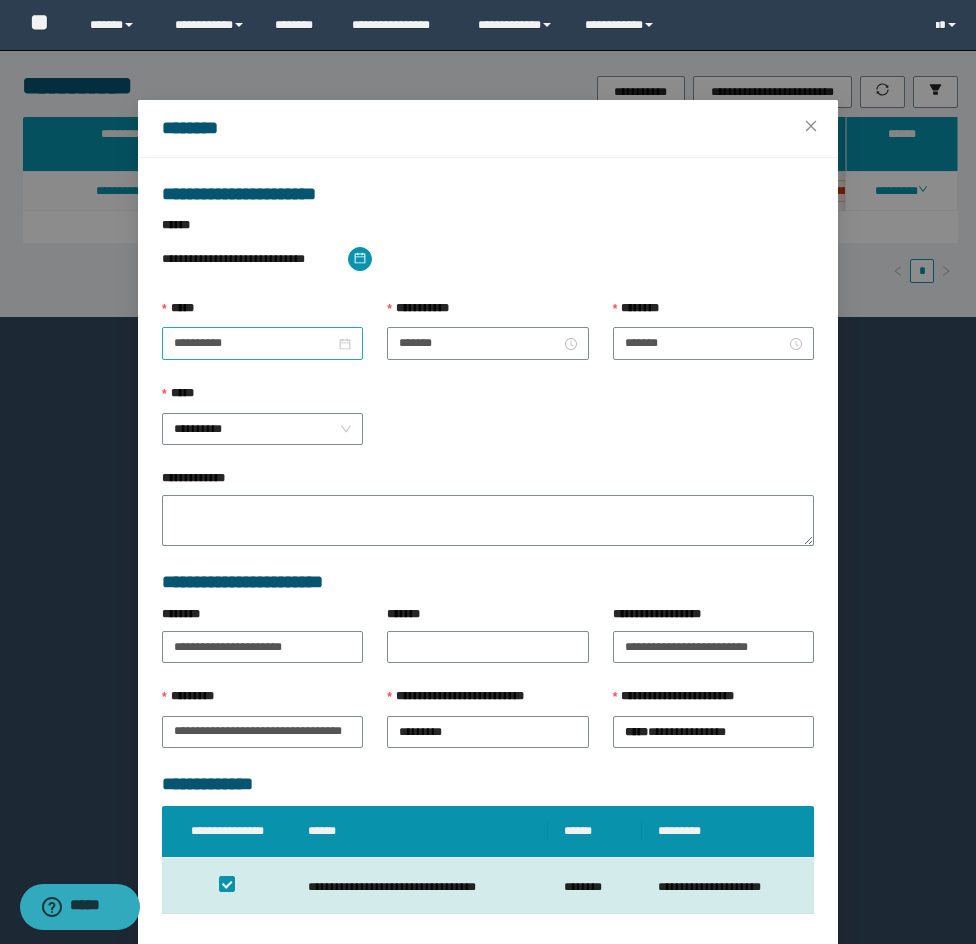 click on "**********" at bounding box center [262, 343] 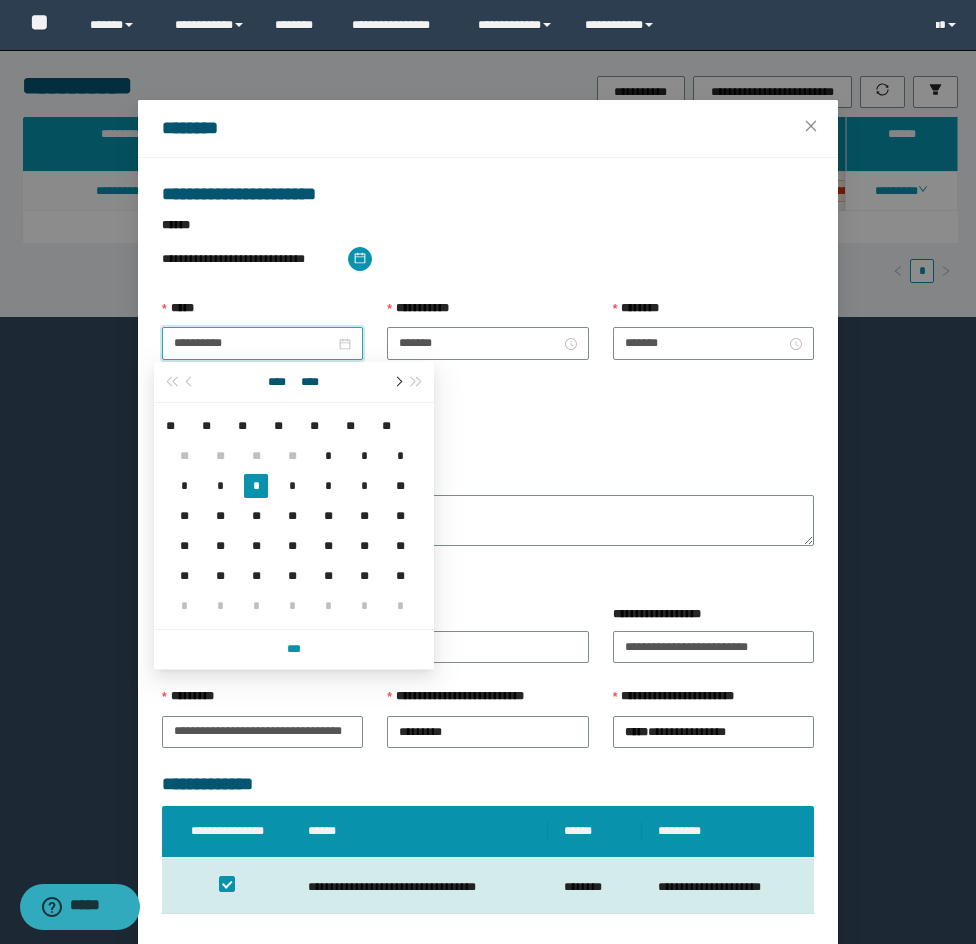 click at bounding box center [397, 382] 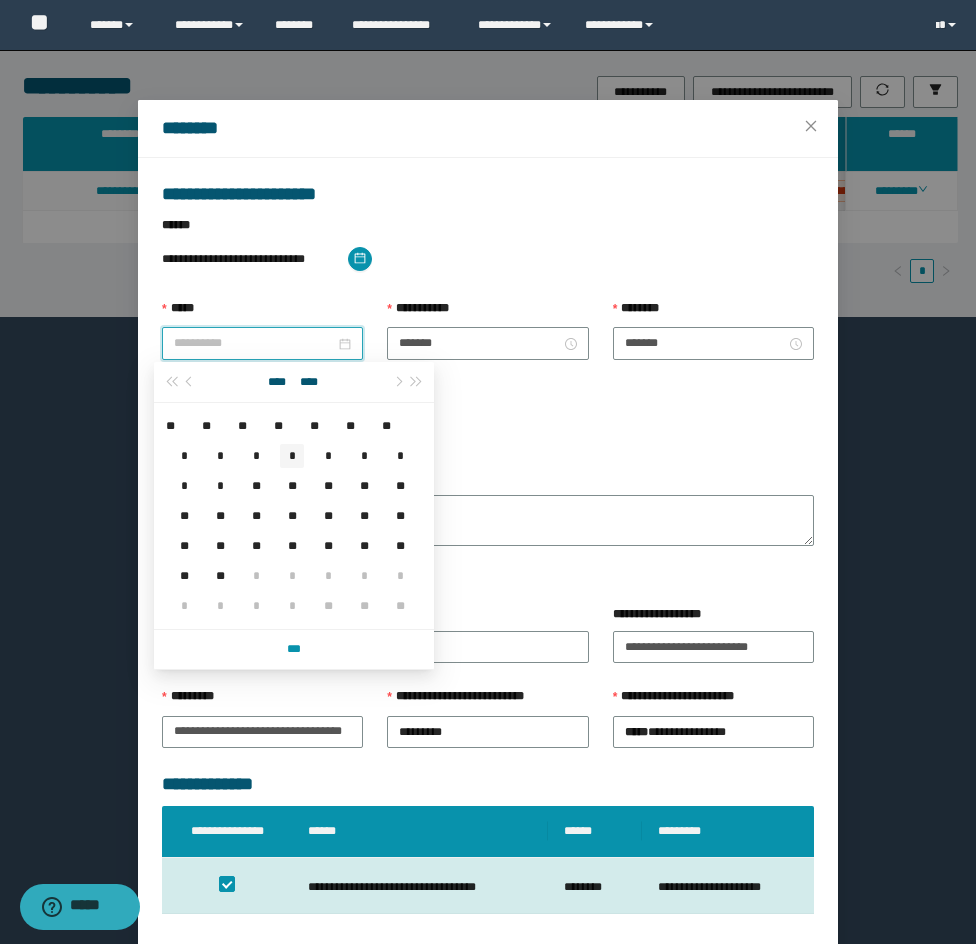 click on "*" at bounding box center [292, 456] 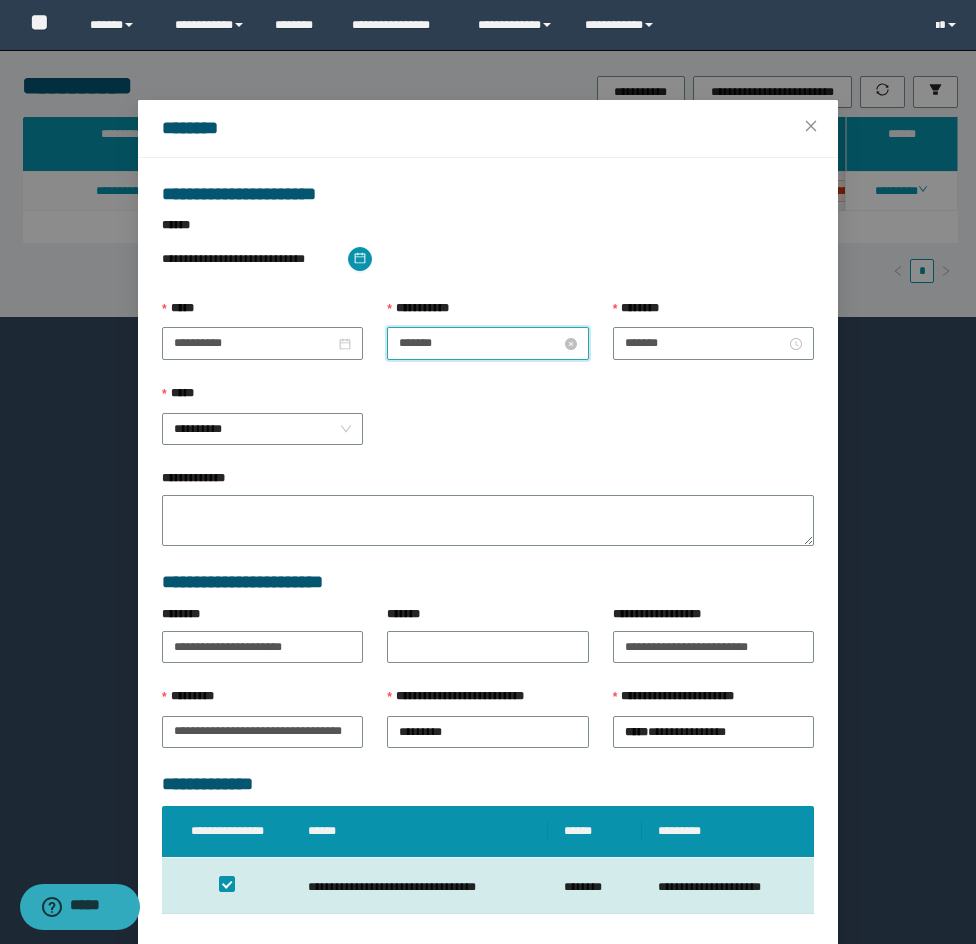 click on "*******" at bounding box center [479, 343] 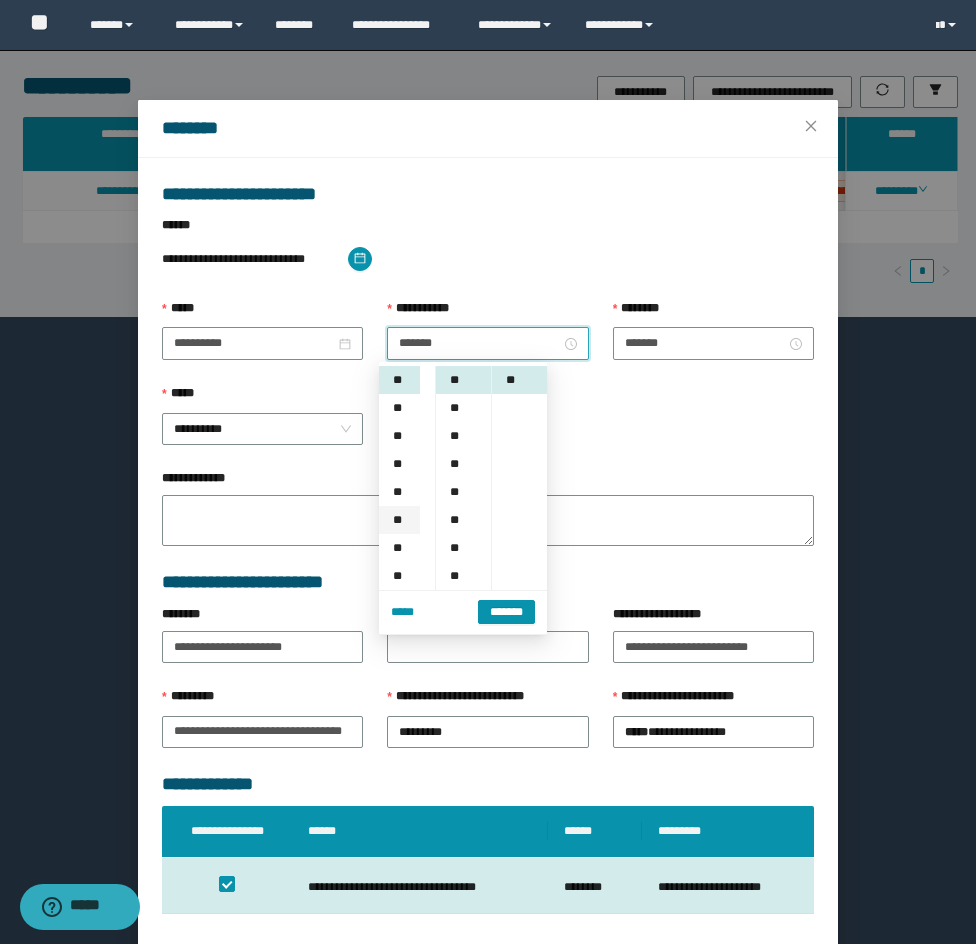 click on "**" at bounding box center [399, 520] 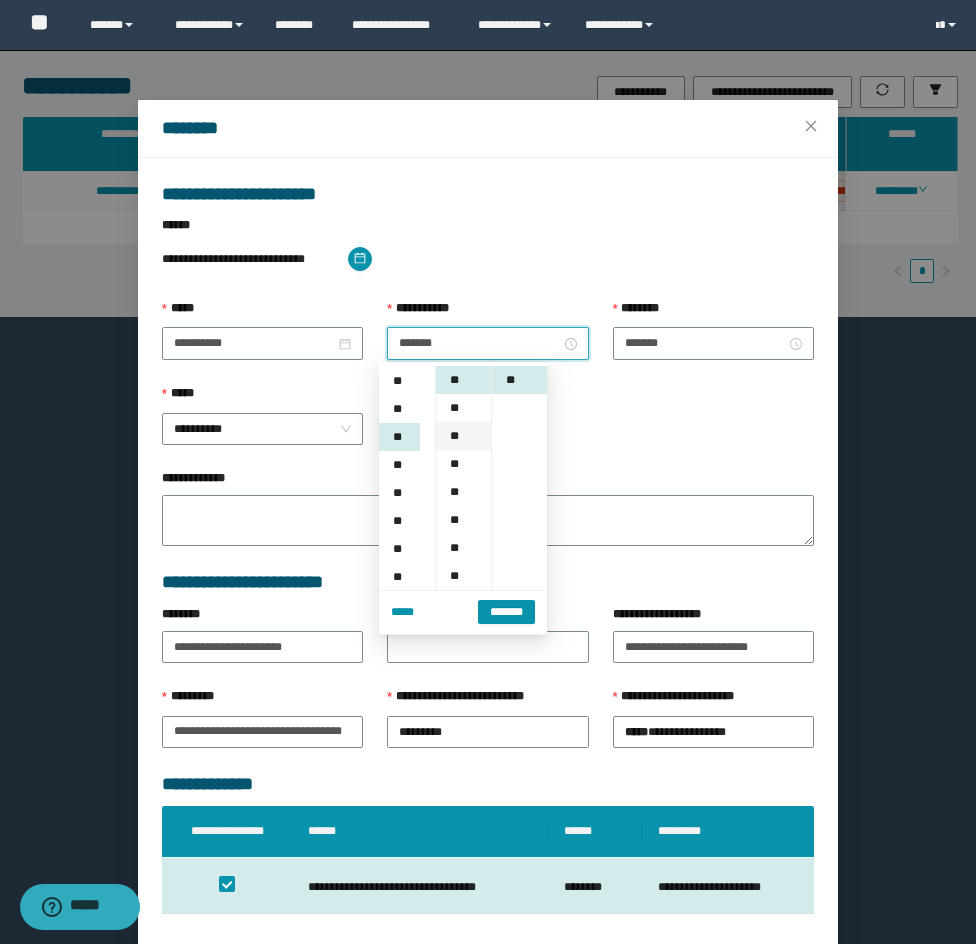 scroll, scrollTop: 168, scrollLeft: 0, axis: vertical 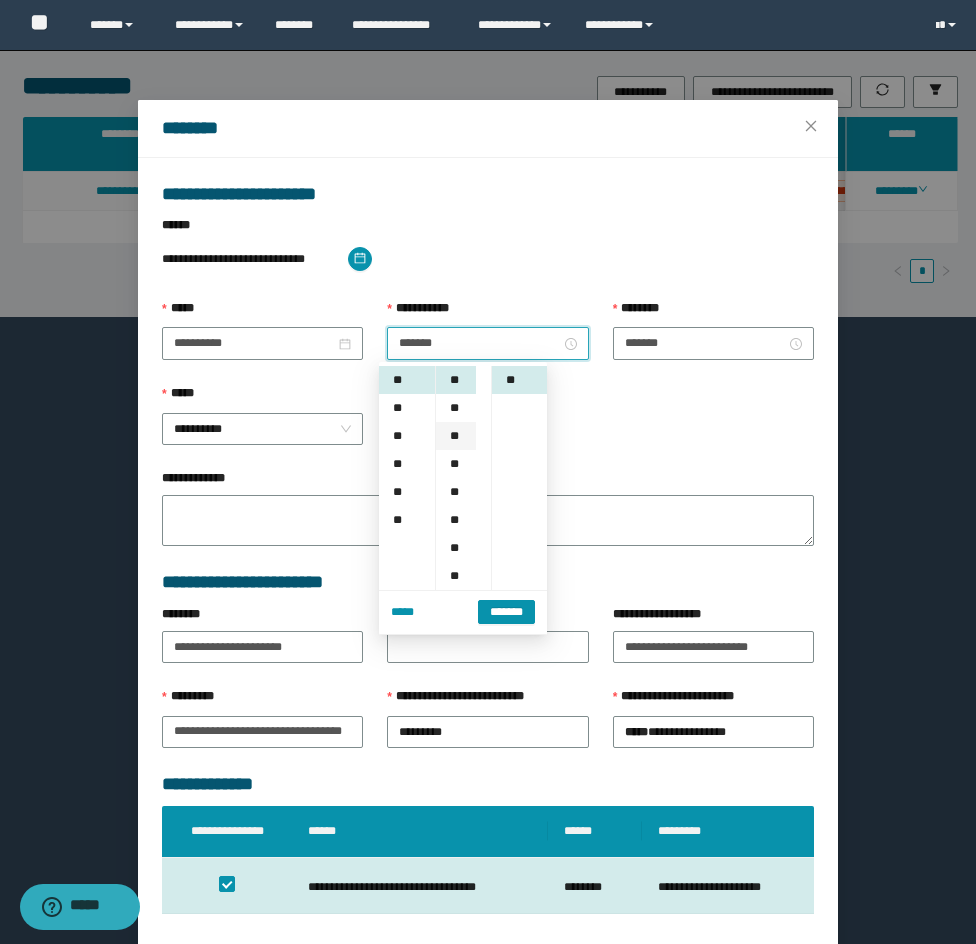 click on "**" at bounding box center (456, 436) 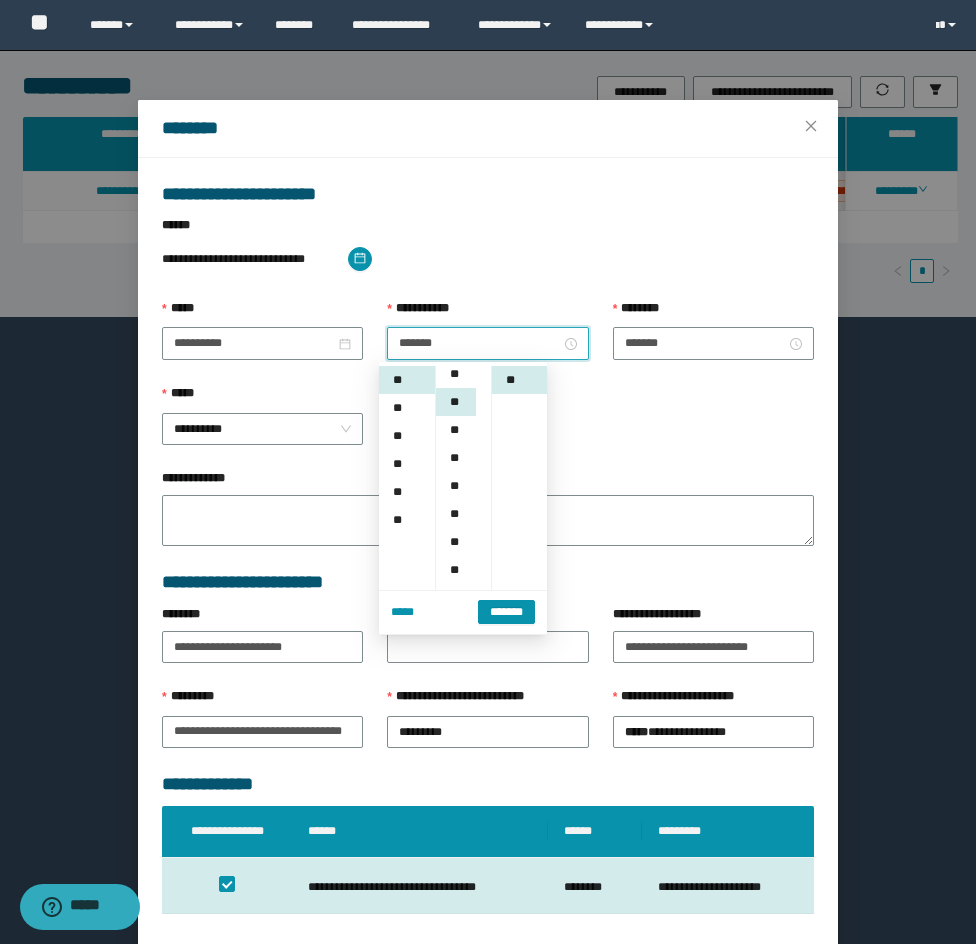 scroll, scrollTop: 56, scrollLeft: 0, axis: vertical 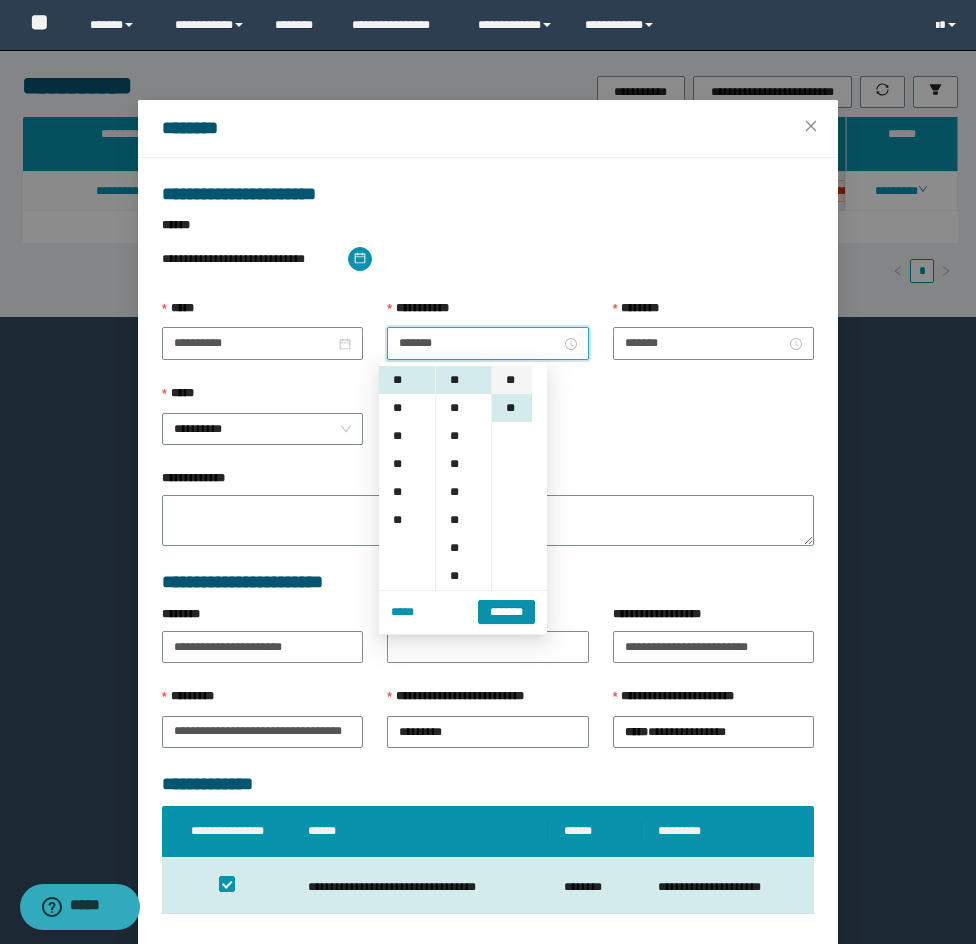 click on "**" at bounding box center (512, 380) 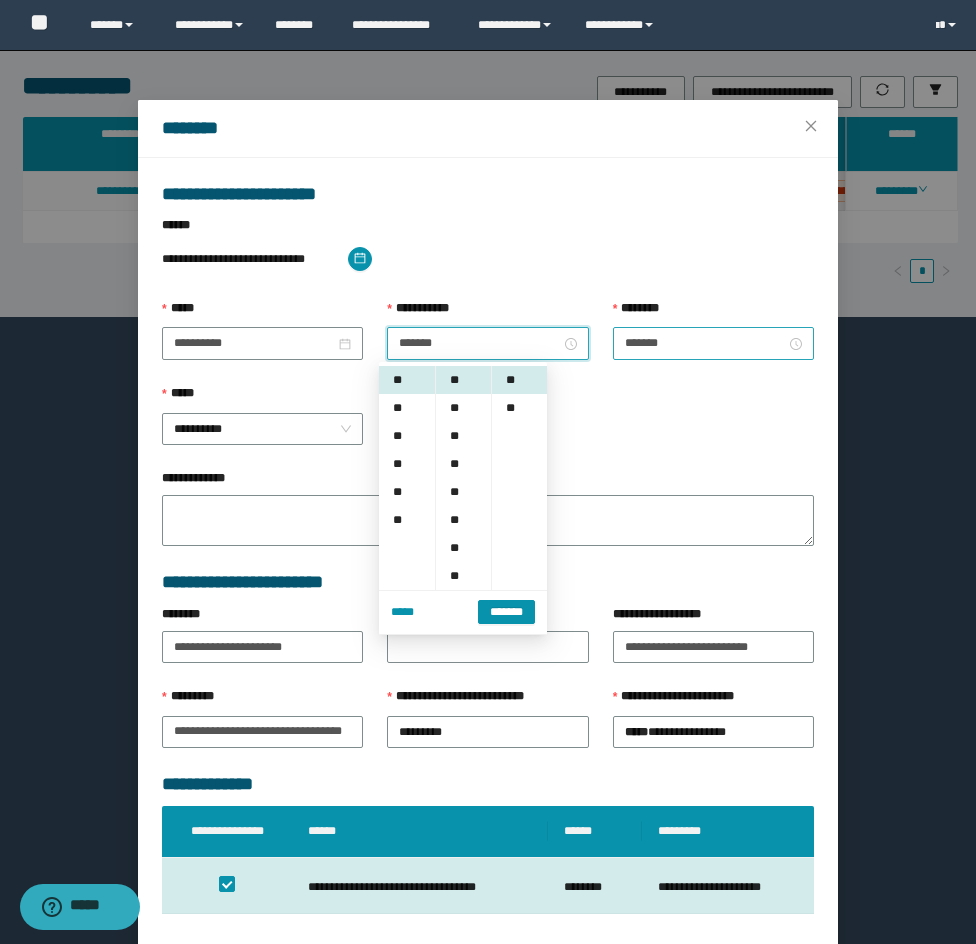 drag, startPoint x: 645, startPoint y: 344, endPoint x: 650, endPoint y: 353, distance: 10.29563 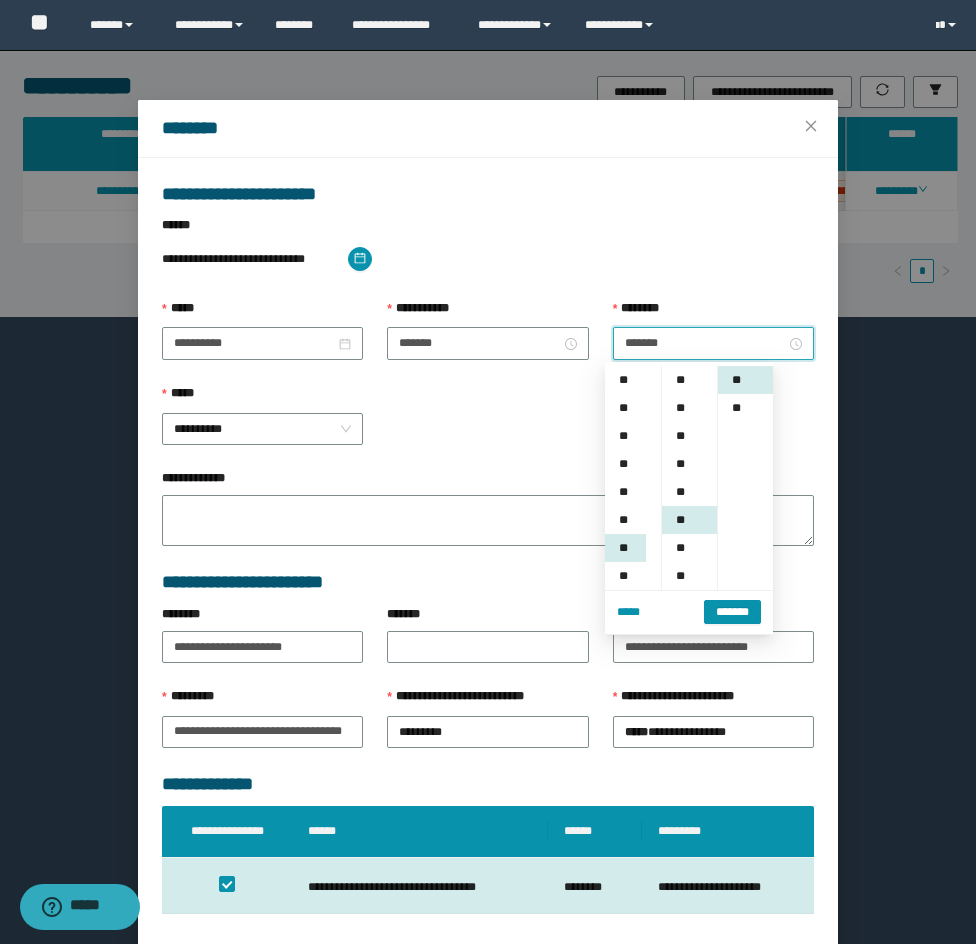 scroll, scrollTop: 168, scrollLeft: 0, axis: vertical 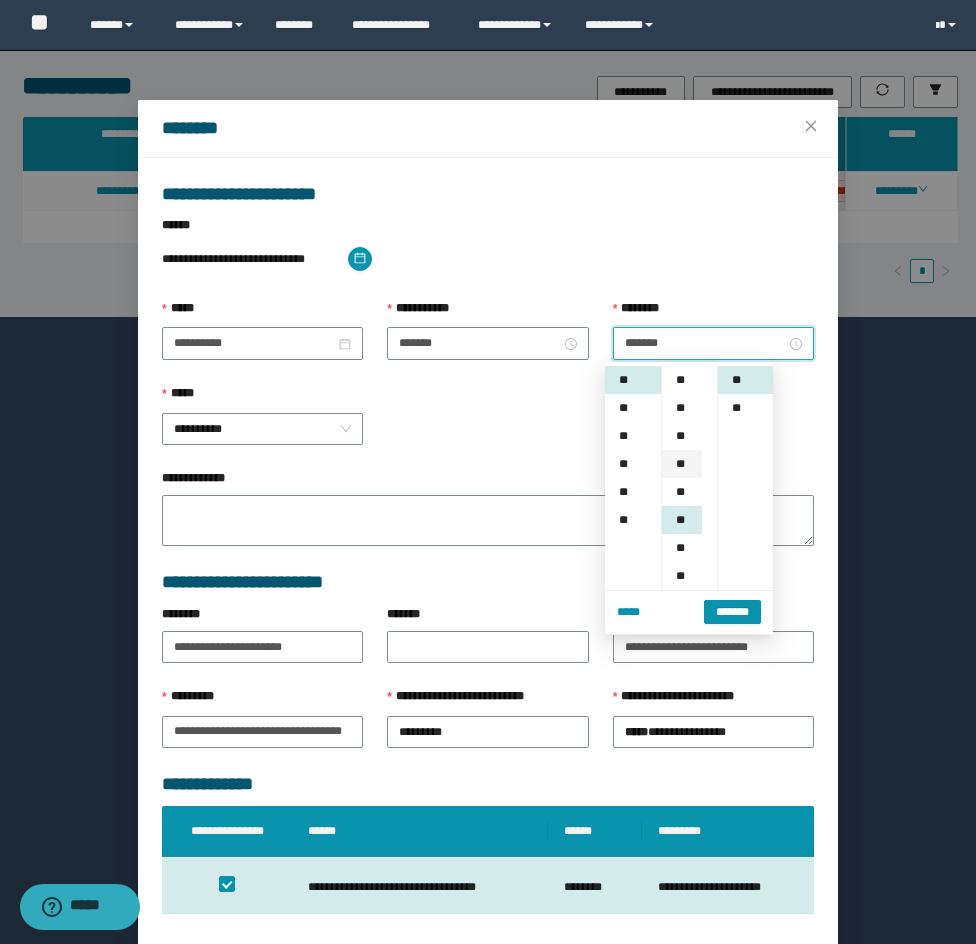 click on "**" at bounding box center [682, 464] 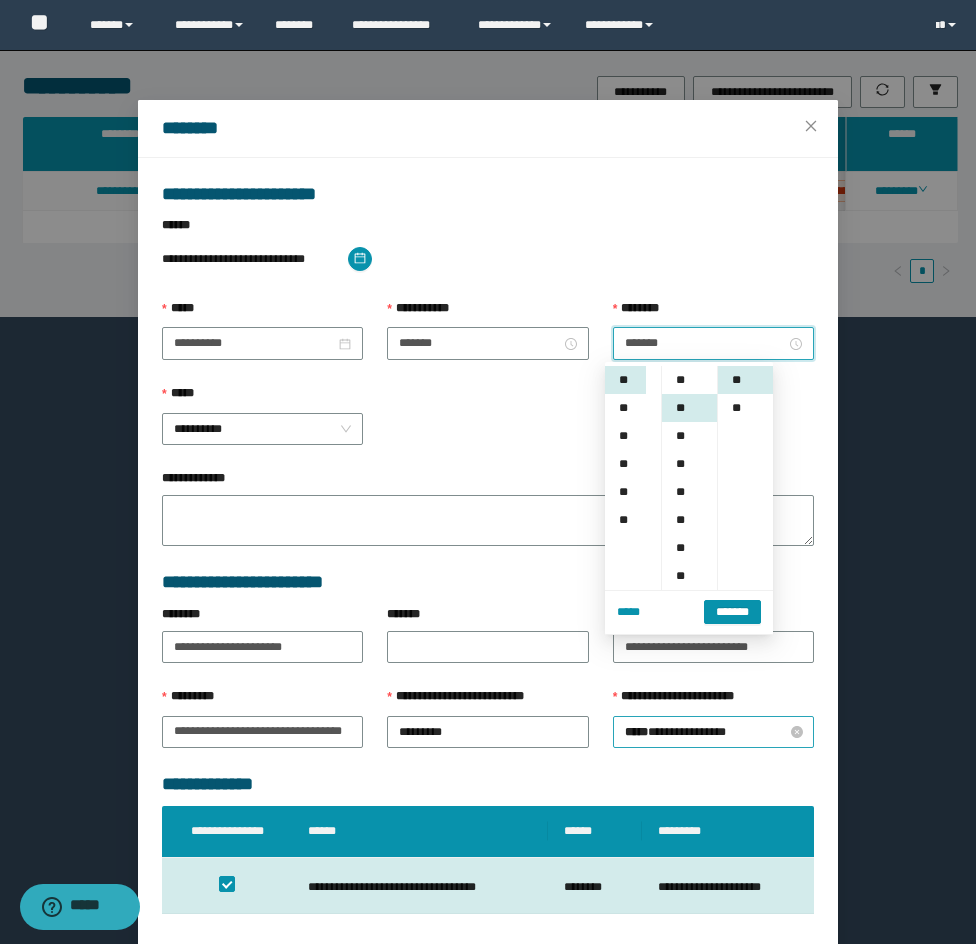 scroll, scrollTop: 84, scrollLeft: 0, axis: vertical 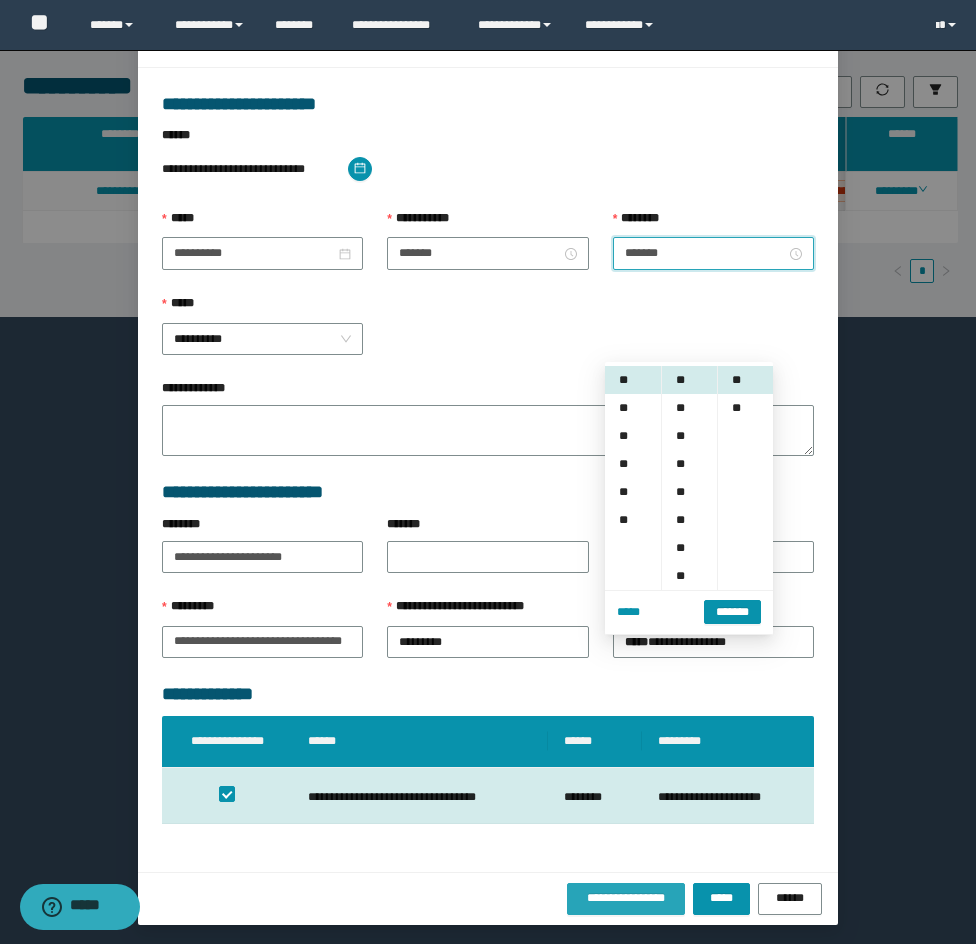 click on "**********" at bounding box center (626, 898) 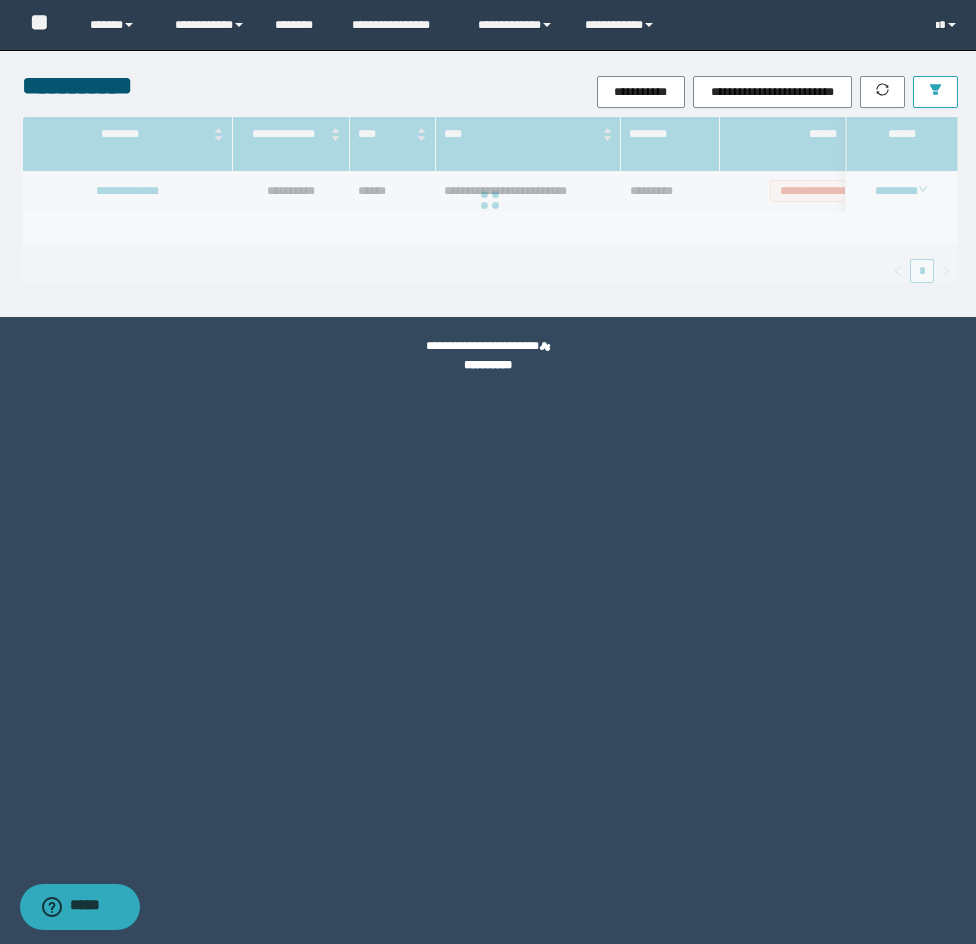 click at bounding box center (935, 92) 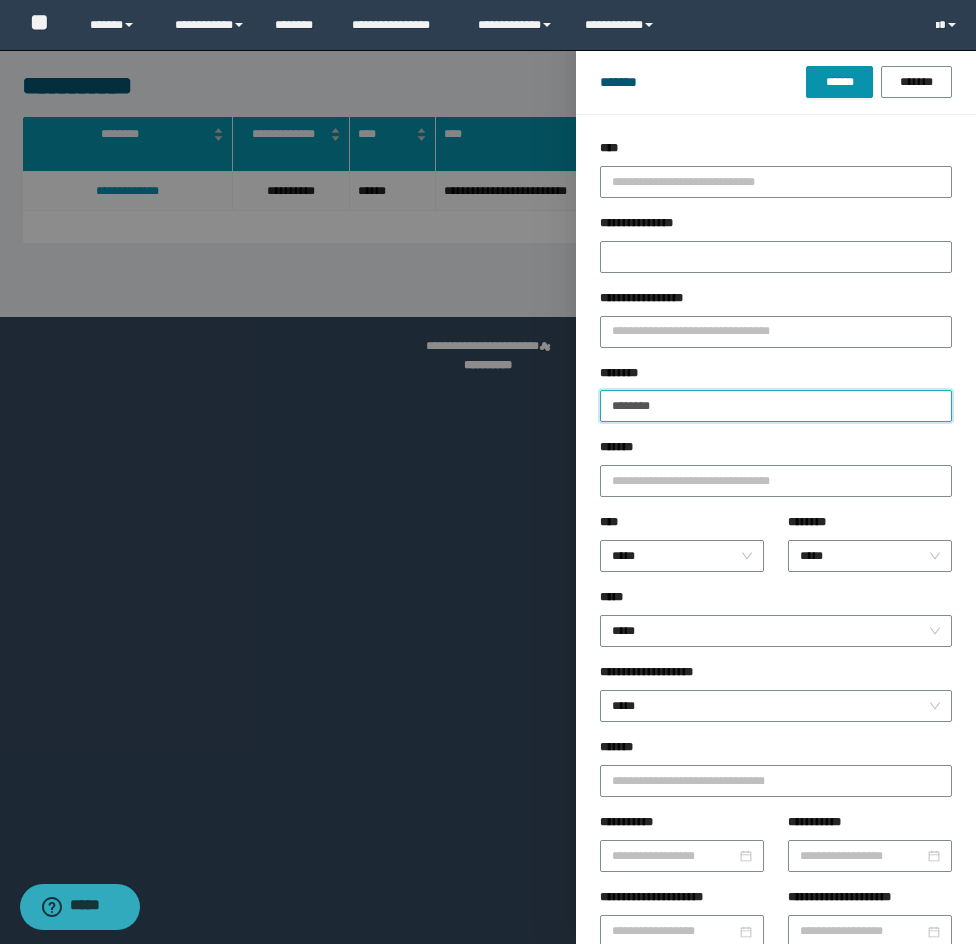 drag, startPoint x: 682, startPoint y: 407, endPoint x: 412, endPoint y: 365, distance: 273.24713 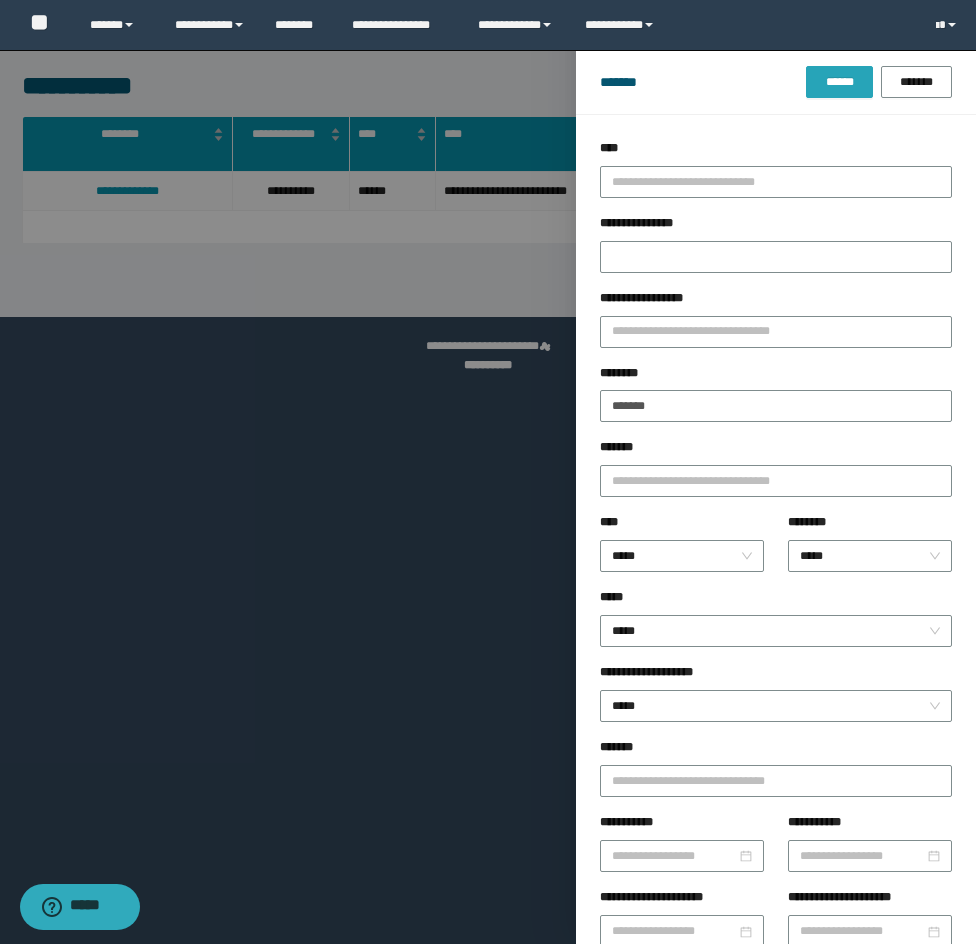 click on "******" at bounding box center [839, 82] 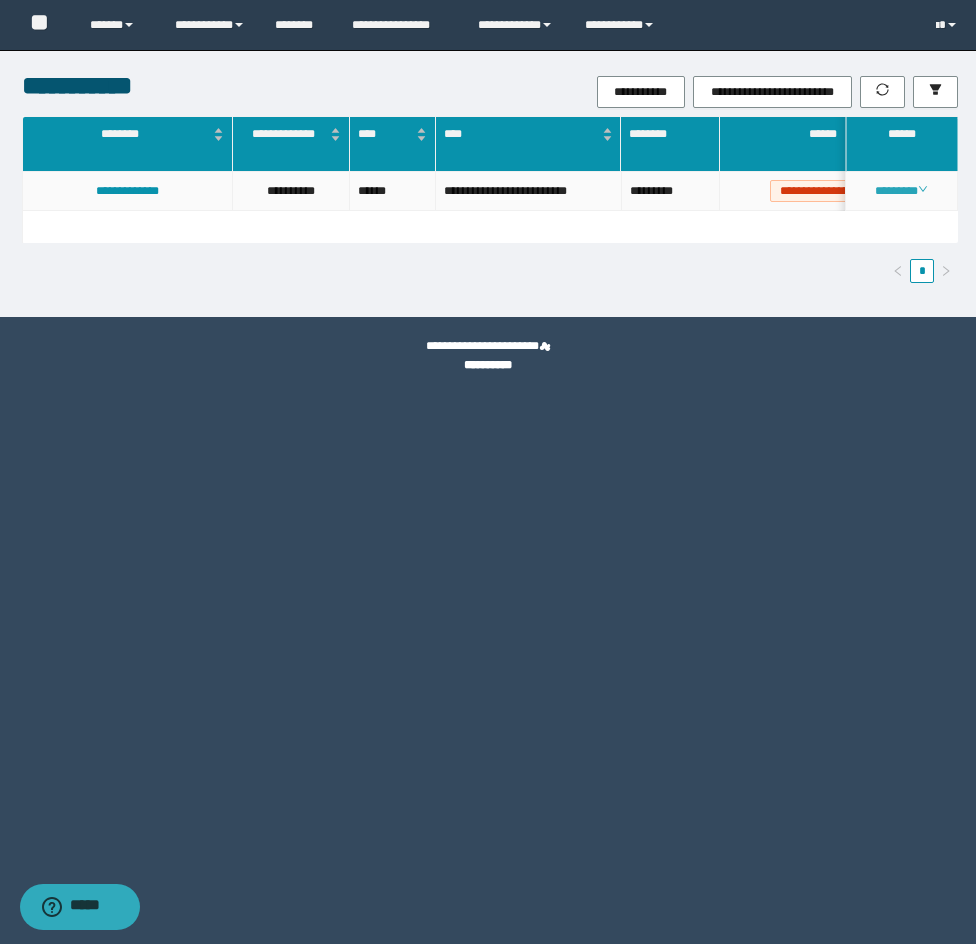 click on "********" at bounding box center (901, 191) 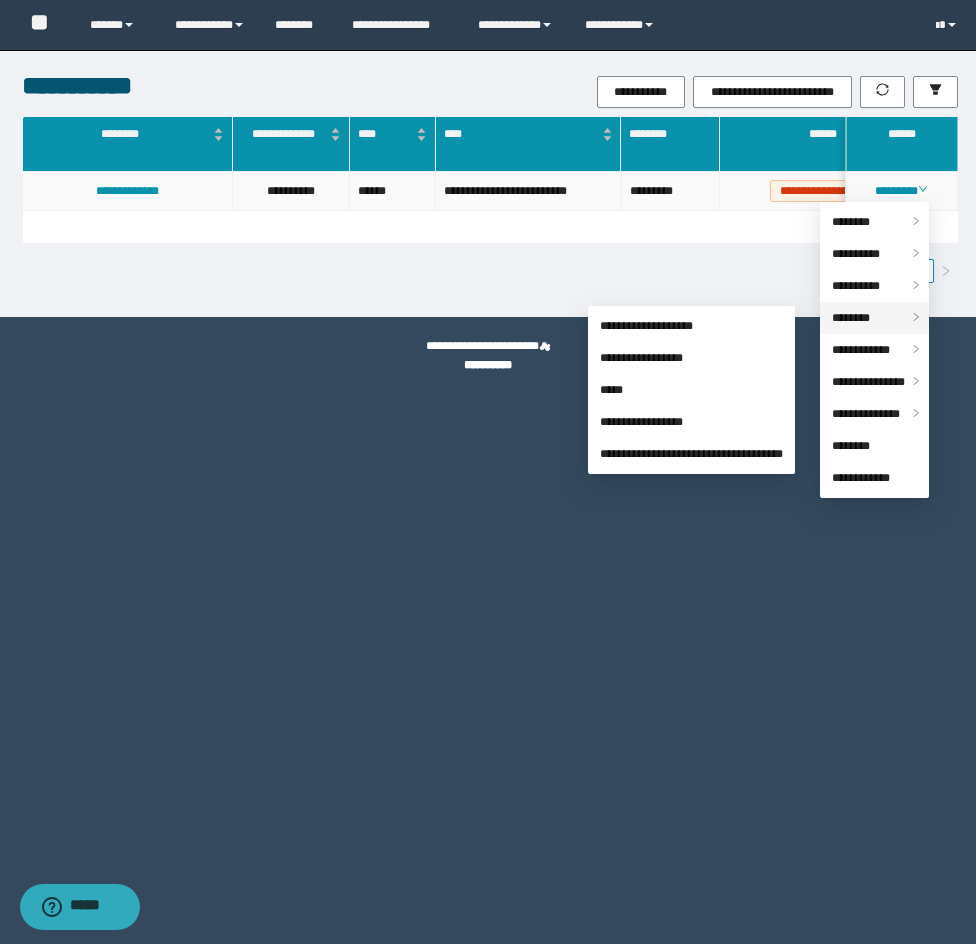 click on "********" at bounding box center [874, 318] 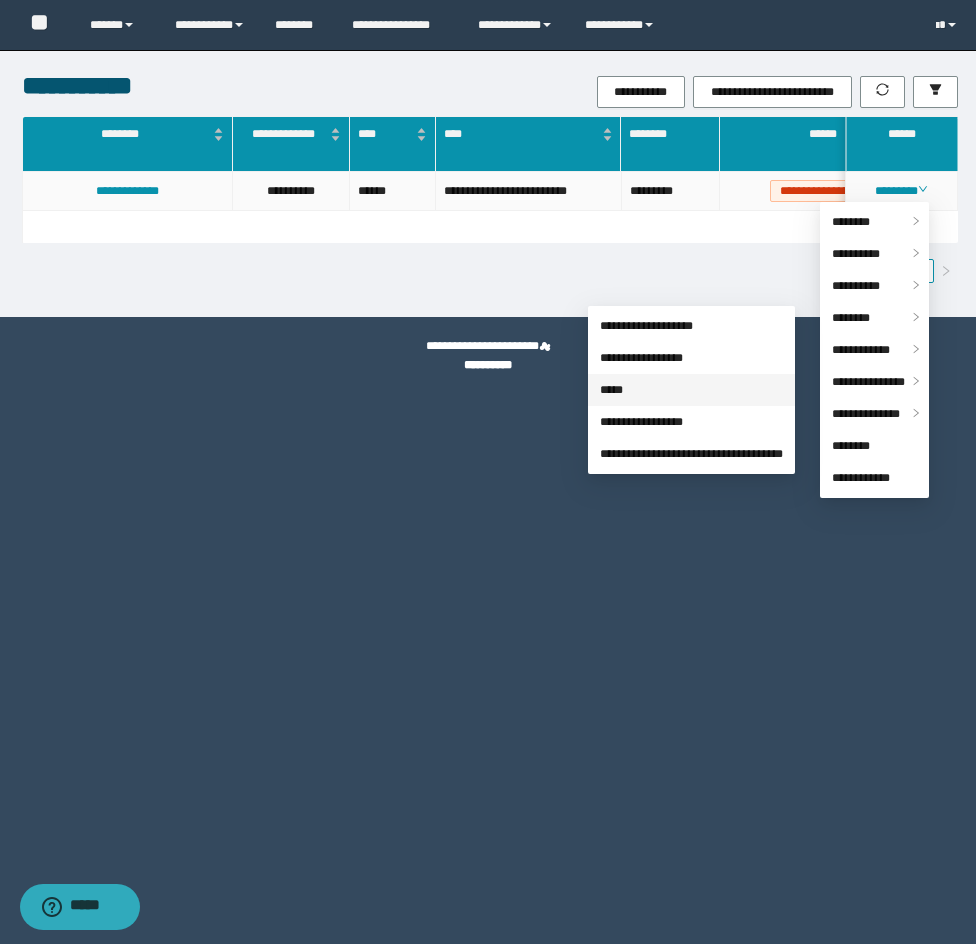 click on "*****" at bounding box center (611, 390) 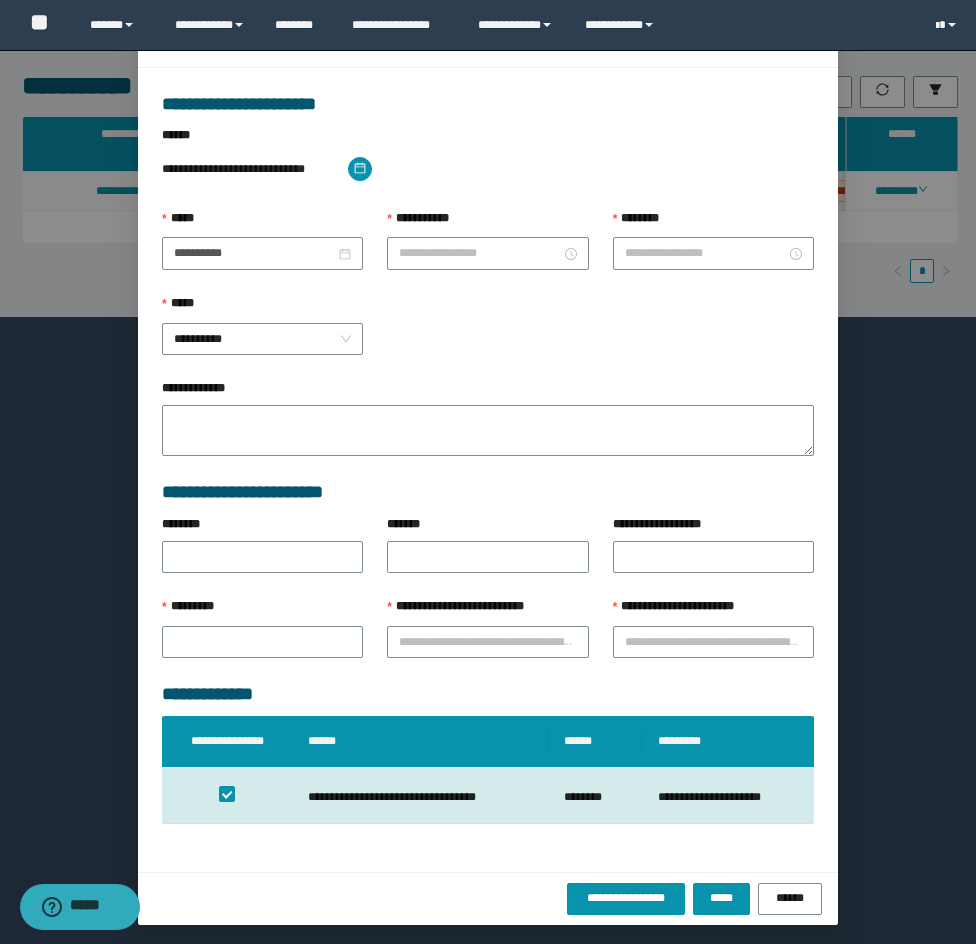 scroll, scrollTop: 0, scrollLeft: 0, axis: both 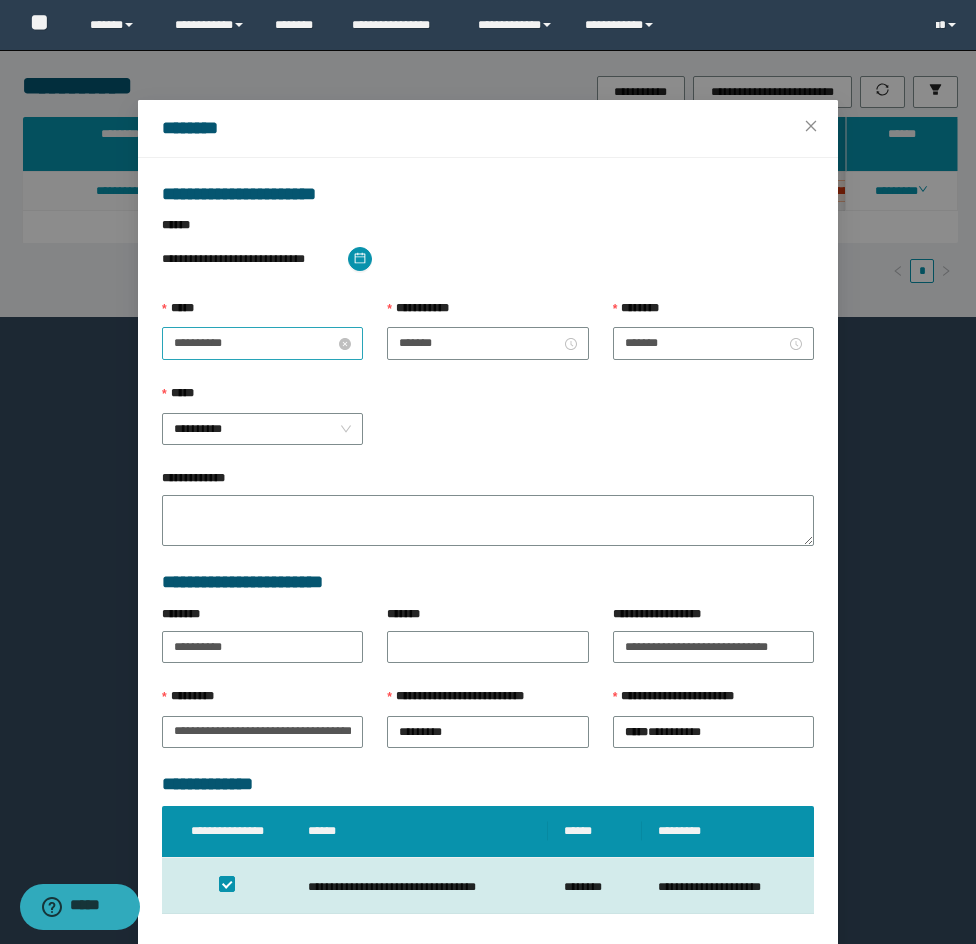 click on "**********" at bounding box center (254, 343) 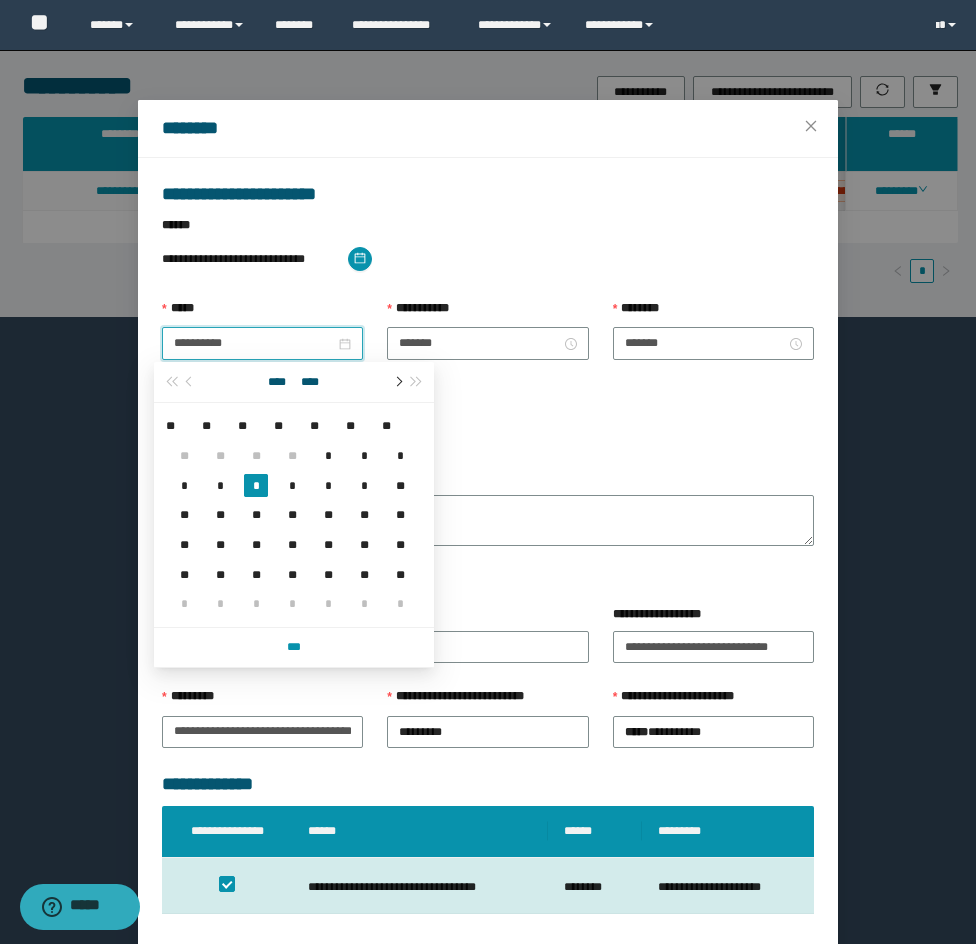 click at bounding box center (397, 382) 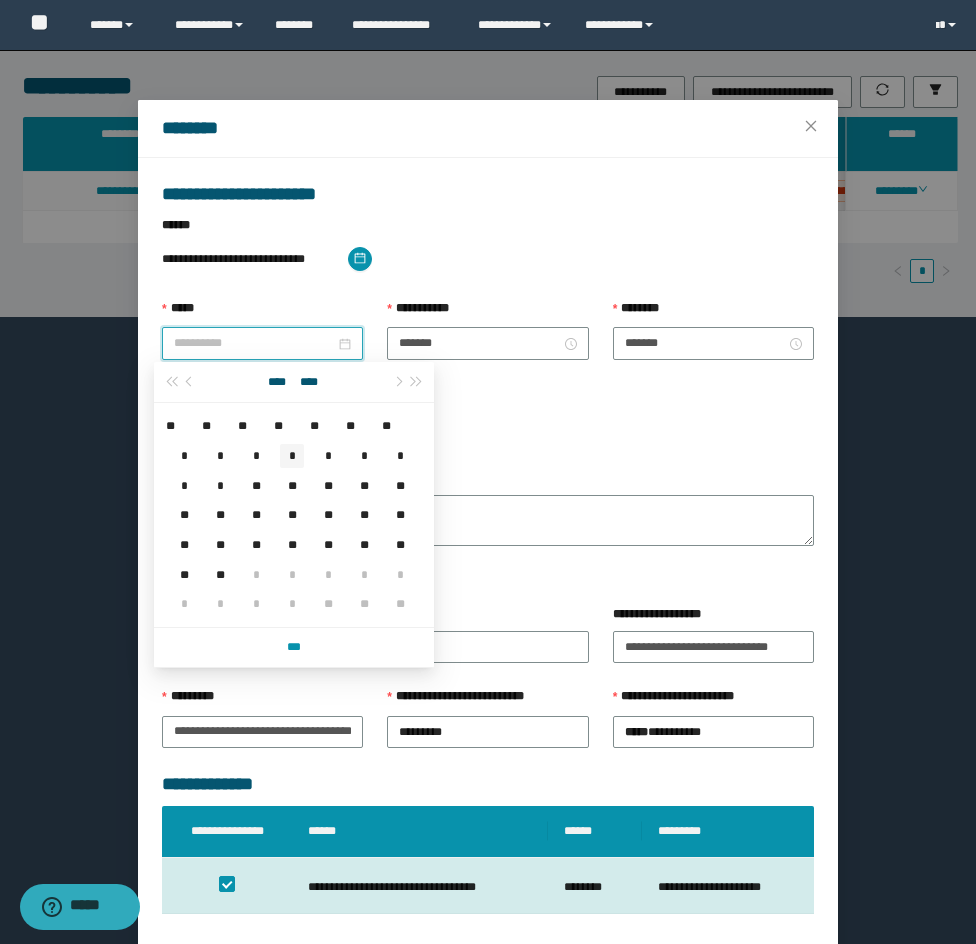 click on "*" at bounding box center [292, 456] 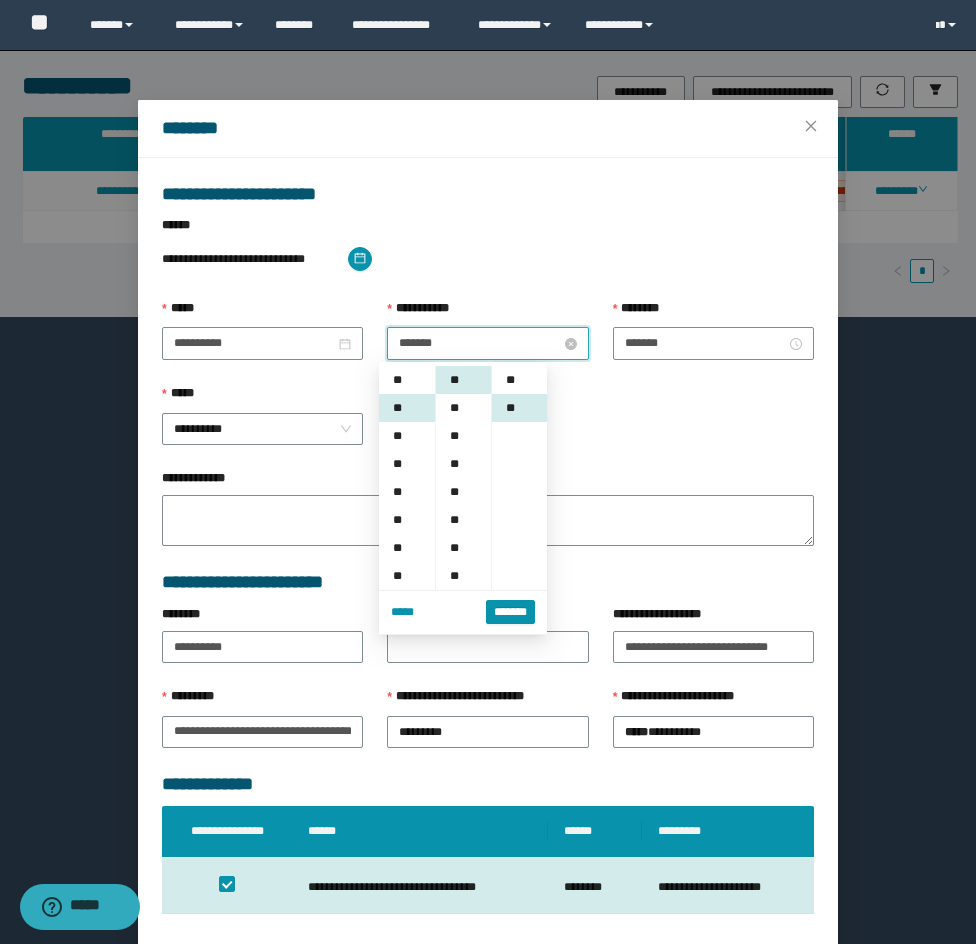 click on "*******" at bounding box center (479, 343) 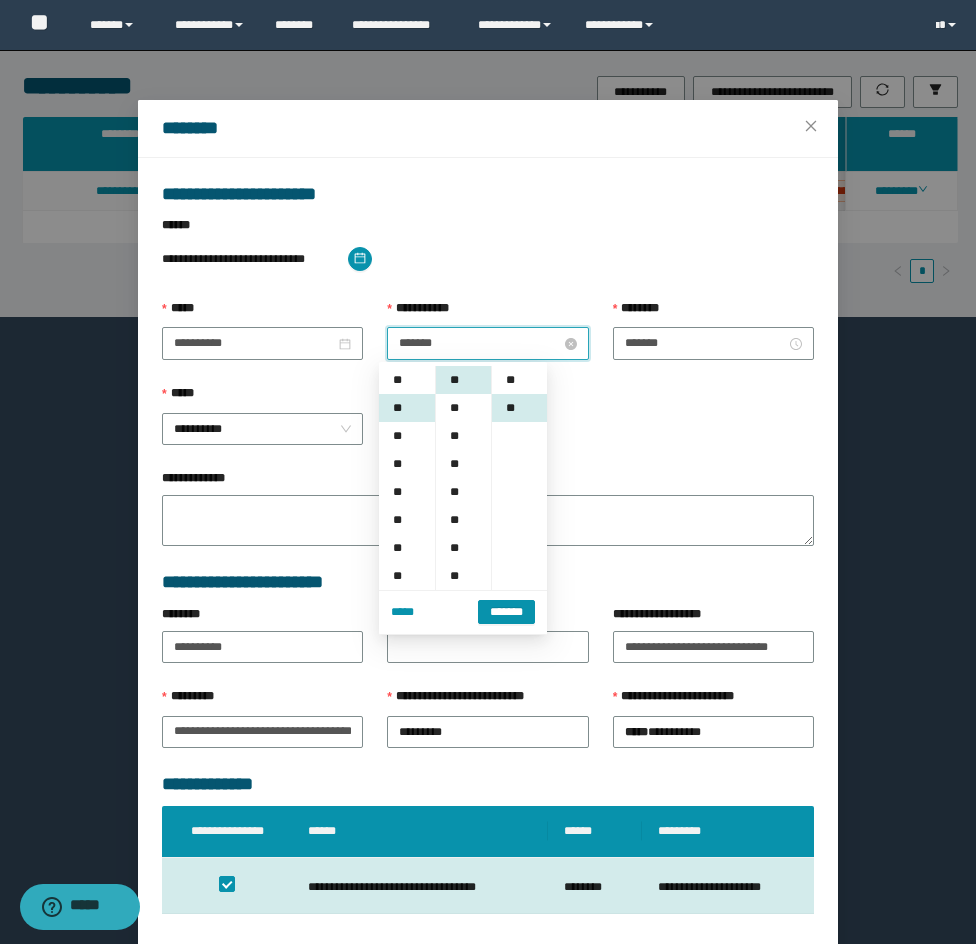 scroll, scrollTop: 28, scrollLeft: 0, axis: vertical 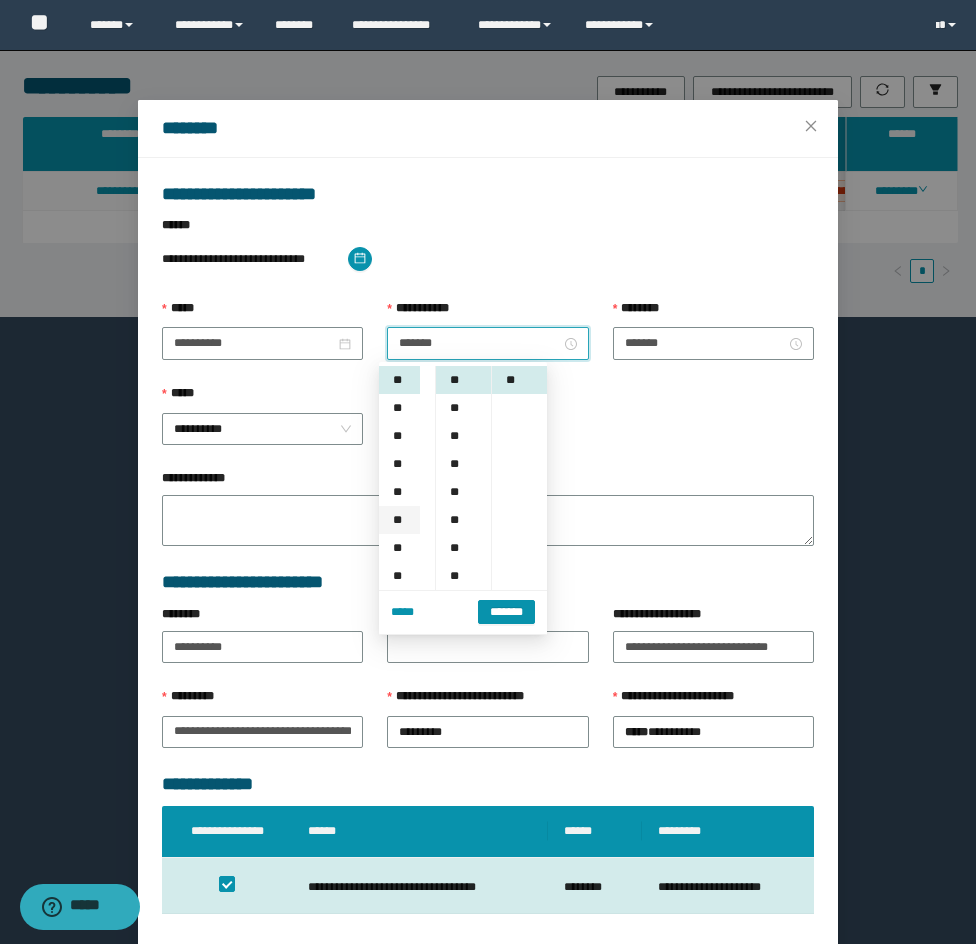 click on "**" at bounding box center (399, 520) 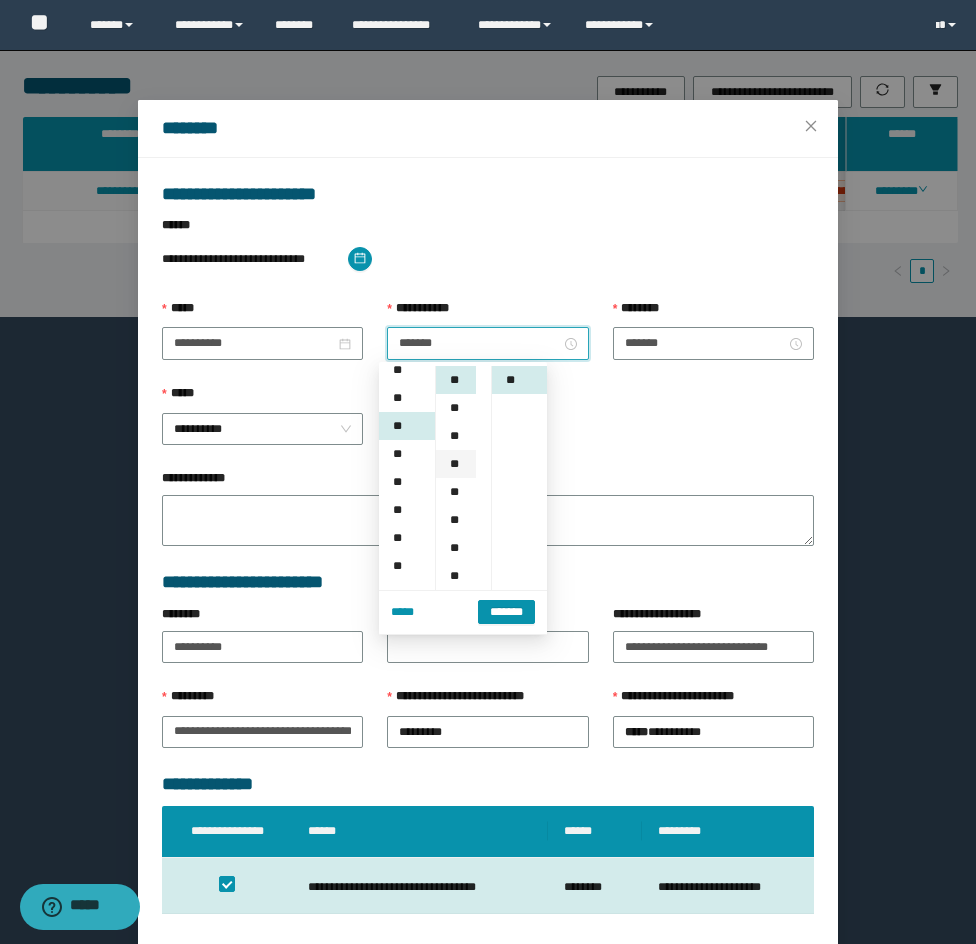 scroll, scrollTop: 168, scrollLeft: 0, axis: vertical 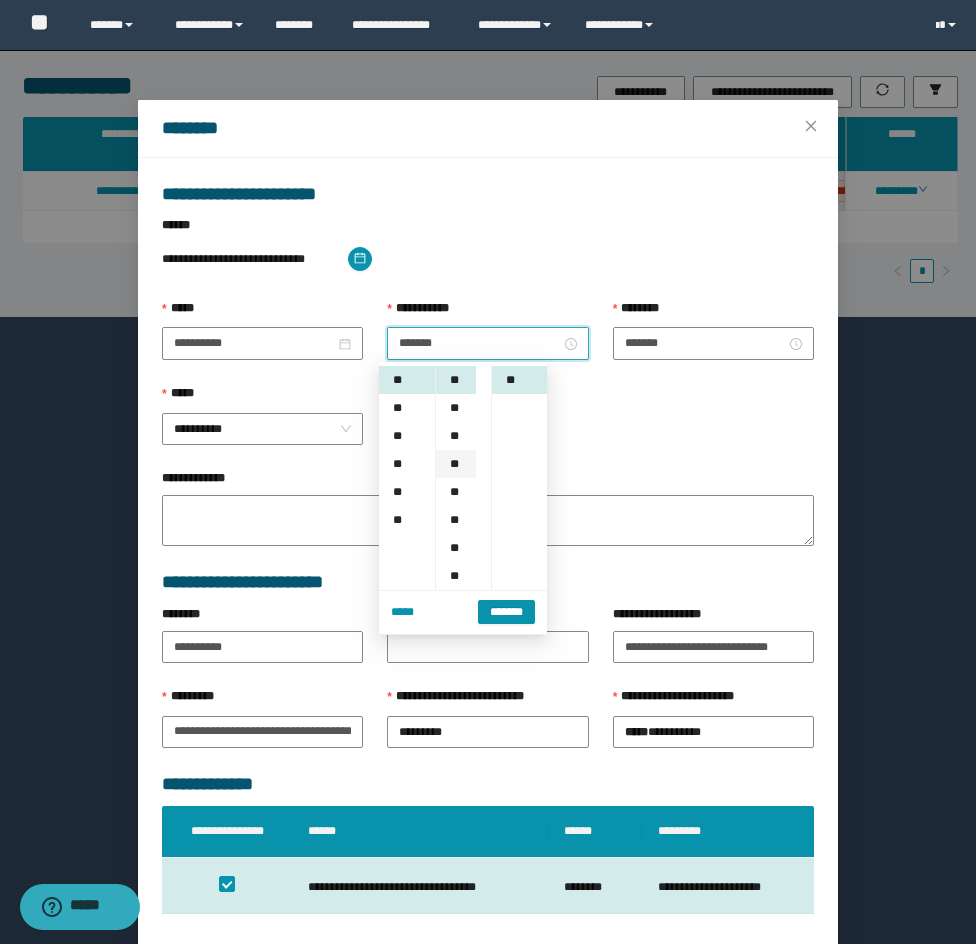 click on "**" at bounding box center (456, 464) 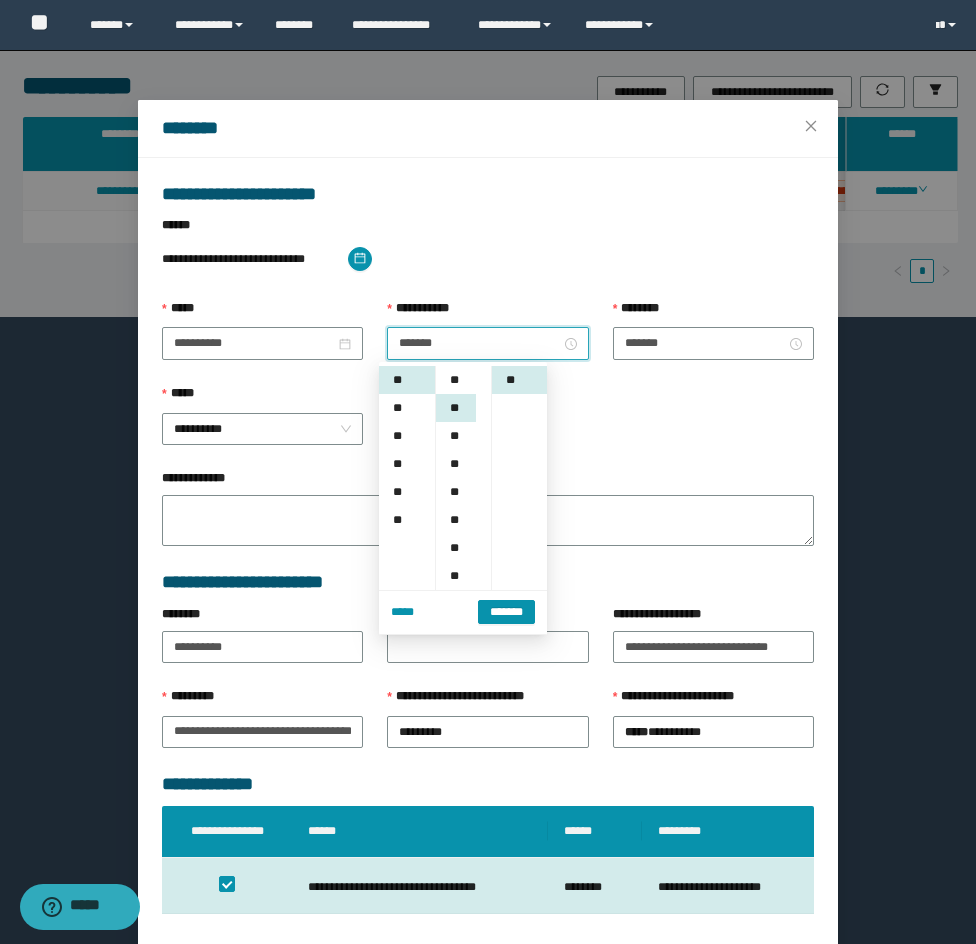 scroll, scrollTop: 84, scrollLeft: 0, axis: vertical 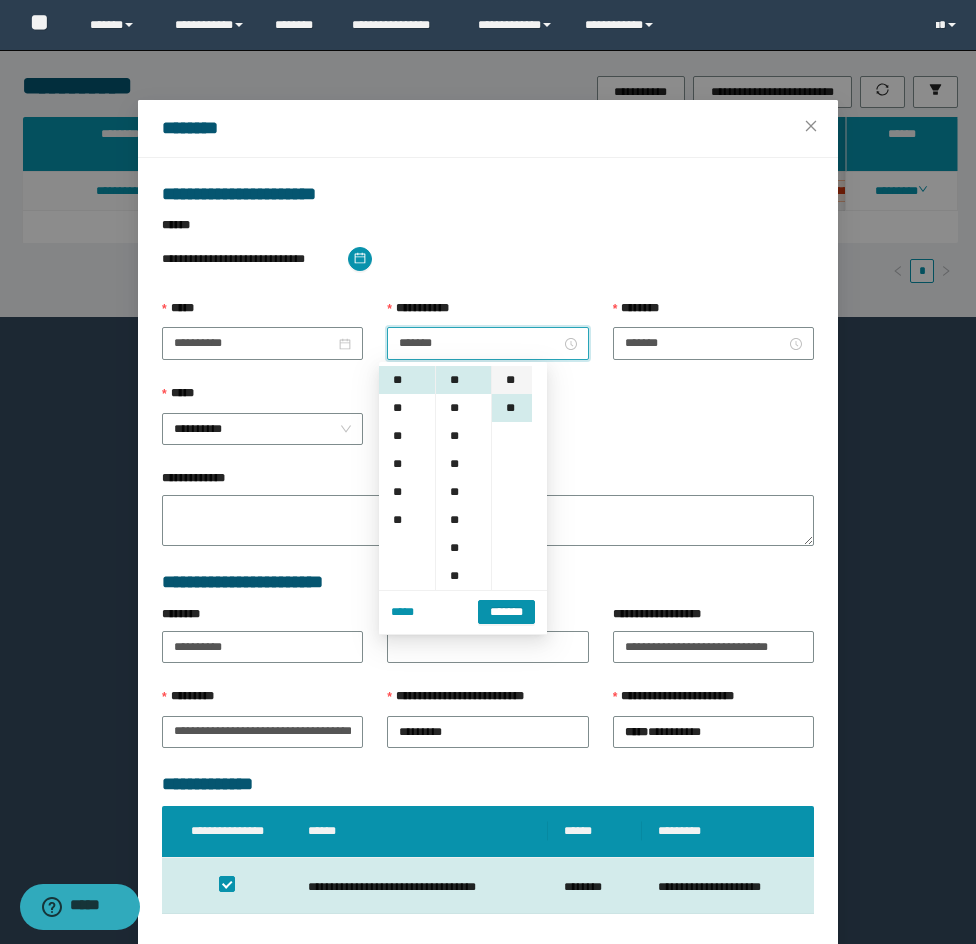 click on "**" at bounding box center [512, 380] 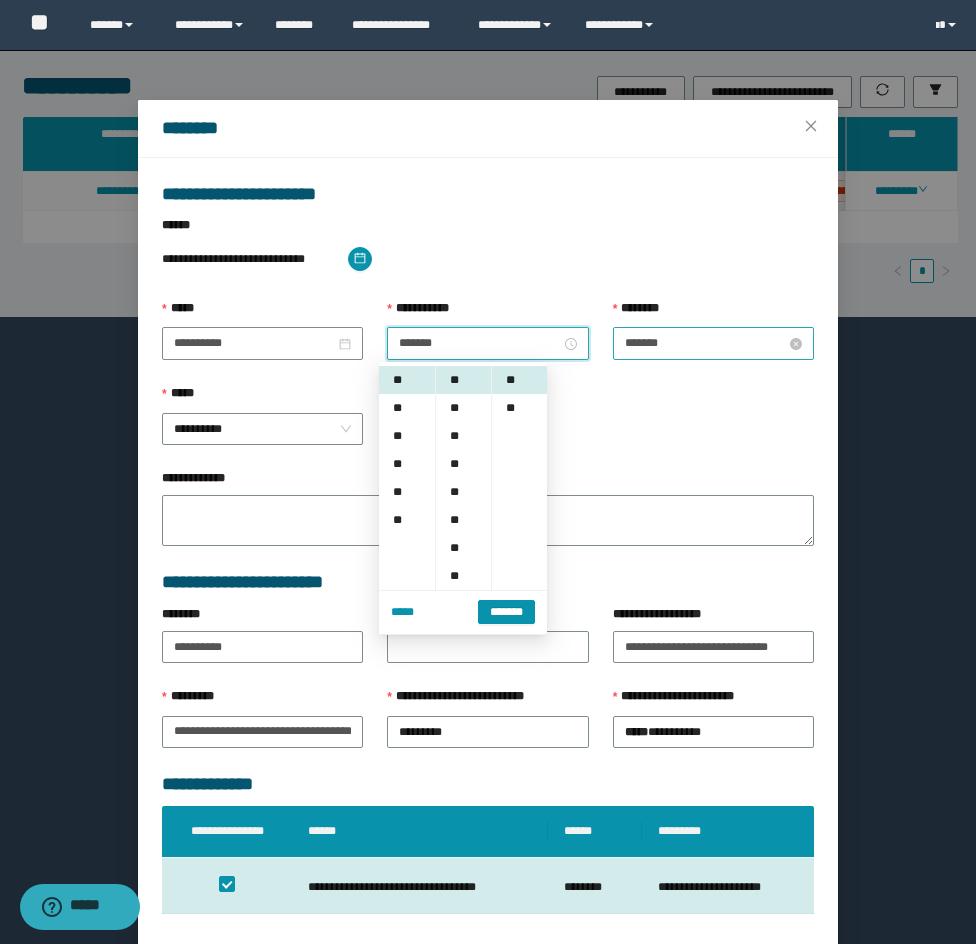 click on "*******" at bounding box center [705, 343] 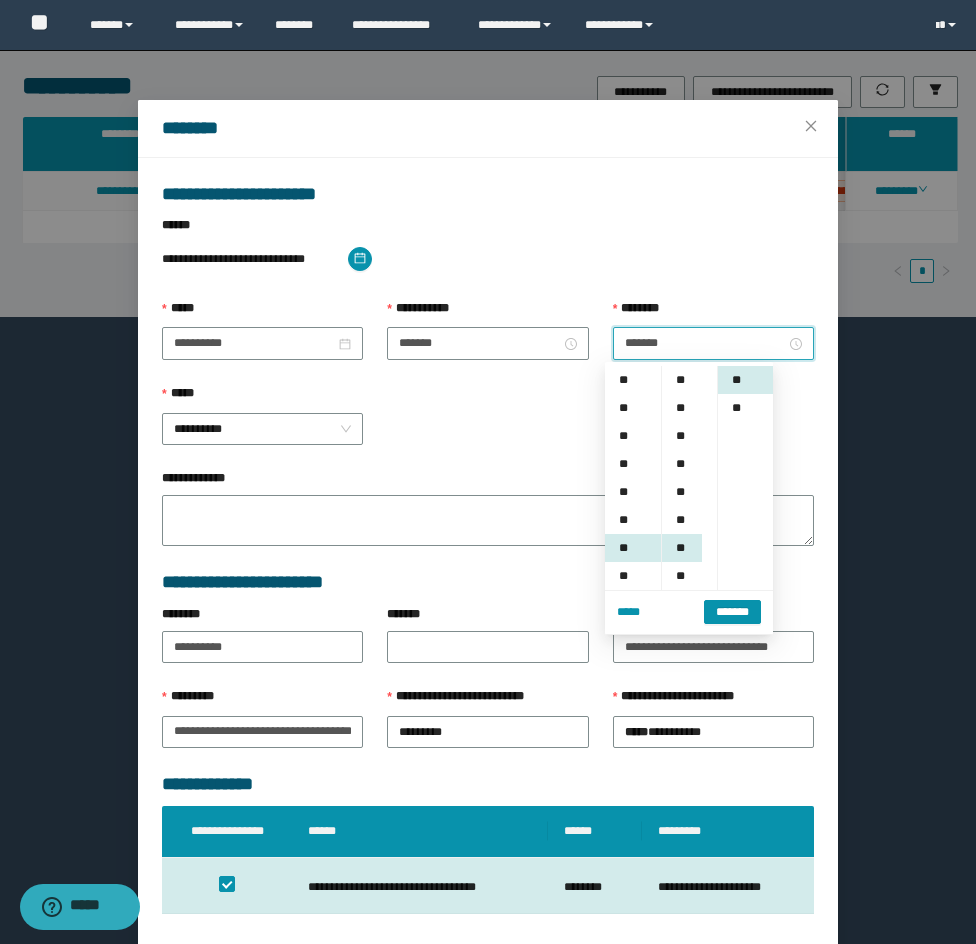 scroll, scrollTop: 168, scrollLeft: 0, axis: vertical 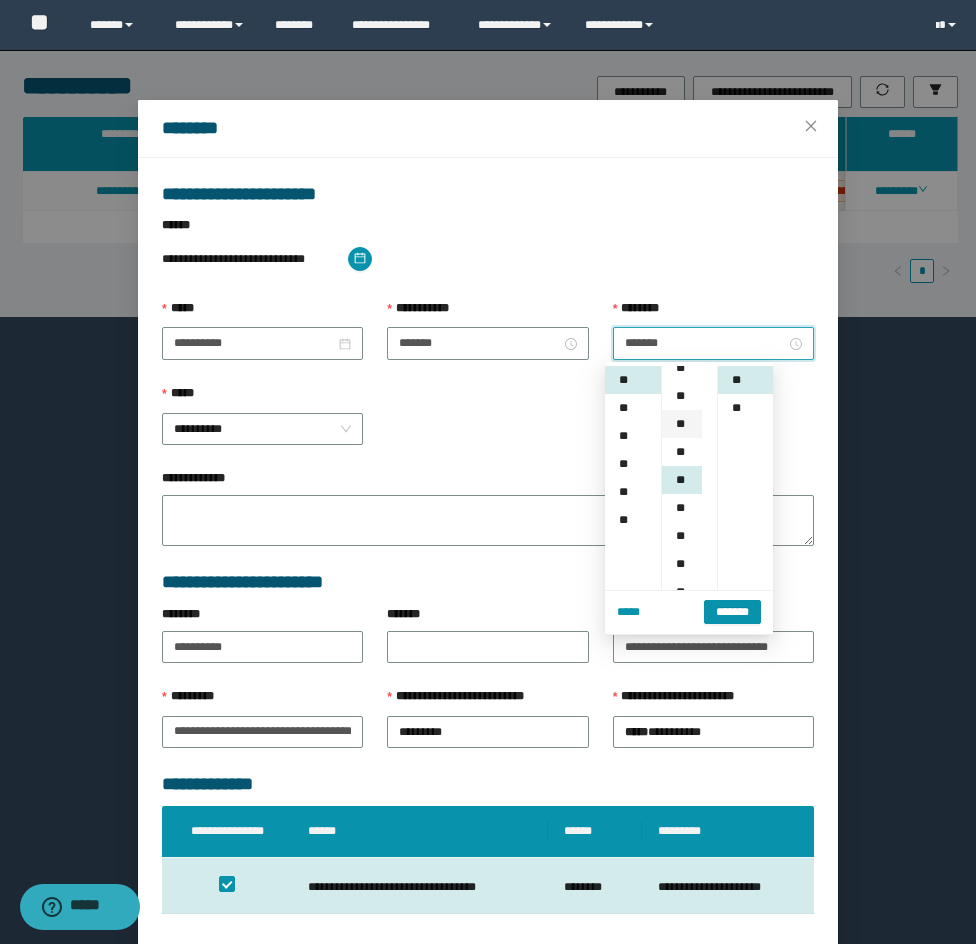click on "**" at bounding box center (682, 424) 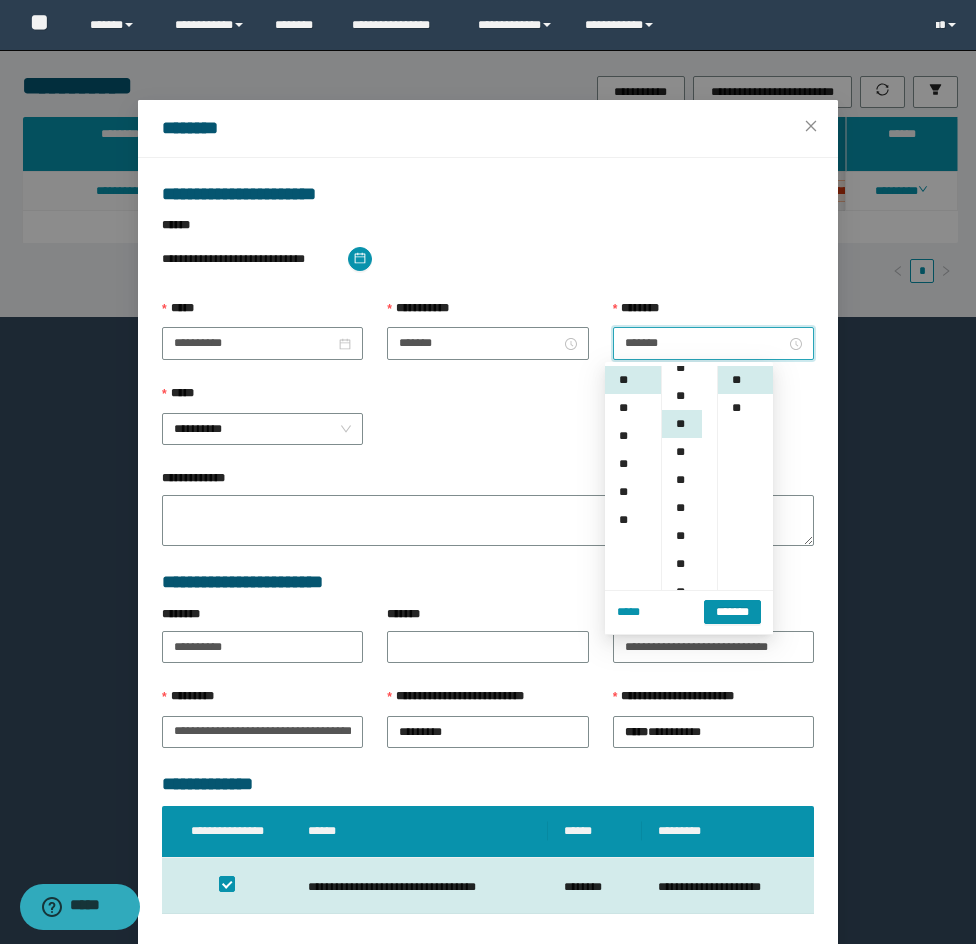 scroll, scrollTop: 112, scrollLeft: 0, axis: vertical 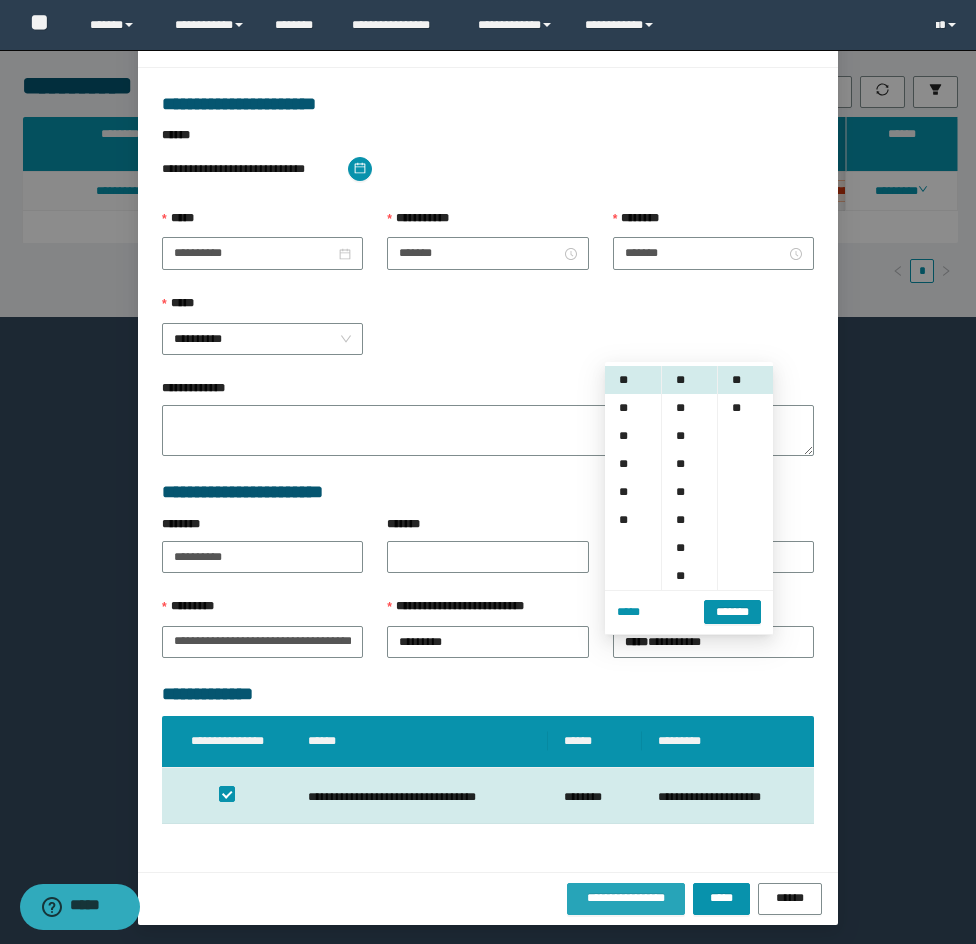 click on "**********" at bounding box center [626, 898] 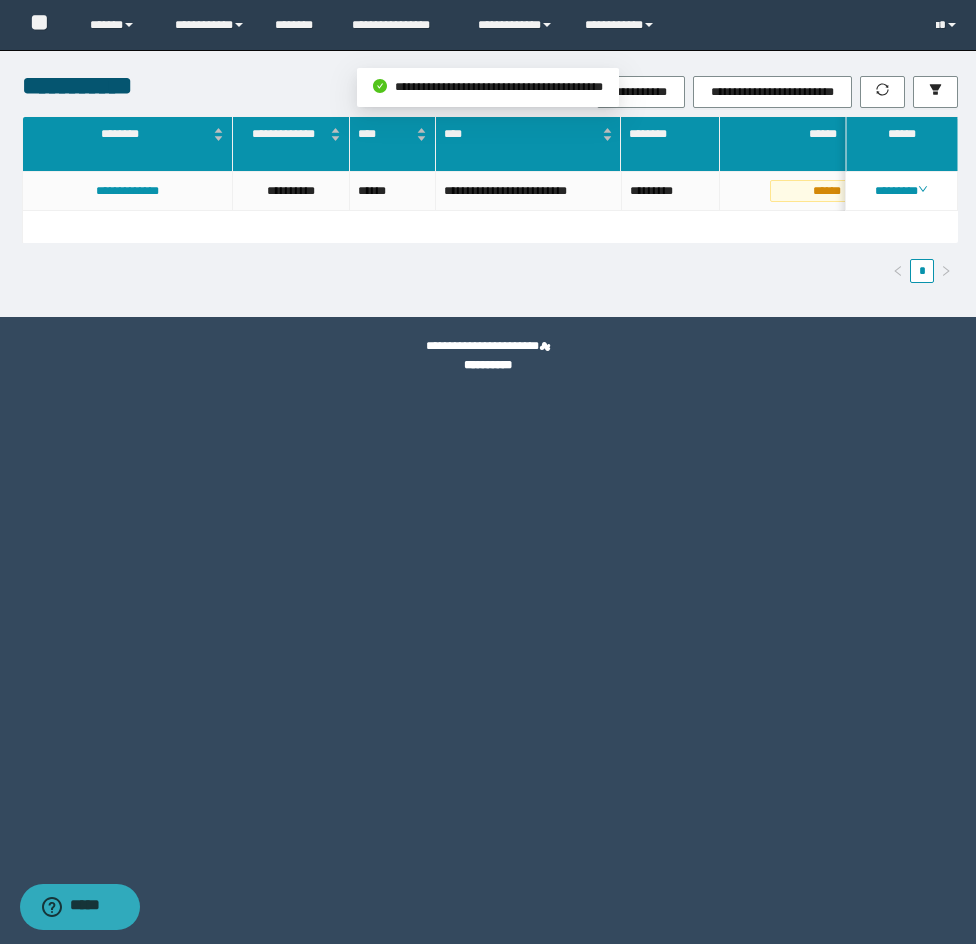 scroll, scrollTop: 0, scrollLeft: 0, axis: both 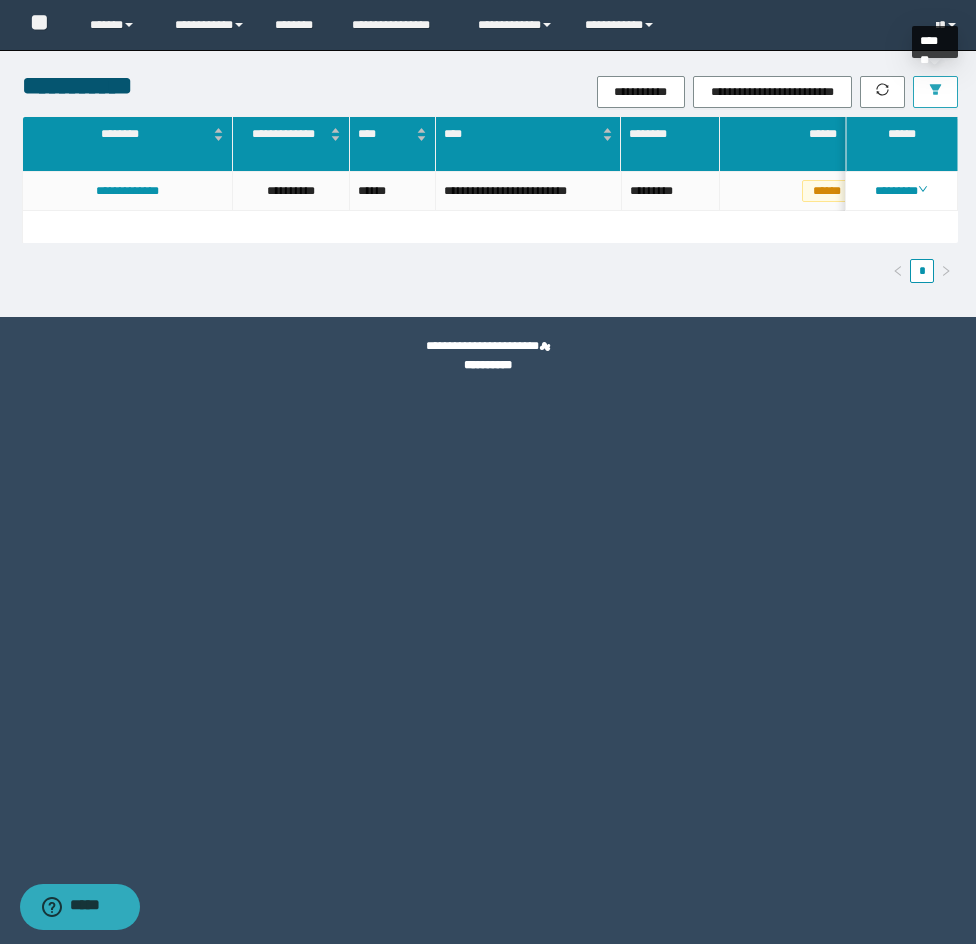 click at bounding box center (935, 92) 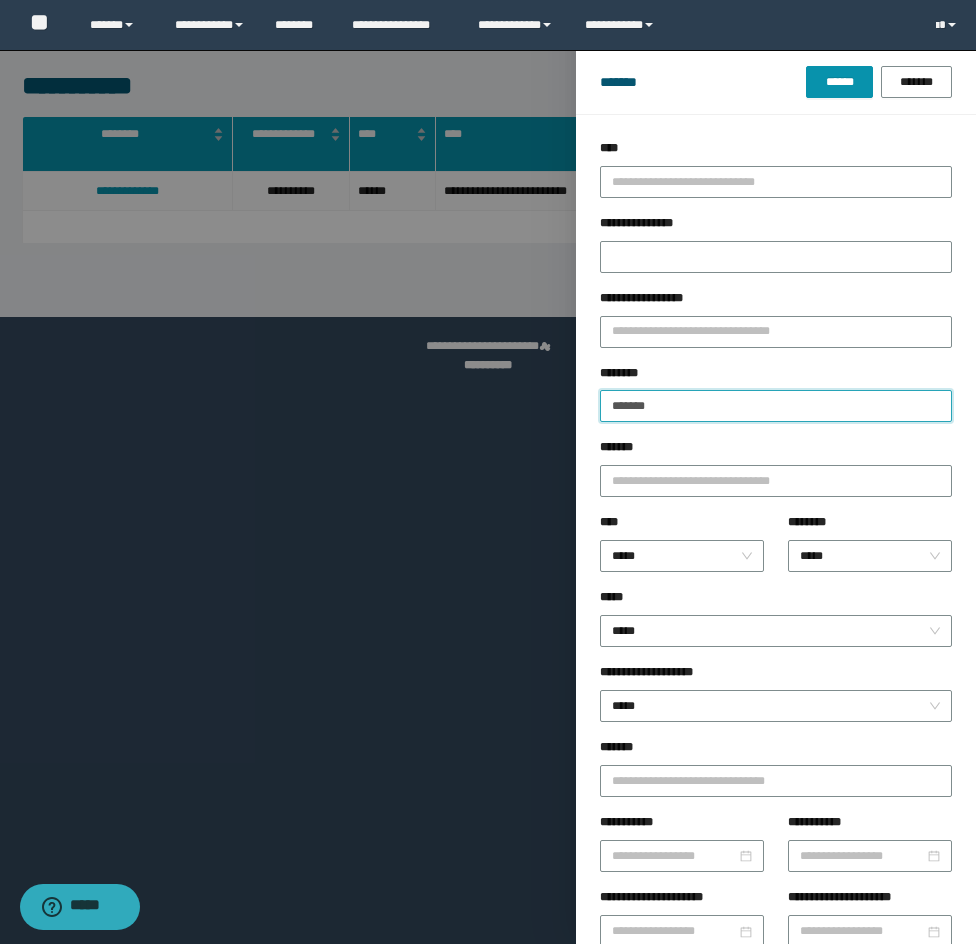 click on "*******" at bounding box center (776, 406) 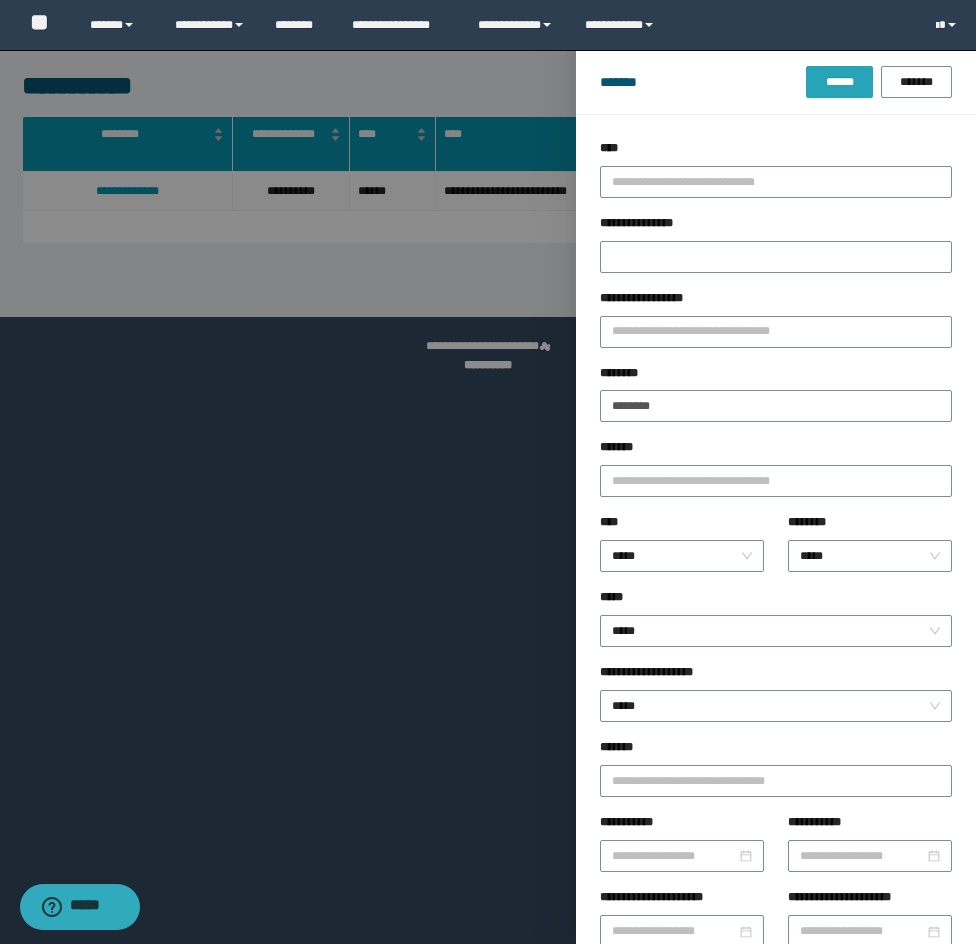 click on "******" at bounding box center [839, 82] 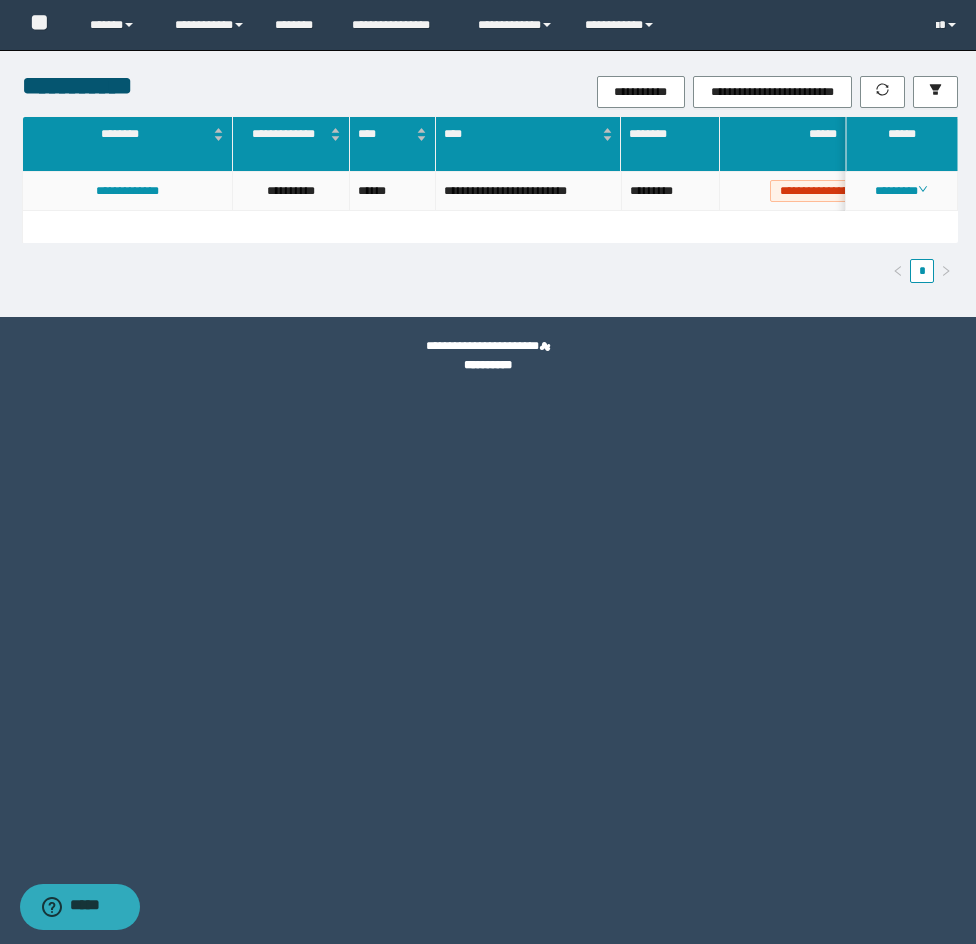 click on "********" at bounding box center [902, 191] 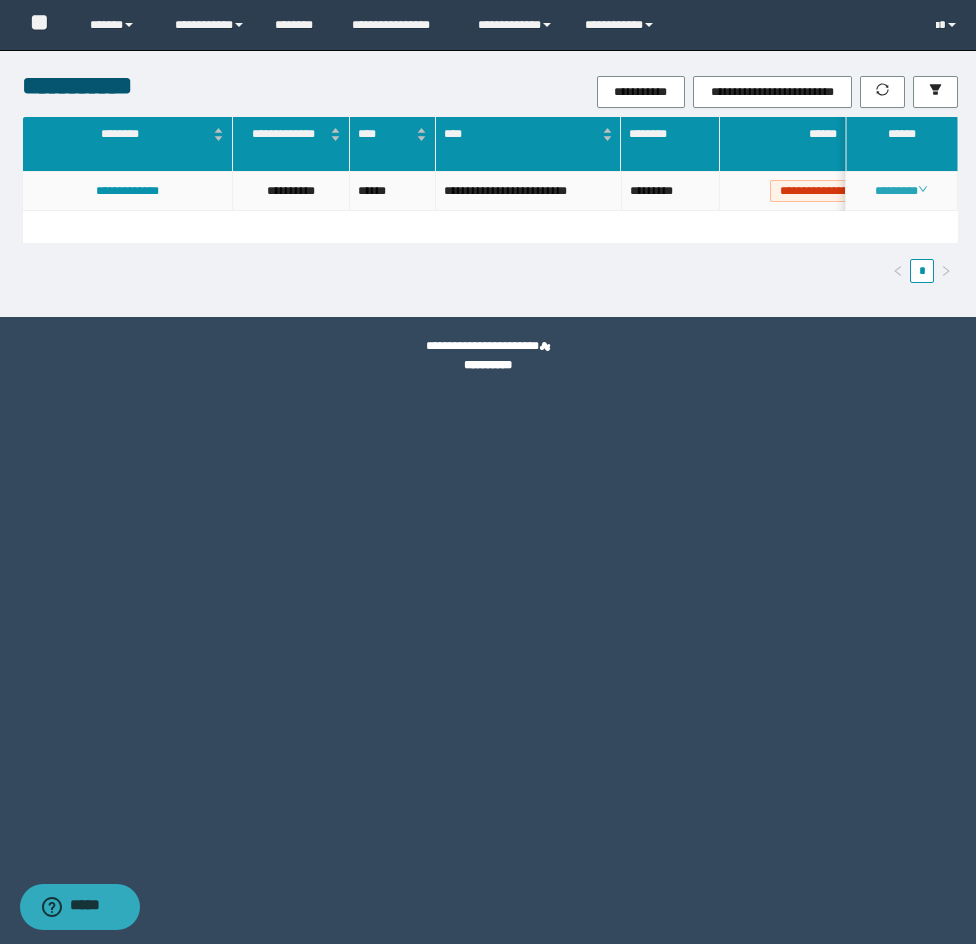 click on "********" at bounding box center [901, 191] 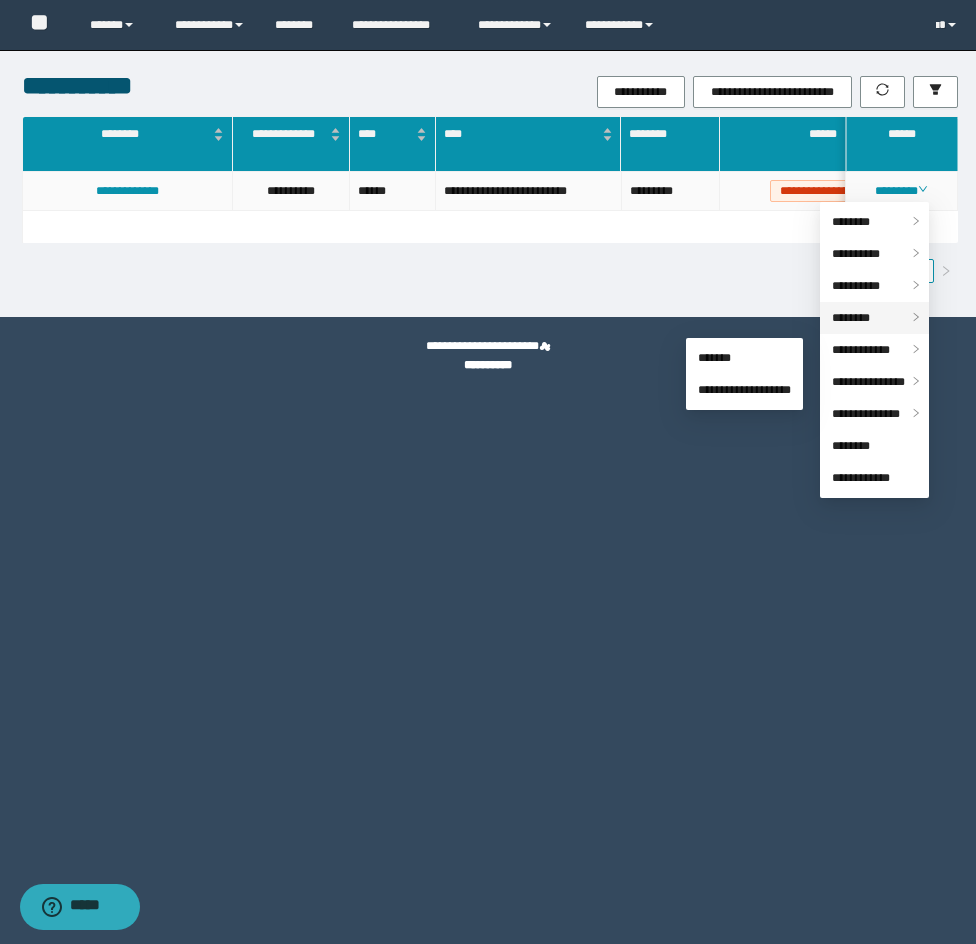 click on "********" at bounding box center [851, 318] 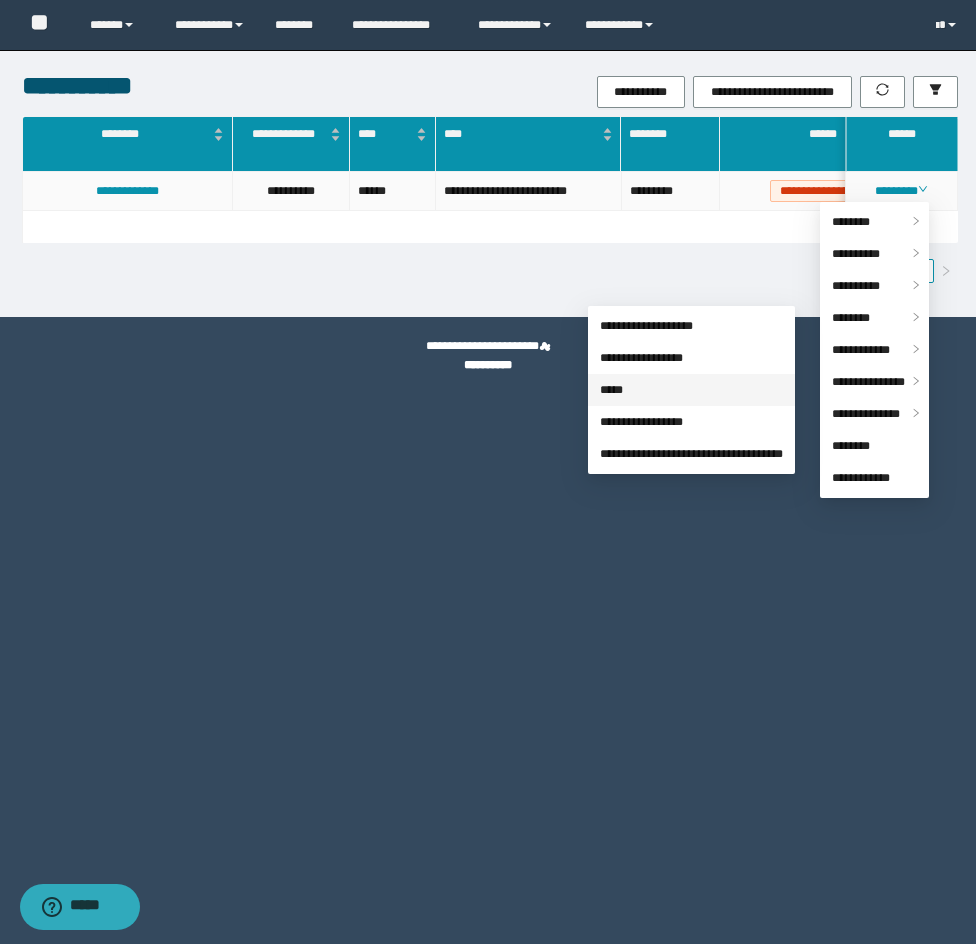 click on "*****" at bounding box center [611, 390] 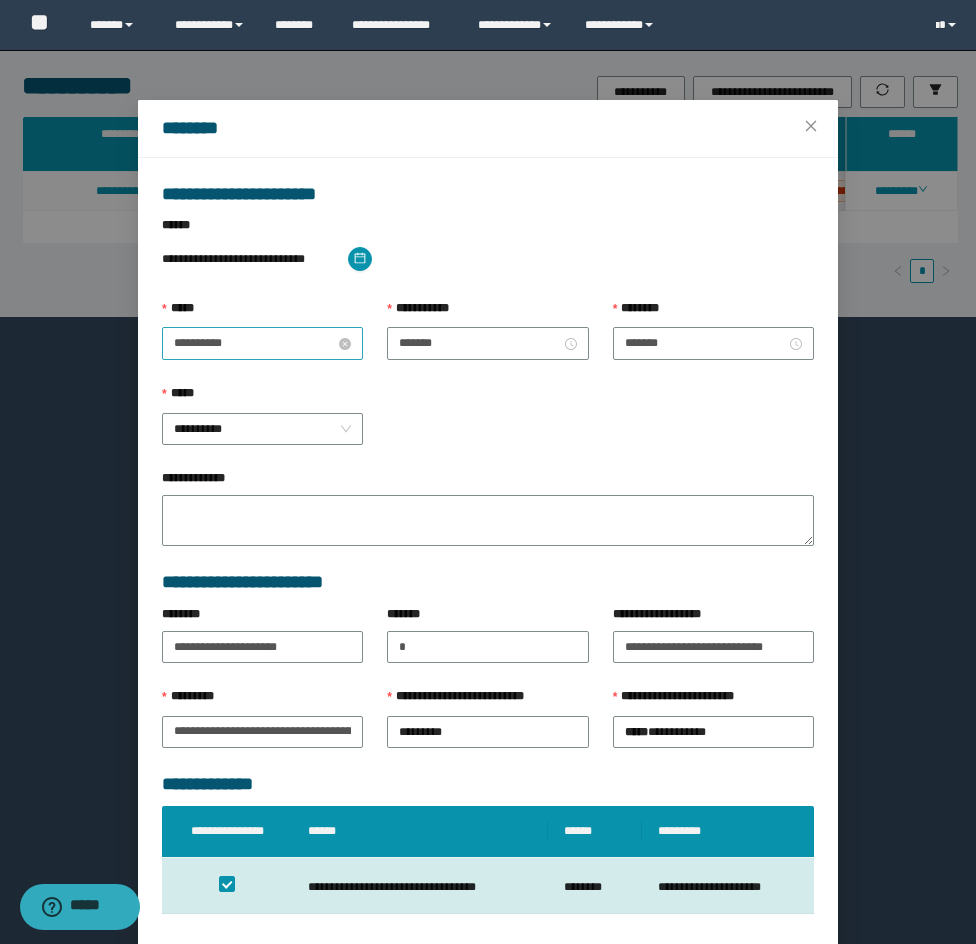 click on "**********" at bounding box center [254, 343] 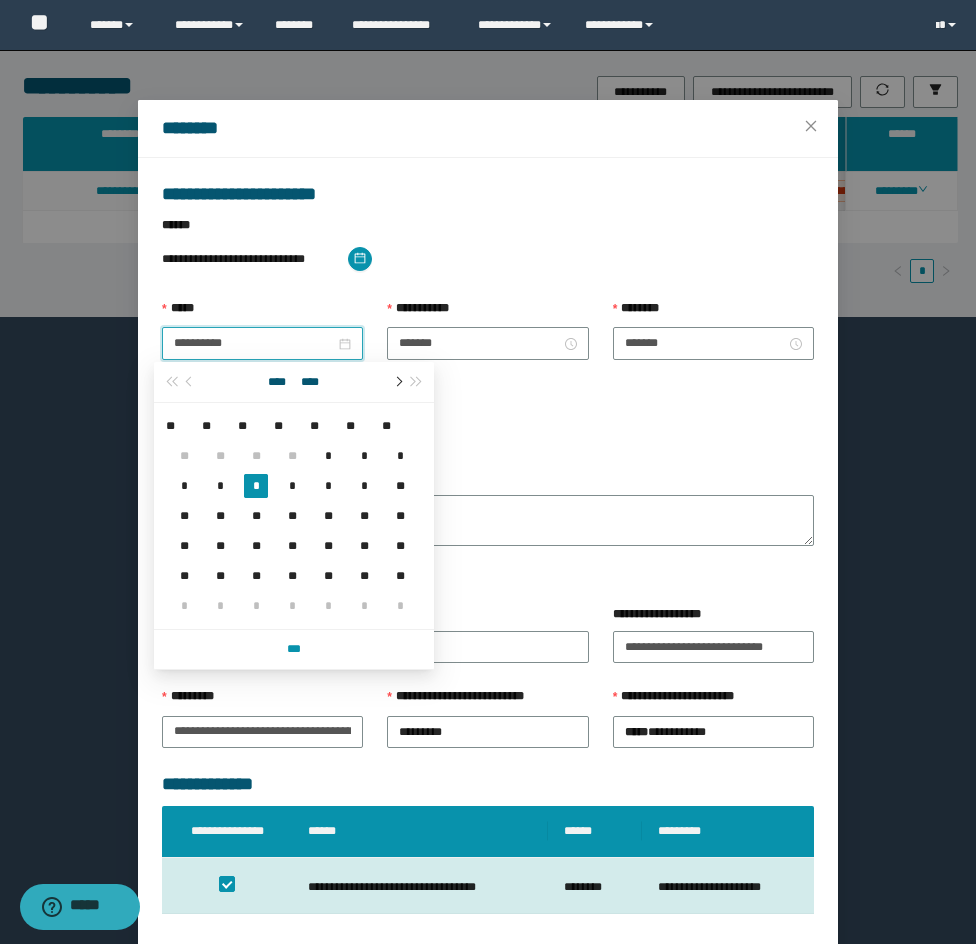 click at bounding box center (397, 382) 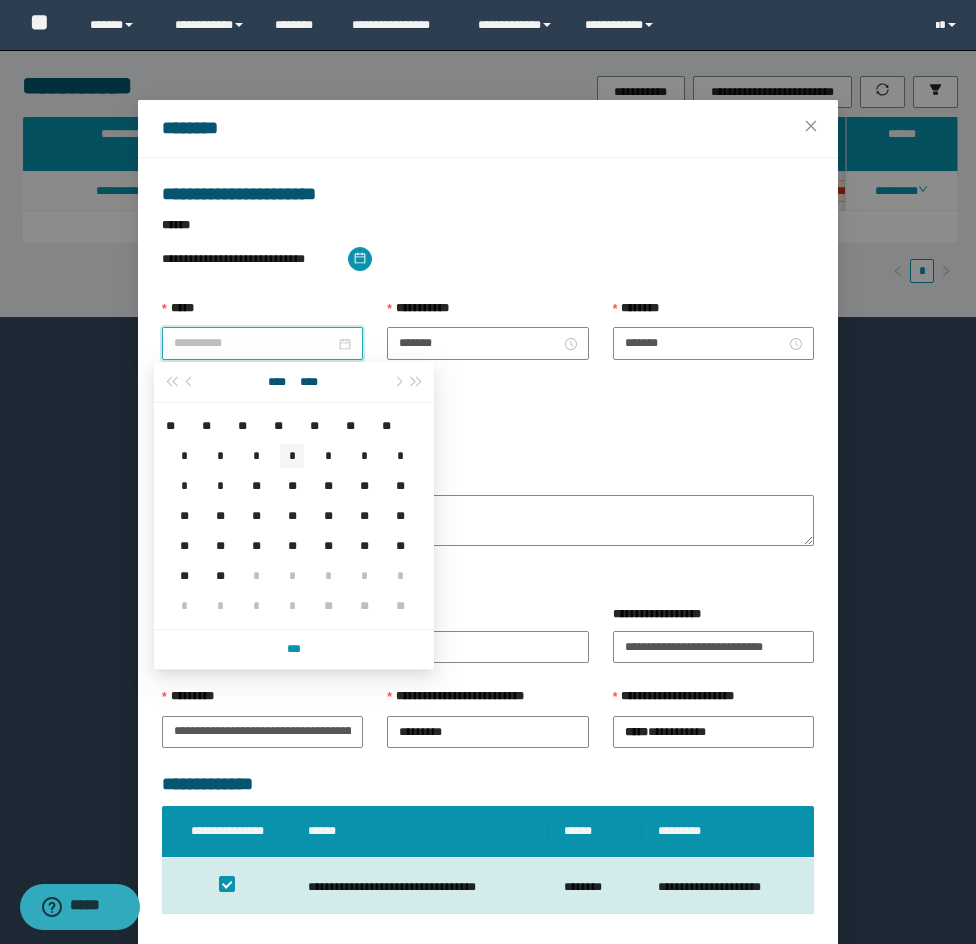 click on "*" at bounding box center (292, 456) 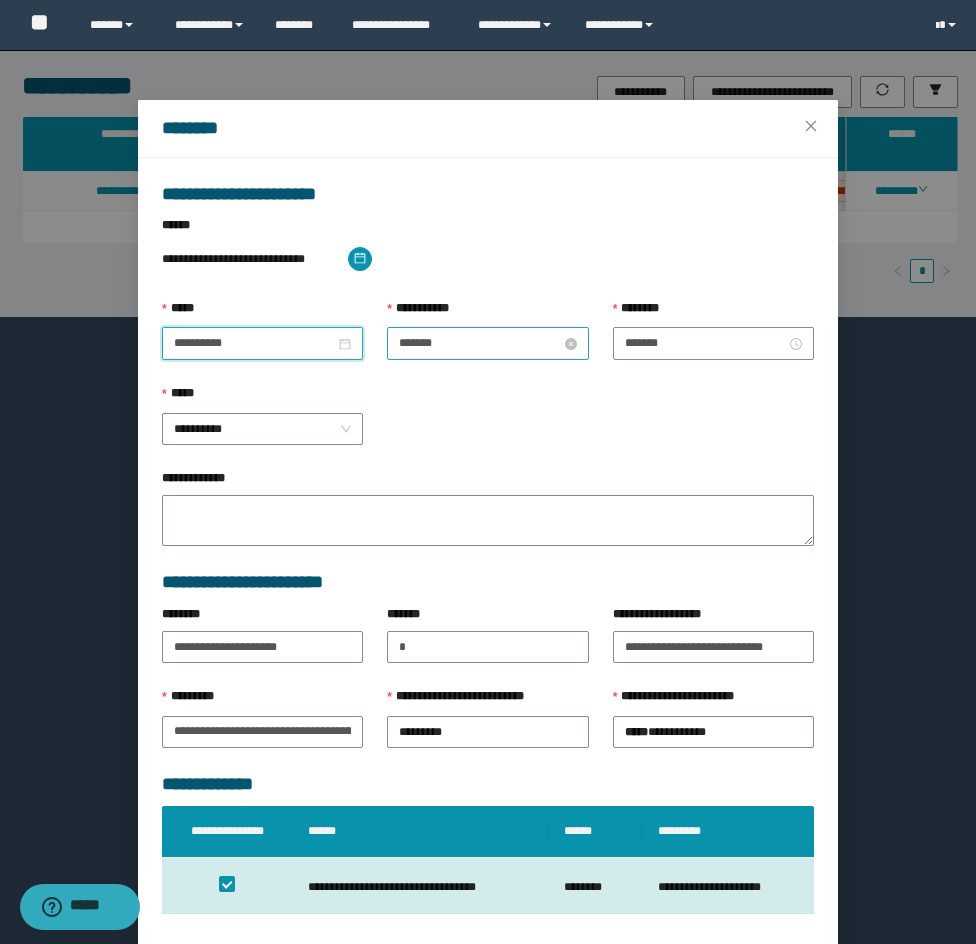 click on "*******" at bounding box center [479, 343] 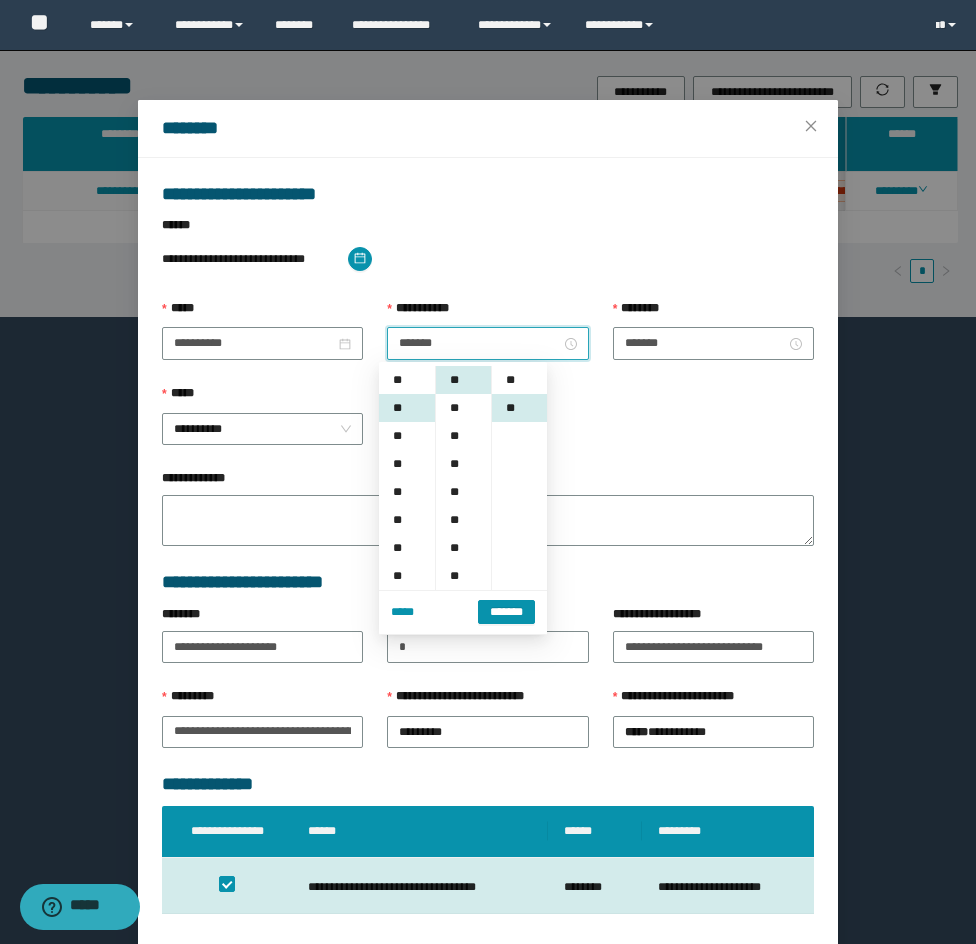 scroll, scrollTop: 28, scrollLeft: 0, axis: vertical 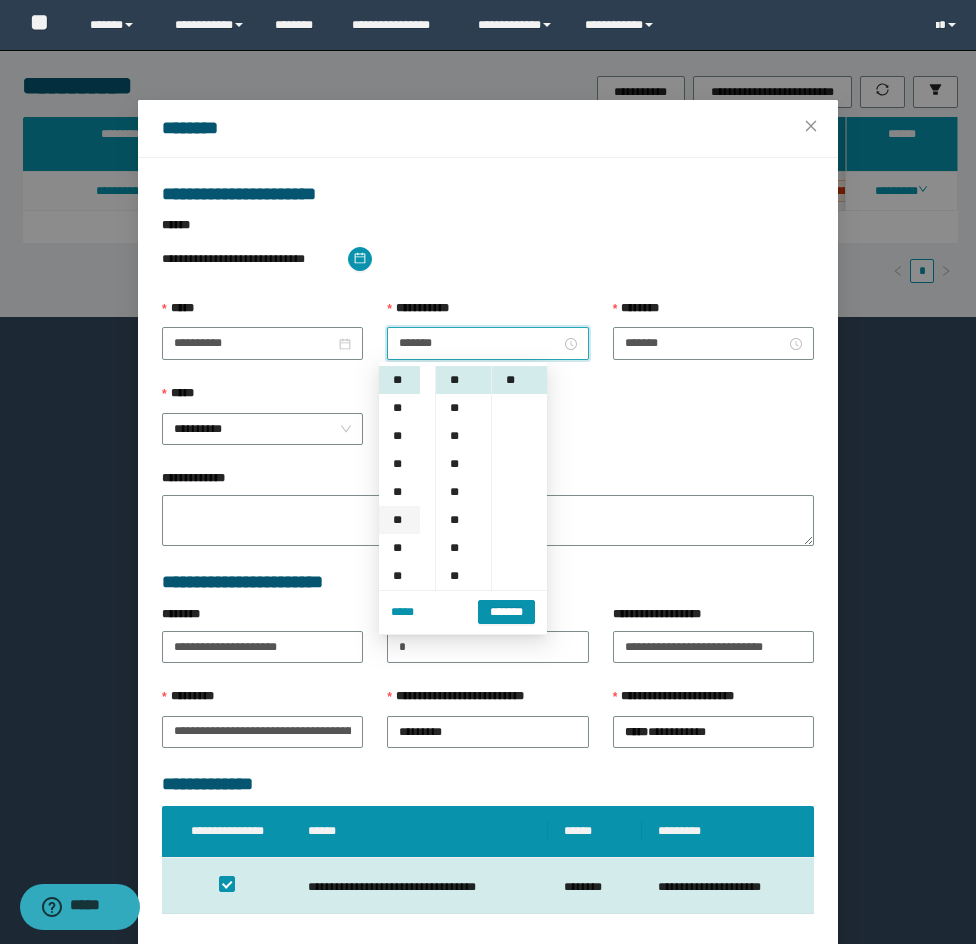 click on "**" at bounding box center [399, 520] 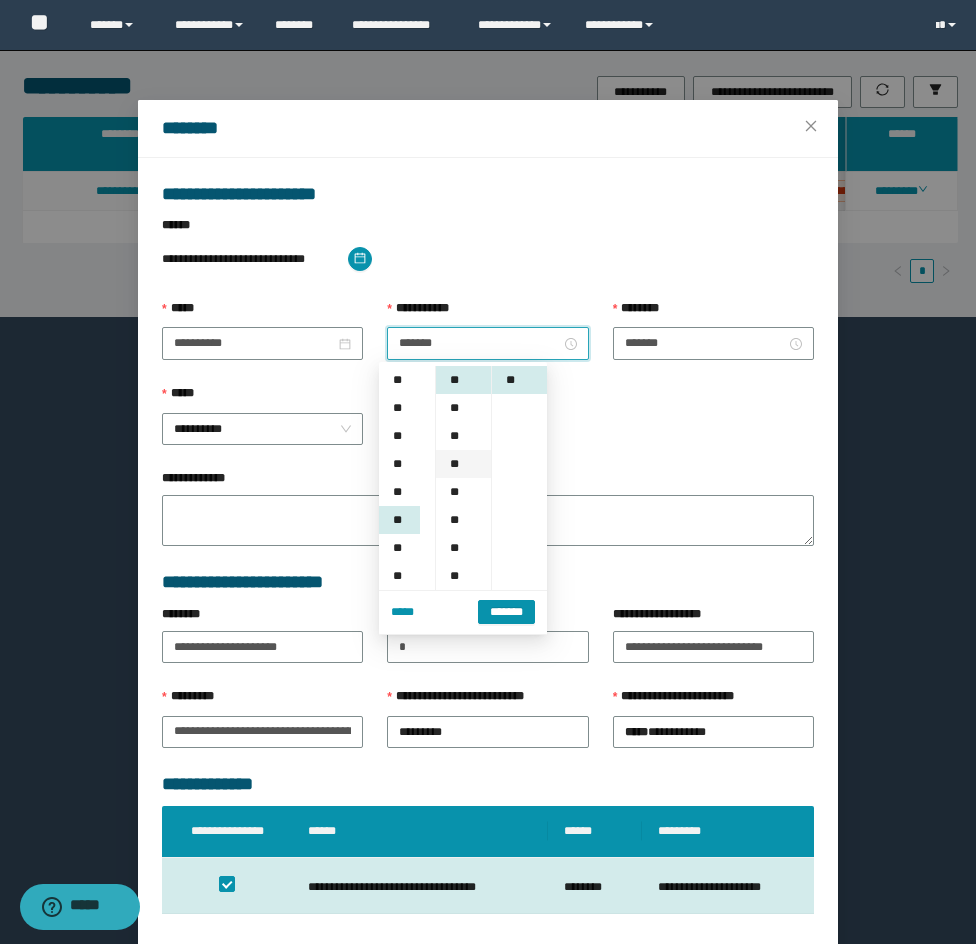 scroll, scrollTop: 168, scrollLeft: 0, axis: vertical 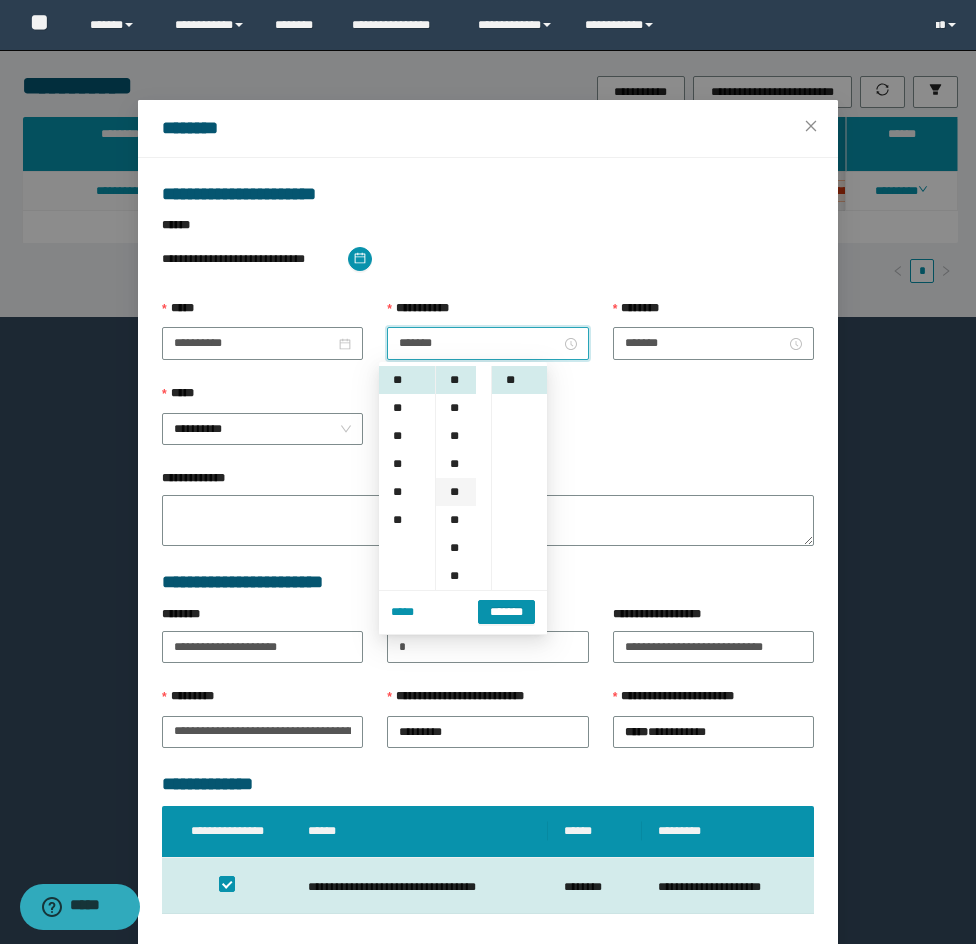 click on "**" at bounding box center [456, 492] 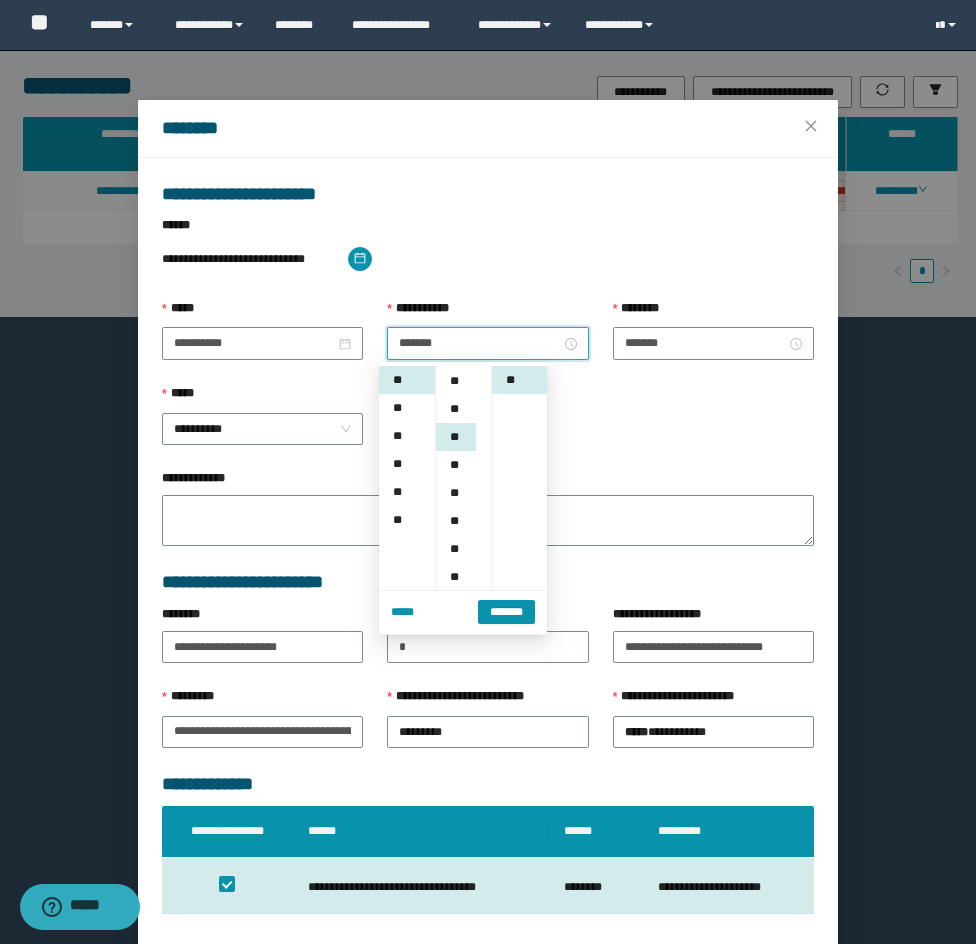scroll, scrollTop: 112, scrollLeft: 0, axis: vertical 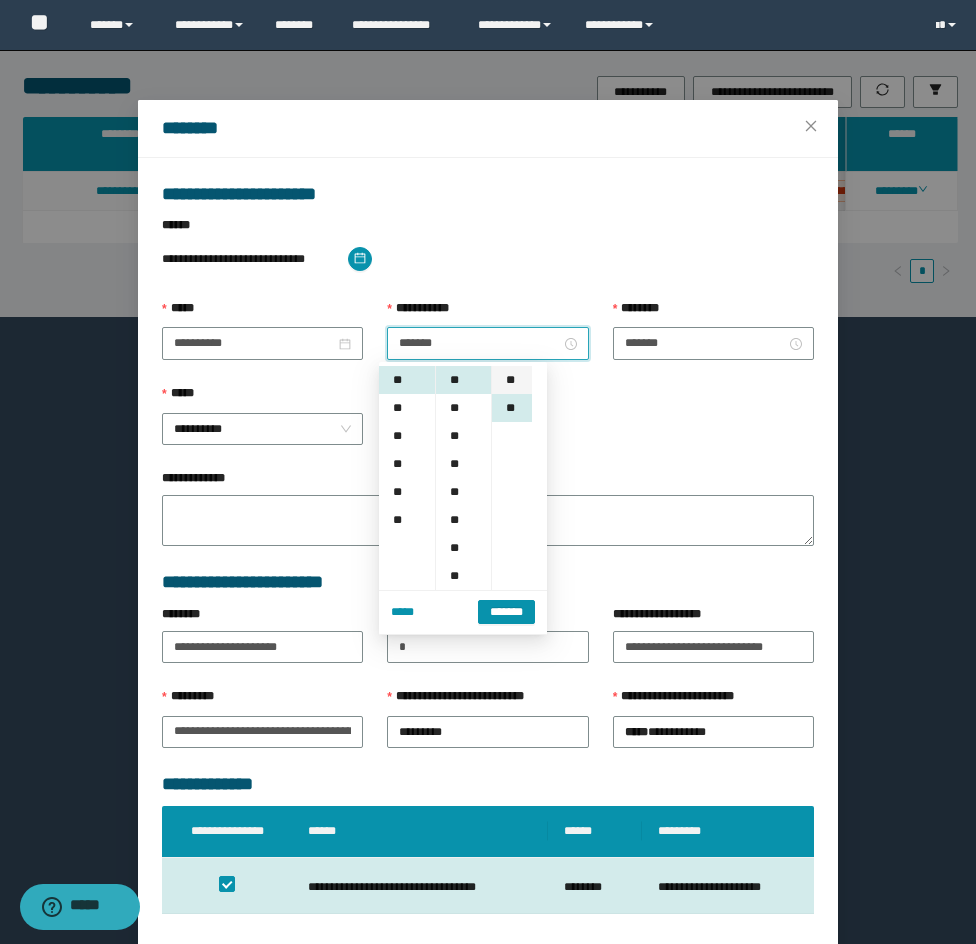 click on "**" at bounding box center [512, 380] 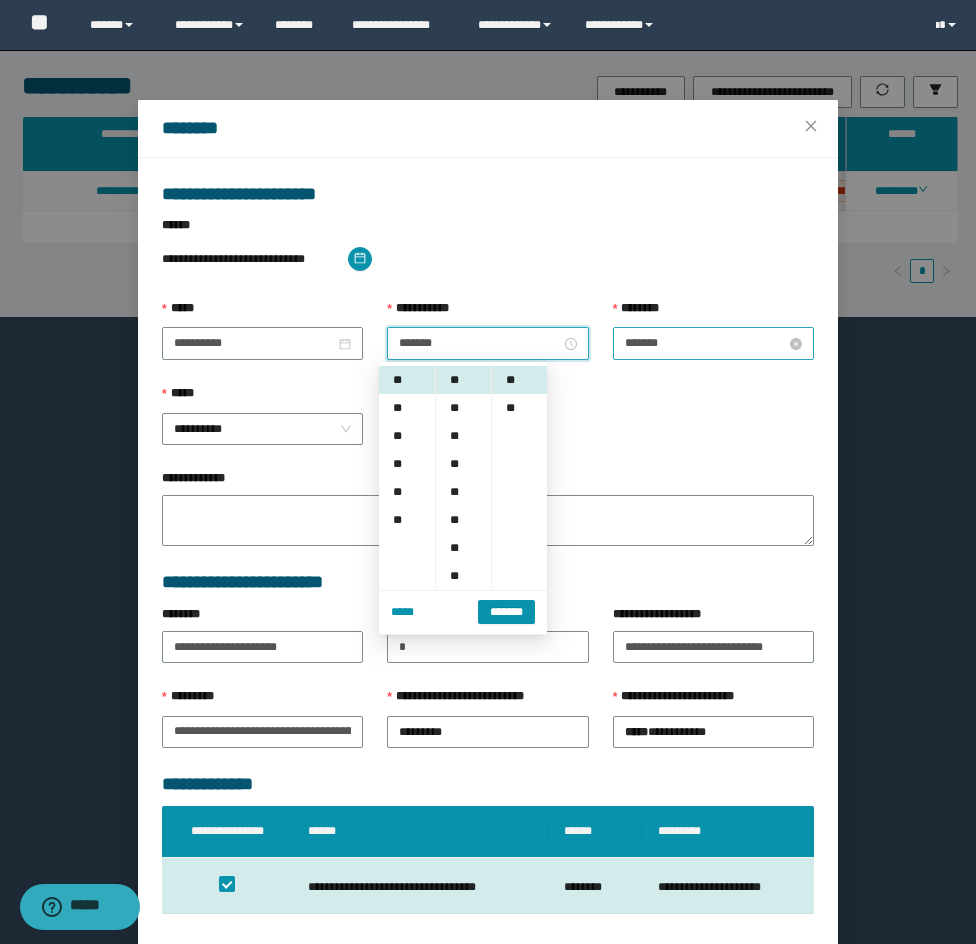 click on "*******" at bounding box center [705, 343] 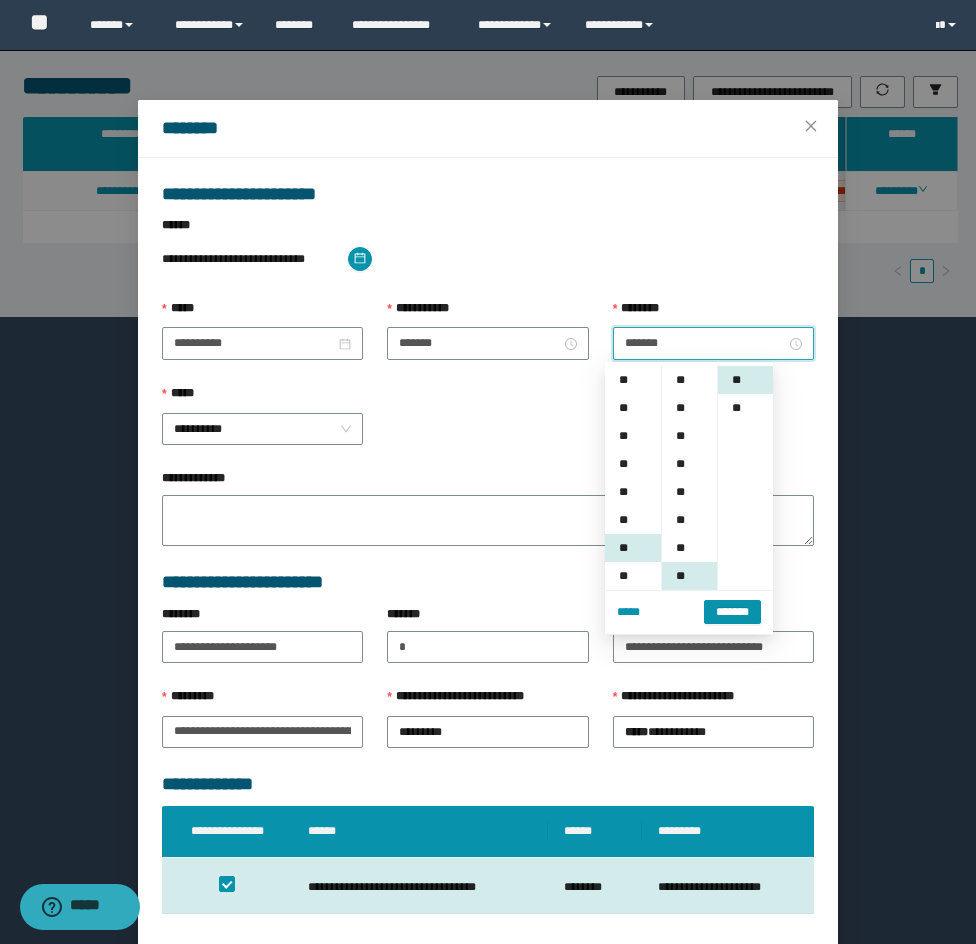 scroll, scrollTop: 168, scrollLeft: 0, axis: vertical 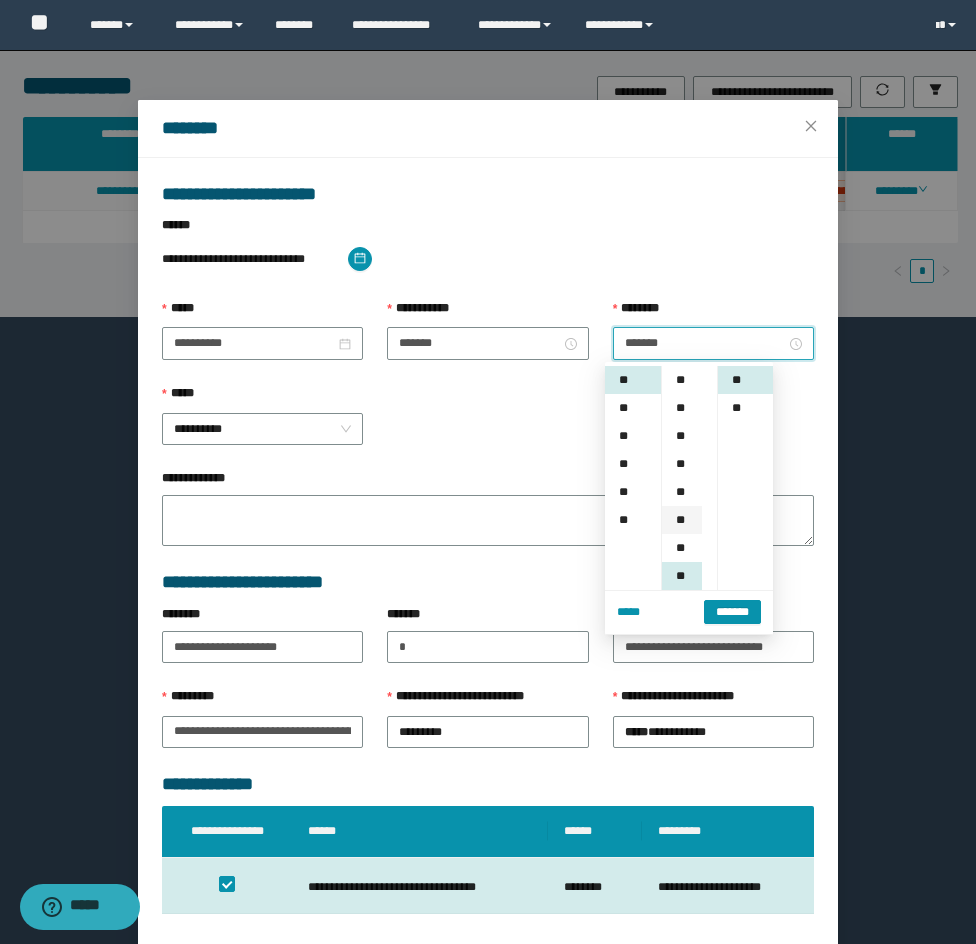 click on "**" at bounding box center [682, 520] 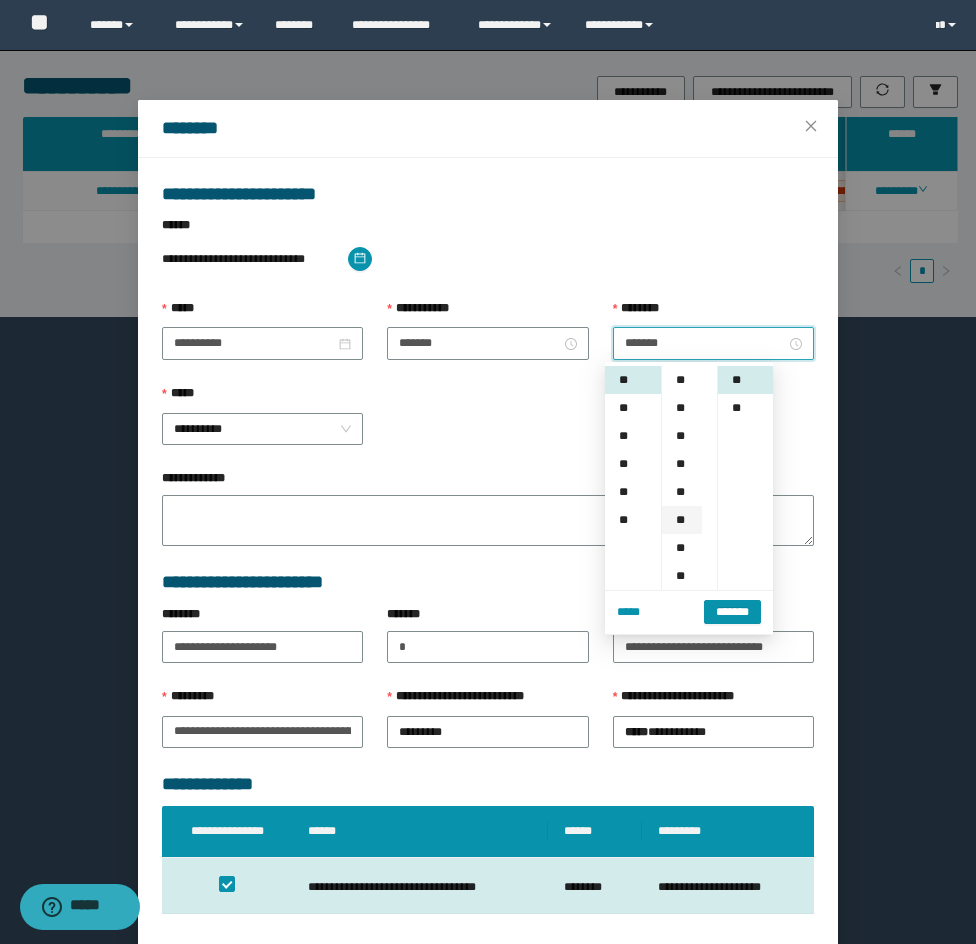 scroll, scrollTop: 140, scrollLeft: 0, axis: vertical 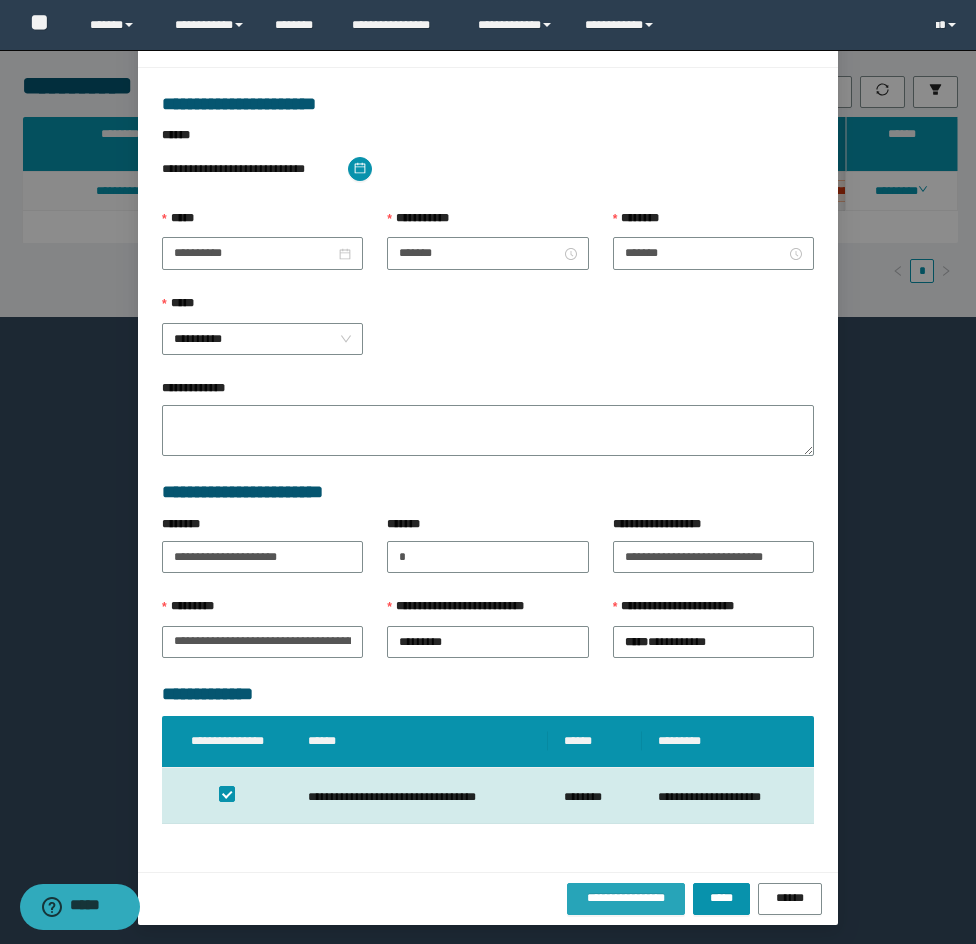 click on "**********" at bounding box center (626, 898) 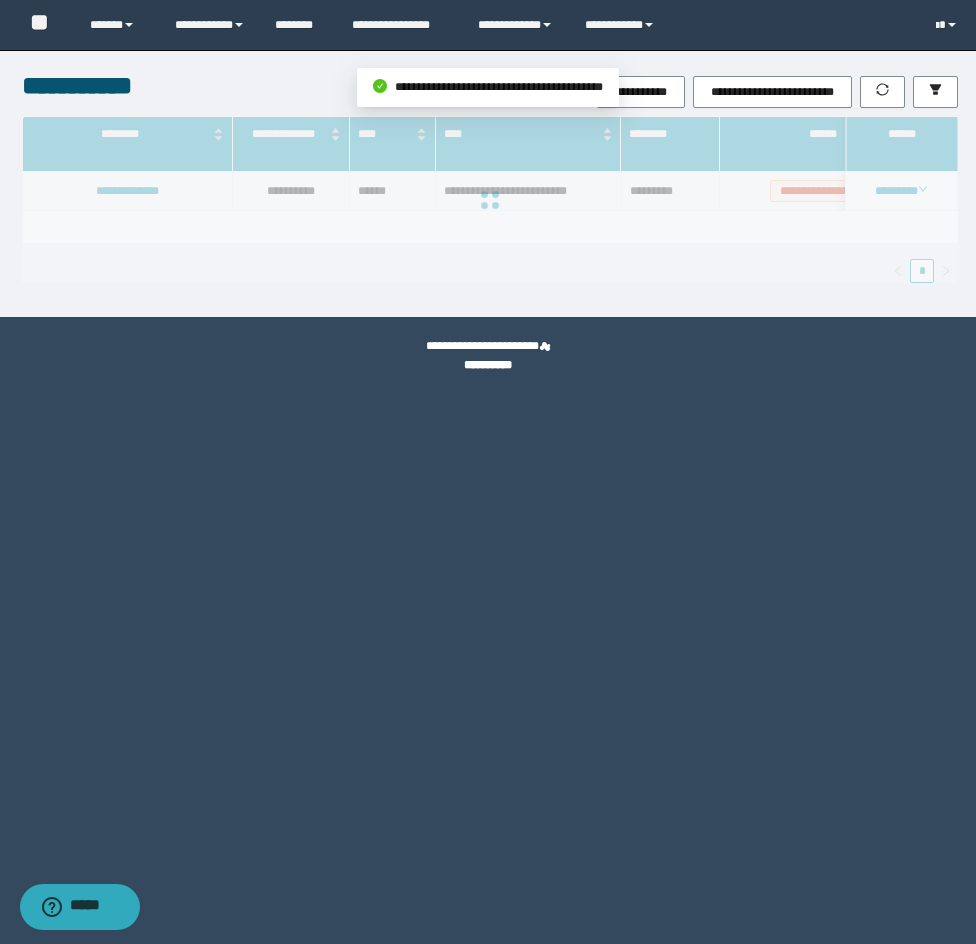 scroll, scrollTop: 0, scrollLeft: 0, axis: both 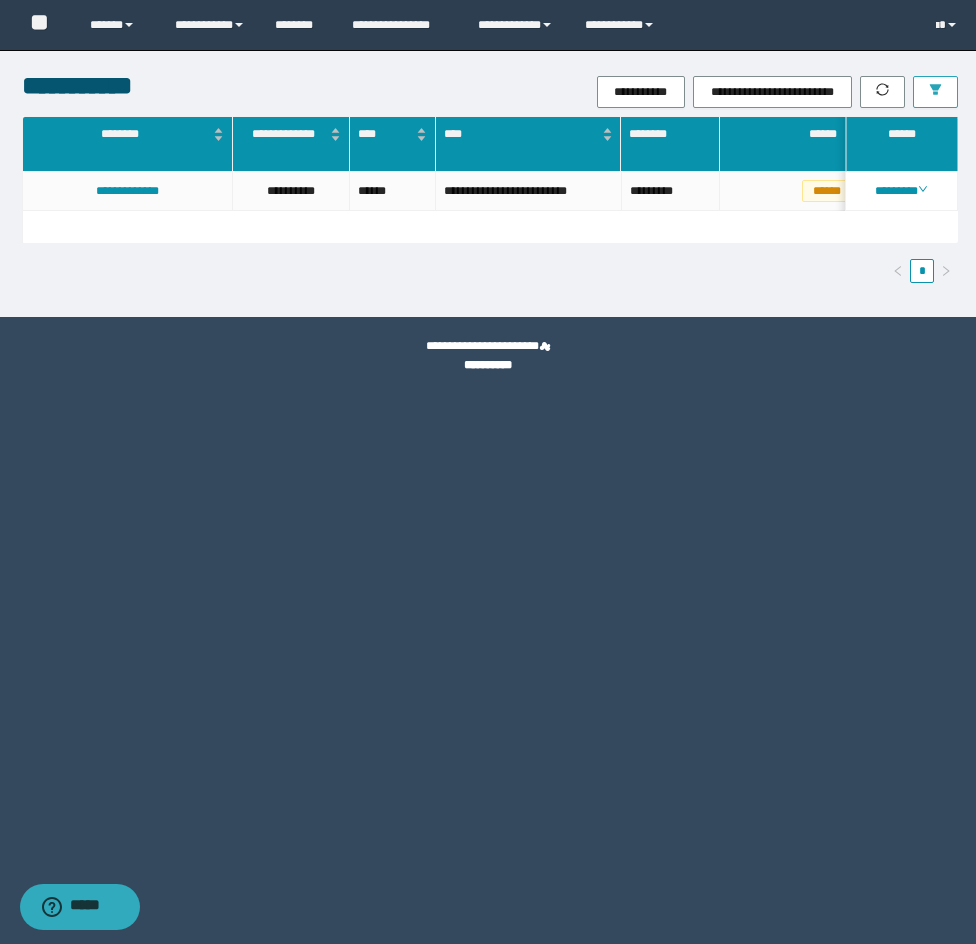 click at bounding box center [935, 92] 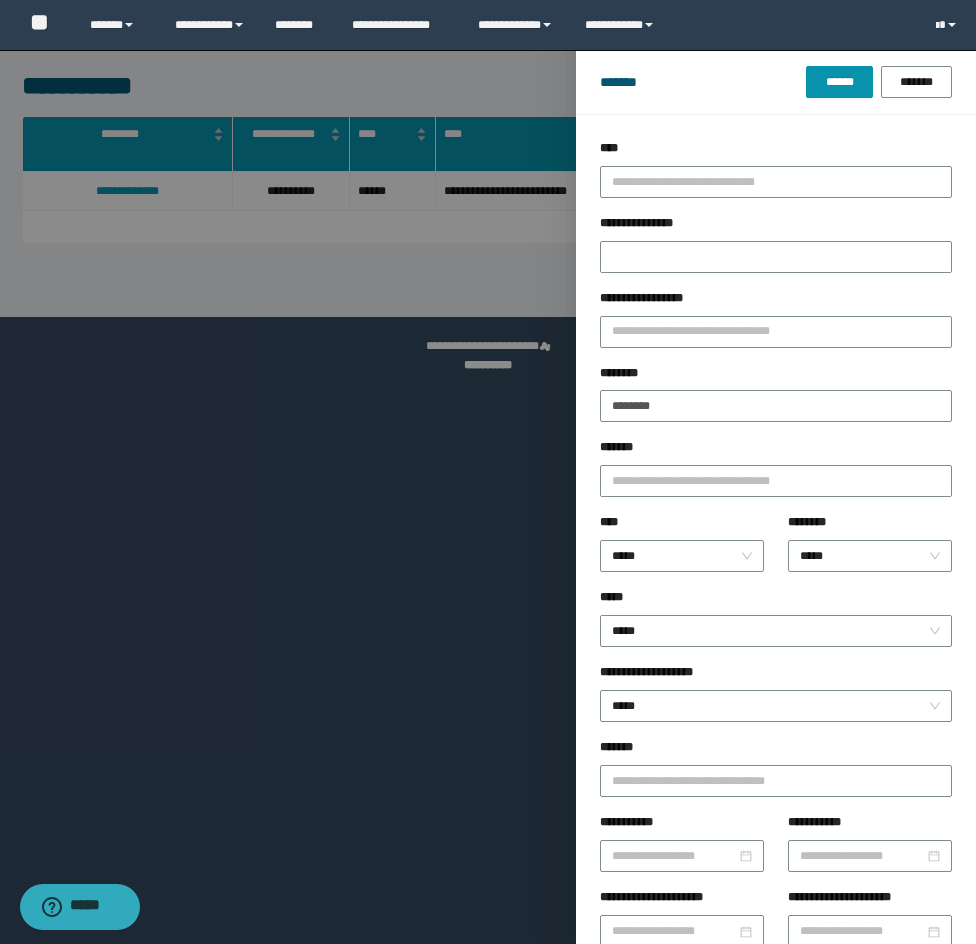 drag, startPoint x: 714, startPoint y: 382, endPoint x: 697, endPoint y: 382, distance: 17 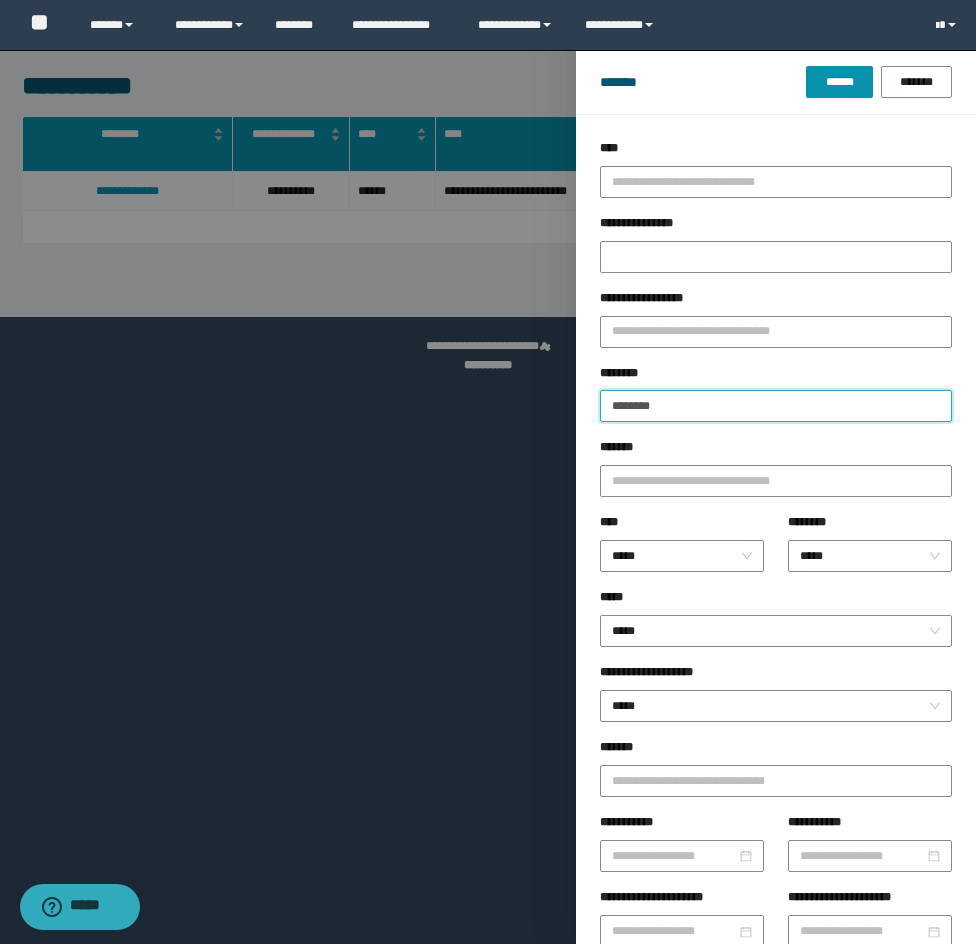 drag, startPoint x: 659, startPoint y: 393, endPoint x: 537, endPoint y: 363, distance: 125.63439 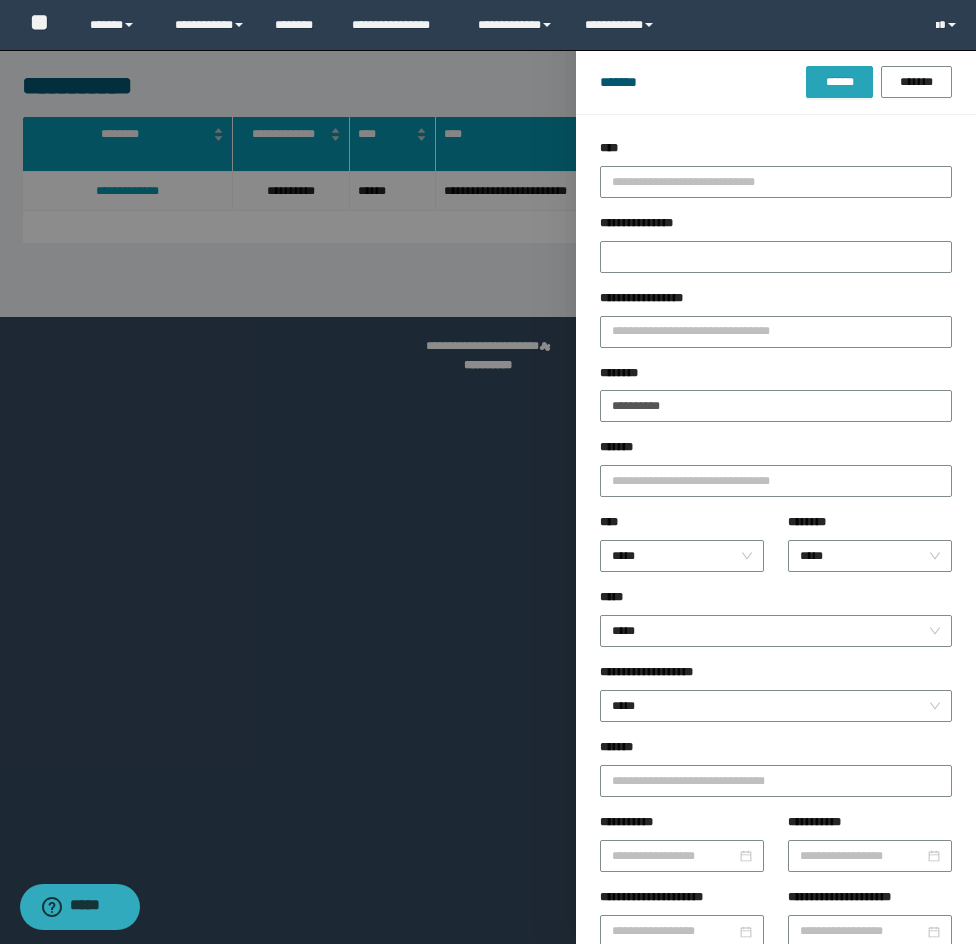click on "******" at bounding box center (839, 82) 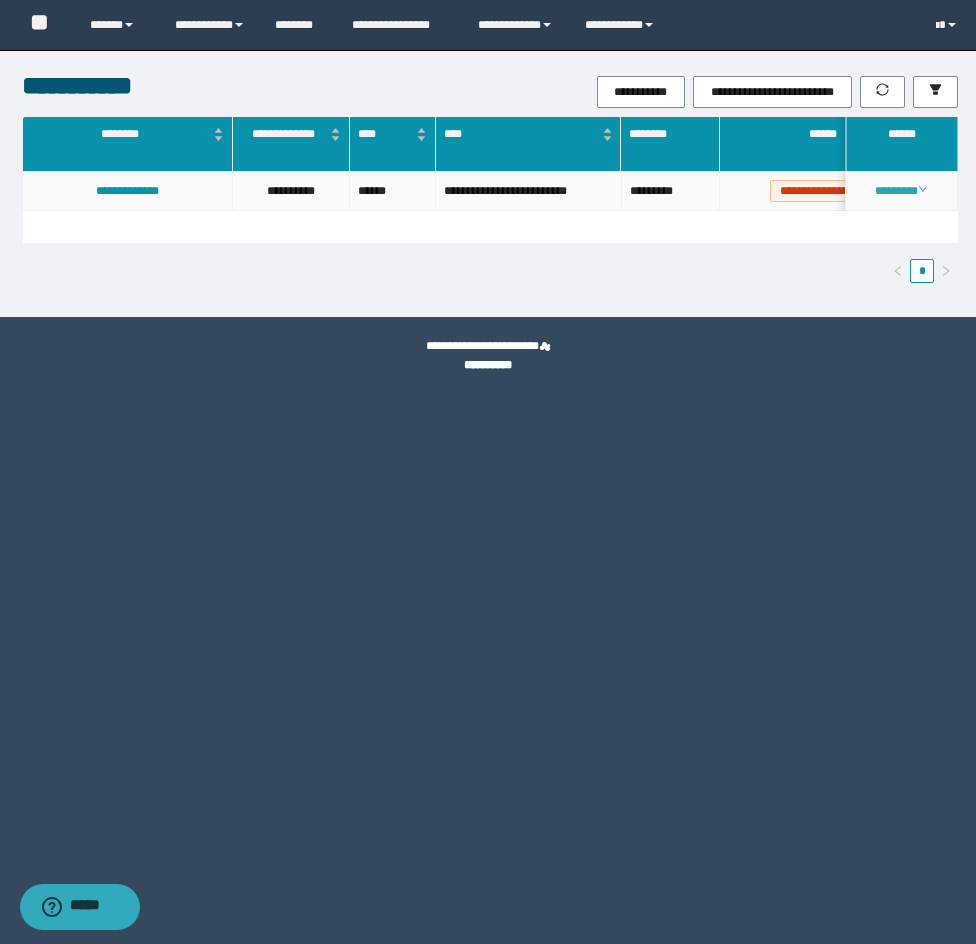 click on "********" at bounding box center [901, 191] 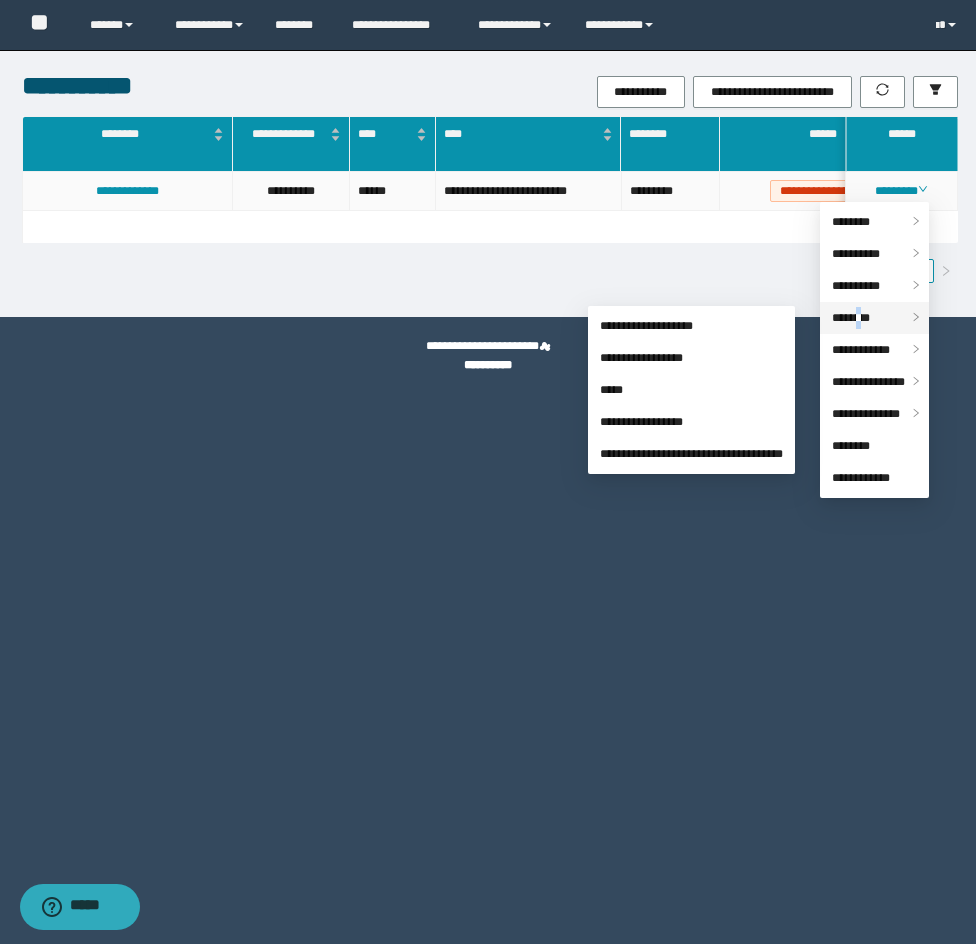 click on "********" at bounding box center [874, 318] 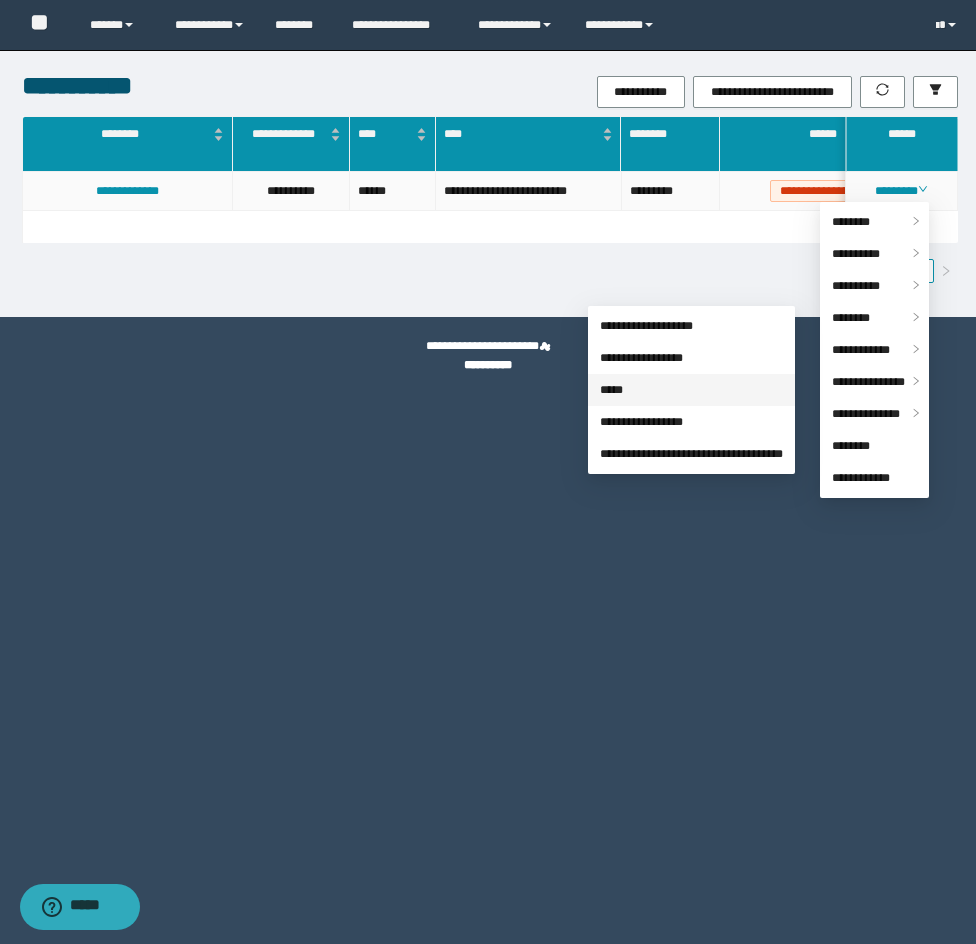 click on "*****" at bounding box center (611, 390) 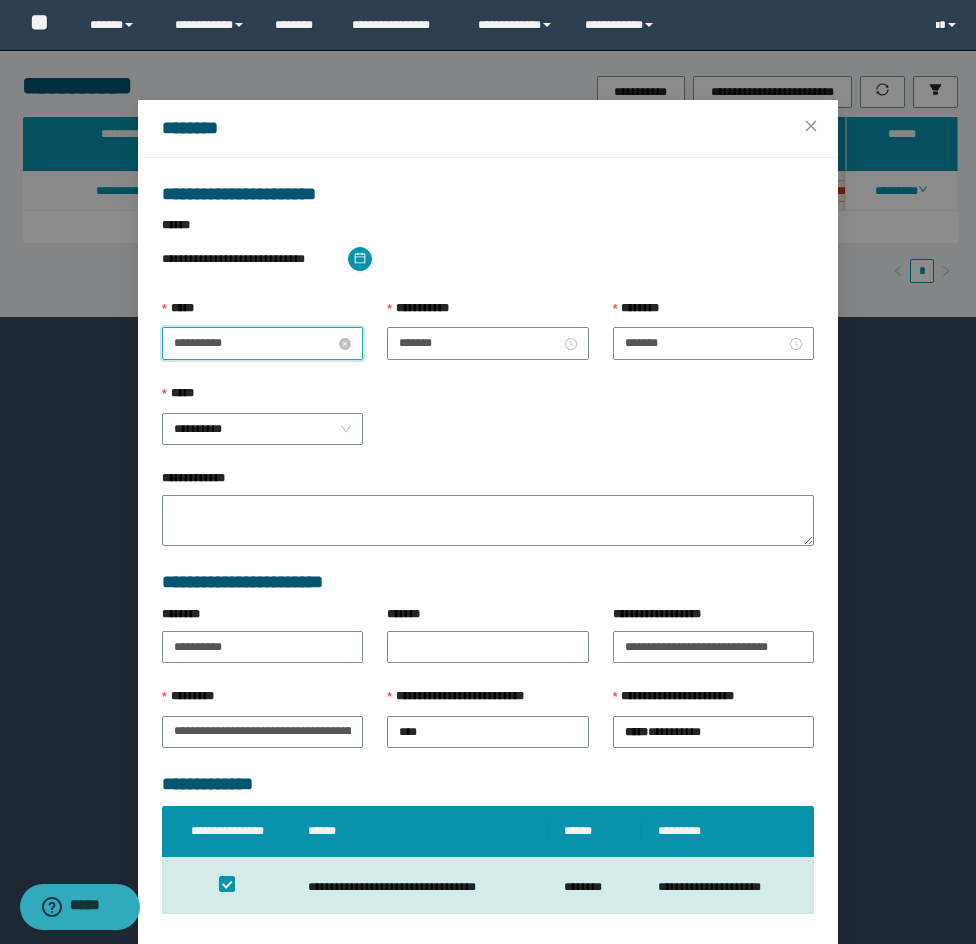 click on "**********" at bounding box center [254, 343] 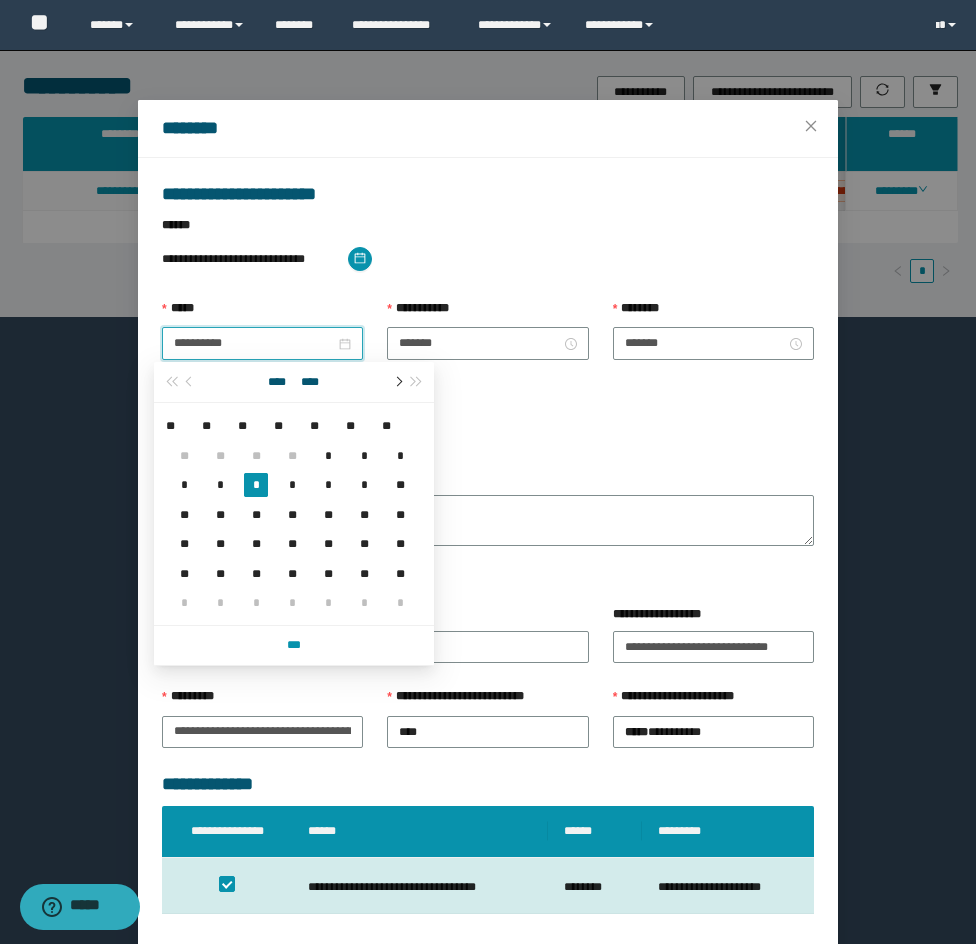 click at bounding box center [397, 382] 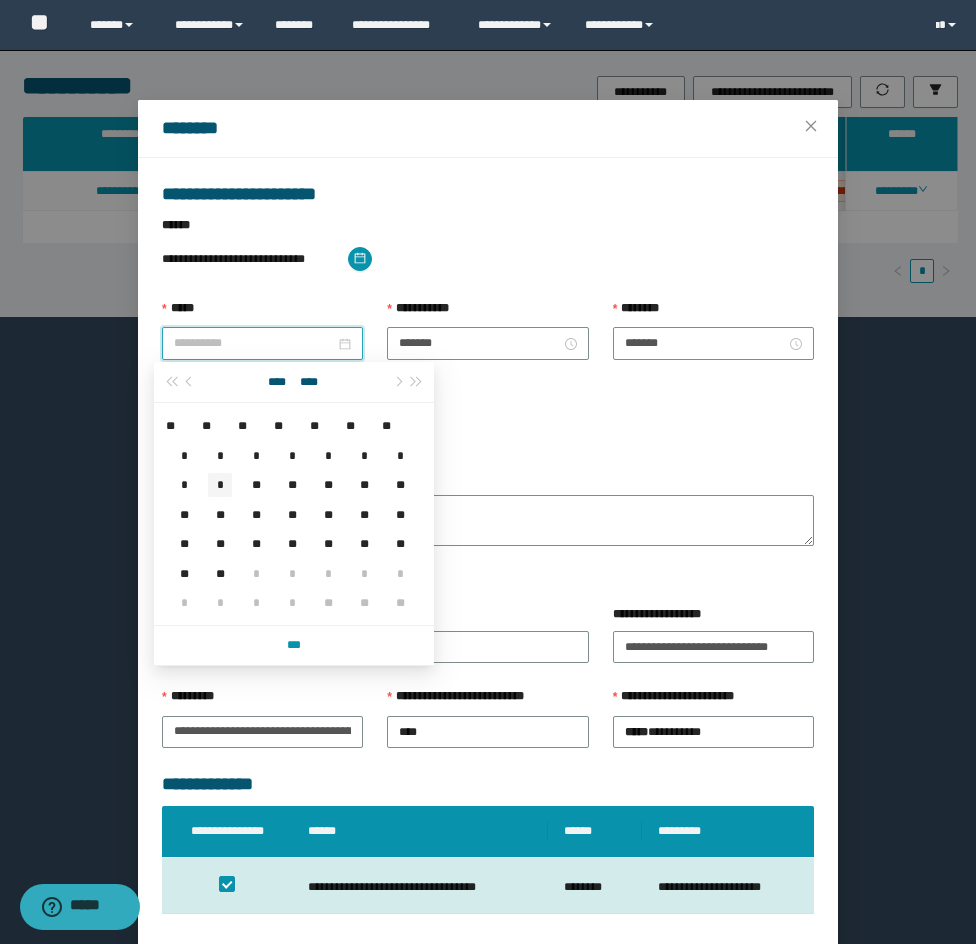 click on "*" at bounding box center [220, 484] 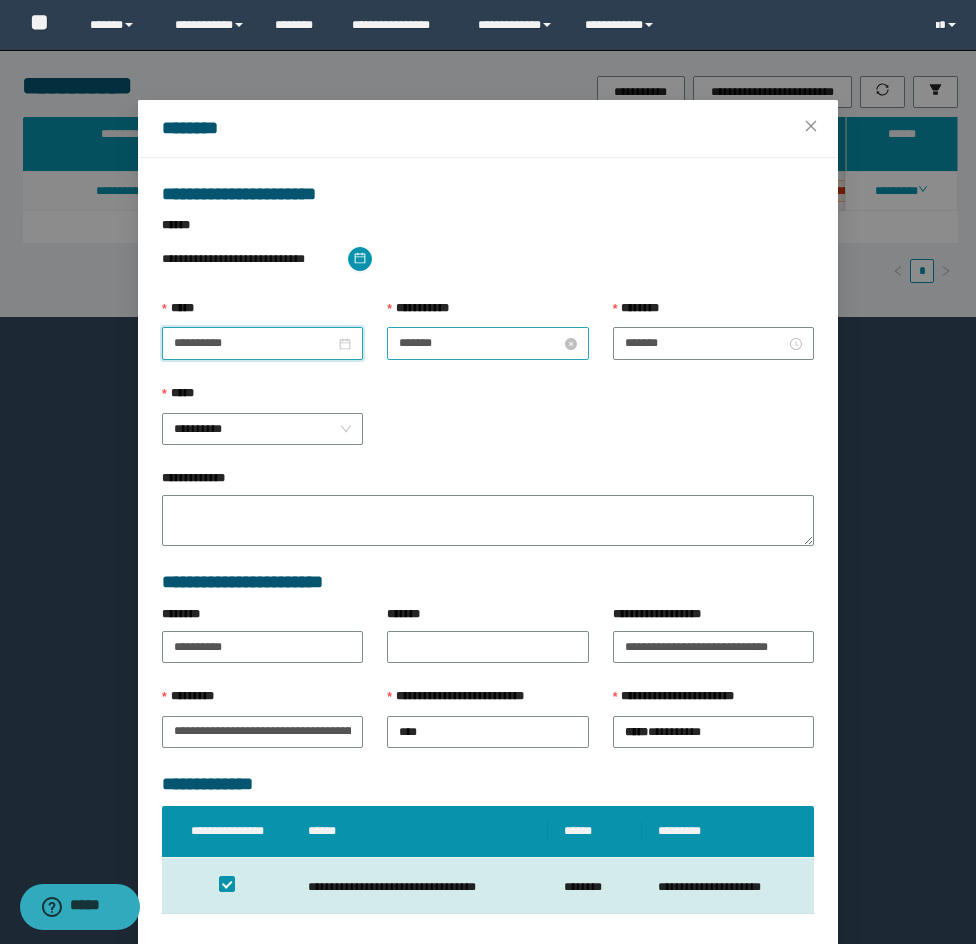 click on "*******" at bounding box center (479, 343) 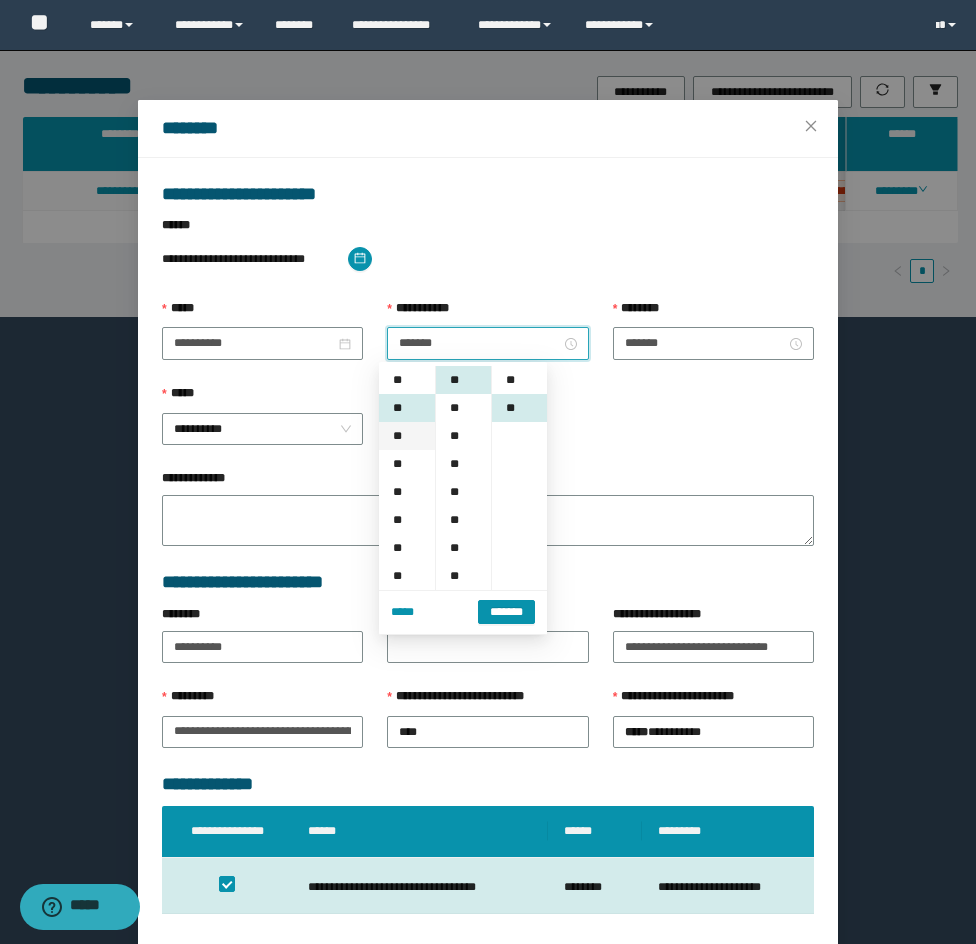 scroll, scrollTop: 28, scrollLeft: 0, axis: vertical 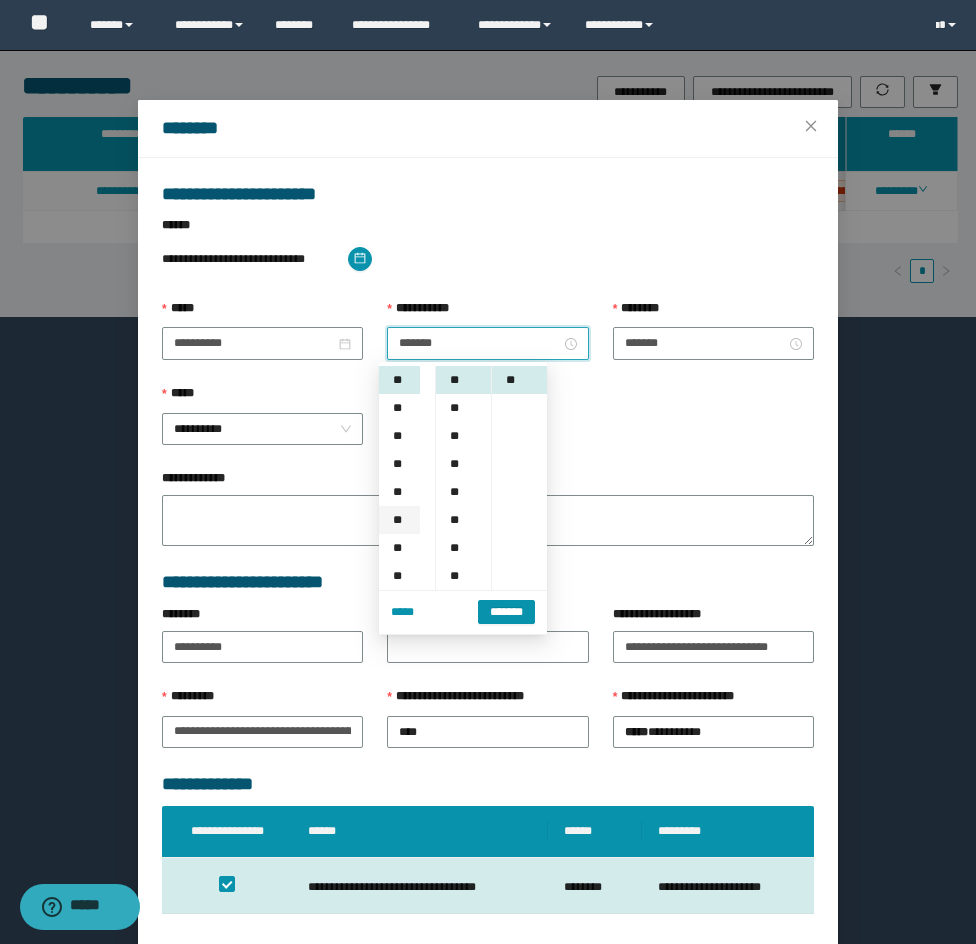 click on "**" at bounding box center (399, 520) 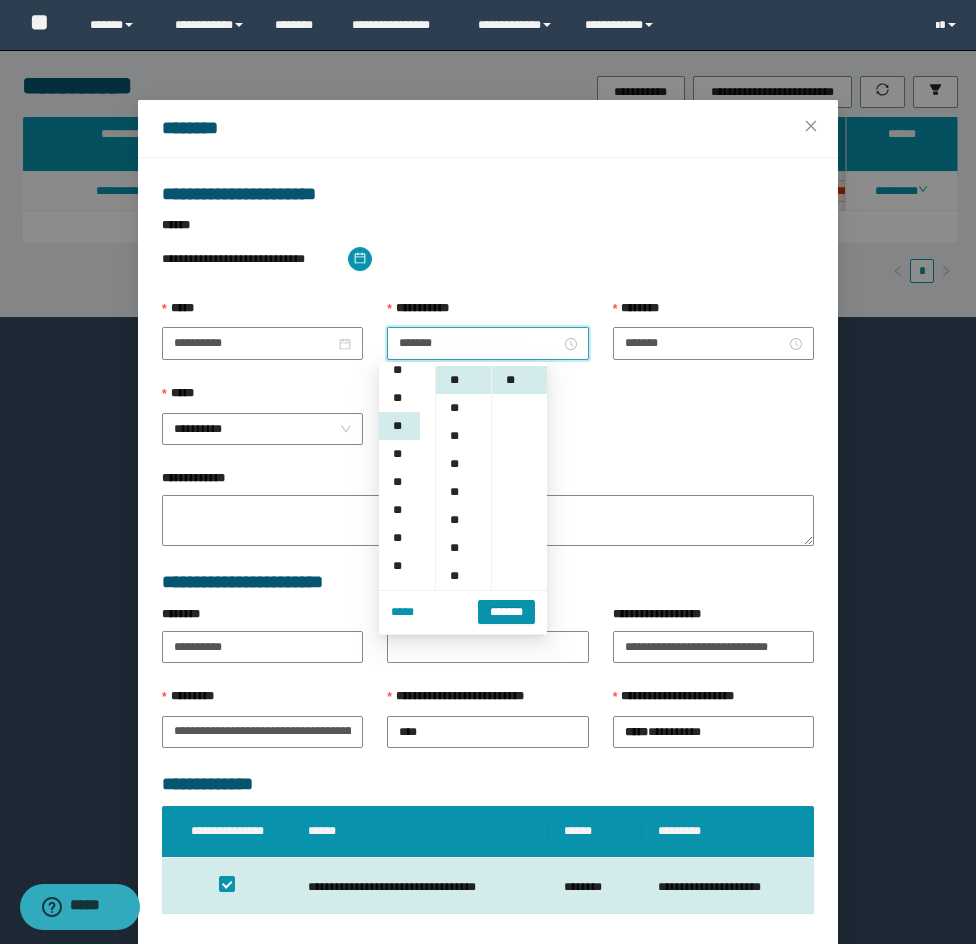scroll, scrollTop: 168, scrollLeft: 0, axis: vertical 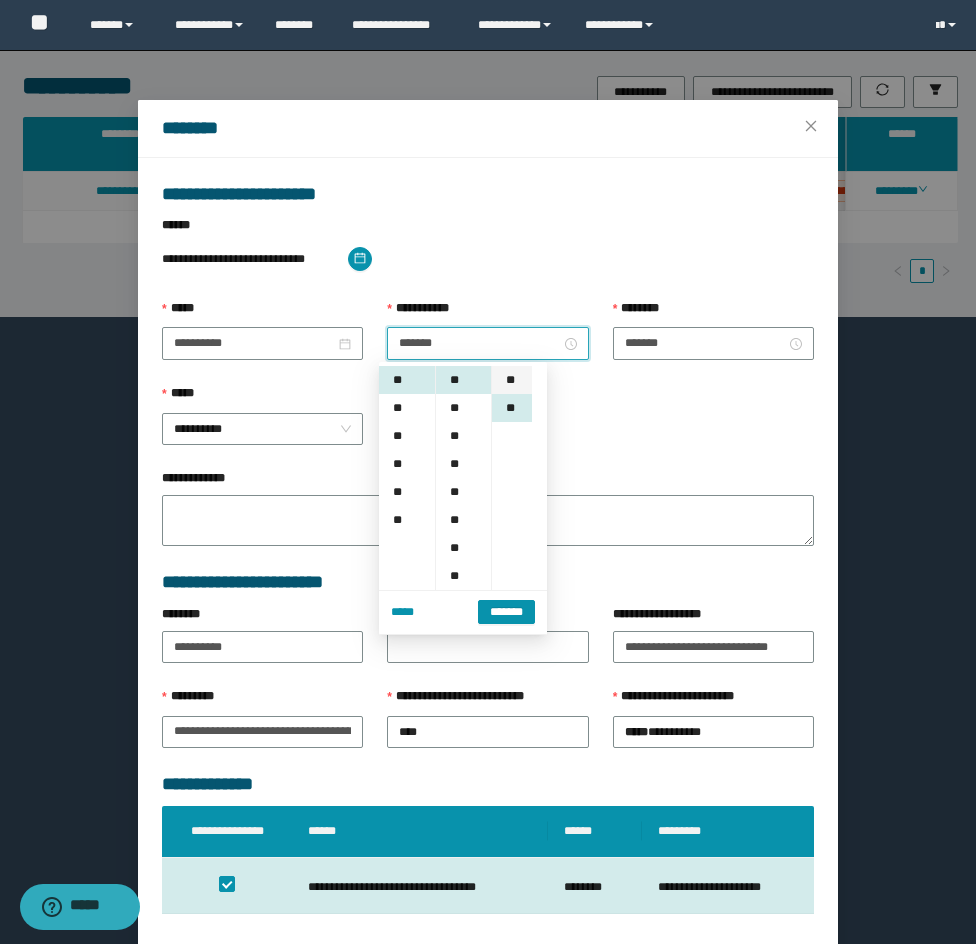 click on "**" at bounding box center [512, 380] 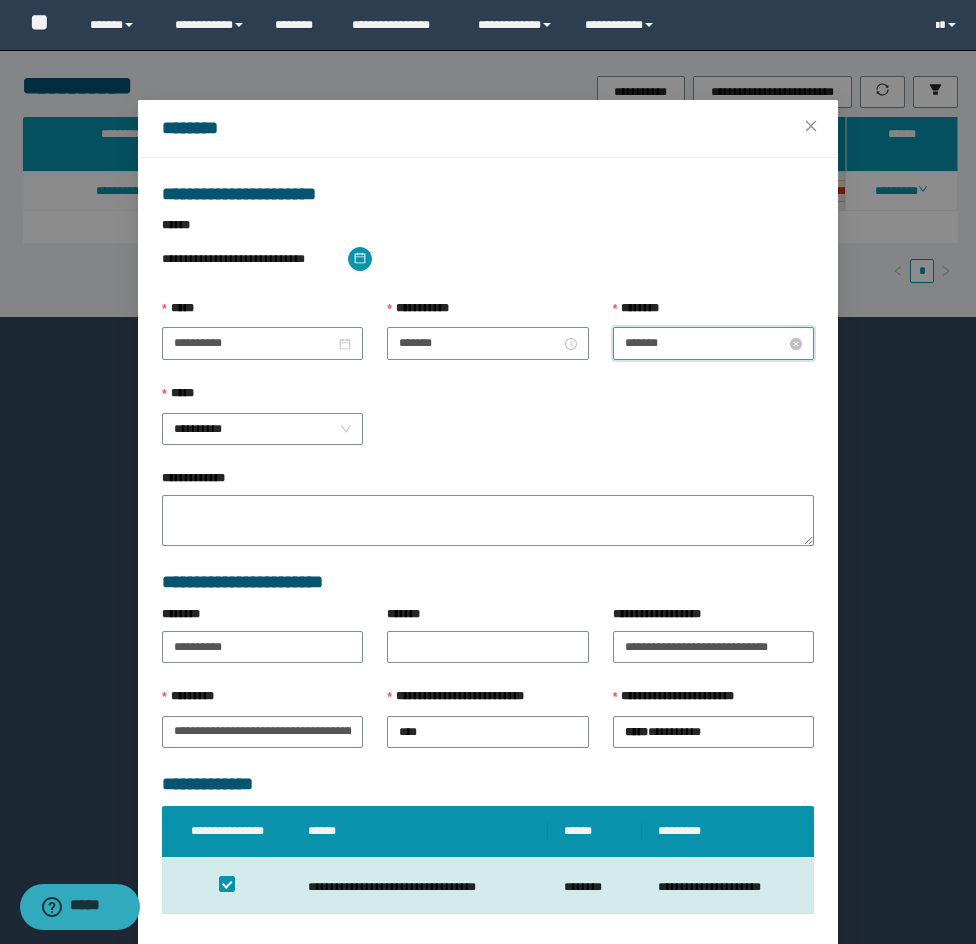 click on "*******" at bounding box center (705, 343) 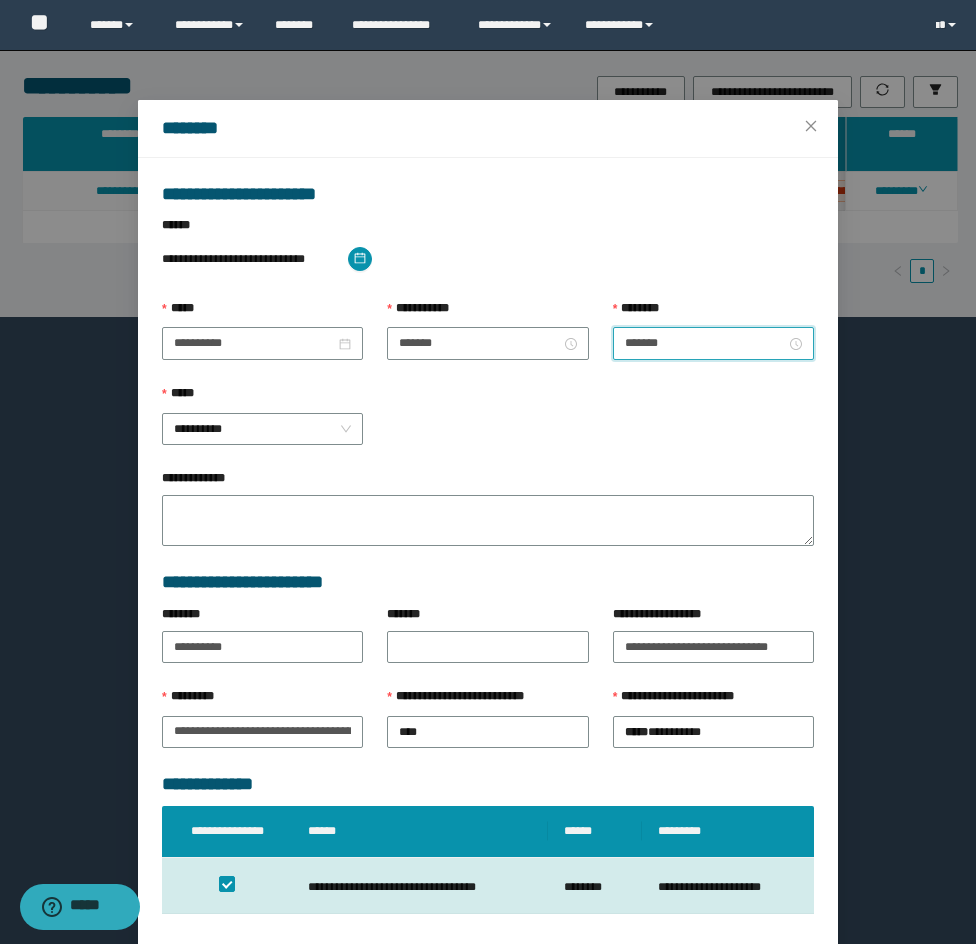scroll, scrollTop: 168, scrollLeft: 0, axis: vertical 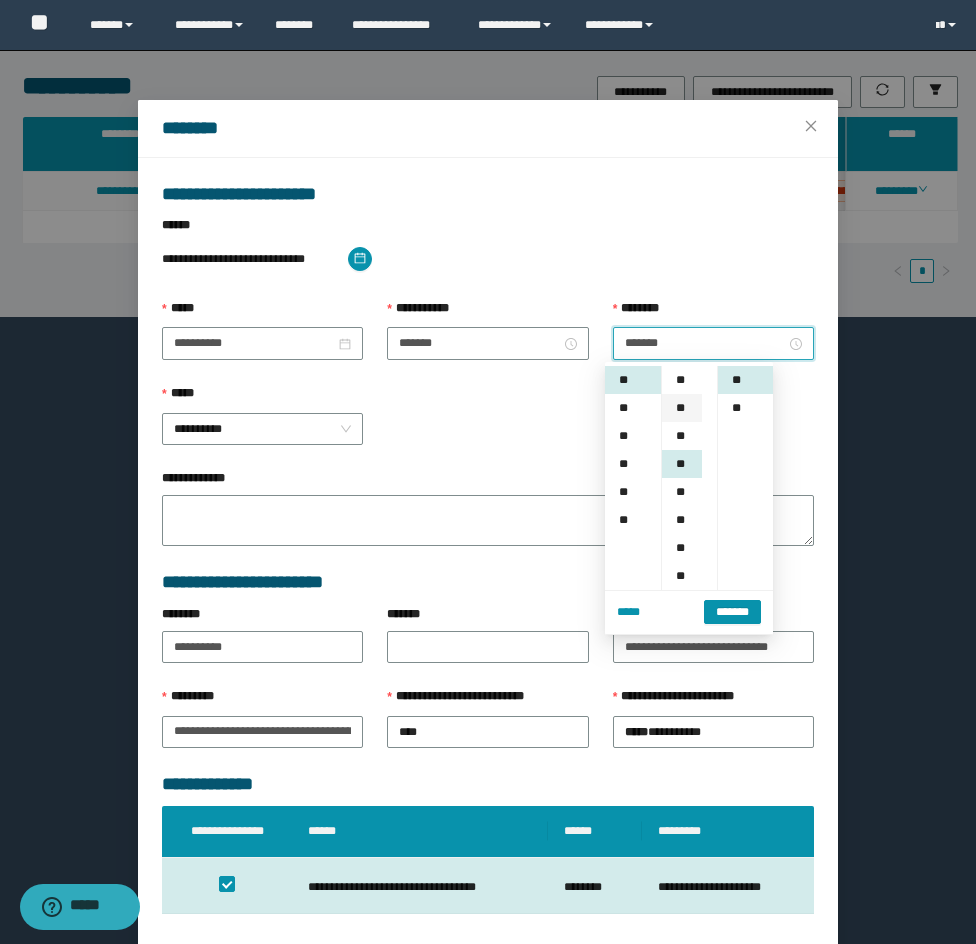 click on "**" at bounding box center (682, 408) 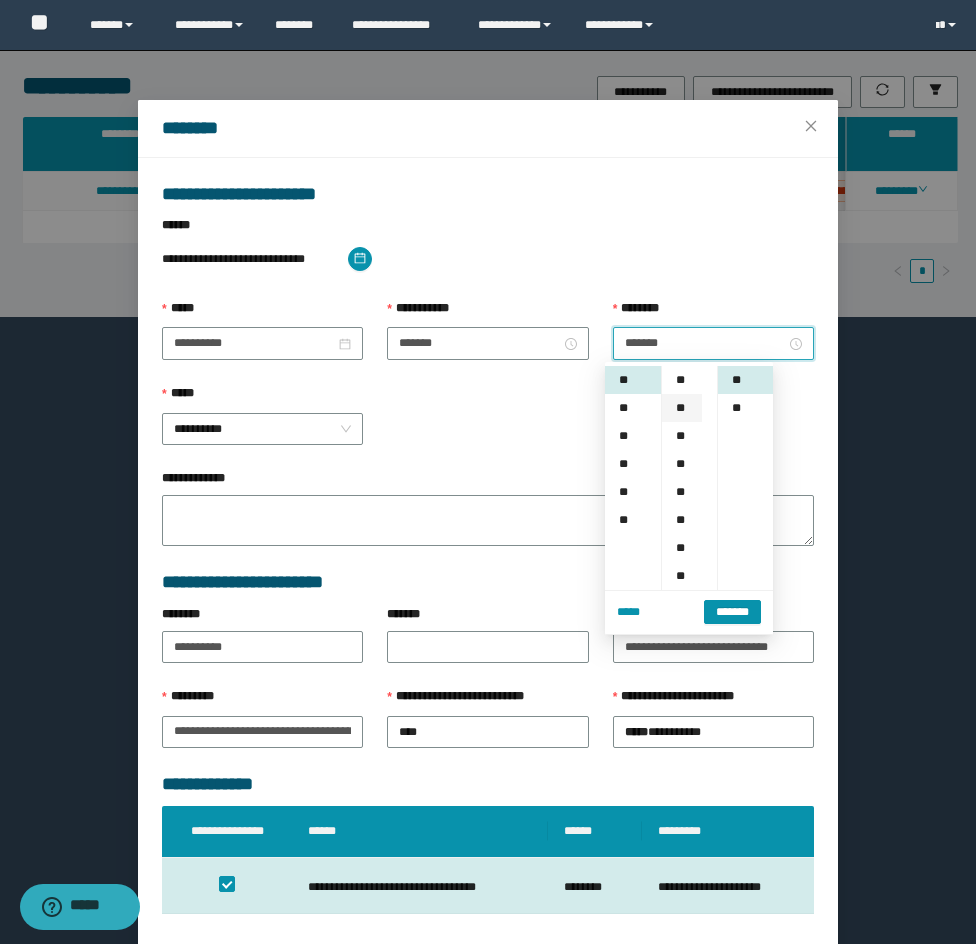 scroll, scrollTop: 28, scrollLeft: 0, axis: vertical 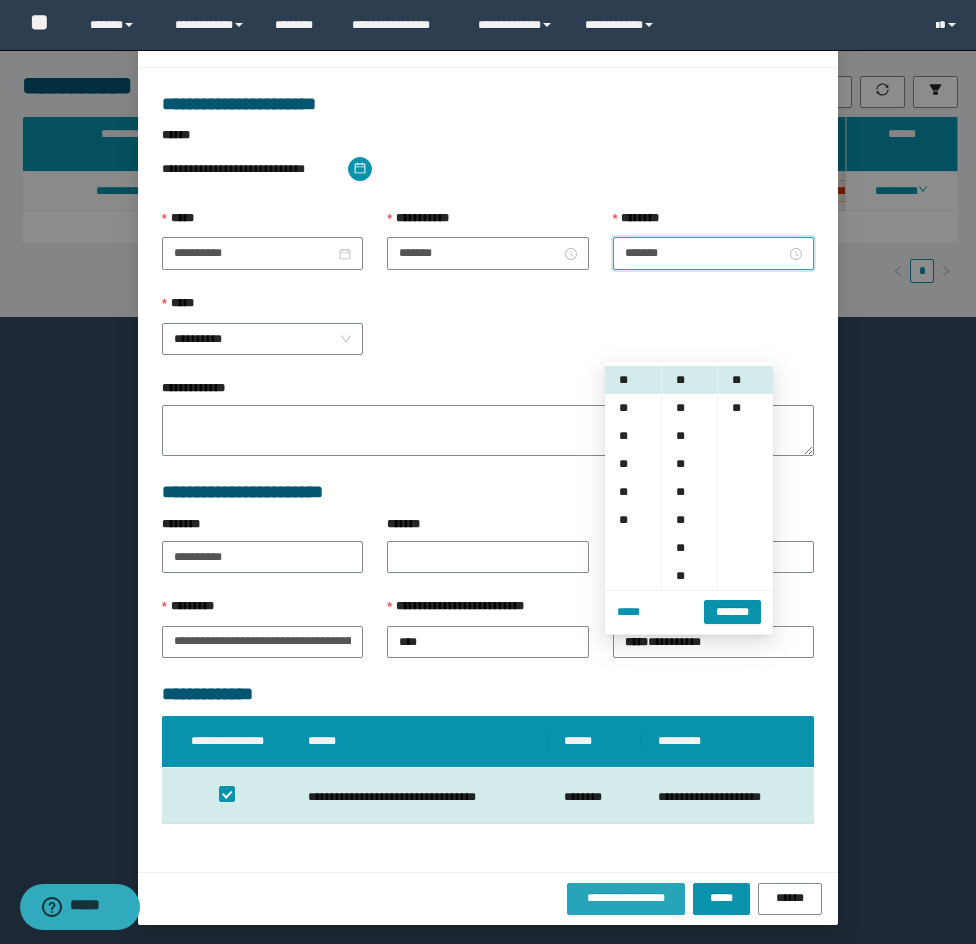 click on "**********" at bounding box center [626, 899] 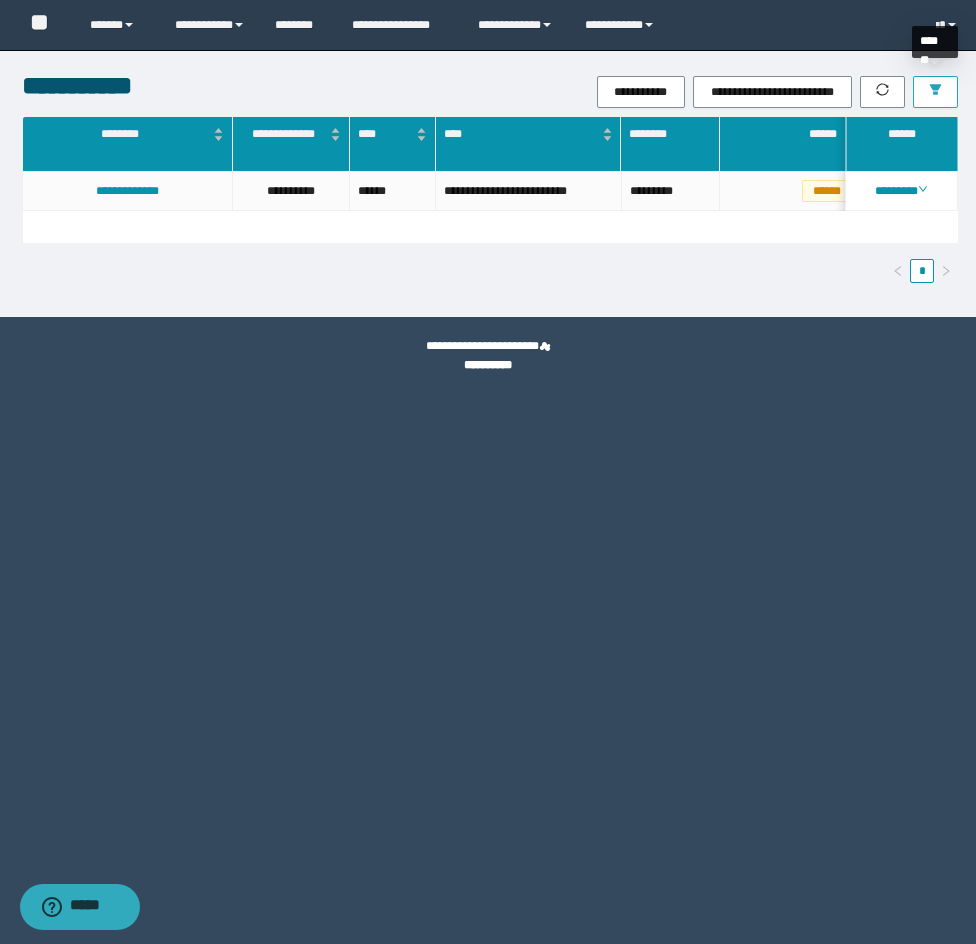 click 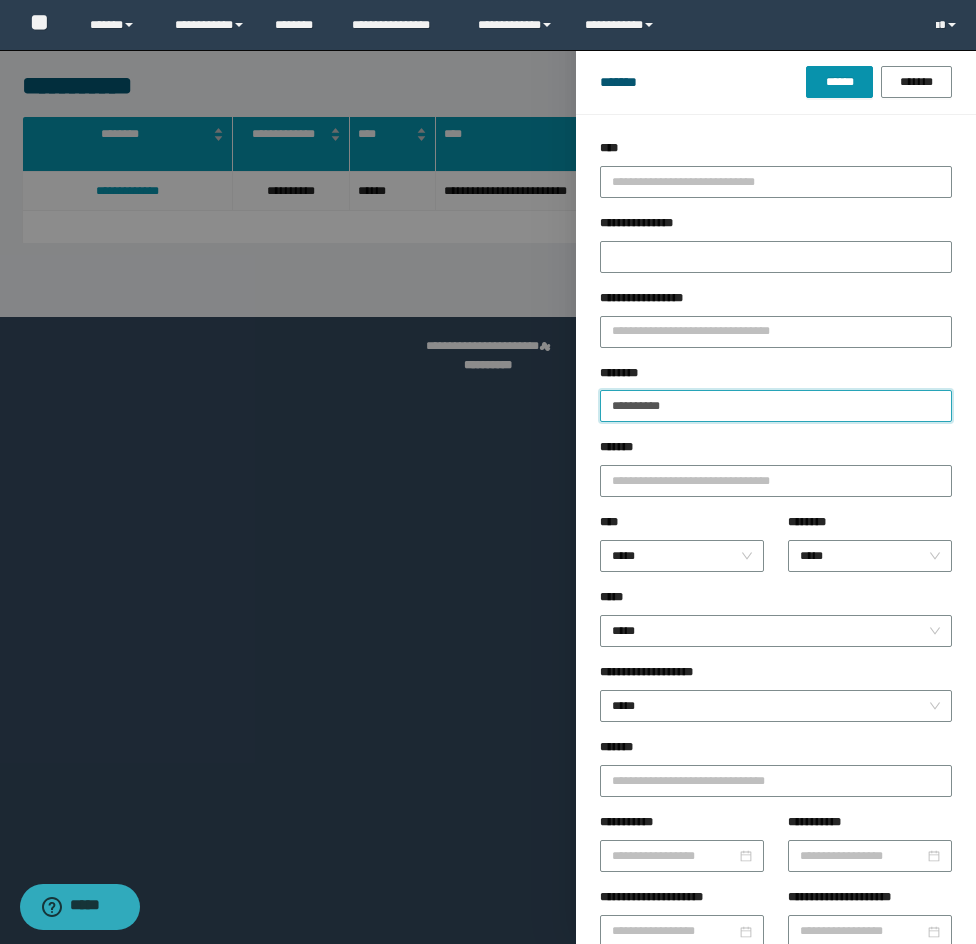 drag, startPoint x: 683, startPoint y: 401, endPoint x: 444, endPoint y: 361, distance: 242.32416 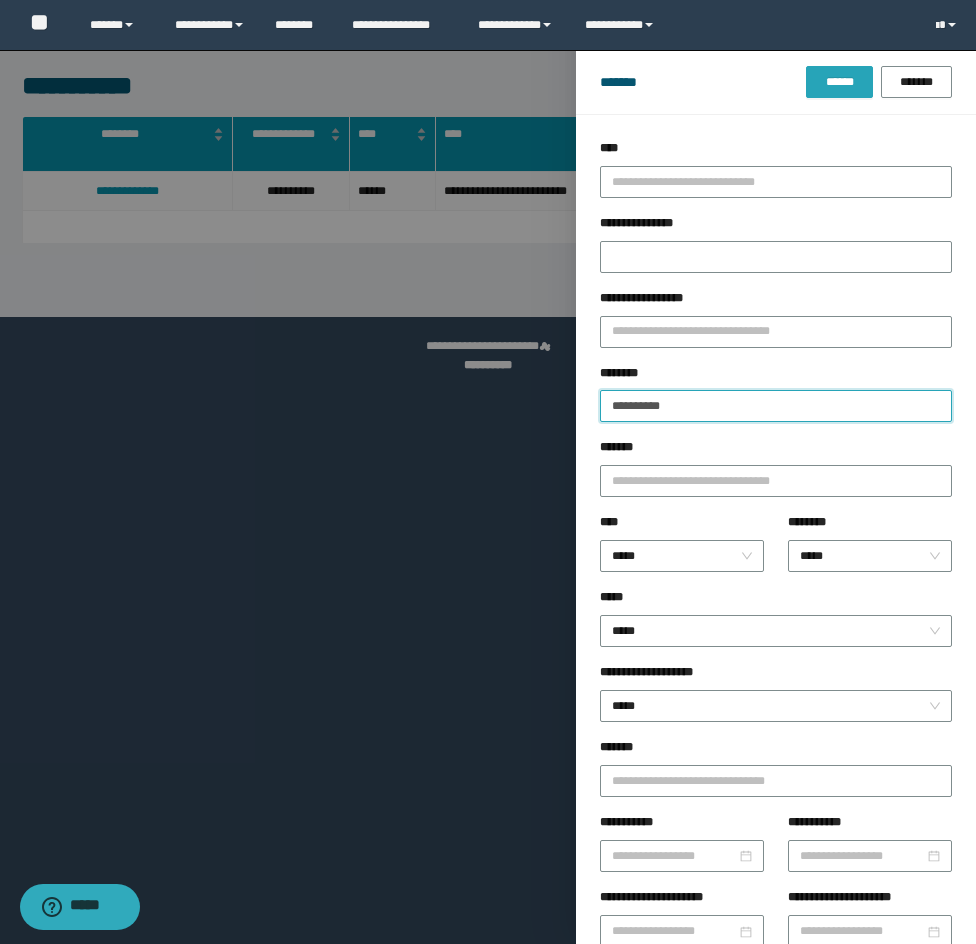 paste 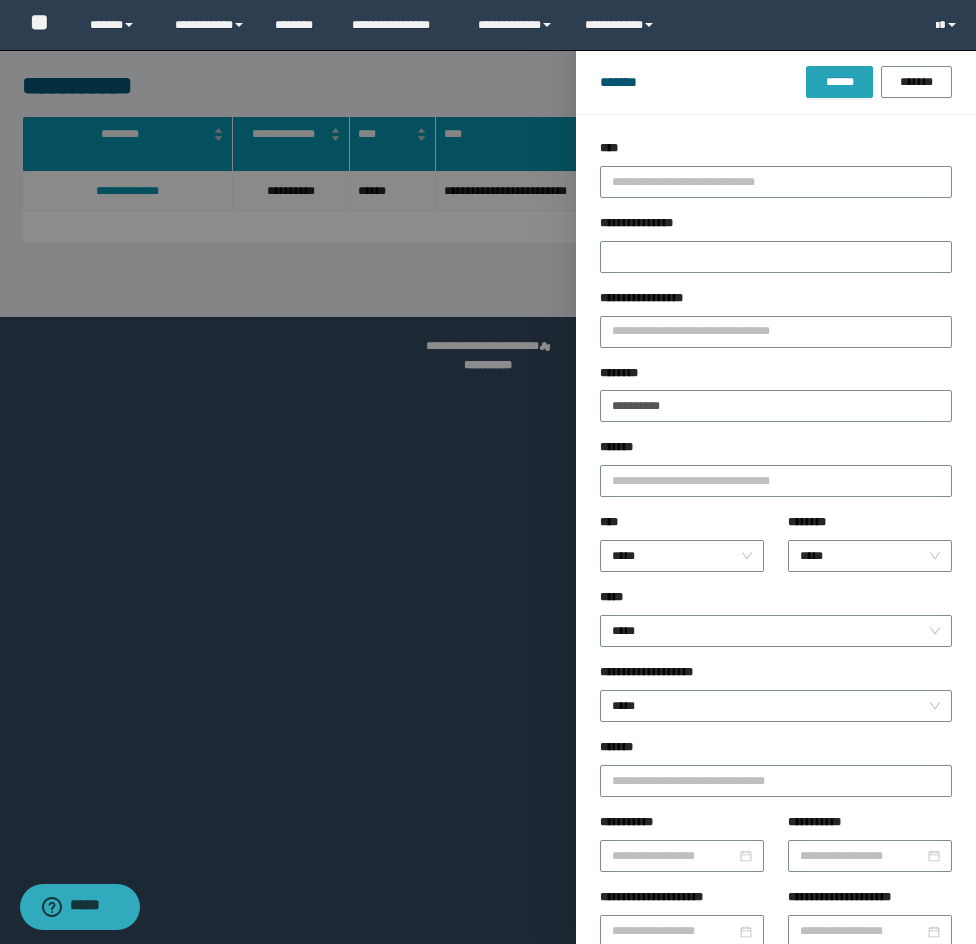 click on "******" at bounding box center [839, 82] 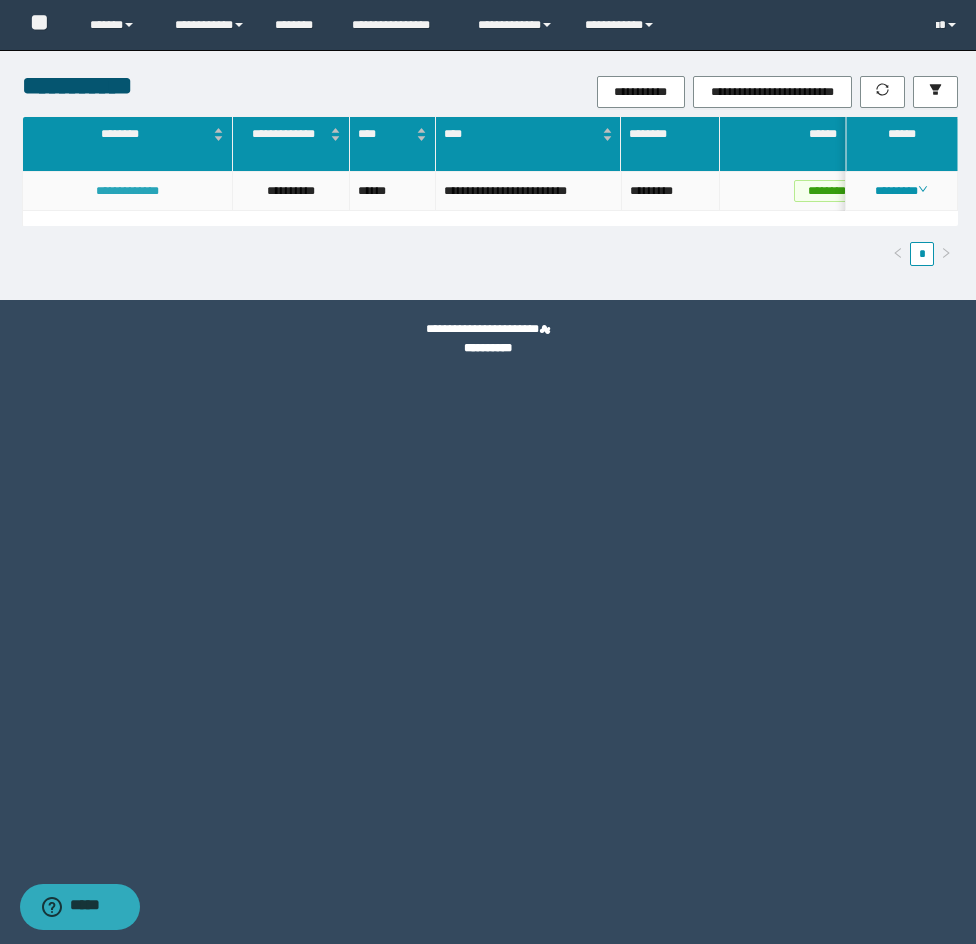 click on "**********" at bounding box center (127, 191) 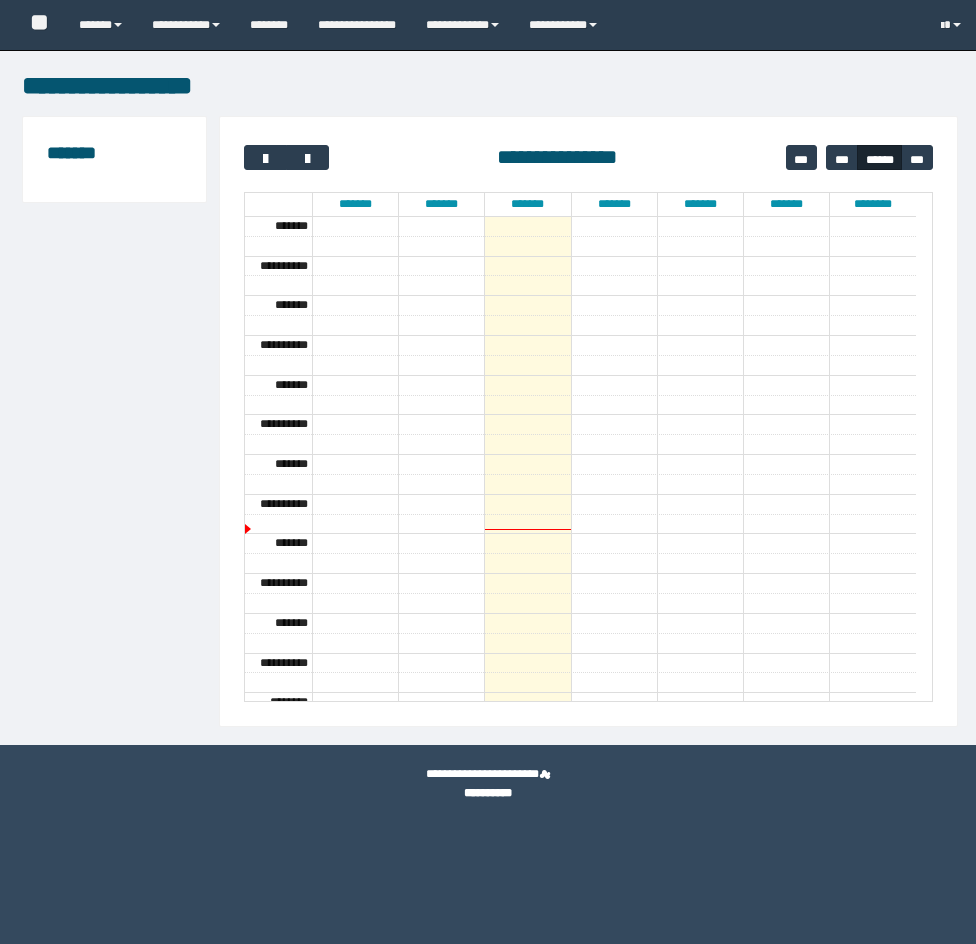 scroll, scrollTop: 0, scrollLeft: 0, axis: both 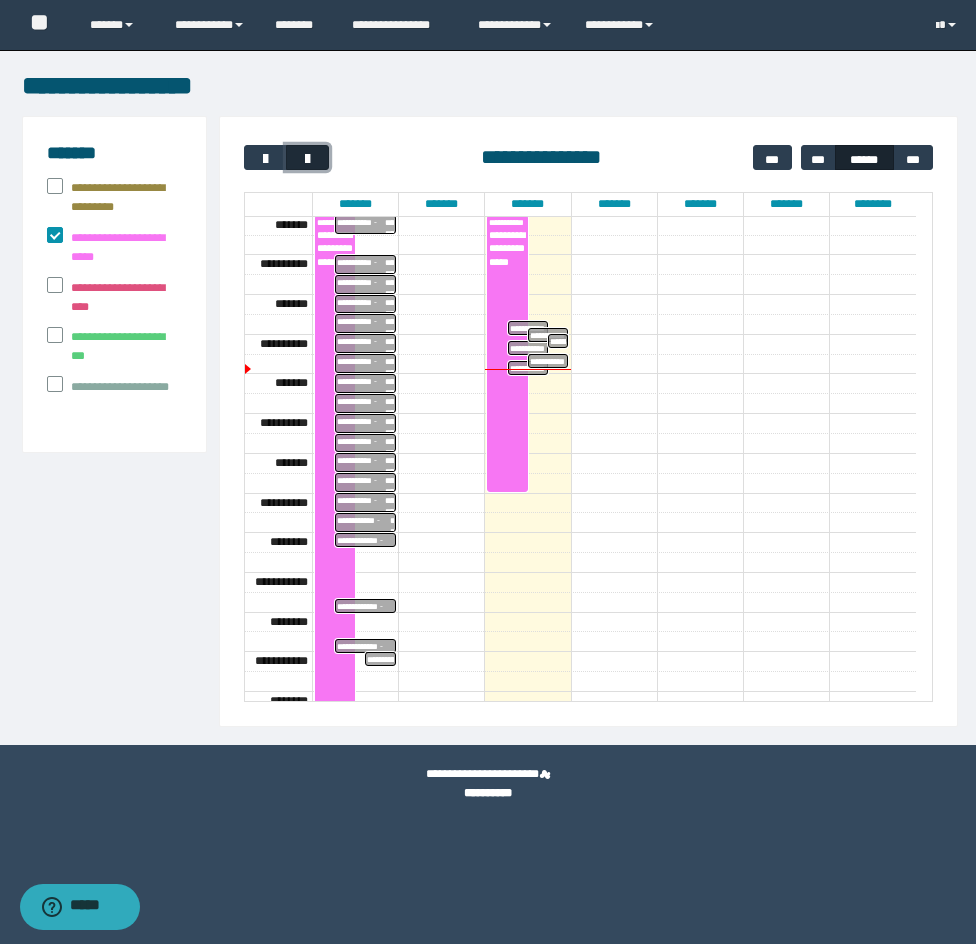 click at bounding box center (307, 157) 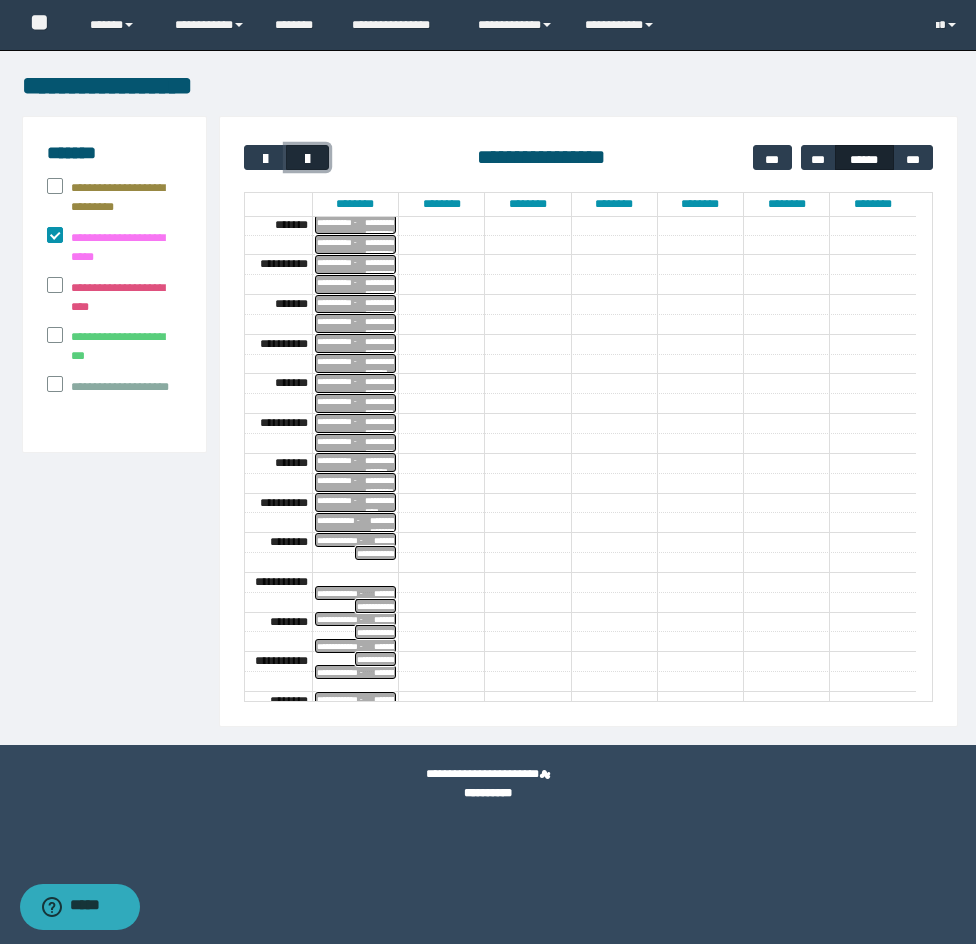 click at bounding box center [307, 157] 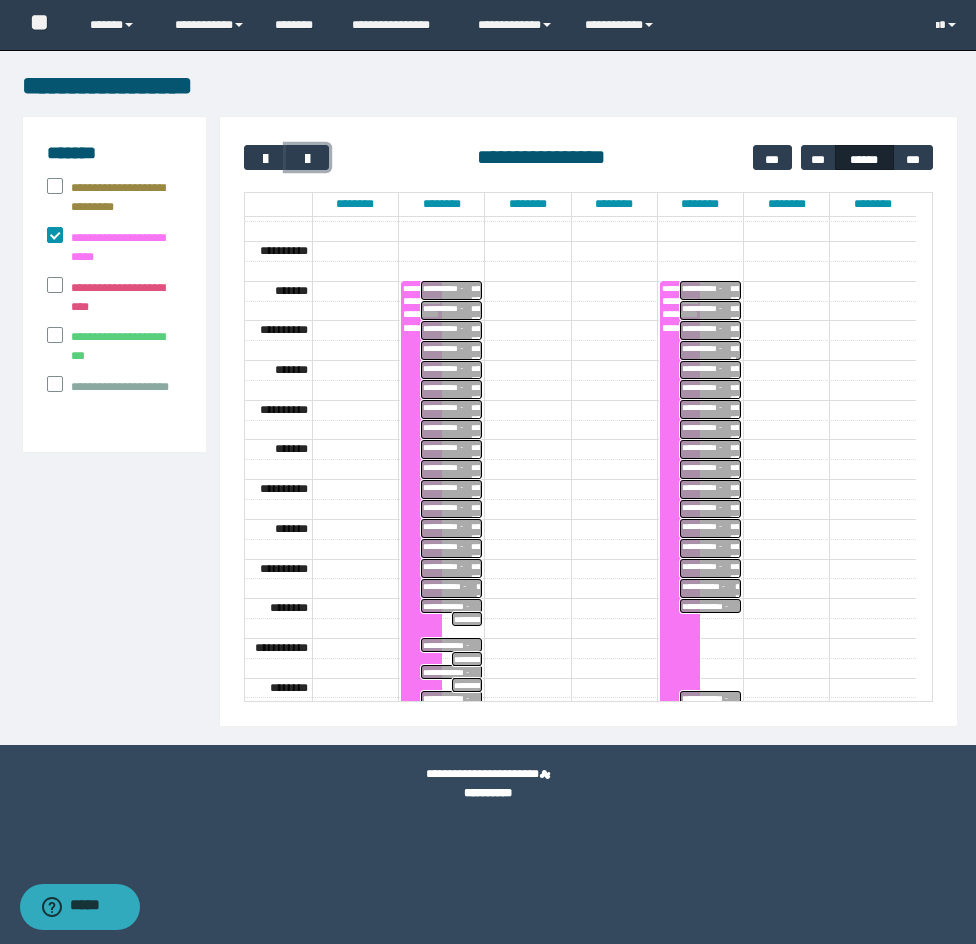 scroll, scrollTop: 60, scrollLeft: 0, axis: vertical 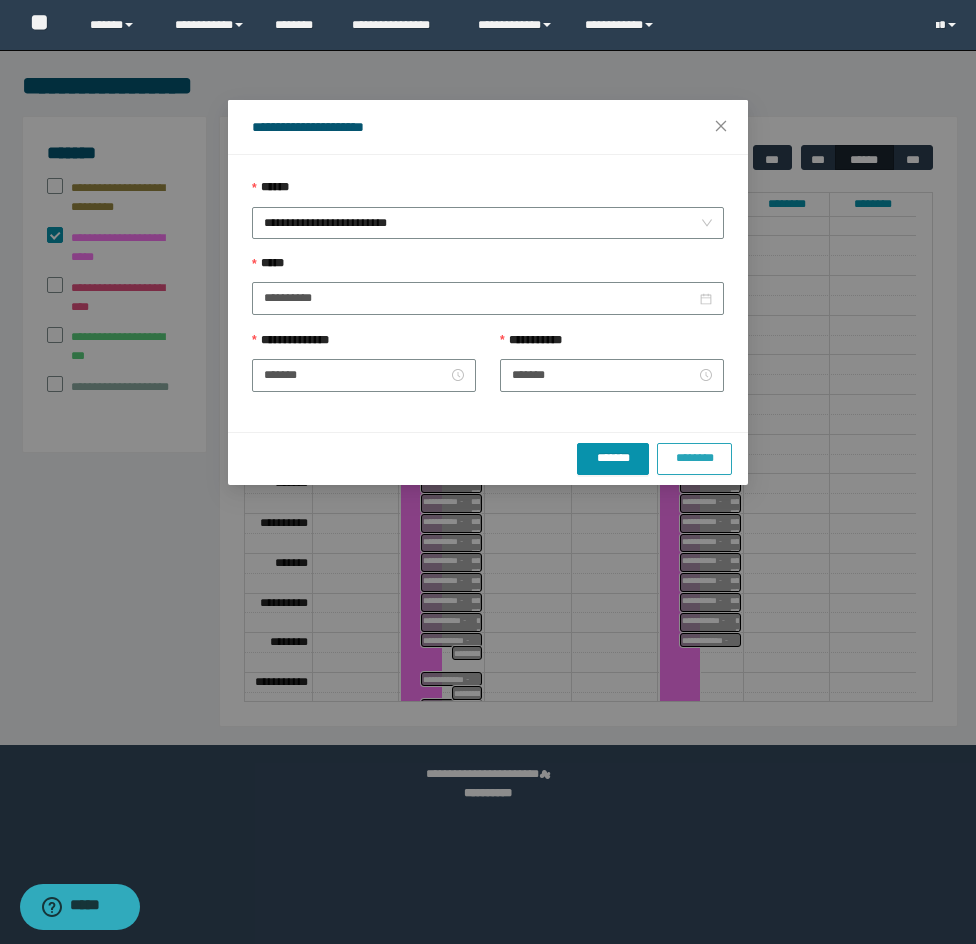 click on "********" at bounding box center (694, 458) 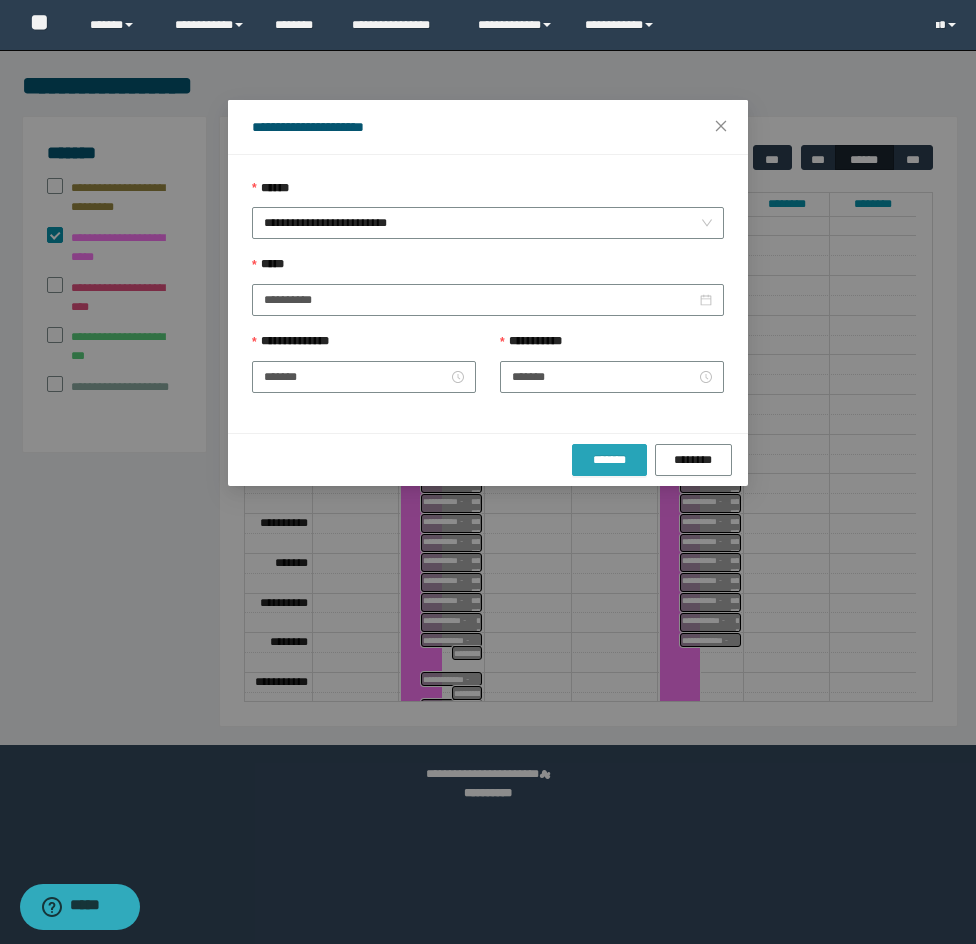 click on "*******" at bounding box center [609, 460] 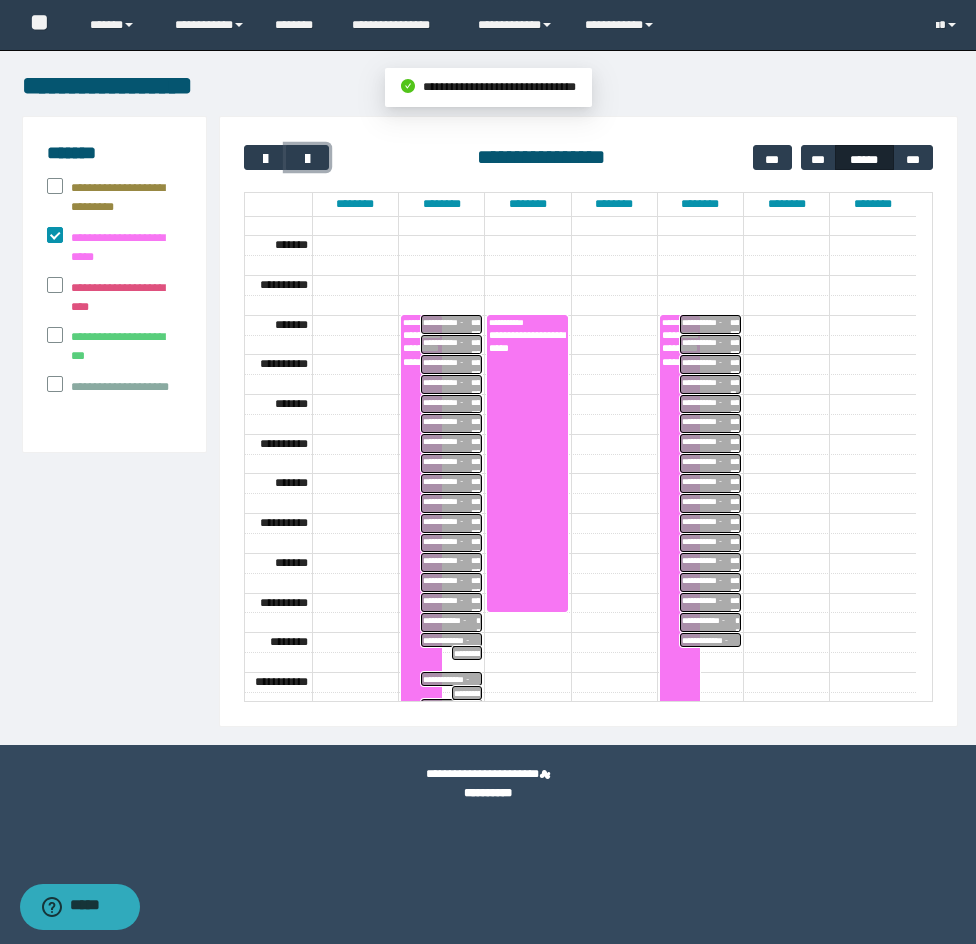 drag, startPoint x: 524, startPoint y: 333, endPoint x: 516, endPoint y: 597, distance: 264.1212 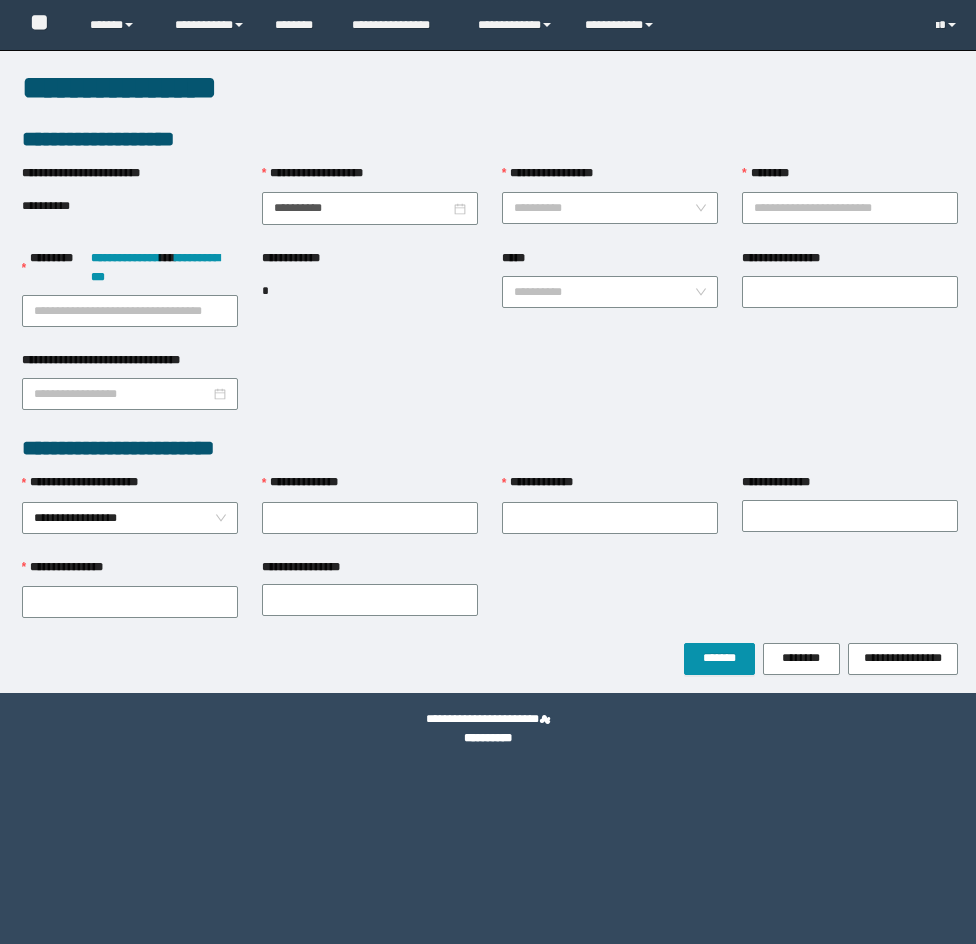 scroll, scrollTop: 0, scrollLeft: 0, axis: both 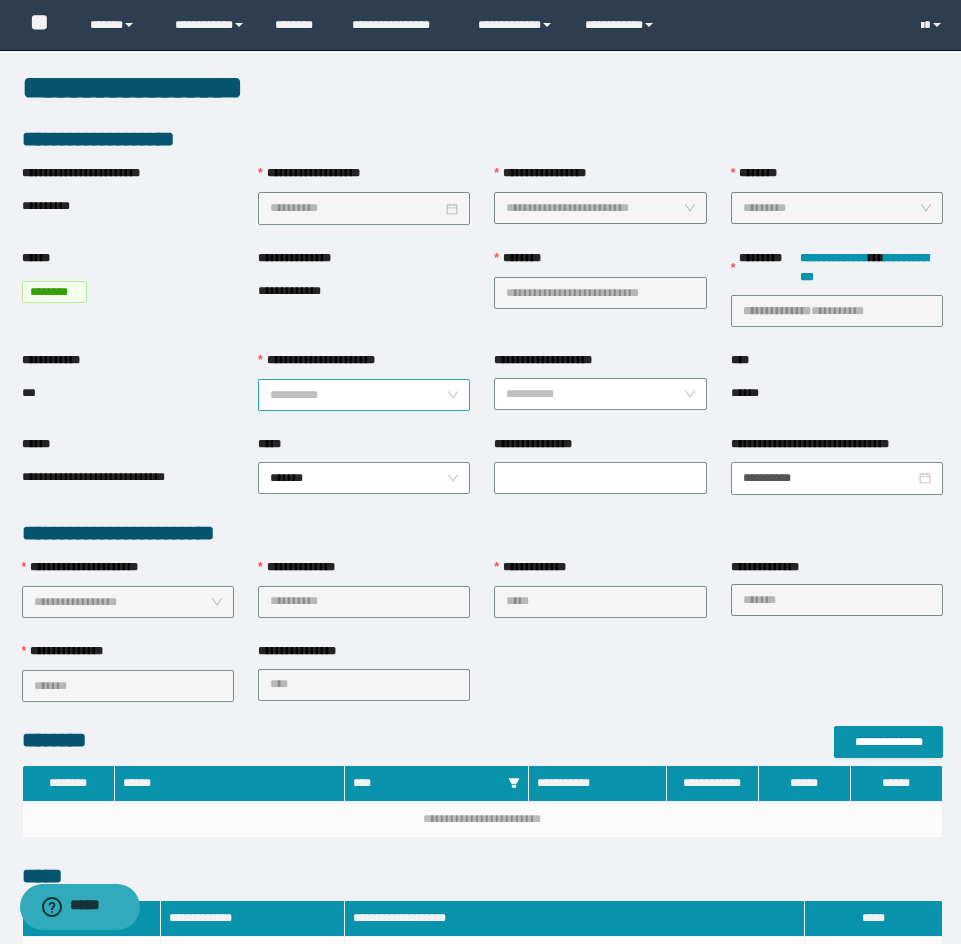 click on "**********" at bounding box center (358, 395) 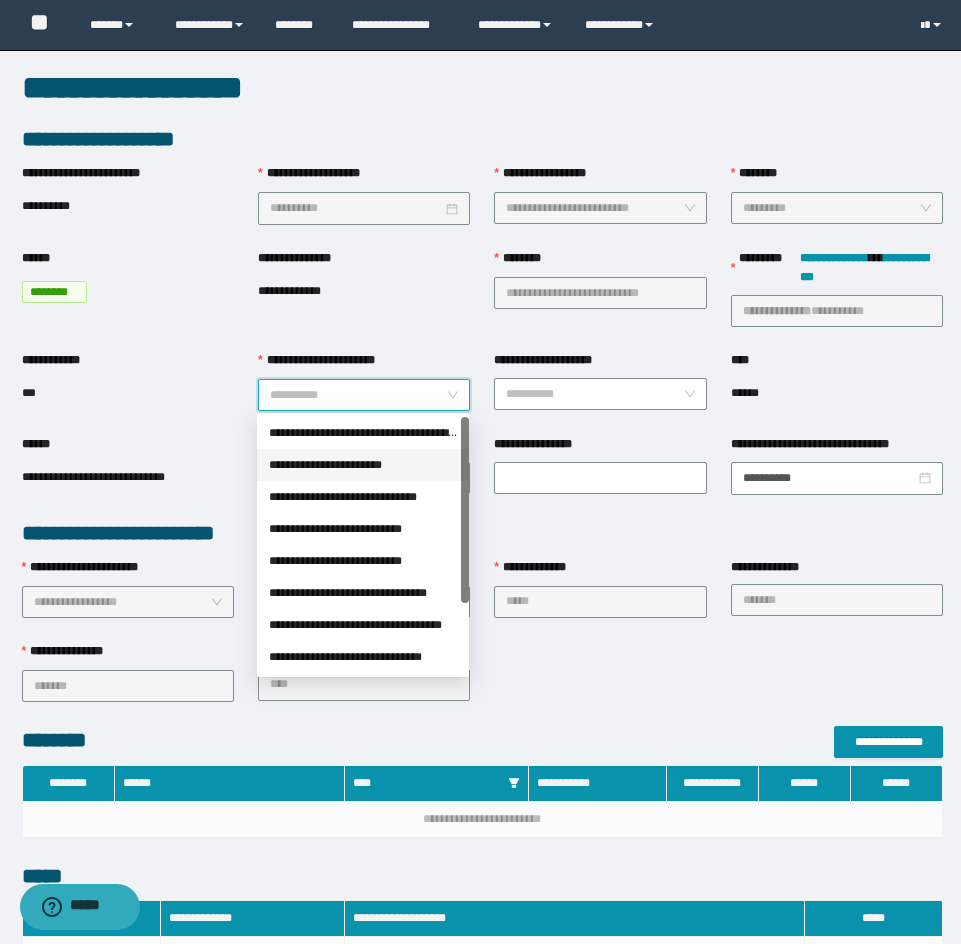 click on "**********" at bounding box center [363, 465] 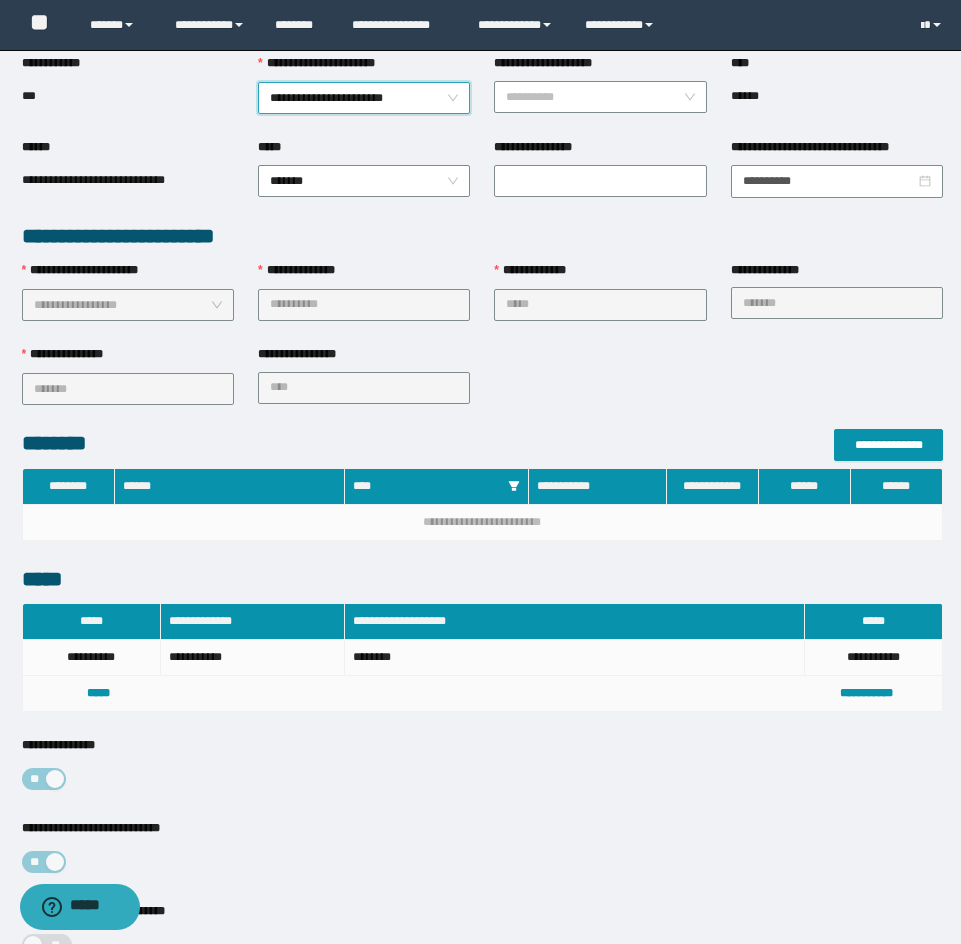 scroll, scrollTop: 400, scrollLeft: 0, axis: vertical 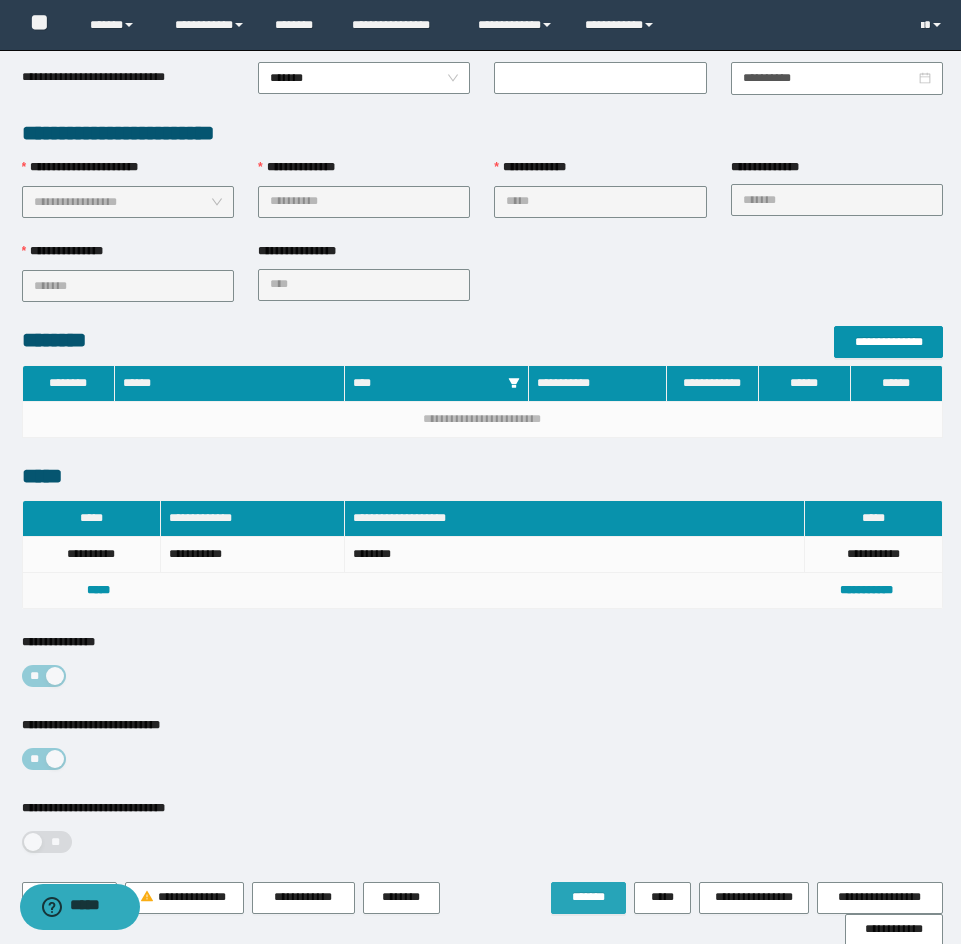 click on "*******" at bounding box center (588, 898) 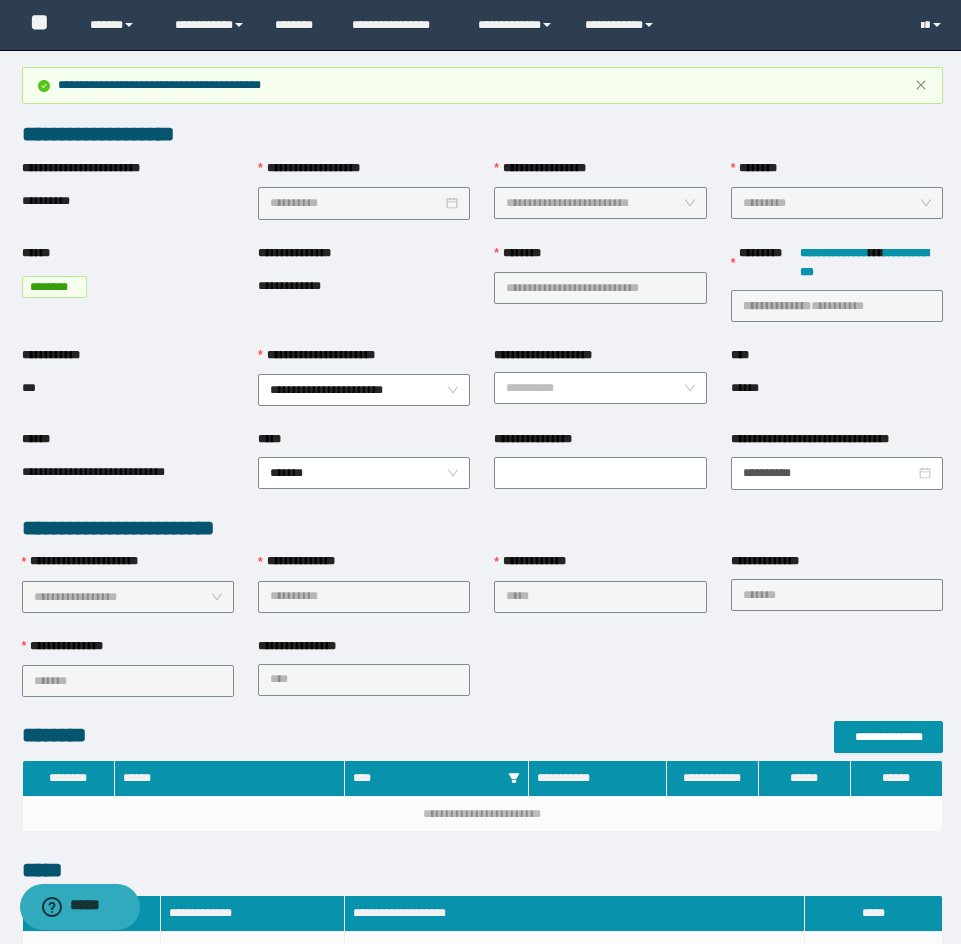 scroll, scrollTop: 0, scrollLeft: 0, axis: both 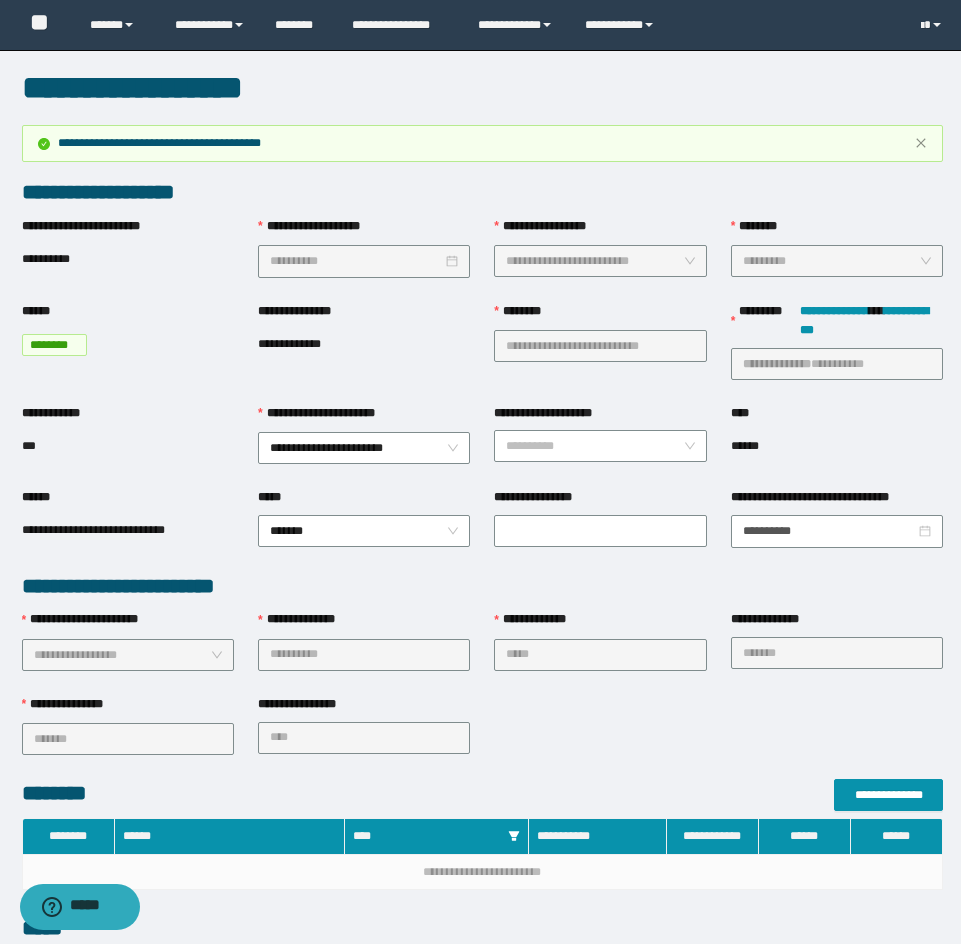 type 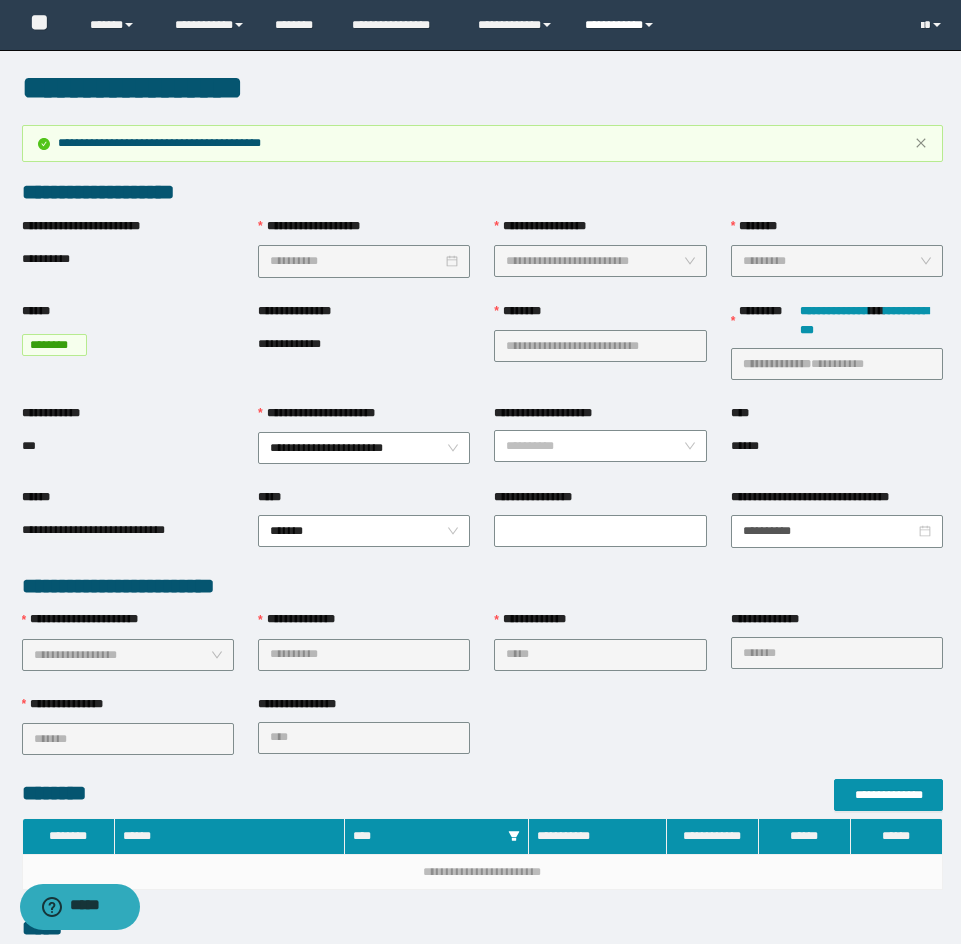 click on "**********" at bounding box center [622, 25] 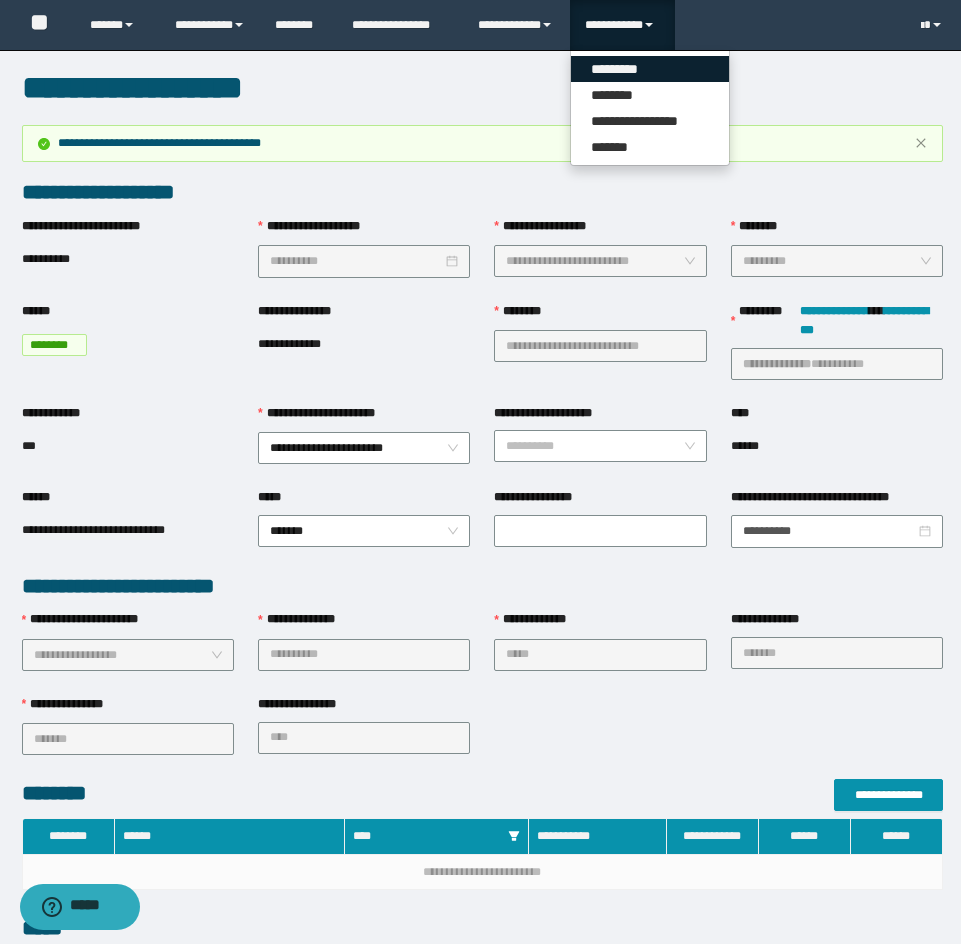 click on "*********" at bounding box center [650, 69] 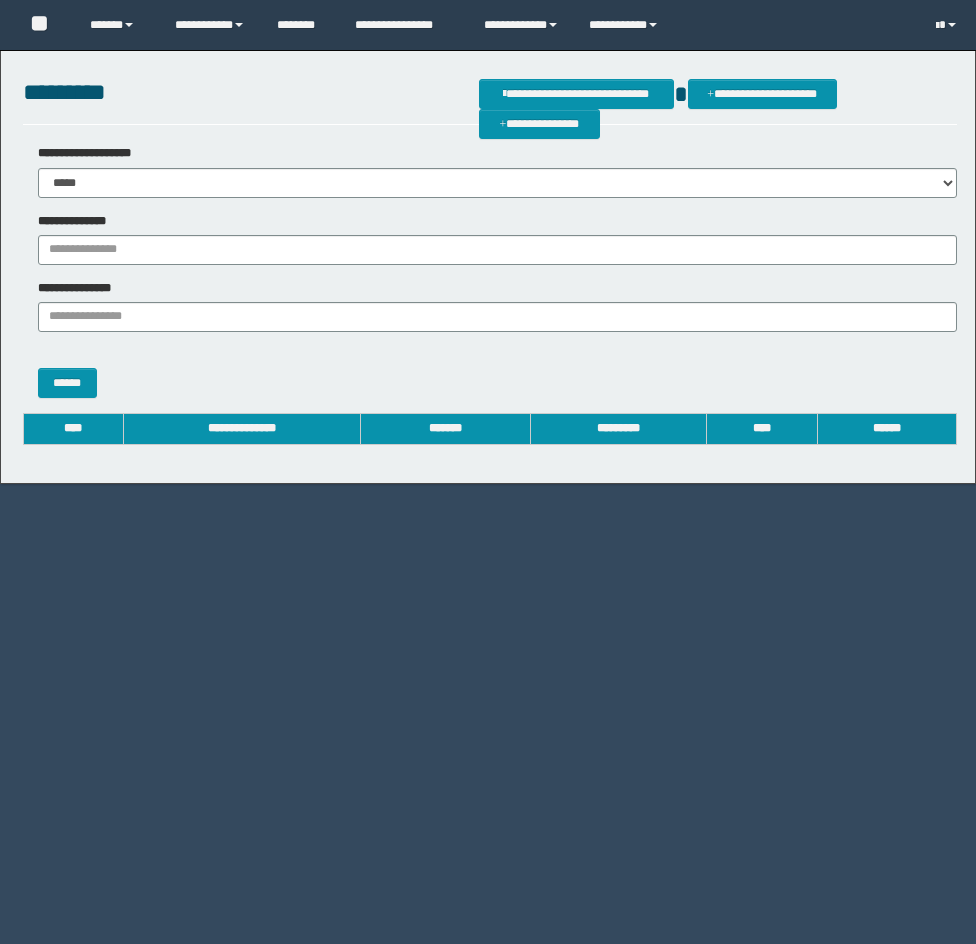 scroll, scrollTop: 0, scrollLeft: 0, axis: both 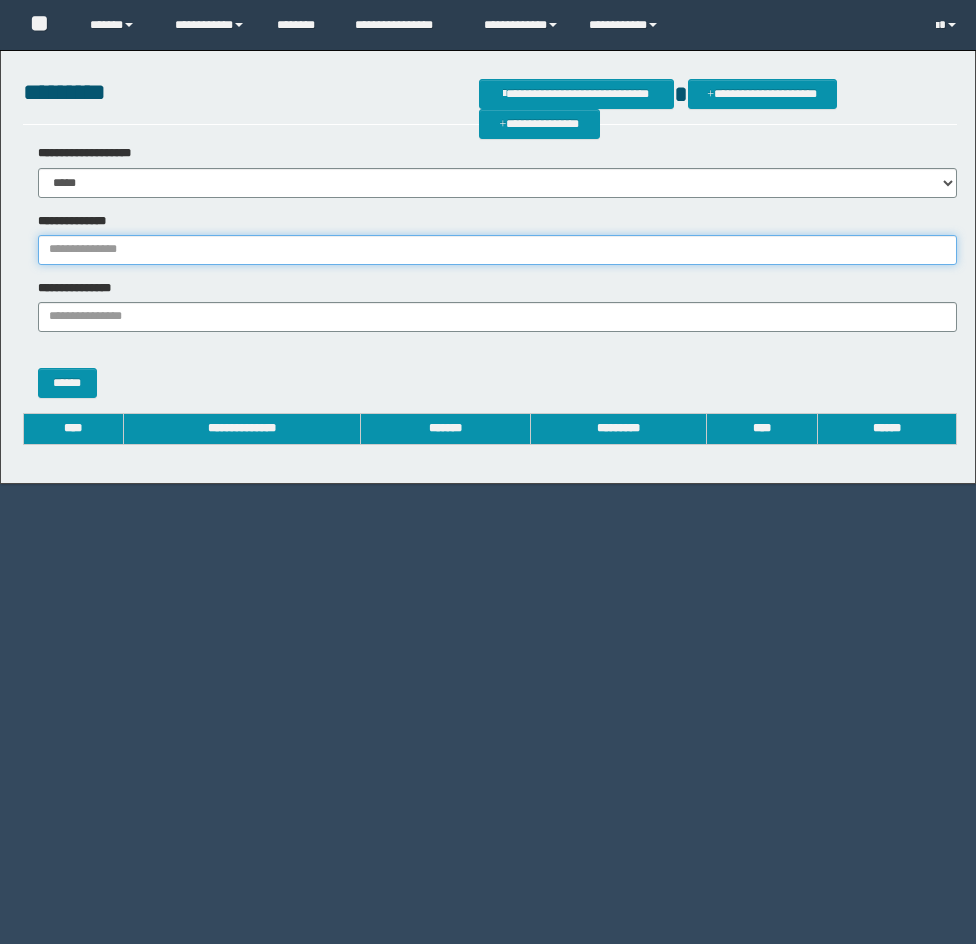 click on "**********" at bounding box center [497, 250] 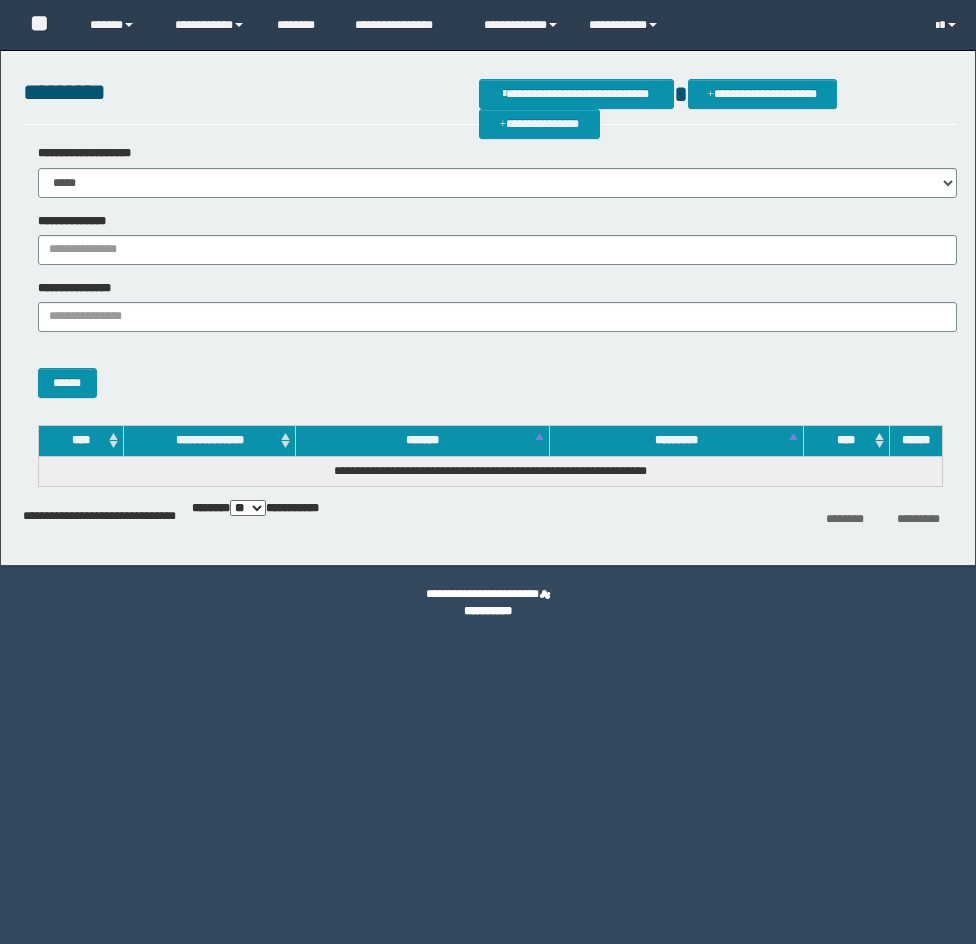 scroll, scrollTop: 0, scrollLeft: 0, axis: both 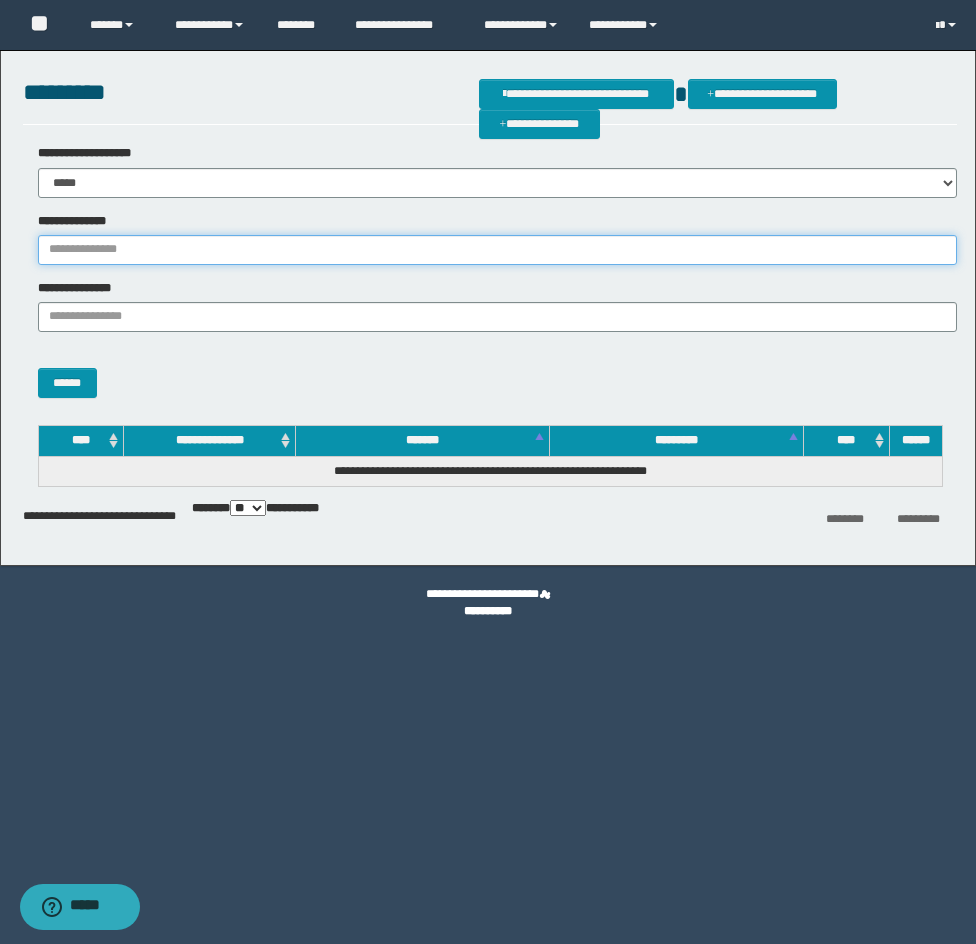 paste on "**********" 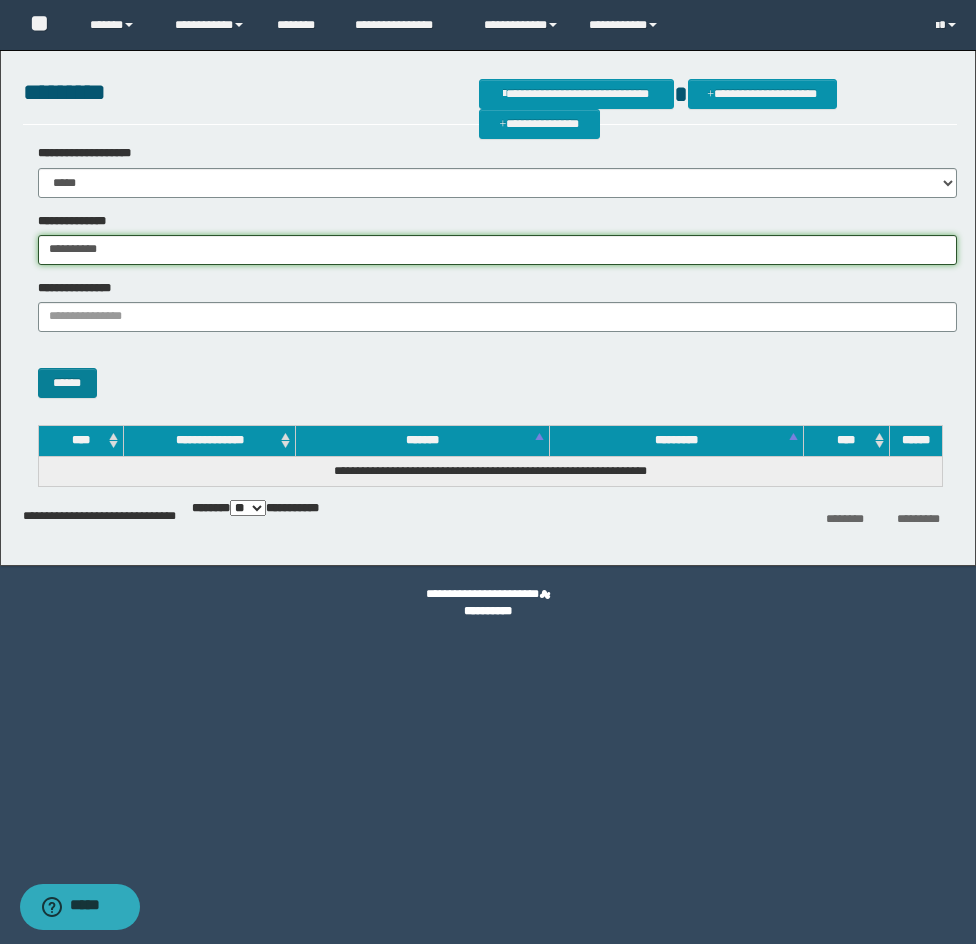 type on "**********" 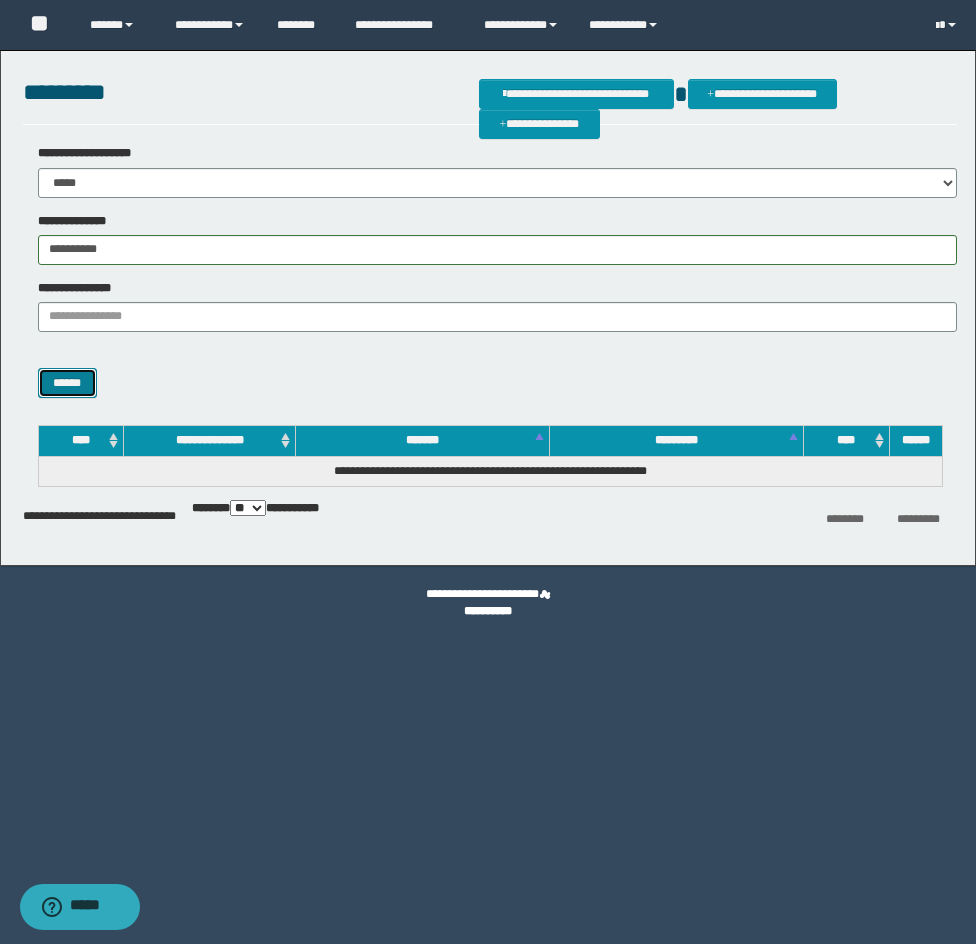 click on "******" at bounding box center (67, 383) 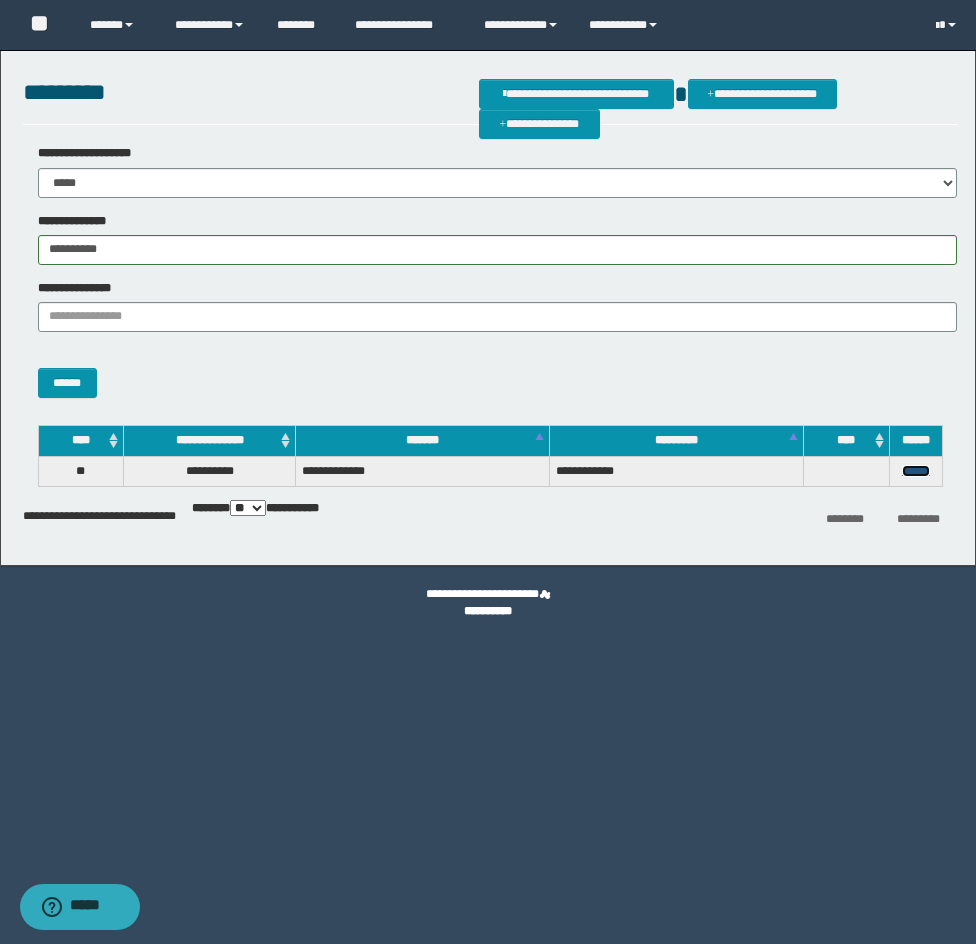click on "******" at bounding box center (916, 471) 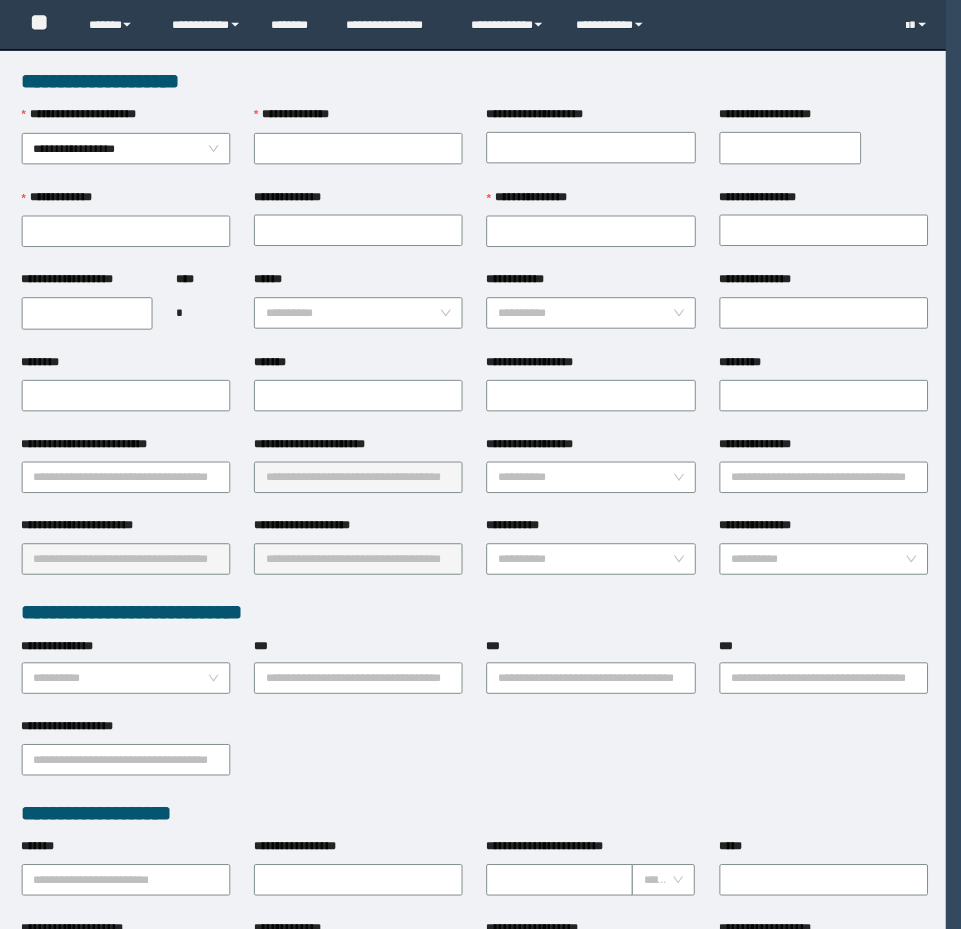 scroll, scrollTop: 0, scrollLeft: 0, axis: both 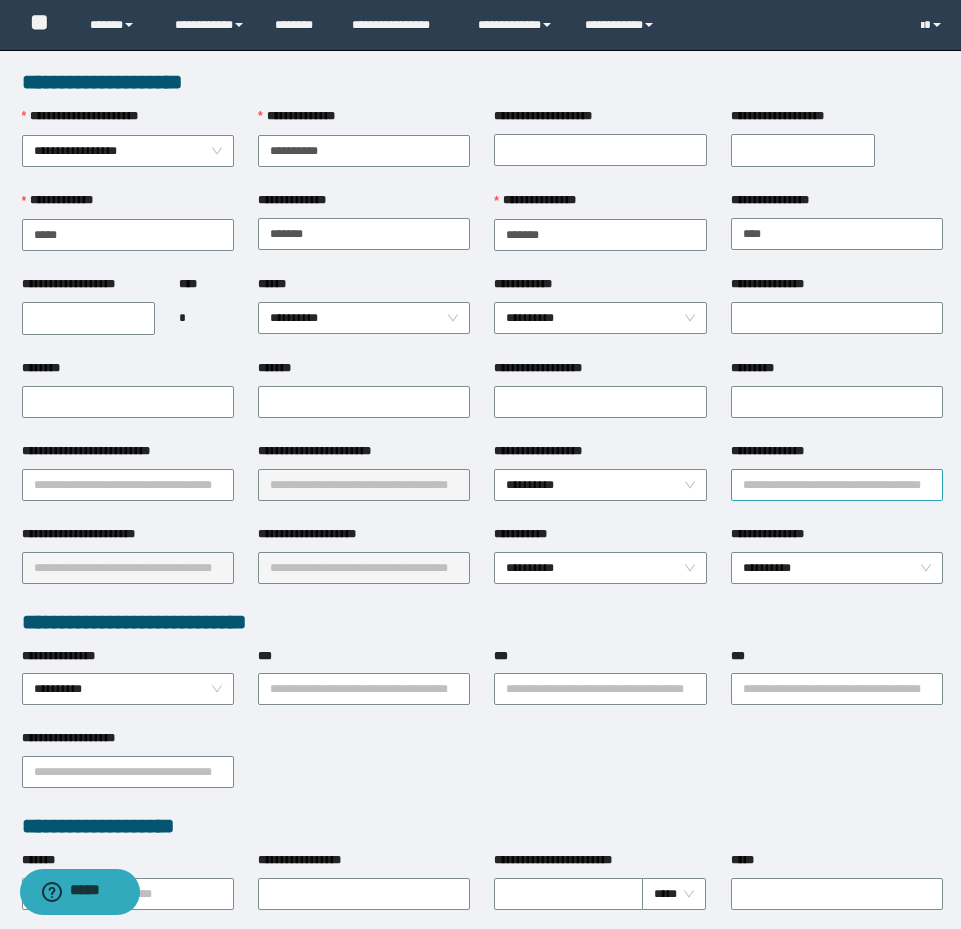 click on "**********" at bounding box center [837, 485] 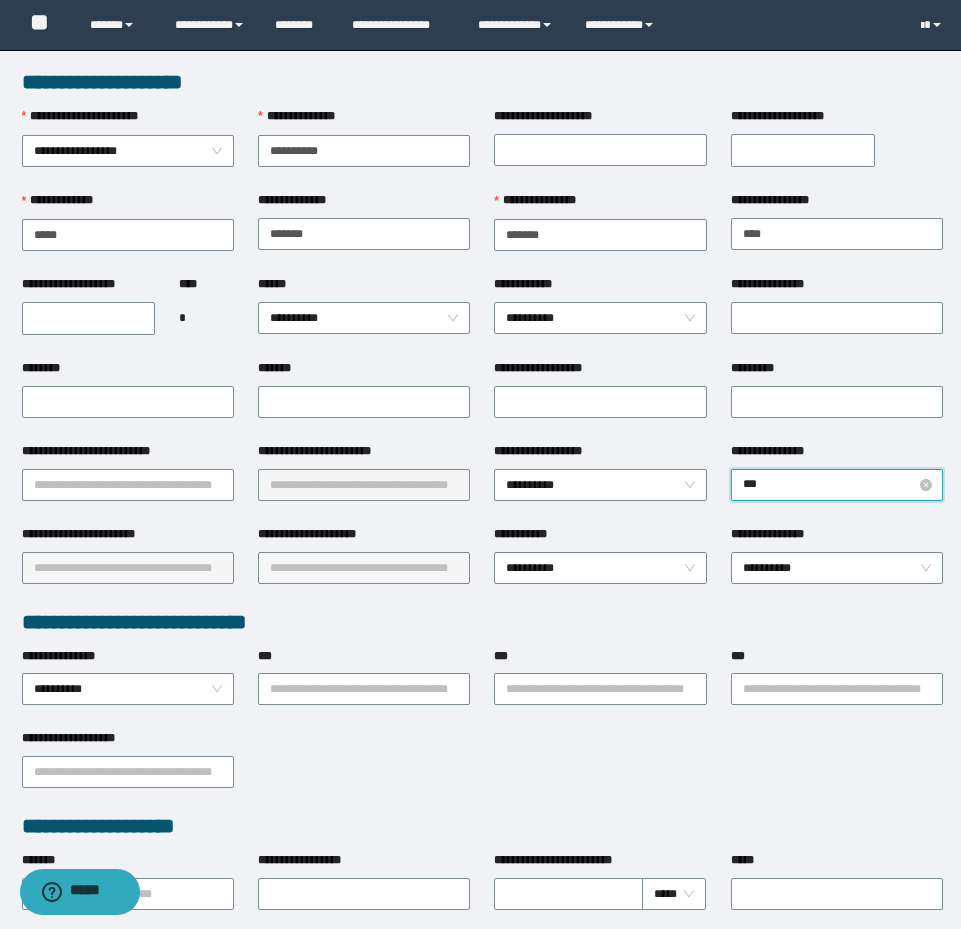 type on "****" 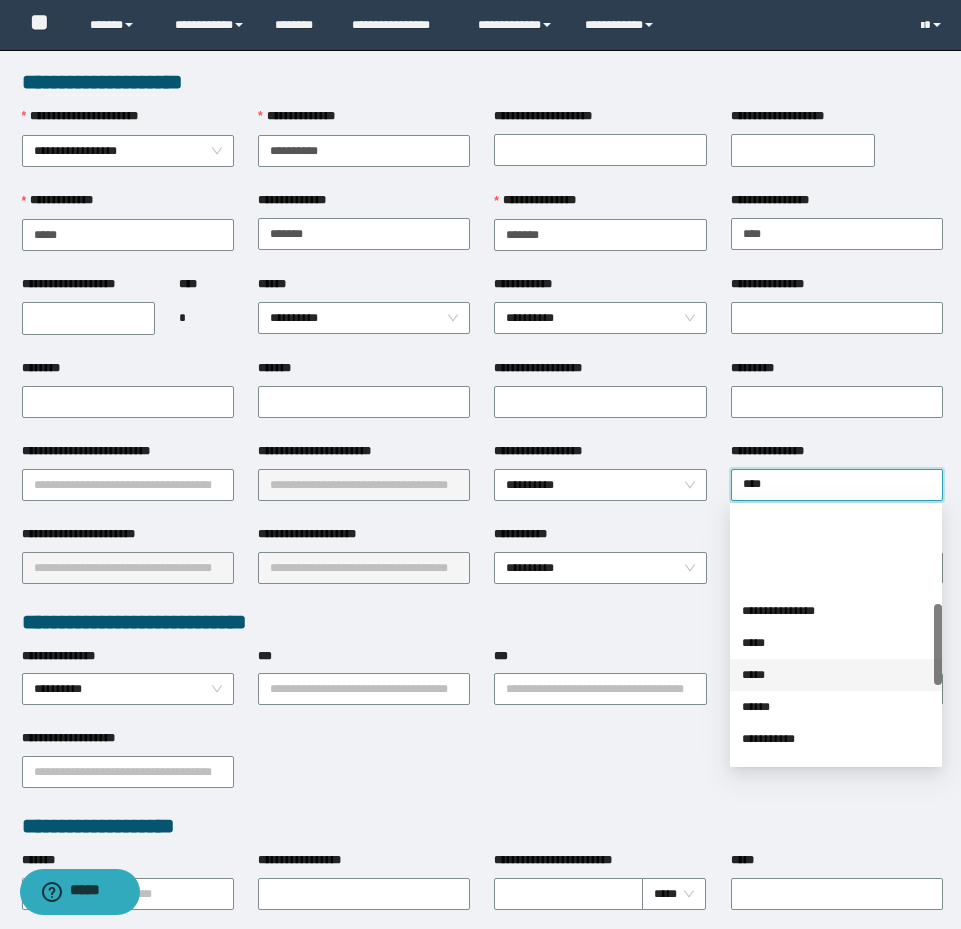 scroll, scrollTop: 400, scrollLeft: 0, axis: vertical 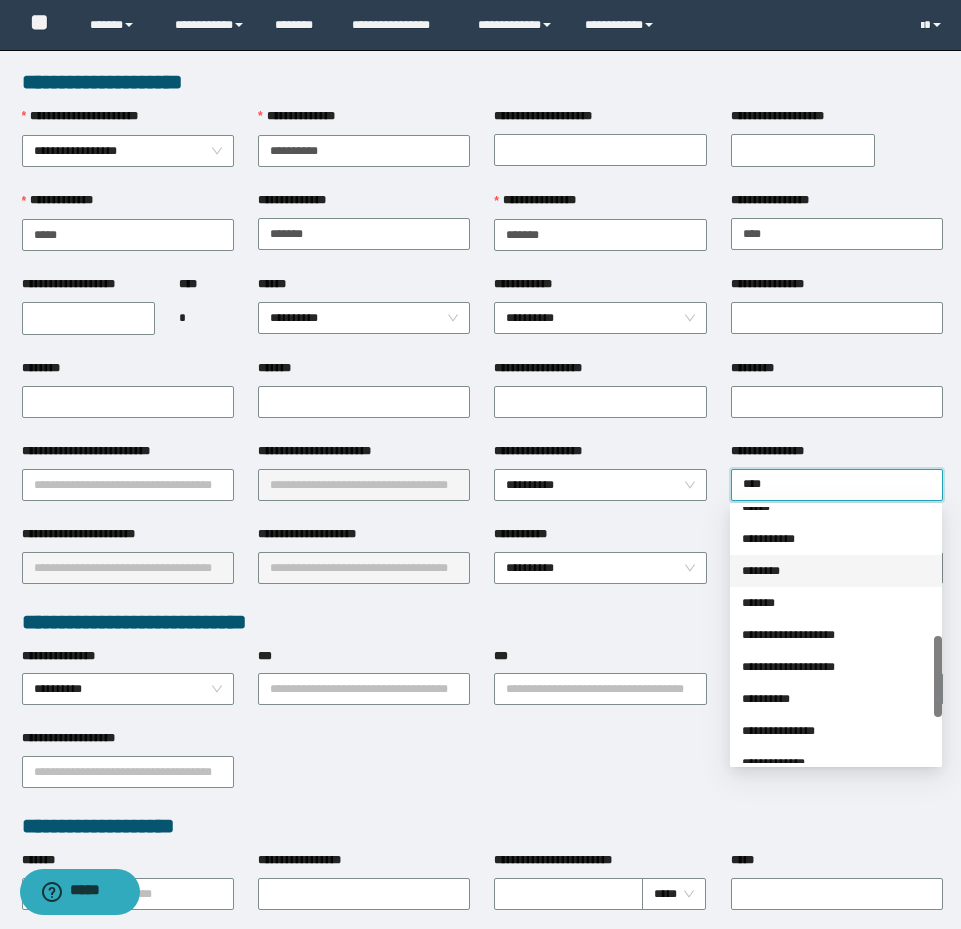 click on "********" at bounding box center [836, 571] 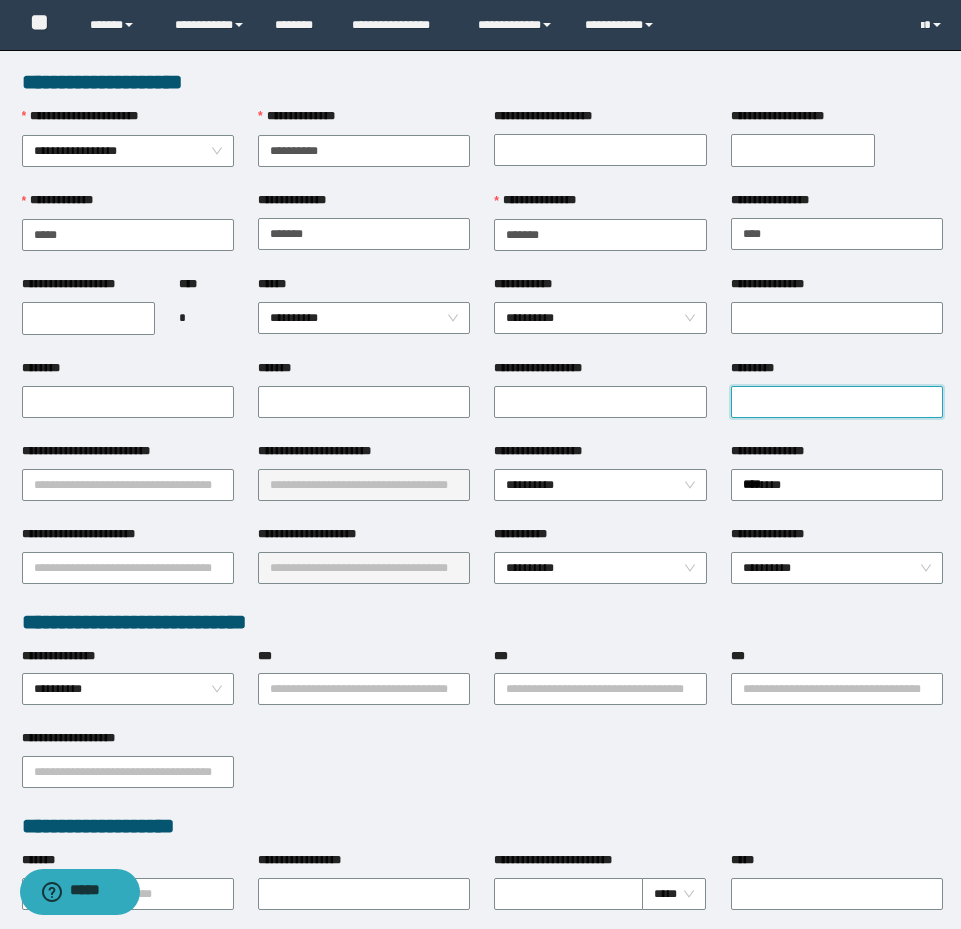 click on "*********" at bounding box center [837, 402] 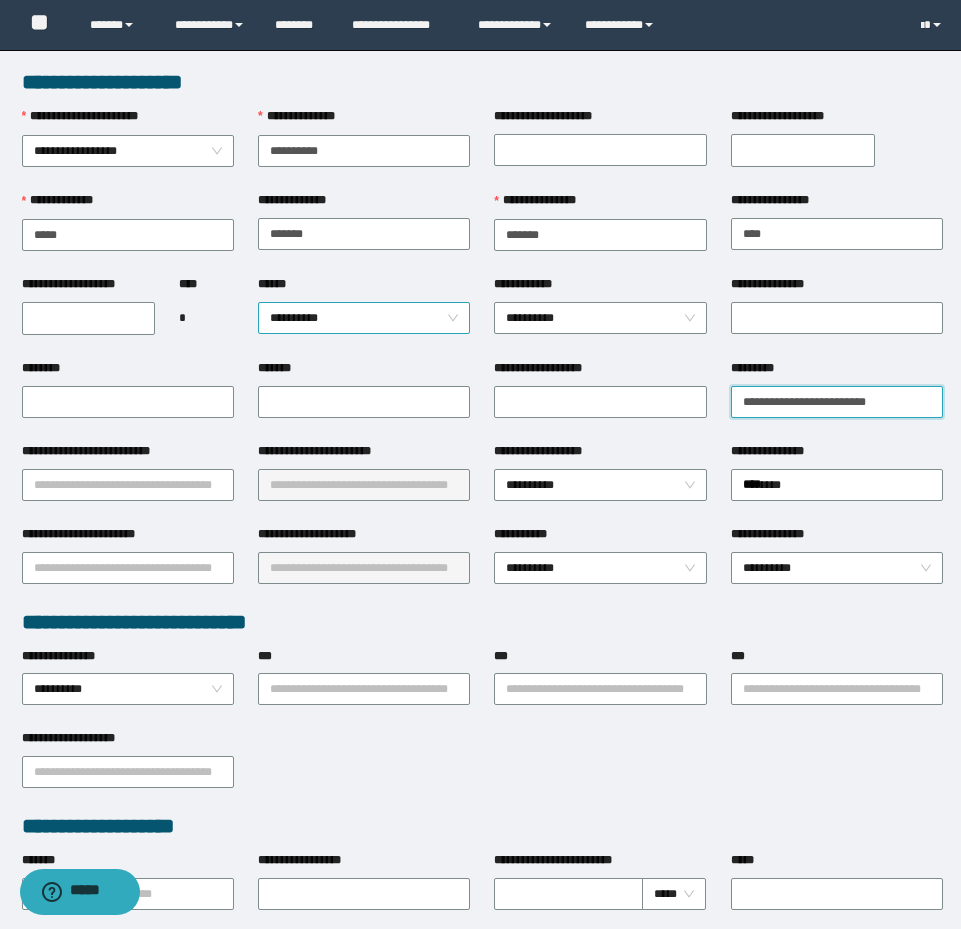 click on "**********" at bounding box center [364, 318] 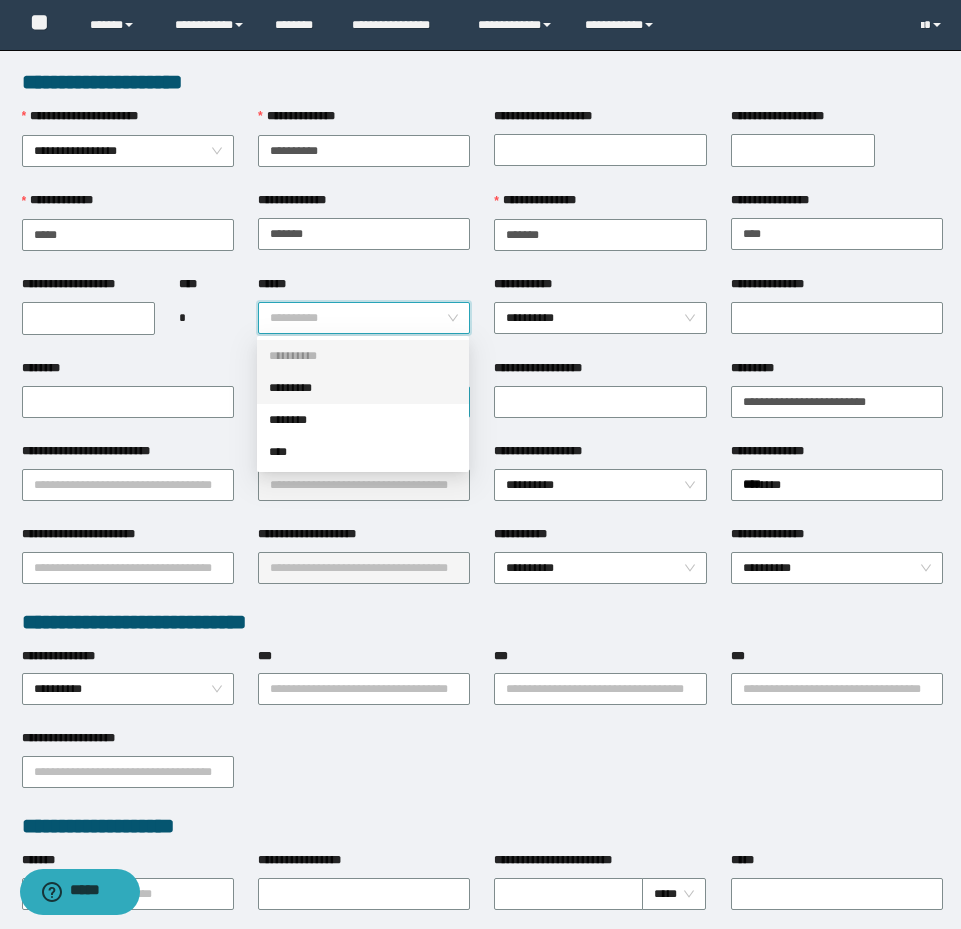 drag, startPoint x: 350, startPoint y: 393, endPoint x: 317, endPoint y: 399, distance: 33.54102 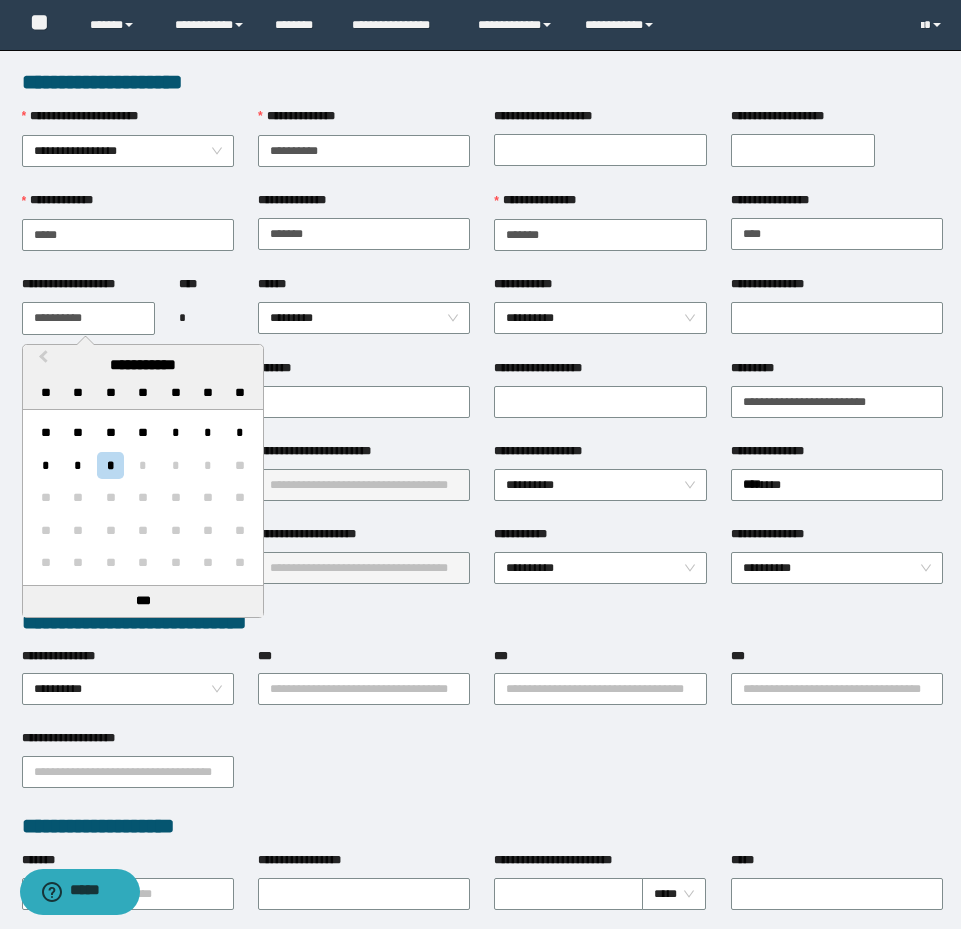 click on "**********" at bounding box center (89, 318) 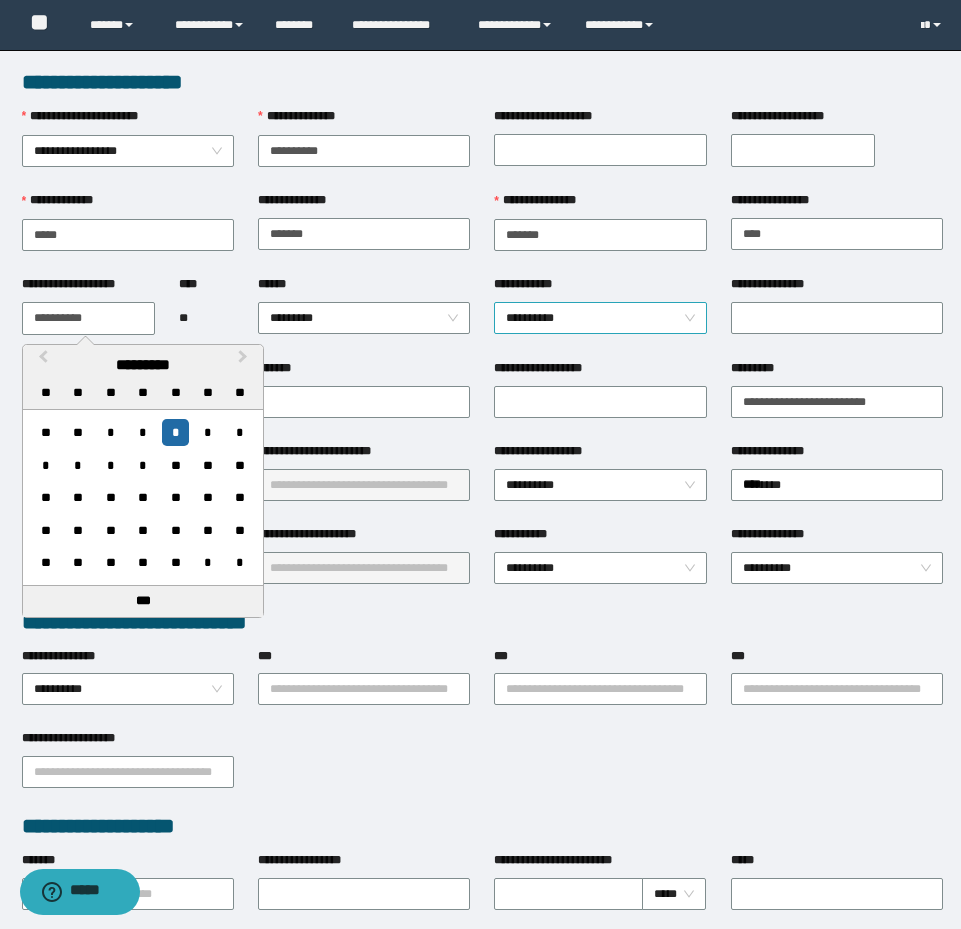 type on "**********" 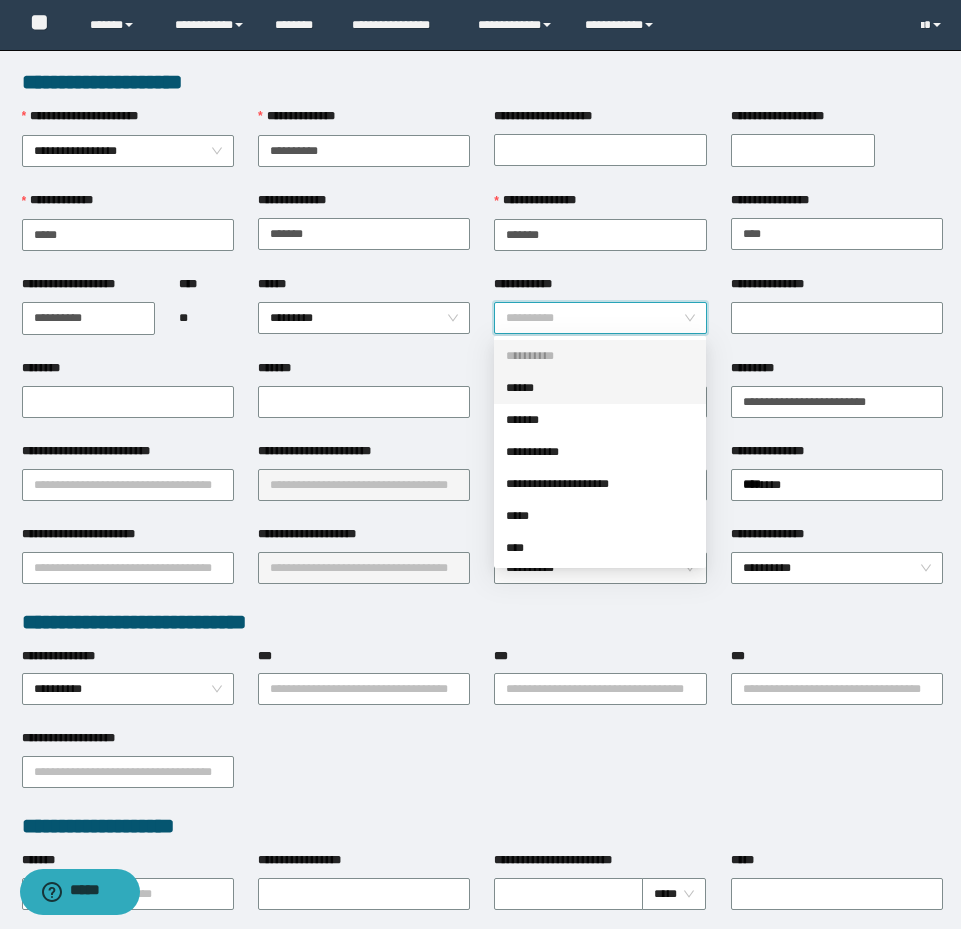 click on "******" at bounding box center [600, 388] 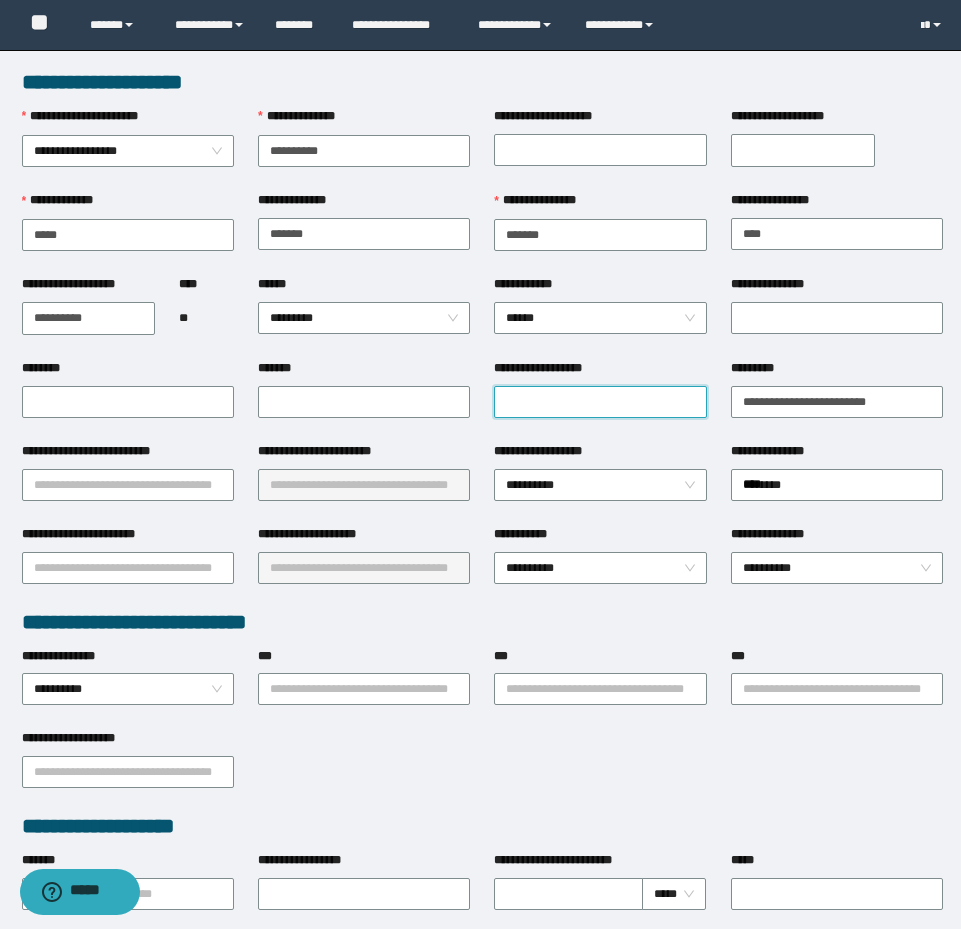 click on "**********" at bounding box center (600, 402) 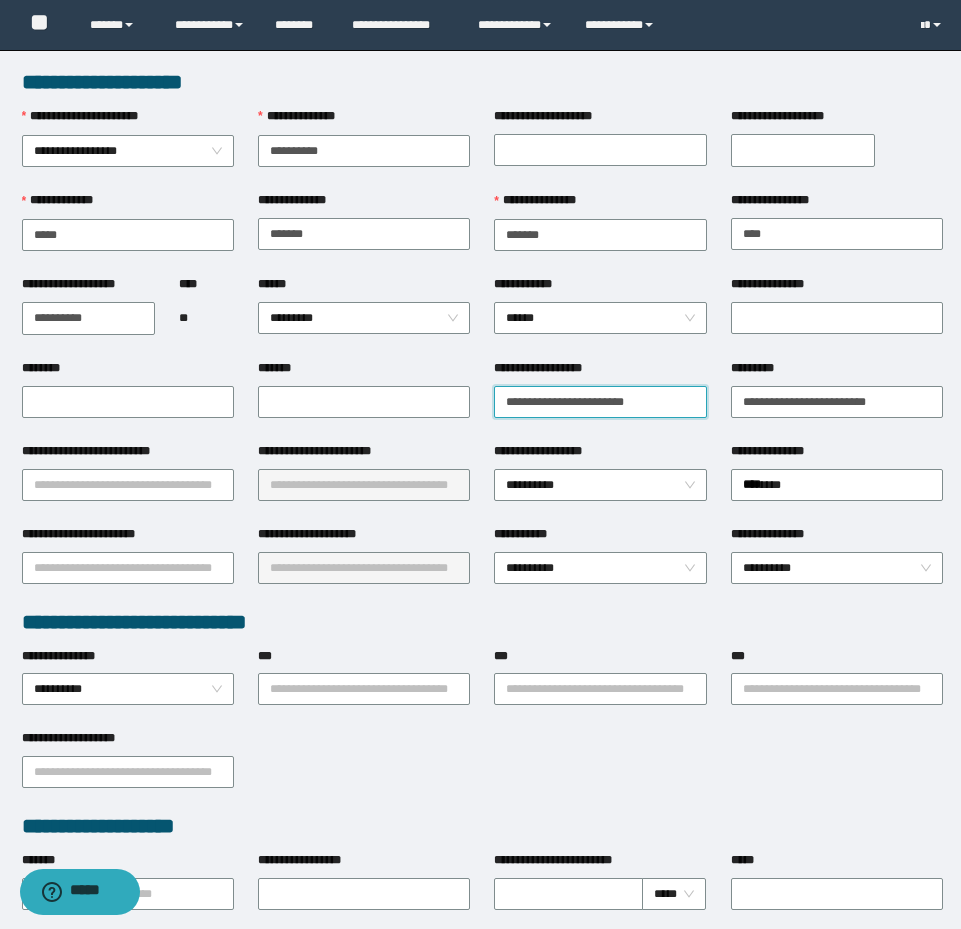 type on "**********" 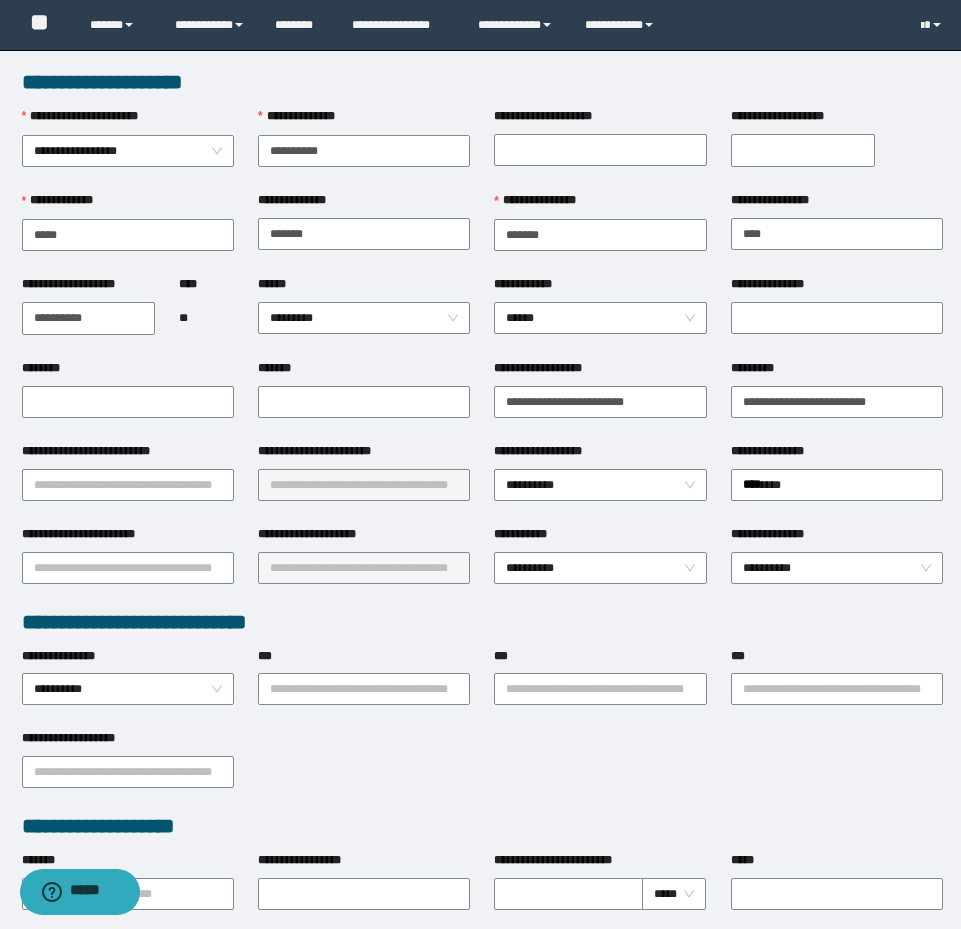 drag, startPoint x: 215, startPoint y: 378, endPoint x: 205, endPoint y: 384, distance: 11.661903 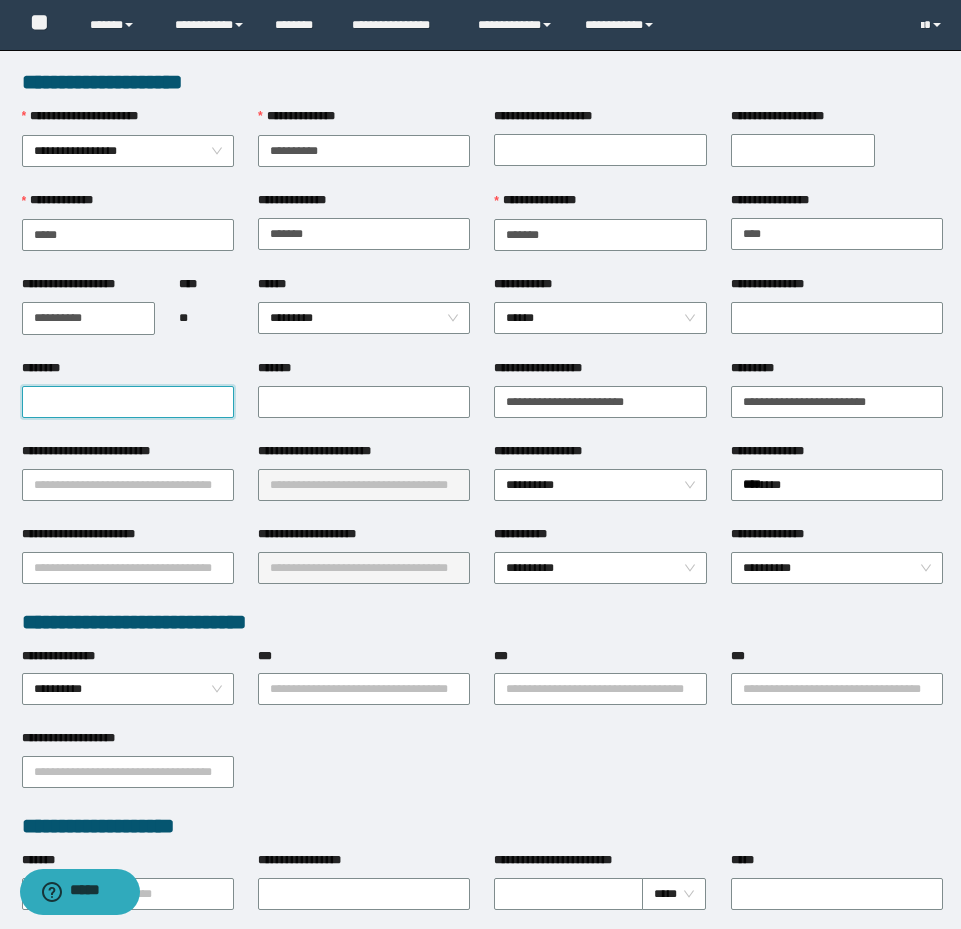 click on "********" at bounding box center [128, 402] 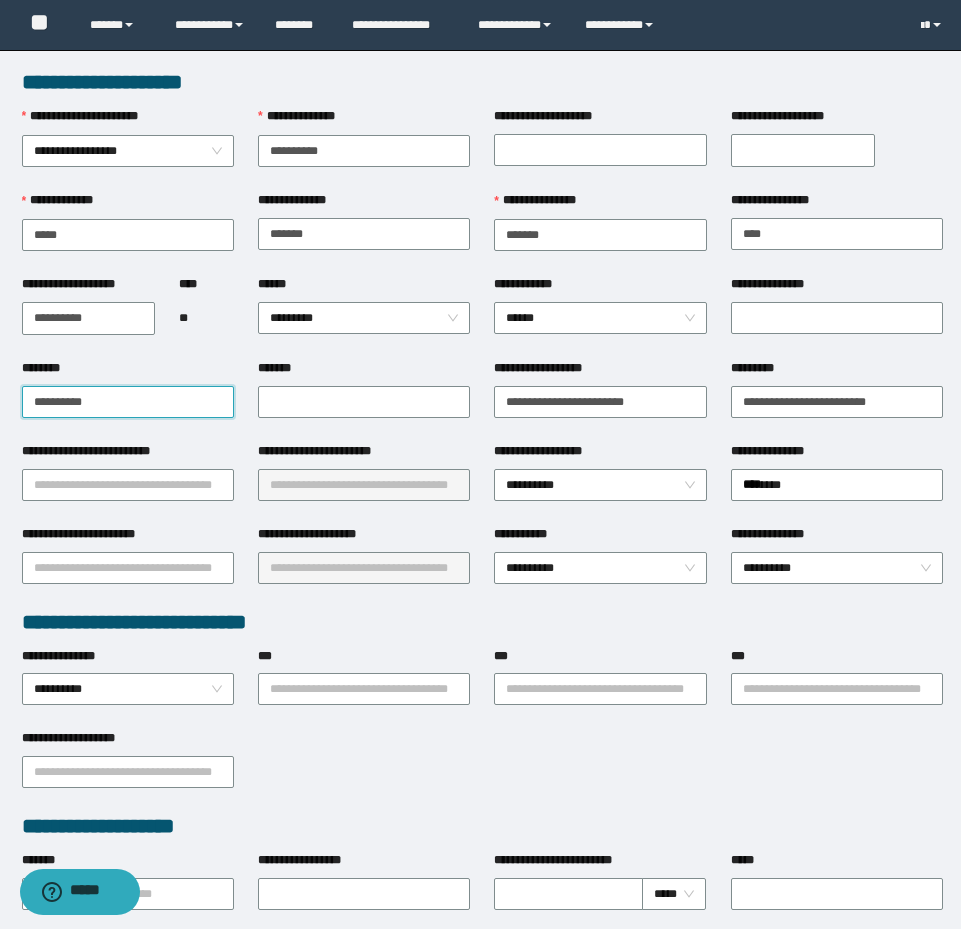 type on "**********" 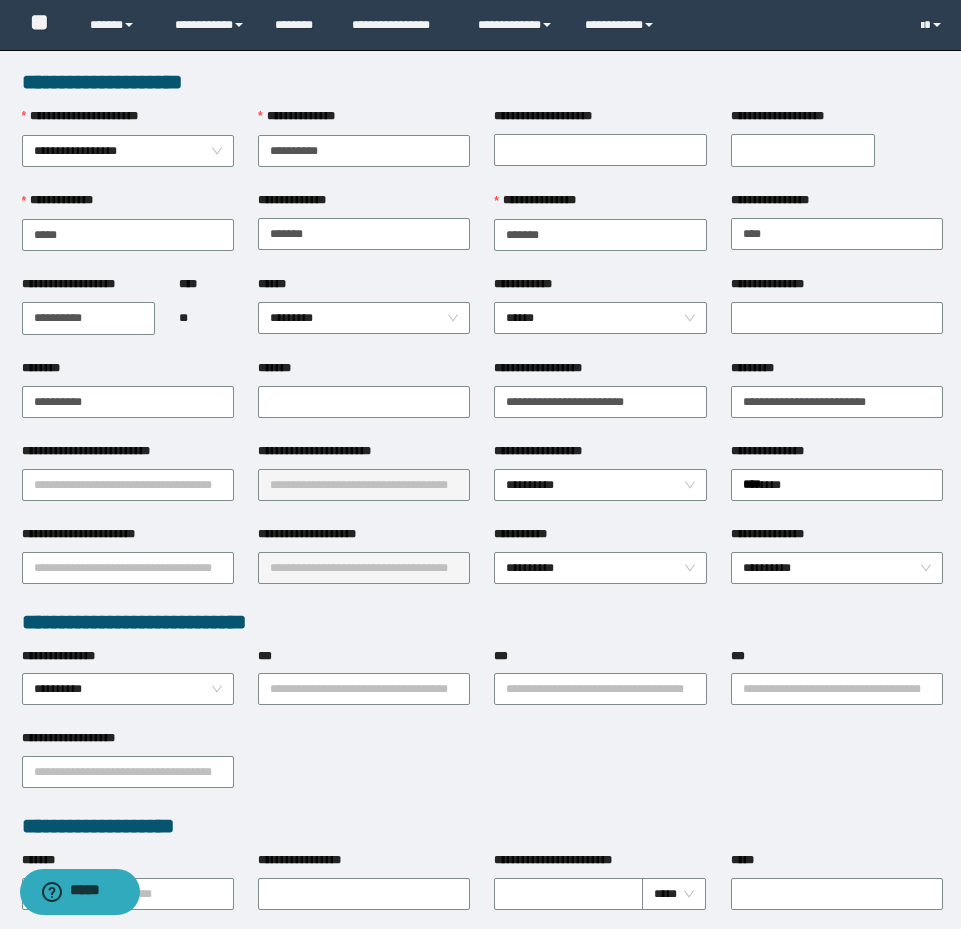 click on "**********" at bounding box center (128, 455) 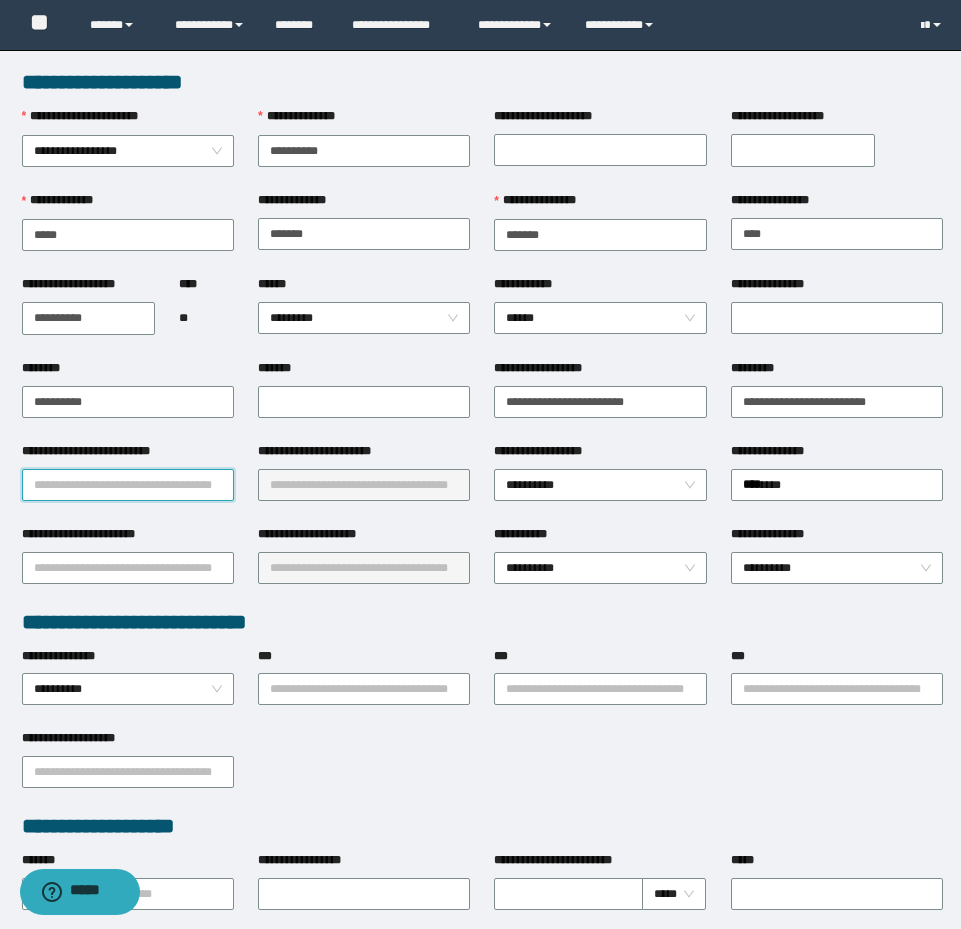 click on "**********" at bounding box center [128, 485] 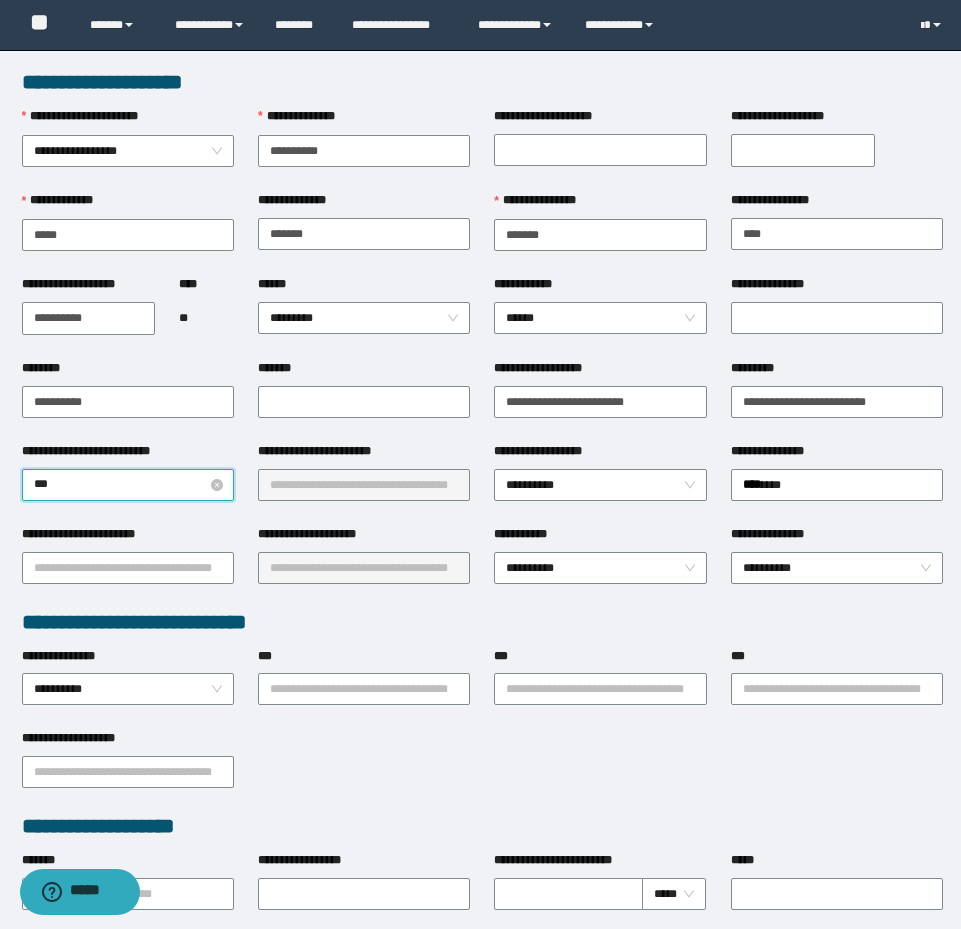 type on "****" 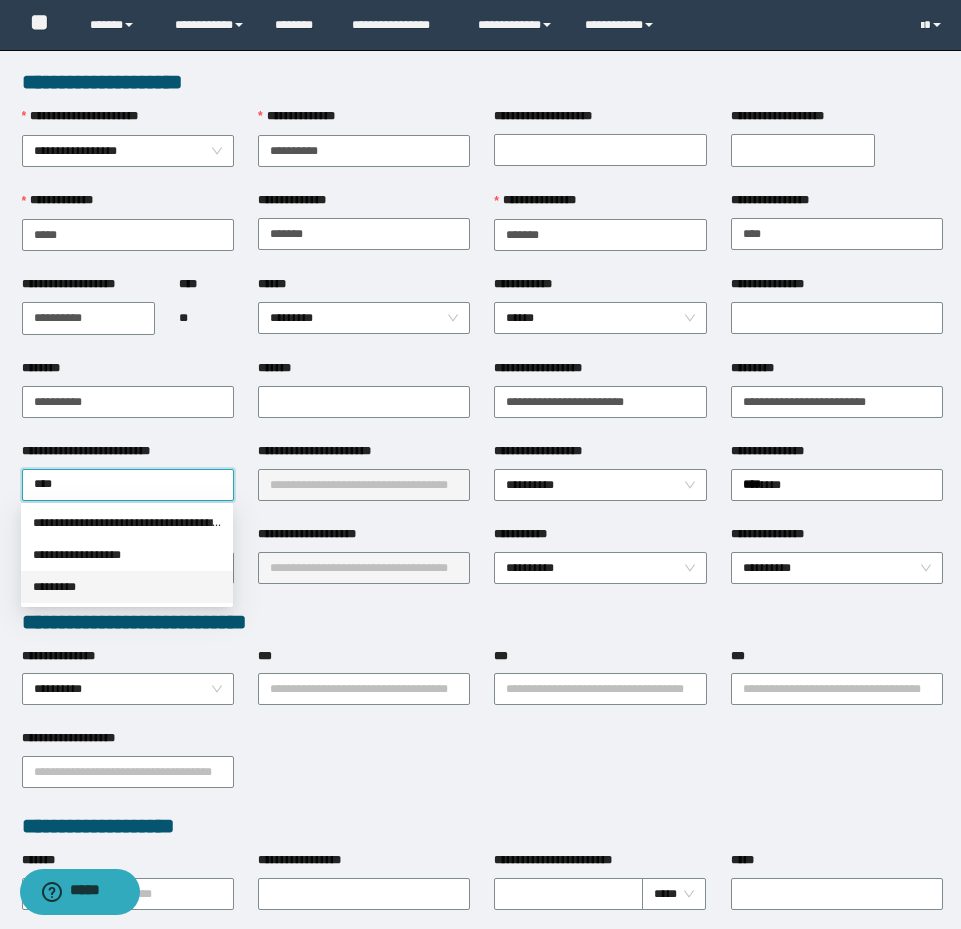 click on "*********" at bounding box center (127, 587) 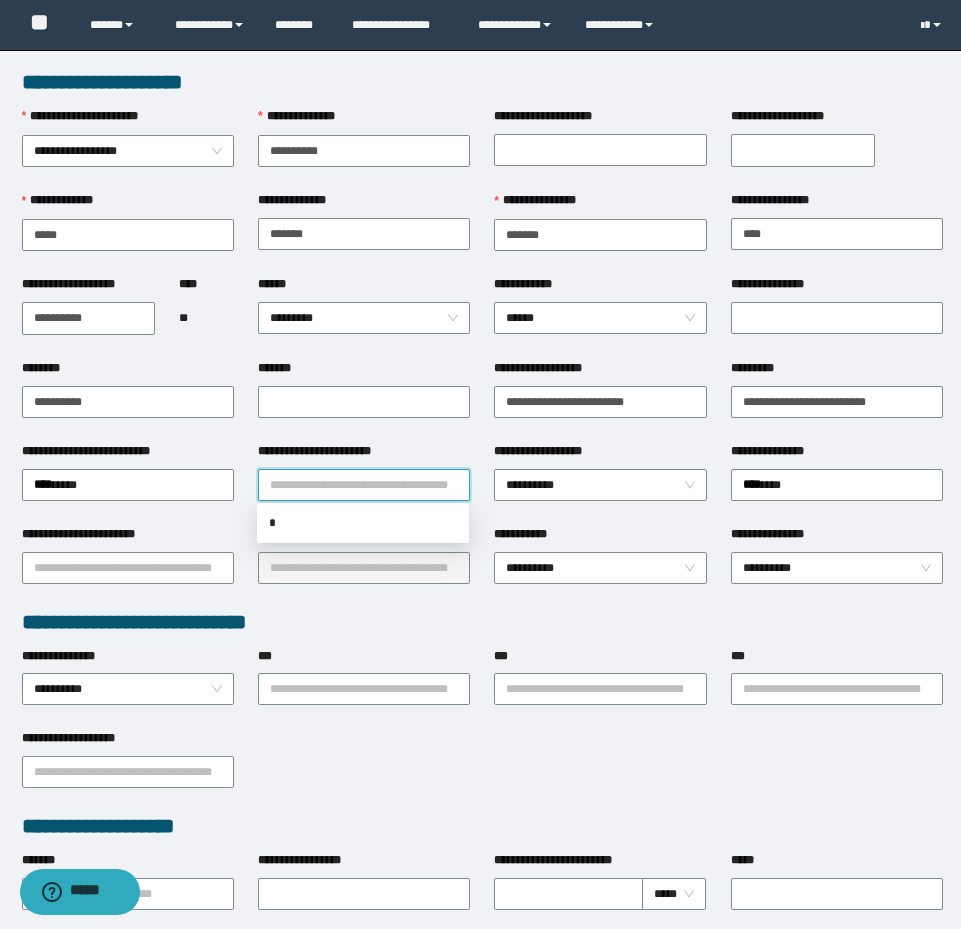 click on "**********" at bounding box center [364, 485] 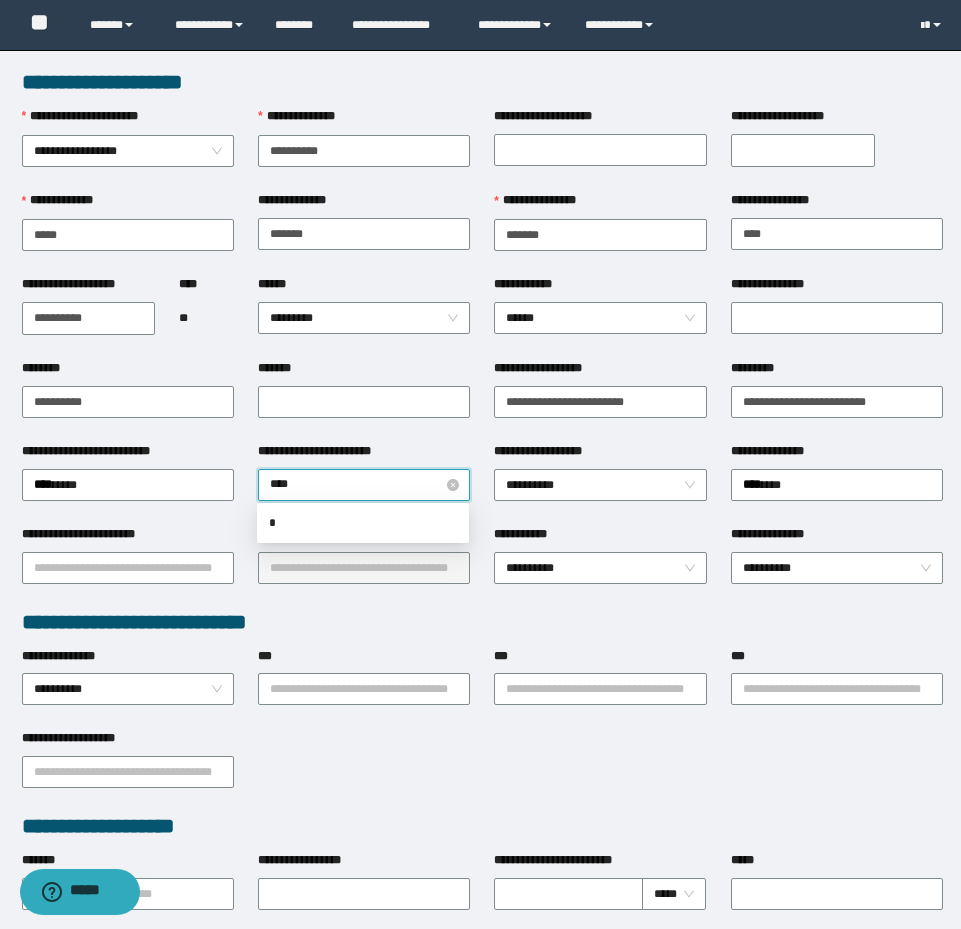 type on "*****" 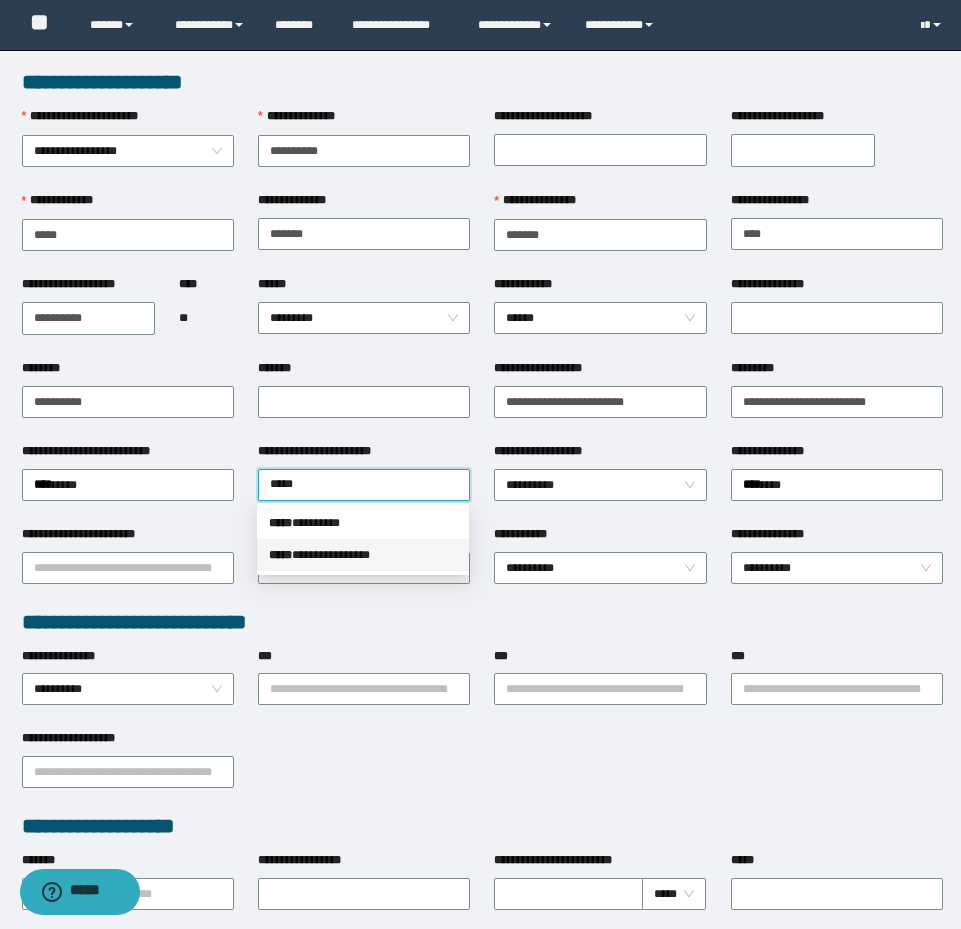 click on "**********" at bounding box center (363, 555) 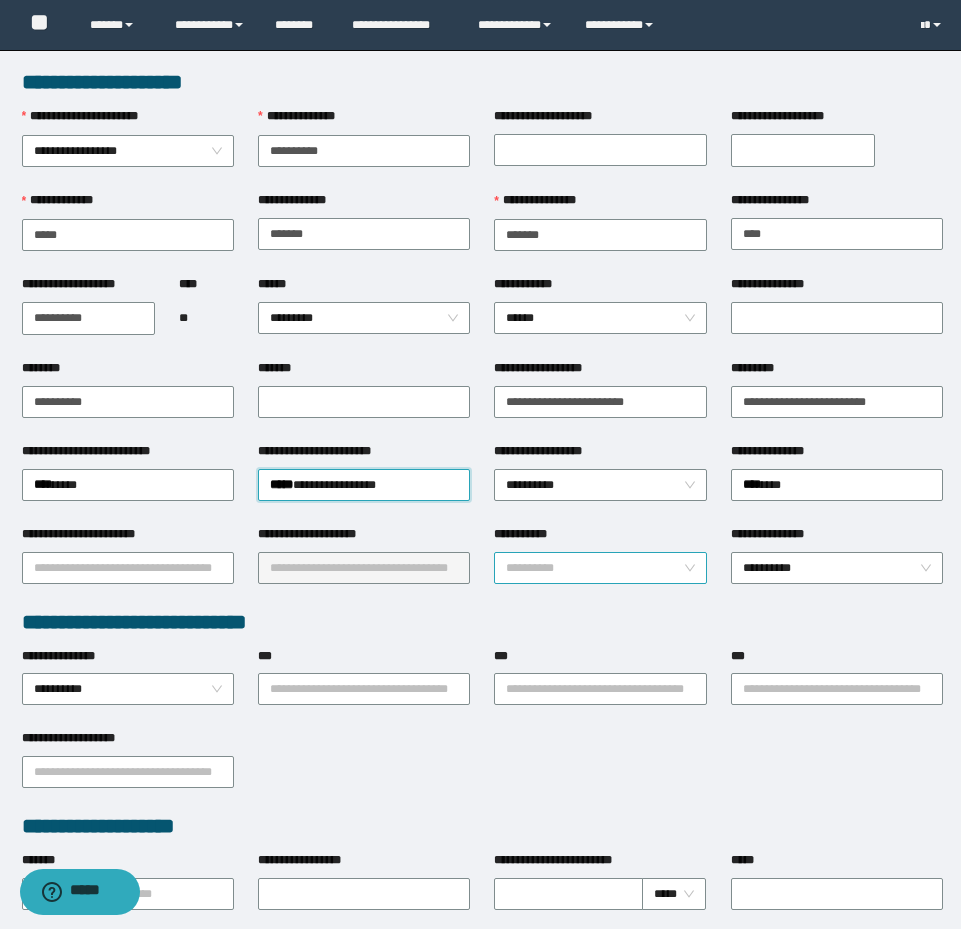 click on "**********" at bounding box center [600, 568] 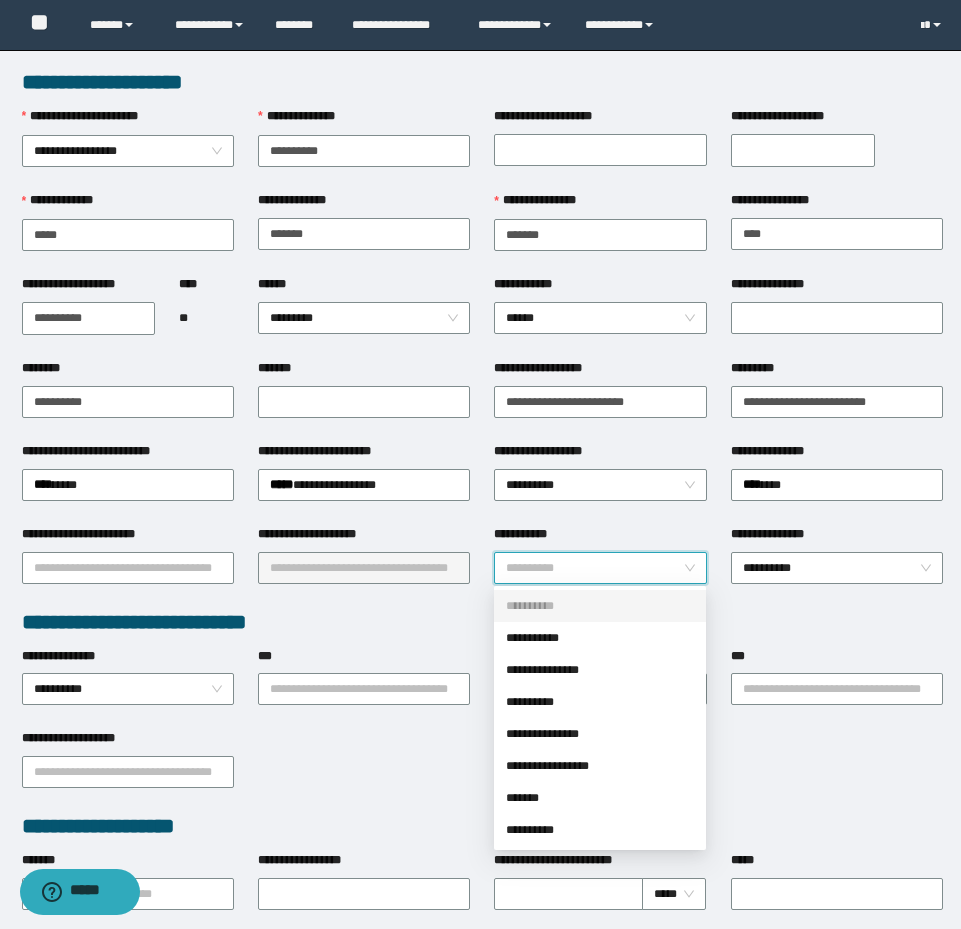 click on "**********" at bounding box center [482, 838] 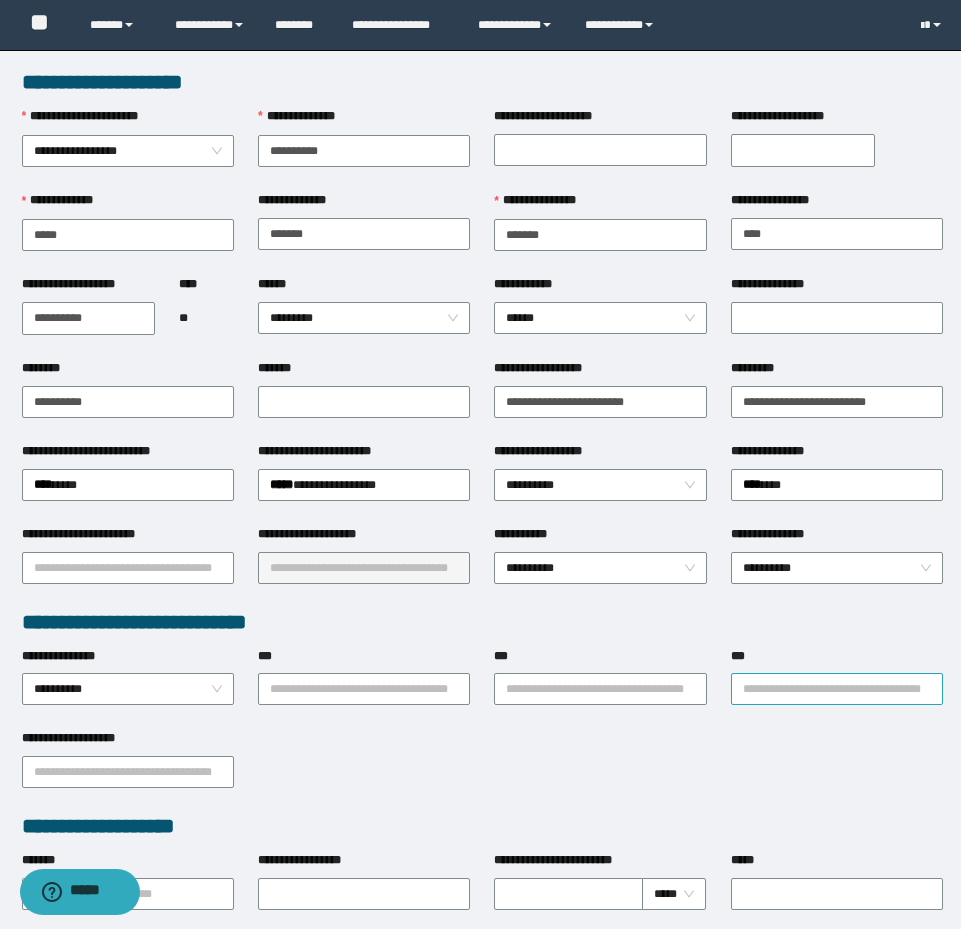click on "***" at bounding box center (837, 689) 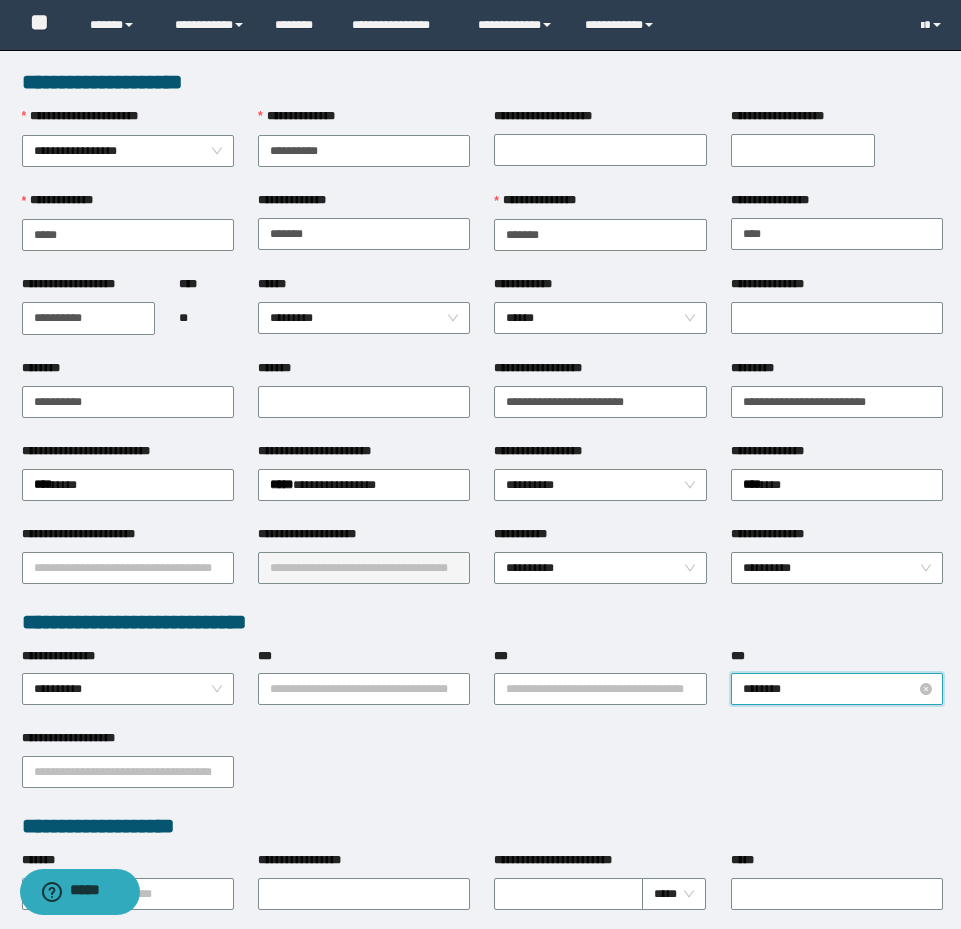 type on "*********" 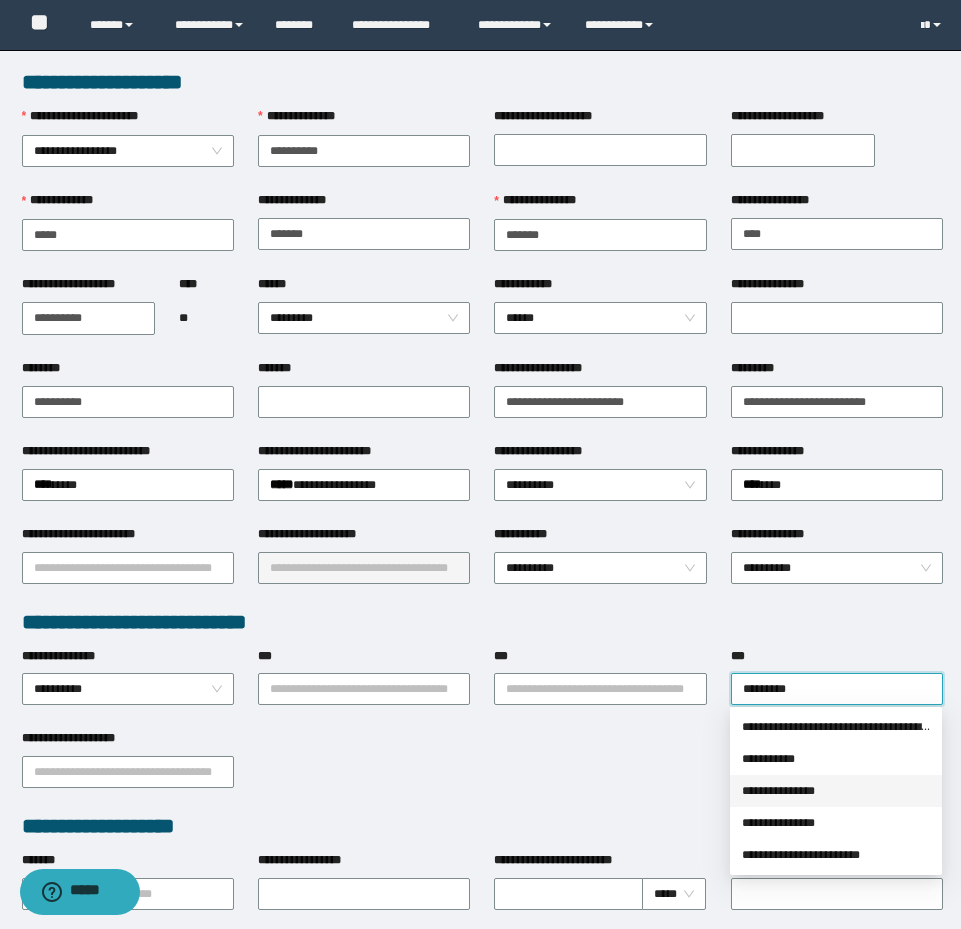 click on "**********" at bounding box center (836, 791) 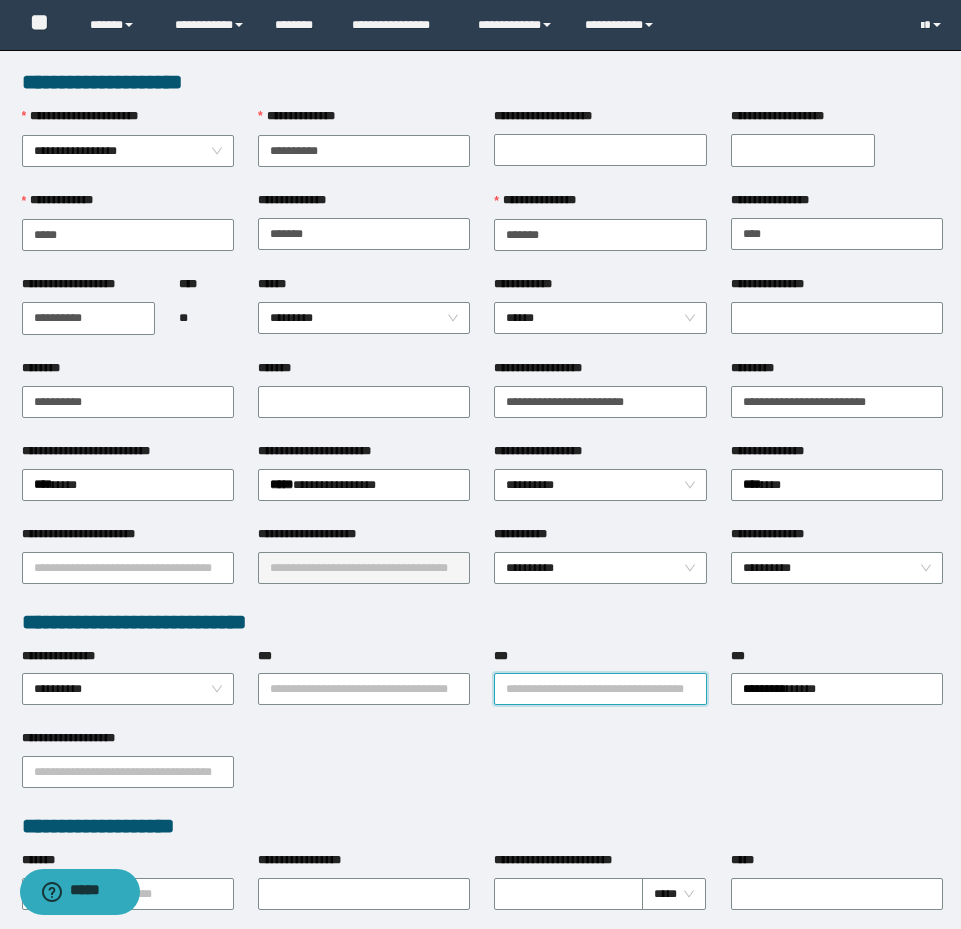click on "***" at bounding box center (600, 689) 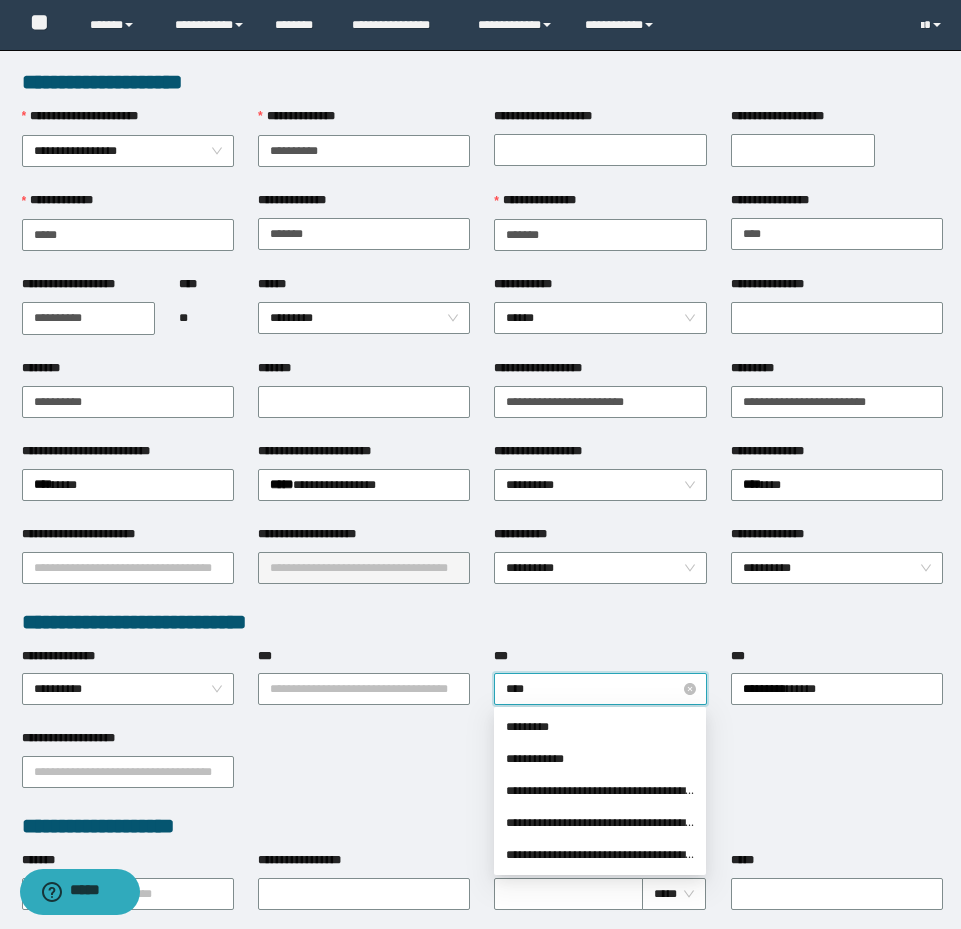 type on "*****" 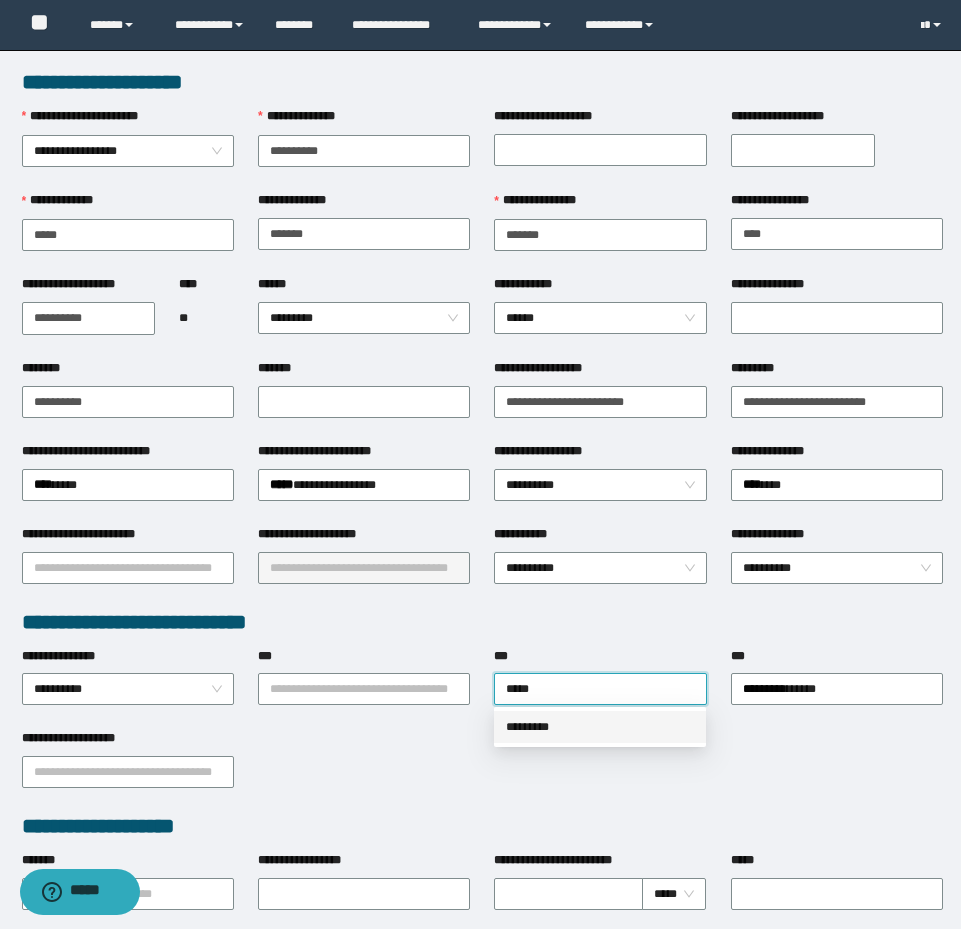 click on "*********" at bounding box center [600, 727] 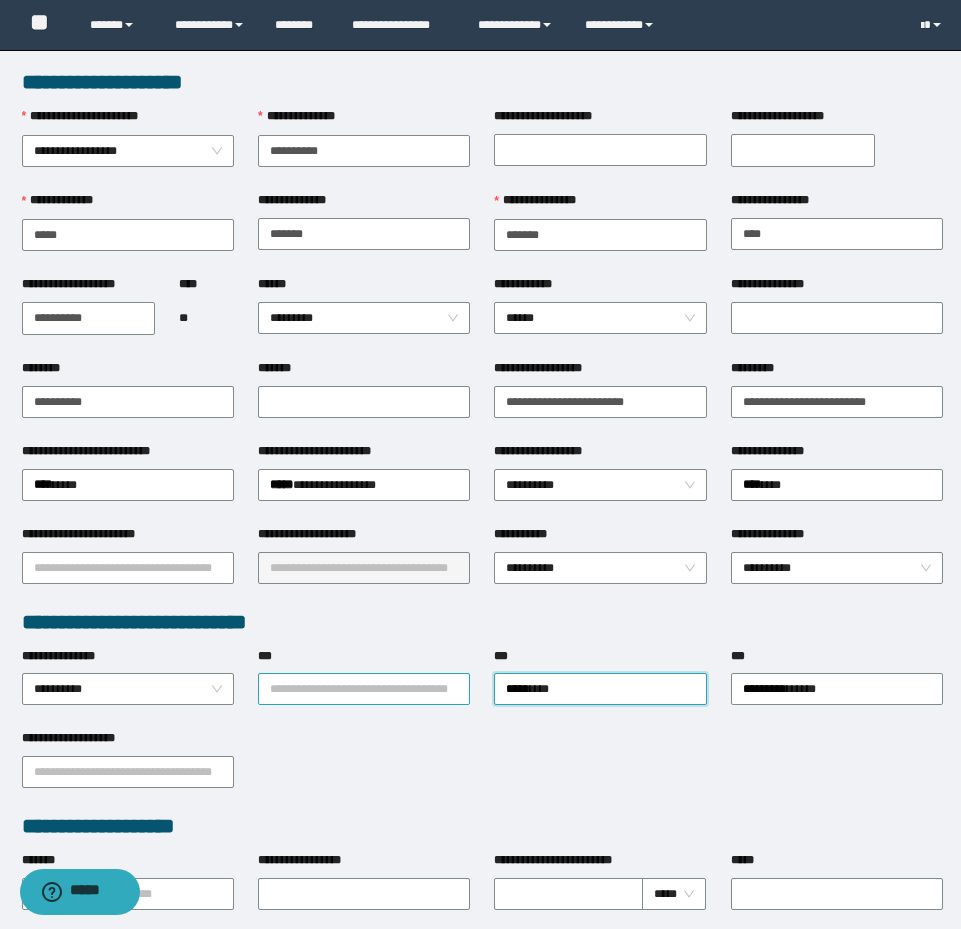 click on "***" at bounding box center [364, 689] 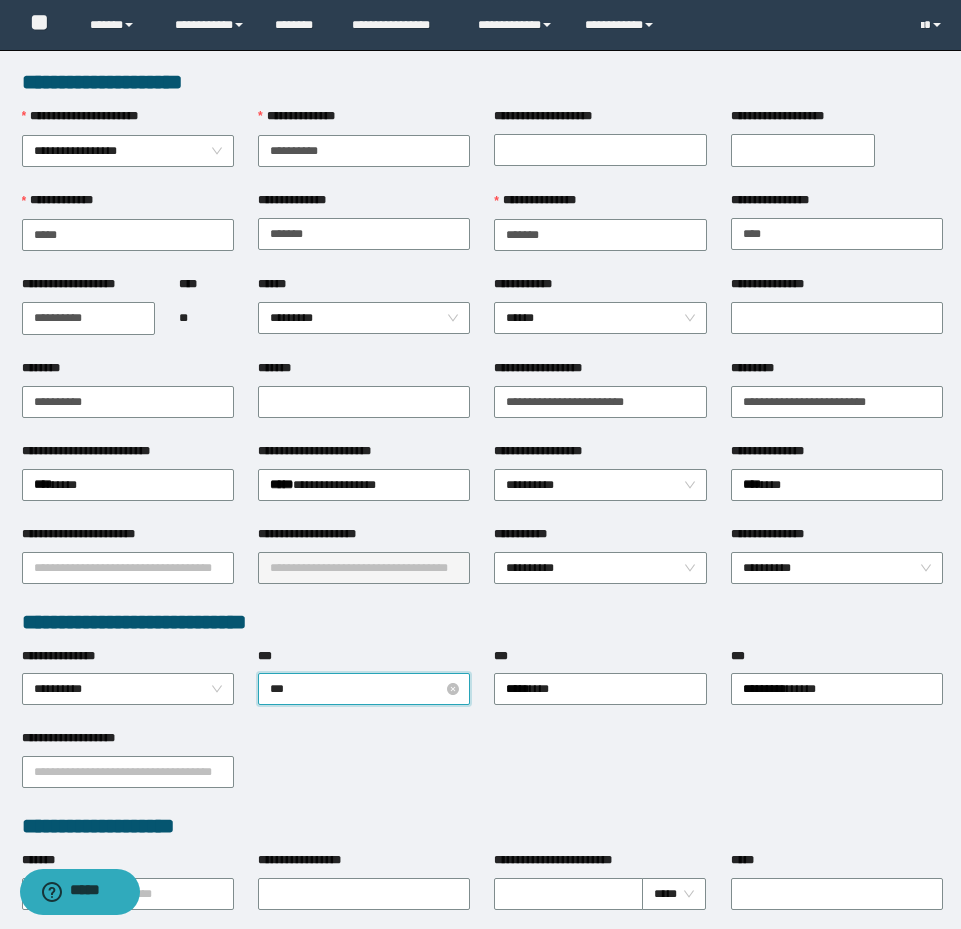 type on "****" 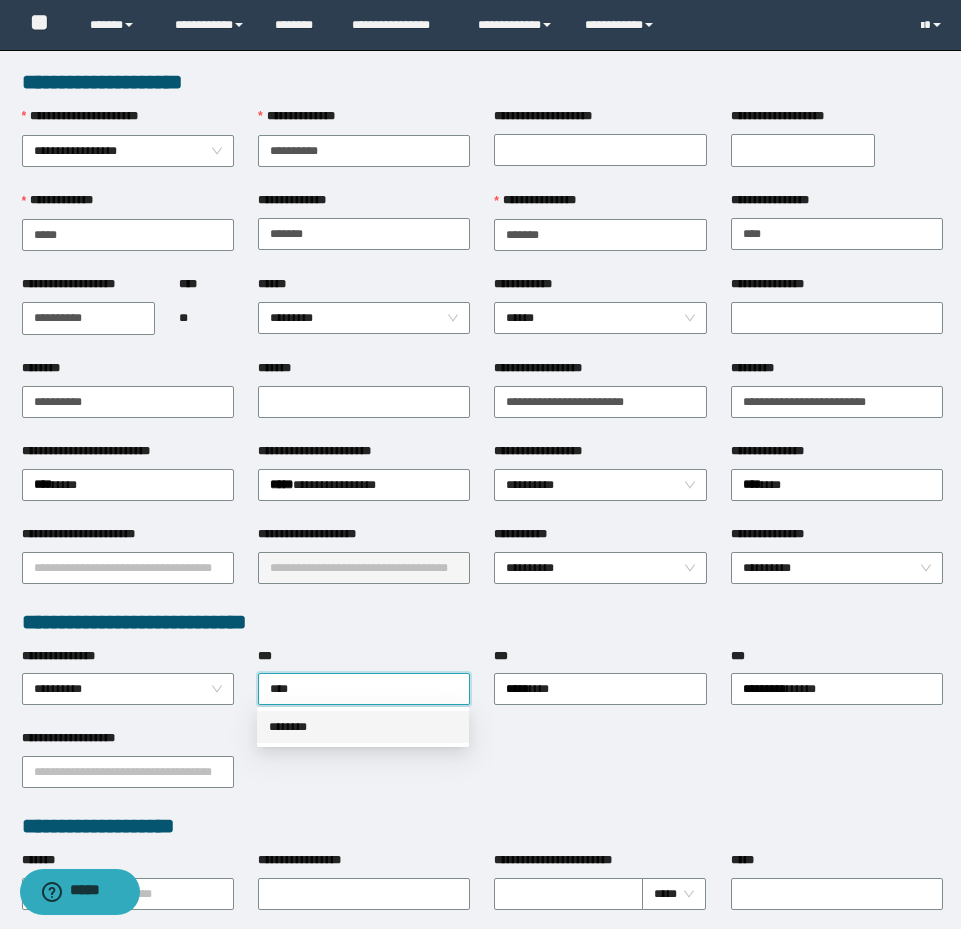 click on "********" at bounding box center [363, 727] 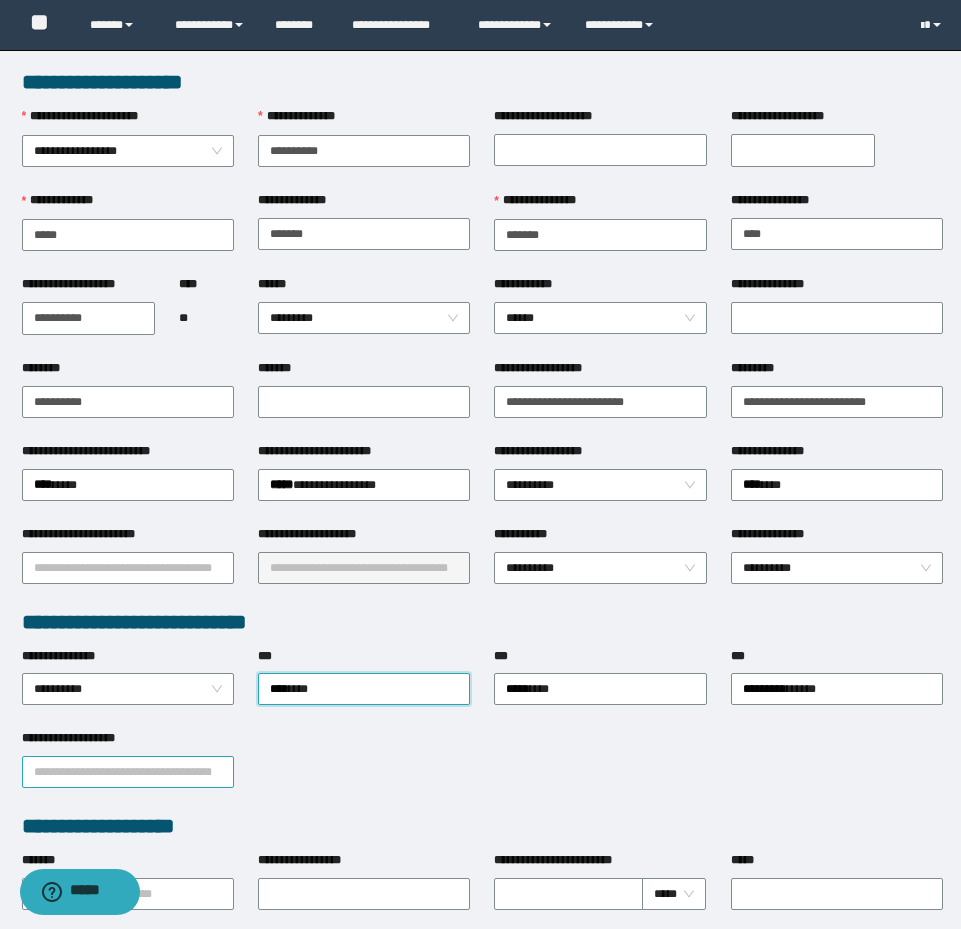 click on "**********" at bounding box center (128, 772) 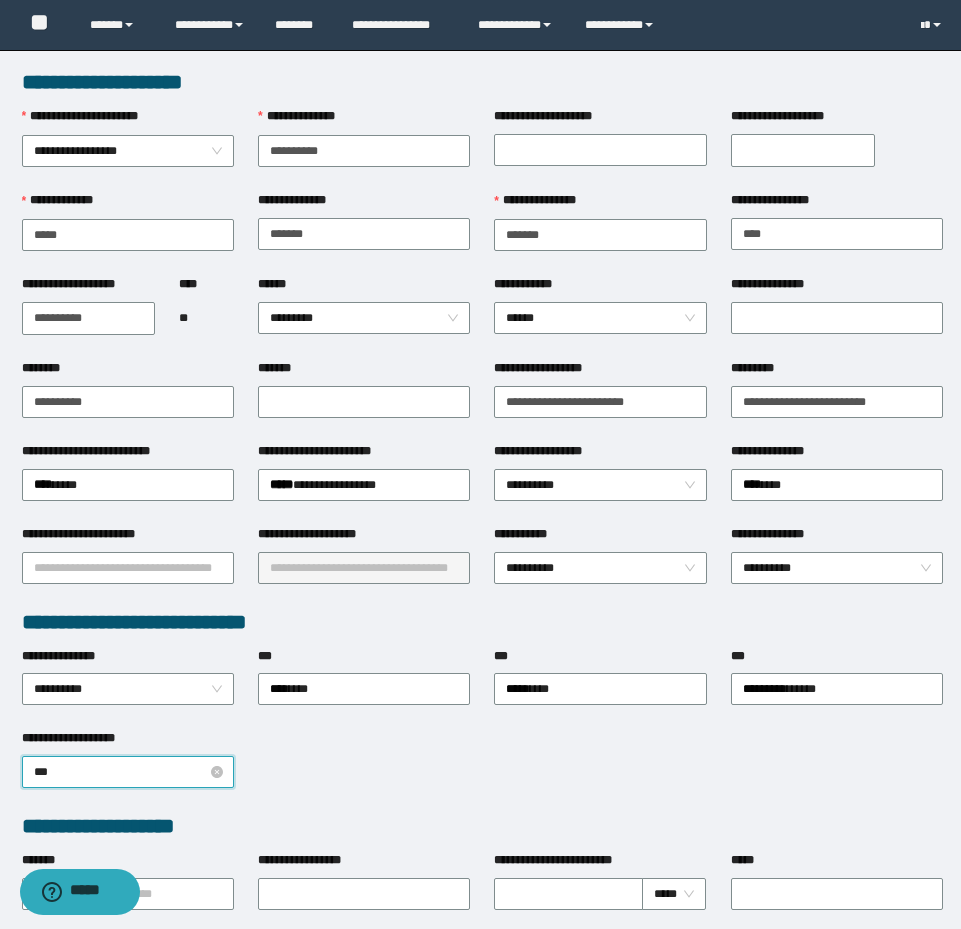 type on "****" 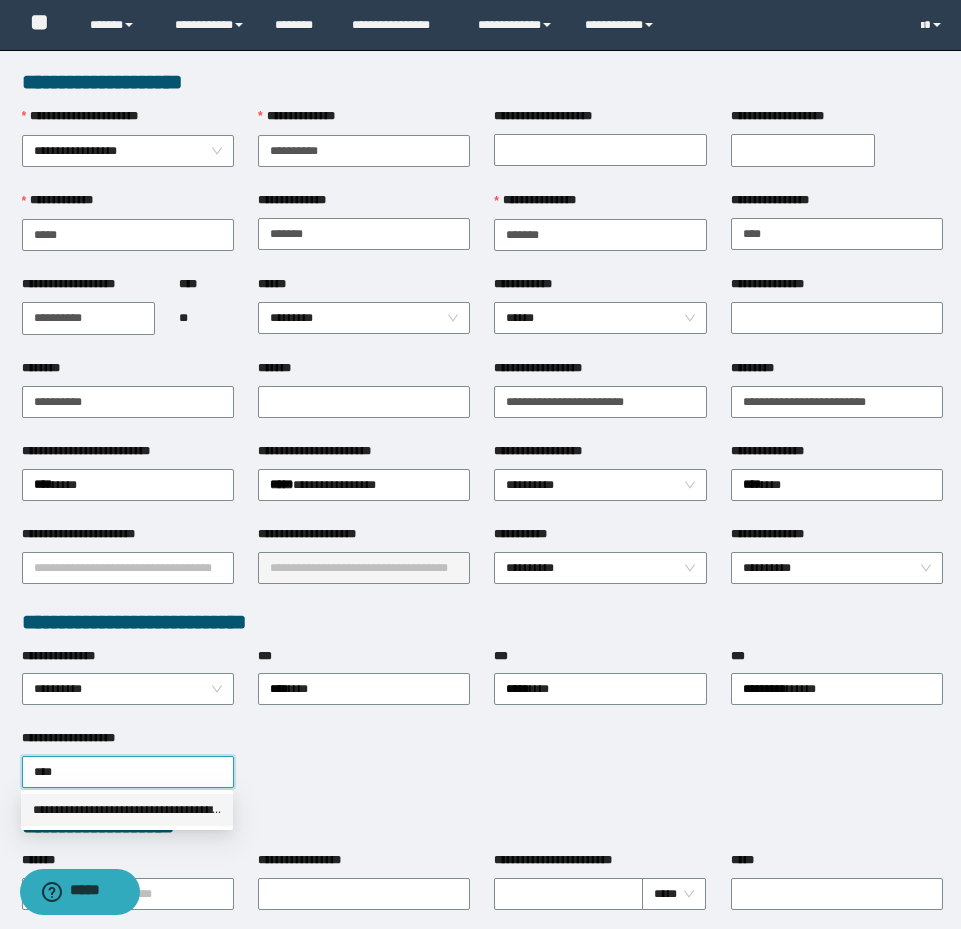 click on "**********" at bounding box center [127, 810] 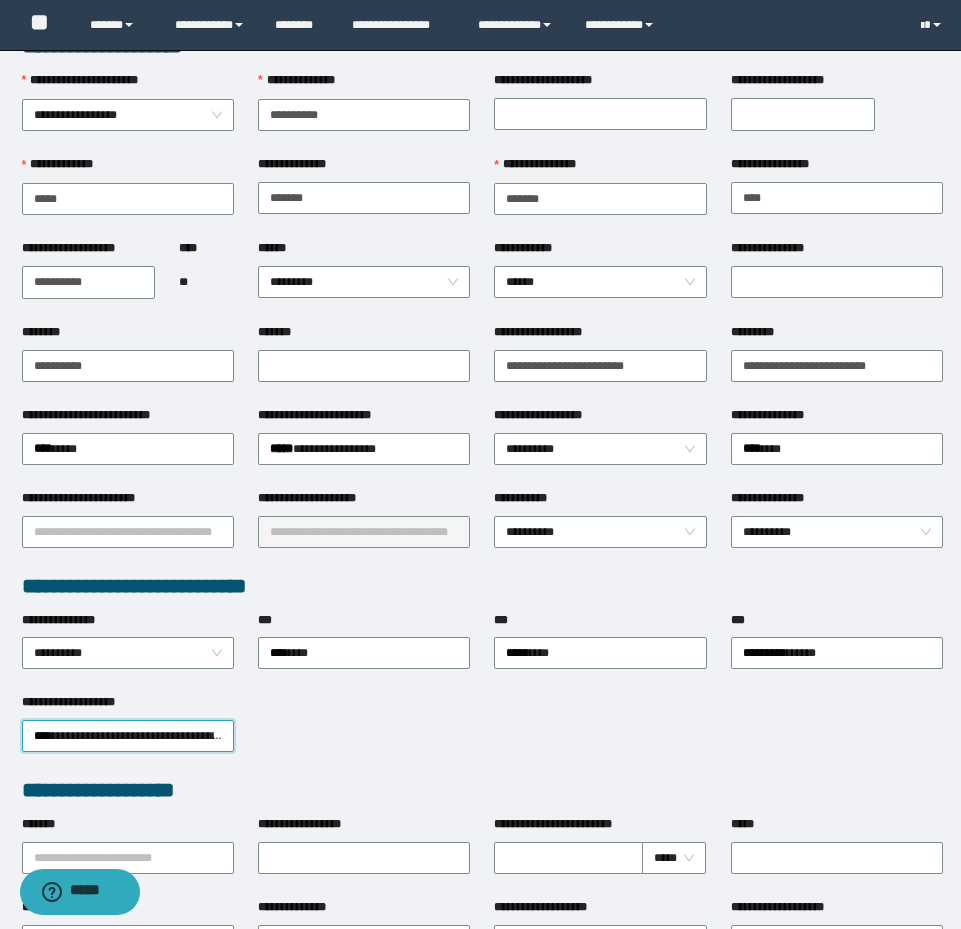 scroll, scrollTop: 0, scrollLeft: 0, axis: both 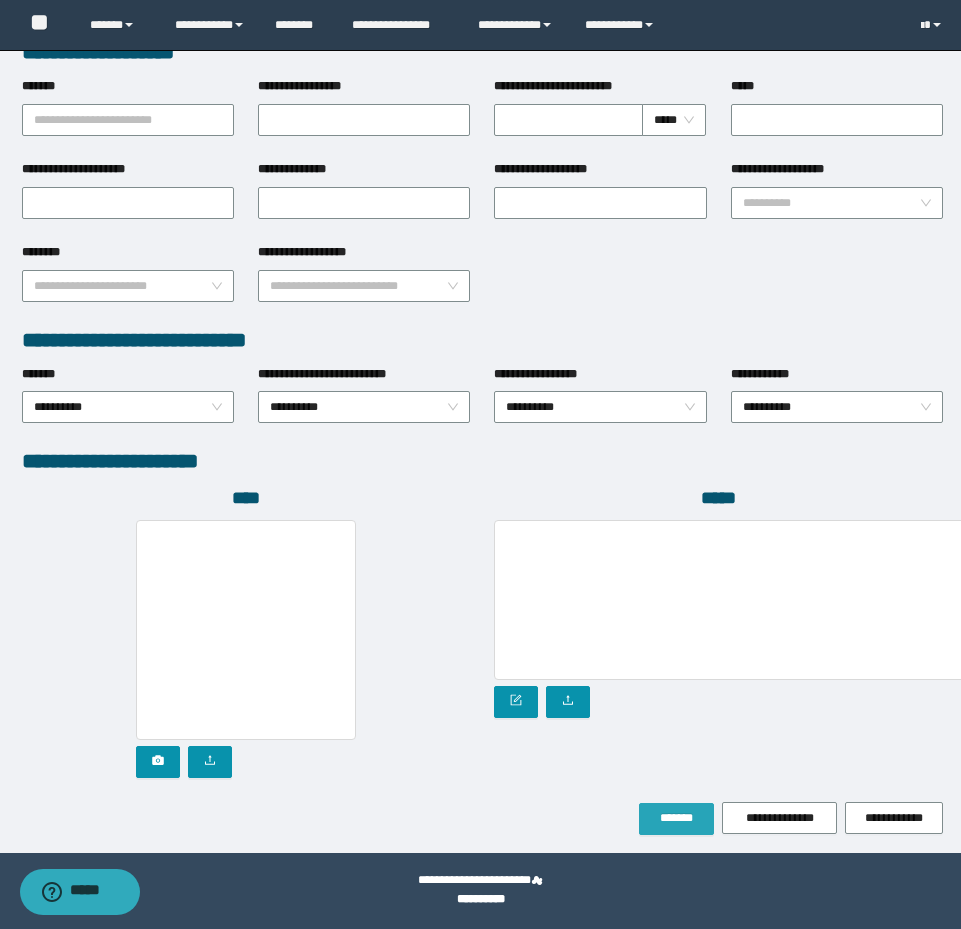 click on "*******" at bounding box center [676, 819] 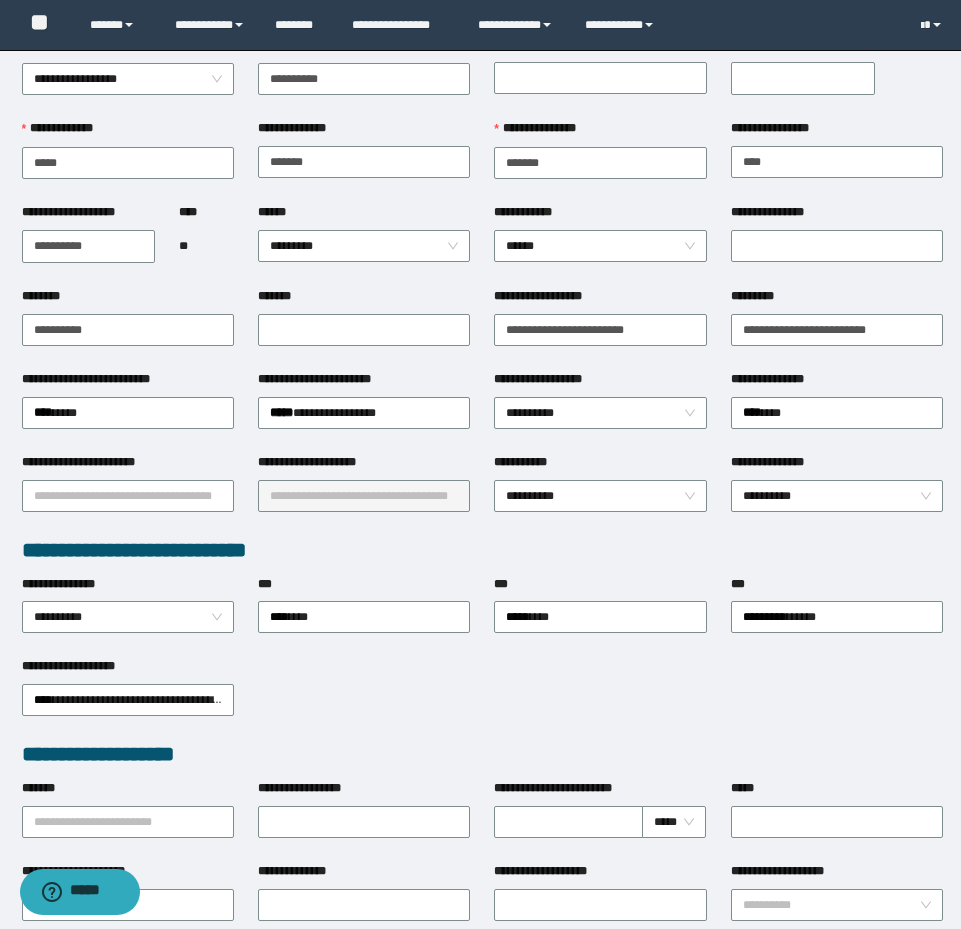 scroll, scrollTop: 0, scrollLeft: 0, axis: both 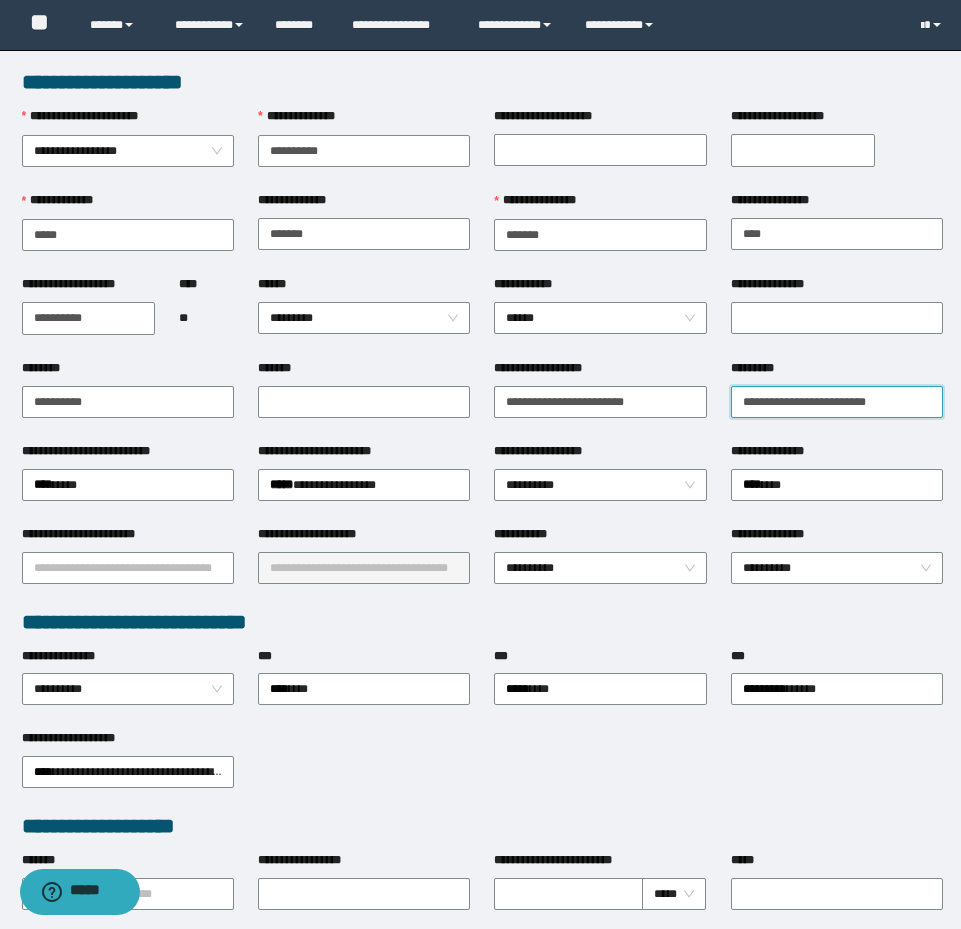 click on "**********" at bounding box center [837, 402] 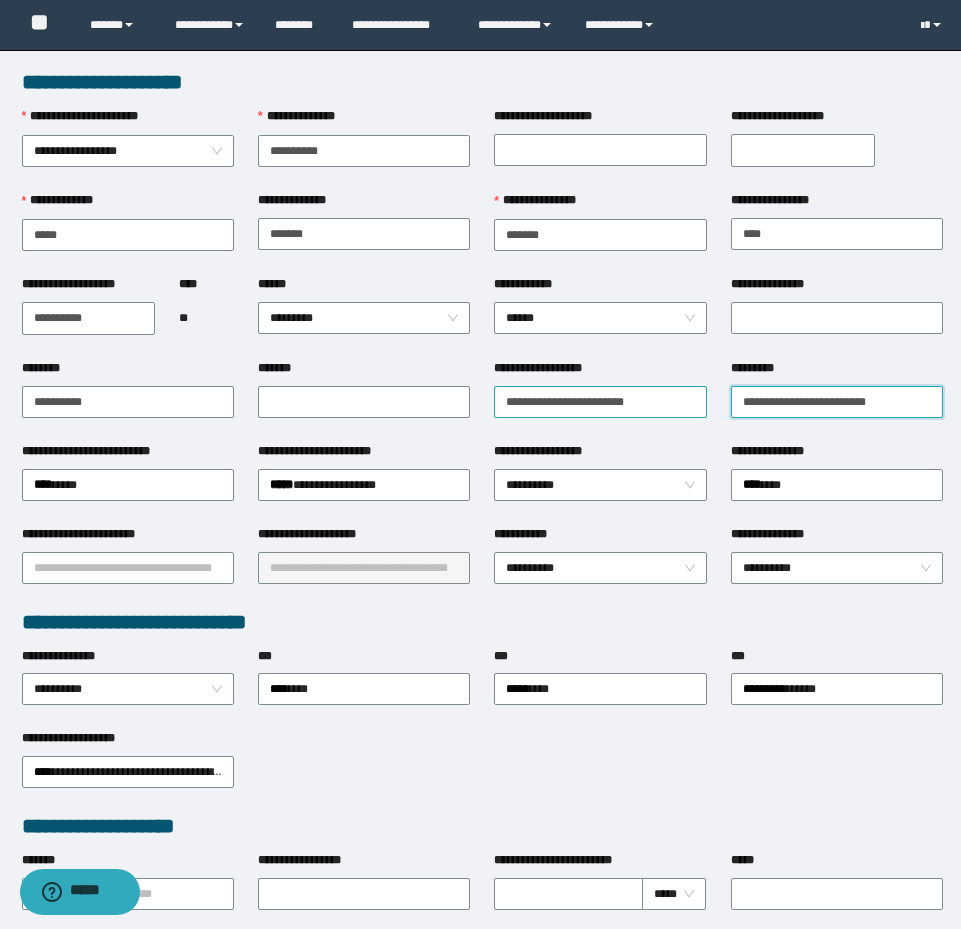 drag, startPoint x: 924, startPoint y: 398, endPoint x: 501, endPoint y: 391, distance: 423.05792 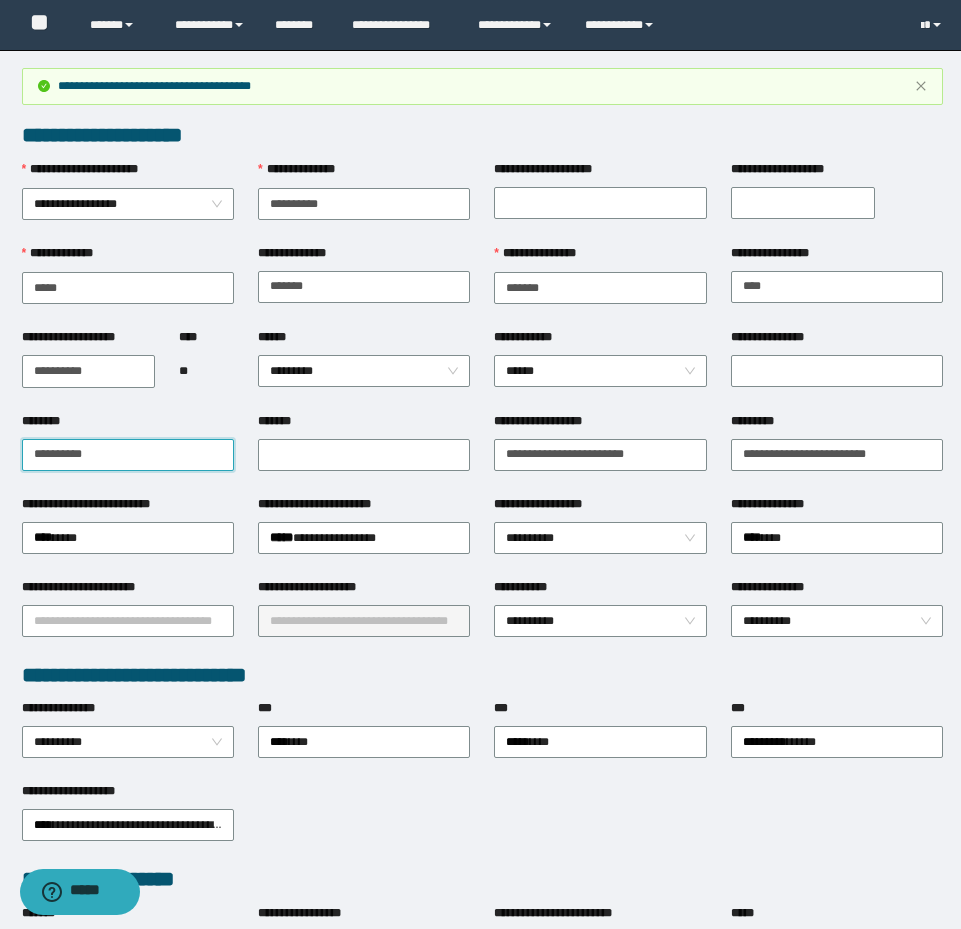 click on "**********" at bounding box center [480, 464] 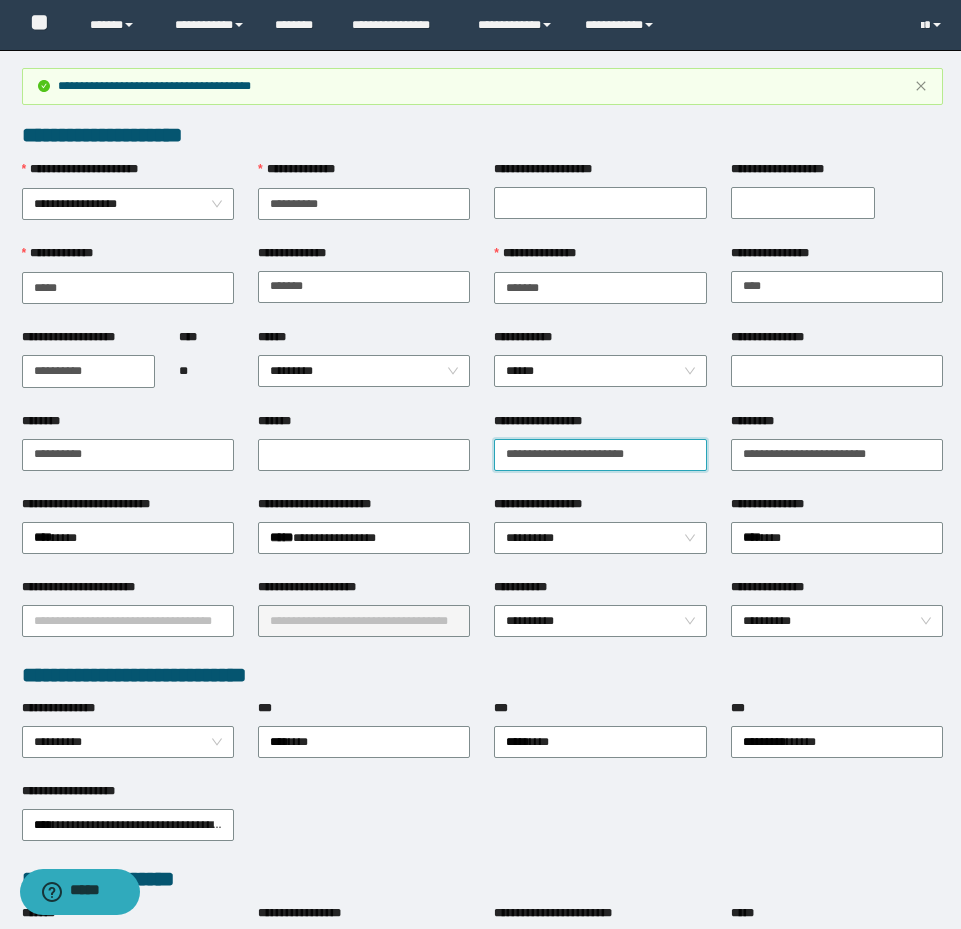 drag, startPoint x: 287, startPoint y: 420, endPoint x: 240, endPoint y: 421, distance: 47.010635 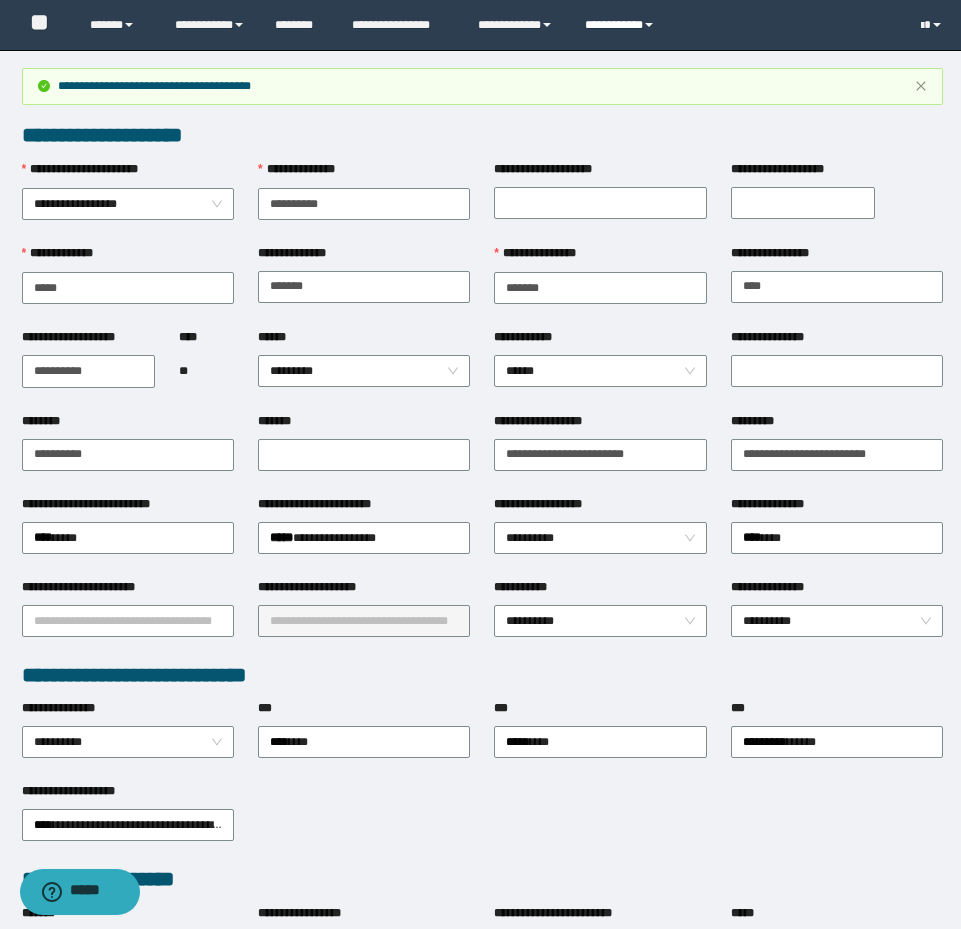 drag, startPoint x: 594, startPoint y: 29, endPoint x: 604, endPoint y: 40, distance: 14.866069 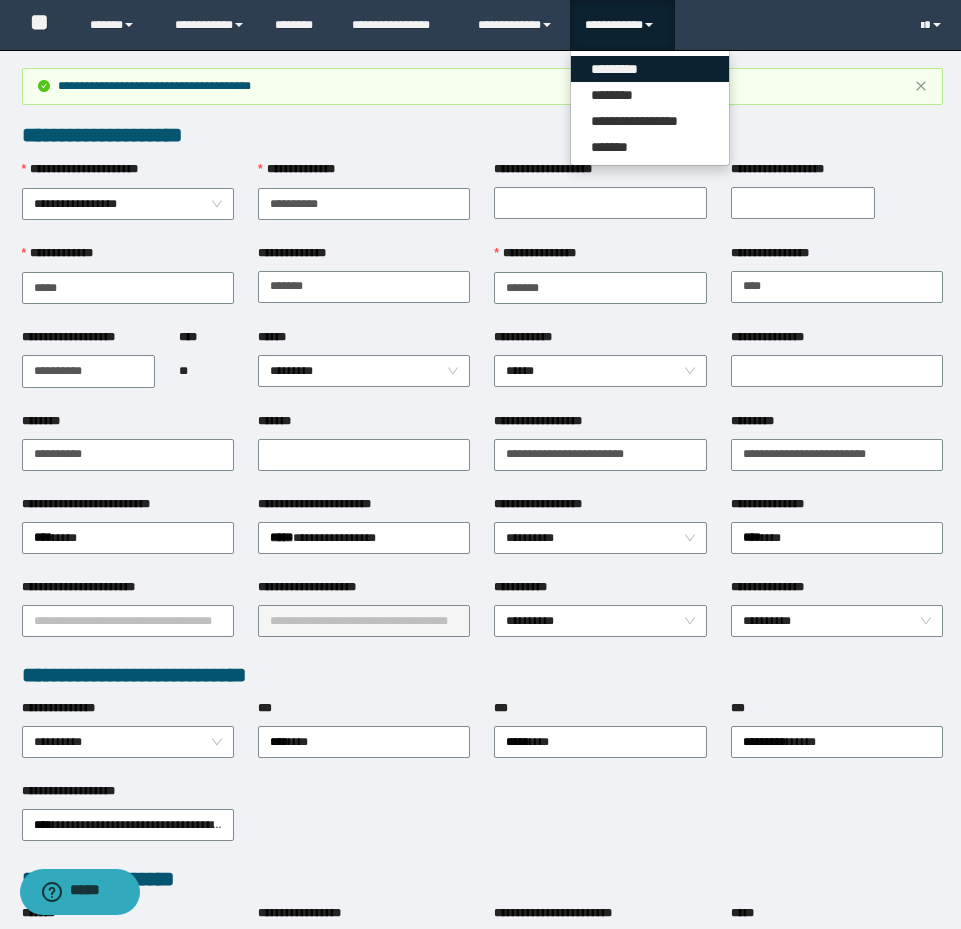 click on "*********" at bounding box center [650, 69] 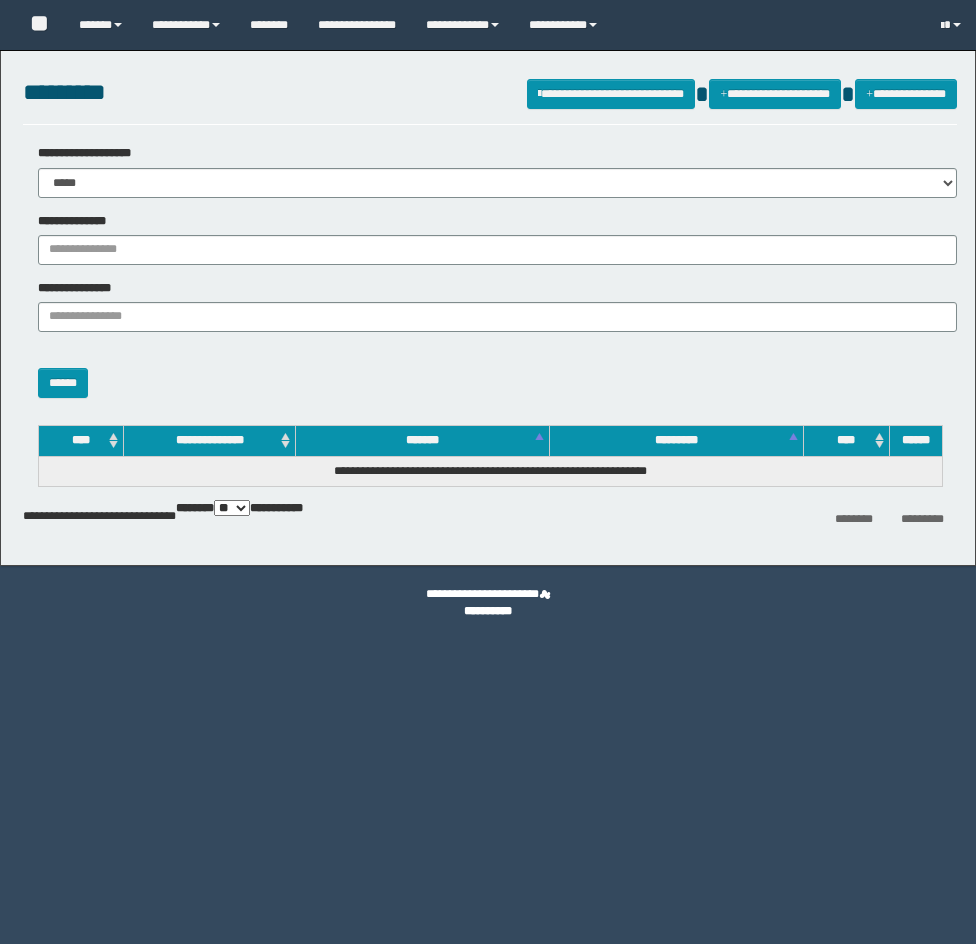 scroll, scrollTop: 0, scrollLeft: 0, axis: both 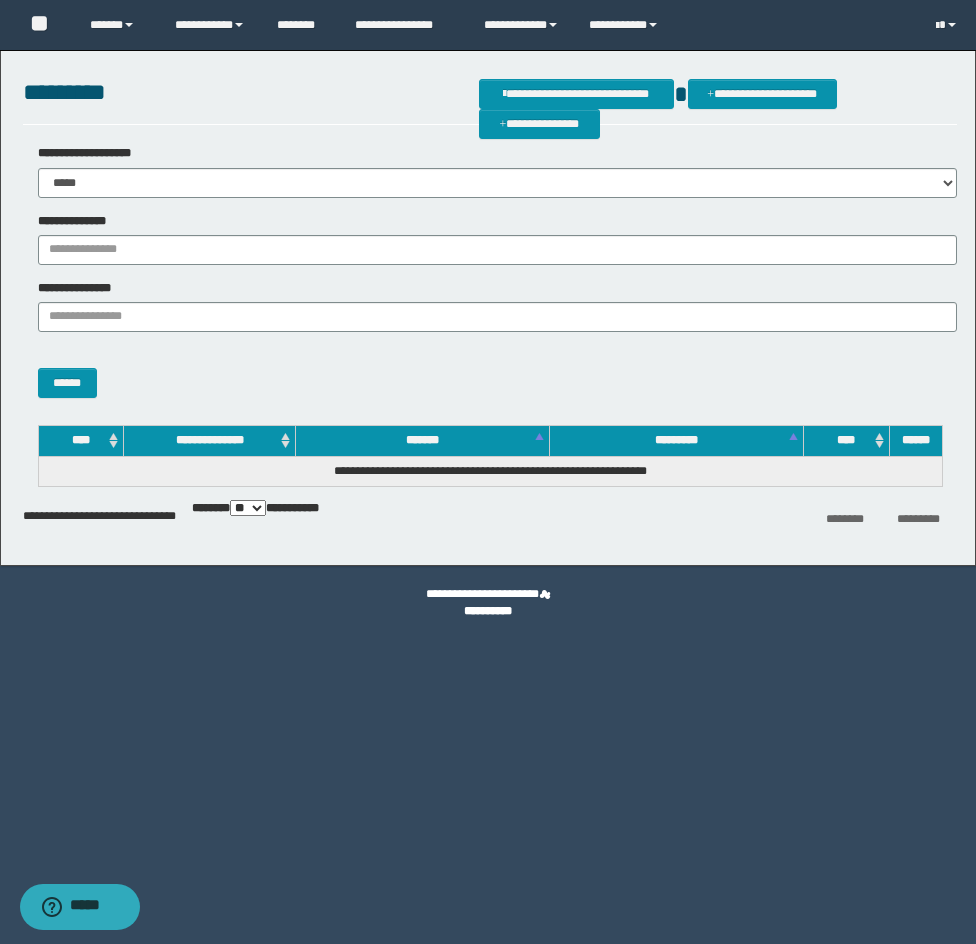 click on "**********" at bounding box center [490, 239] 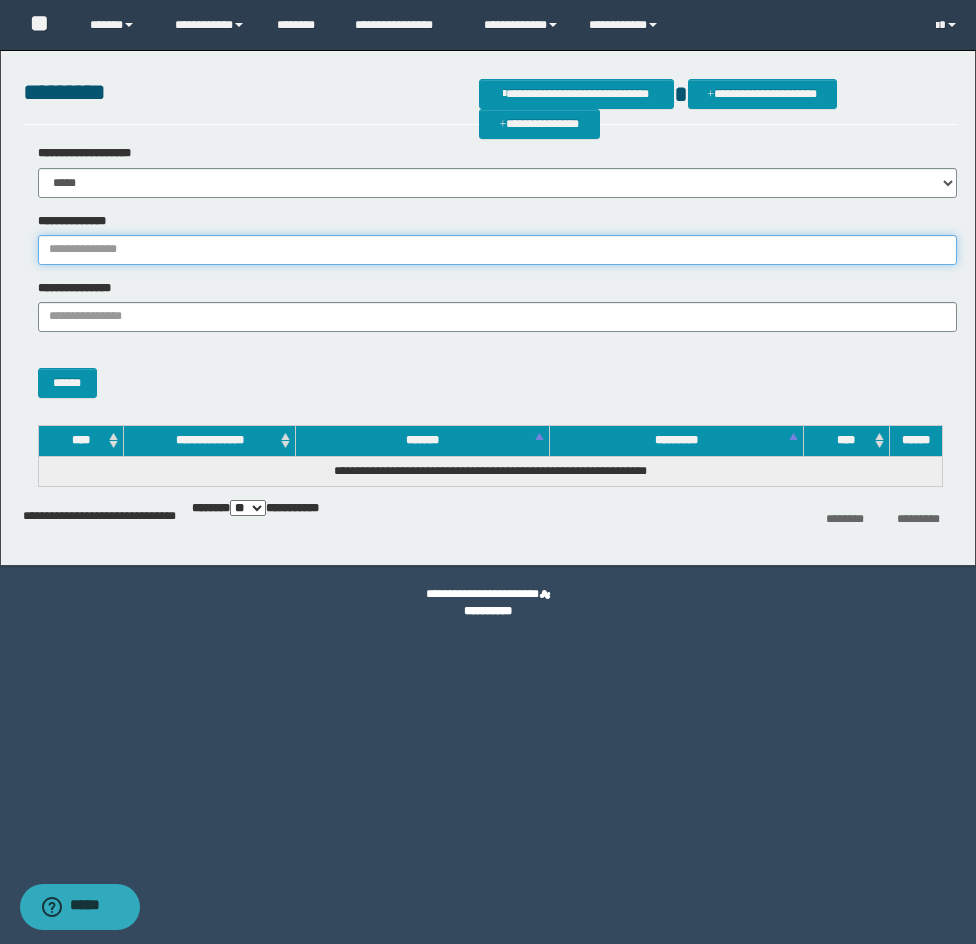 click on "**********" at bounding box center (497, 250) 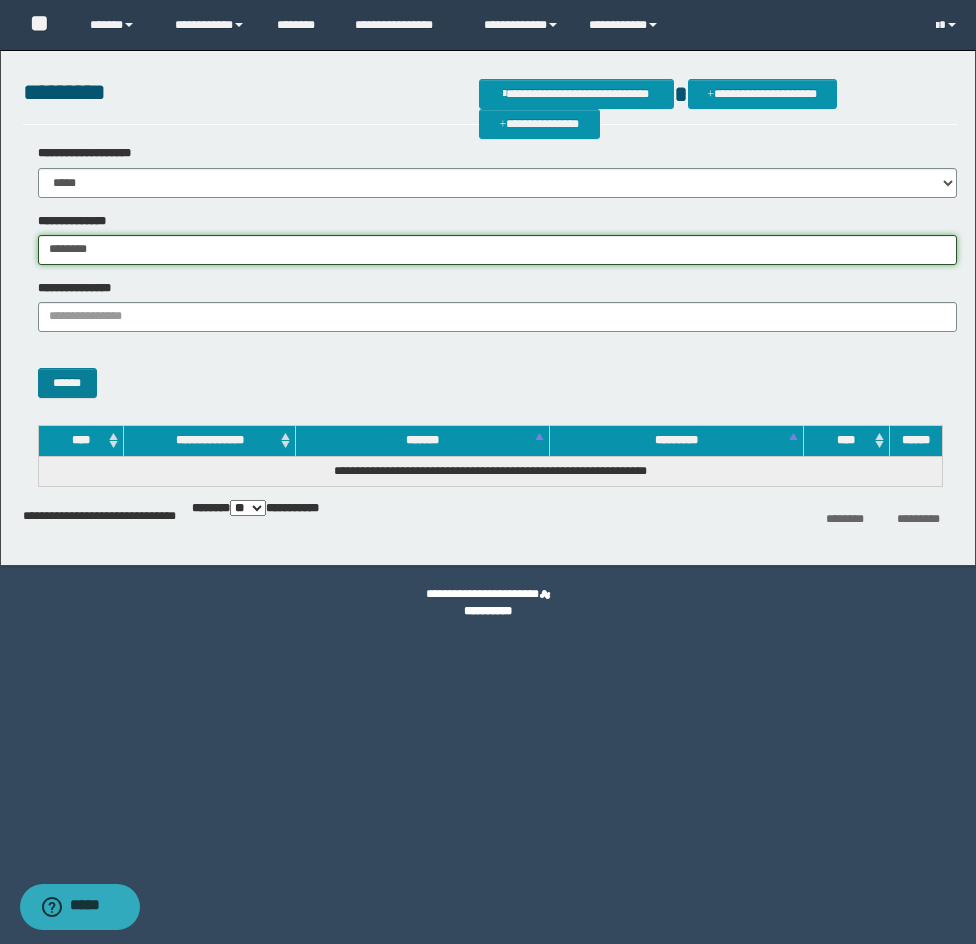 type on "********" 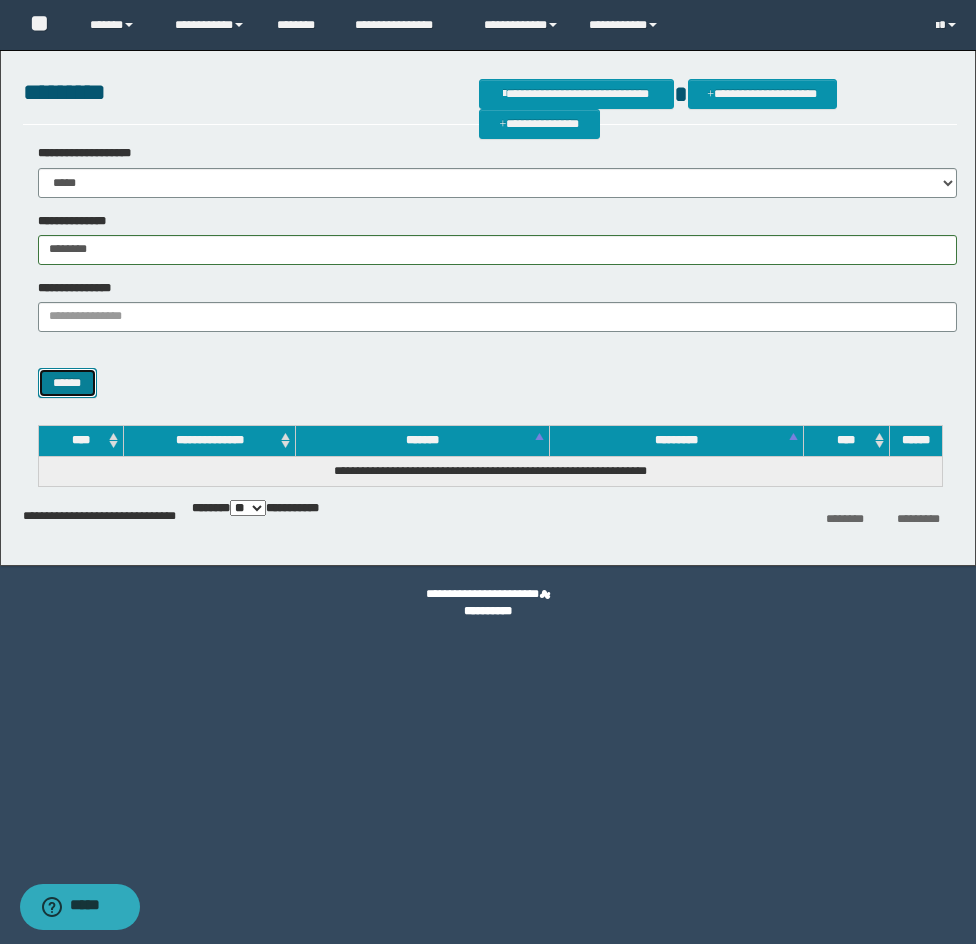 click on "******" at bounding box center (67, 383) 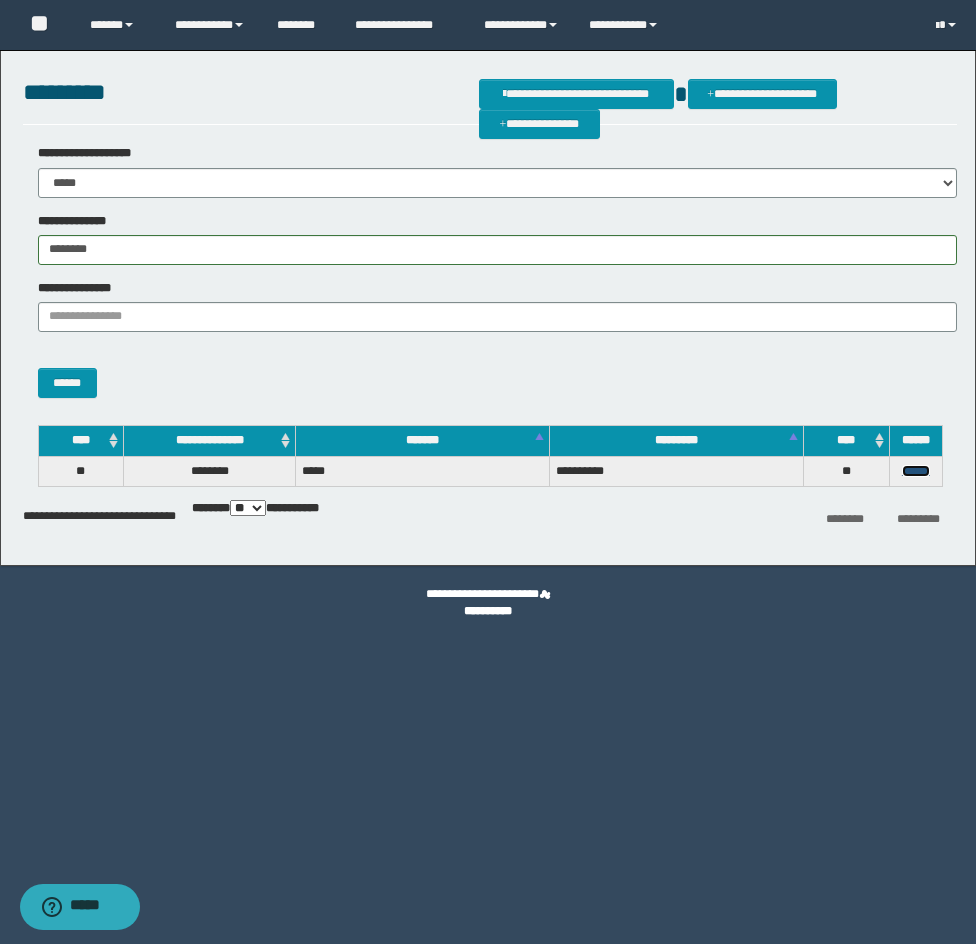 click on "******" at bounding box center [916, 471] 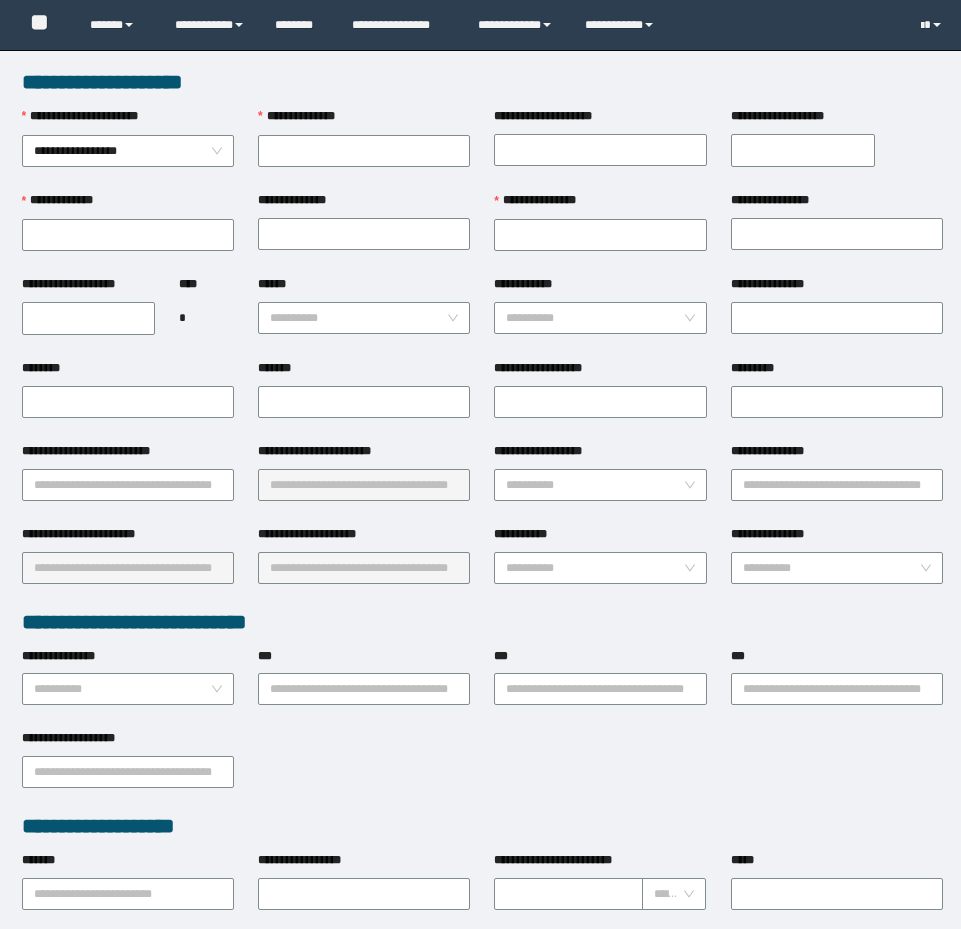 scroll, scrollTop: 0, scrollLeft: 0, axis: both 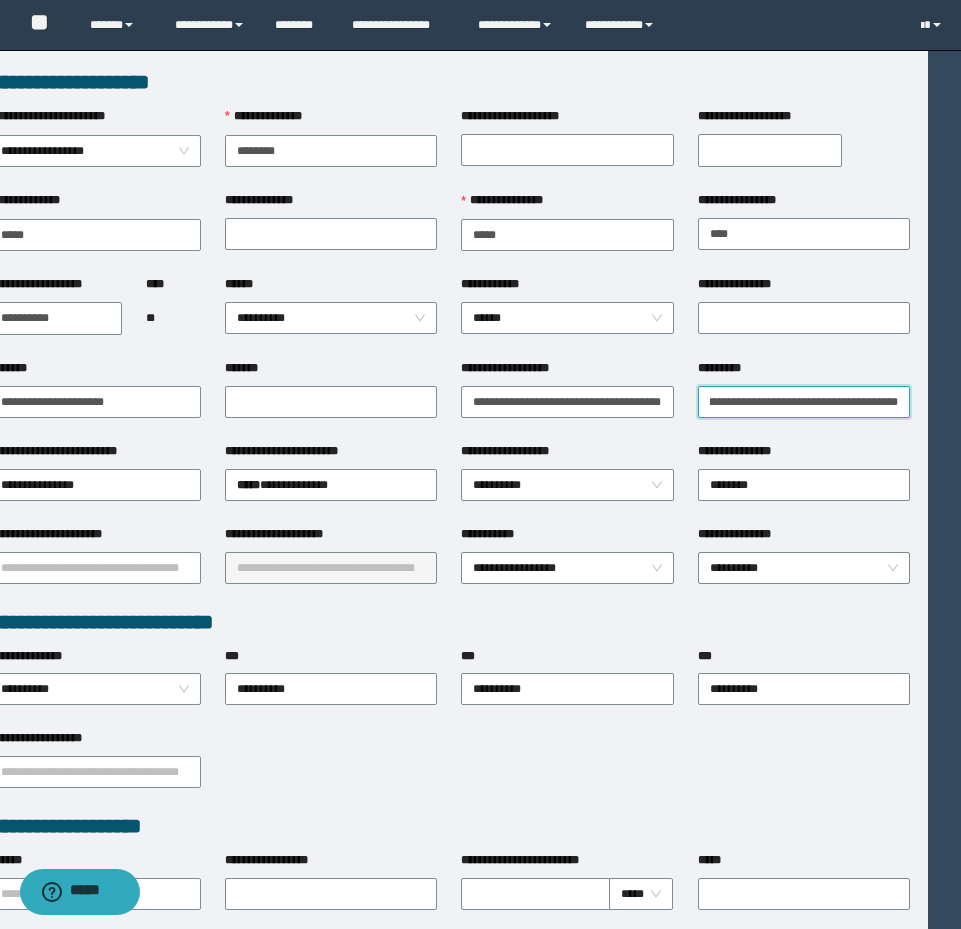 drag, startPoint x: 738, startPoint y: 400, endPoint x: 989, endPoint y: 401, distance: 251.002 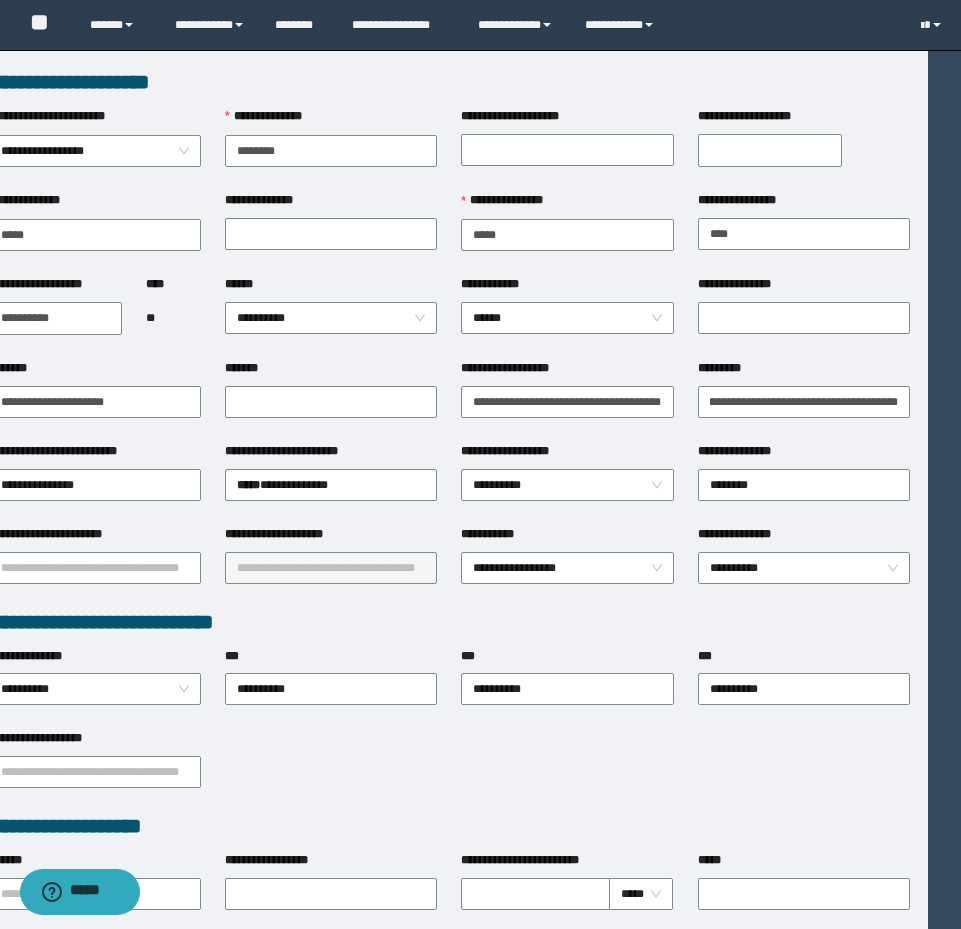 scroll, scrollTop: 0, scrollLeft: 0, axis: both 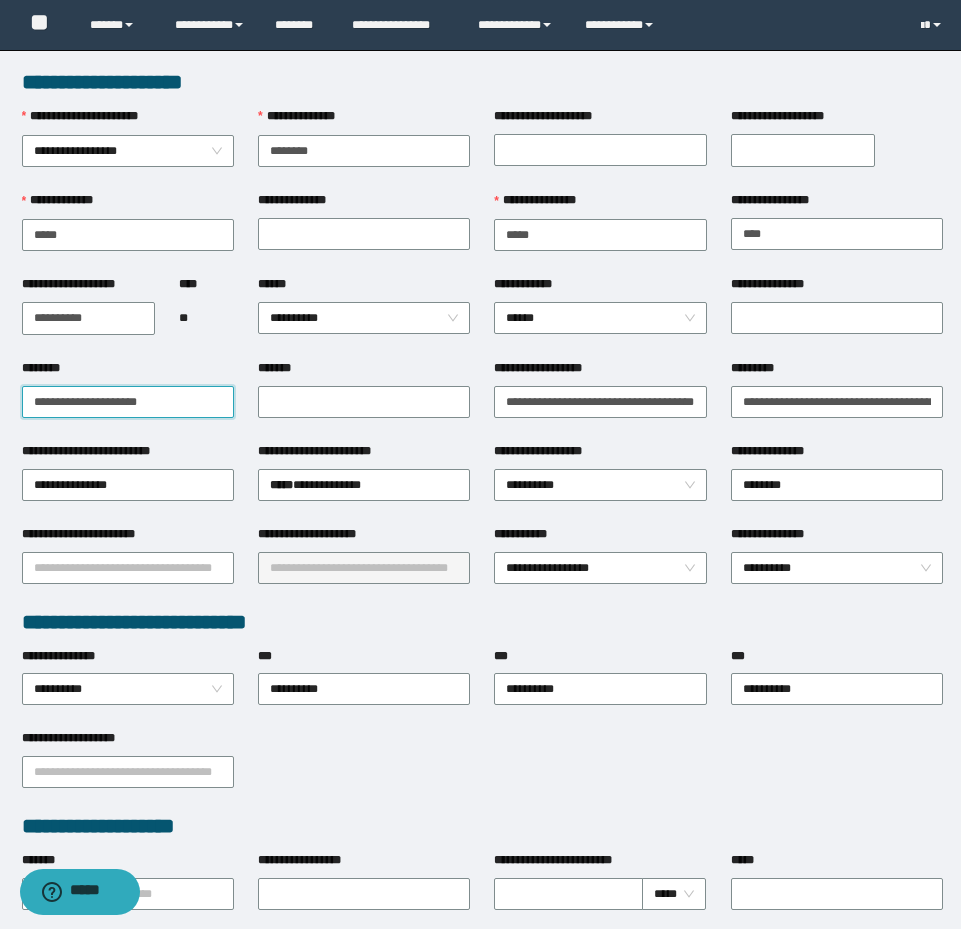 drag, startPoint x: 184, startPoint y: 387, endPoint x: -1, endPoint y: 365, distance: 186.30351 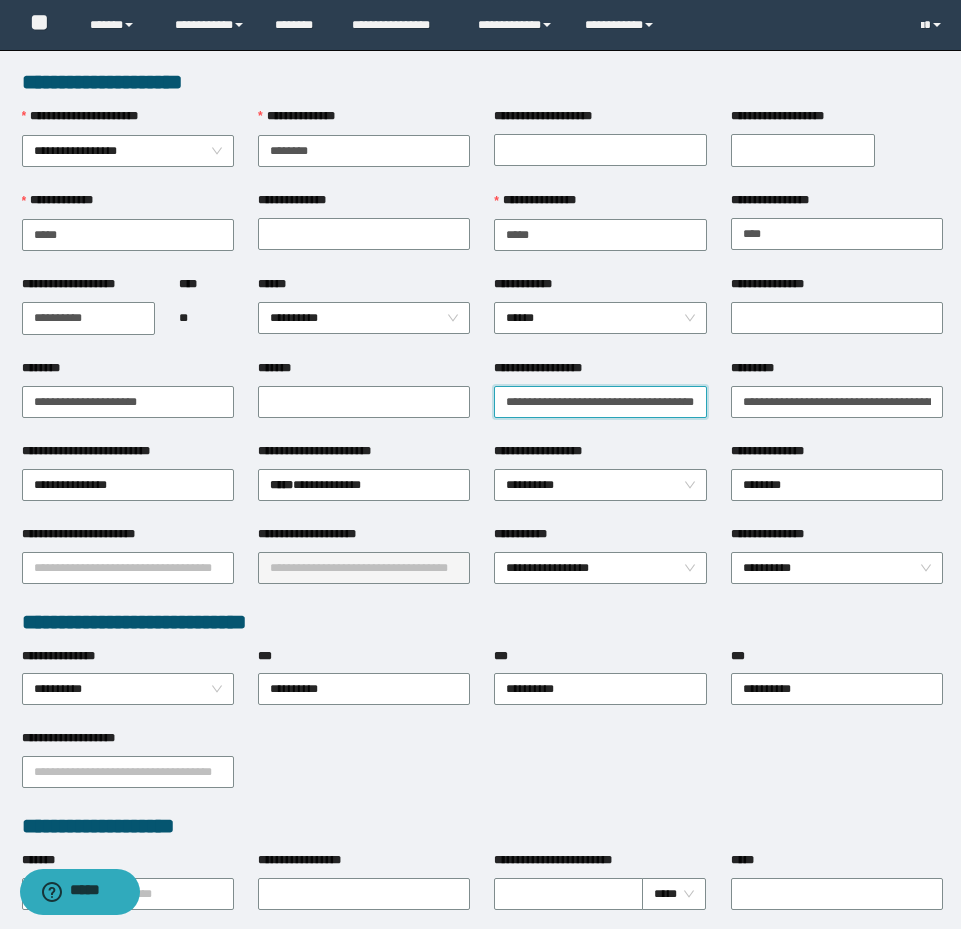 click on "**********" at bounding box center [600, 402] 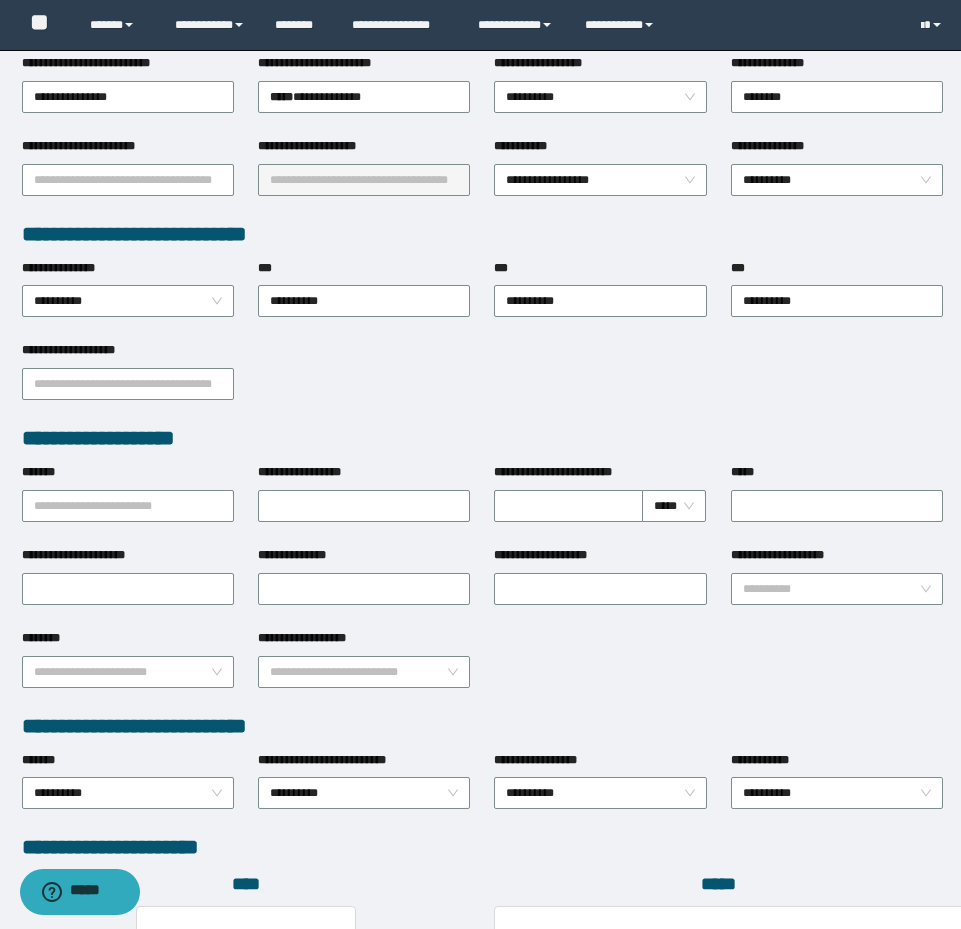 scroll, scrollTop: 774, scrollLeft: 0, axis: vertical 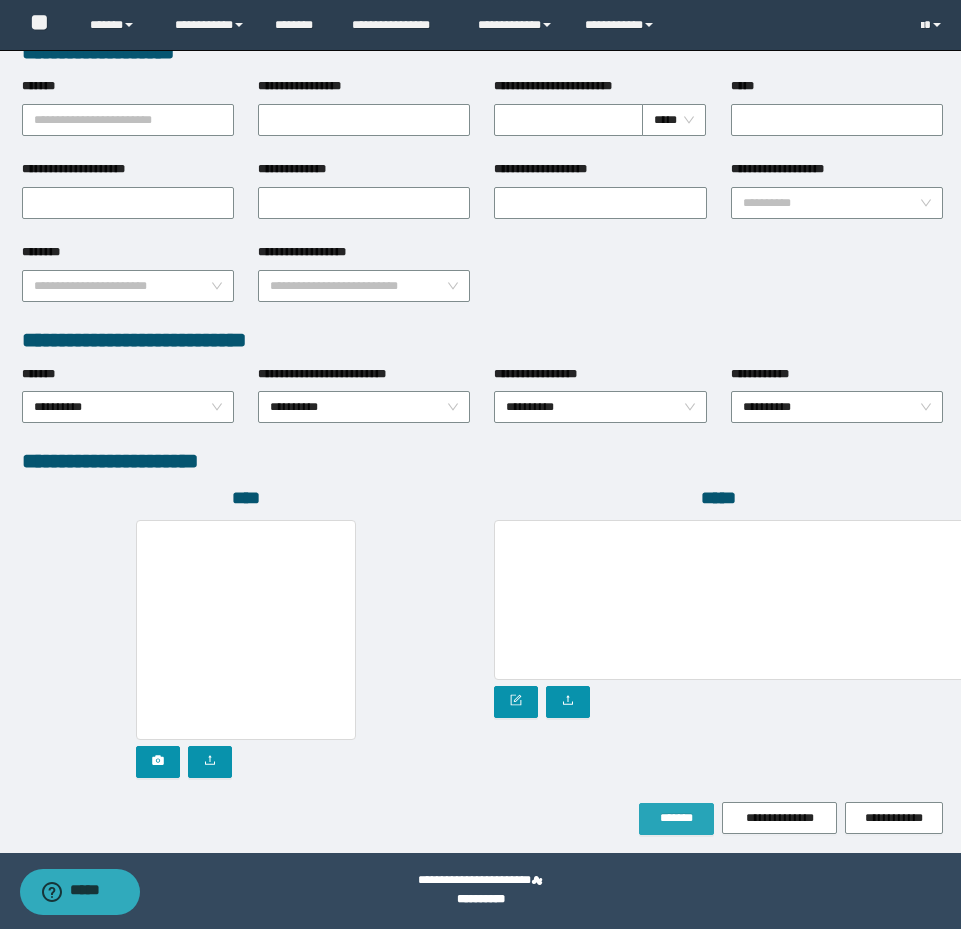 type on "**********" 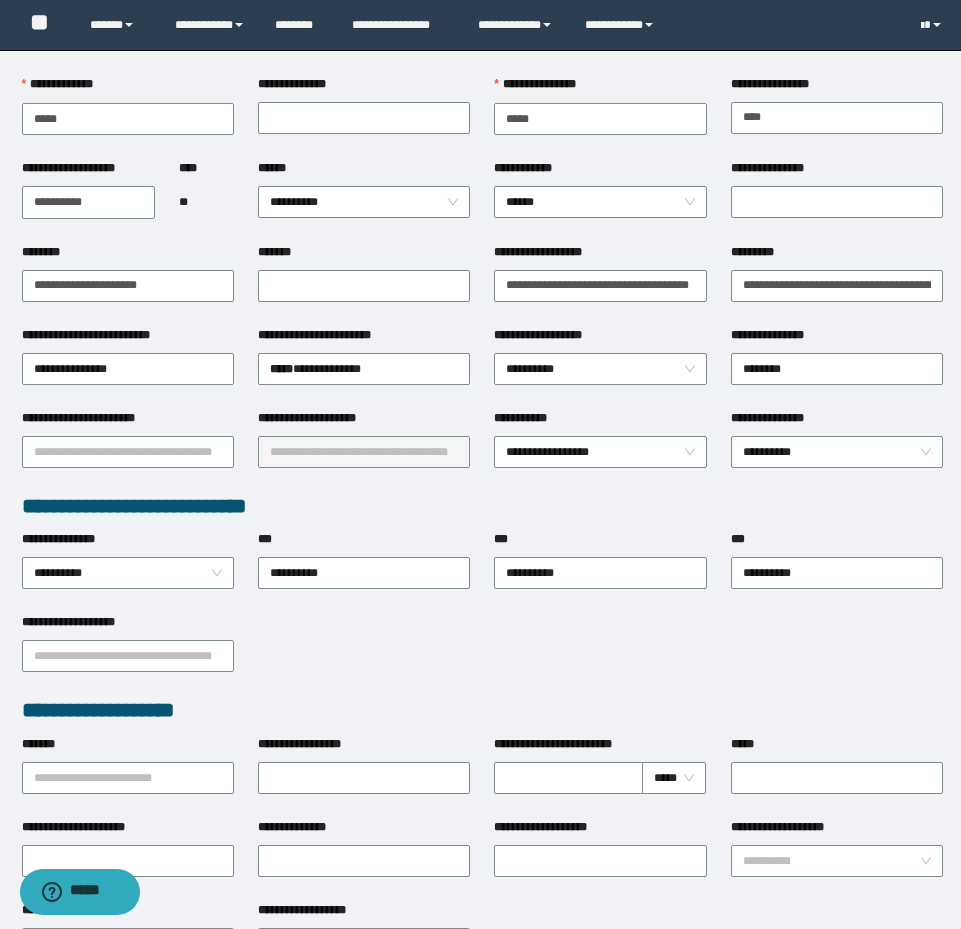 scroll, scrollTop: 0, scrollLeft: 0, axis: both 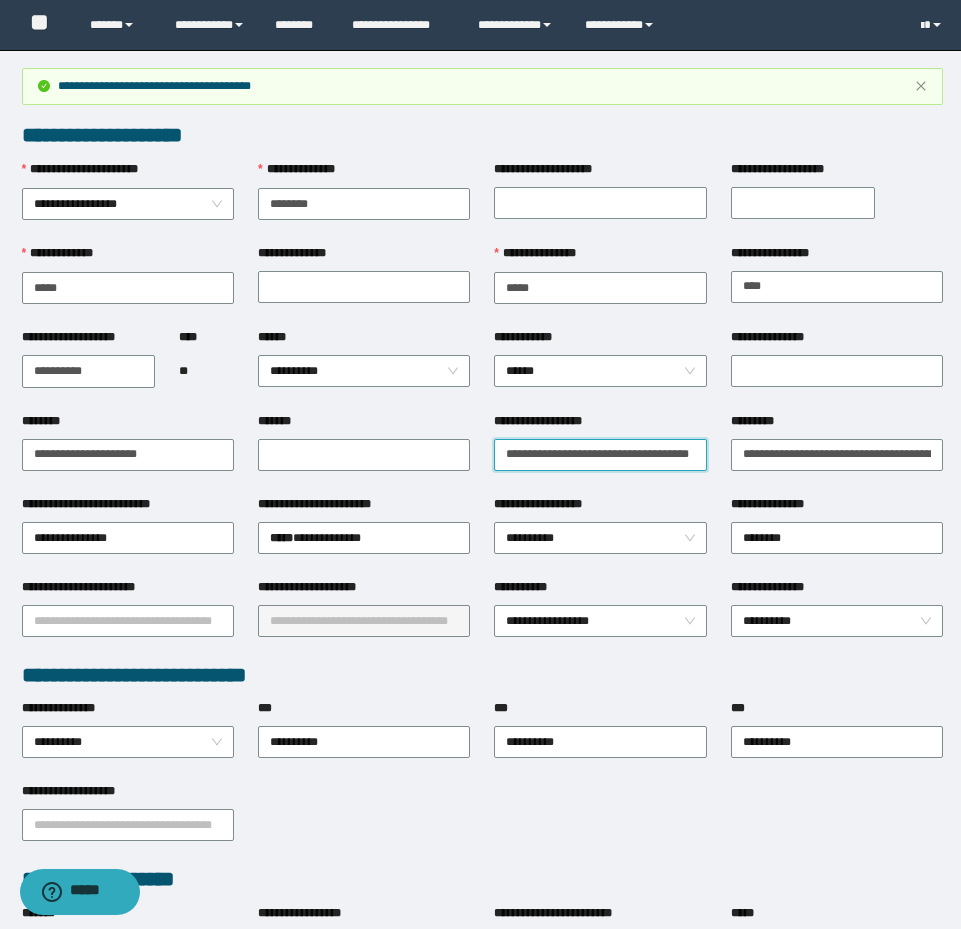 click on "**********" at bounding box center [600, 455] 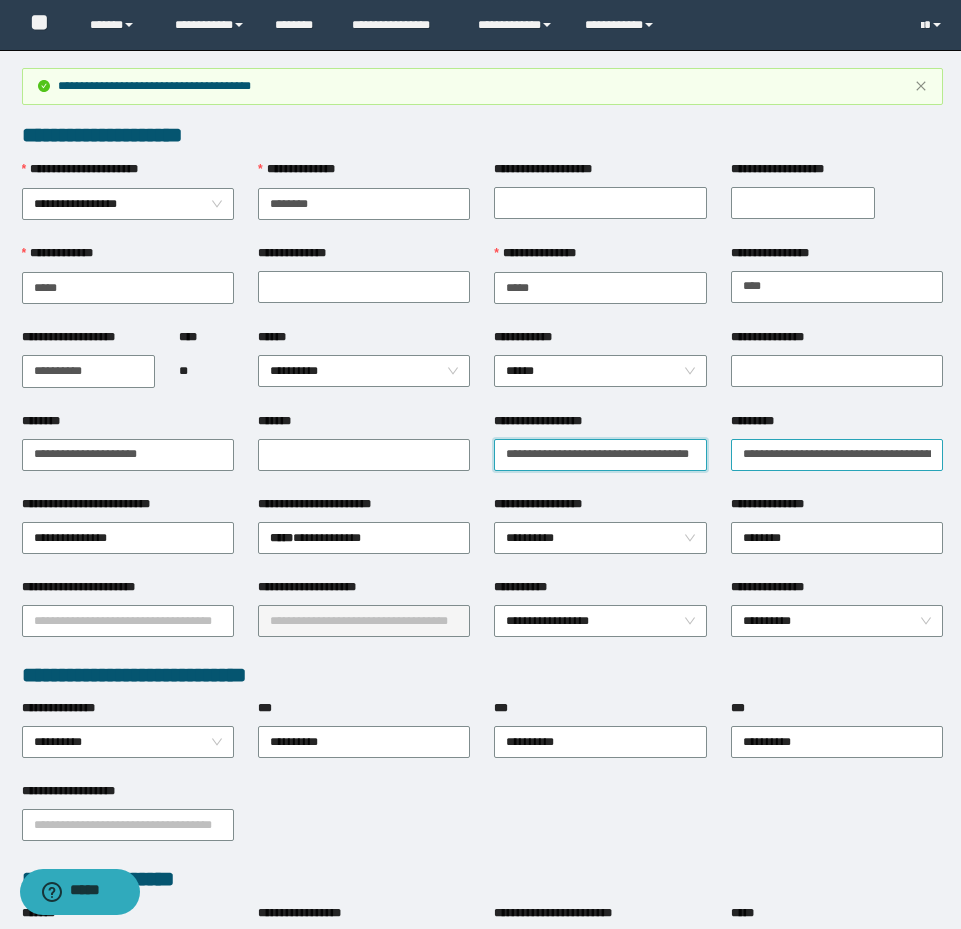 scroll, scrollTop: 0, scrollLeft: 45, axis: horizontal 